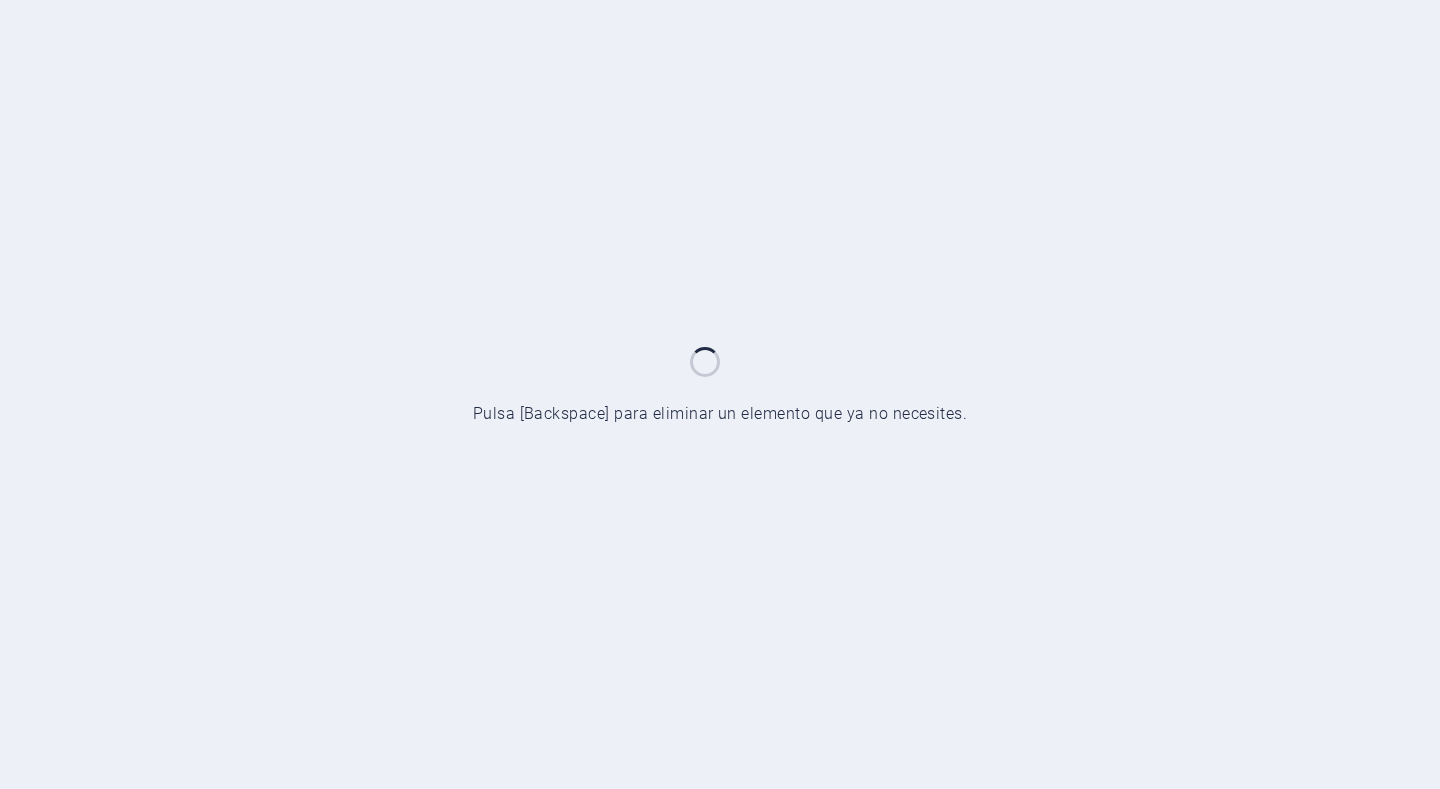 scroll, scrollTop: 0, scrollLeft: 0, axis: both 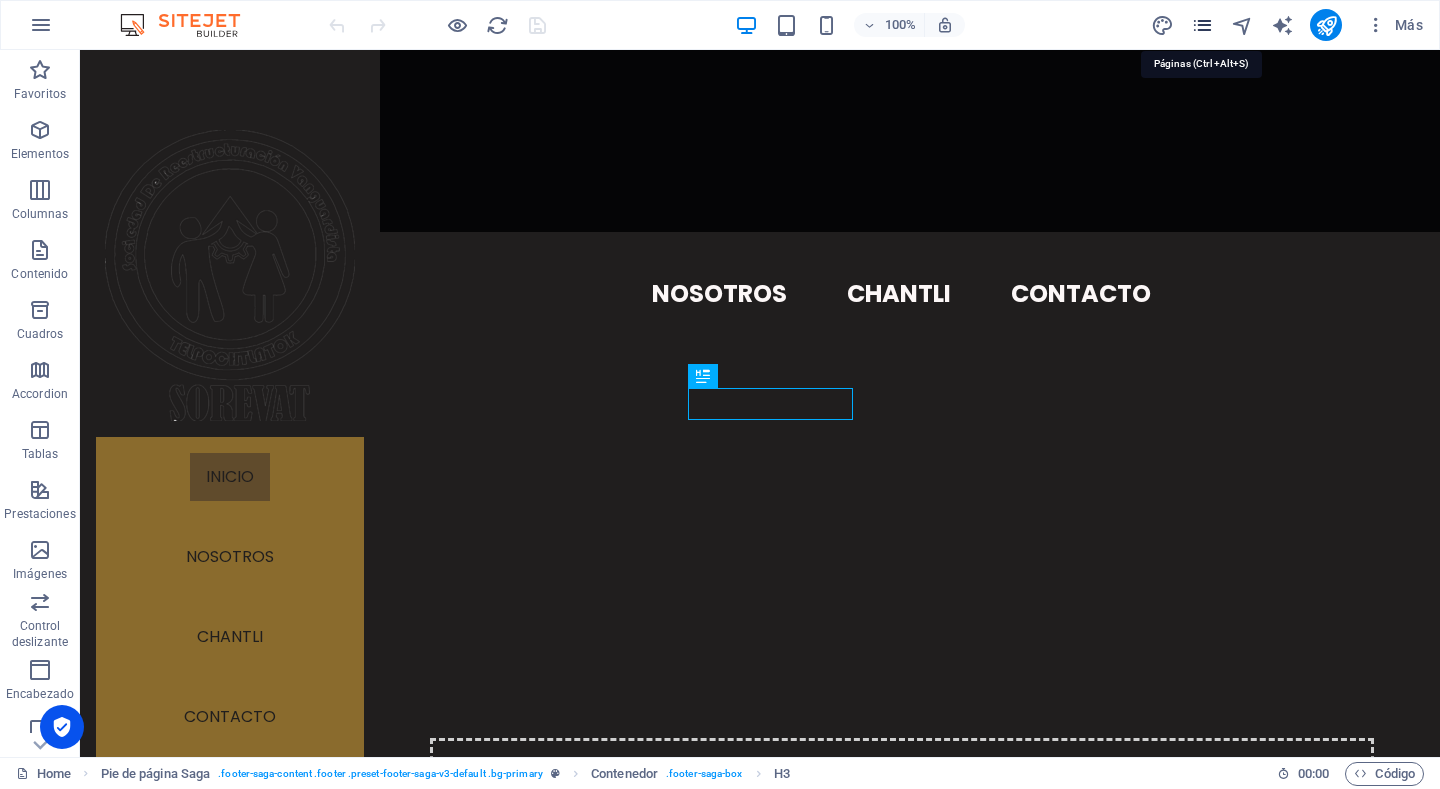 click at bounding box center (1202, 25) 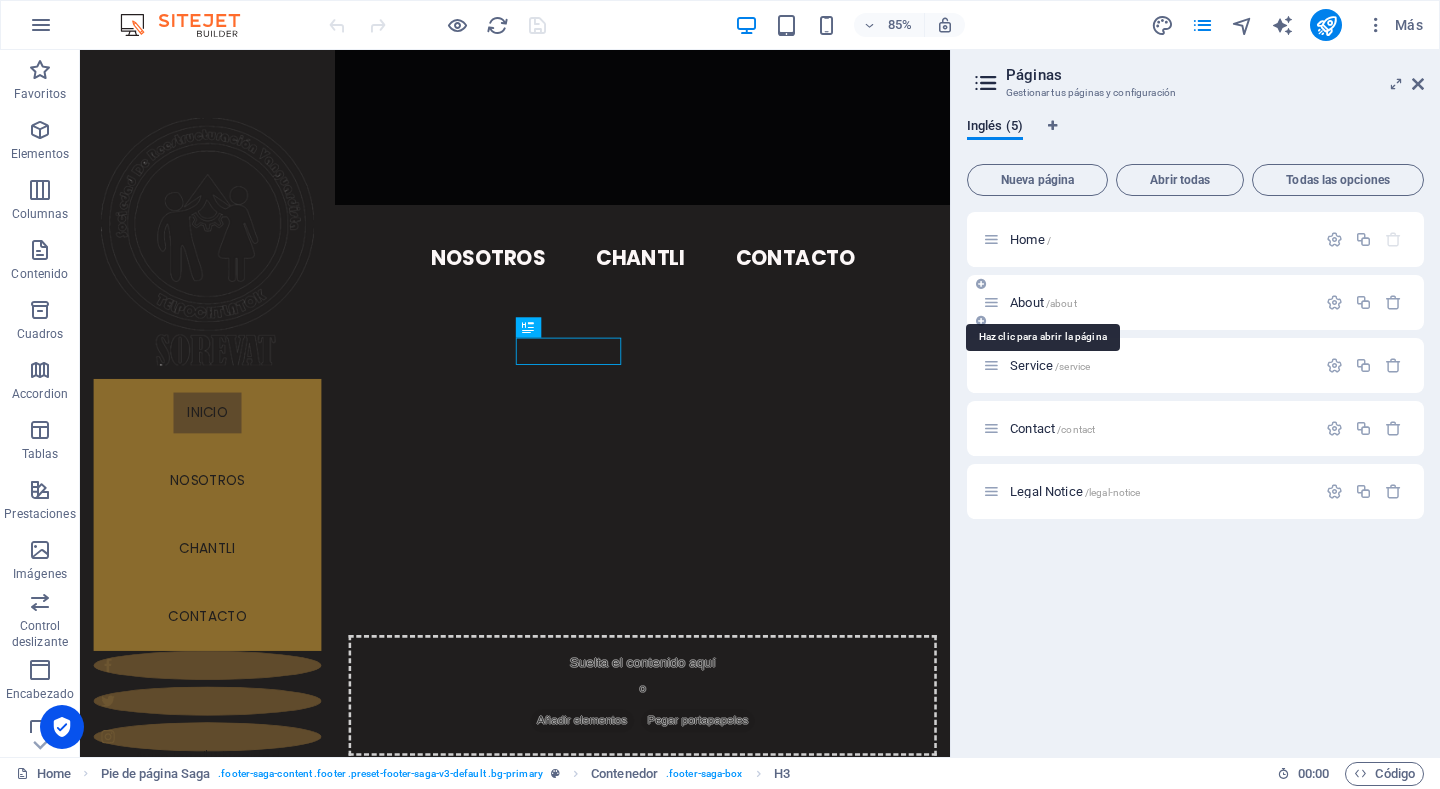 click on "About /about" at bounding box center [1043, 302] 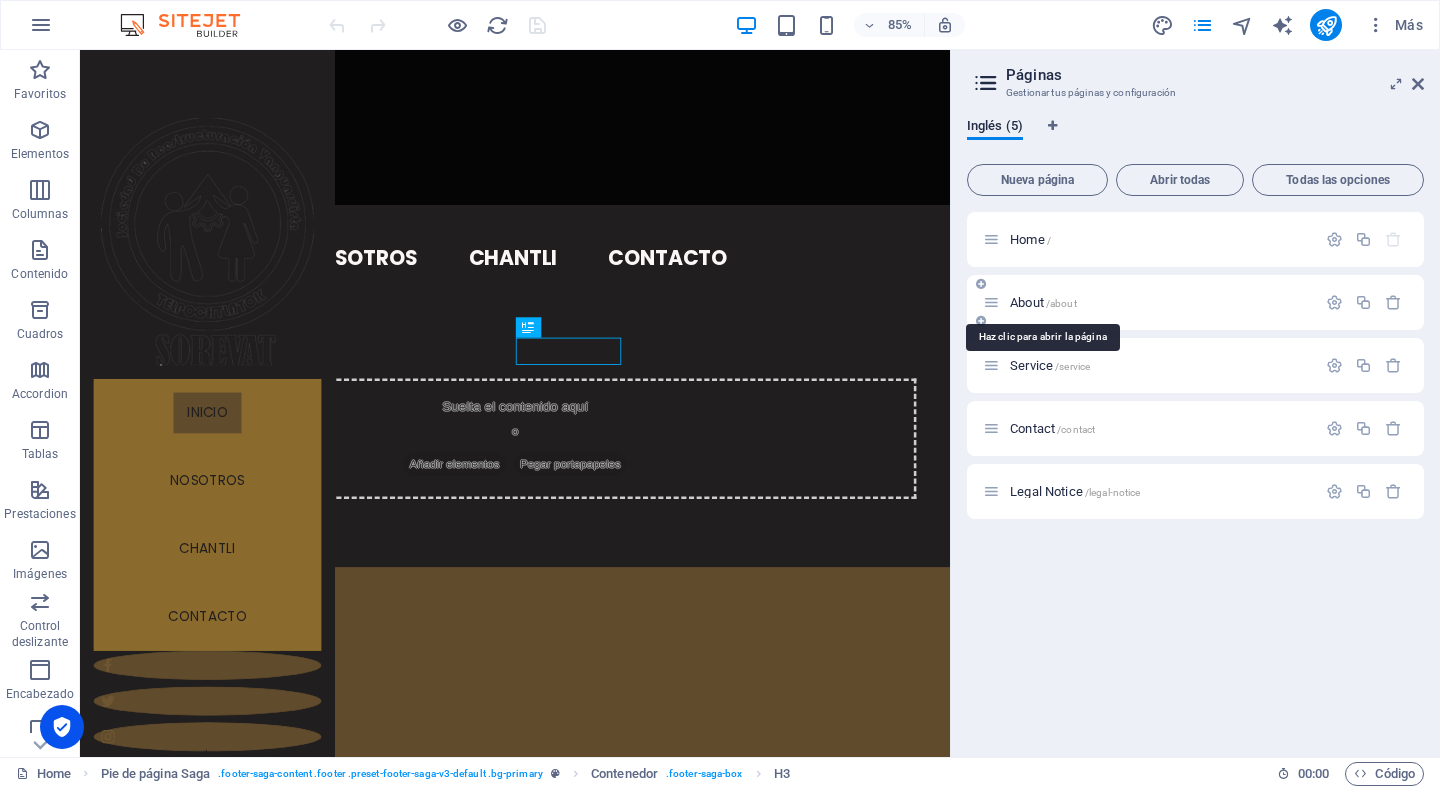 scroll, scrollTop: 0, scrollLeft: 0, axis: both 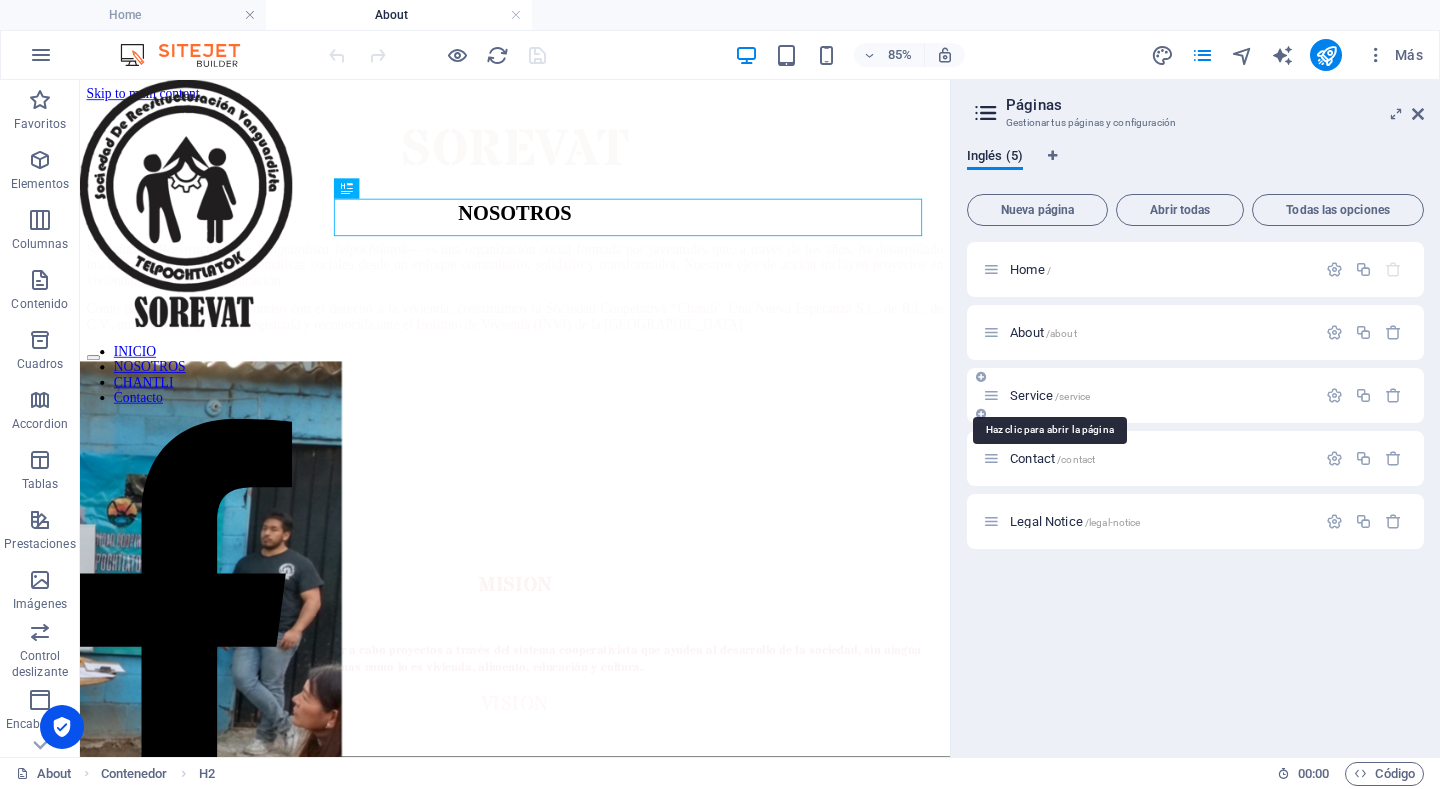 click on "Service /service" at bounding box center [1050, 395] 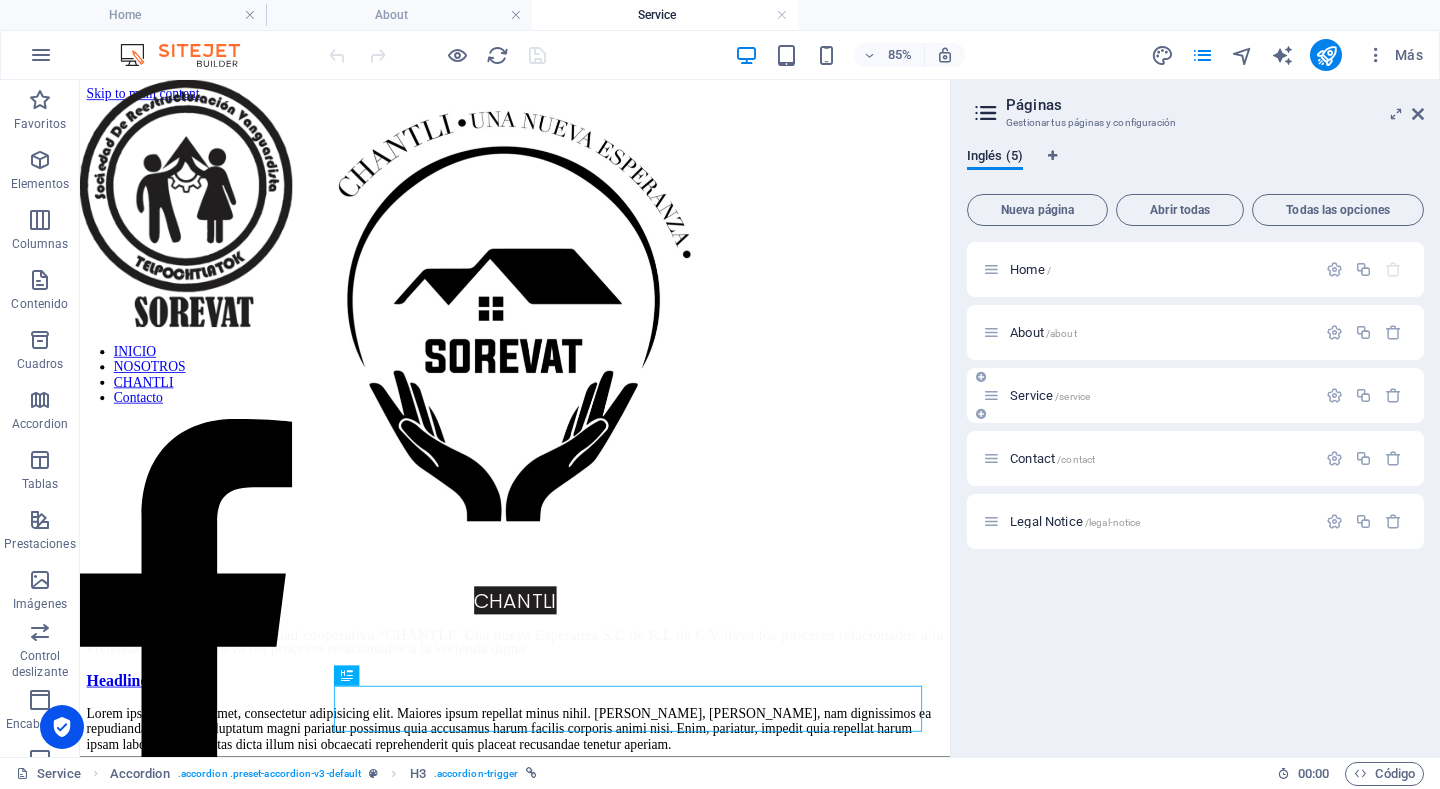 scroll, scrollTop: 0, scrollLeft: 0, axis: both 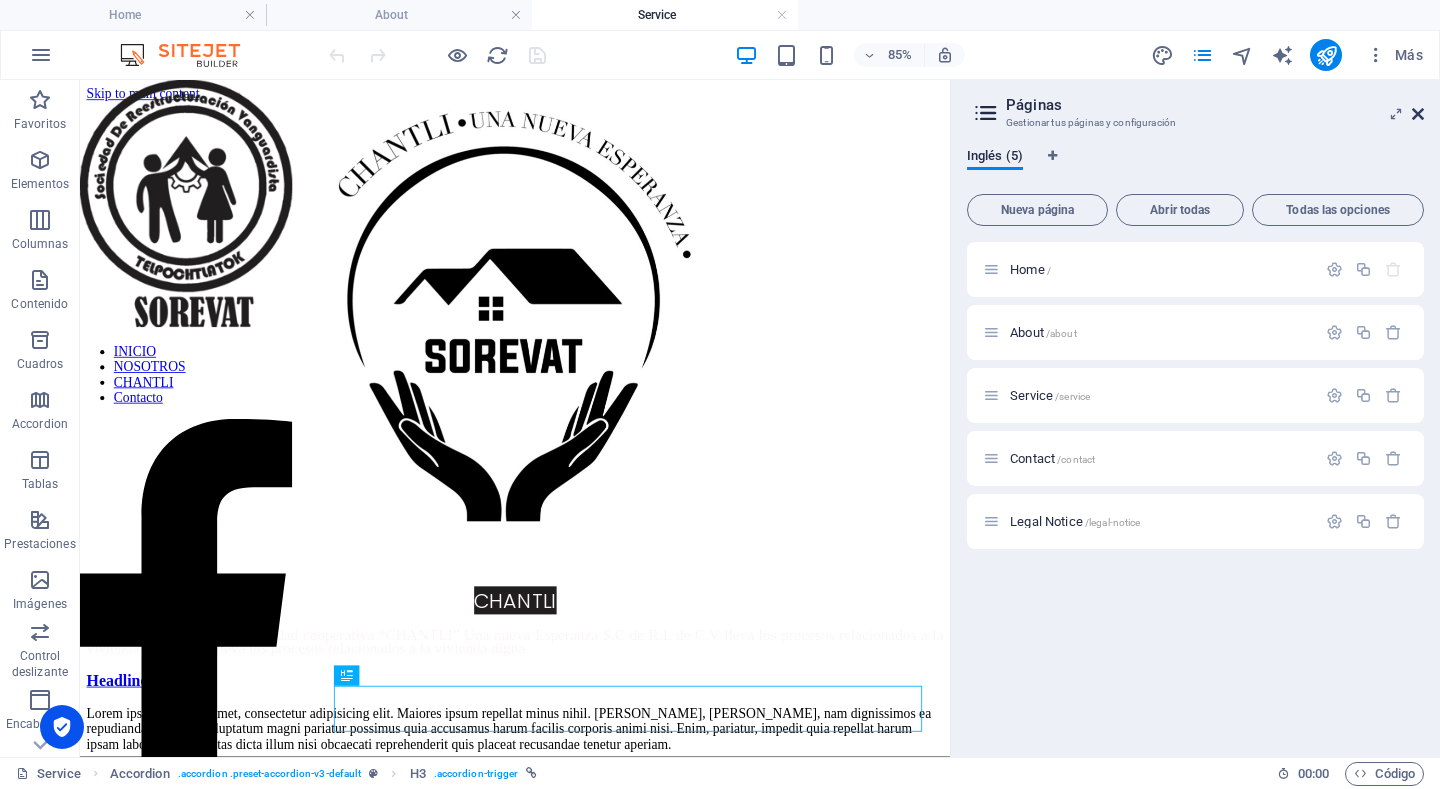 click at bounding box center (1418, 114) 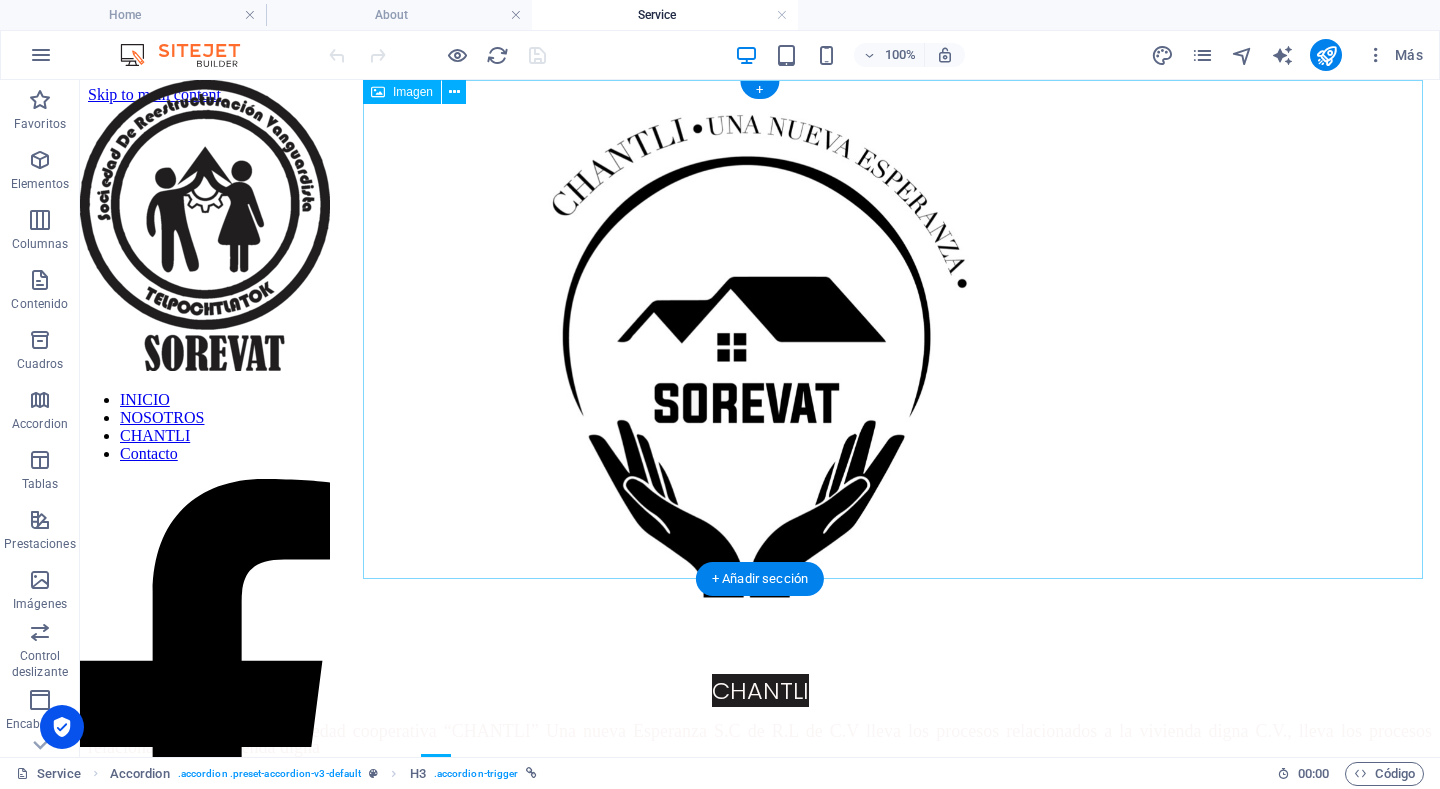 scroll, scrollTop: 0, scrollLeft: 0, axis: both 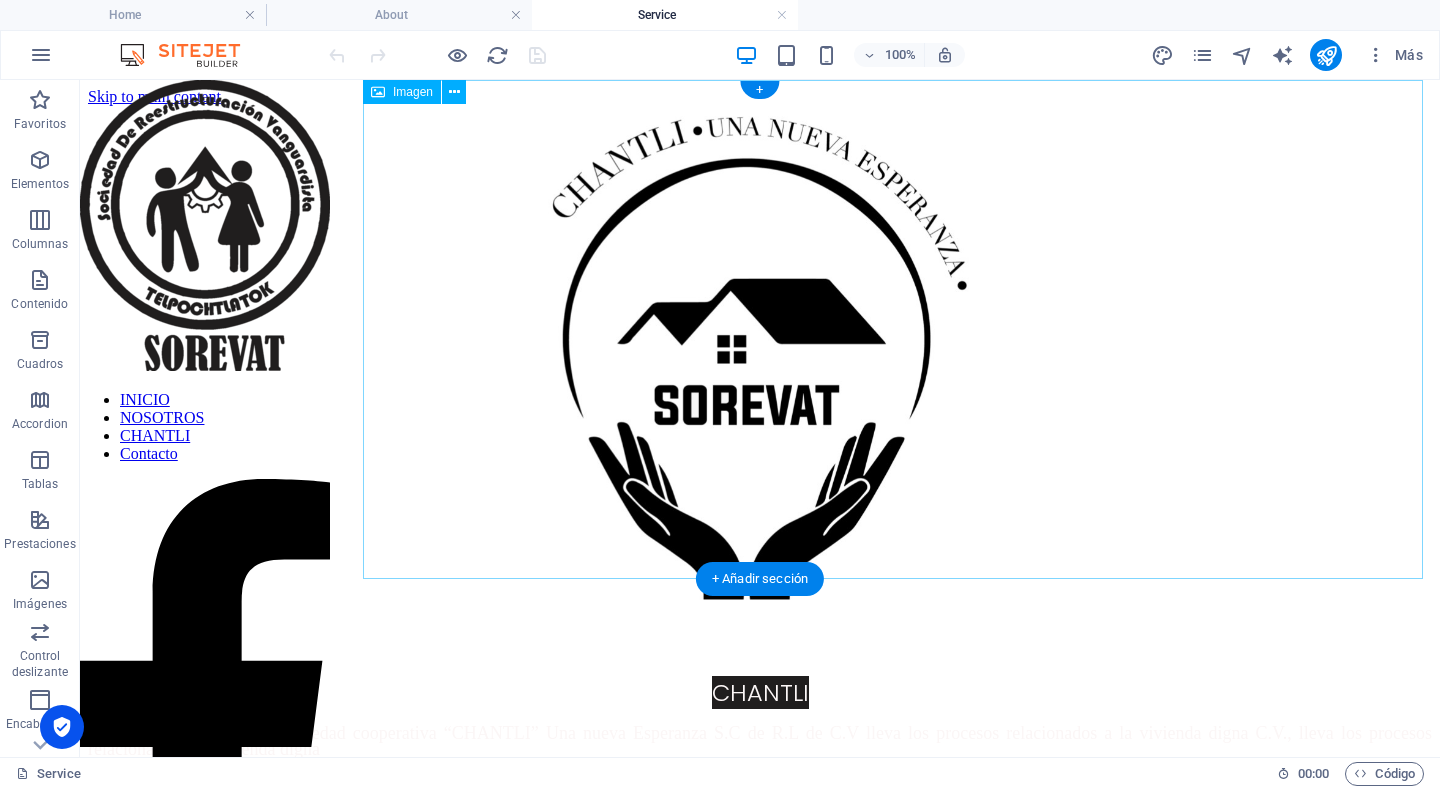 click at bounding box center (760, 357) 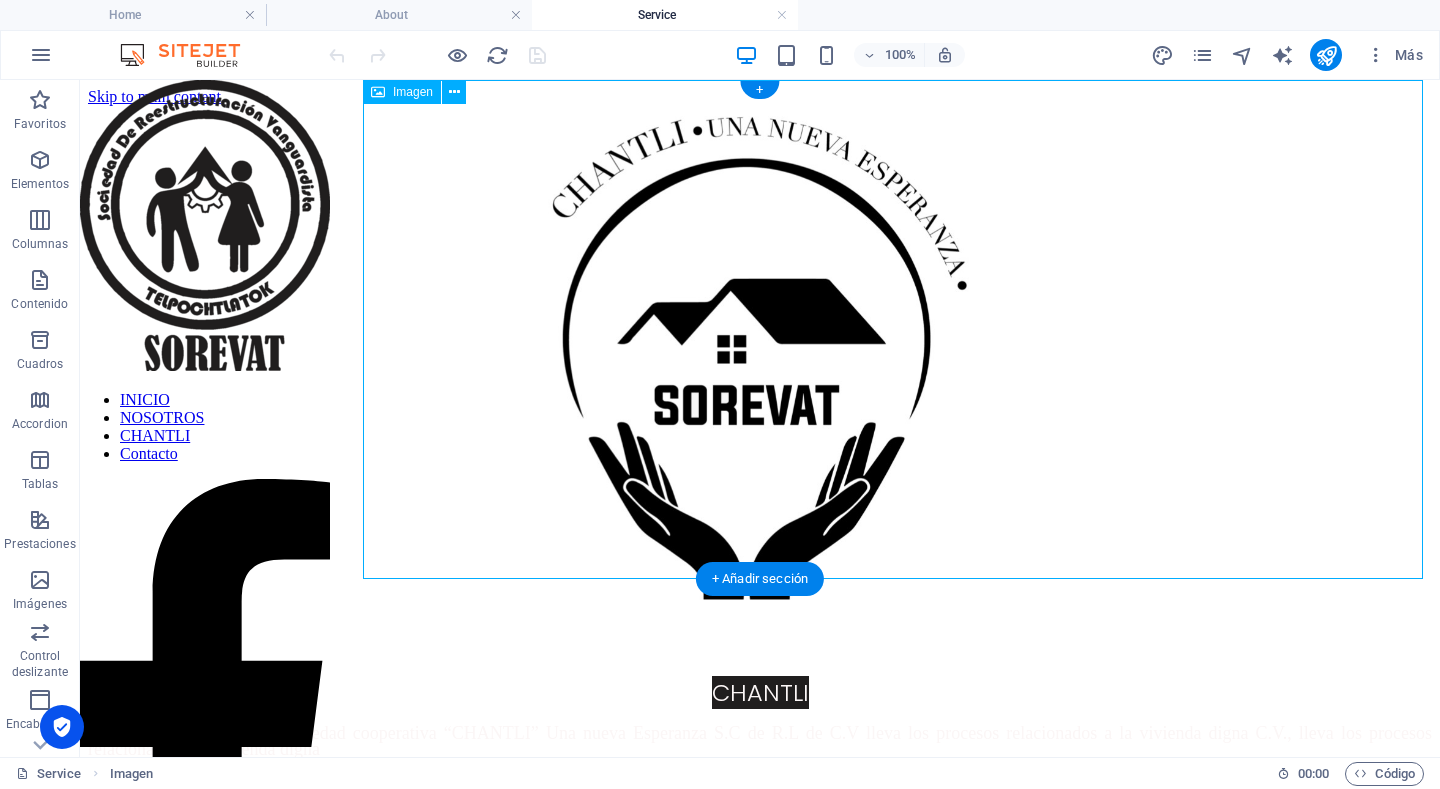 click at bounding box center [760, 357] 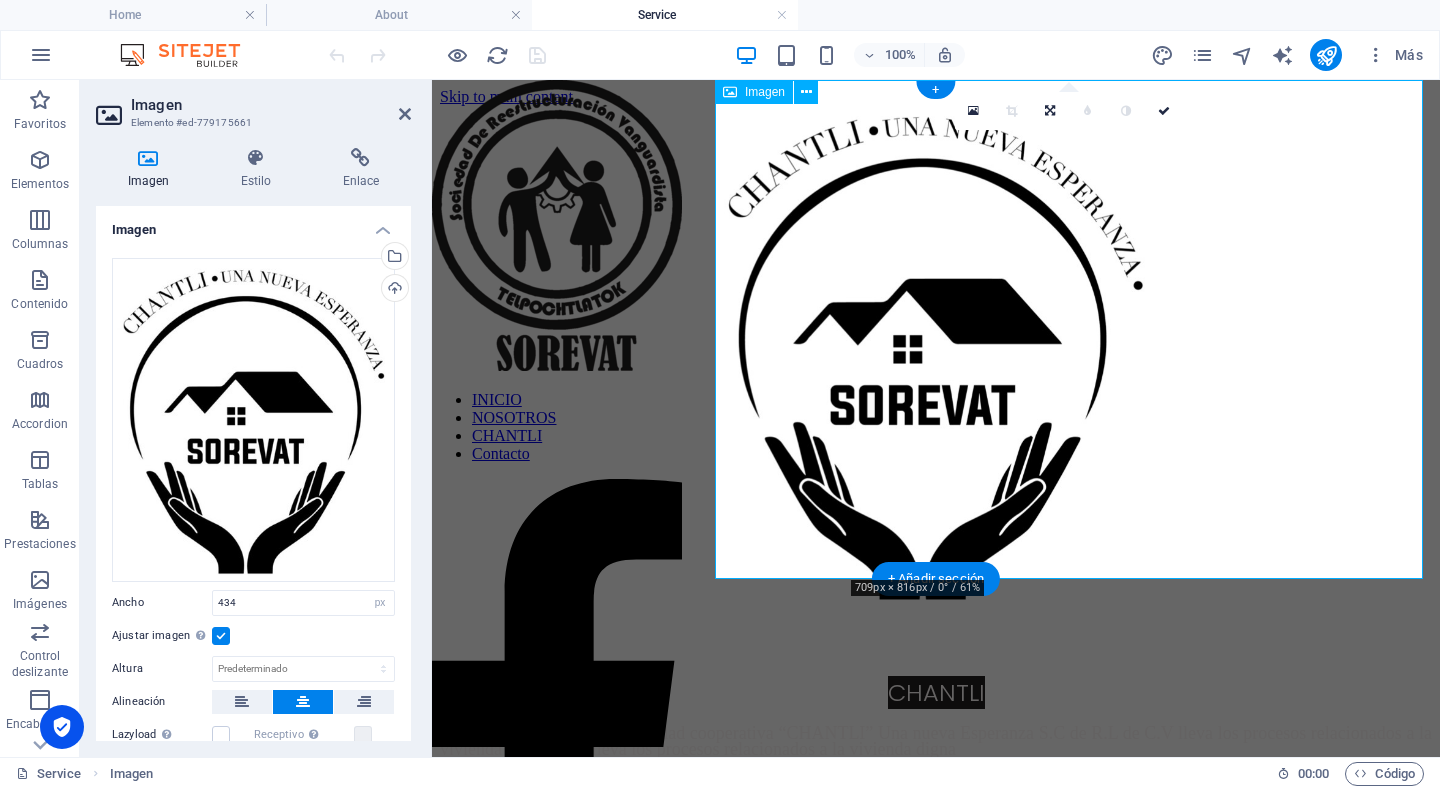 click at bounding box center (936, 357) 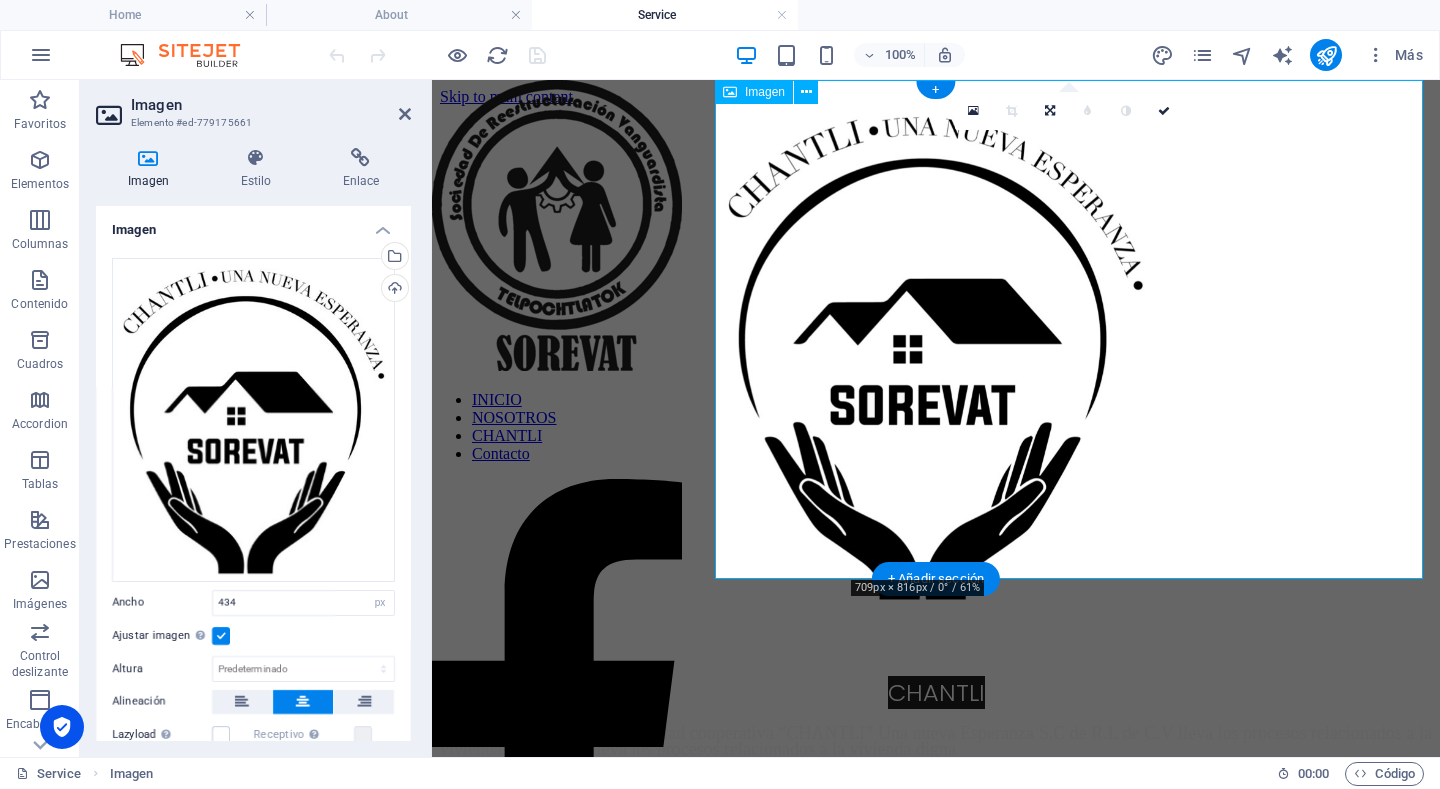 click at bounding box center (936, 357) 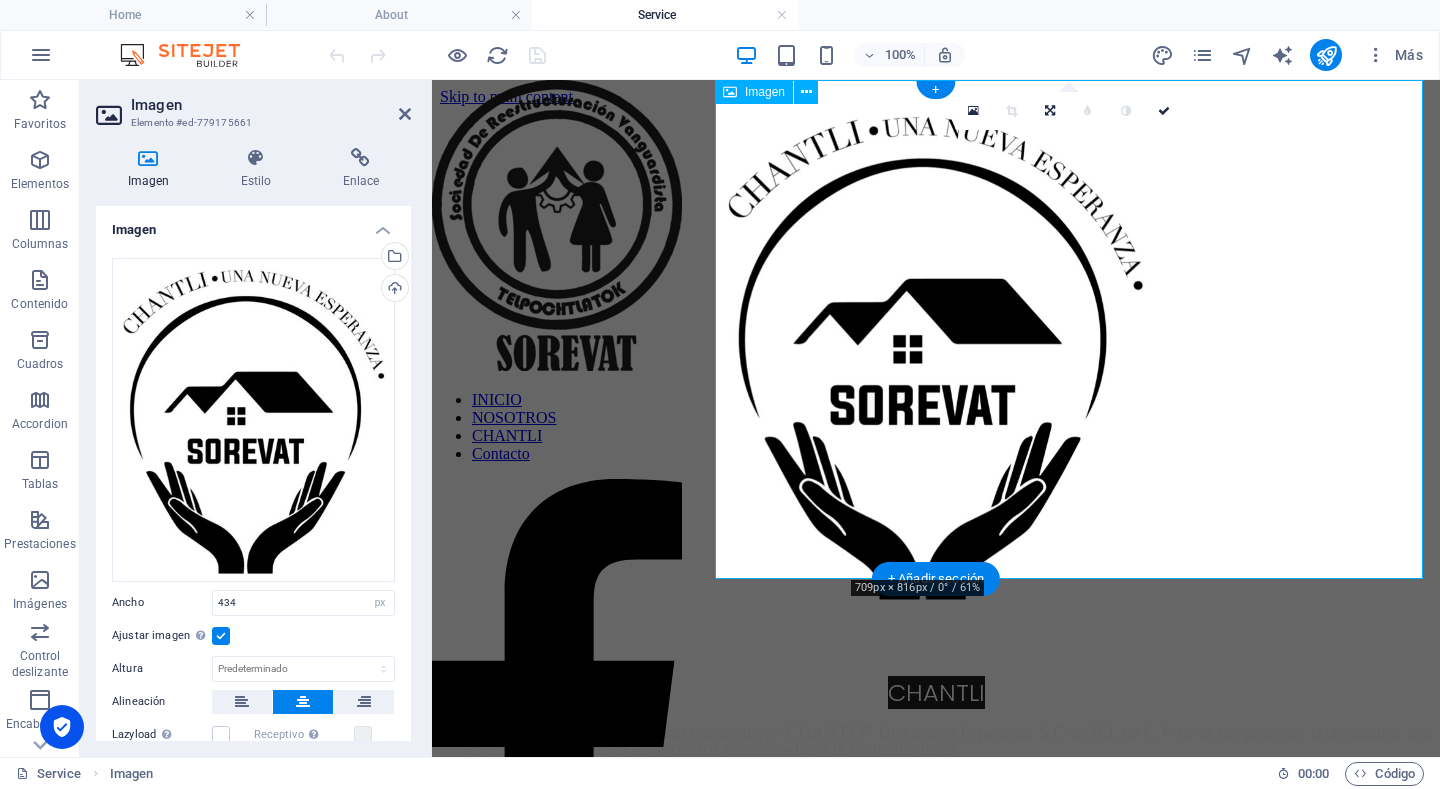 click at bounding box center (936, 357) 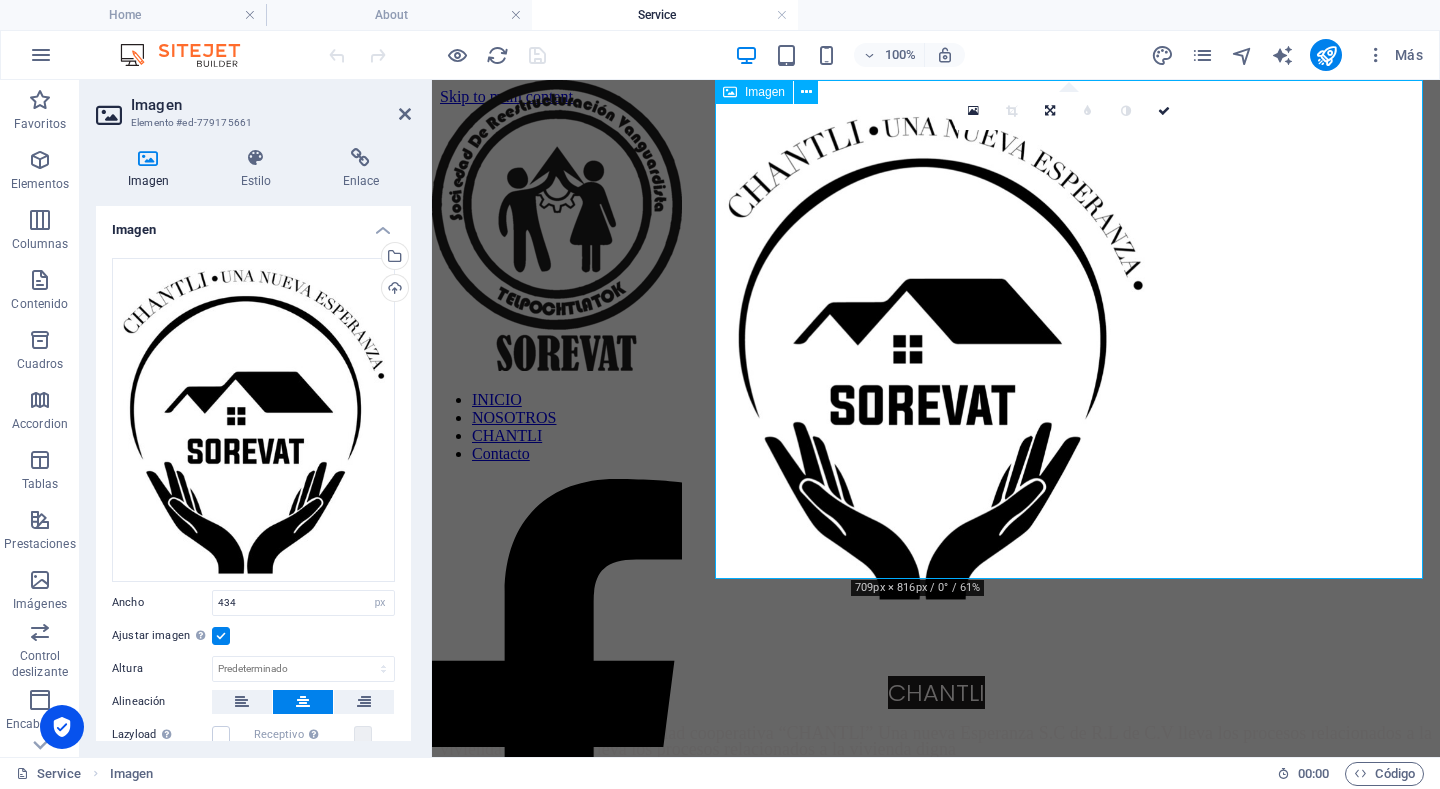 click at bounding box center [936, 357] 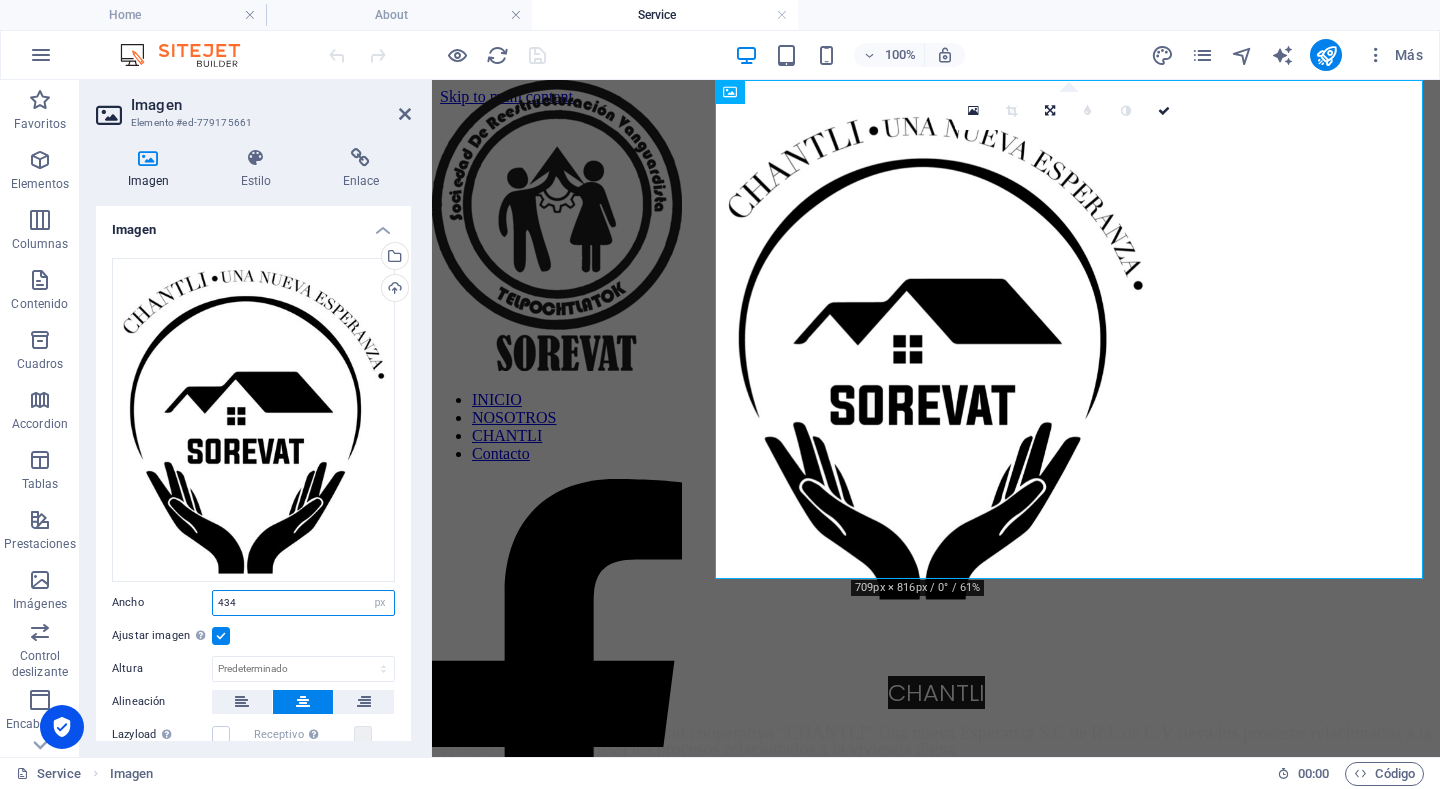 click on "434" at bounding box center [303, 603] 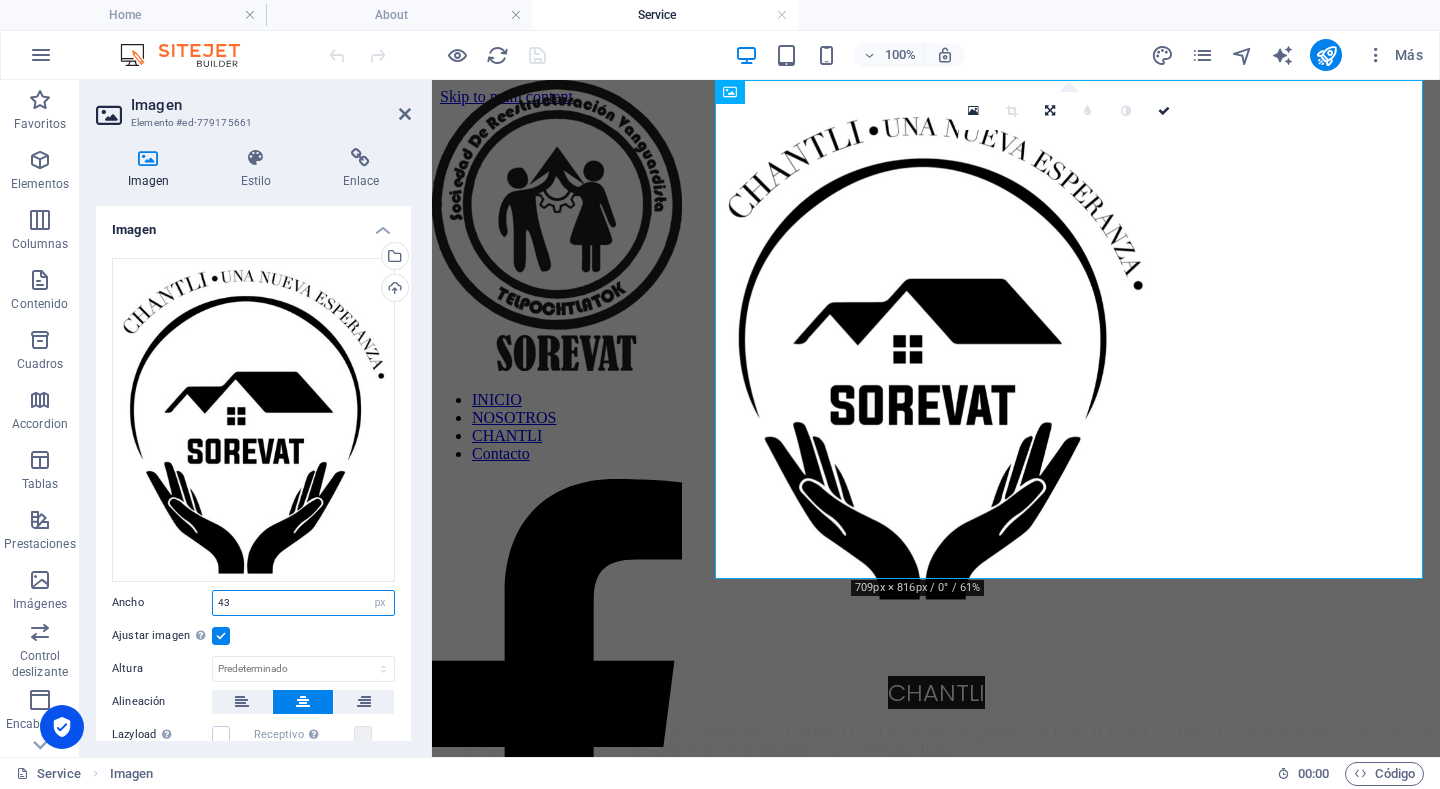 type on "4" 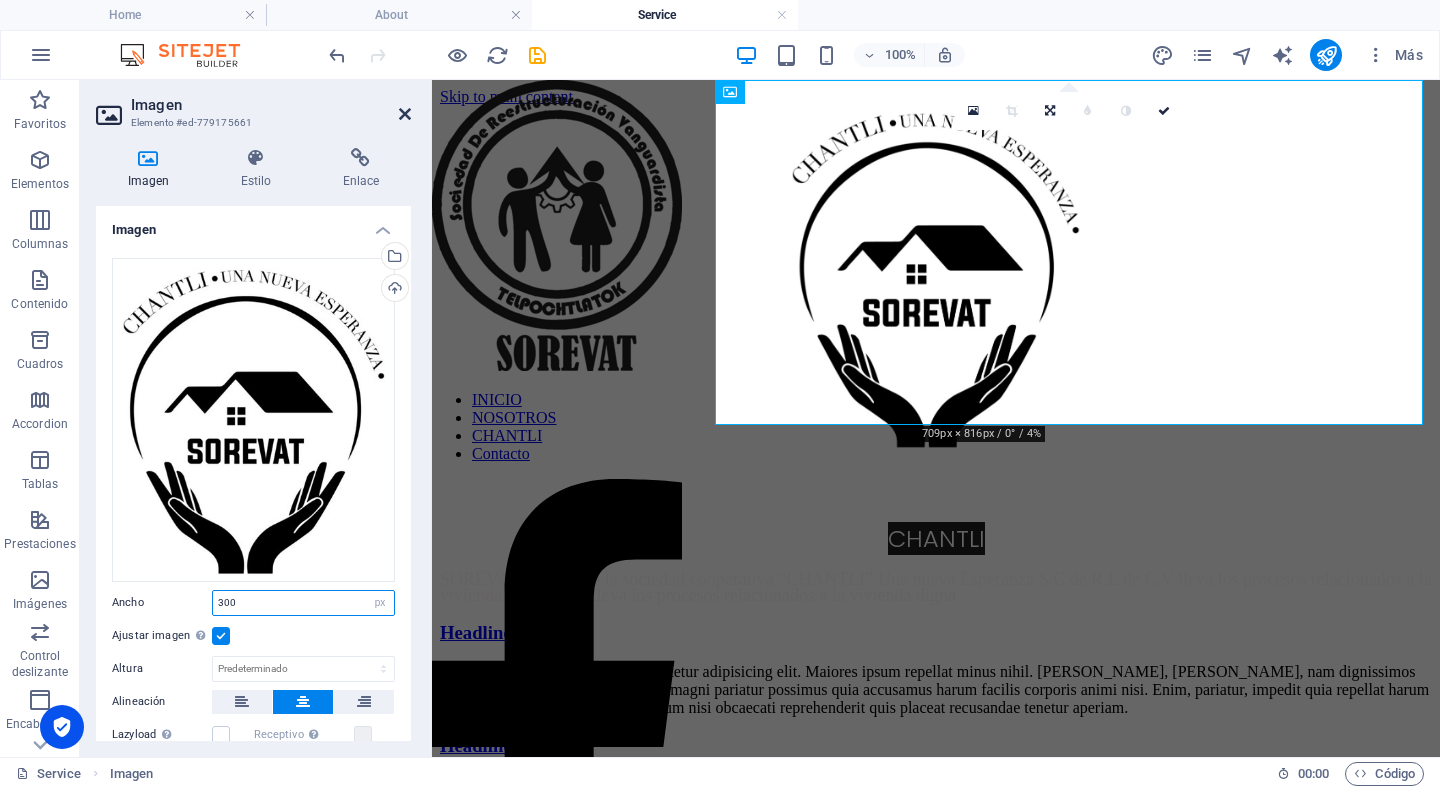 type on "300" 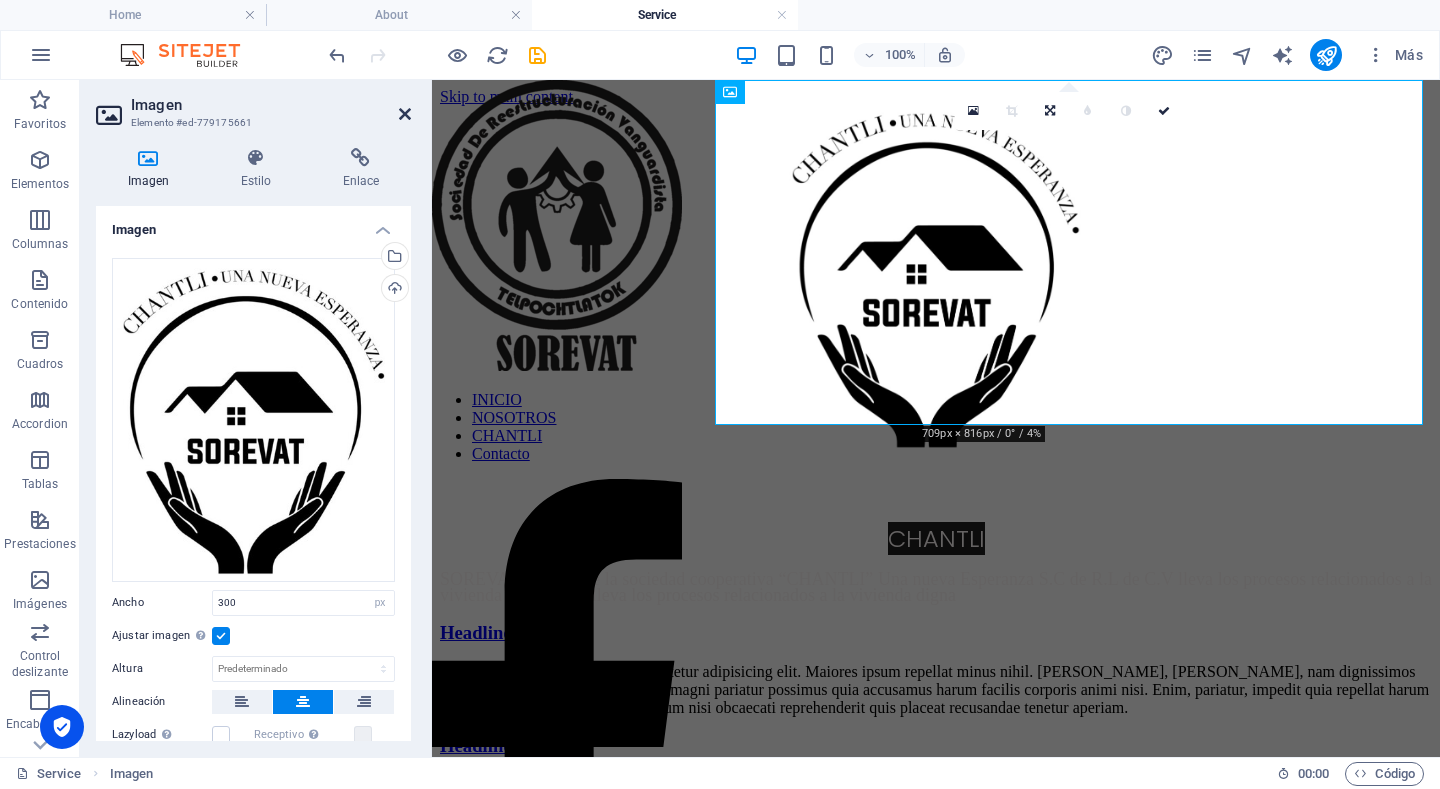 click at bounding box center [405, 114] 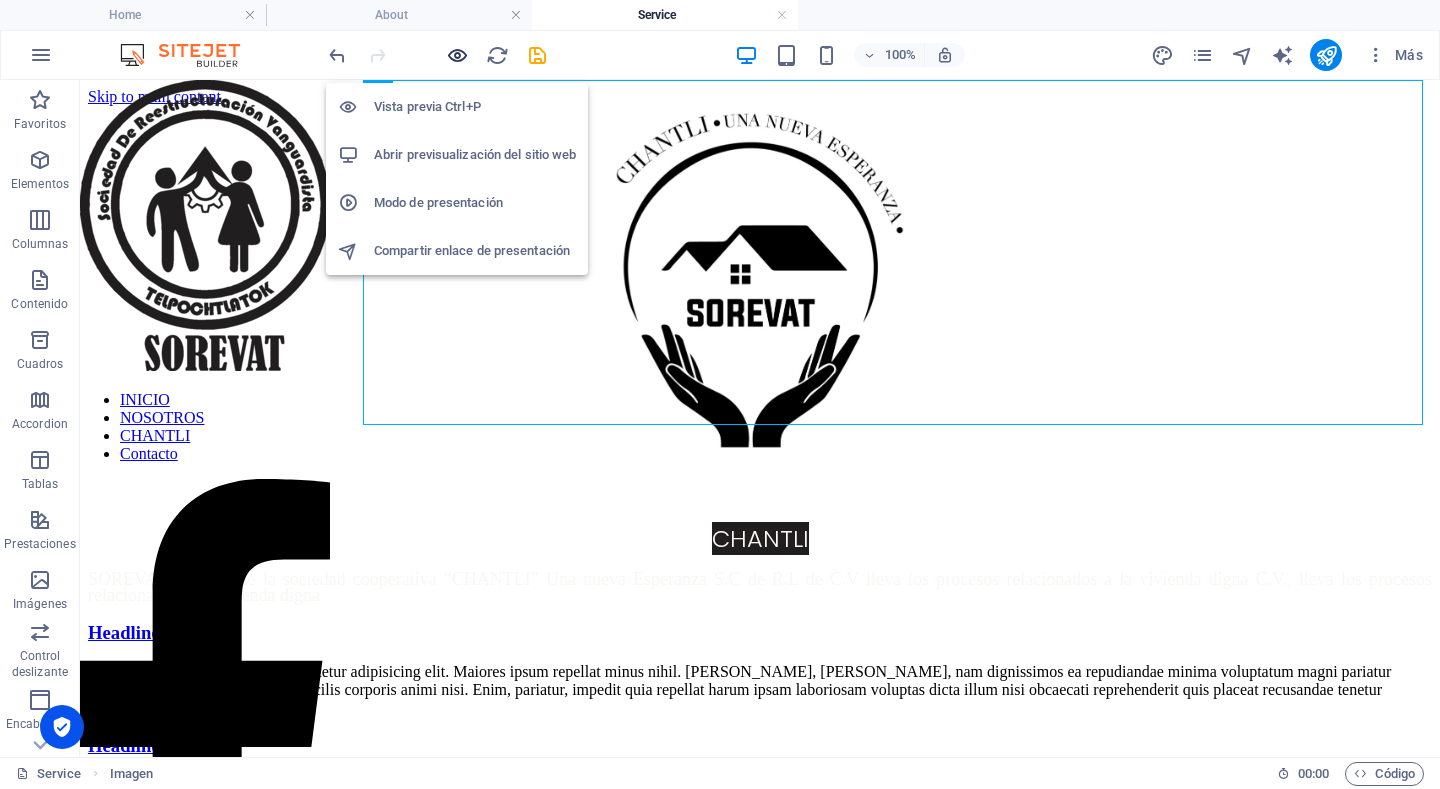 click at bounding box center [457, 55] 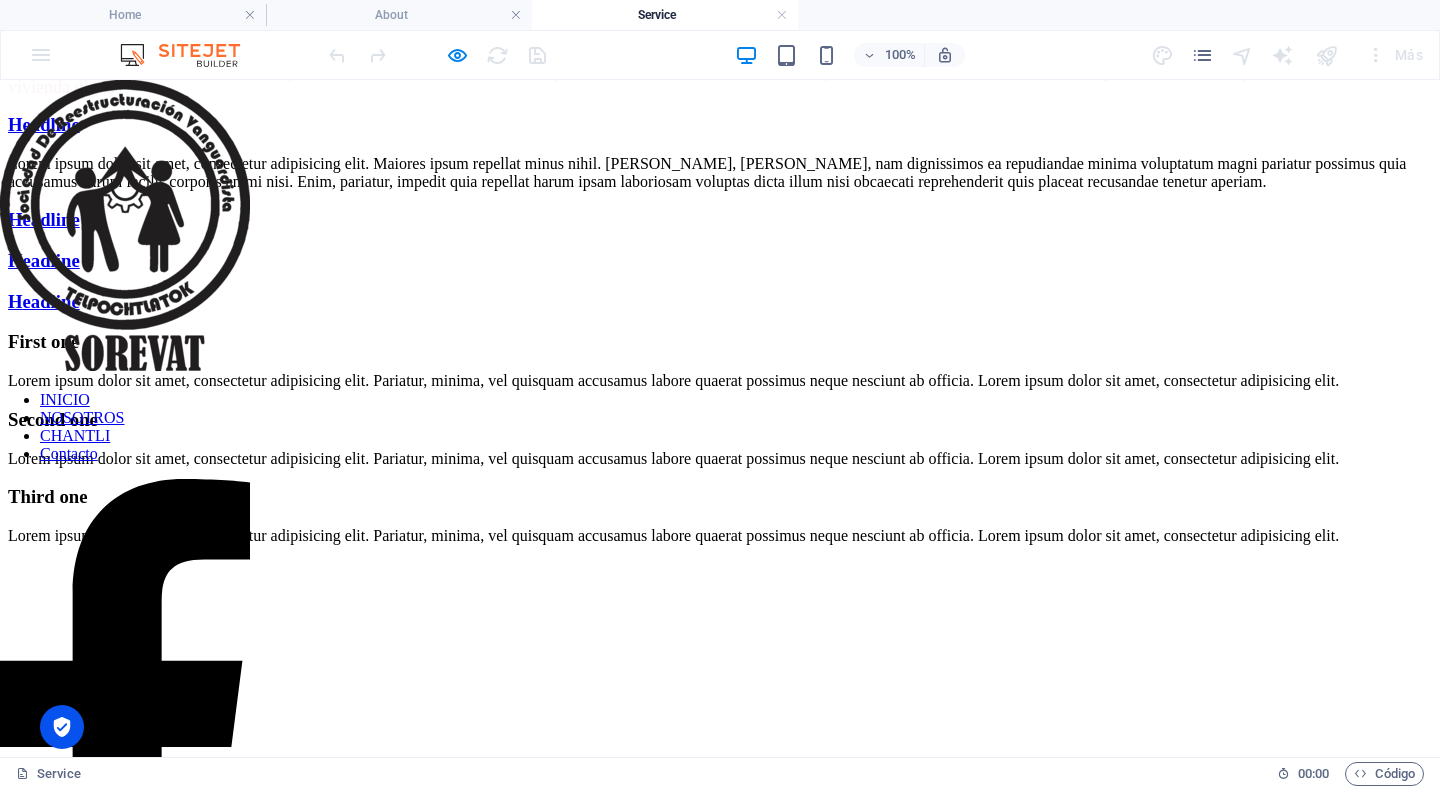 scroll, scrollTop: 524, scrollLeft: 0, axis: vertical 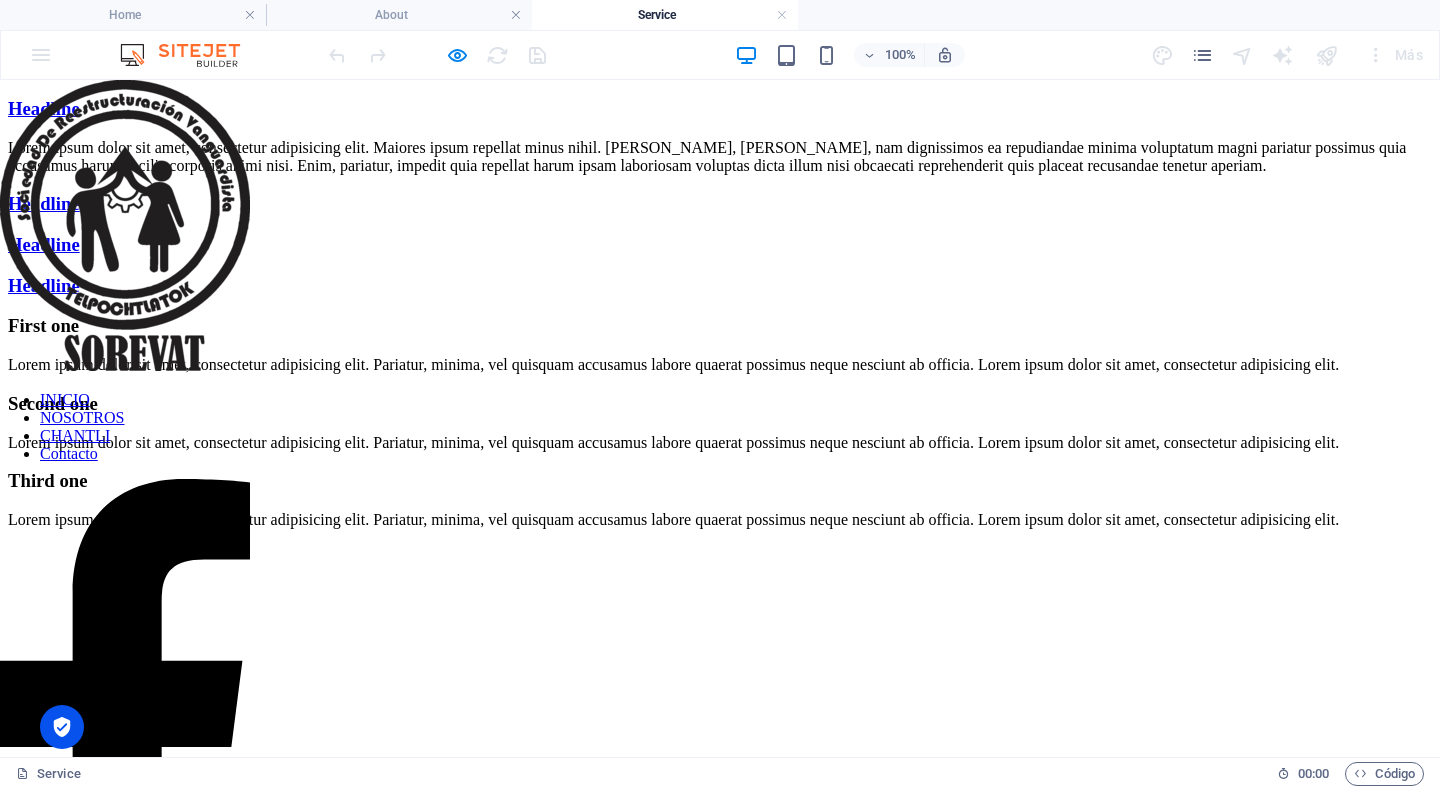 click on "Headline" at bounding box center [44, 108] 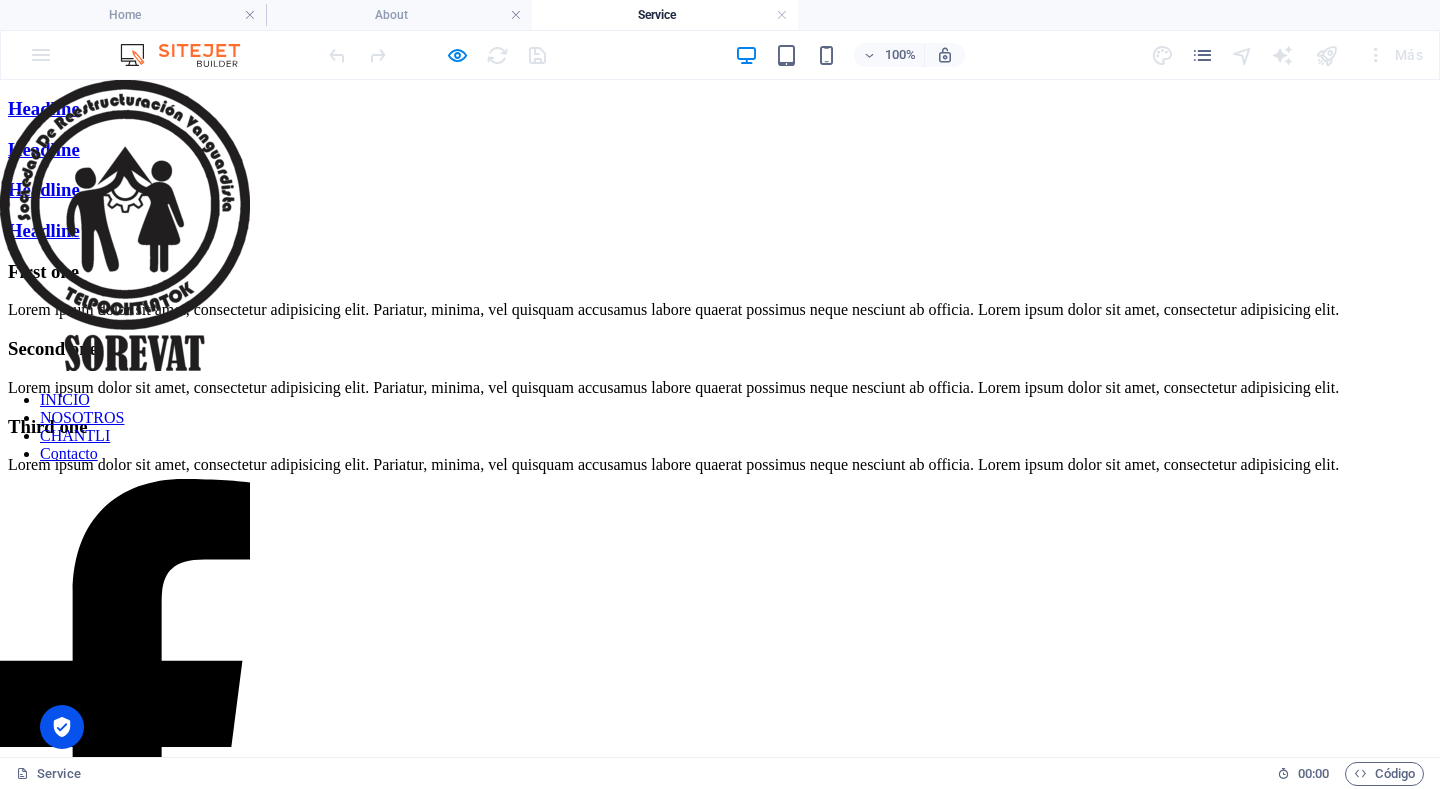click on "Headline" at bounding box center [44, 149] 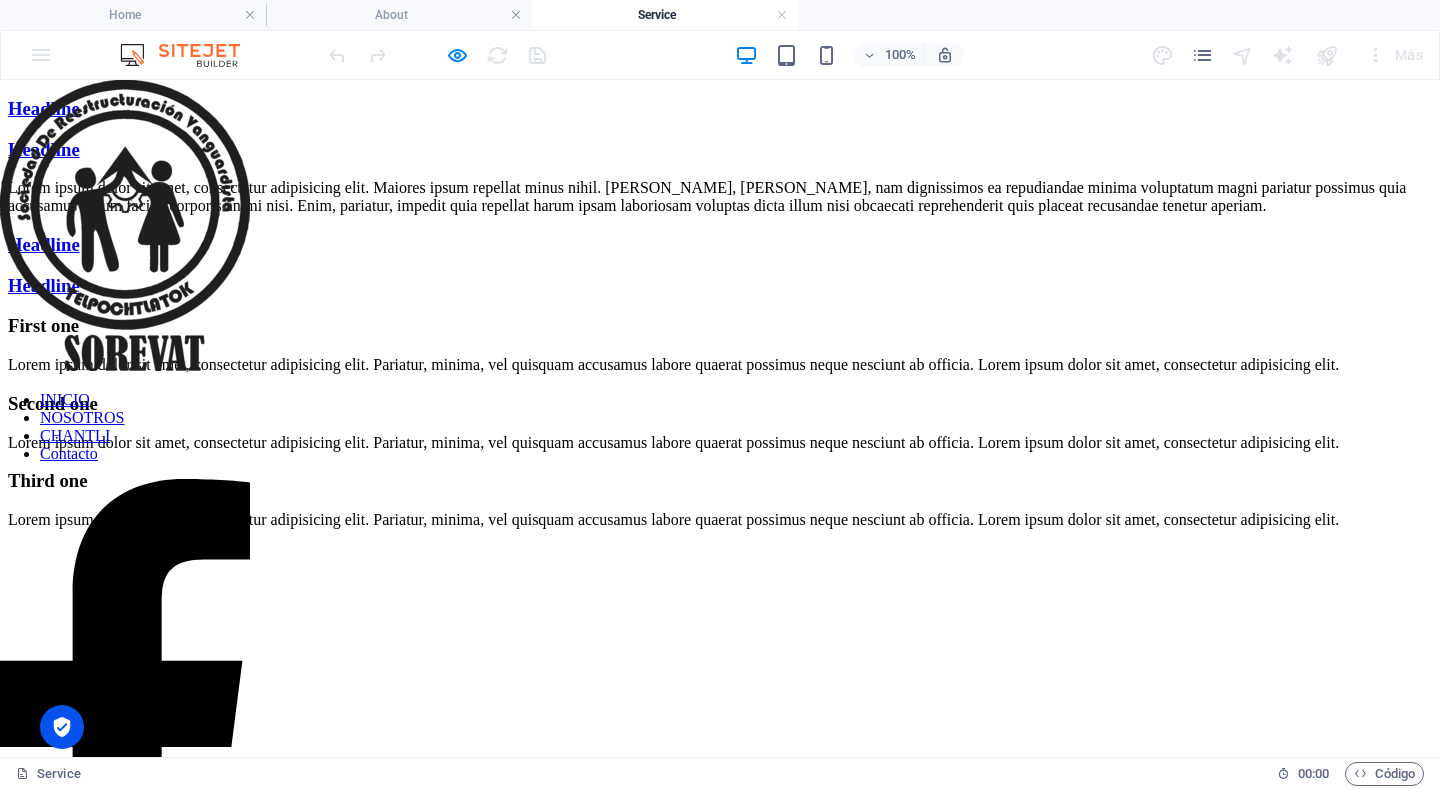 click on "Headline" at bounding box center [44, 149] 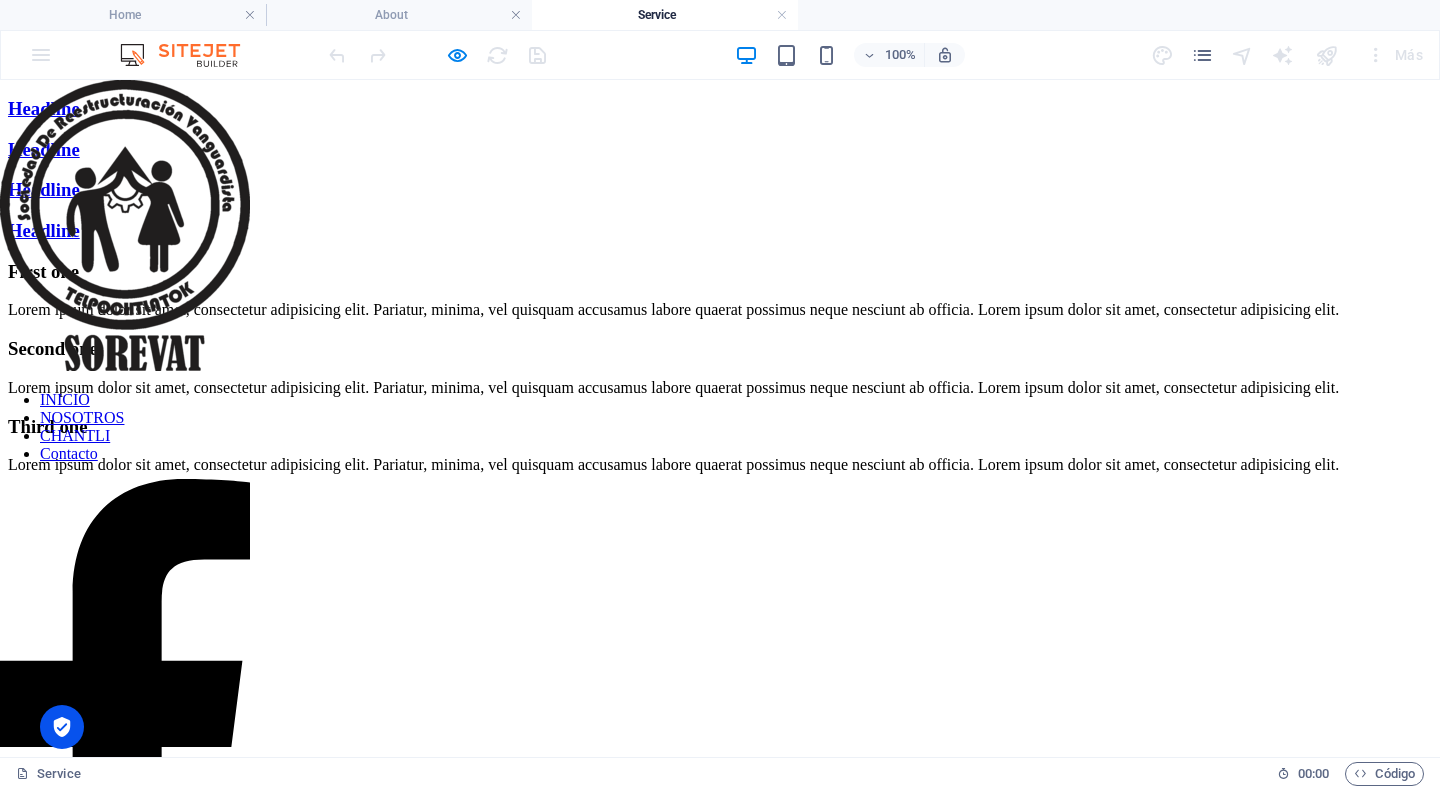 click on "Headline" at bounding box center (44, 189) 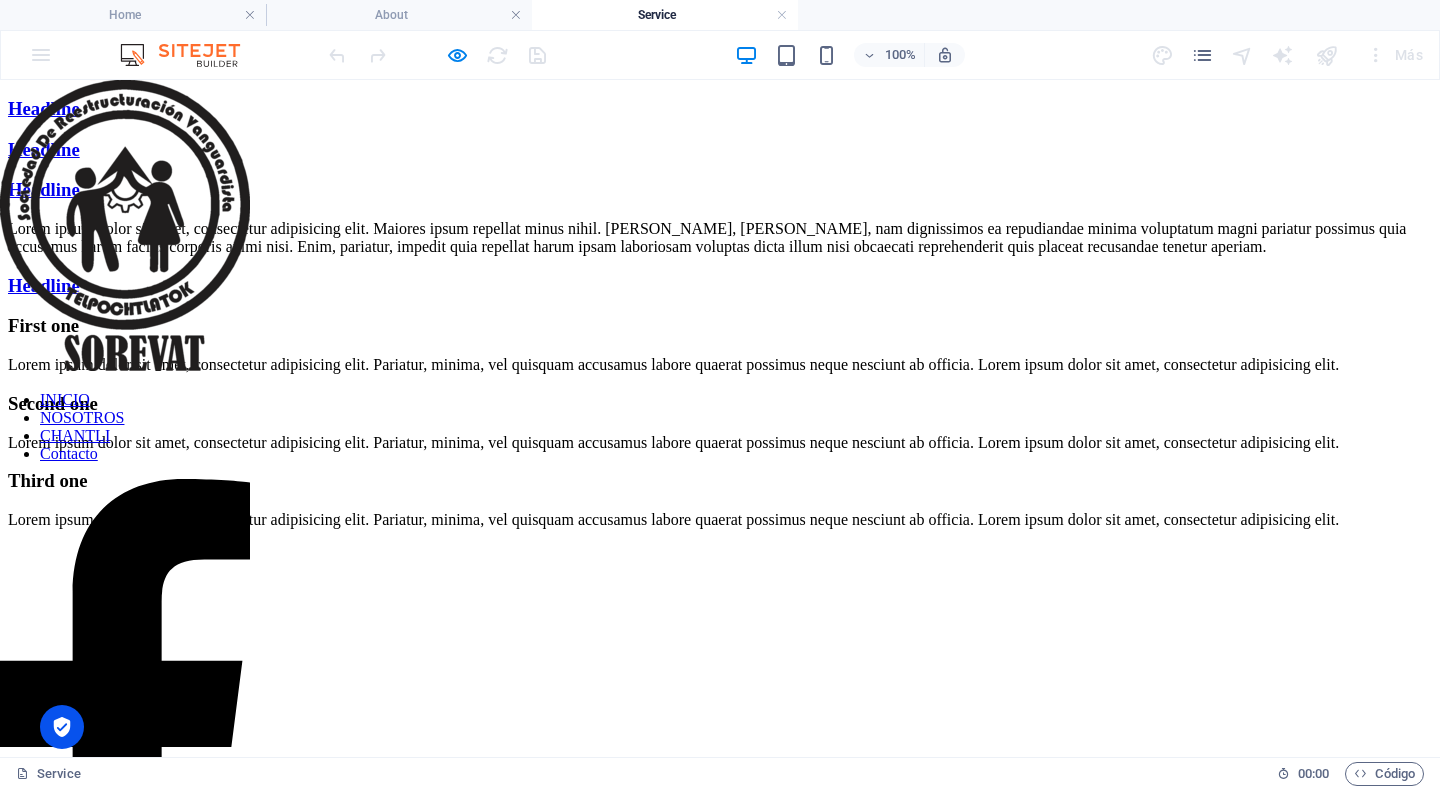 click on "Headline" at bounding box center [44, 189] 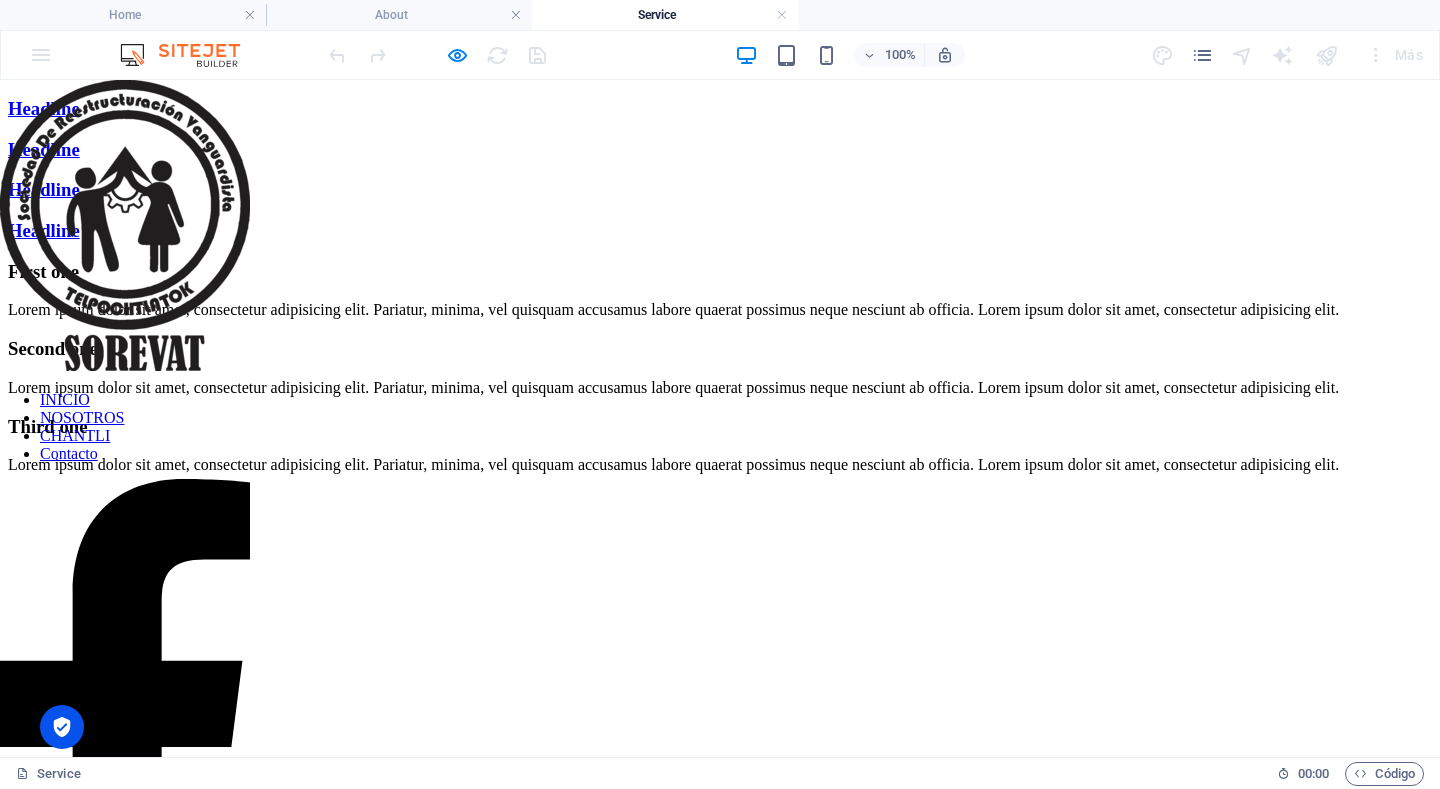 click on "Headline" at bounding box center (44, 230) 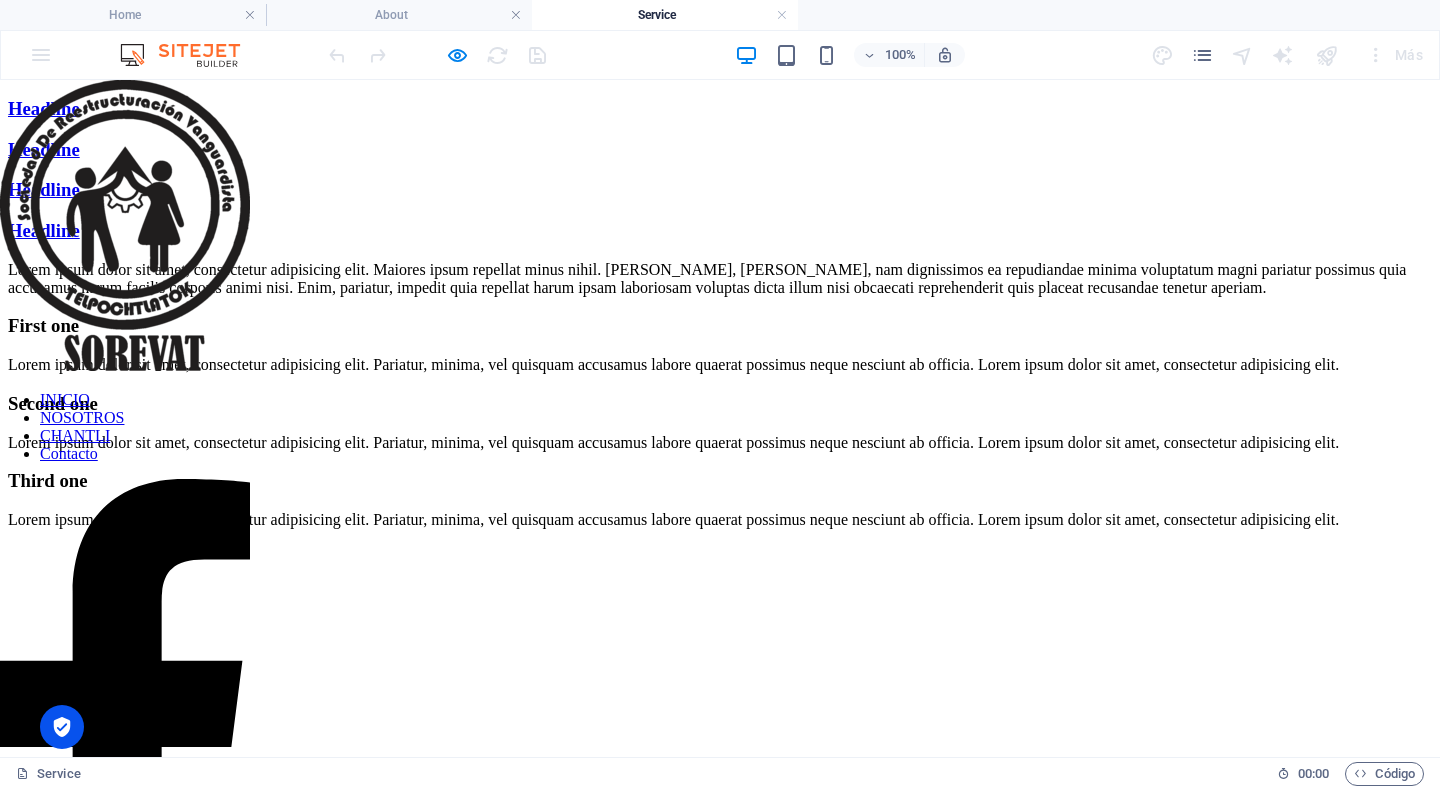 click on "Headline" at bounding box center [44, 230] 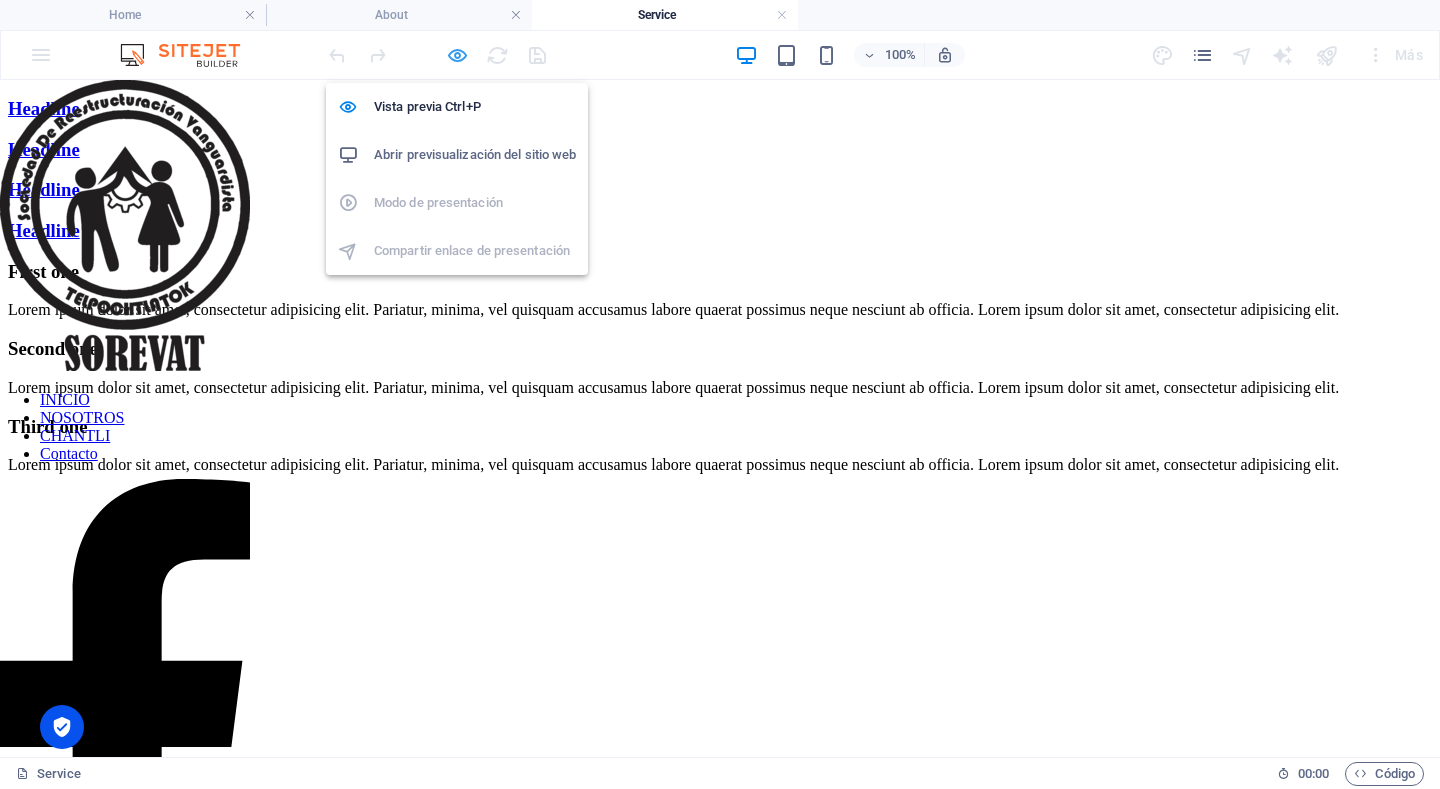 click at bounding box center (457, 55) 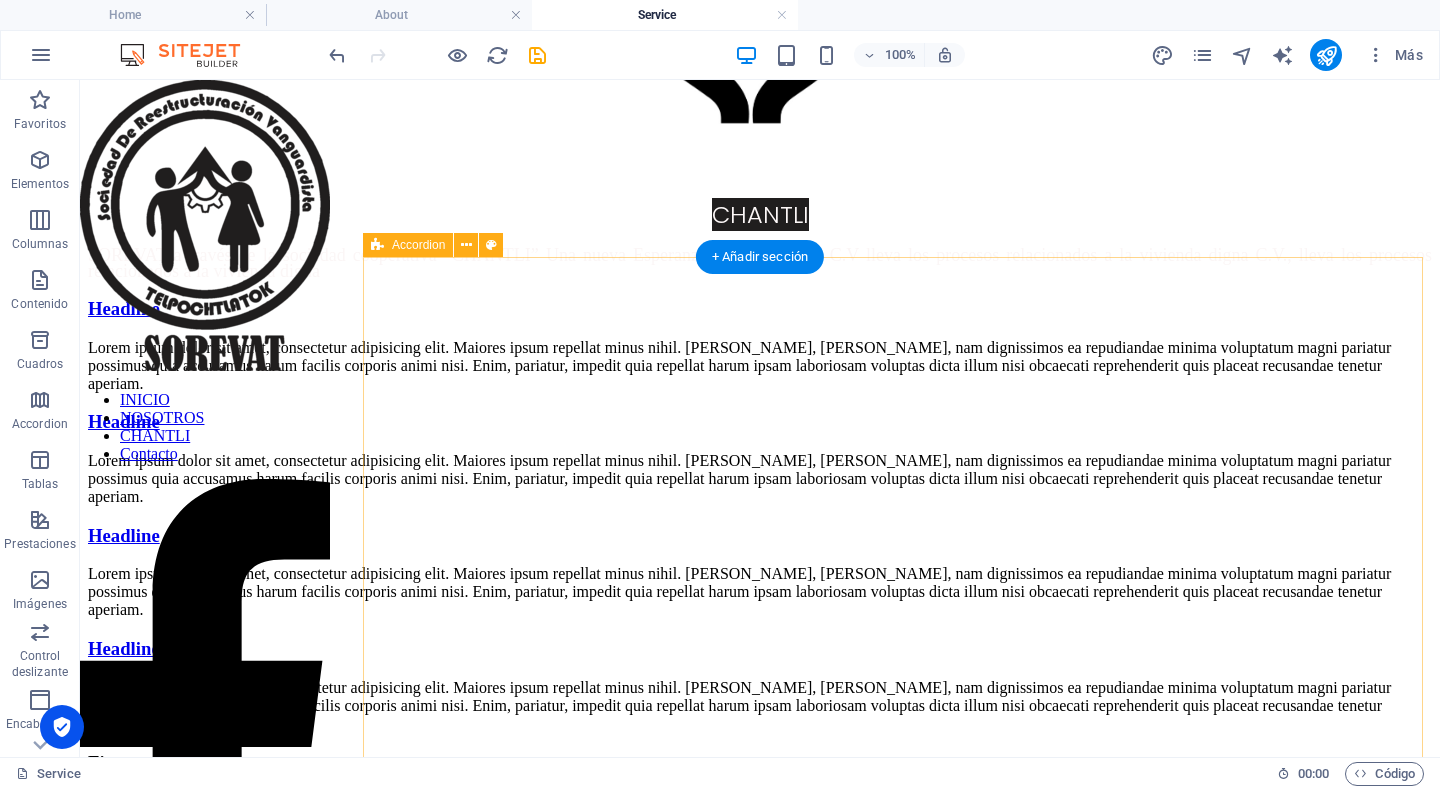 scroll, scrollTop: 0, scrollLeft: 0, axis: both 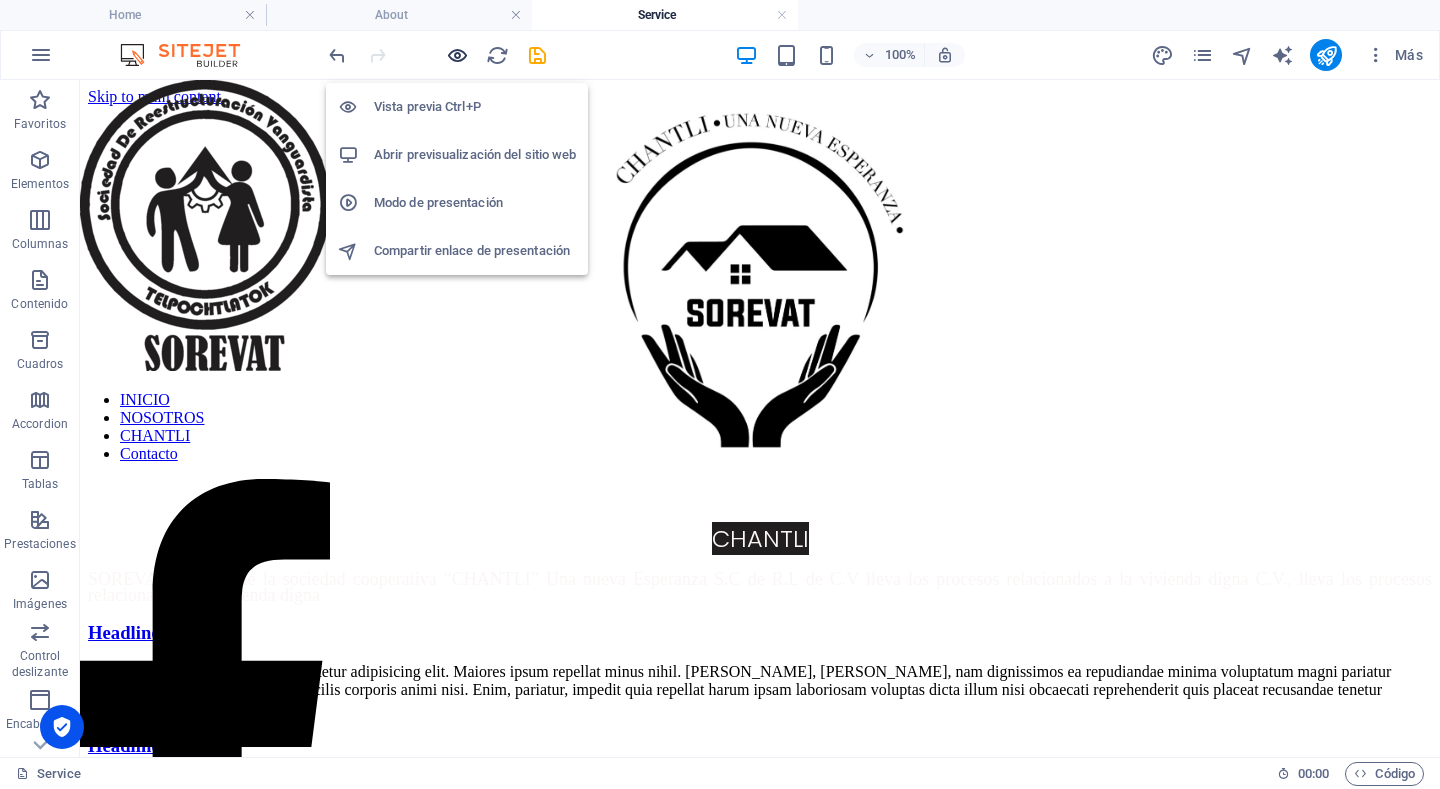 click at bounding box center (457, 55) 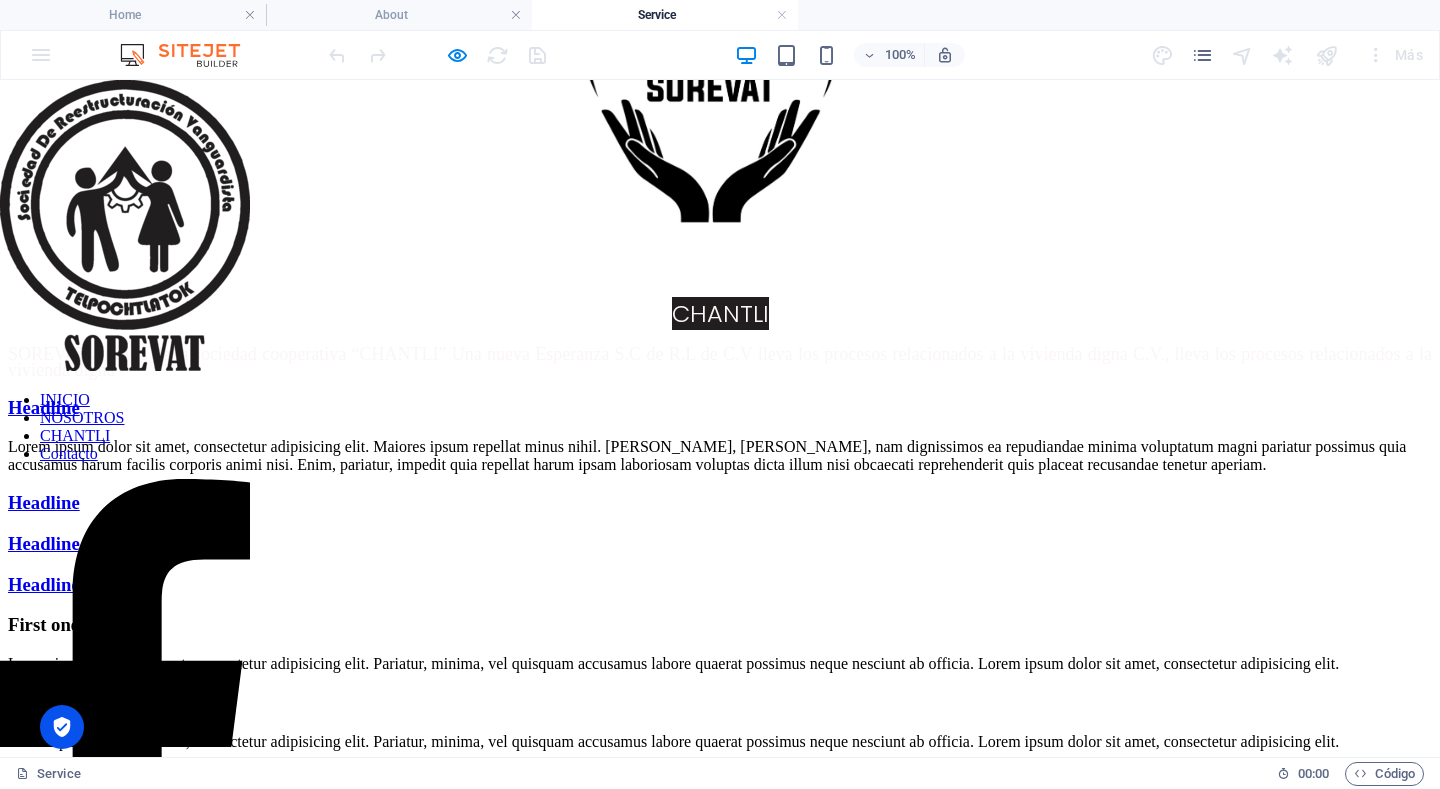 scroll, scrollTop: 0, scrollLeft: 0, axis: both 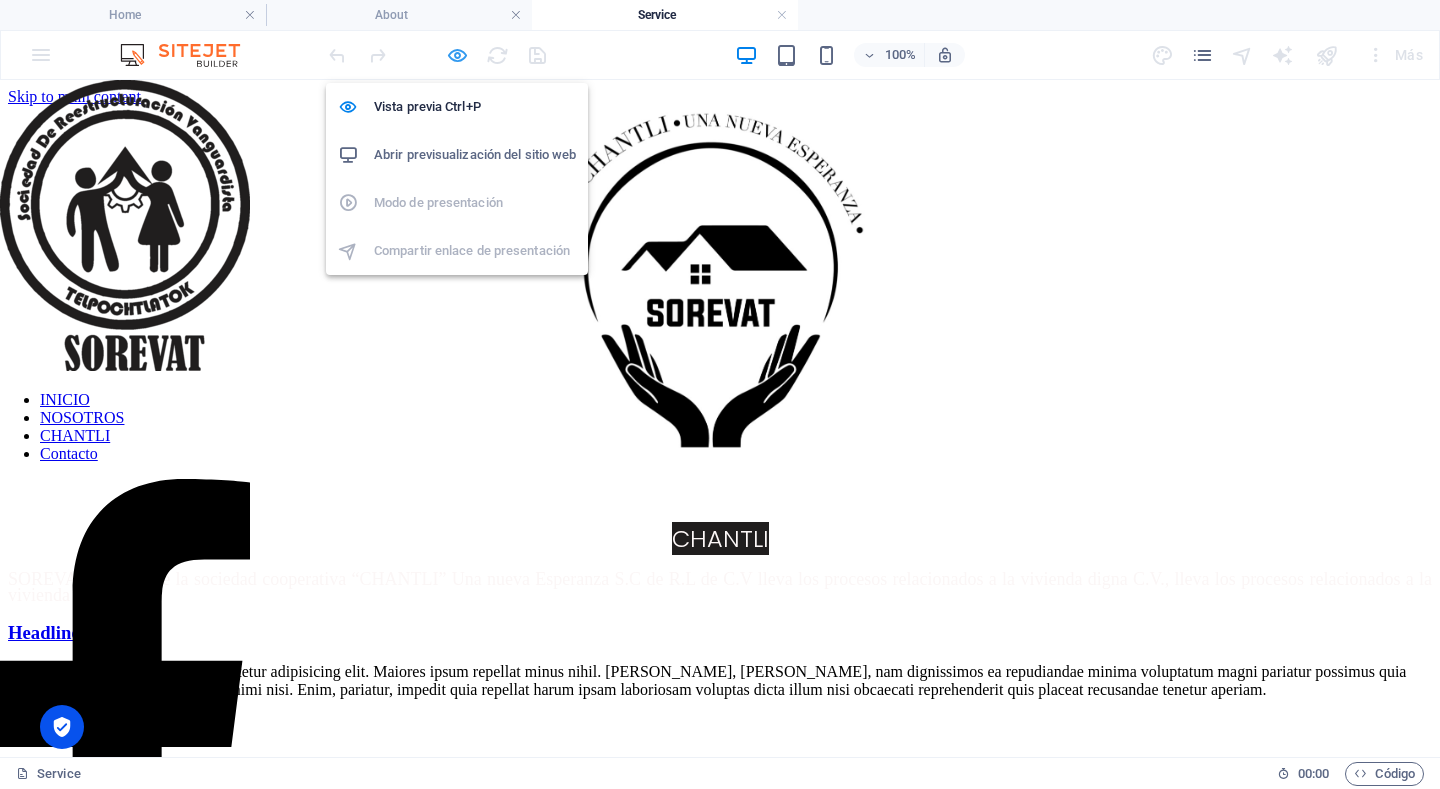 click at bounding box center [457, 55] 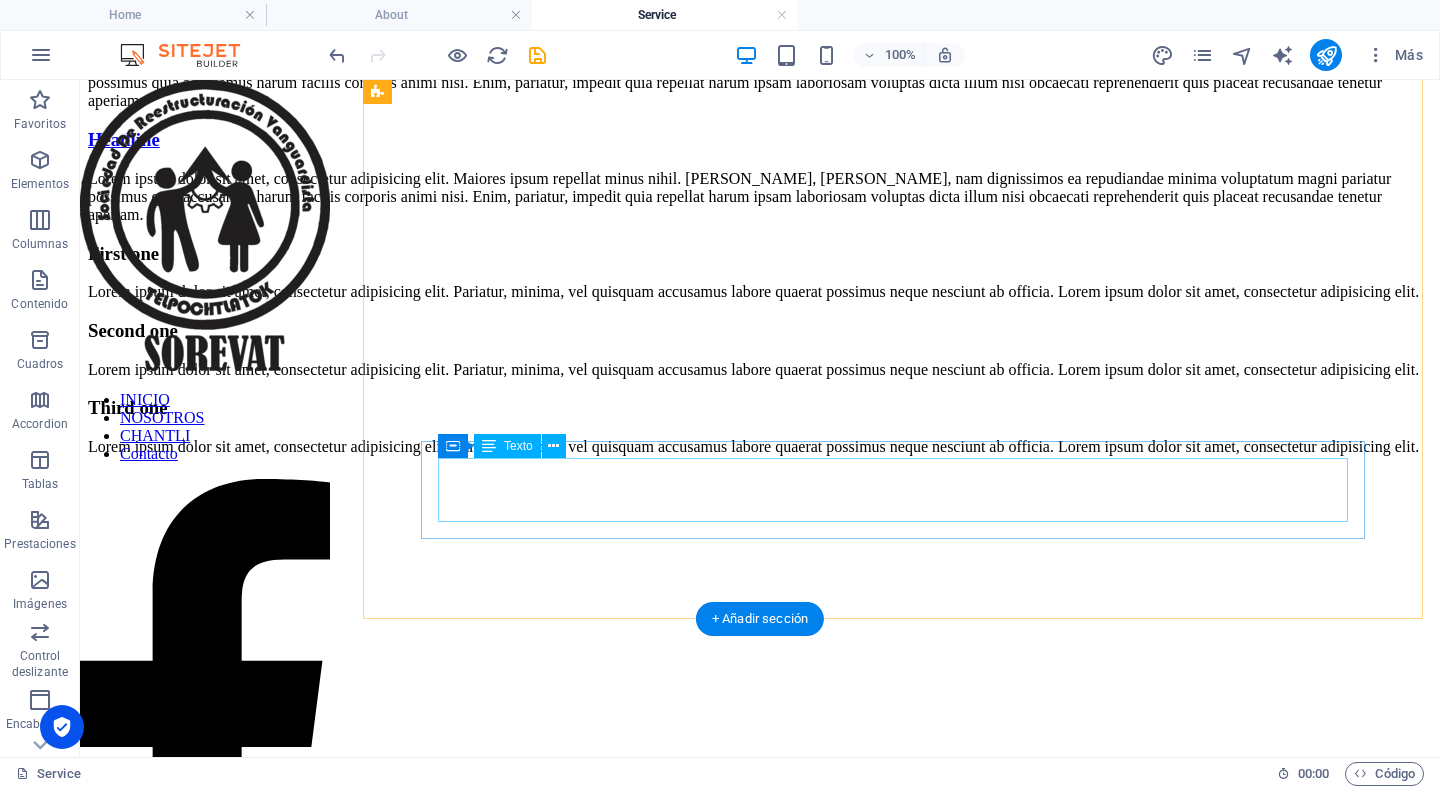 scroll, scrollTop: 800, scrollLeft: 0, axis: vertical 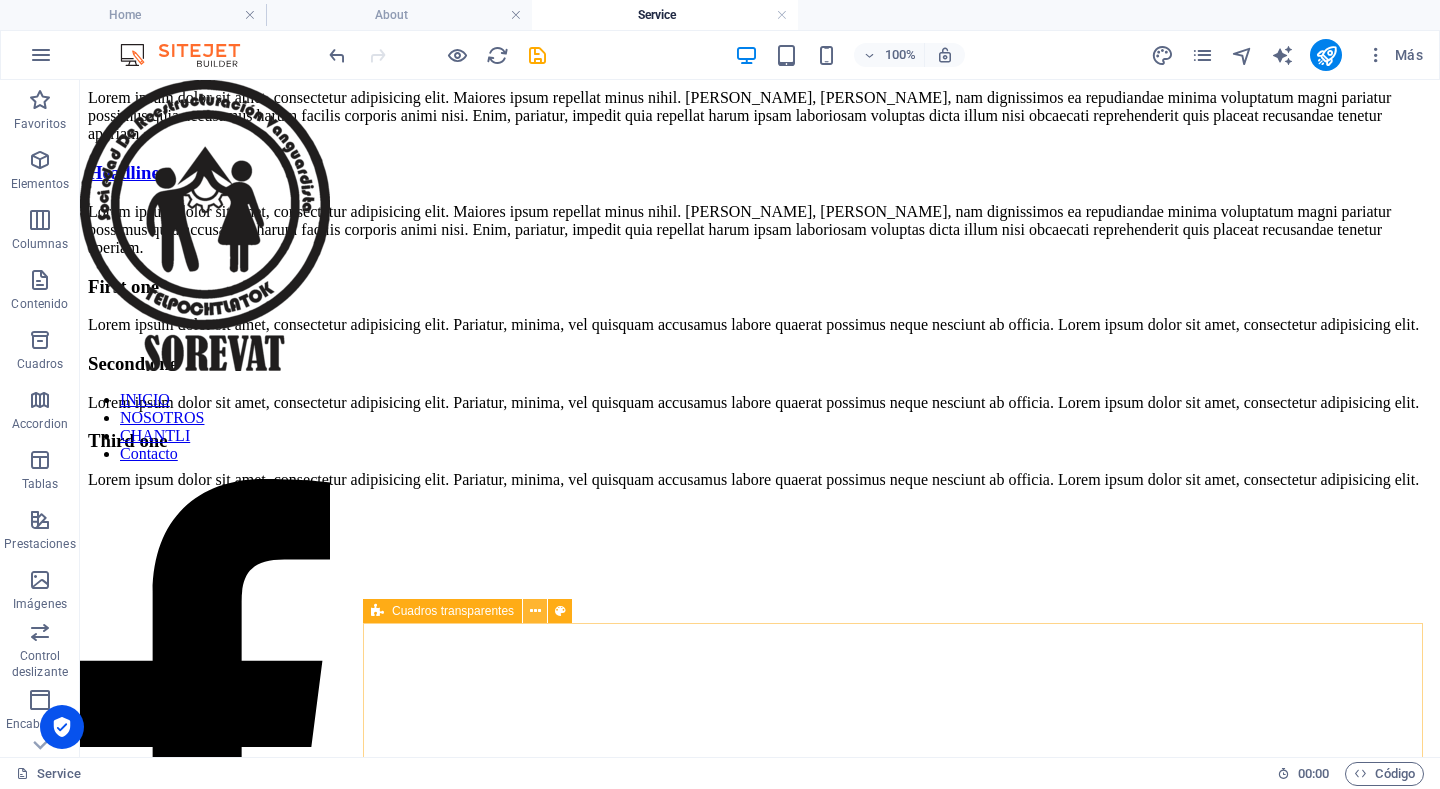 click at bounding box center (535, 611) 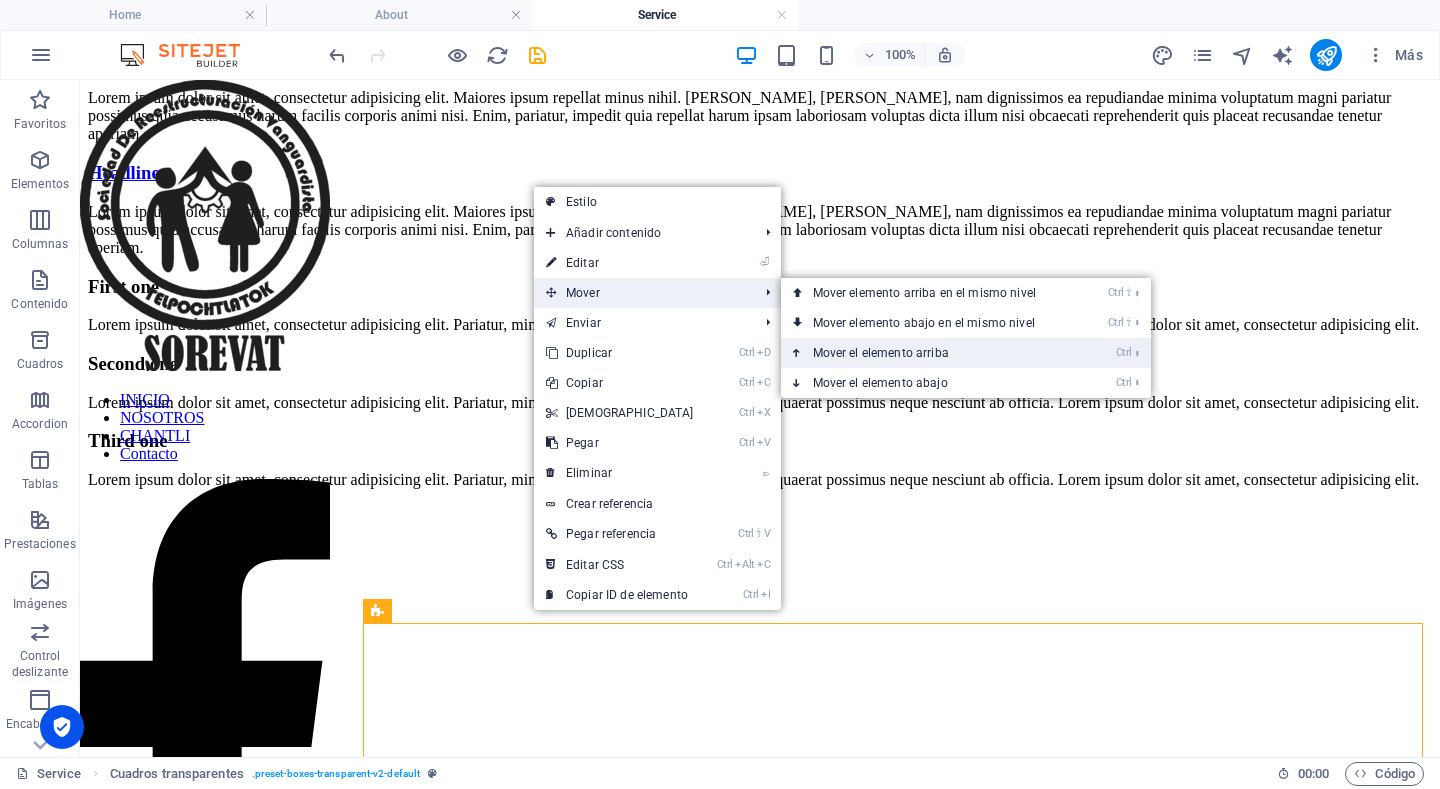 click on "Ctrl ⬆  Mover el elemento arriba" at bounding box center (928, 353) 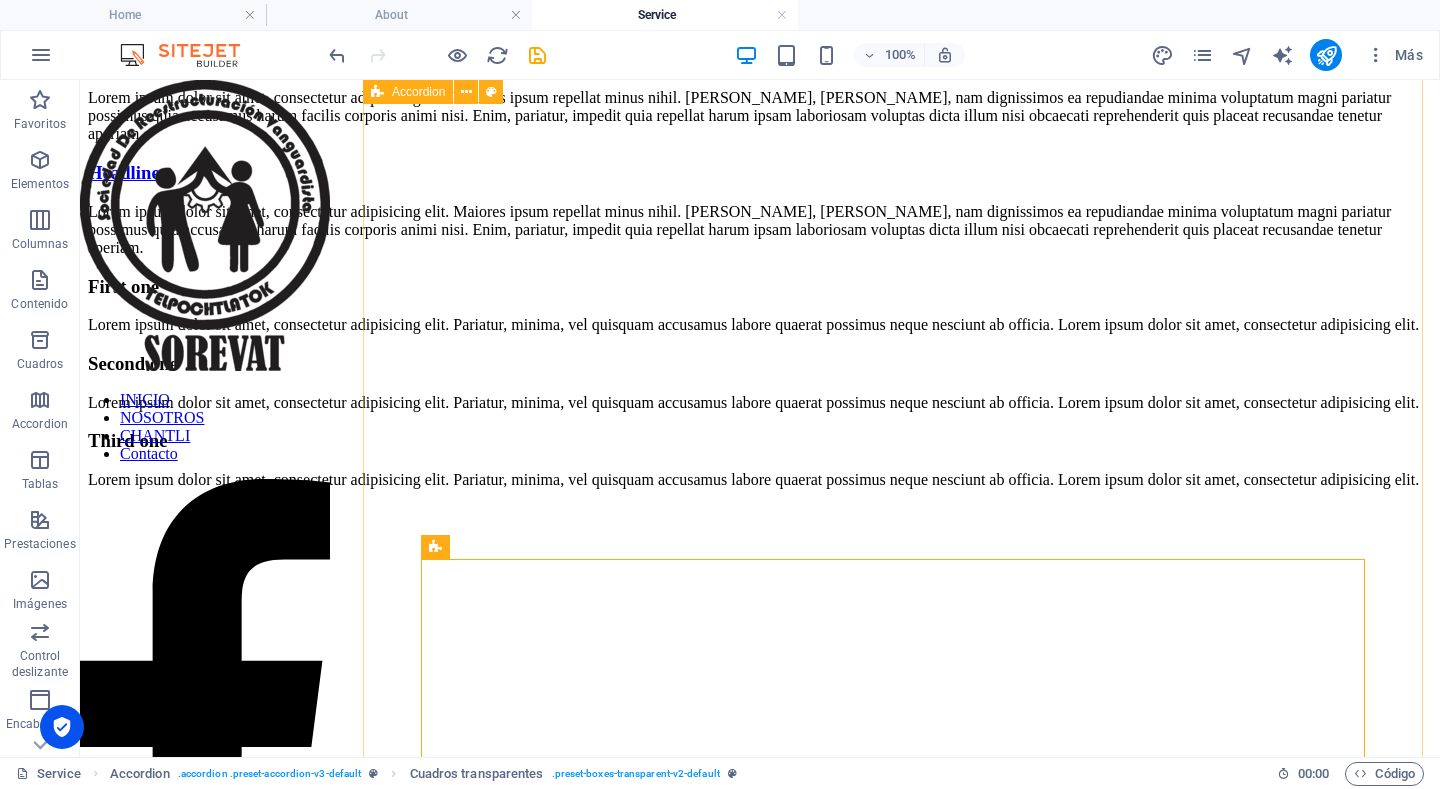 click on "Headline Lorem ipsum dolor sit amet, consectetur adipisicing elit. Maiores ipsum repellat minus nihil. Labore, delectus, nam dignissimos ea repudiandae minima voluptatum magni pariatur possimus quia accusamus harum facilis corporis animi nisi. Enim, pariatur, impedit quia repellat harum ipsam laboriosam voluptas dicta illum nisi obcaecati reprehenderit quis placeat recusandae tenetur aperiam. Headline Lorem ipsum dolor sit amet, consectetur adipisicing elit. Maiores ipsum repellat minus nihil. Labore, delectus, nam dignissimos ea repudiandae minima voluptatum magni pariatur possimus quia accusamus harum facilis corporis animi nisi. Enim, pariatur, impedit quia repellat harum ipsam laboriosam voluptas dicta illum nisi obcaecati reprehenderit quis placeat recusandae tenetur aperiam. Headline Headline First one Second one Third one" at bounding box center [760, 155] 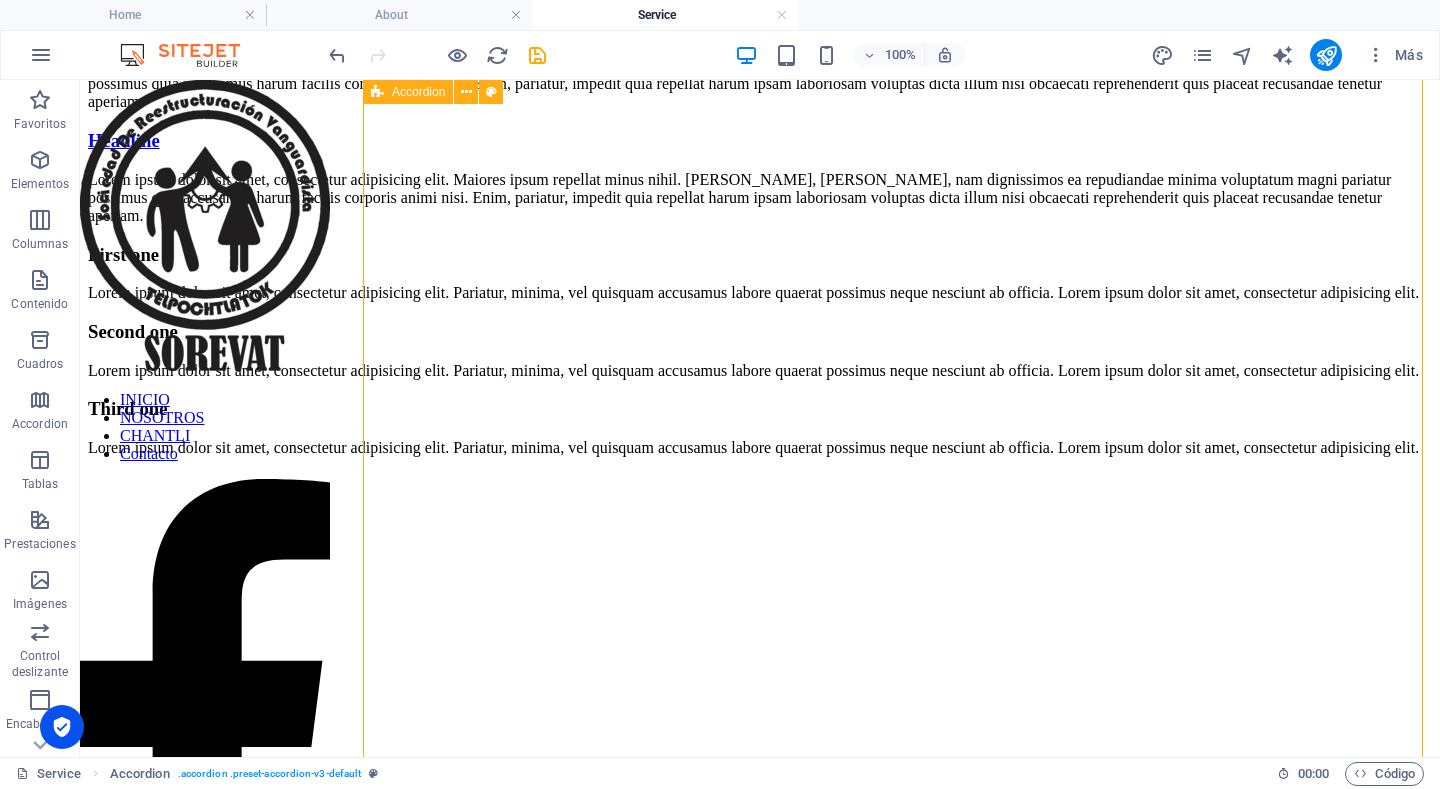 scroll, scrollTop: 900, scrollLeft: 0, axis: vertical 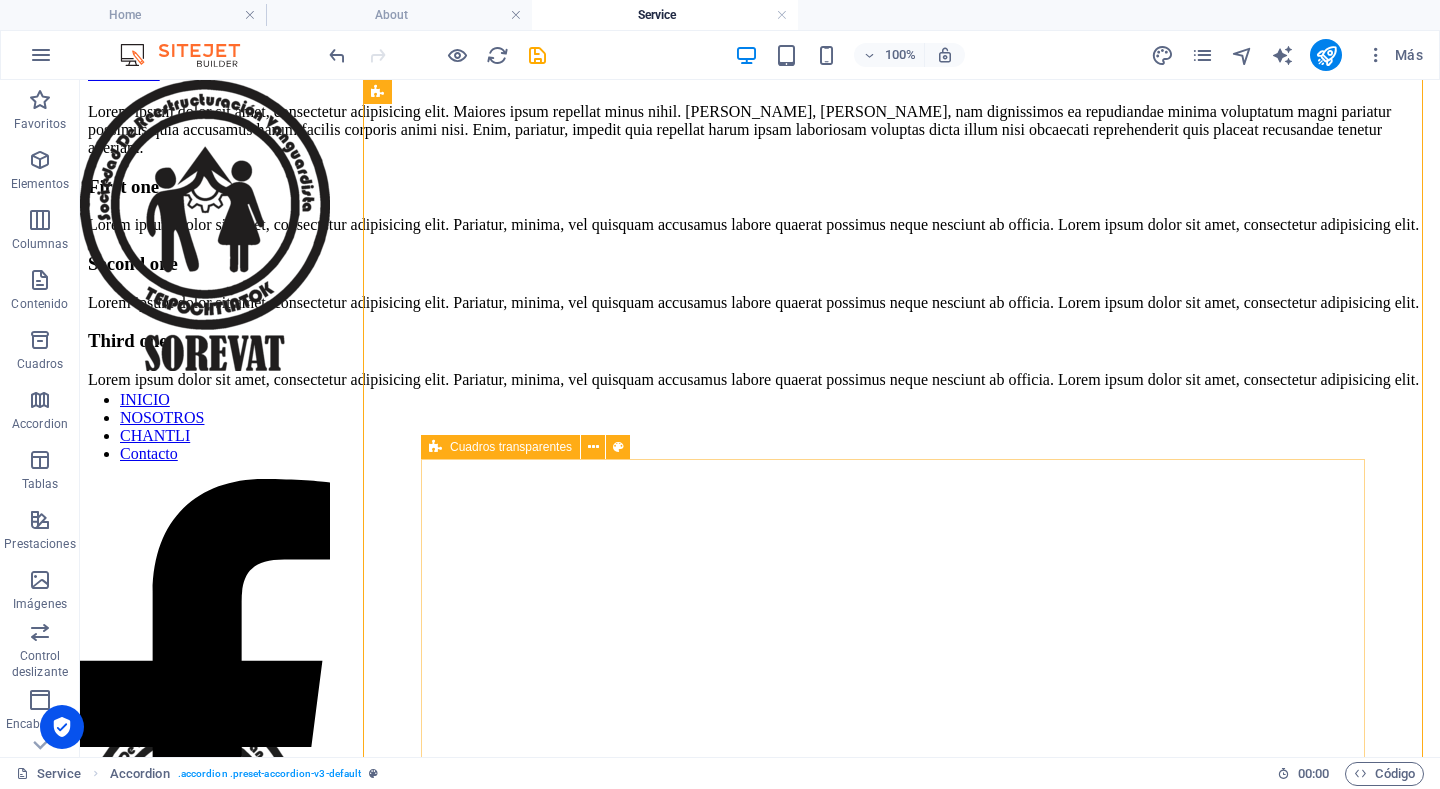 click at bounding box center (435, 447) 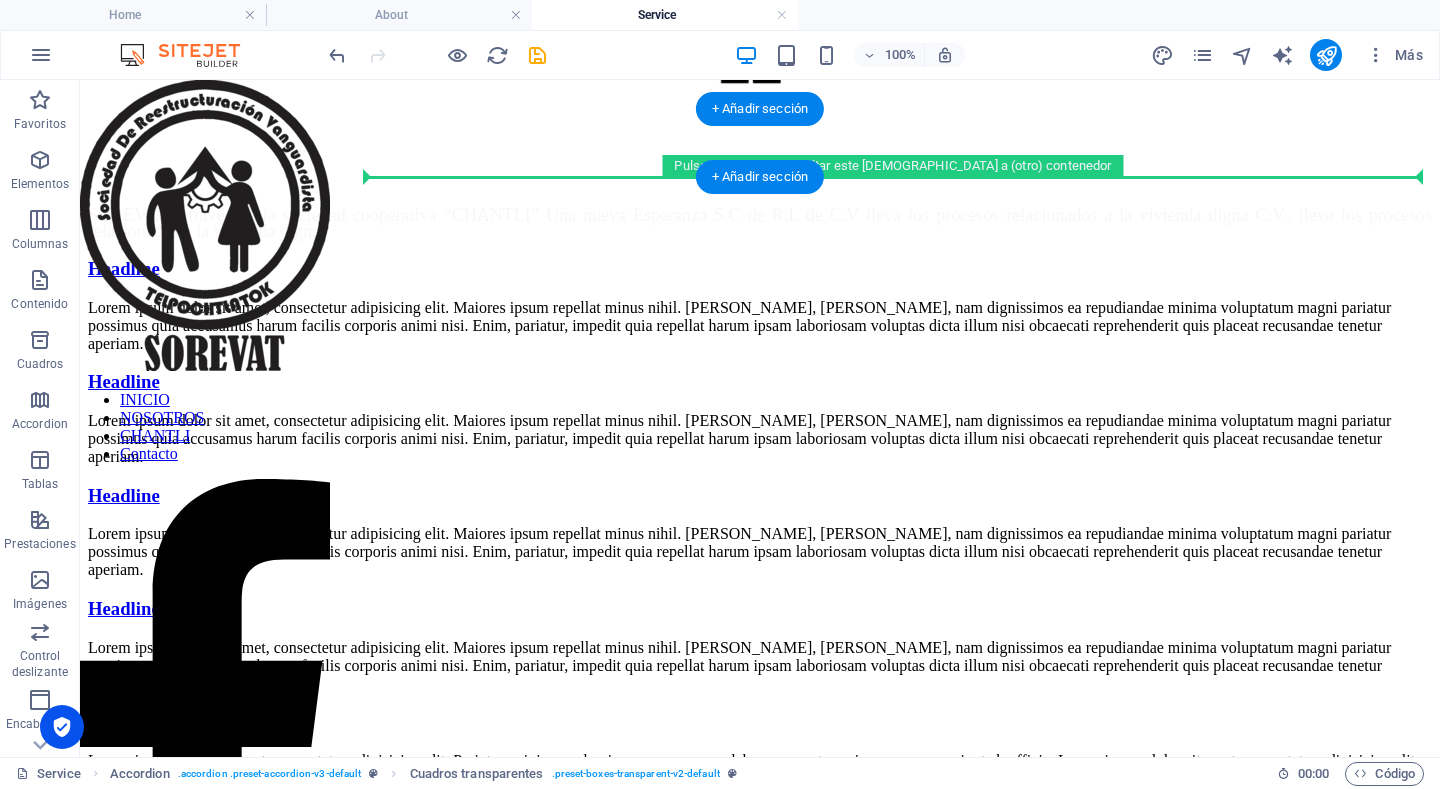 scroll, scrollTop: 355, scrollLeft: 0, axis: vertical 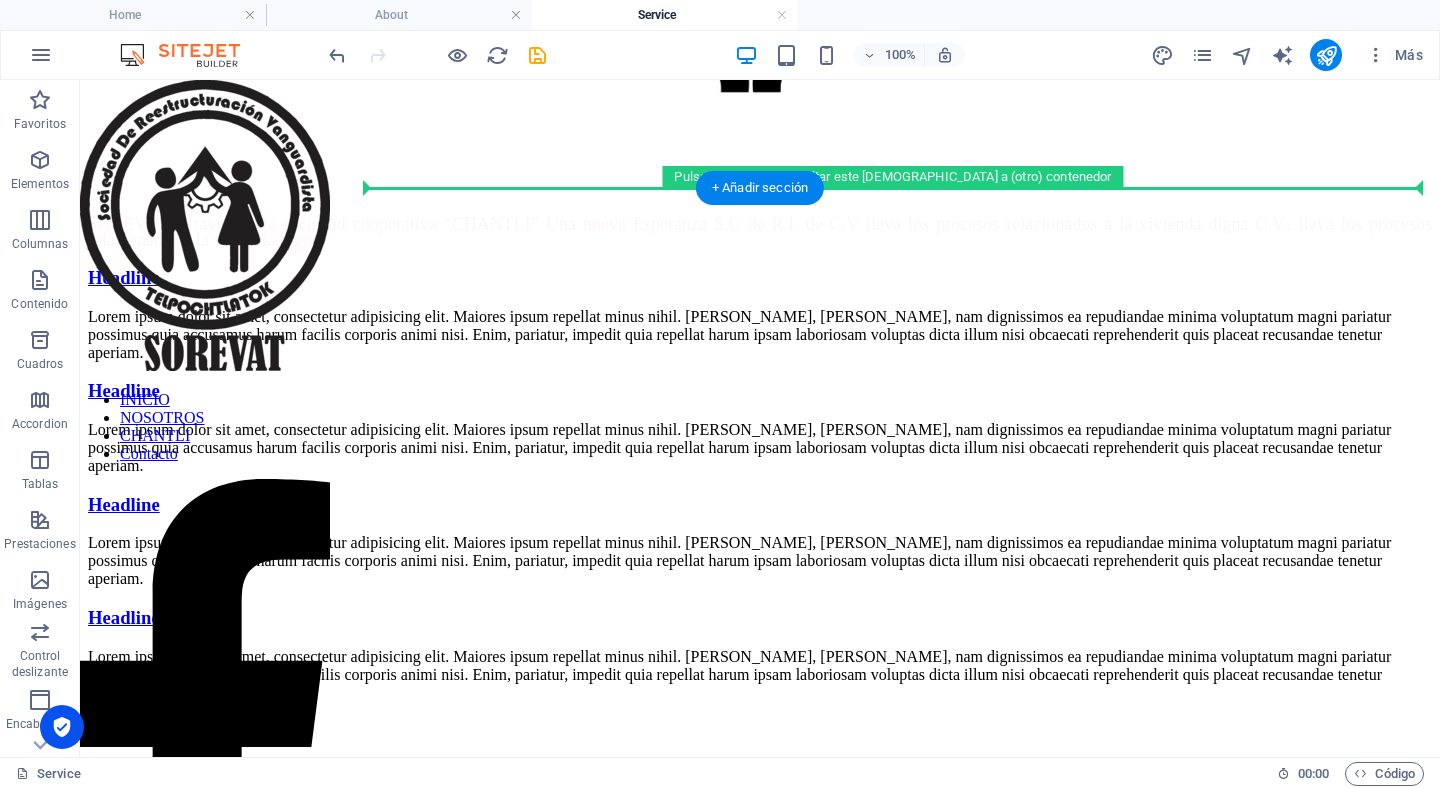 drag, startPoint x: 526, startPoint y: 532, endPoint x: 530, endPoint y: 228, distance: 304.0263 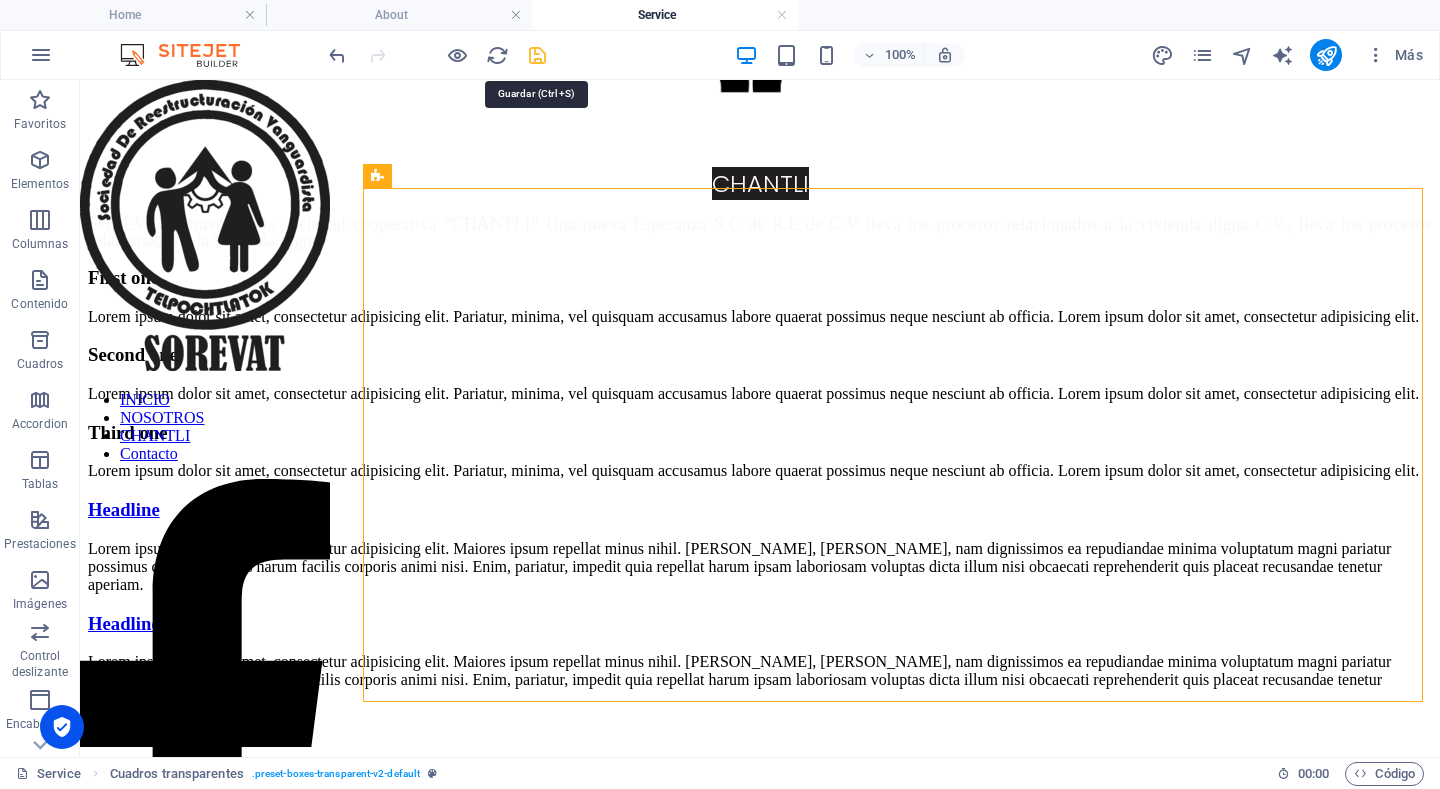 click at bounding box center [537, 55] 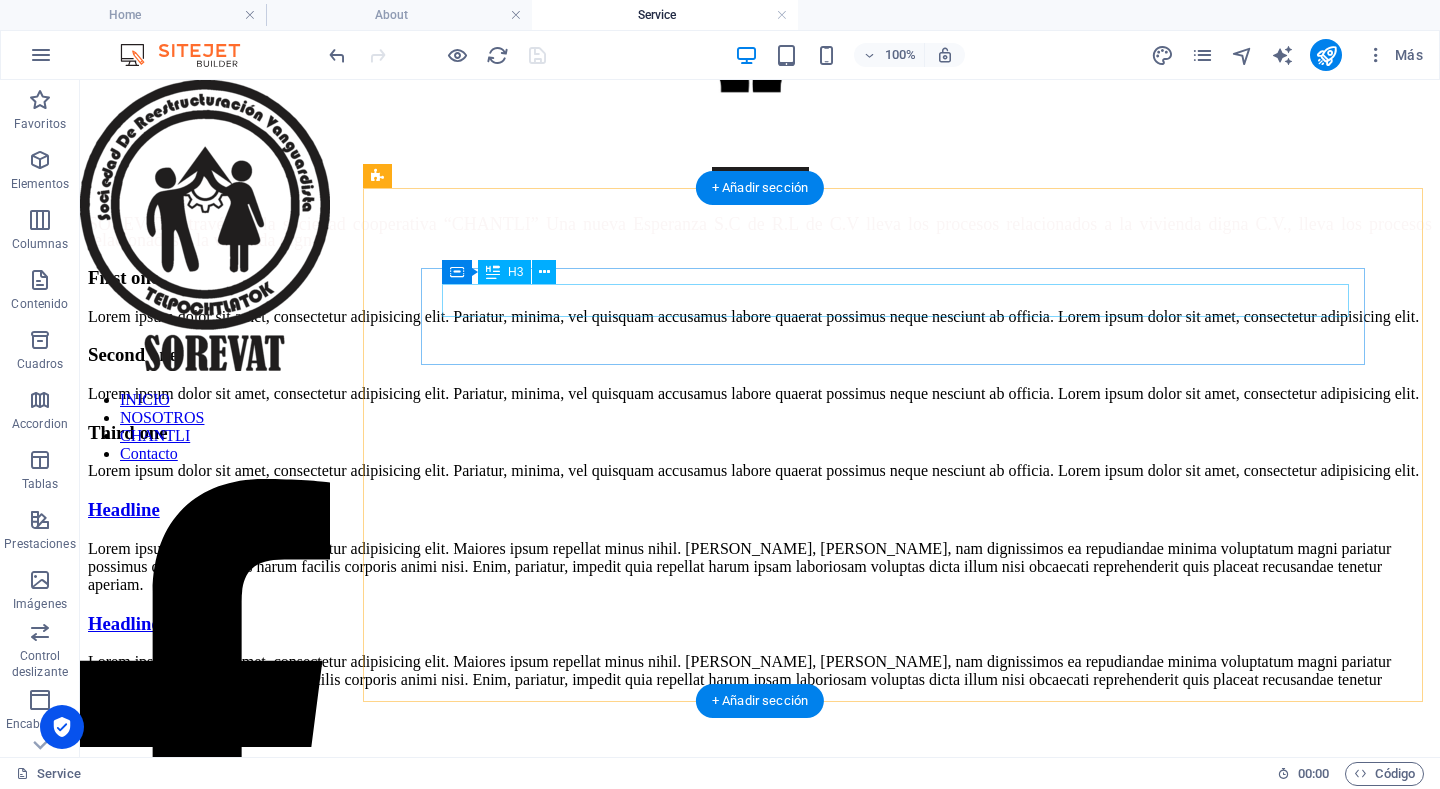 click on "First one" at bounding box center [760, 278] 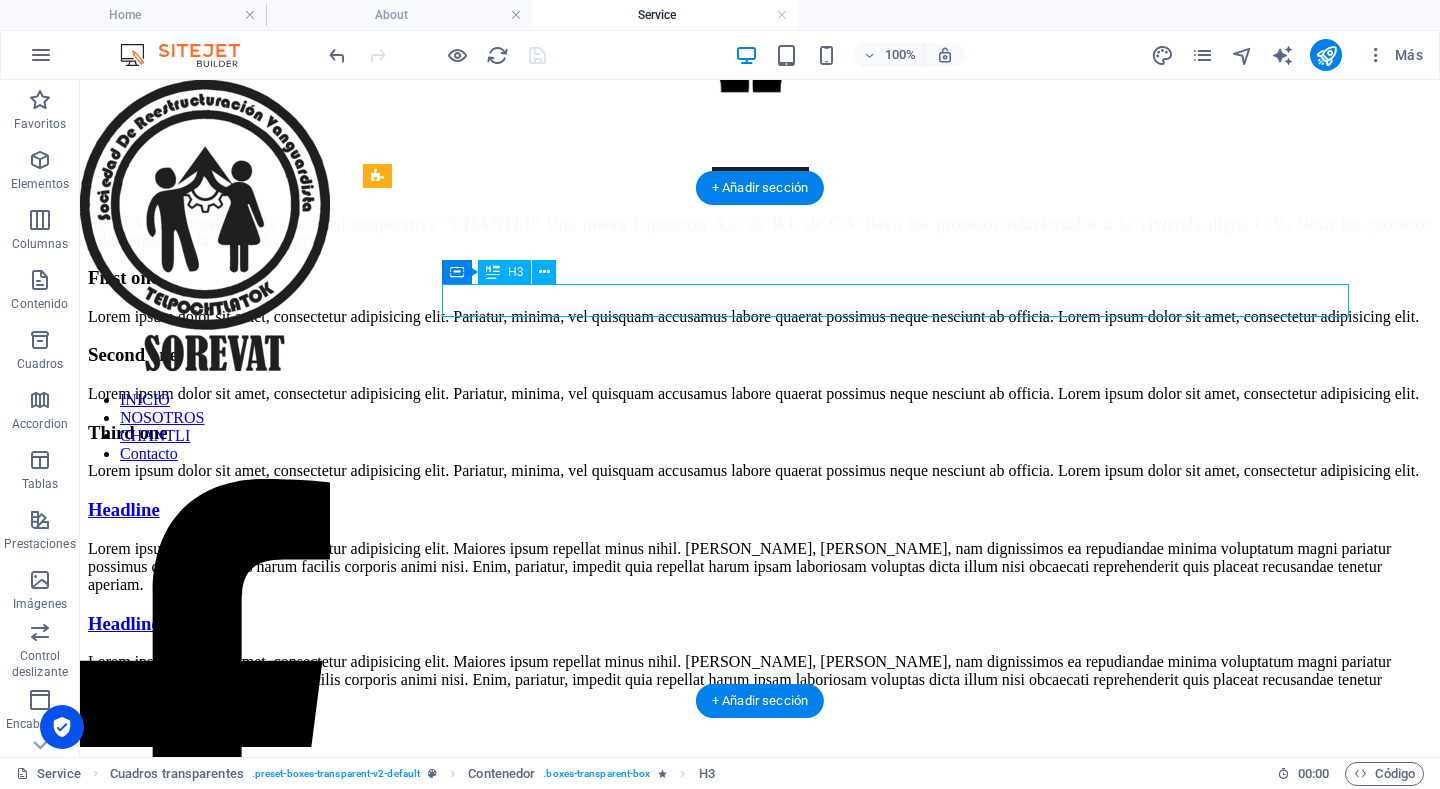 click on "First one" at bounding box center (760, 278) 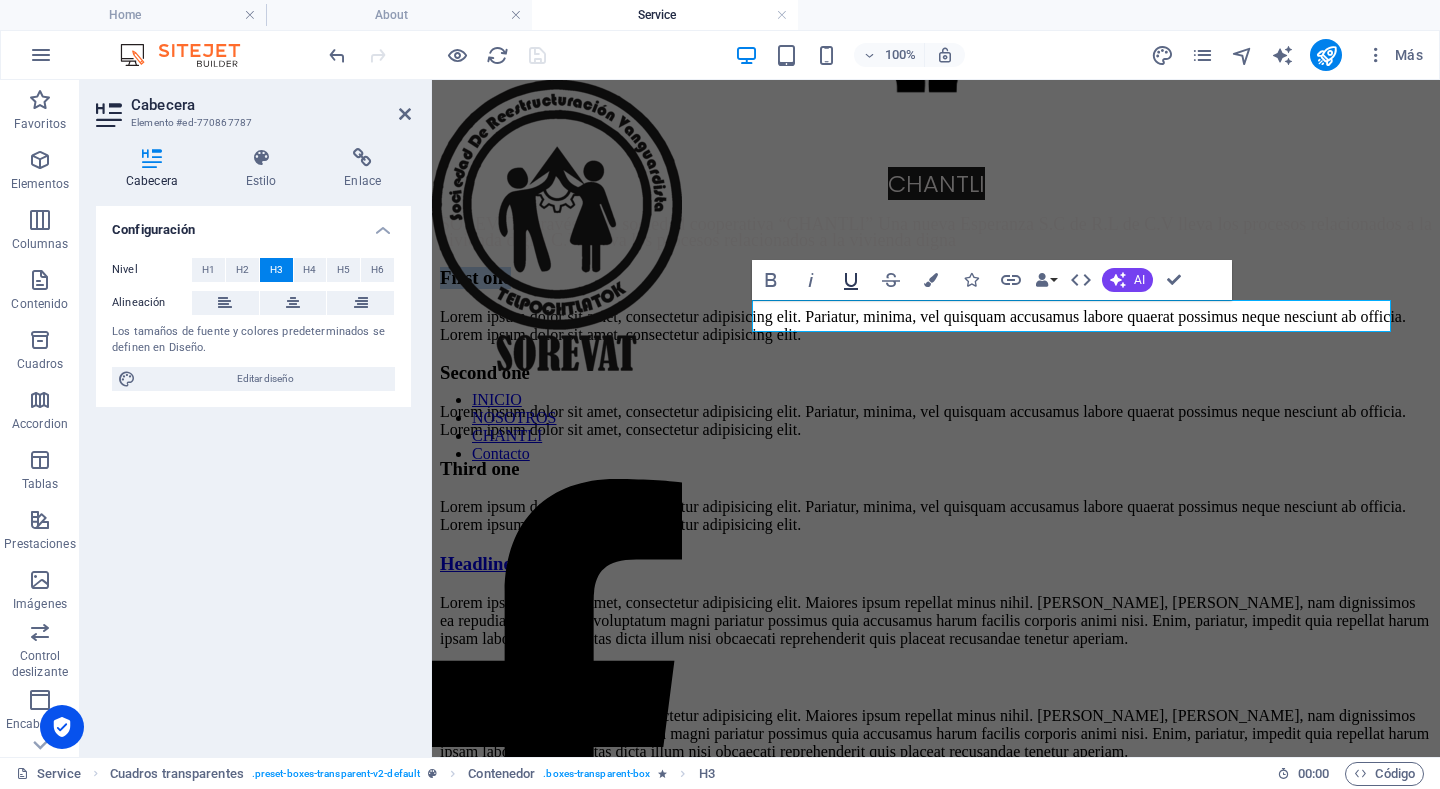 type 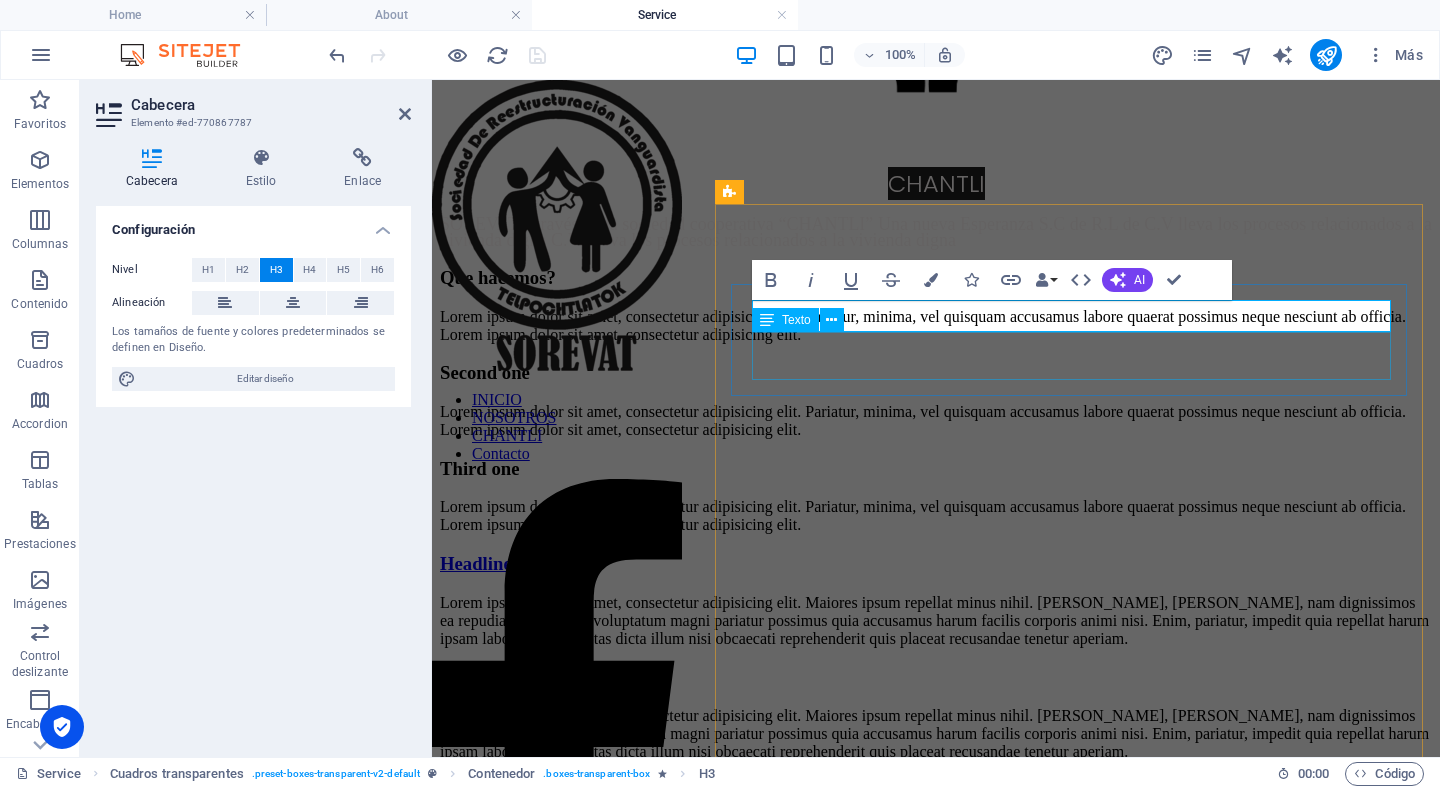 click on "Lorem ipsum dolor sit amet, consectetur adipisicing elit. Pariatur, minima, vel quisquam accusamus labore quaerat possimus neque nesciunt ab officia. Lorem ipsum dolor sit amet, consectetur adipisicing elit." at bounding box center [936, 326] 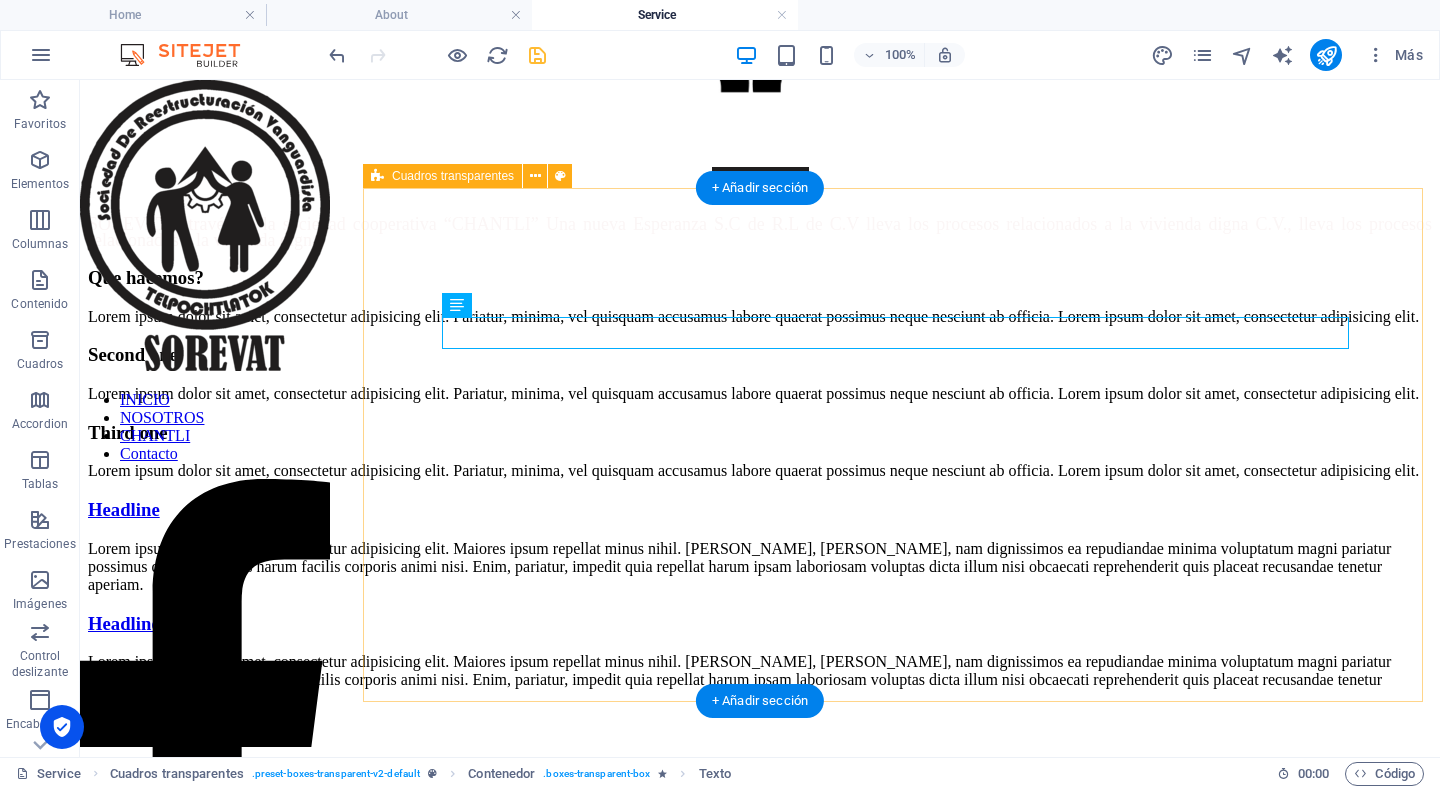 click on "Que hacemos? Lorem ipsum dolor sit amet, consectetur adipisicing elit. Pariatur, minima, vel quisquam accusamus labore quaerat possimus neque nesciunt ab officia. Lorem ipsum dolor sit amet, consectetur adipisicing elit. Second one Lorem ipsum dolor sit amet, consectetur adipisicing elit. Pariatur, minima, vel quisquam accusamus labore quaerat possimus neque nesciunt ab officia. Lorem ipsum dolor sit amet, consectetur adipisicing elit. Third one Lorem ipsum dolor sit amet, consectetur adipisicing elit. Pariatur, minima, vel quisquam accusamus labore quaerat possimus neque nesciunt ab officia. Lorem ipsum dolor sit amet, consectetur adipisicing elit." at bounding box center [760, 374] 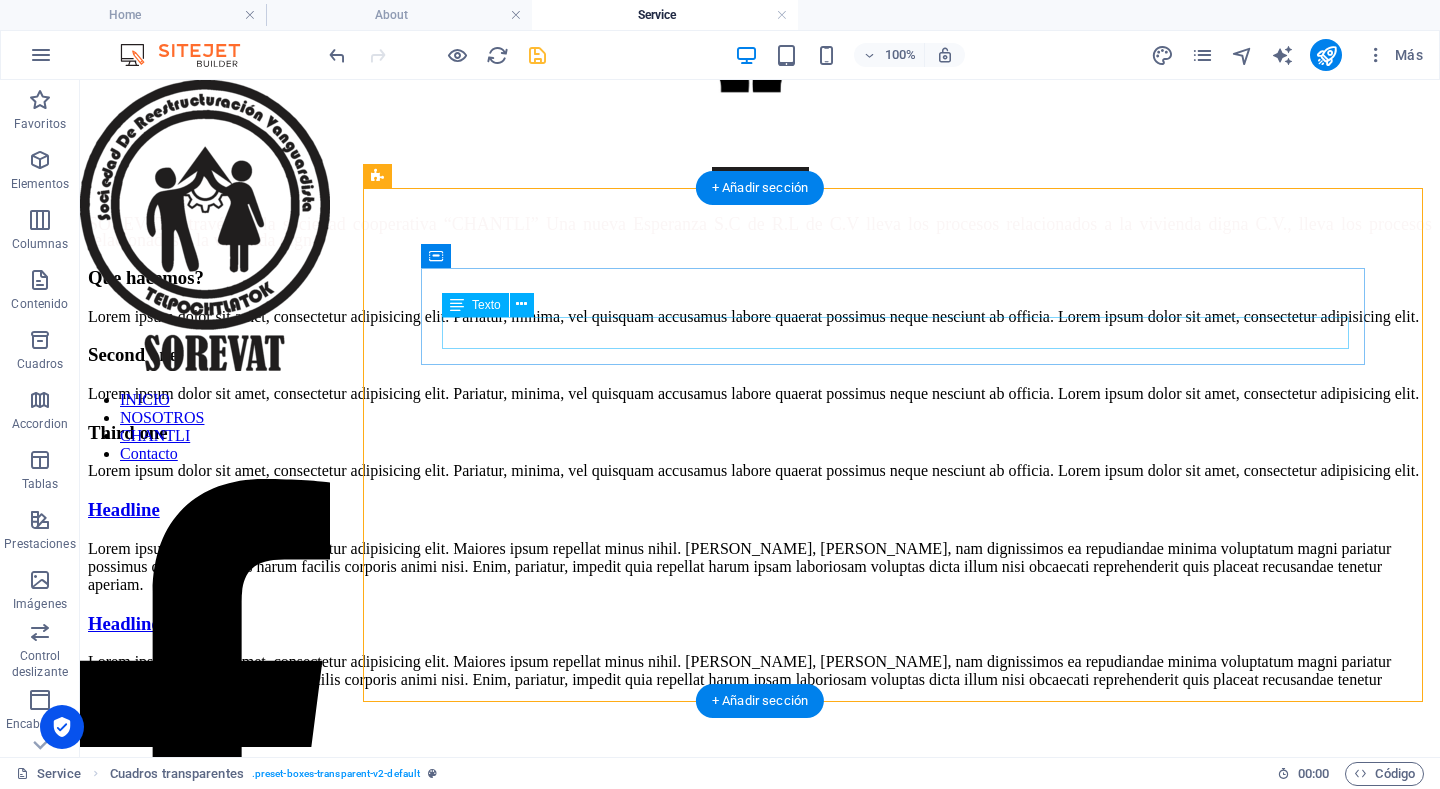 click on "Lorem ipsum dolor sit amet, consectetur adipisicing elit. Pariatur, minima, vel quisquam accusamus labore quaerat possimus neque nesciunt ab officia. Lorem ipsum dolor sit amet, consectetur adipisicing elit." at bounding box center (760, 317) 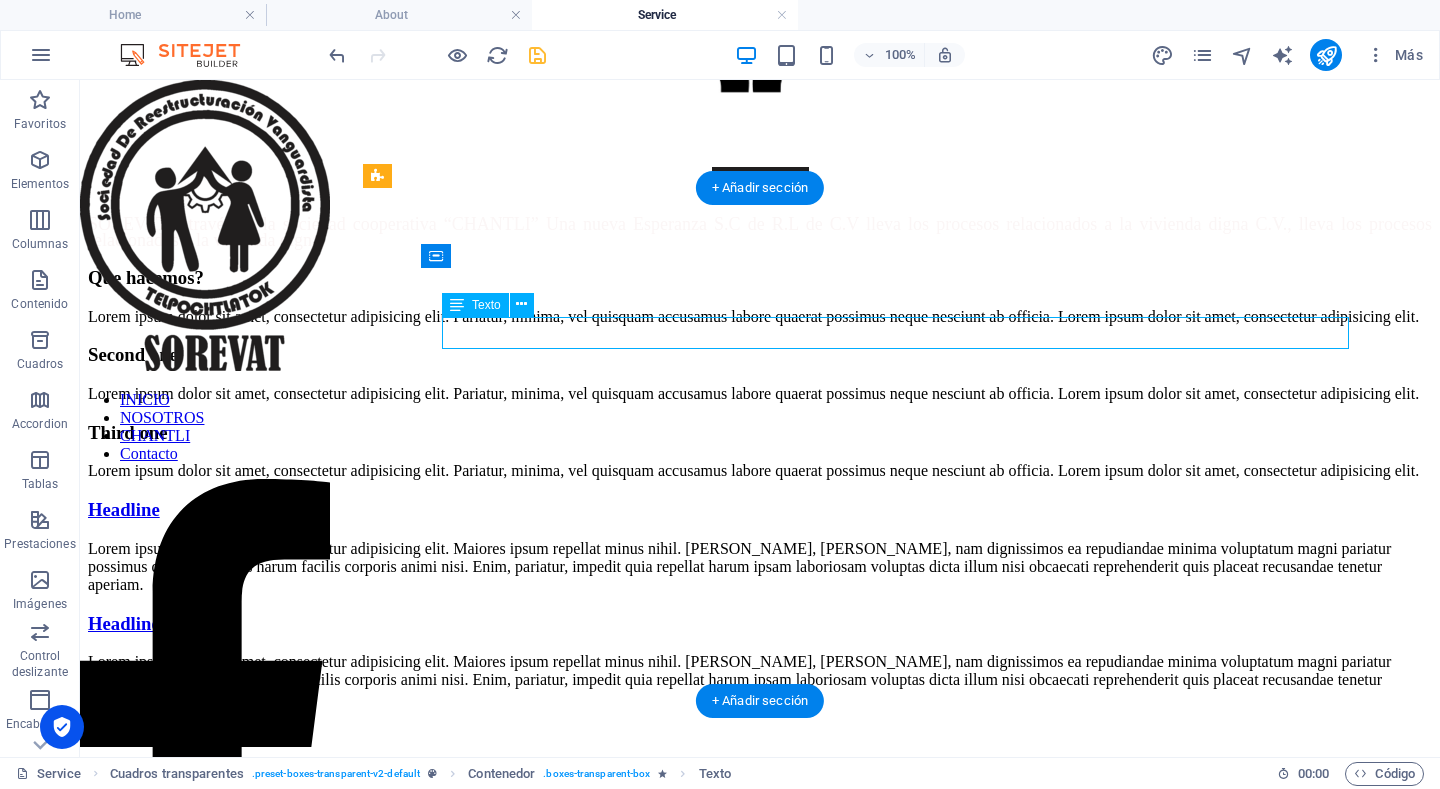 click on "Lorem ipsum dolor sit amet, consectetur adipisicing elit. Pariatur, minima, vel quisquam accusamus labore quaerat possimus neque nesciunt ab officia. Lorem ipsum dolor sit amet, consectetur adipisicing elit." at bounding box center [760, 317] 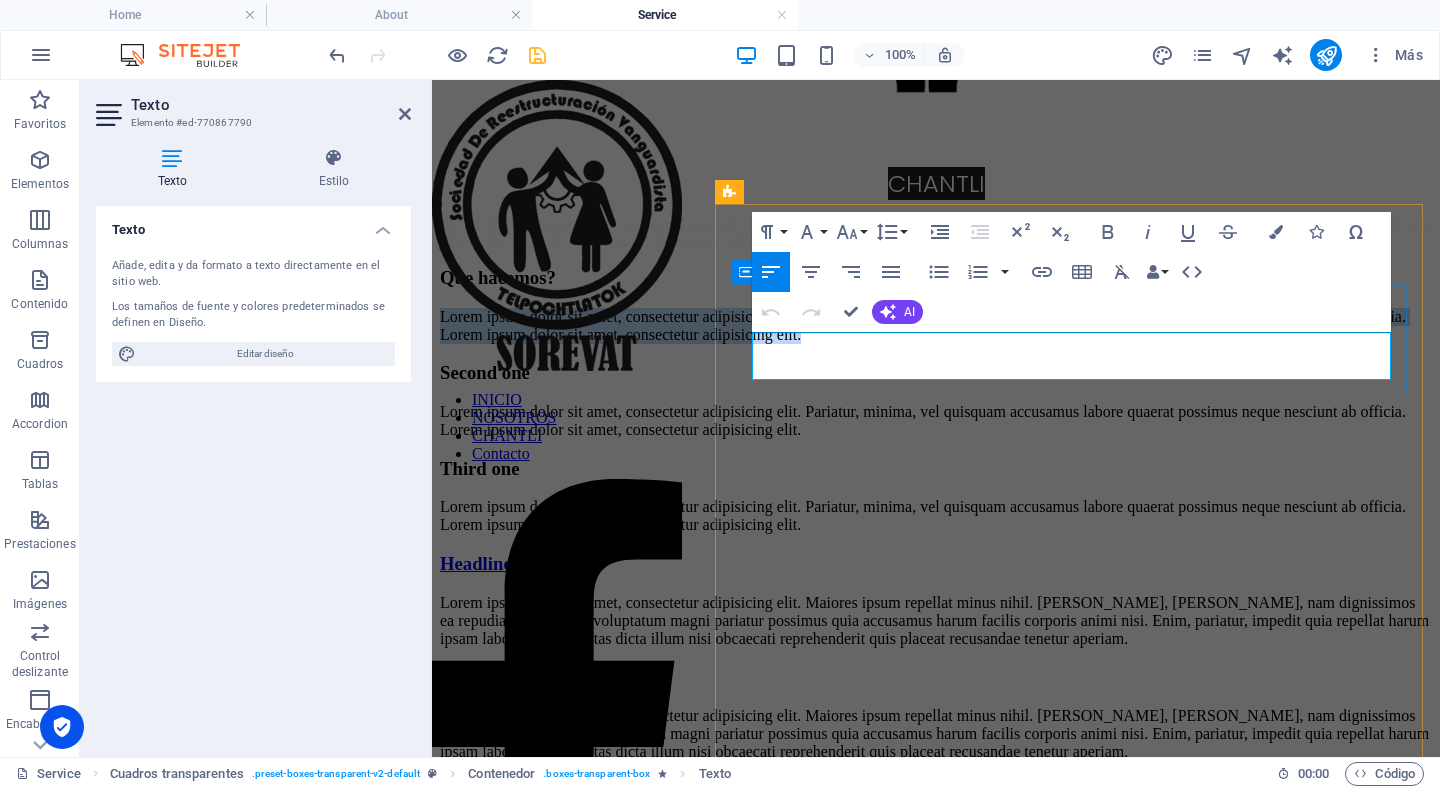 drag, startPoint x: 1242, startPoint y: 369, endPoint x: 739, endPoint y: 344, distance: 503.62088 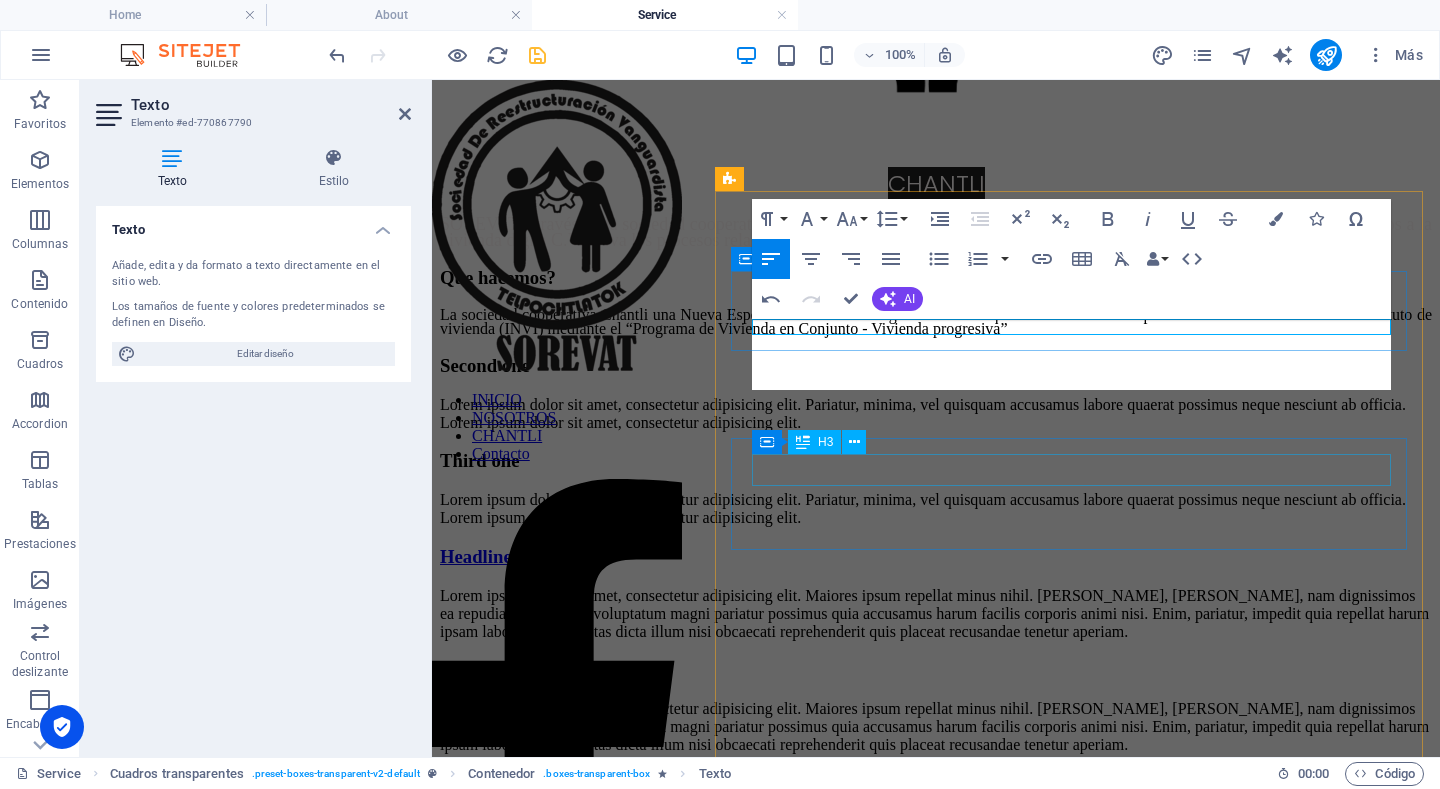 scroll, scrollTop: 368, scrollLeft: 0, axis: vertical 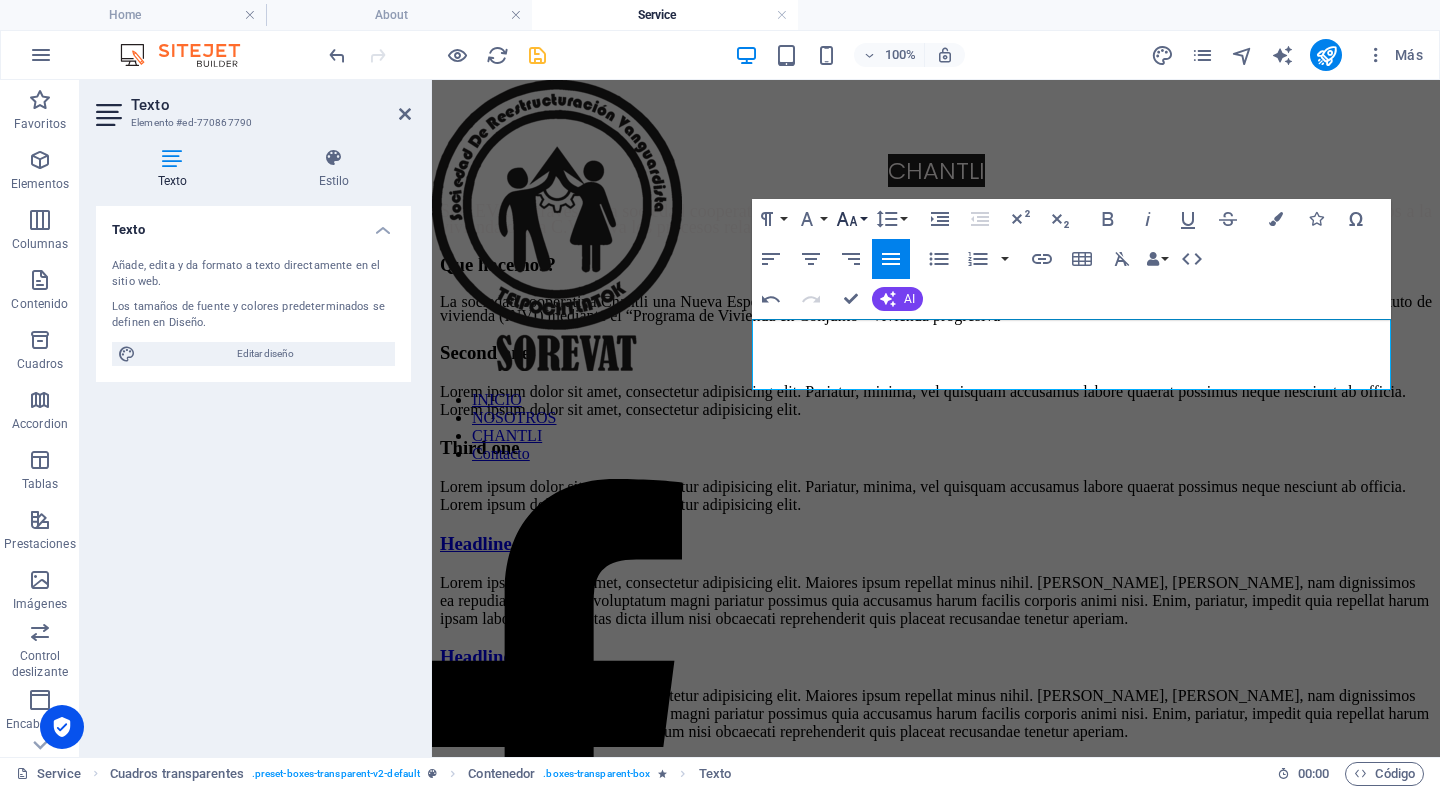 click on "Font Size" at bounding box center [851, 219] 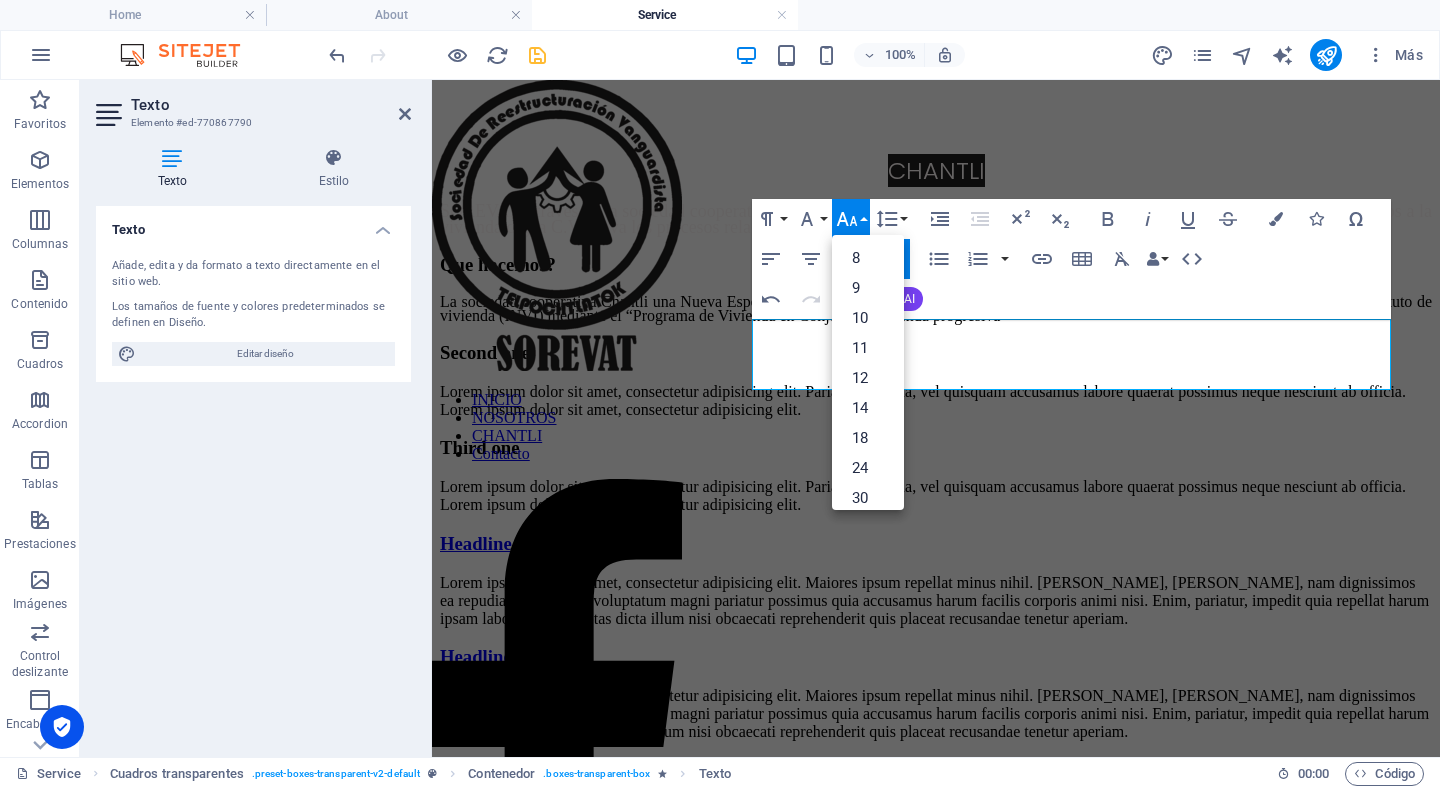 click on "Font Size" at bounding box center (851, 219) 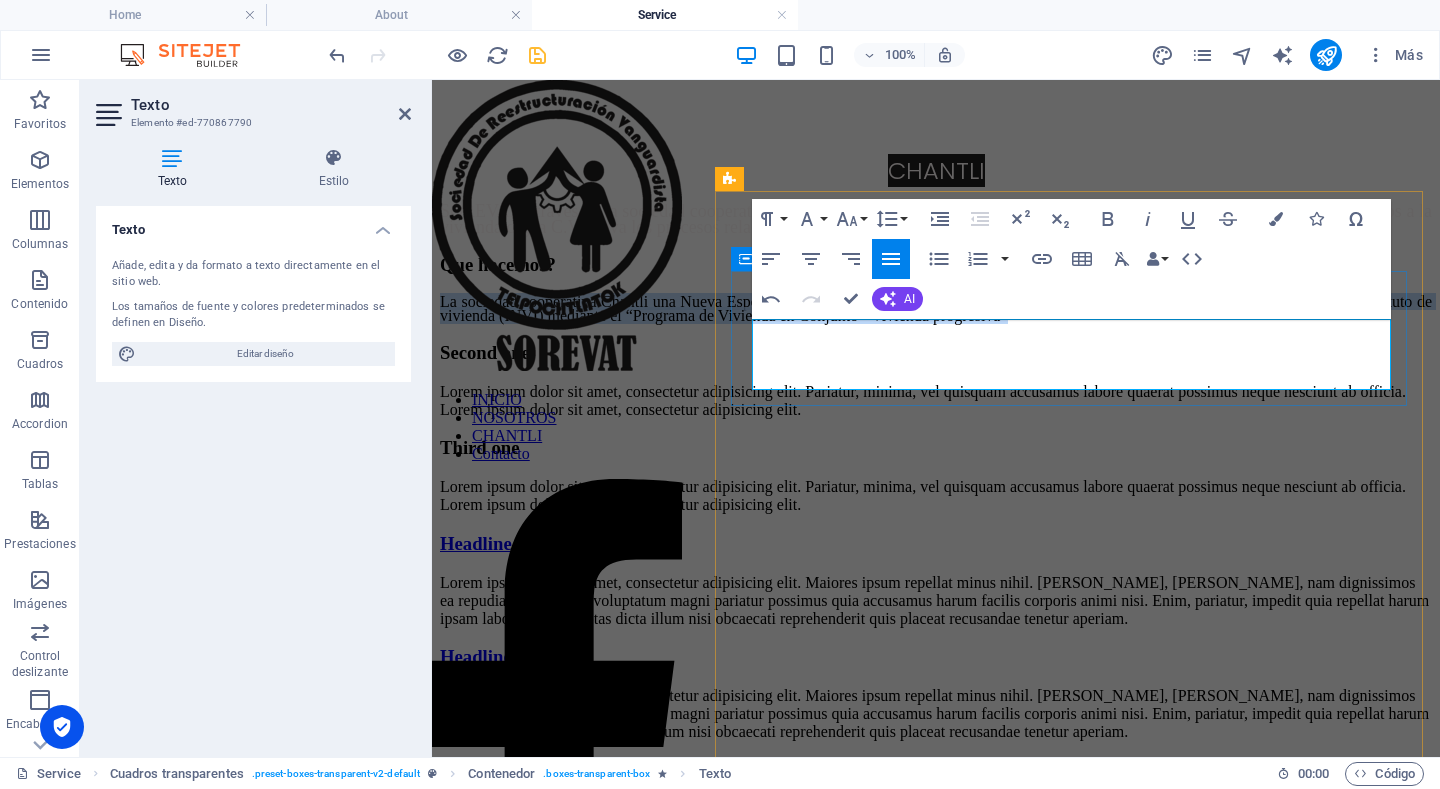 drag, startPoint x: 855, startPoint y: 380, endPoint x: 742, endPoint y: 319, distance: 128.41339 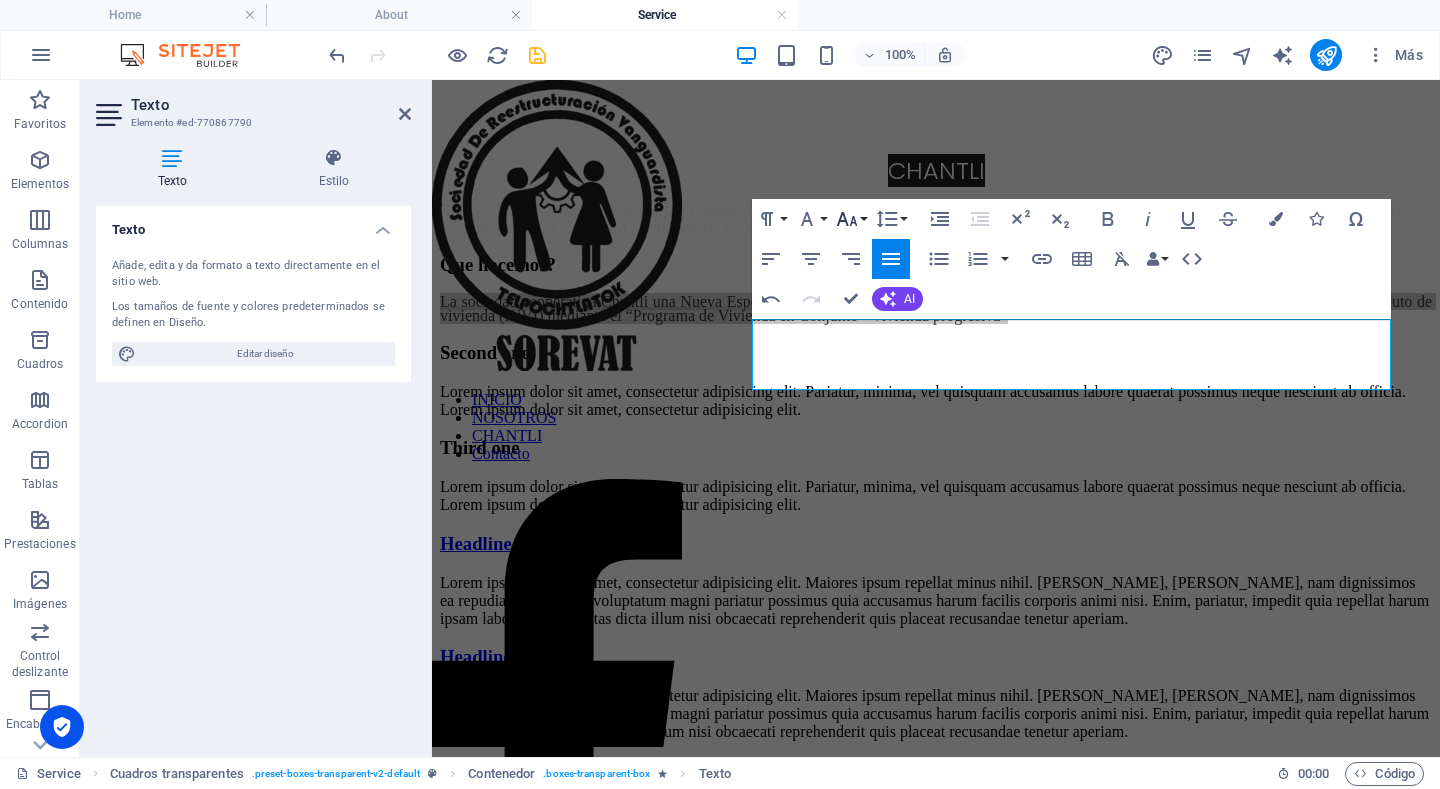 click on "Font Size" at bounding box center (851, 219) 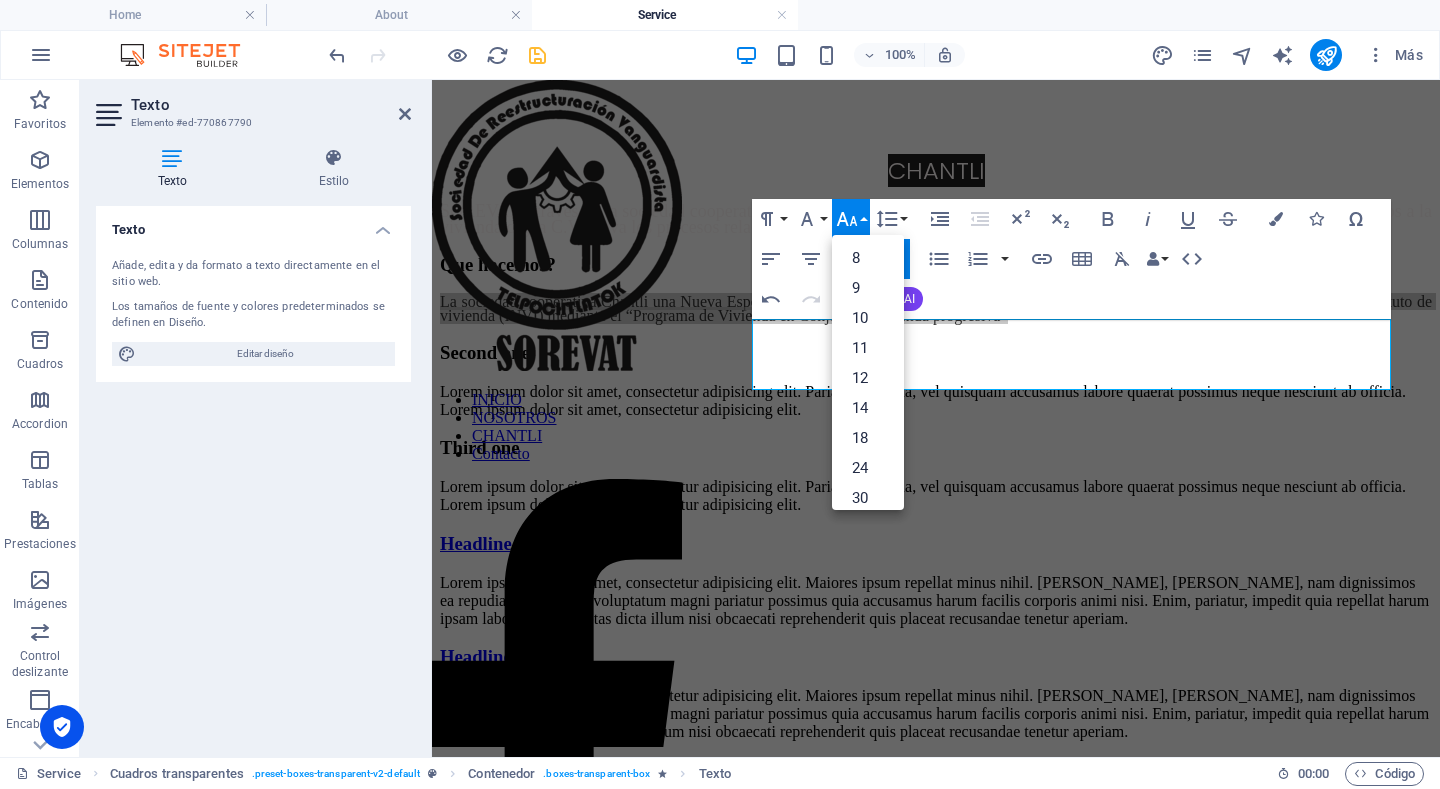 click on "Font Size" at bounding box center (851, 219) 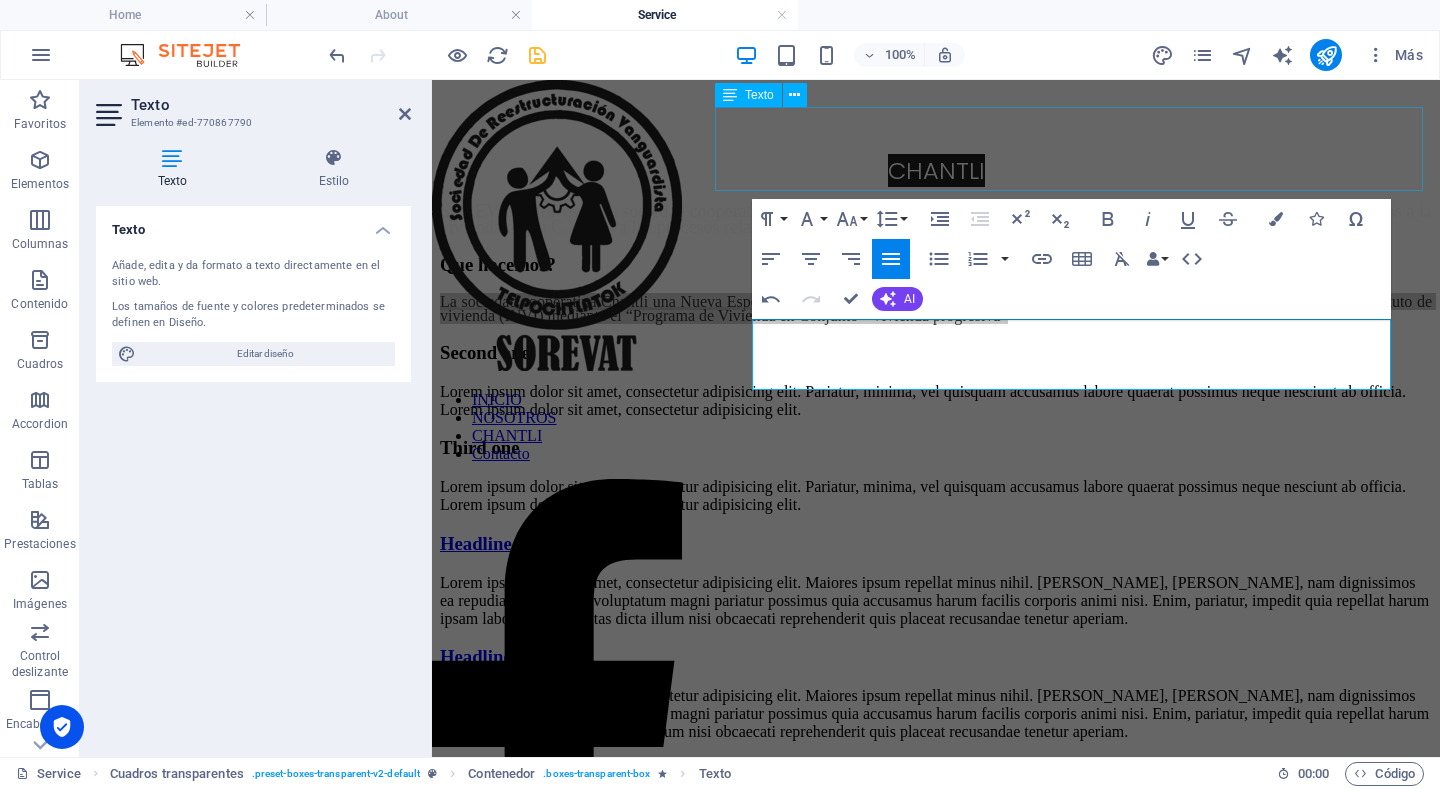 click on "CHANTLI SOREVAT a través de la sociedad cooperativa “CHANTLI” Una nueva Esperanza S.C de R.L de C.V lleva los procesos relacionados a la vivienda digna C.V., lleva los procesos relacionados a la vivienda digna" at bounding box center [936, 194] 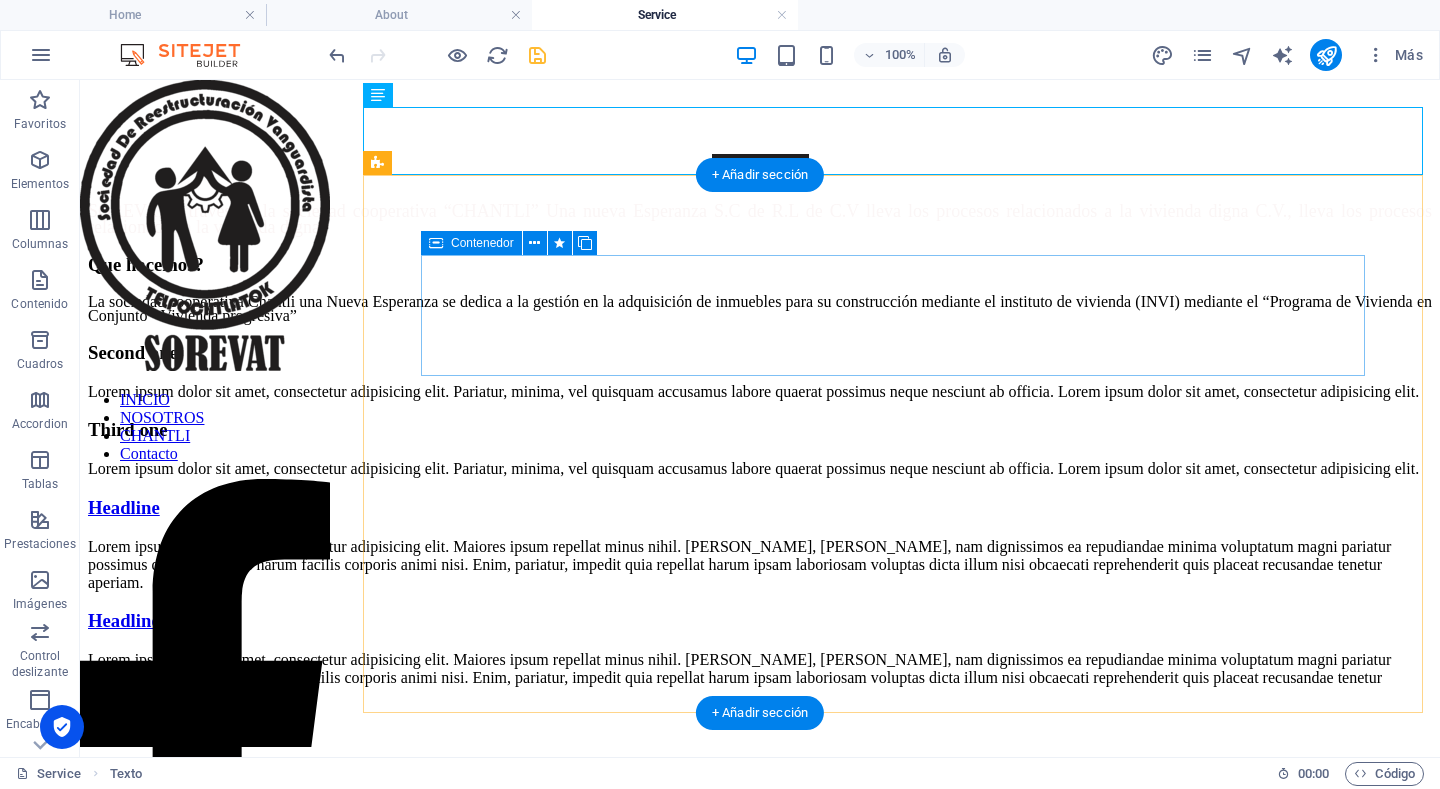 click on "Que hacemos? La sociedad cooperativa Chantli una Nueva Esperanza se dedica a la gestión en la adquisición de inmuebles para su construcción mediante el instituto de vivienda (INVI) mediante el “Programa de Vivienda en Conjunto - Vivienda progresiva”" at bounding box center (760, 289) 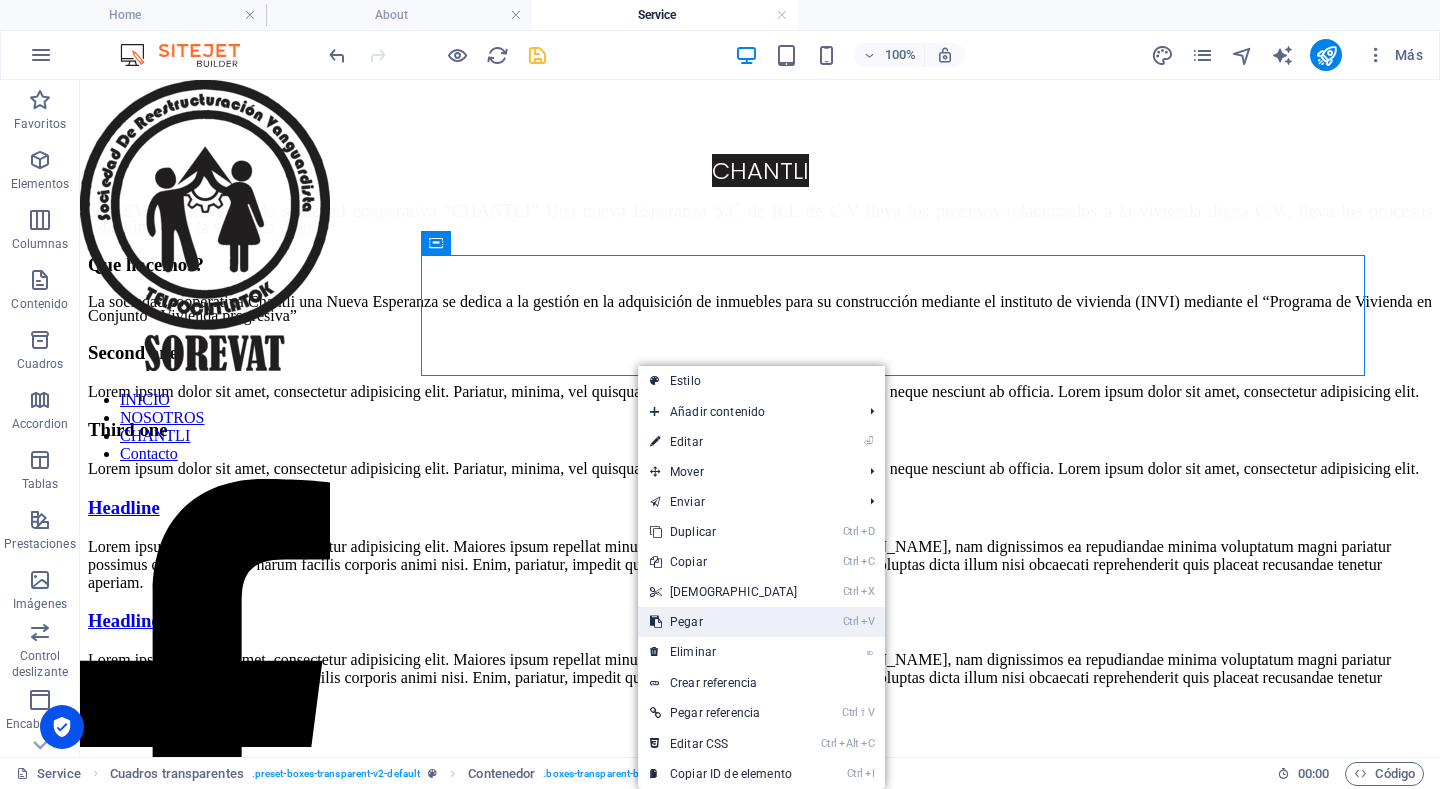 click on "Ctrl V  Pegar" at bounding box center [724, 622] 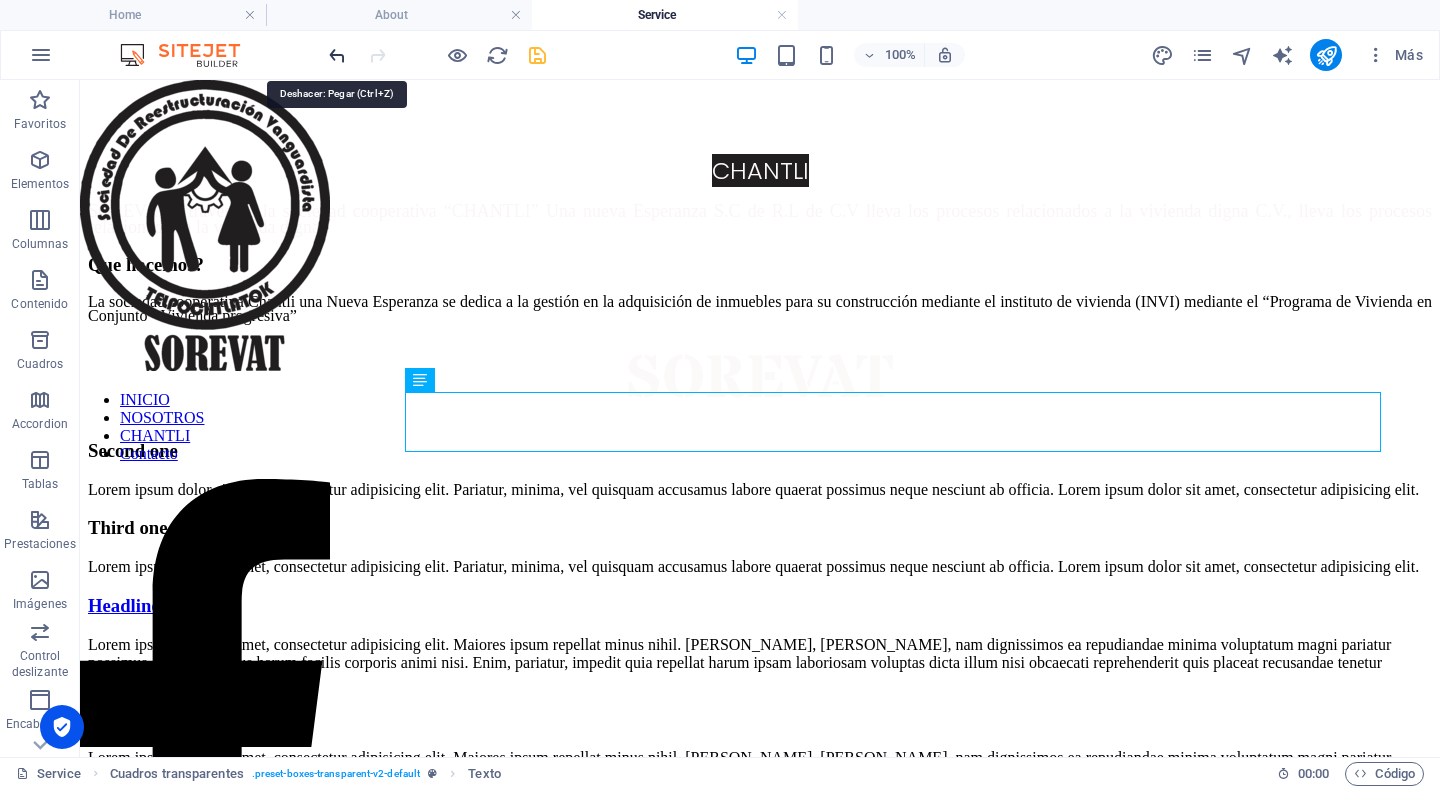click at bounding box center (337, 55) 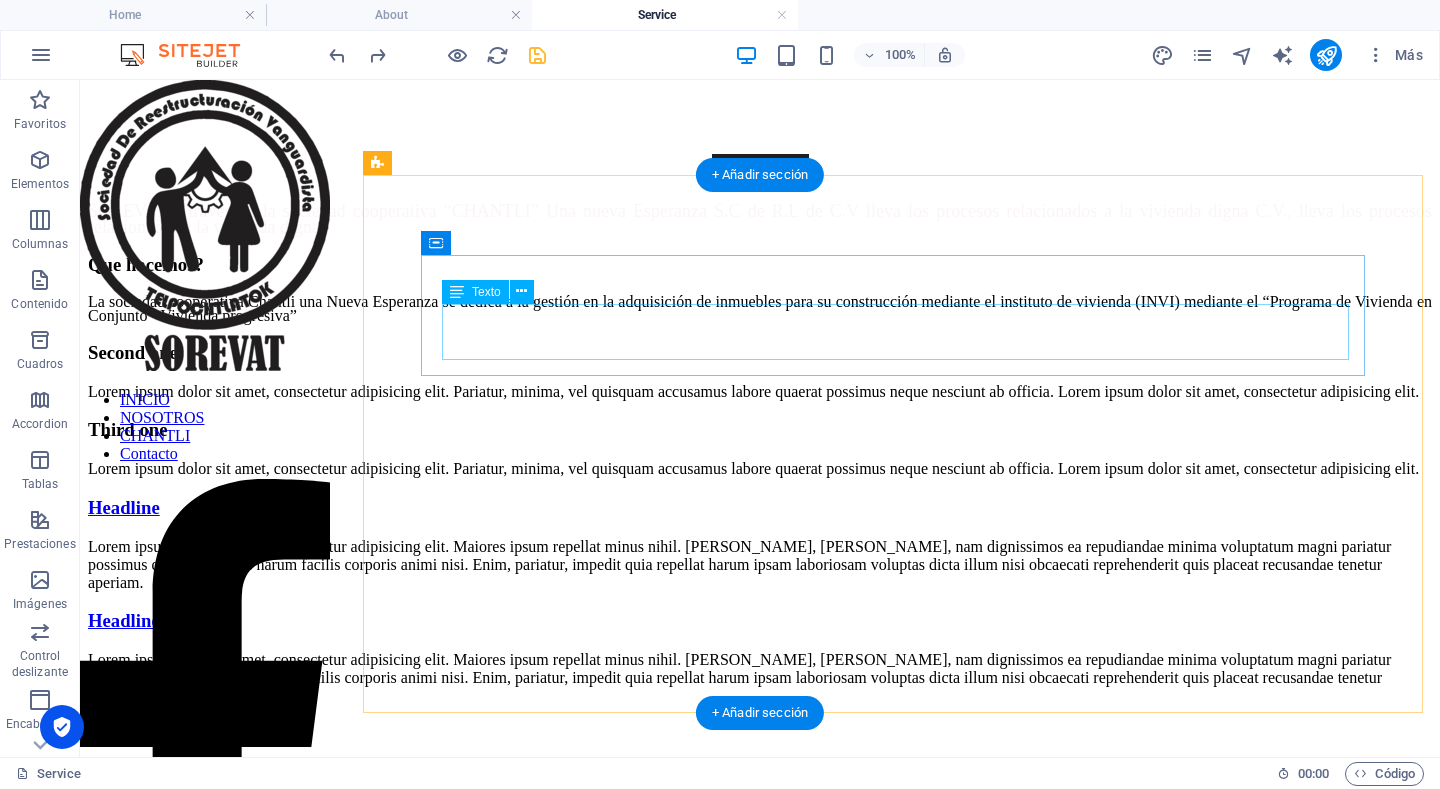 click on "La sociedad cooperativa Chantli una Nueva Esperanza se dedica a la gestión en la adquisición de inmuebles para su construcción mediante el instituto de vivienda (INVI) mediante el “Programa de Vivienda en Conjunto - Vivienda progresiva”" at bounding box center [760, 309] 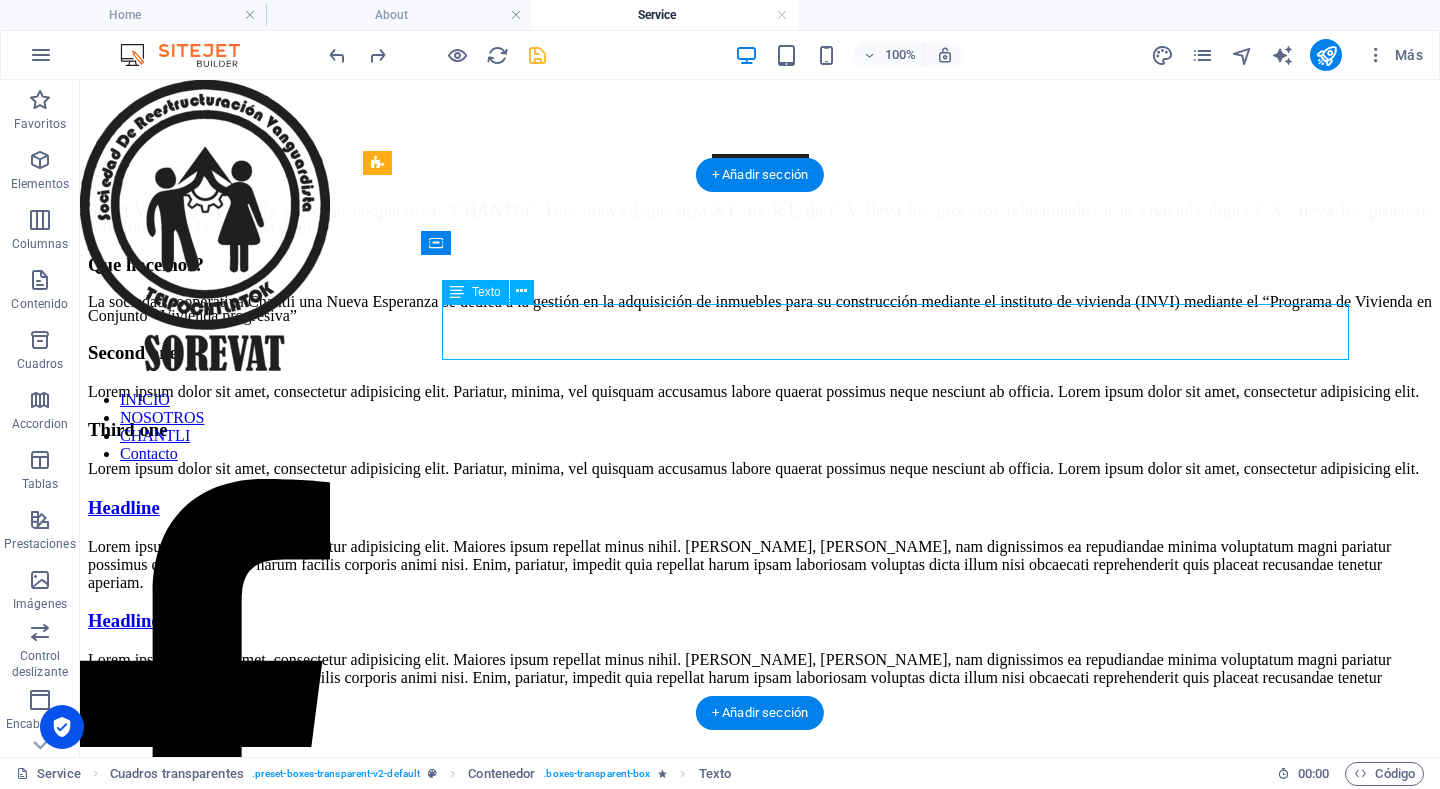 click on "La sociedad cooperativa Chantli una Nueva Esperanza se dedica a la gestión en la adquisición de inmuebles para su construcción mediante el instituto de vivienda (INVI) mediante el “Programa de Vivienda en Conjunto - Vivienda progresiva”" at bounding box center [760, 309] 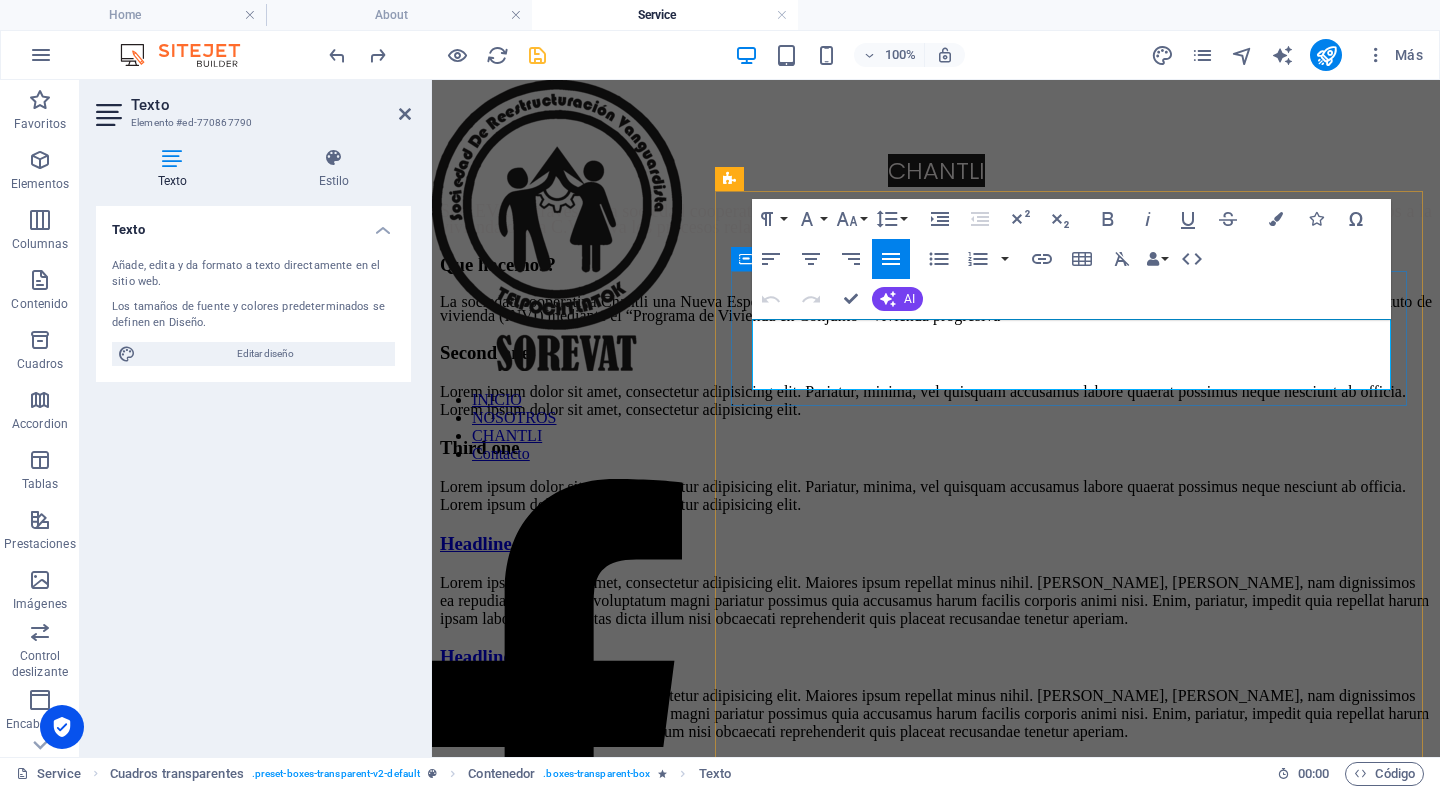 click on "La sociedad cooperativa Chantli una Nueva Esperanza se dedica a la gestión en la adquisición de inmuebles para su construcción mediante el instituto de vivienda (INVI) mediante el “Programa de Vivienda en Conjunto - Vivienda progresiva”" at bounding box center (936, 309) 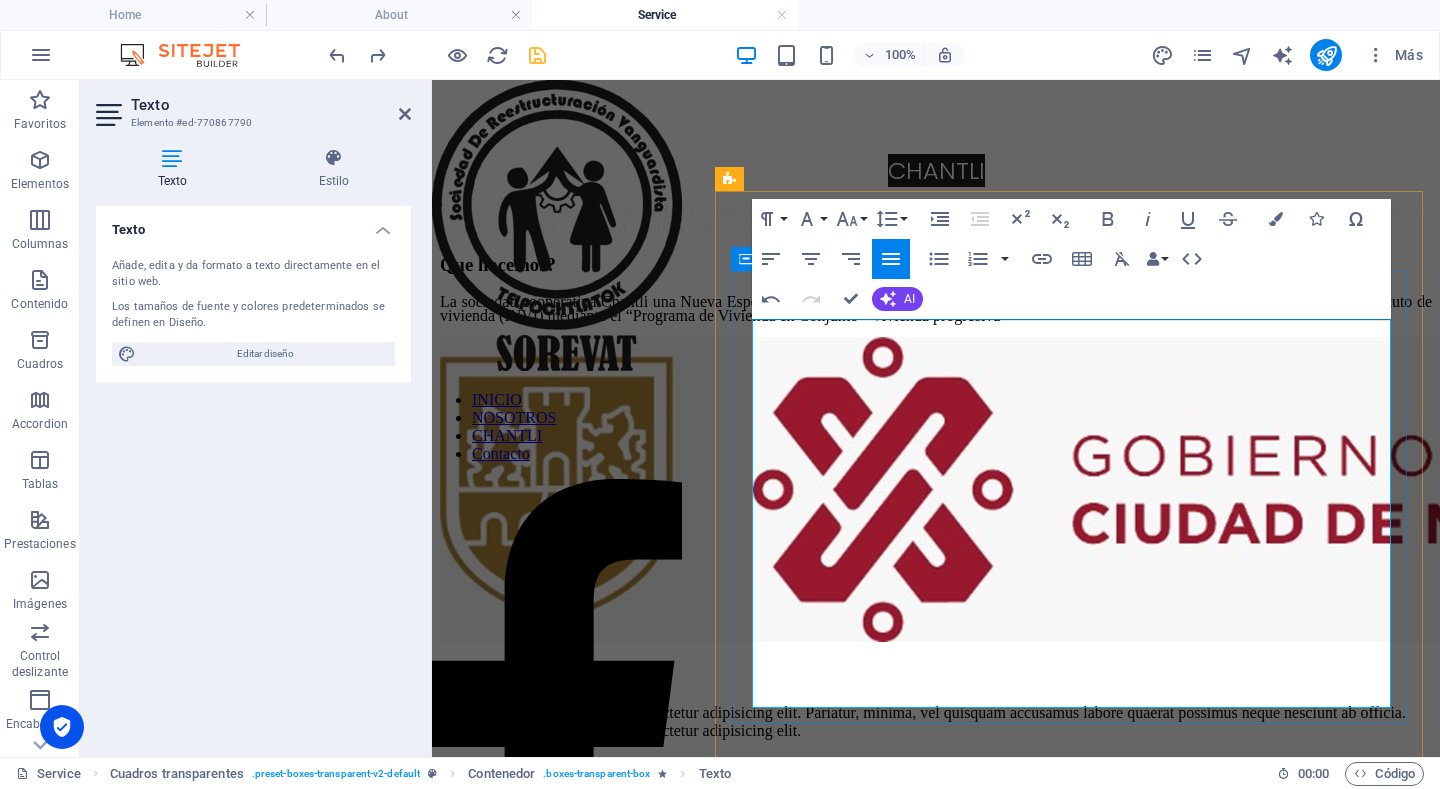 scroll, scrollTop: 0, scrollLeft: 1580, axis: horizontal 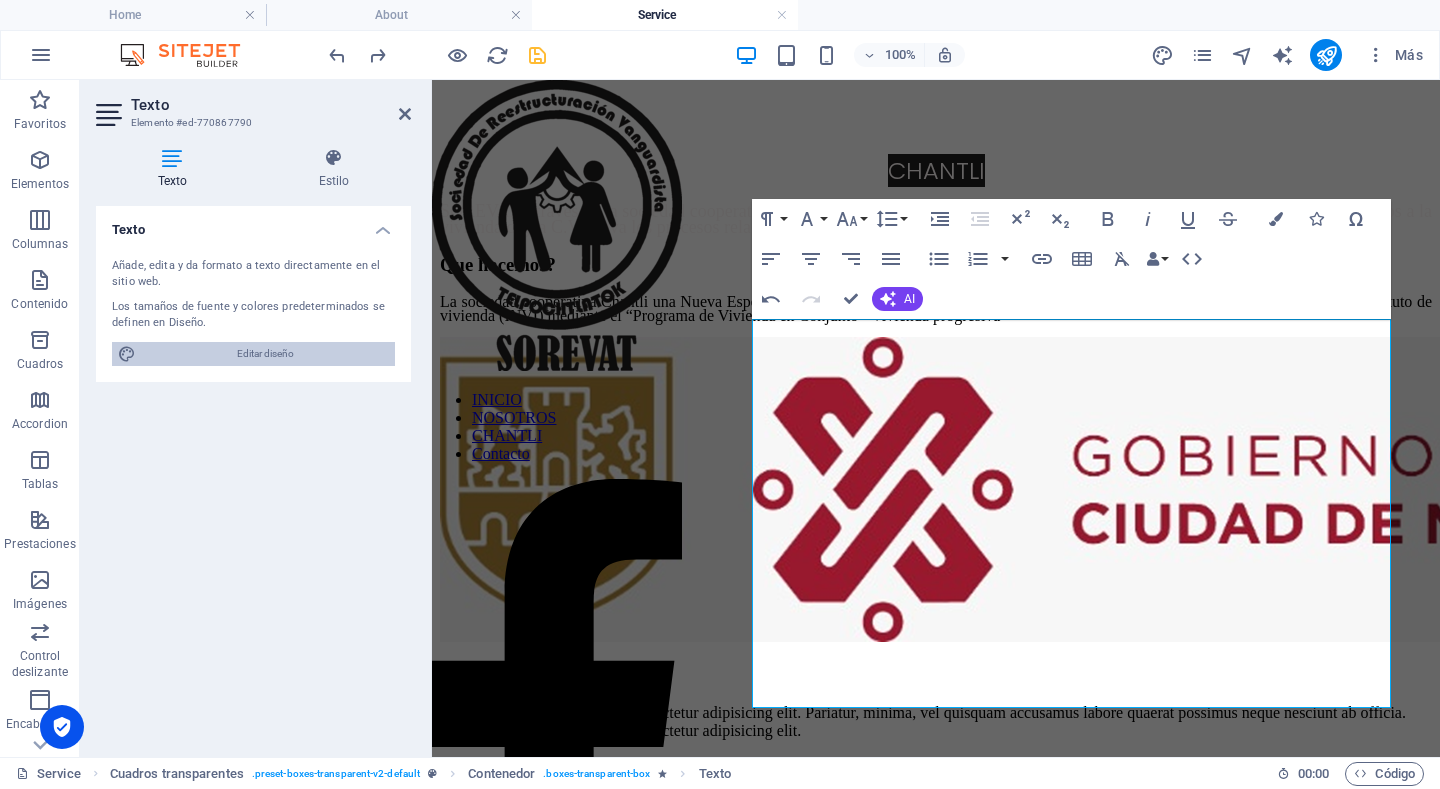 click on "Editar diseño" at bounding box center (265, 354) 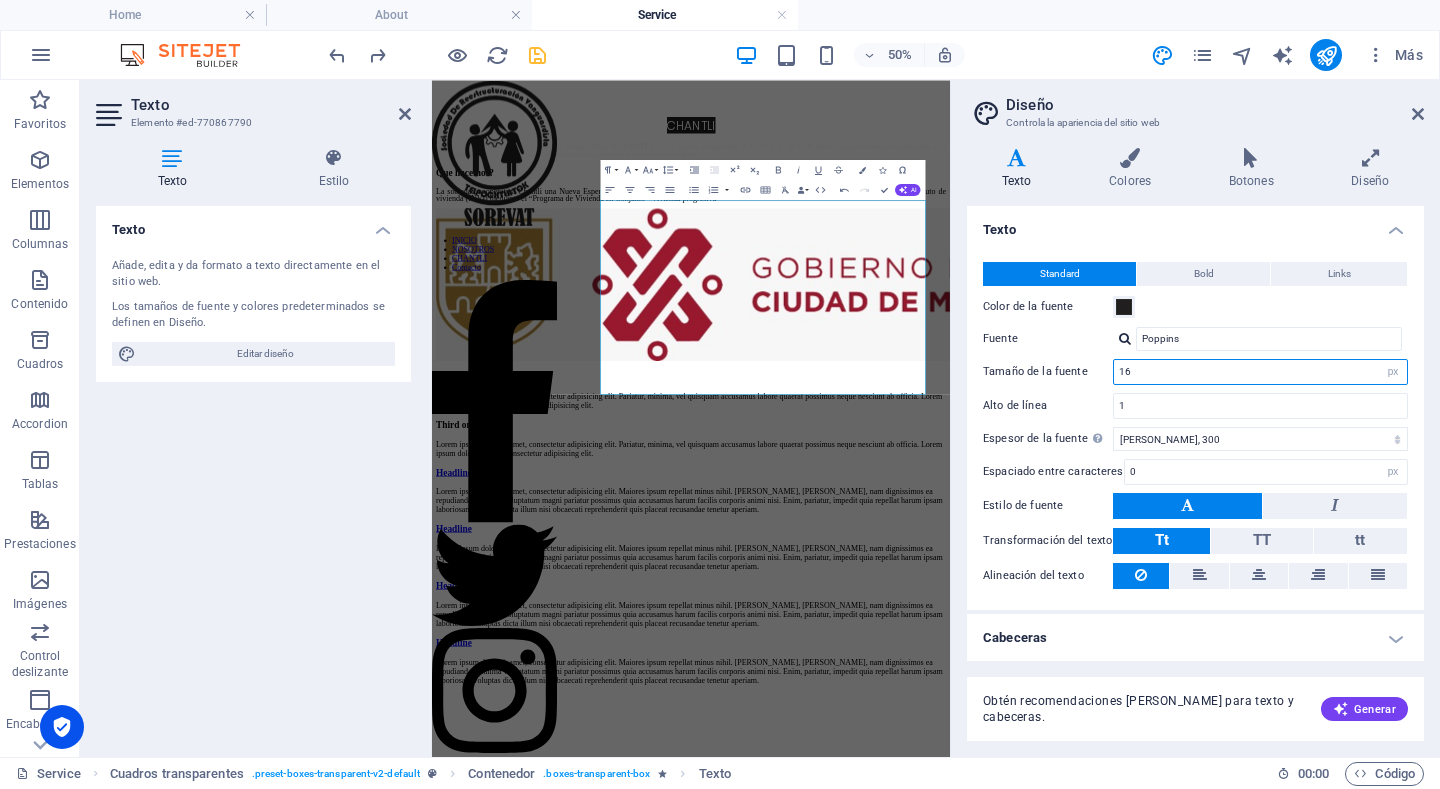 click on "16" at bounding box center (1260, 372) 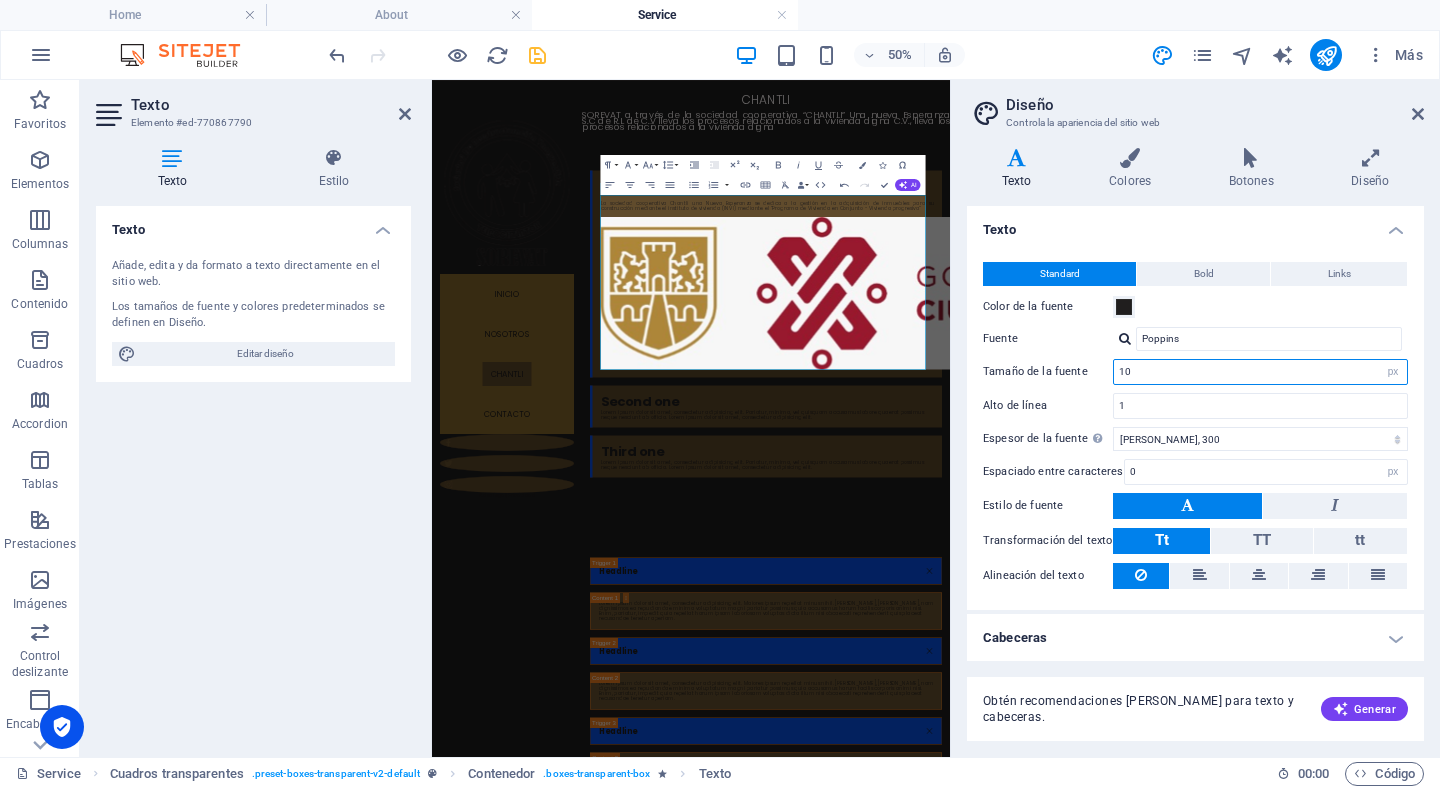 type on "10" 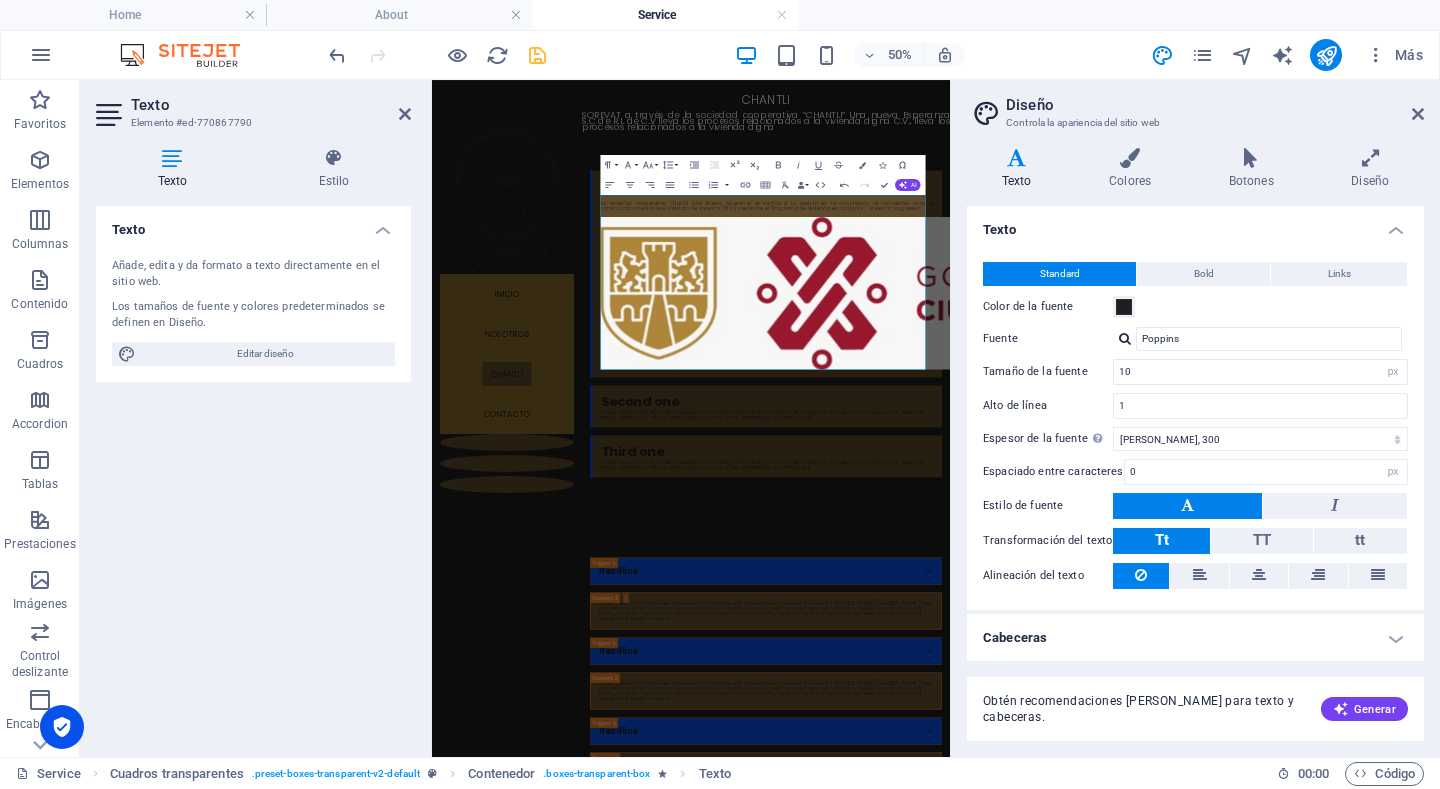 click on "Variantes  Texto  Colores  Botones  Diseño Texto Standard Bold Links Color de la fuente Fuente Poppins Tamaño de la fuente 10 rem px Alto de línea 1 Espesor de la fuente Para mostrar el espesor de la fuente correctamente, puede que deba activarse.  Gestionar fuentes Fino, 100 Extra delgado, 200 Delgado, 300 Normal, 400 Medio, 500 Seminegrita, 600 Negrita, 700 Extra negrita, 800 Negro, 900 Espaciado entre caracteres 0 rem px Estilo de fuente Transformación del texto Tt TT tt Alineación del texto Espesor de la fuente Para mostrar el espesor de la fuente correctamente, puede que deba activarse.  Gestionar fuentes Fino, 100 Extra delgado, 200 Delgado, 300 Normal, 400 Medio, 500 Seminegrita, 600 Negrita, 700 Extra negrita, 800 Negro, 900 Default Hover / Active Color de la fuente Color de la fuente Decoración Decoración Duración de la transición 0.3 s Función de la transición Lentitud Entrada lenta Salida lenta Entrada/salida lenta Lineal Cabeceras Todo H1 / Texto de logo H2 H3 H4 H5 H6 Fuente Poppins 0" at bounding box center (1195, 444) 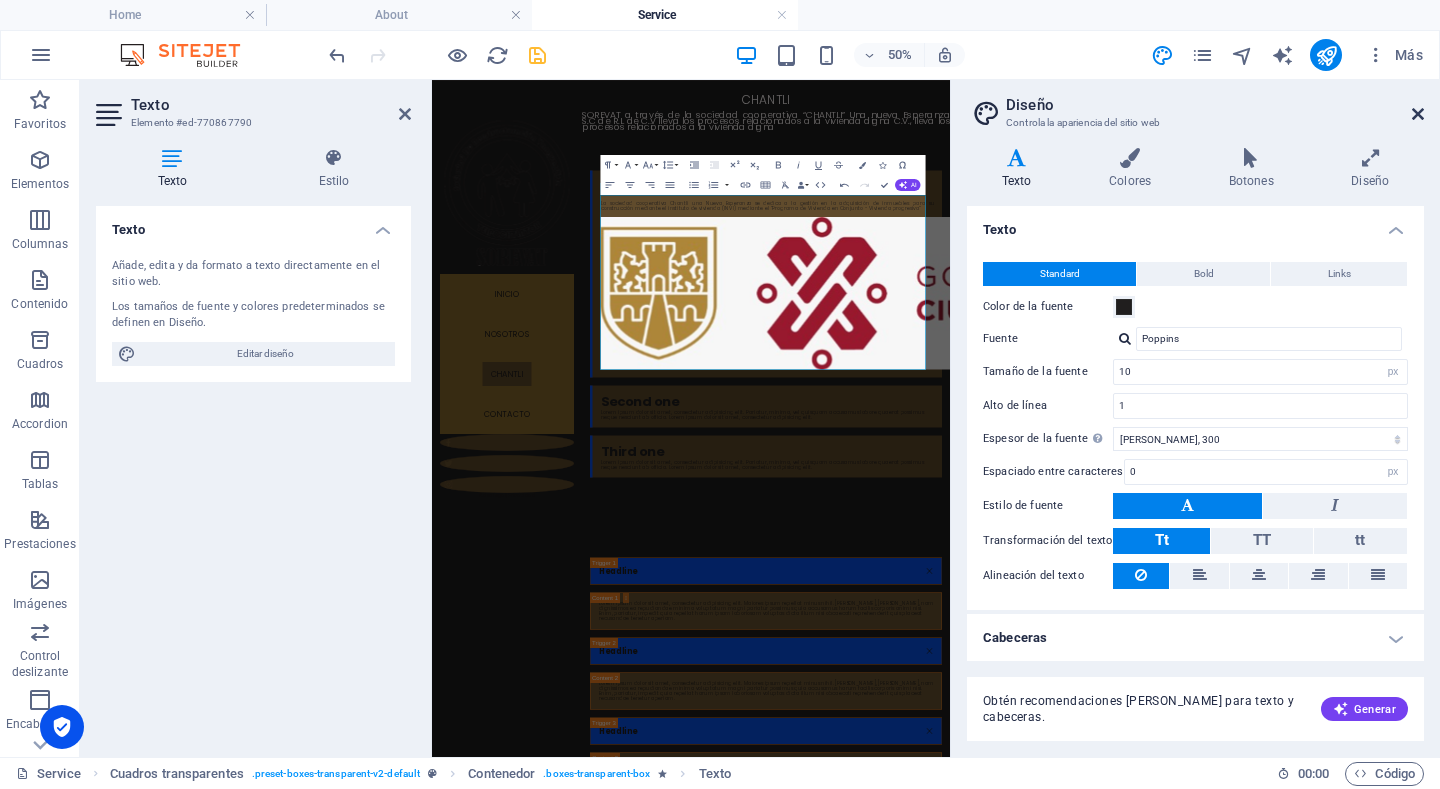 click at bounding box center (1418, 114) 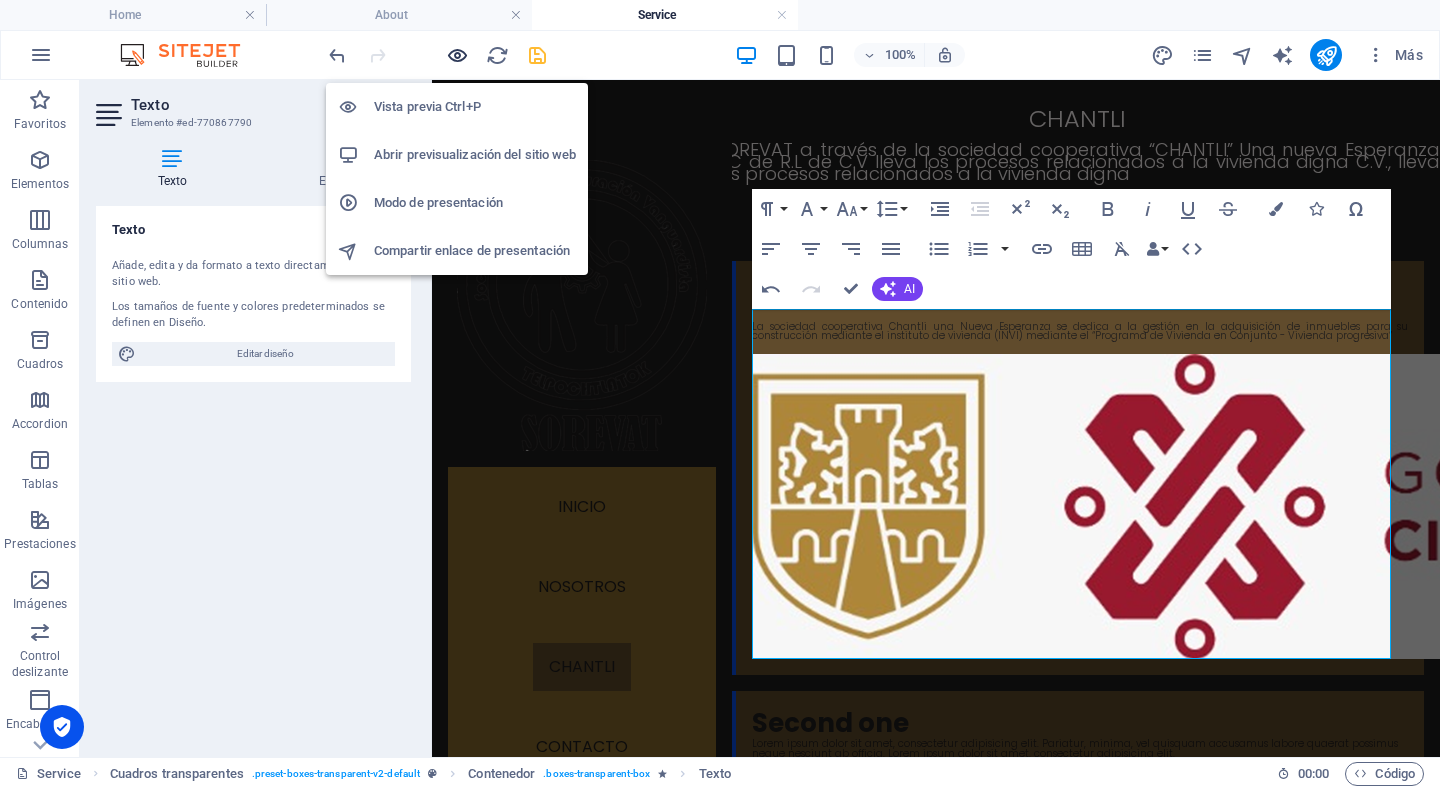 click at bounding box center (457, 55) 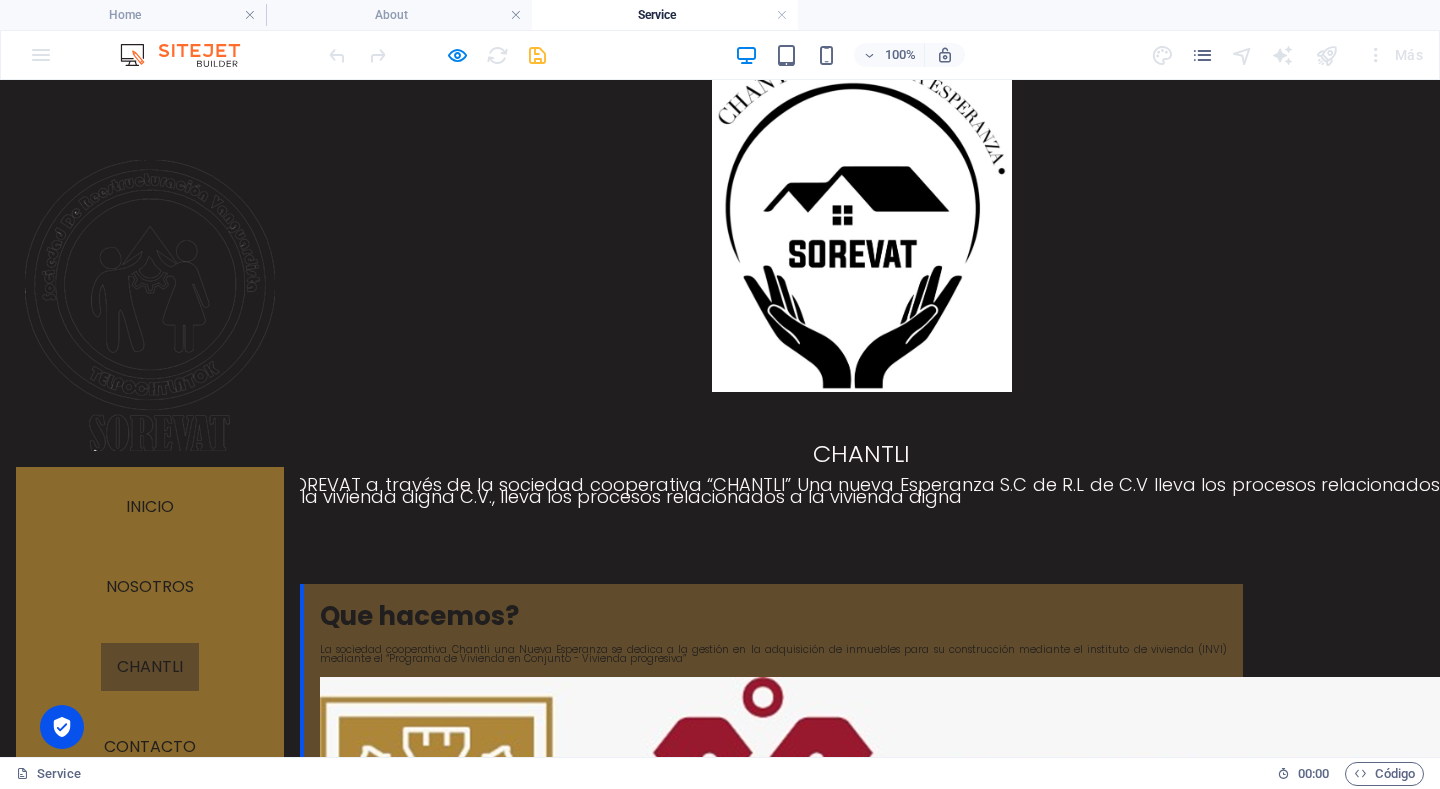 scroll, scrollTop: 0, scrollLeft: 0, axis: both 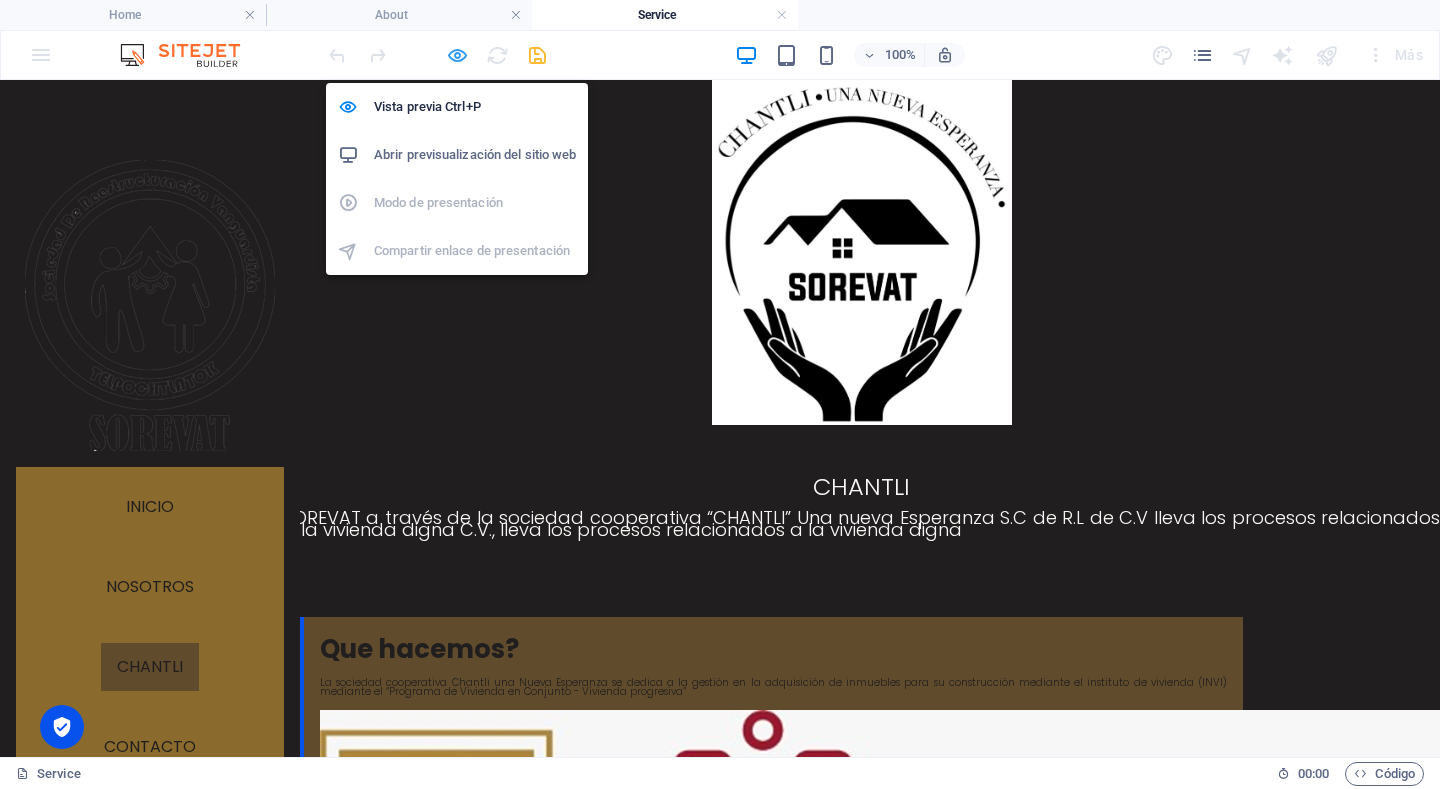 click at bounding box center (457, 55) 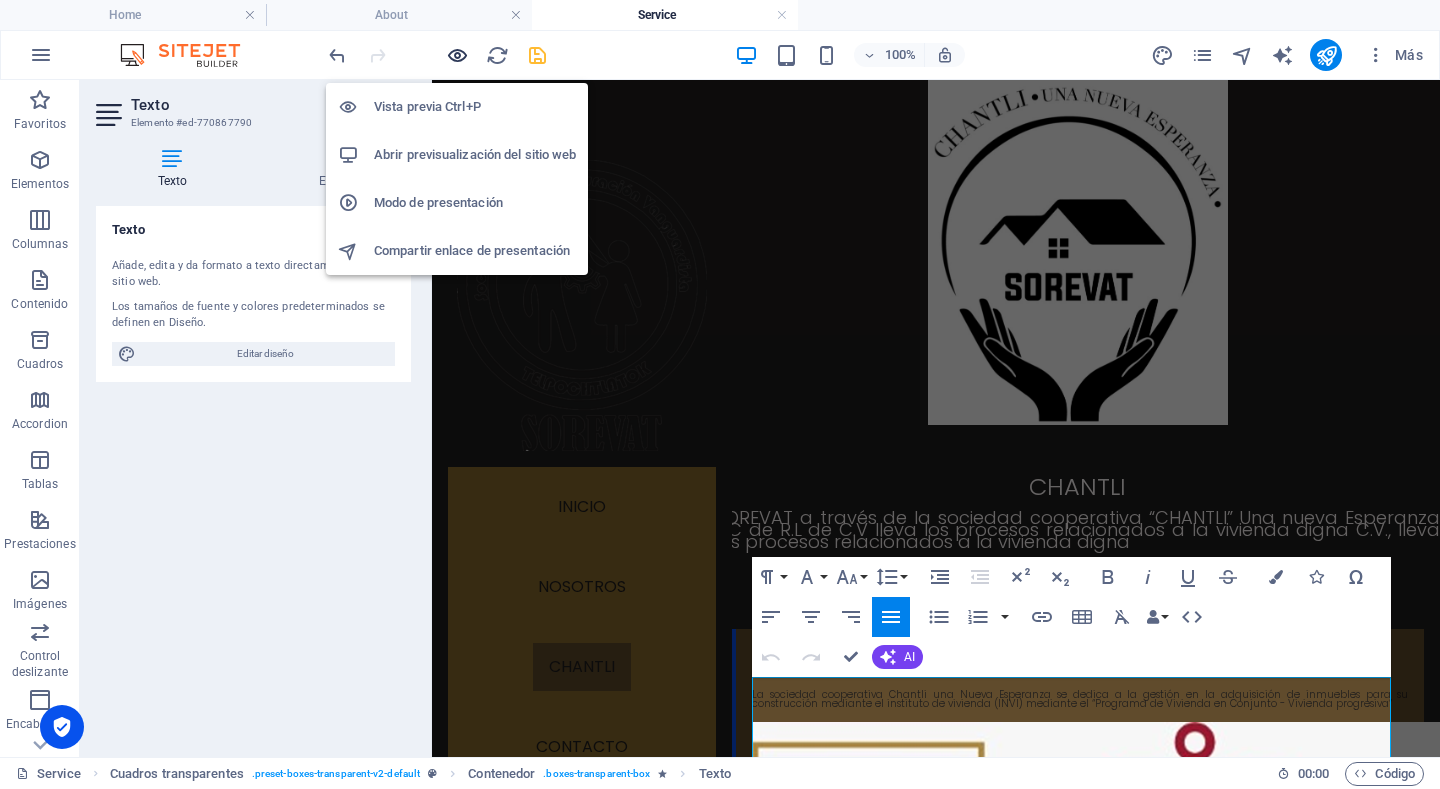 click at bounding box center (457, 55) 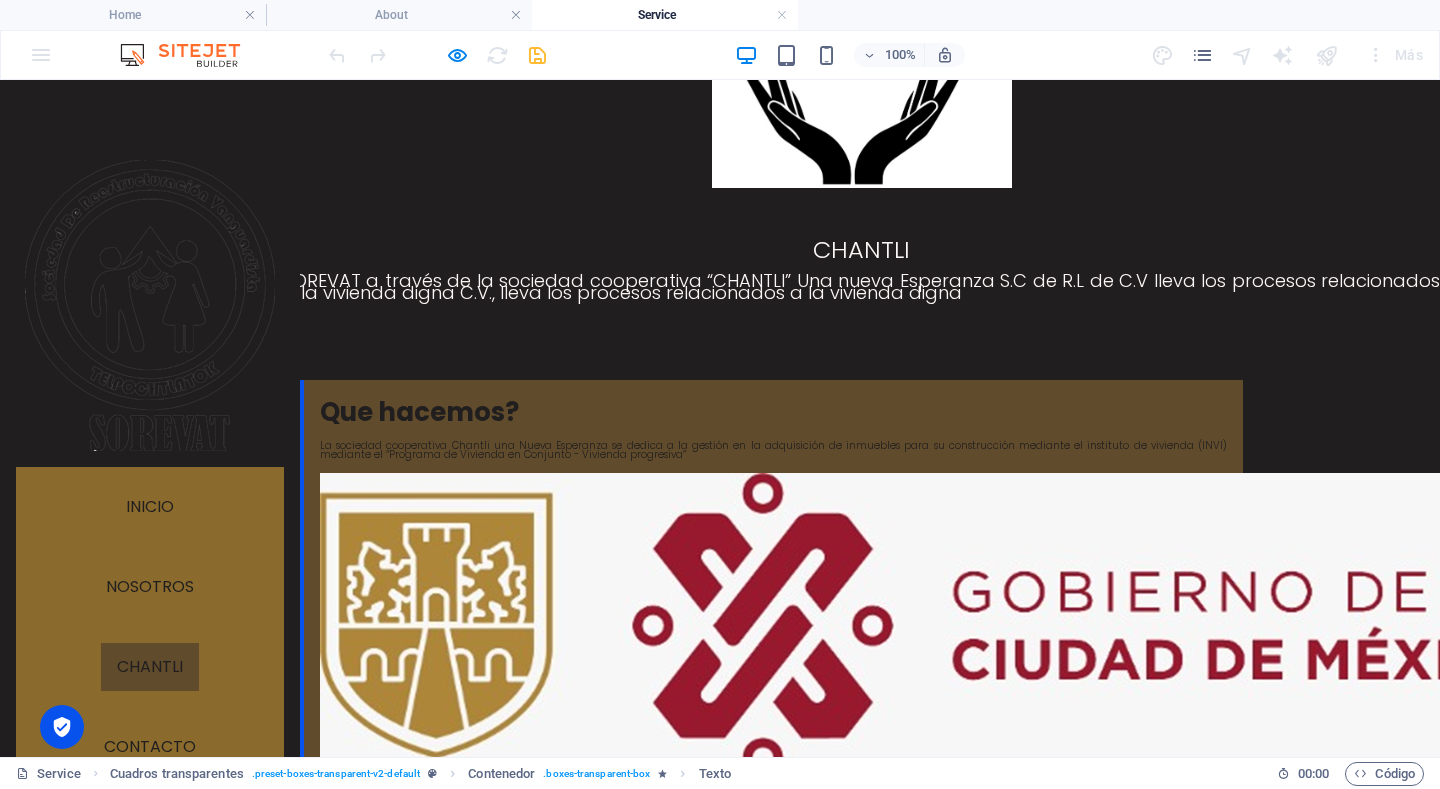 scroll, scrollTop: 300, scrollLeft: 0, axis: vertical 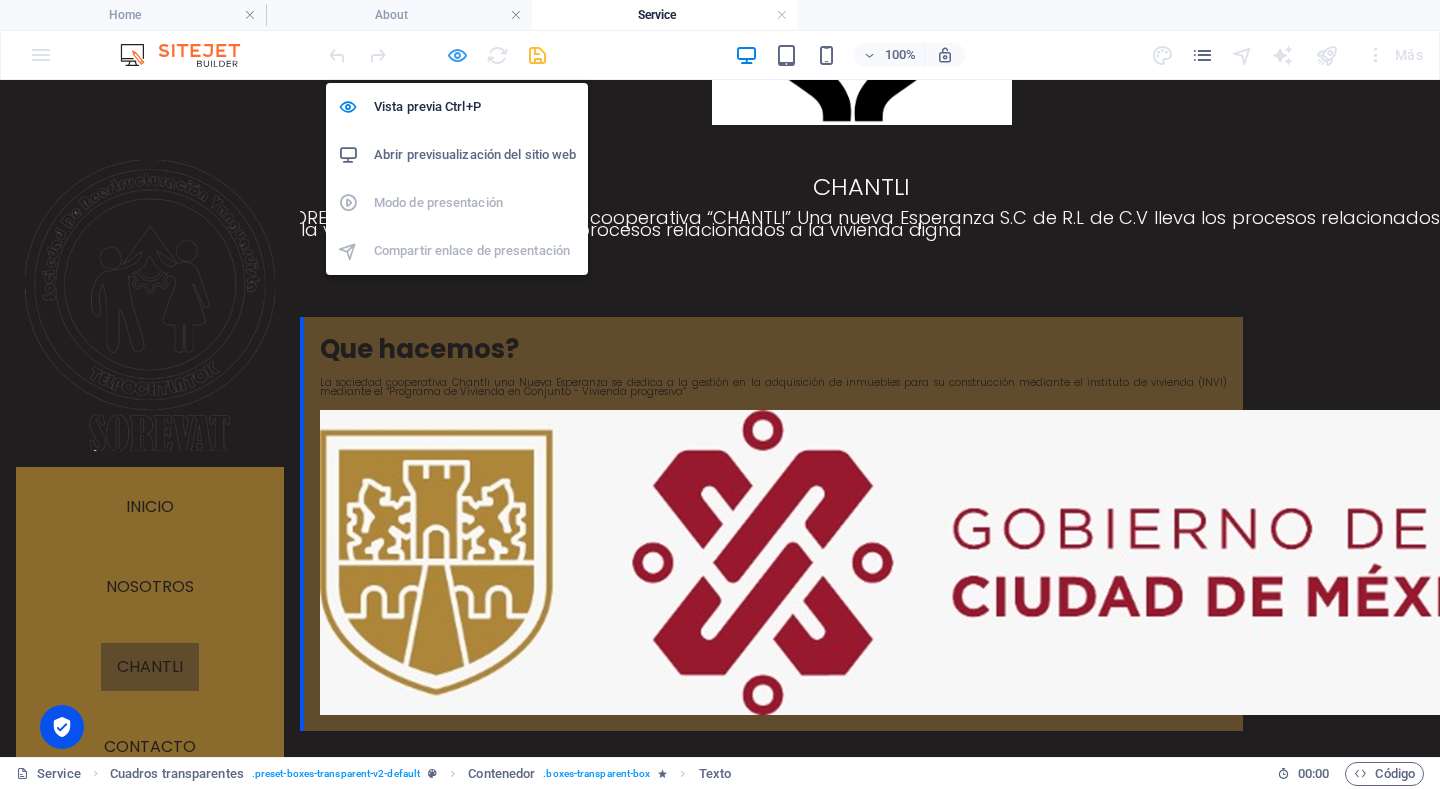 click at bounding box center (457, 55) 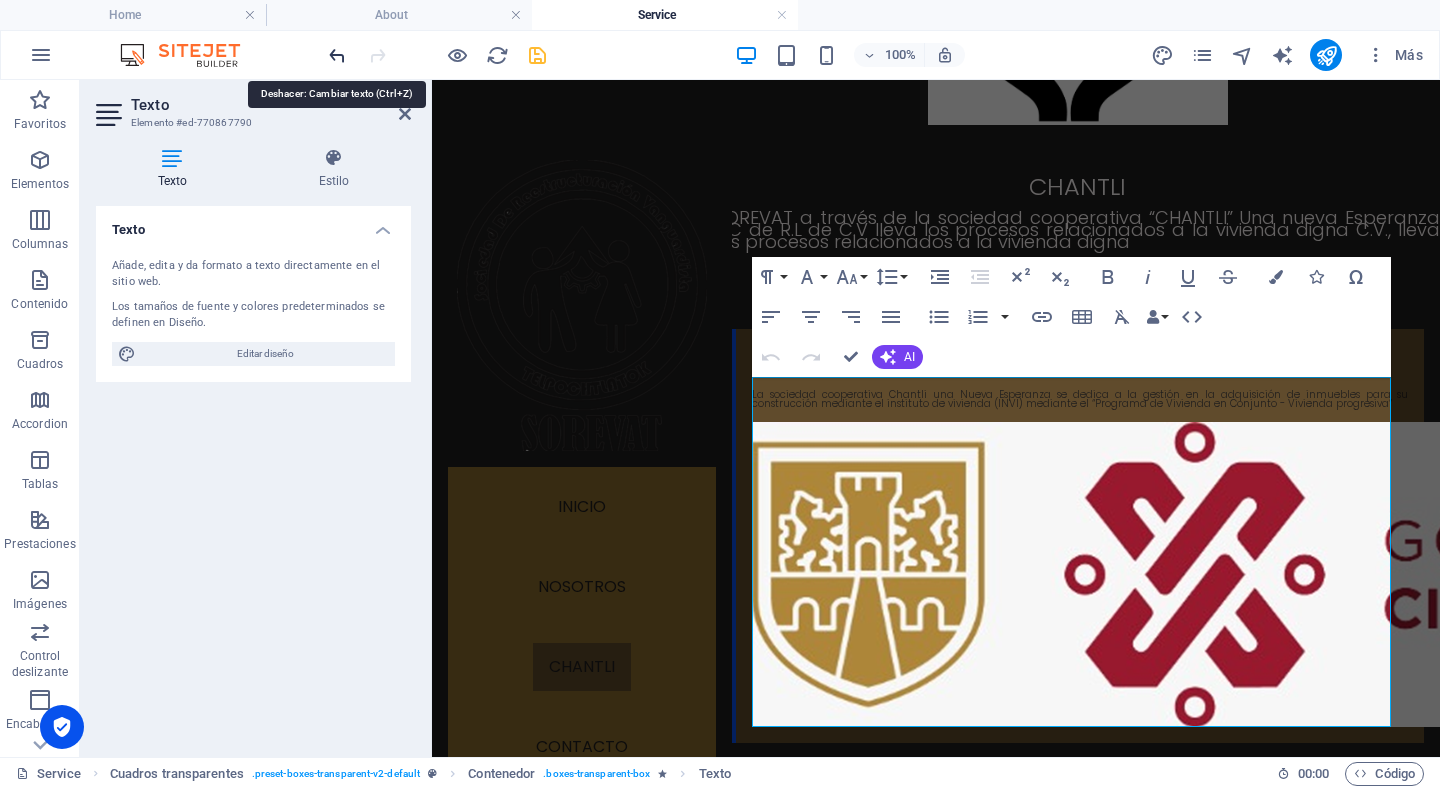 click at bounding box center [337, 55] 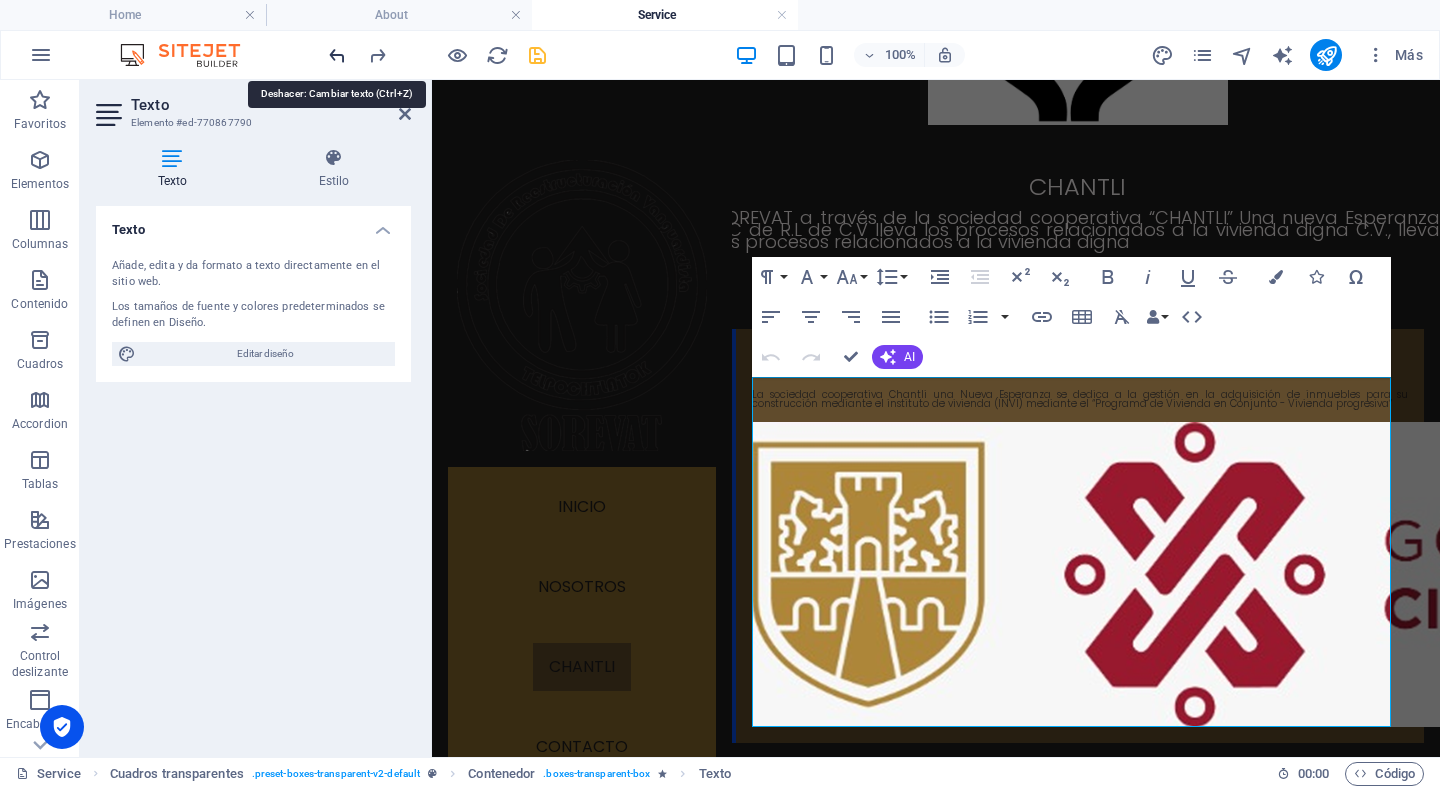 click at bounding box center (337, 55) 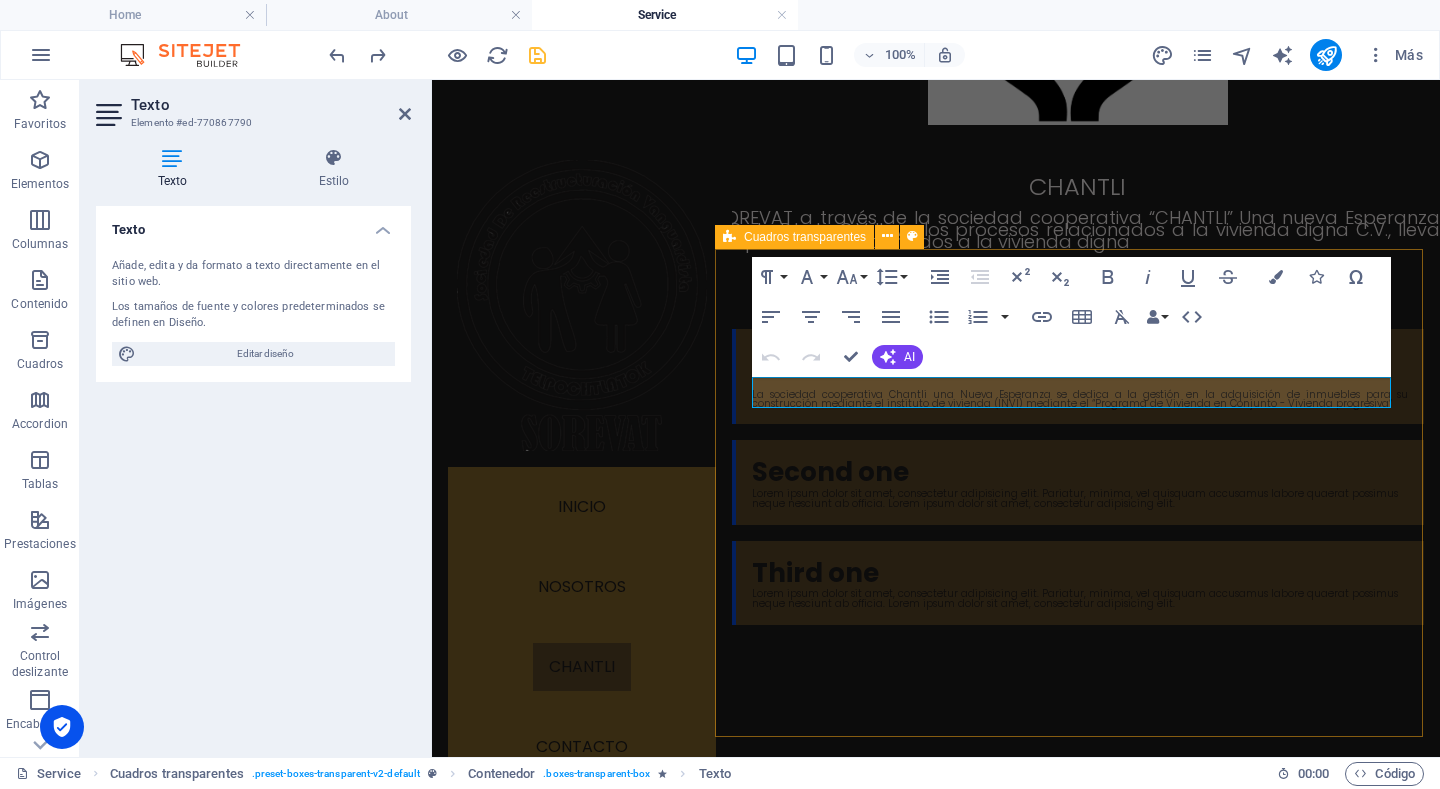 click on "Que hacemos? La sociedad cooperativa Chantli una Nueva Esperanza se dedica a la gestión en la adquisición de inmuebles para su construcción mediante el instituto de vivienda (INVI) mediante el “Programa de Vivienda en Conjunto - Vivienda progresiva” Second one Lorem ipsum dolor sit amet, consectetur adipisicing elit. Pariatur, minima, vel quisquam accusamus labore quaerat possimus neque nesciunt ab officia. Lorem ipsum dolor sit amet, consectetur adipisicing elit. Third one Lorem ipsum dolor sit amet, consectetur adipisicing elit. Pariatur, minima, vel quisquam accusamus labore quaerat possimus neque nesciunt ab officia. Lorem ipsum dolor sit amet, consectetur adipisicing elit." at bounding box center (1077, 477) 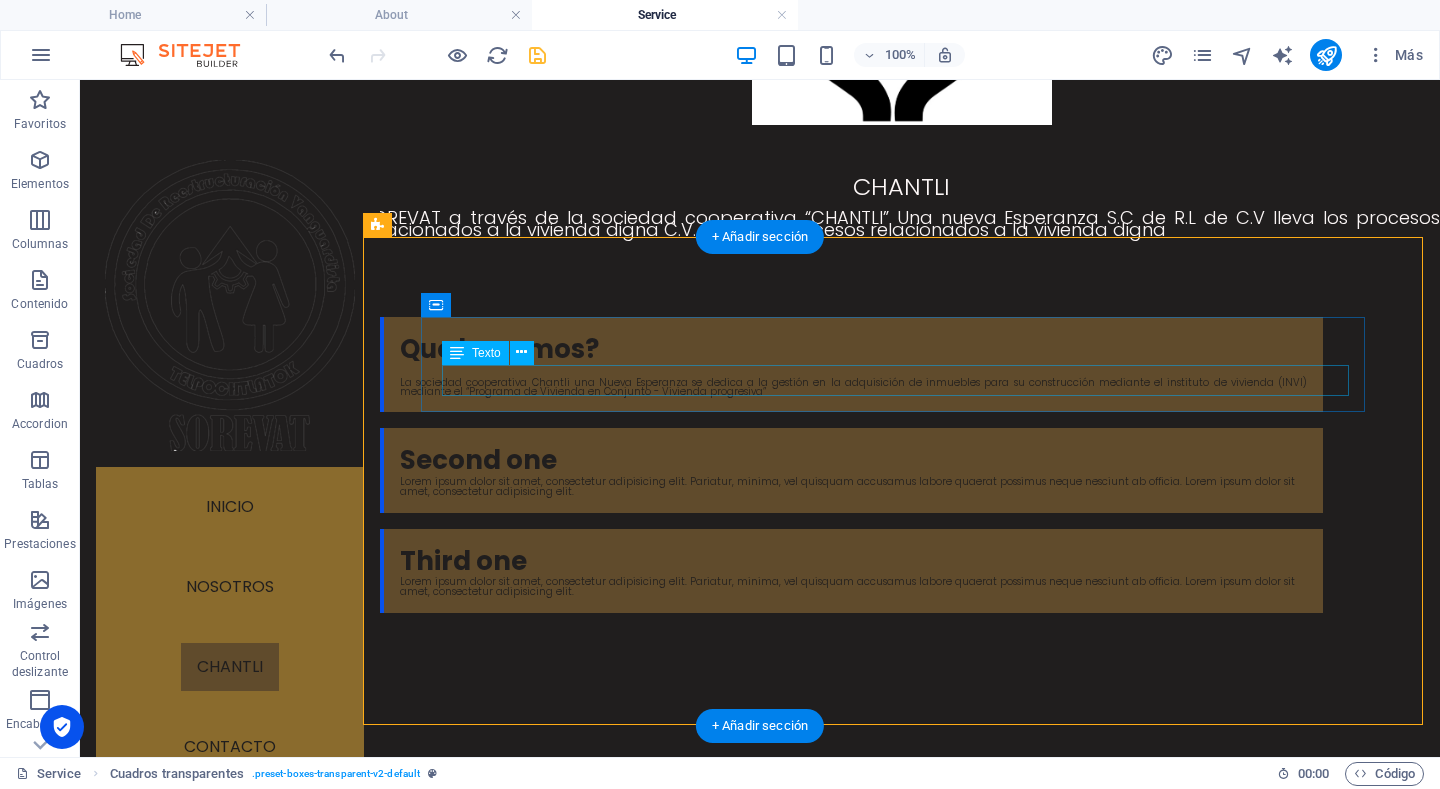 click on "La sociedad cooperativa Chantli una Nueva Esperanza se dedica a la gestión en la adquisición de inmuebles para su construcción mediante el instituto de vivienda (INVI) mediante el “Programa de Vivienda en Conjunto - Vivienda progresiva”" at bounding box center (853, 387) 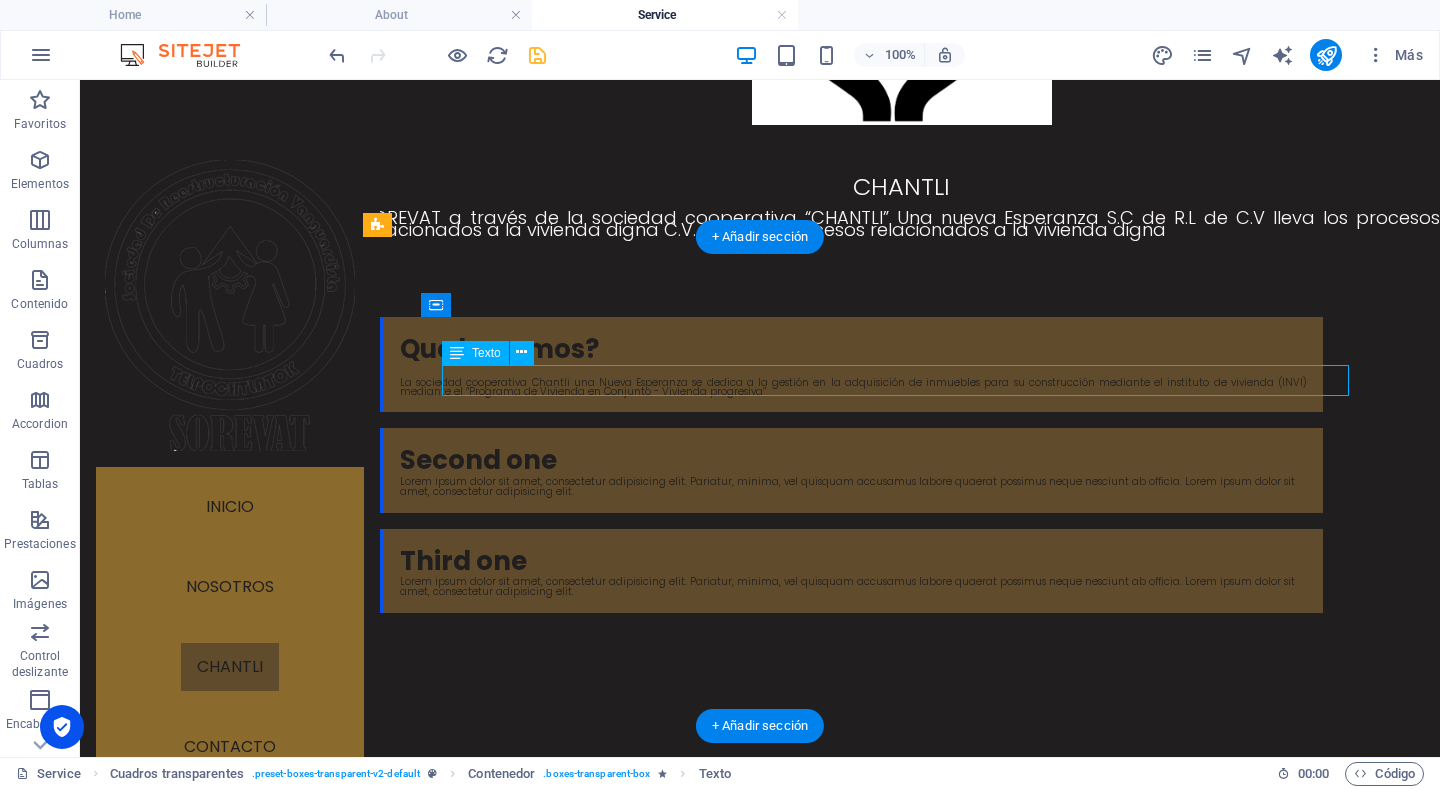 click on "La sociedad cooperativa Chantli una Nueva Esperanza se dedica a la gestión en la adquisición de inmuebles para su construcción mediante el instituto de vivienda (INVI) mediante el “Programa de Vivienda en Conjunto - Vivienda progresiva”" at bounding box center (853, 387) 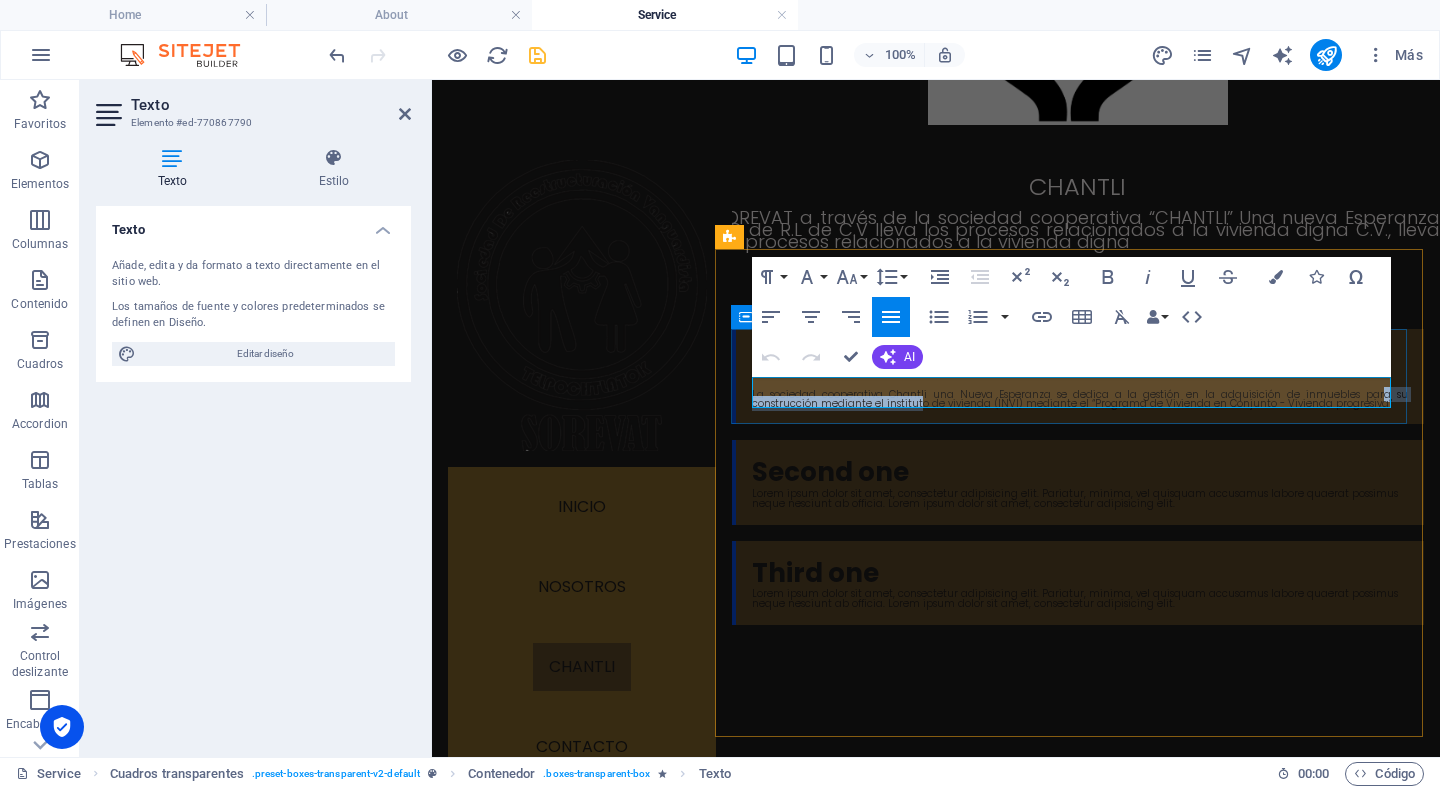 drag, startPoint x: 1368, startPoint y: 400, endPoint x: 916, endPoint y: 423, distance: 452.5848 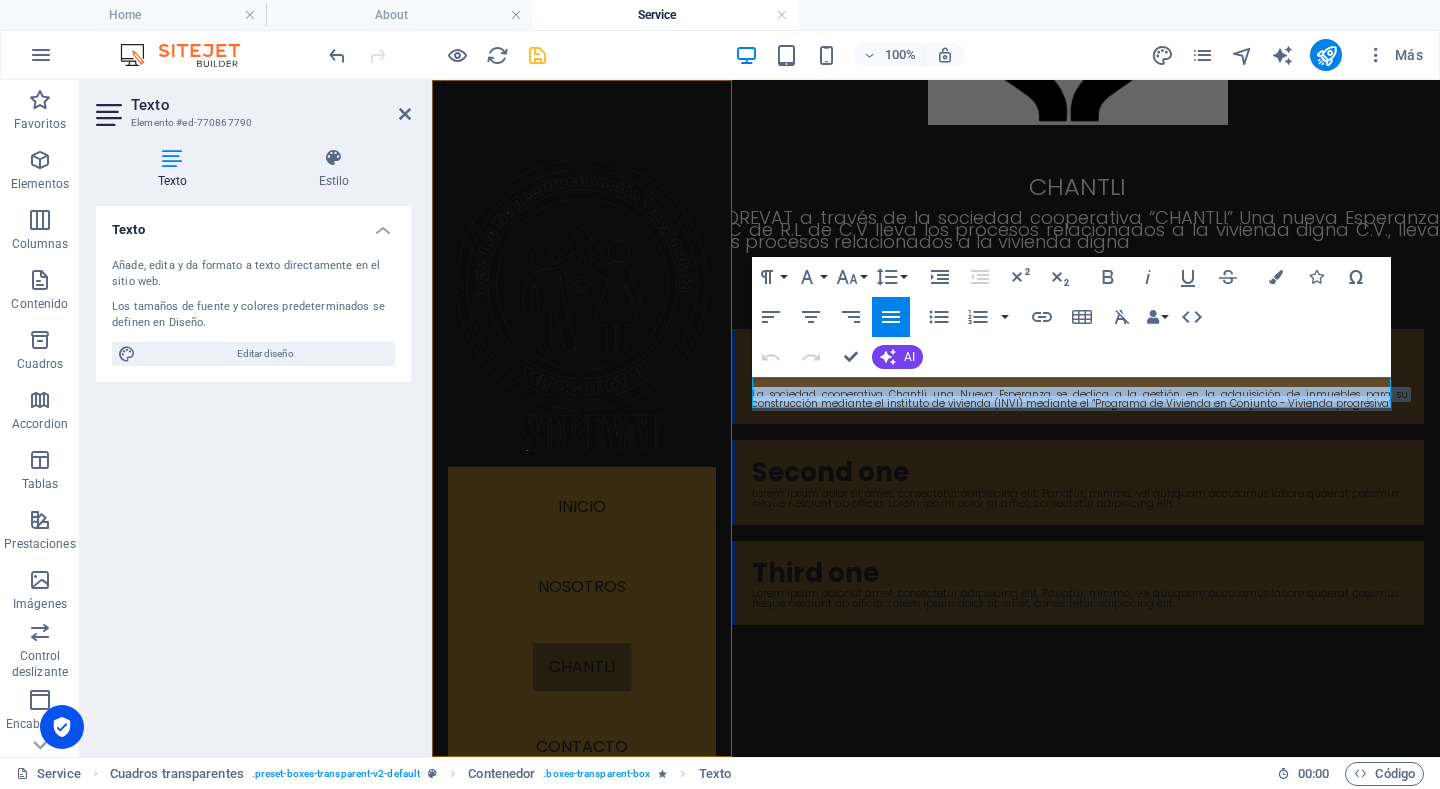 drag, startPoint x: 1372, startPoint y: 403, endPoint x: 714, endPoint y: 382, distance: 658.335 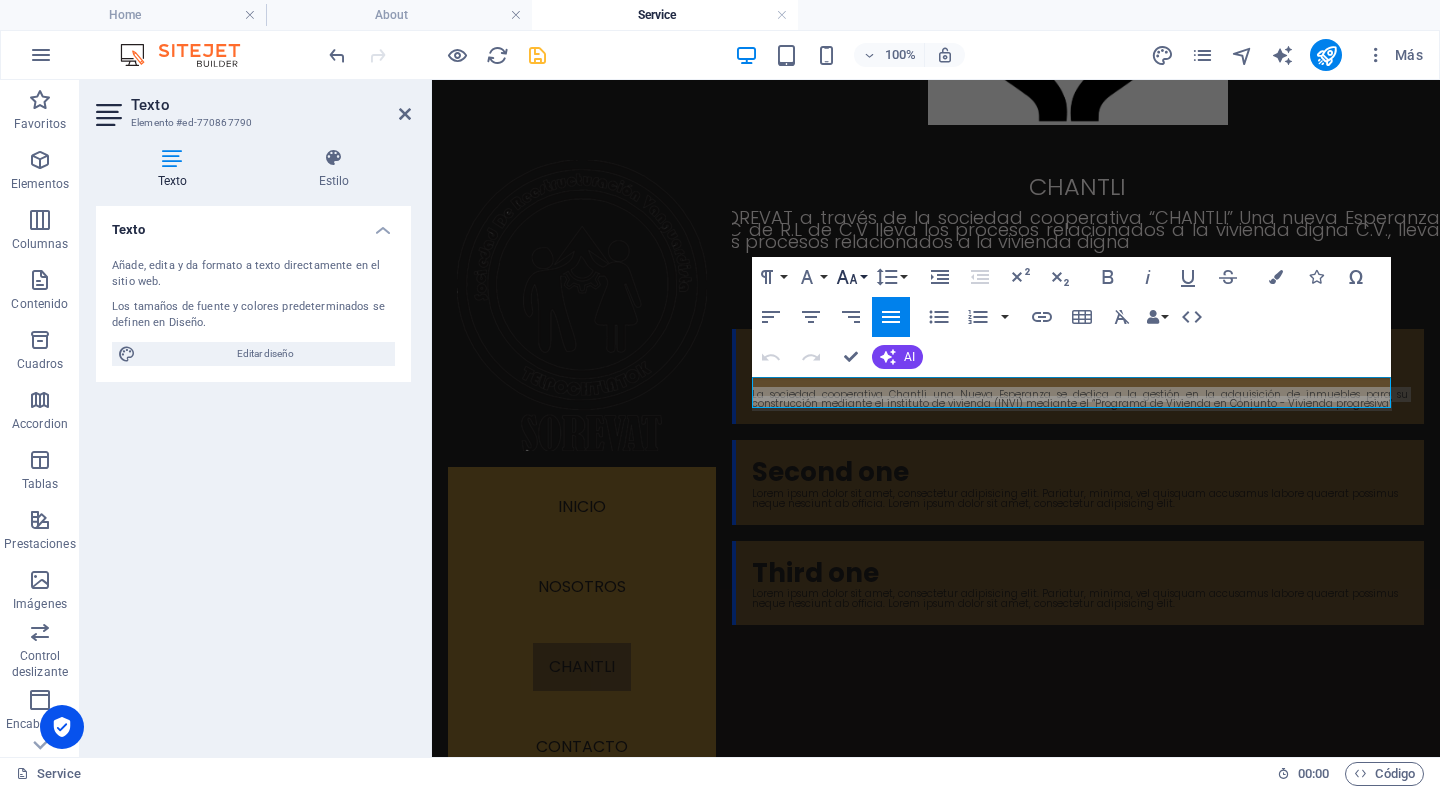 click on "Font Size" at bounding box center [851, 277] 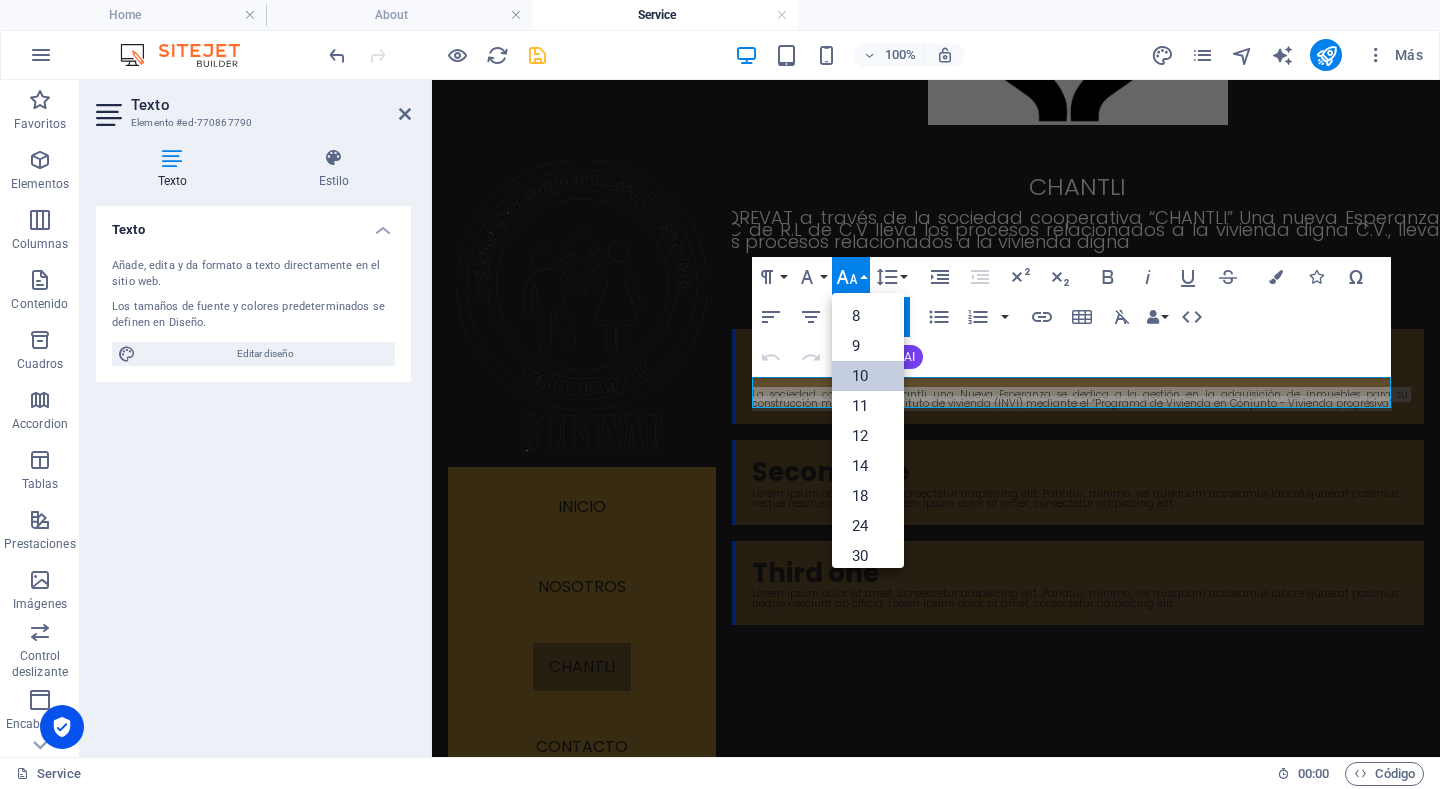 scroll, scrollTop: 83, scrollLeft: 0, axis: vertical 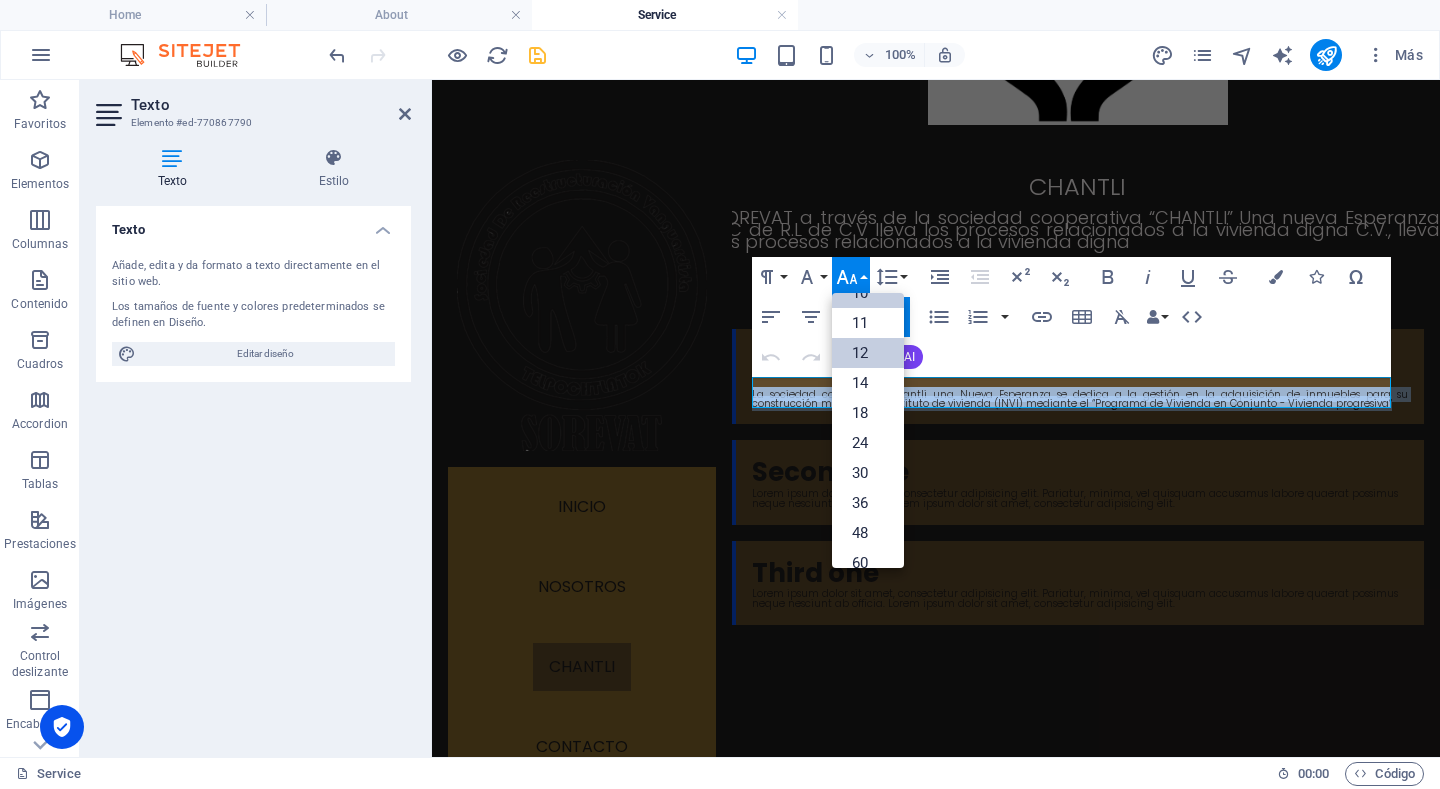 click on "12" at bounding box center [868, 353] 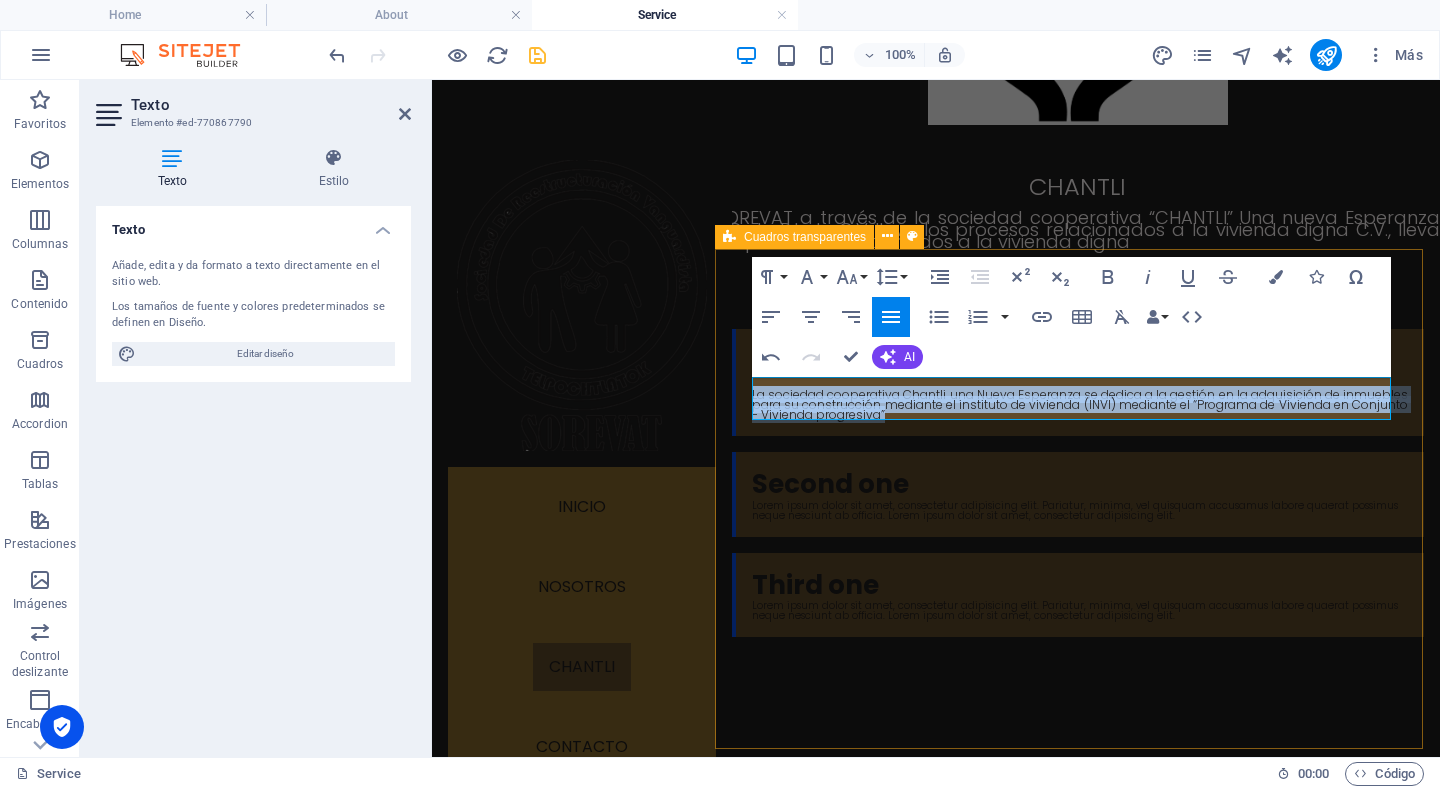 click on "Que hacemos? La sociedad cooperativa Chantli una Nueva Esperanza se dedica a la gestión en la adquisición de inmuebles para su construcción mediante el instituto de vivienda (INVI) mediante el “Programa de Vivienda en Conjunto - Vivienda progresiva” Second one Lorem ipsum dolor sit amet, consectetur adipisicing elit. Pariatur, minima, vel quisquam accusamus labore quaerat possimus neque nesciunt ab officia. Lorem ipsum dolor sit amet, consectetur adipisicing elit. Third one Lorem ipsum dolor sit amet, consectetur adipisicing elit. Pariatur, minima, vel quisquam accusamus labore quaerat possimus neque nesciunt ab officia. Lorem ipsum dolor sit amet, consectetur adipisicing elit." at bounding box center [1077, 483] 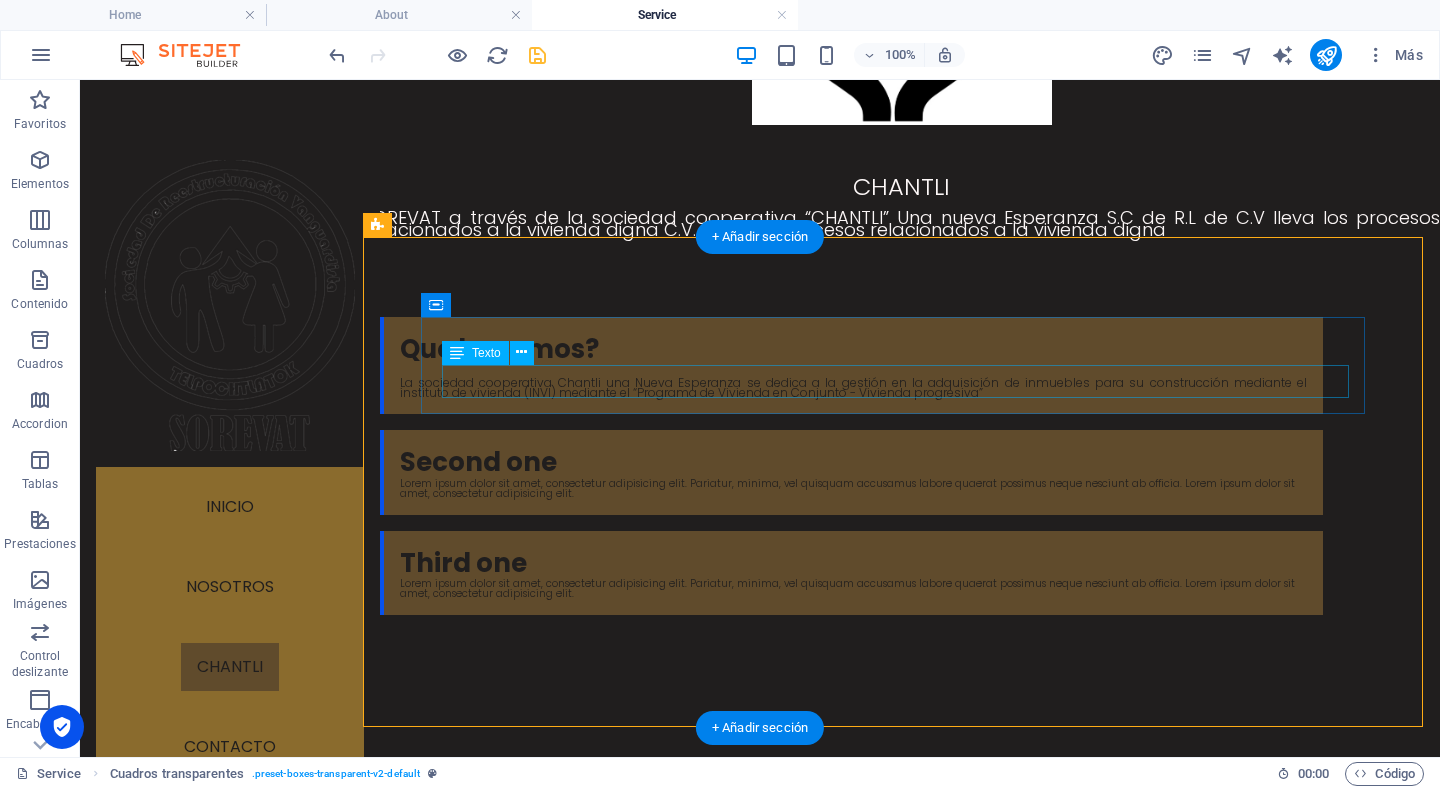 click on "La sociedad cooperativa Chantli una Nueva Esperanza se dedica a la gestión en la adquisición de inmuebles para su construcción mediante el instituto de vivienda (INVI) mediante el “Programa de Vivienda en Conjunto - Vivienda progresiva”" at bounding box center (853, 388) 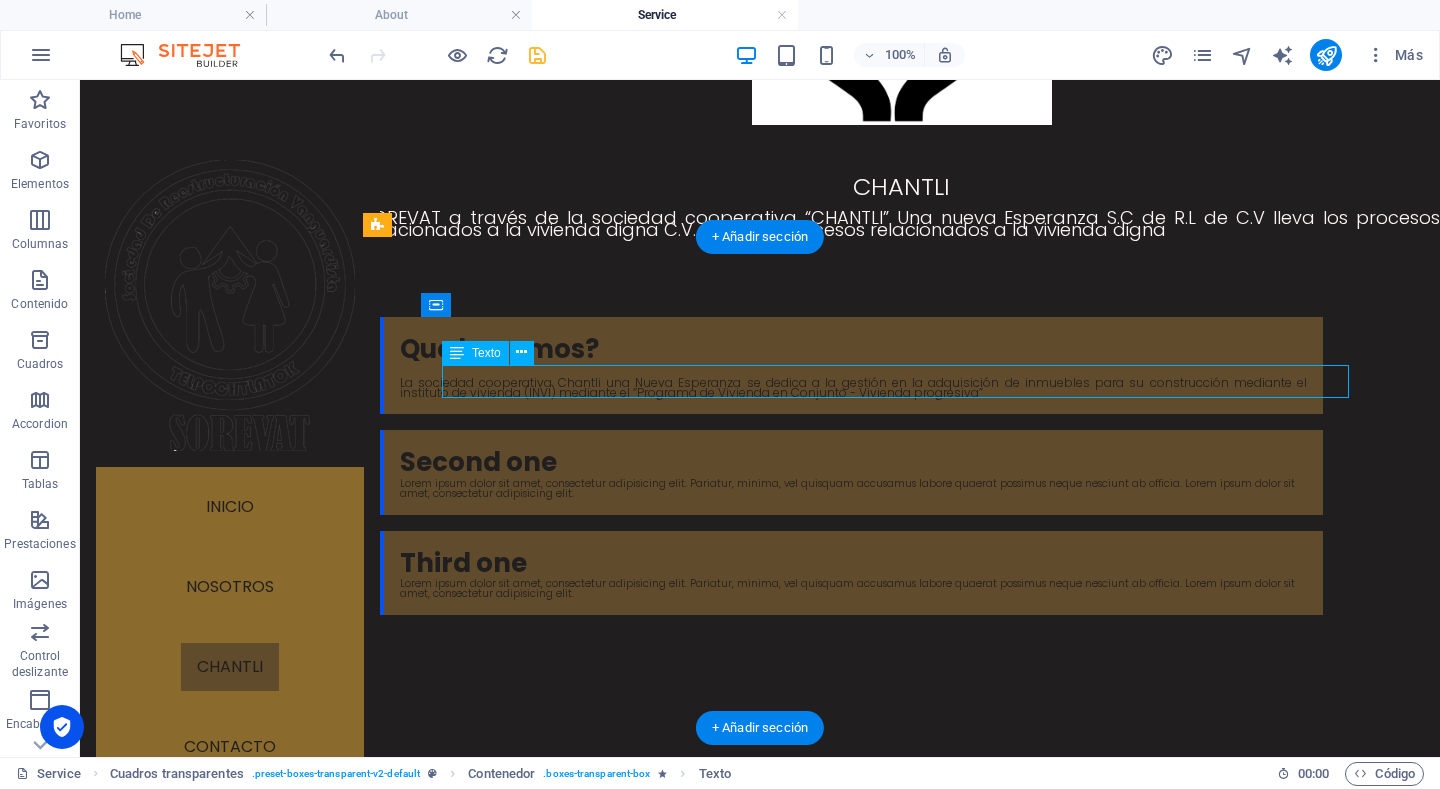 click on "La sociedad cooperativa Chantli una Nueva Esperanza se dedica a la gestión en la adquisición de inmuebles para su construcción mediante el instituto de vivienda (INVI) mediante el “Programa de Vivienda en Conjunto - Vivienda progresiva”" at bounding box center (853, 388) 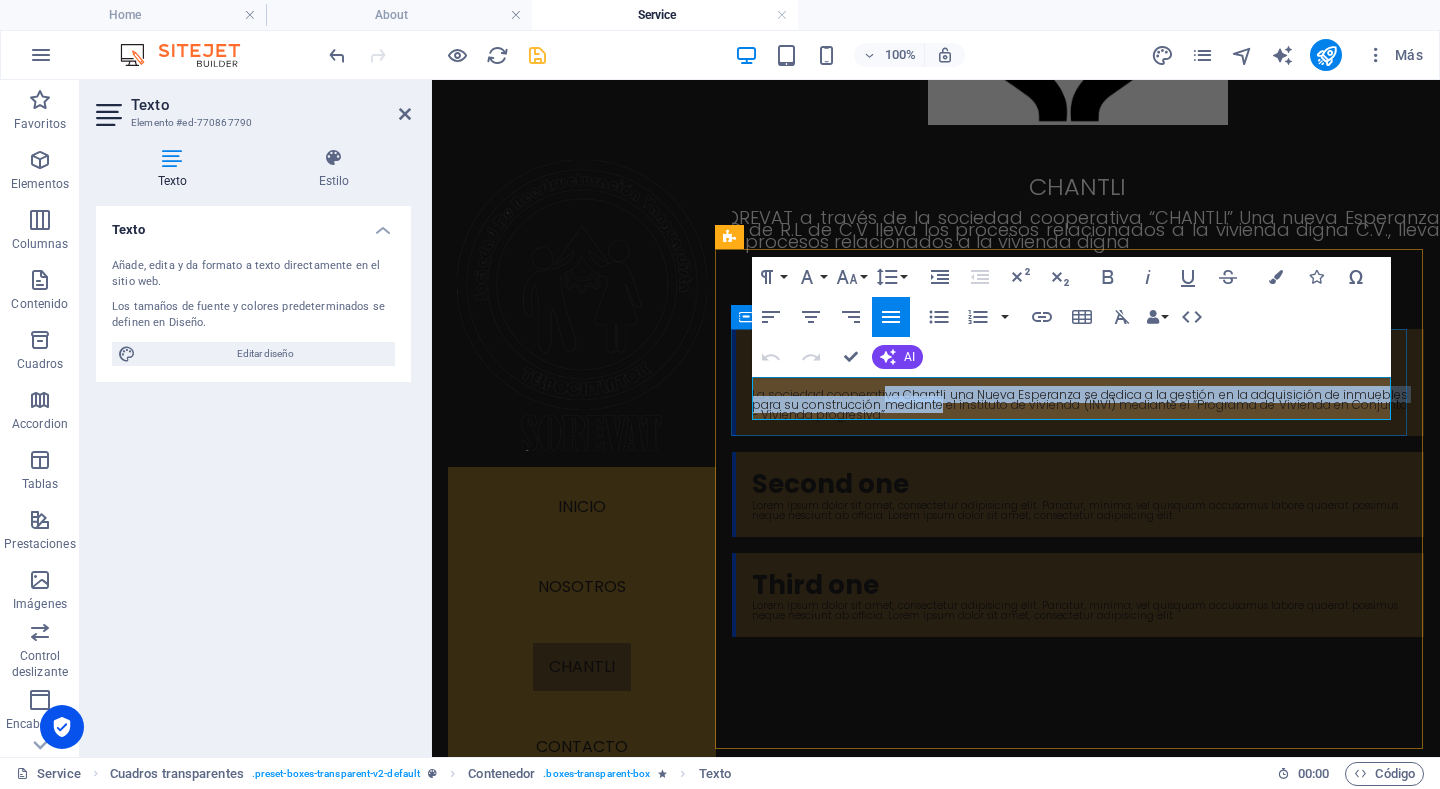 drag, startPoint x: 1022, startPoint y: 410, endPoint x: 893, endPoint y: 392, distance: 130.24976 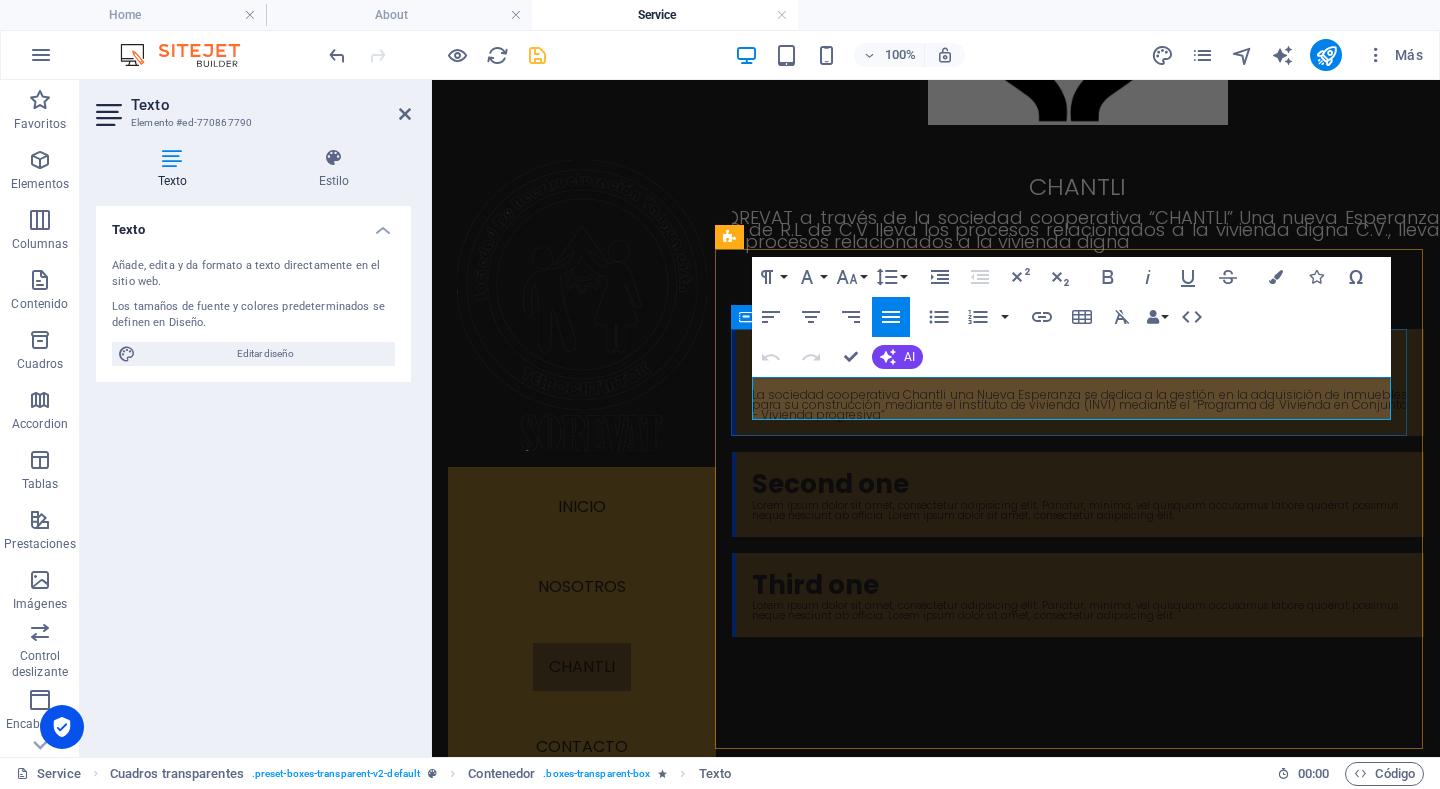 click on "La sociedad cooperativa Chantli una Nueva Esperanza se dedica a la gestión en la adquisición de inmuebles para su construcción mediante el instituto de vivienda (INVI) mediante el “Programa de Vivienda en Conjunto - Vivienda progresiva”" at bounding box center (1080, 405) 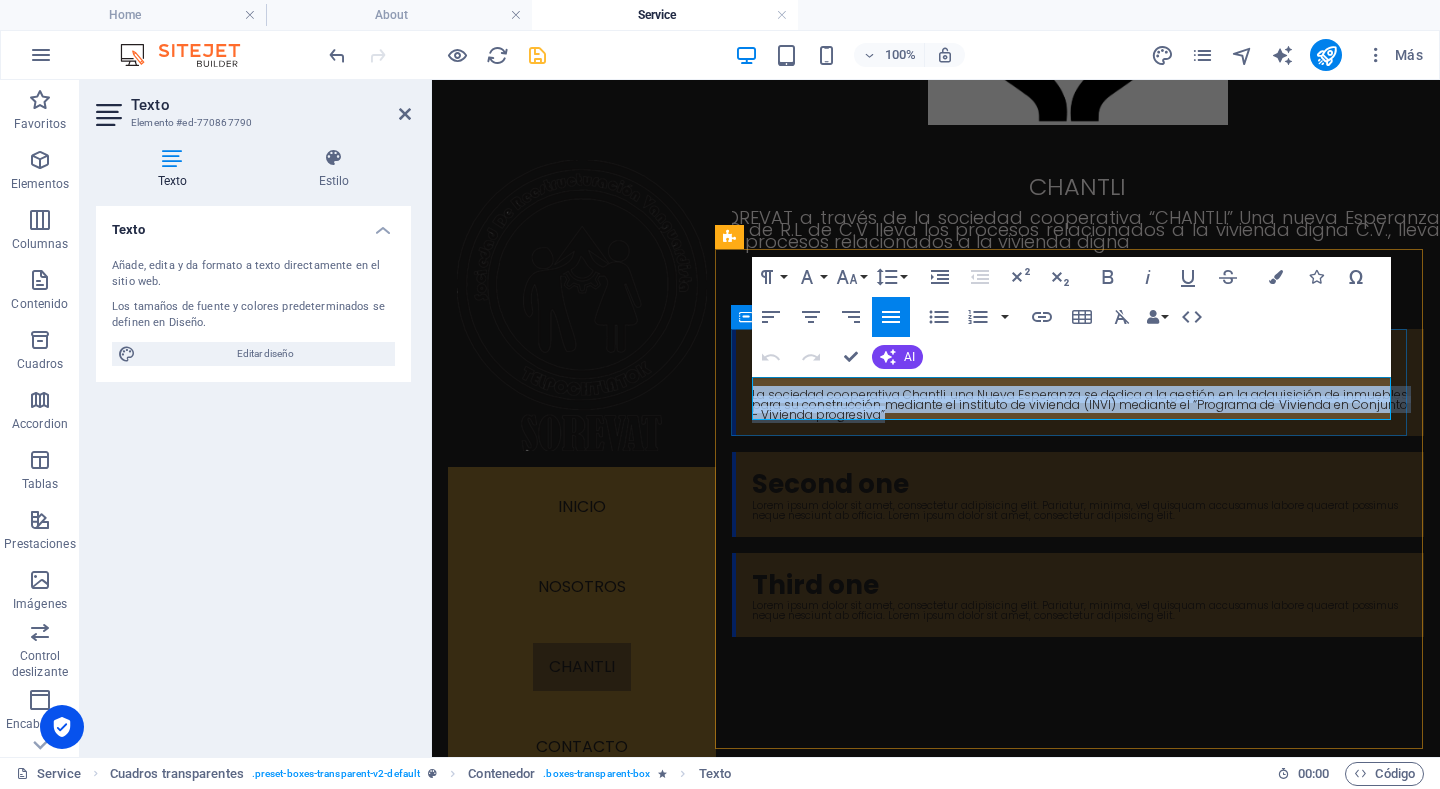 drag, startPoint x: 1045, startPoint y: 414, endPoint x: 747, endPoint y: 384, distance: 299.50626 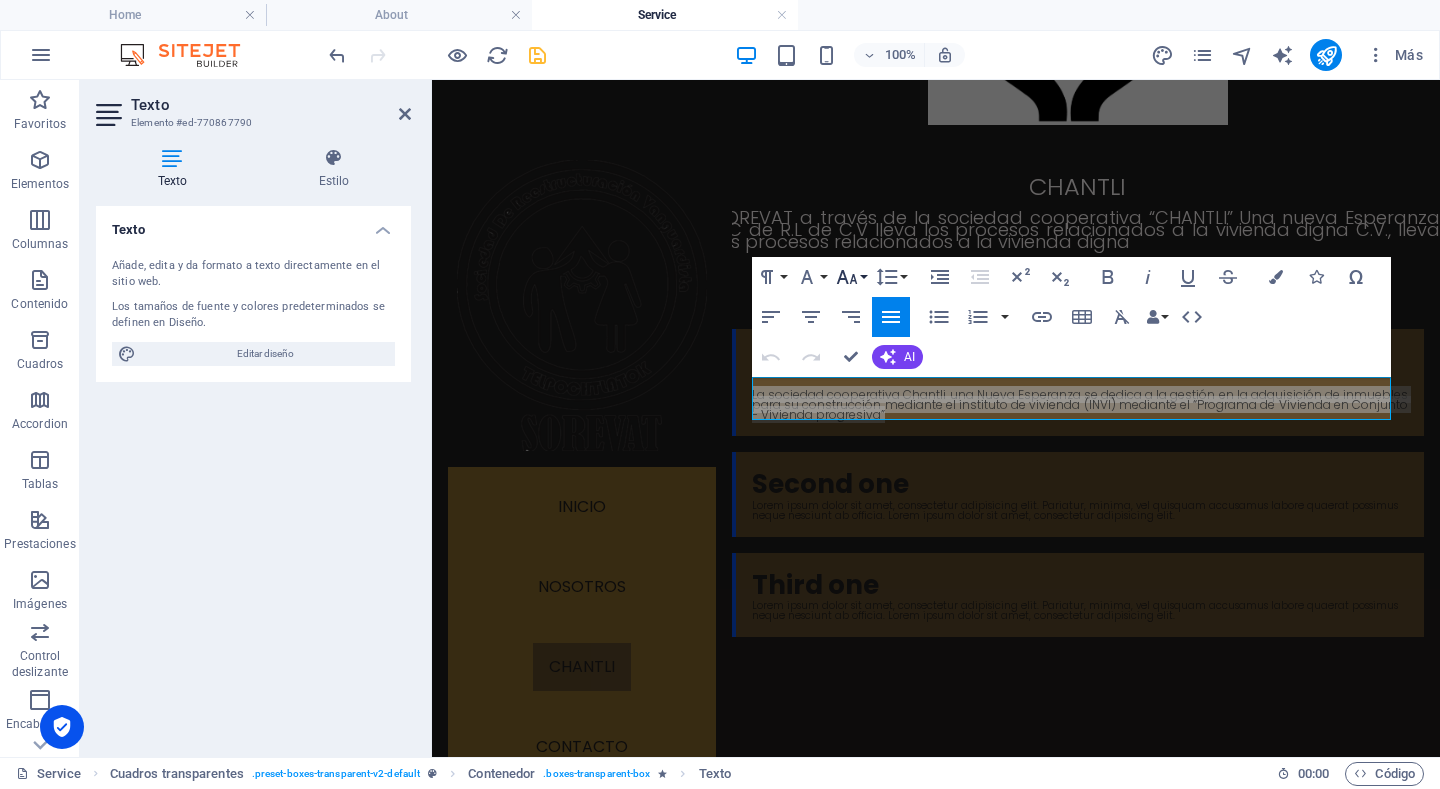 click on "Font Size" at bounding box center (851, 277) 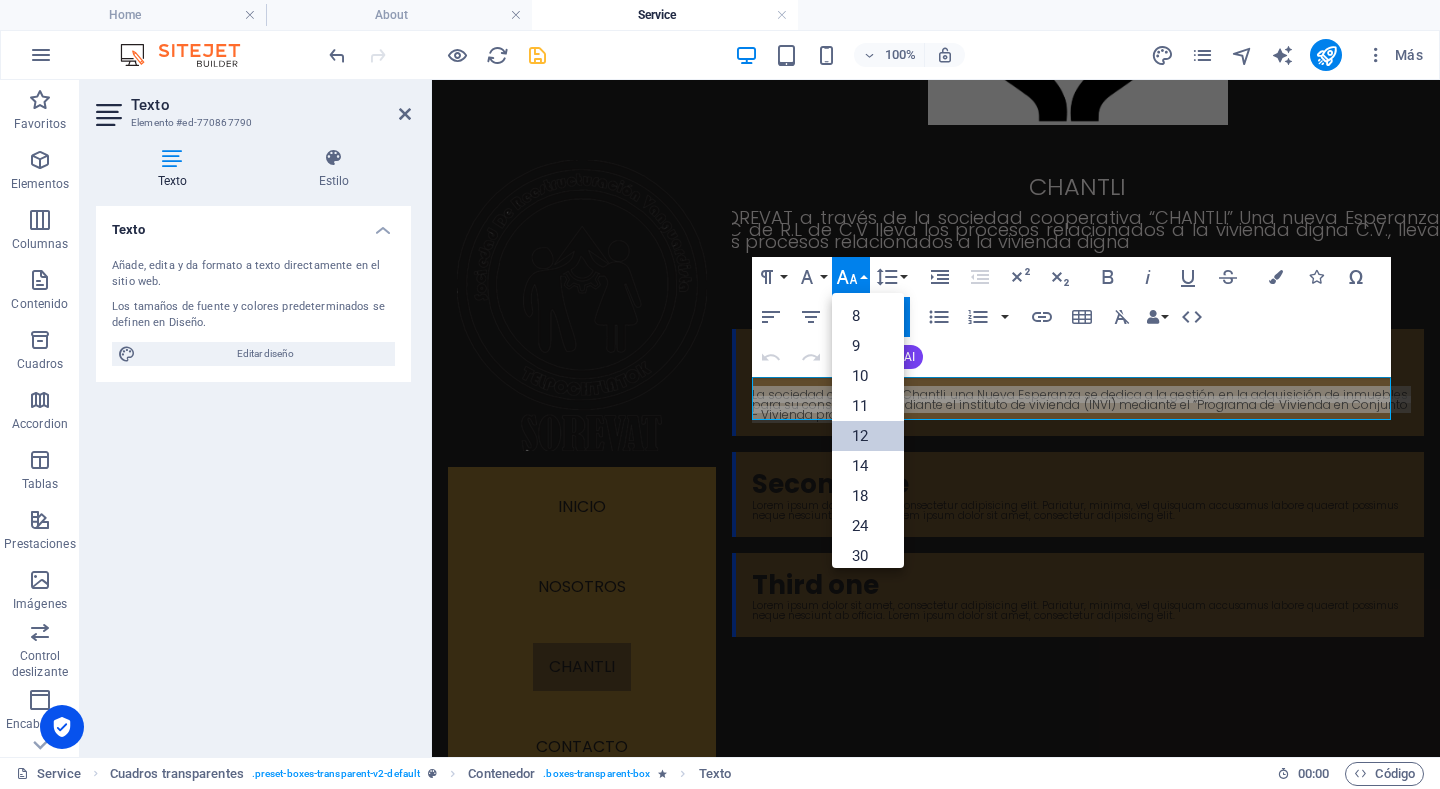 scroll, scrollTop: 143, scrollLeft: 0, axis: vertical 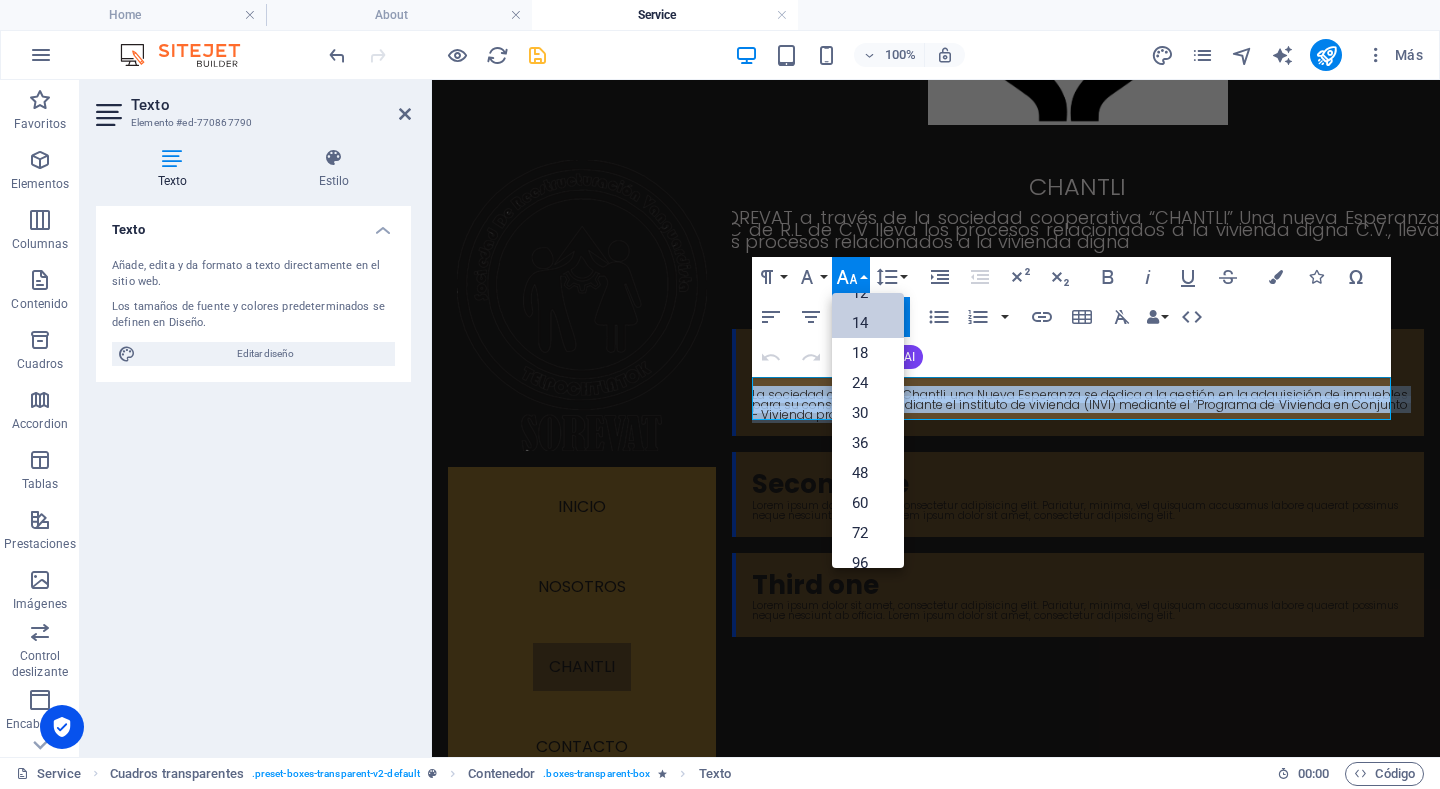 click on "14" at bounding box center (868, 323) 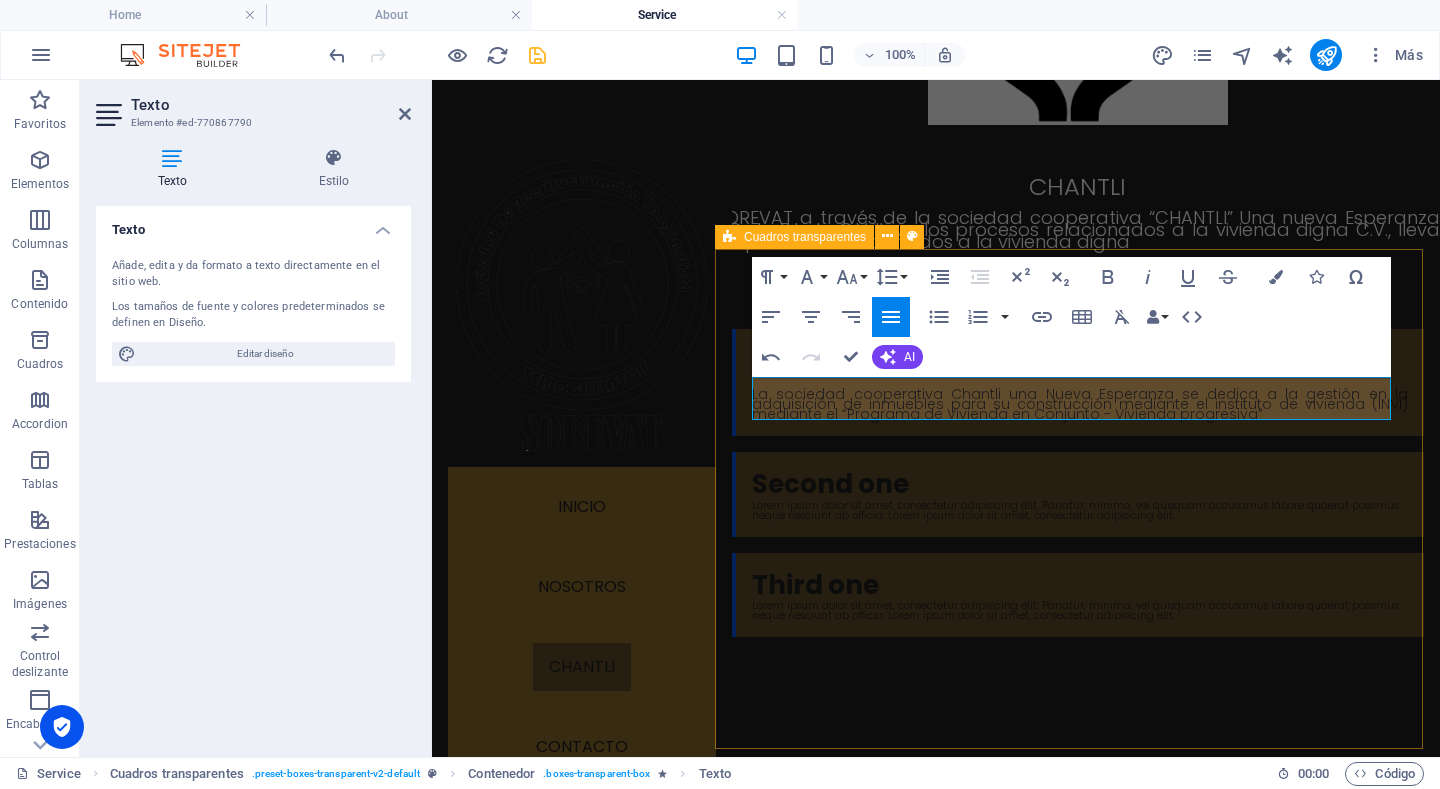 click on "Que hacemos? La sociedad cooperativa Chantli una Nueva Esperanza se dedica a la gestión en la adquisición de inmuebles para su construcción mediante el instituto de vivienda (INVI) mediante el “Programa de Vivienda en Conjunto - Vivienda progresiva” Second one Lorem ipsum dolor sit amet, consectetur adipisicing elit. Pariatur, minima, vel quisquam accusamus labore quaerat possimus neque nesciunt ab officia. Lorem ipsum dolor sit amet, consectetur adipisicing elit. Third one Lorem ipsum dolor sit amet, consectetur adipisicing elit. Pariatur, minima, vel quisquam accusamus labore quaerat possimus neque nesciunt ab officia. Lorem ipsum dolor sit amet, consectetur adipisicing elit." at bounding box center [1077, 483] 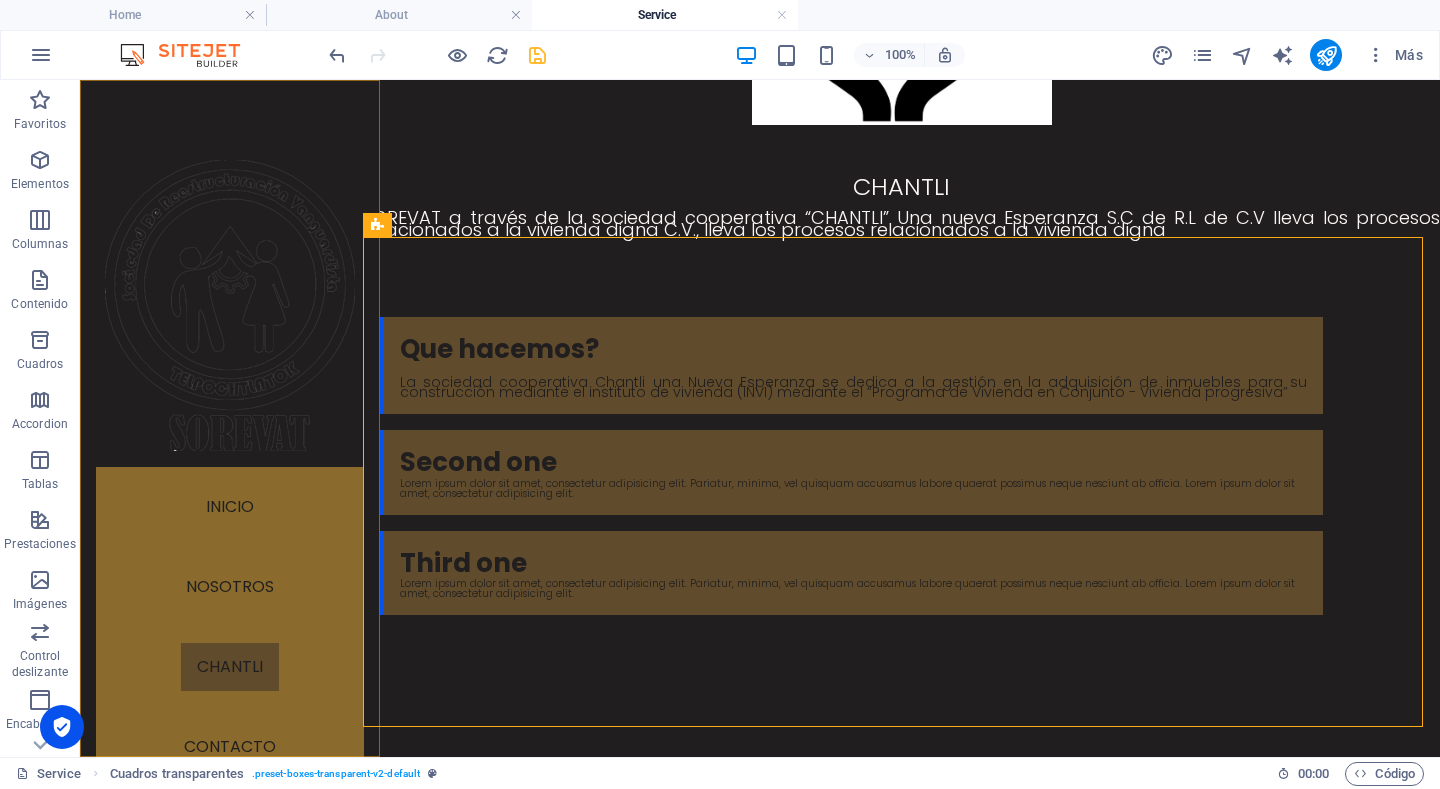 click at bounding box center (230, 305) 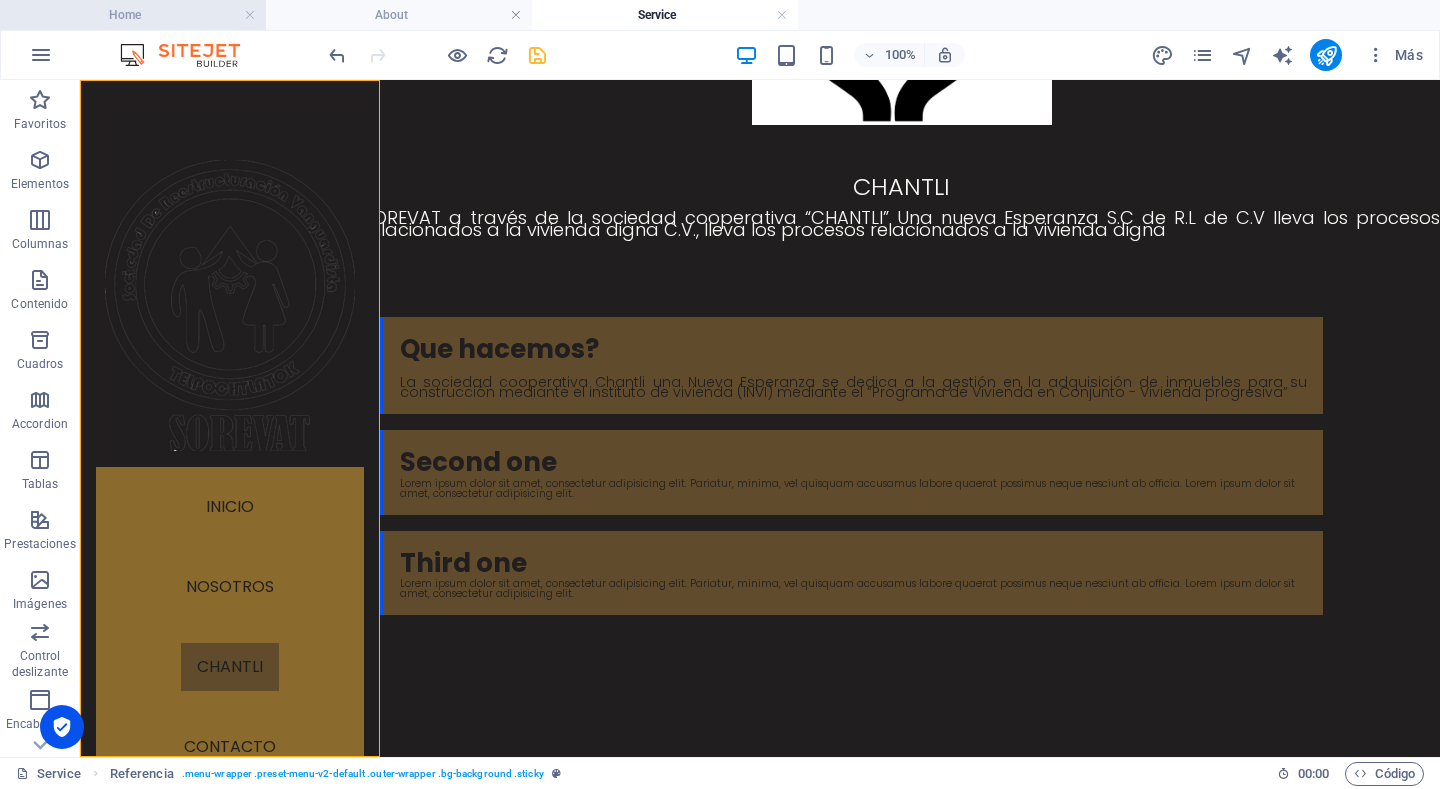 click on "Home" at bounding box center [133, 15] 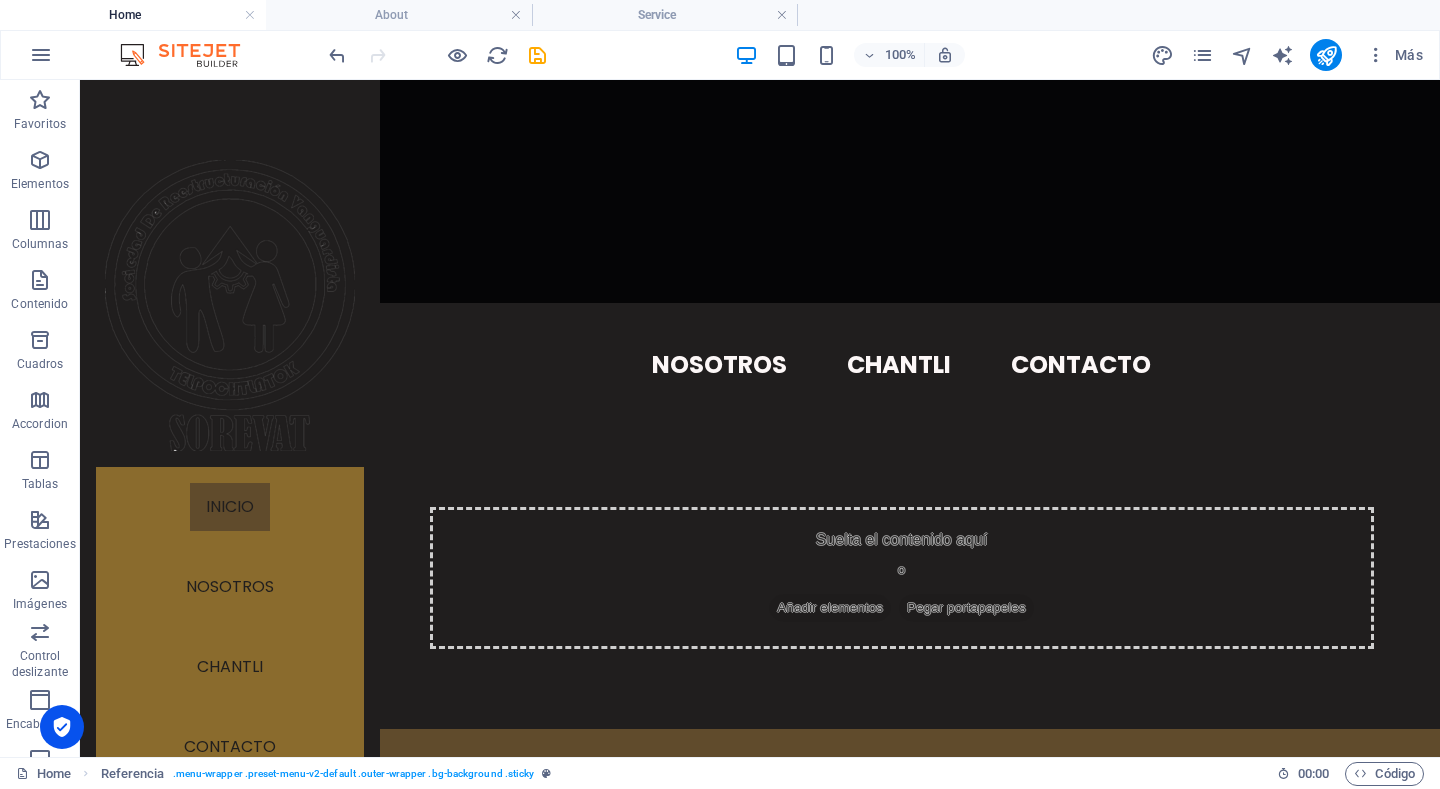 scroll, scrollTop: 0, scrollLeft: 0, axis: both 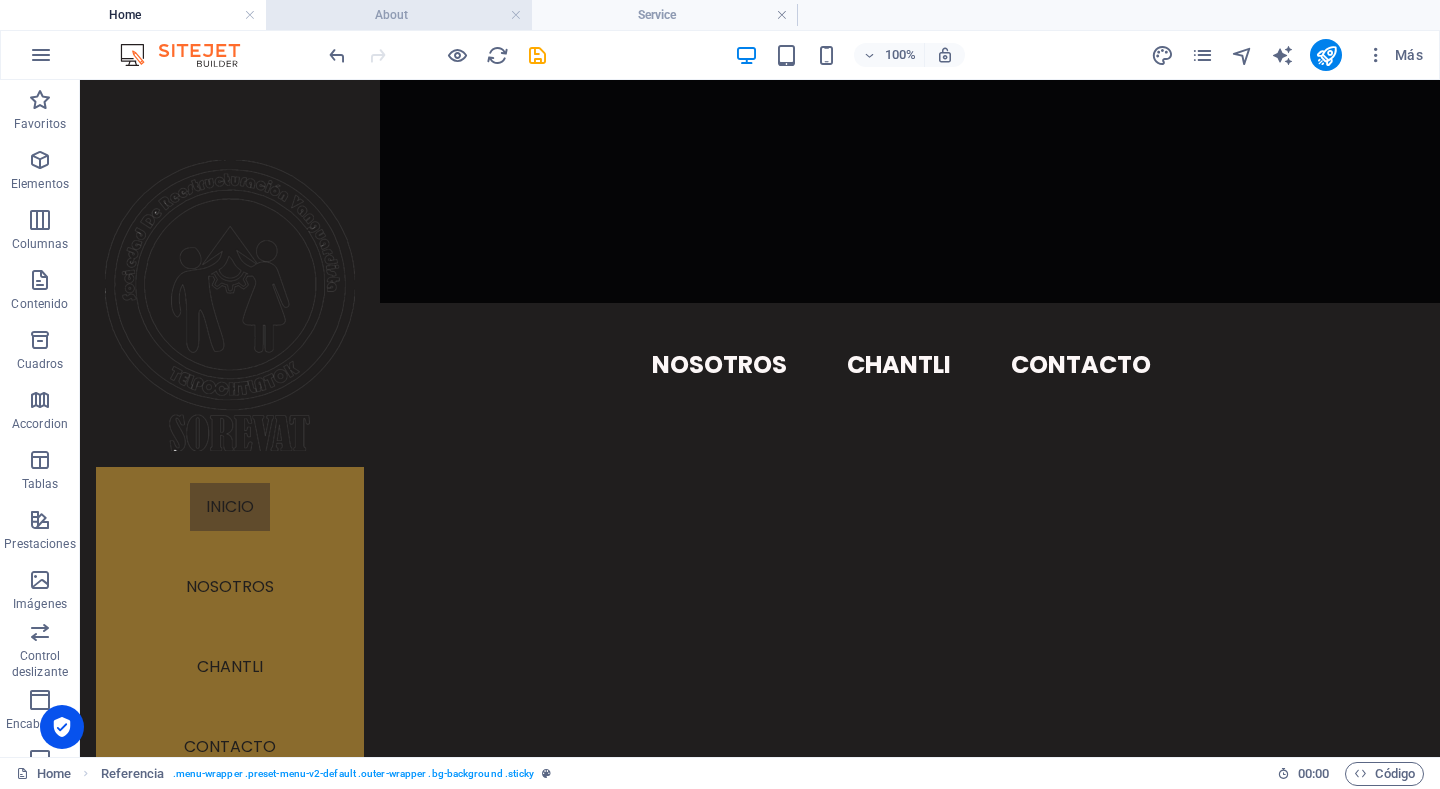 click on "About" at bounding box center [399, 15] 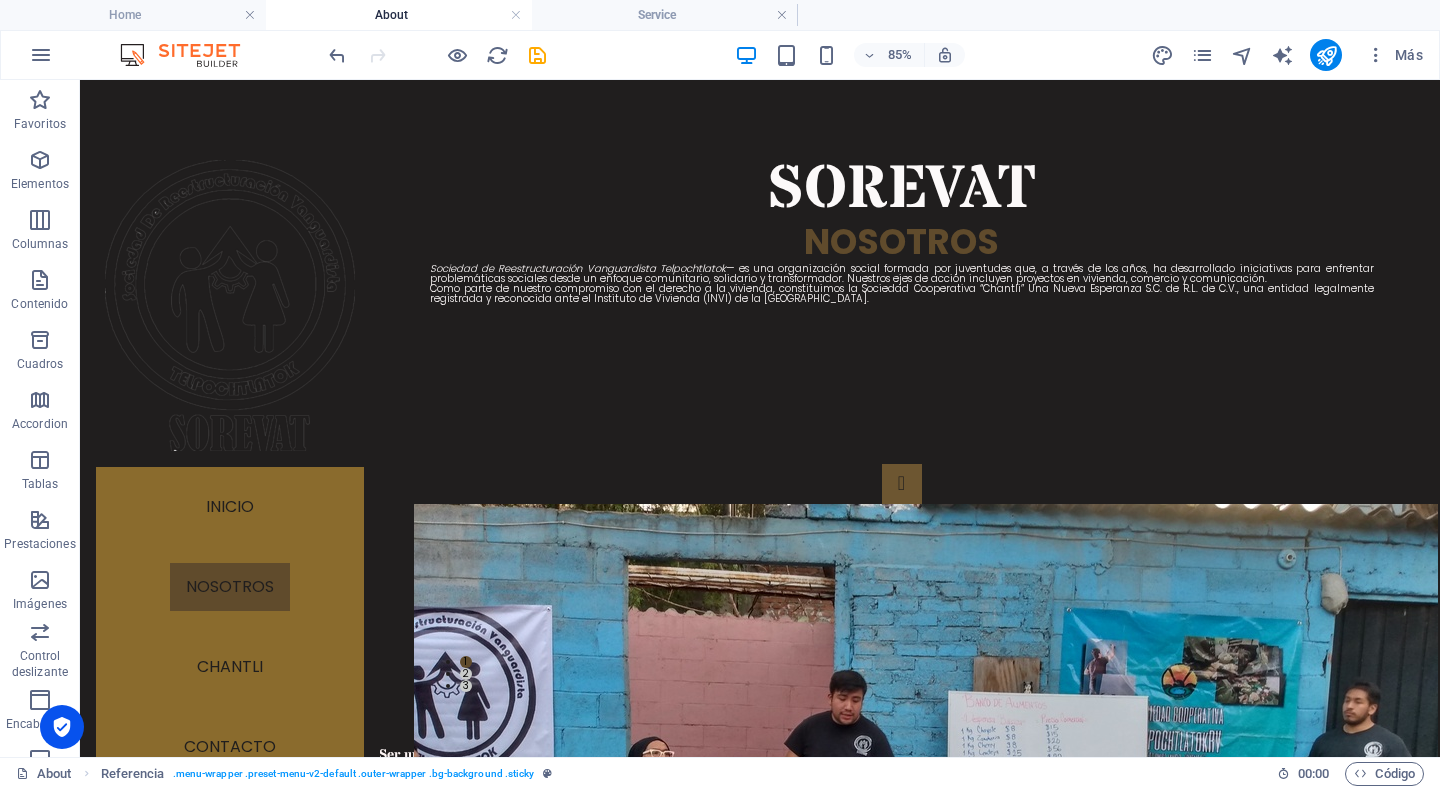 scroll, scrollTop: 0, scrollLeft: 0, axis: both 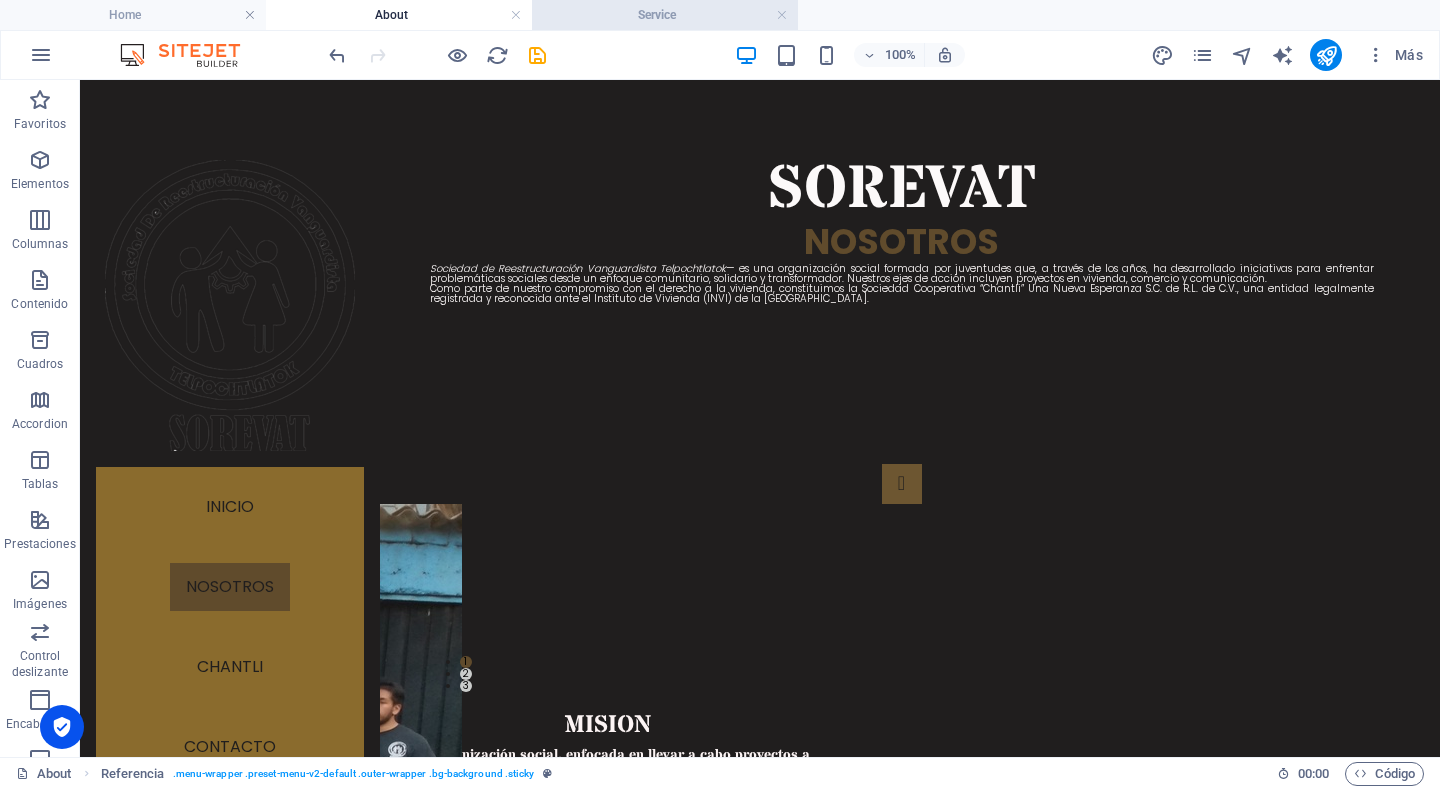 click on "Service" at bounding box center [665, 15] 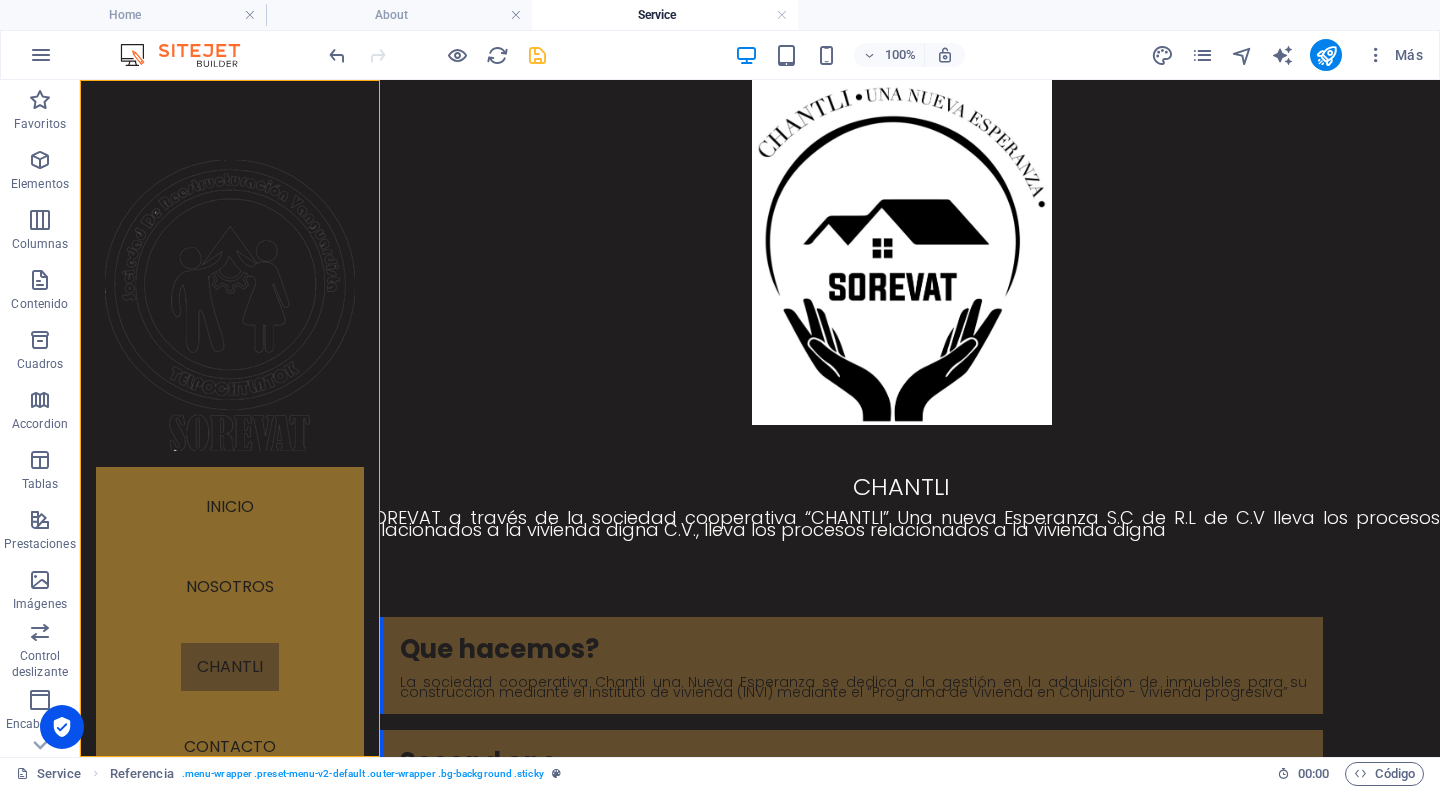 scroll, scrollTop: 300, scrollLeft: 0, axis: vertical 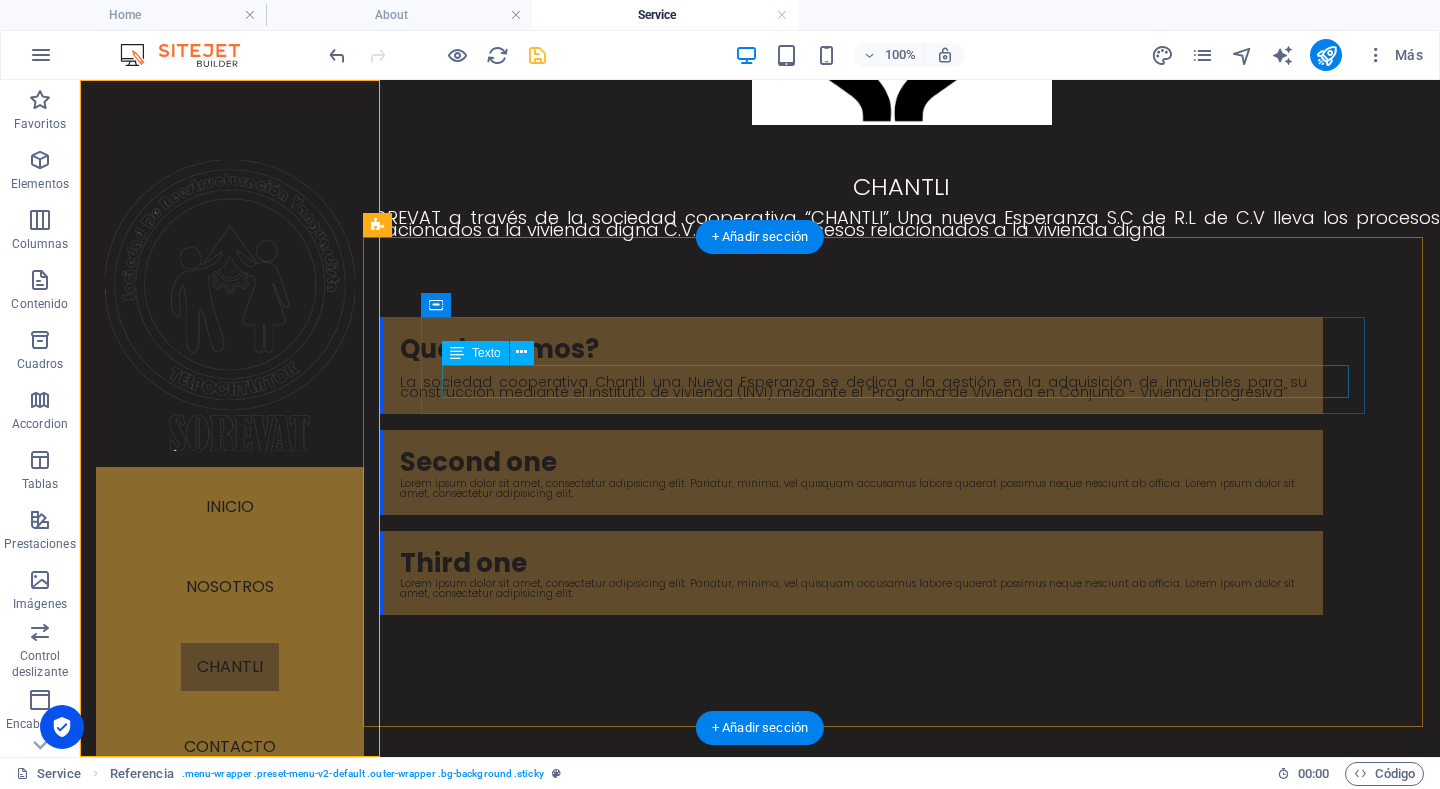 click on "La sociedad cooperativa Chantli una Nueva Esperanza se dedica a la gestión en la adquisición de inmuebles para su construcción mediante el instituto de vivienda (INVI) mediante el “Programa de Vivienda en Conjunto - Vivienda progresiva”" at bounding box center [853, 388] 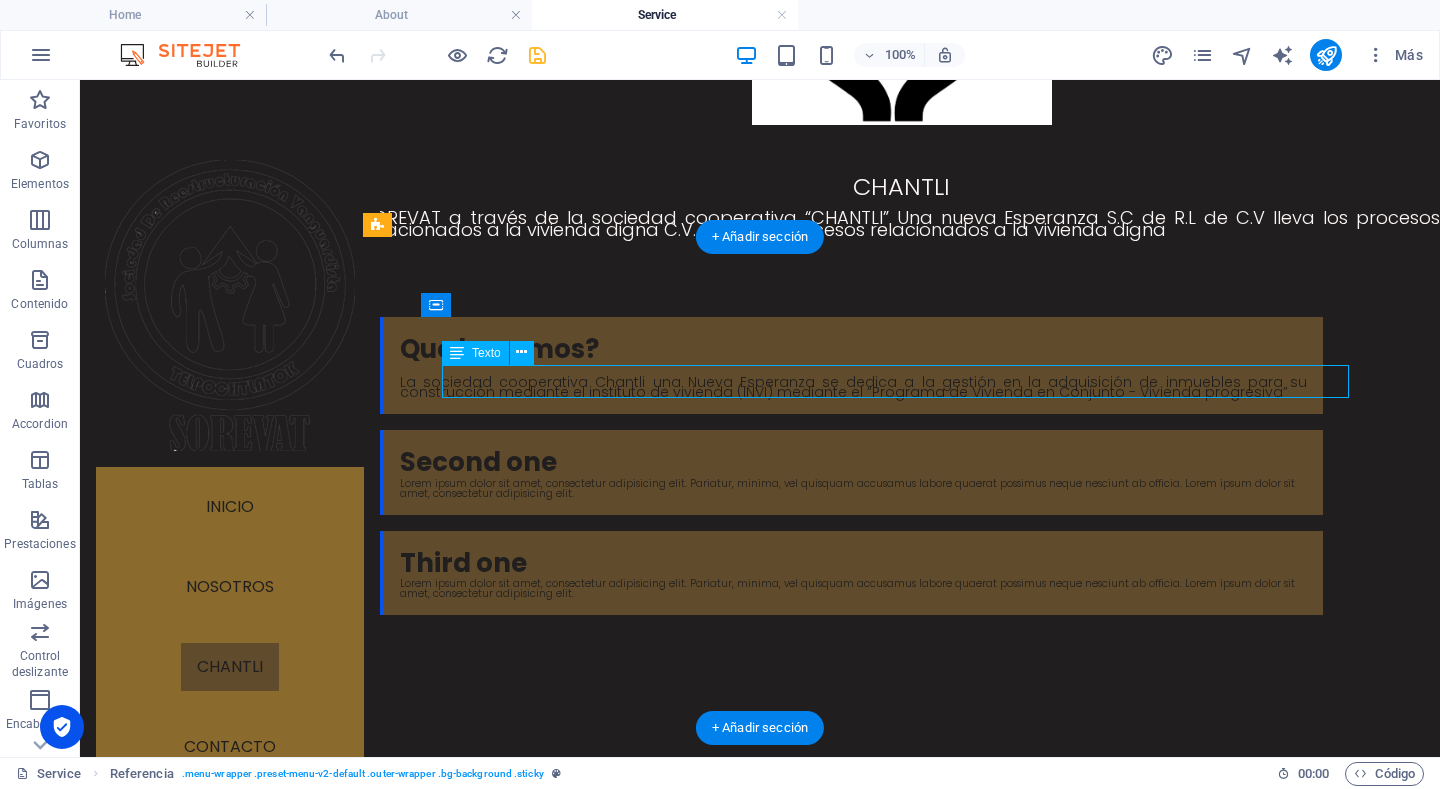click on "La sociedad cooperativa Chantli una Nueva Esperanza se dedica a la gestión en la adquisición de inmuebles para su construcción mediante el instituto de vivienda (INVI) mediante el “Programa de Vivienda en Conjunto - Vivienda progresiva”" at bounding box center (853, 388) 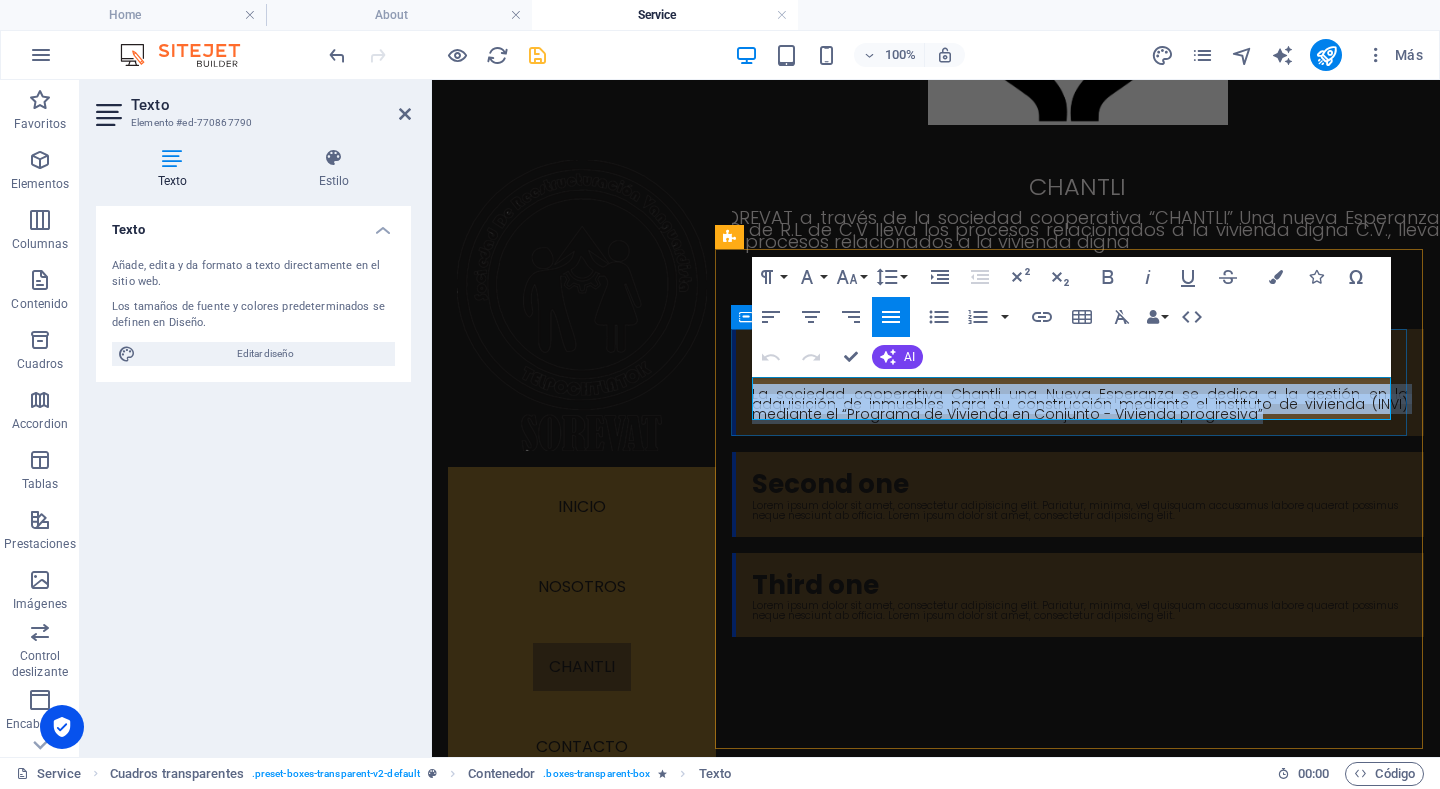 drag, startPoint x: 1248, startPoint y: 414, endPoint x: 746, endPoint y: 383, distance: 502.95627 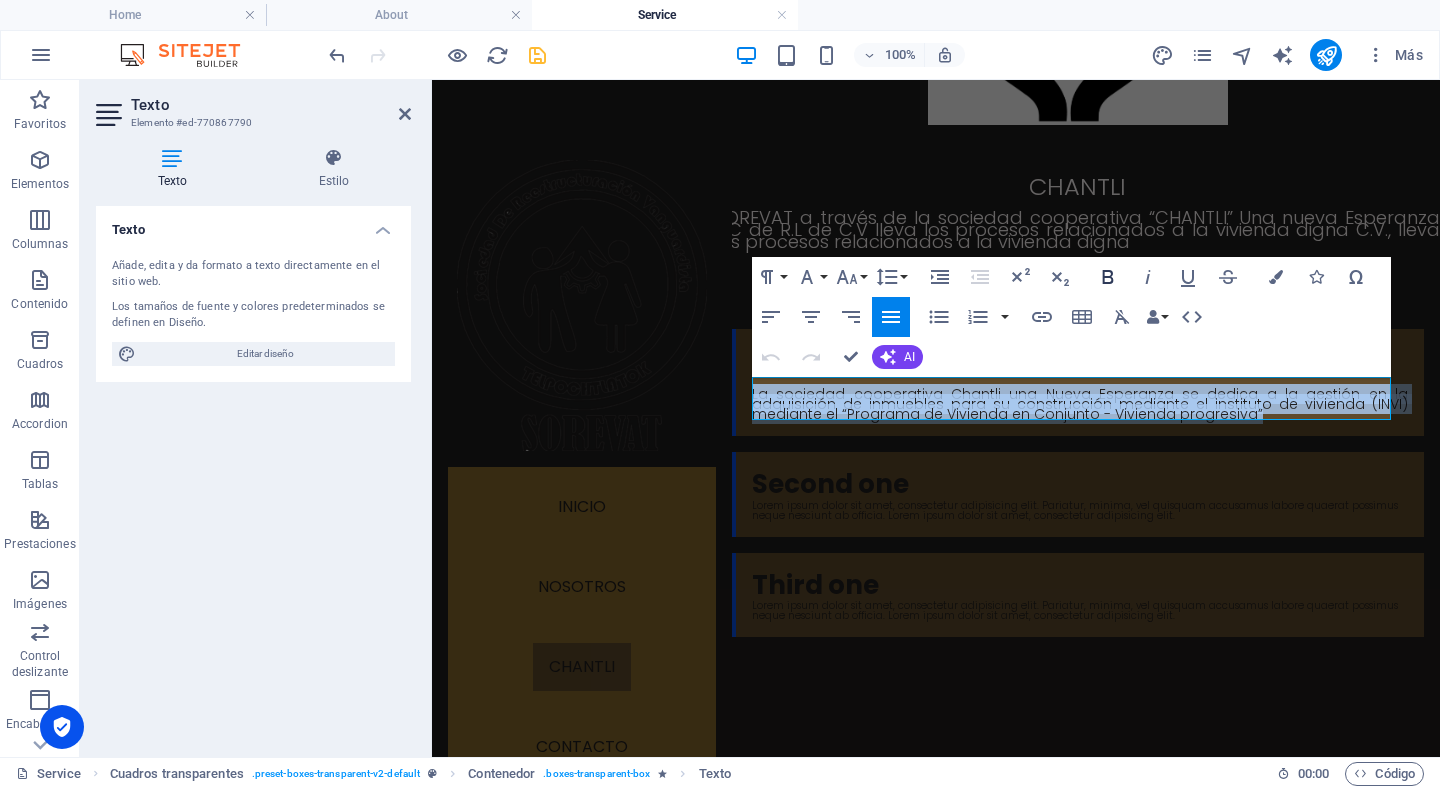 click 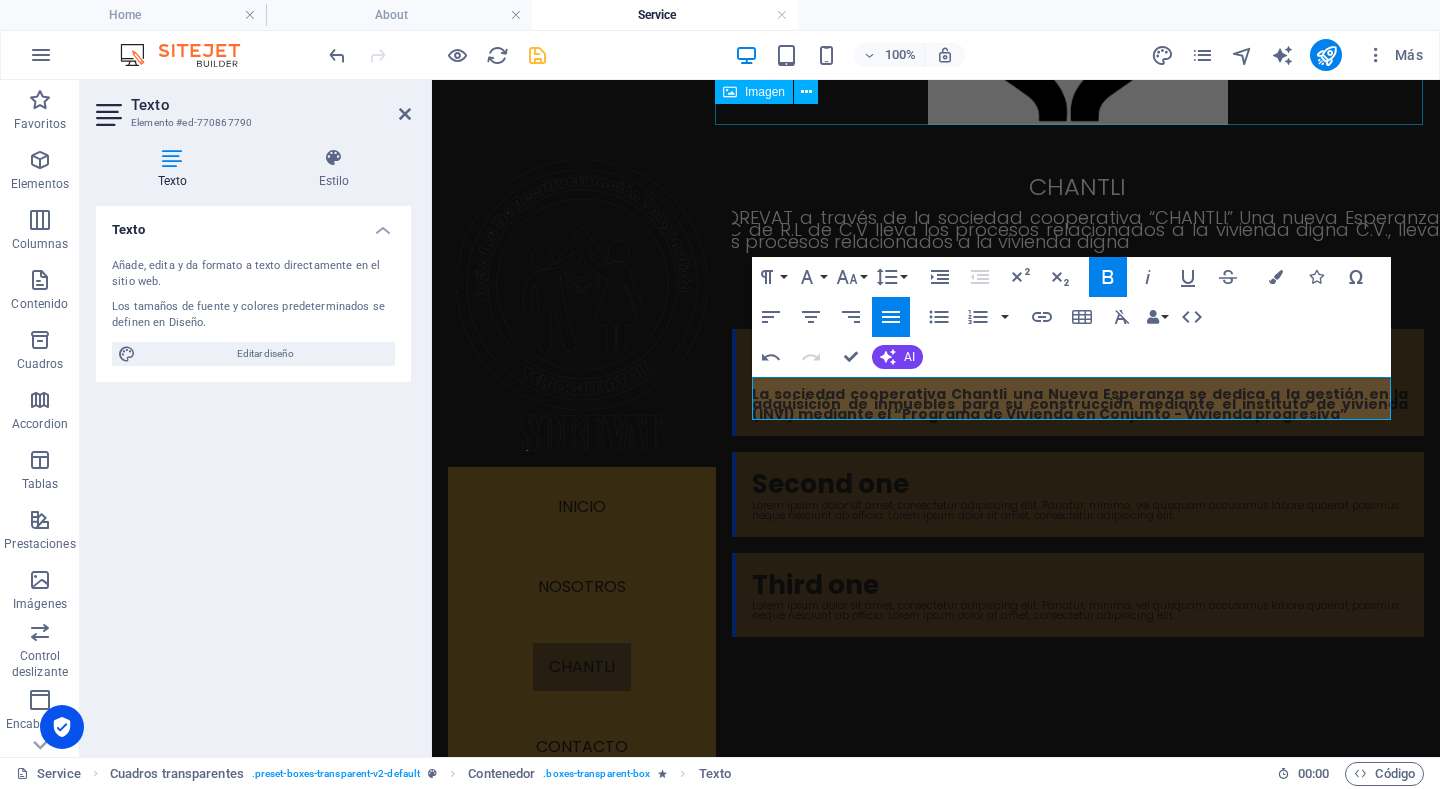 click at bounding box center (1077, -48) 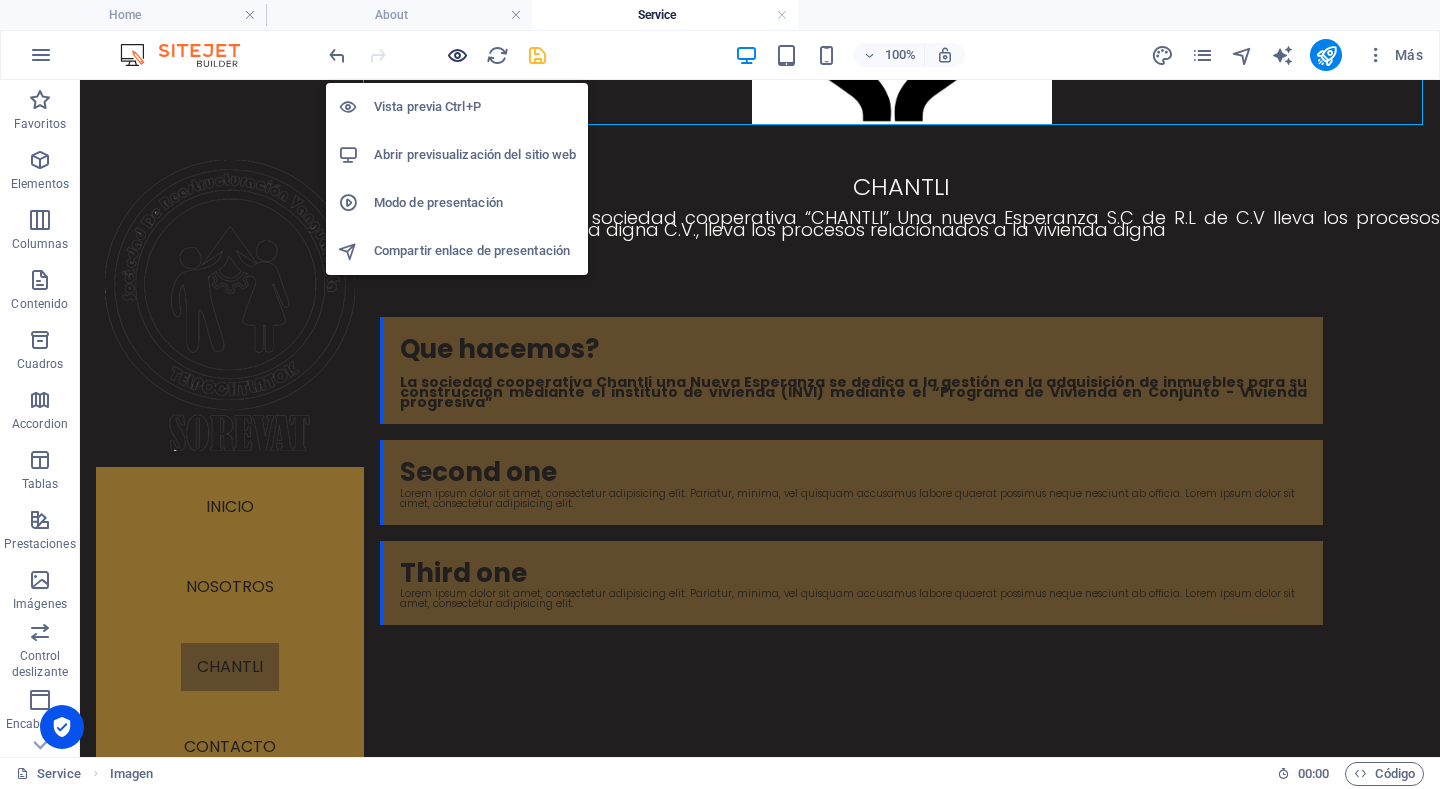 click at bounding box center [457, 55] 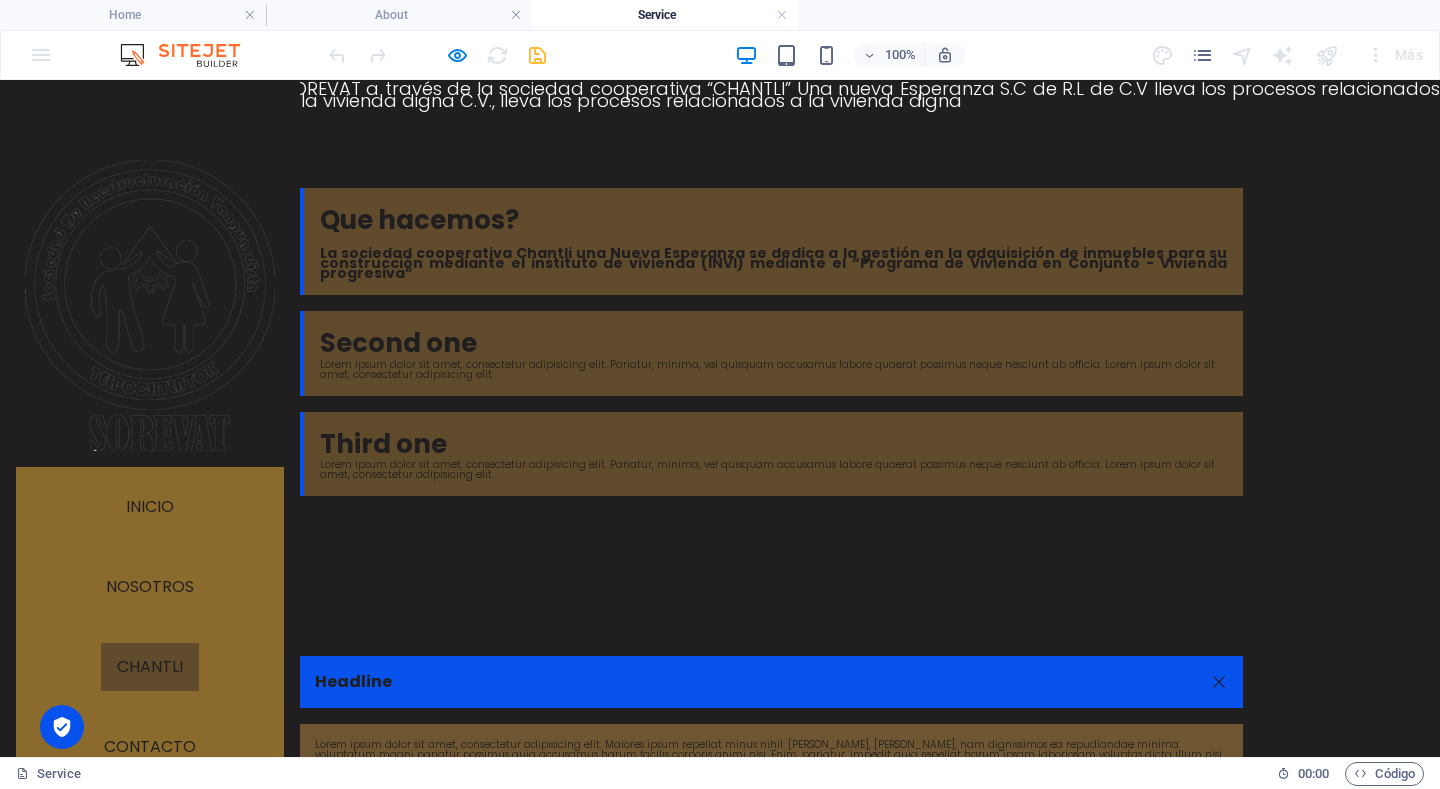 scroll, scrollTop: 400, scrollLeft: 0, axis: vertical 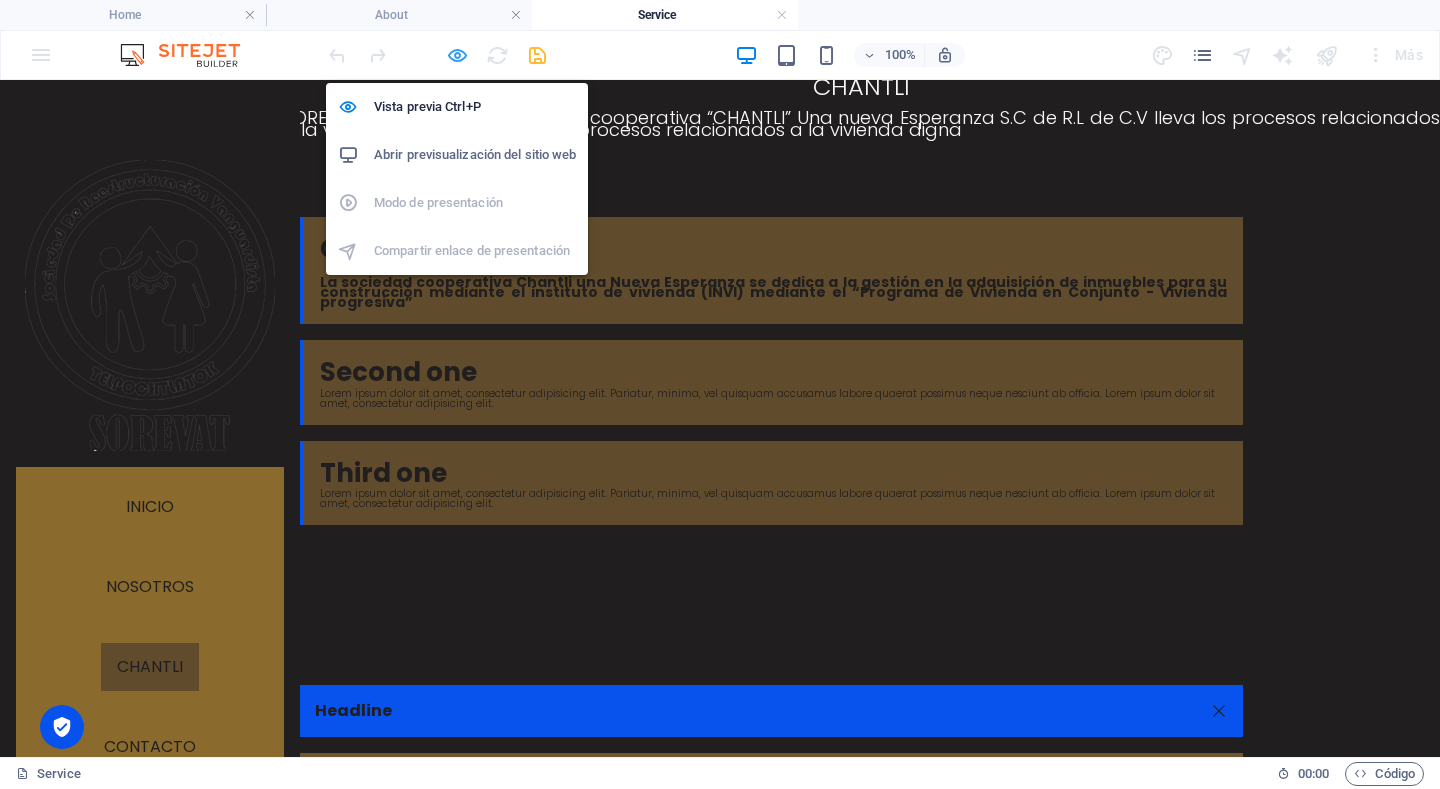 click at bounding box center (457, 55) 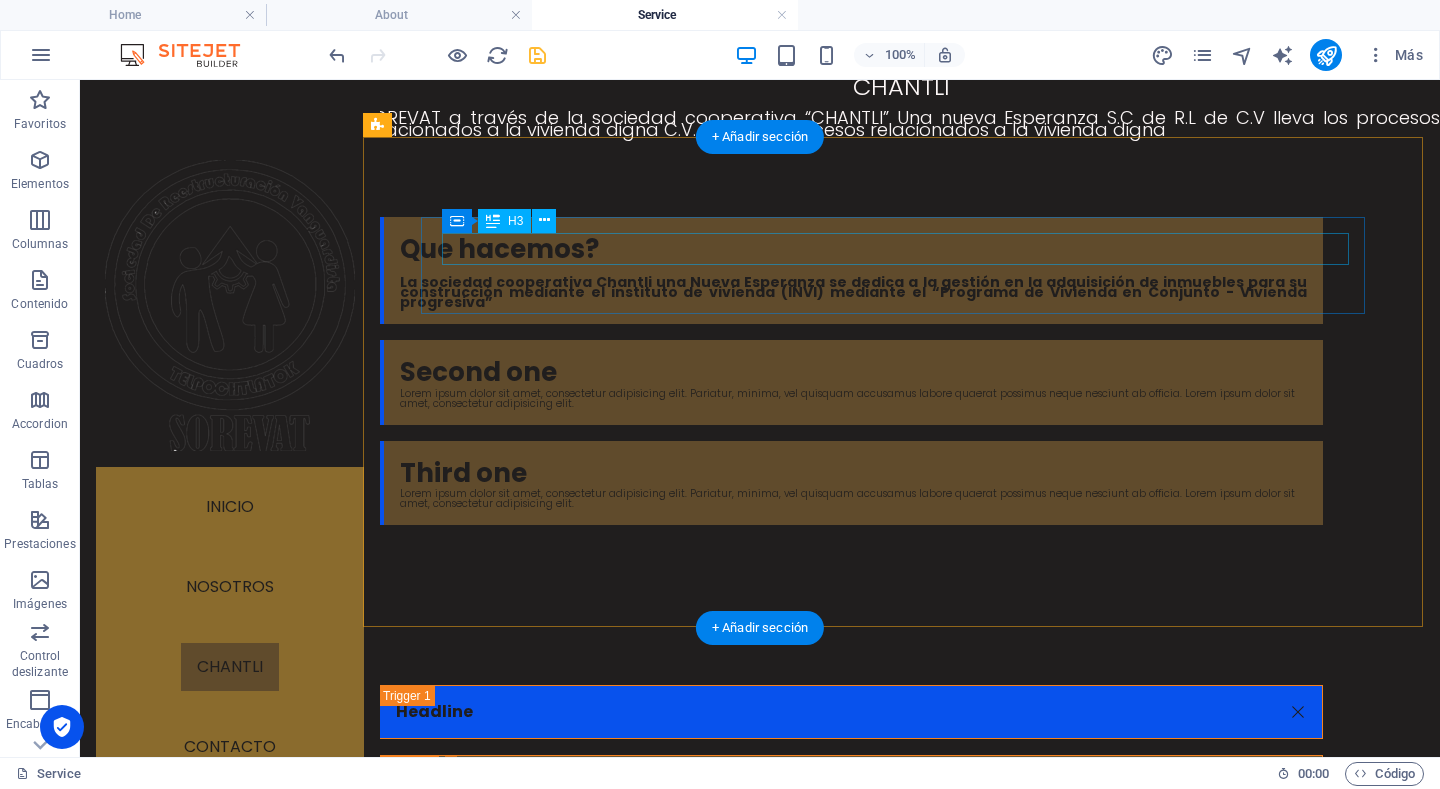 click on "Que hacemos?" at bounding box center [853, 249] 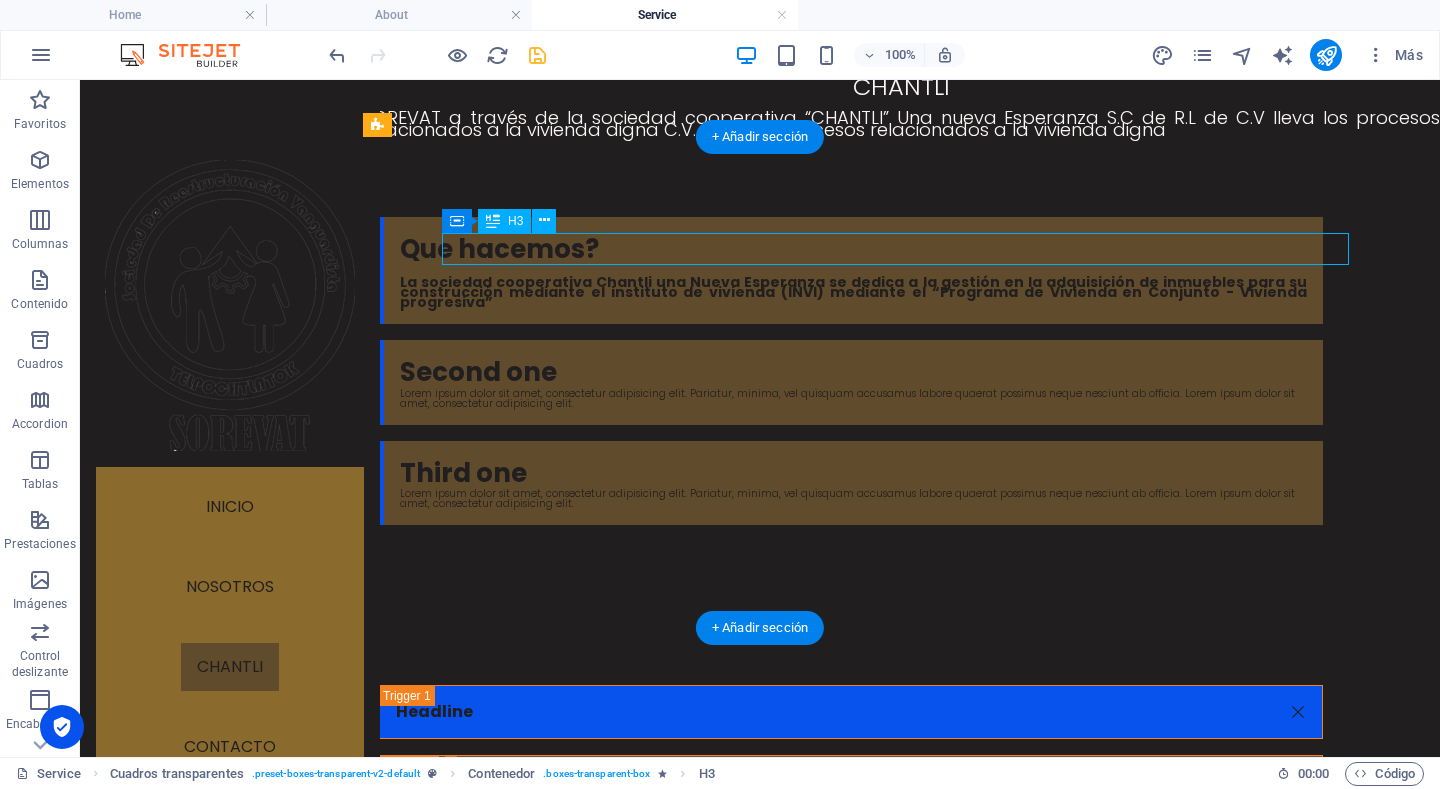 click on "Que hacemos?" at bounding box center [853, 249] 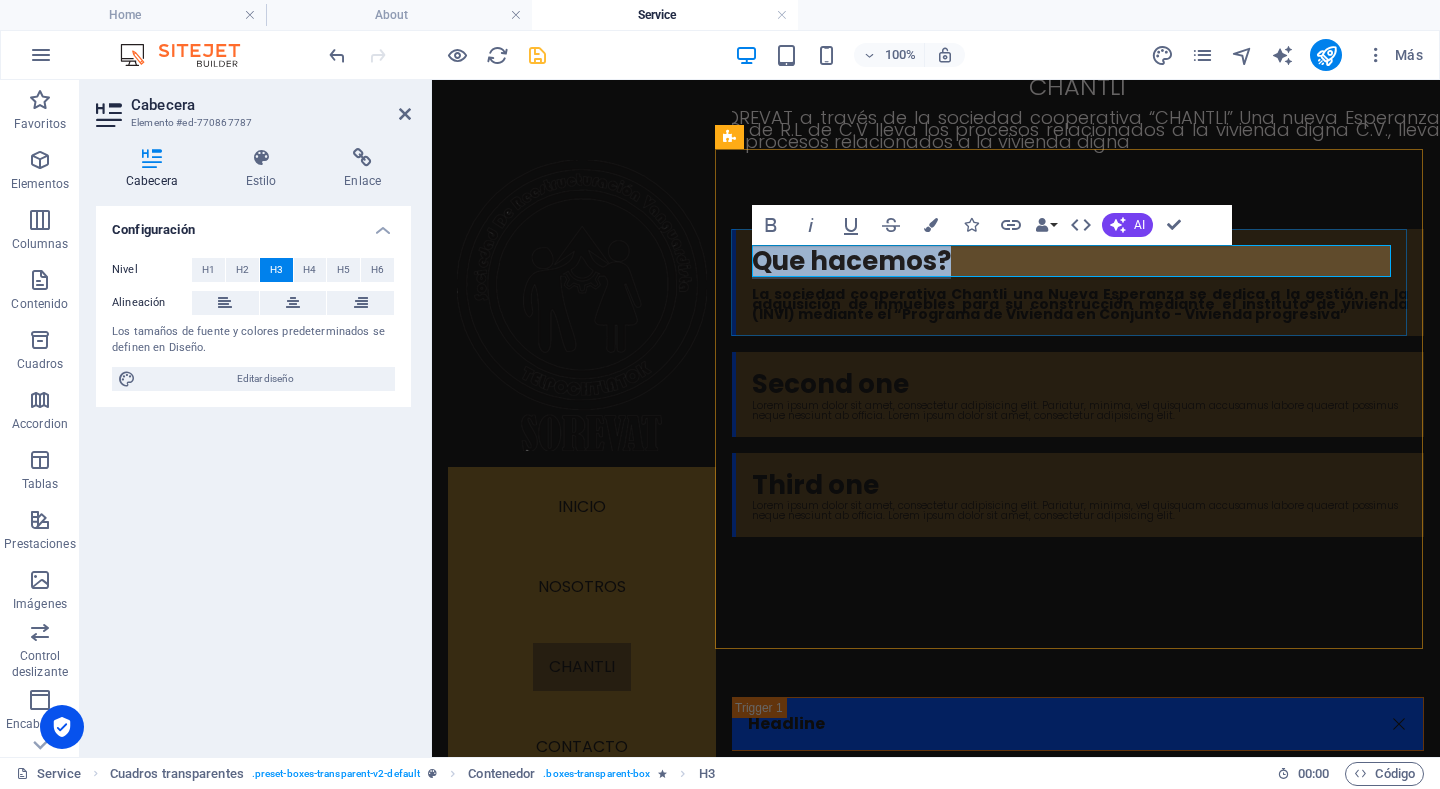 click on "Que hacemos?" at bounding box center (1080, 261) 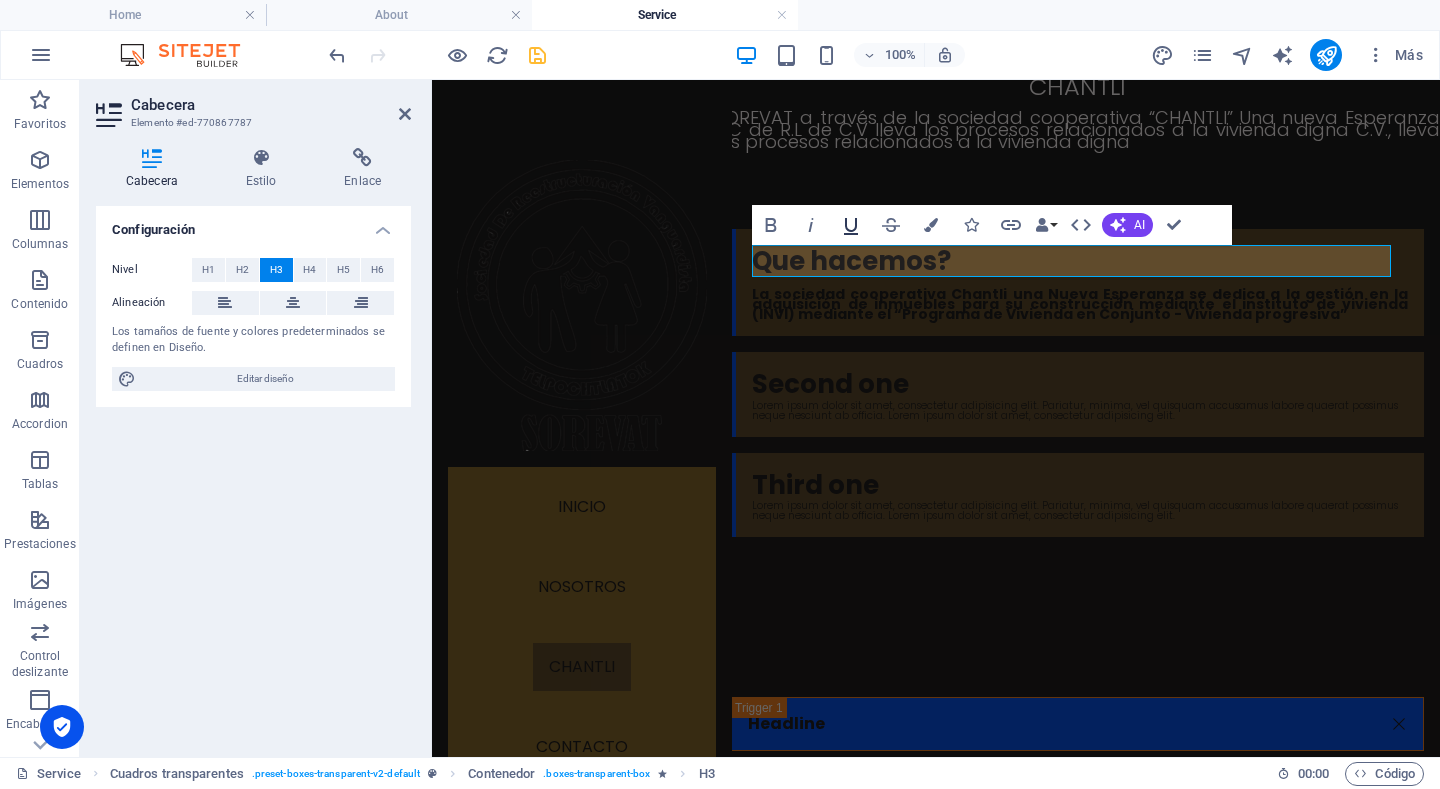 type 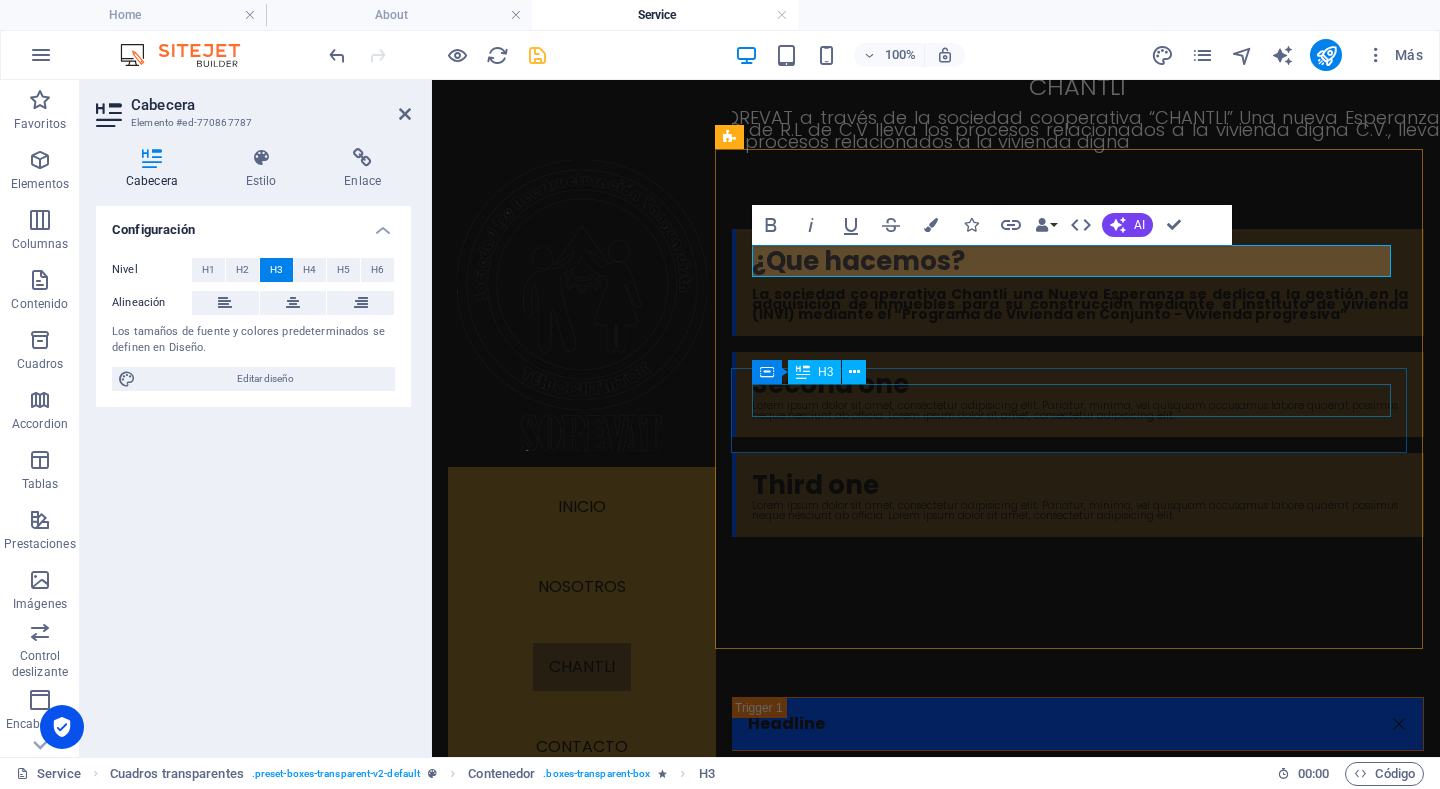 click on "Second one" at bounding box center [1080, 384] 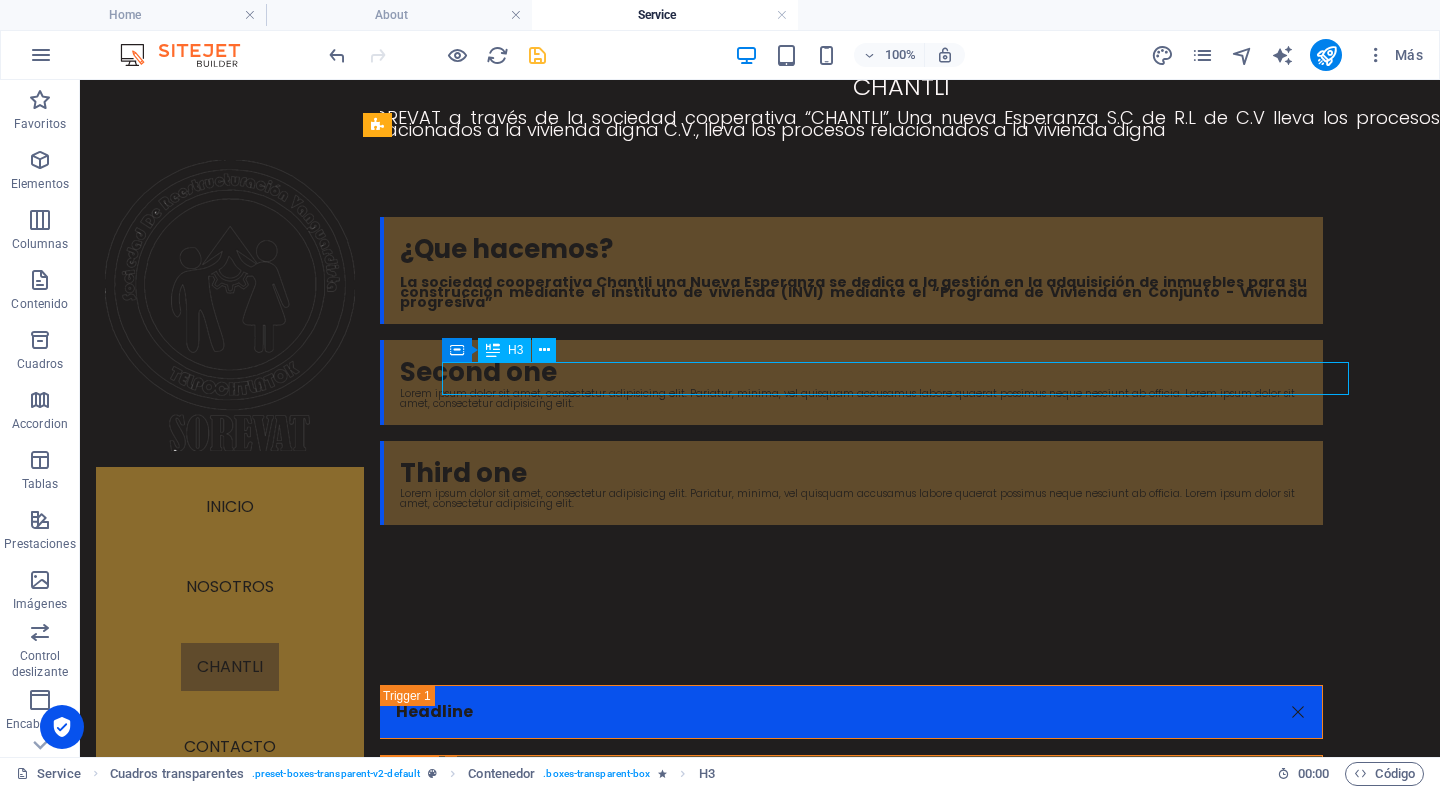 click on "Second one" at bounding box center [853, 372] 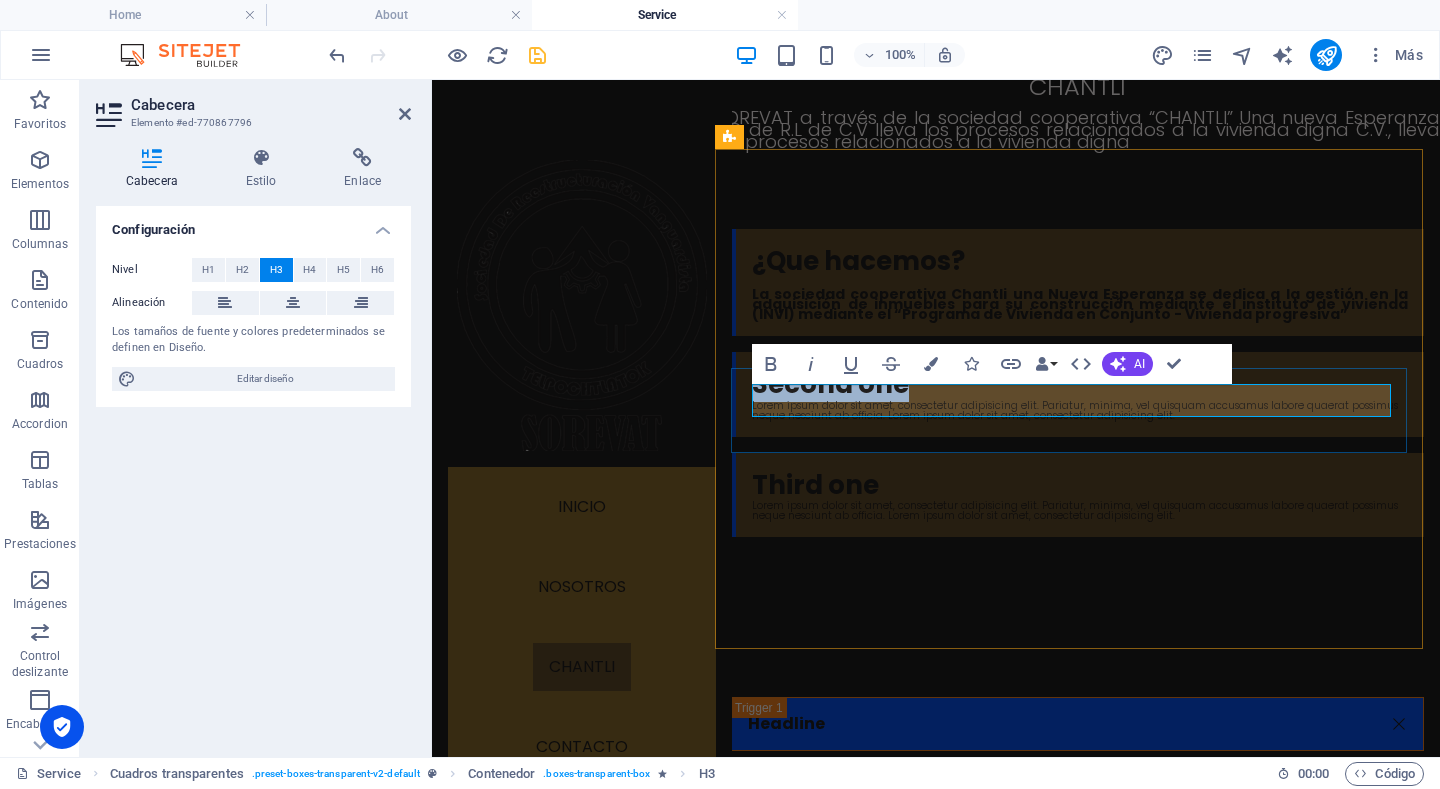 type 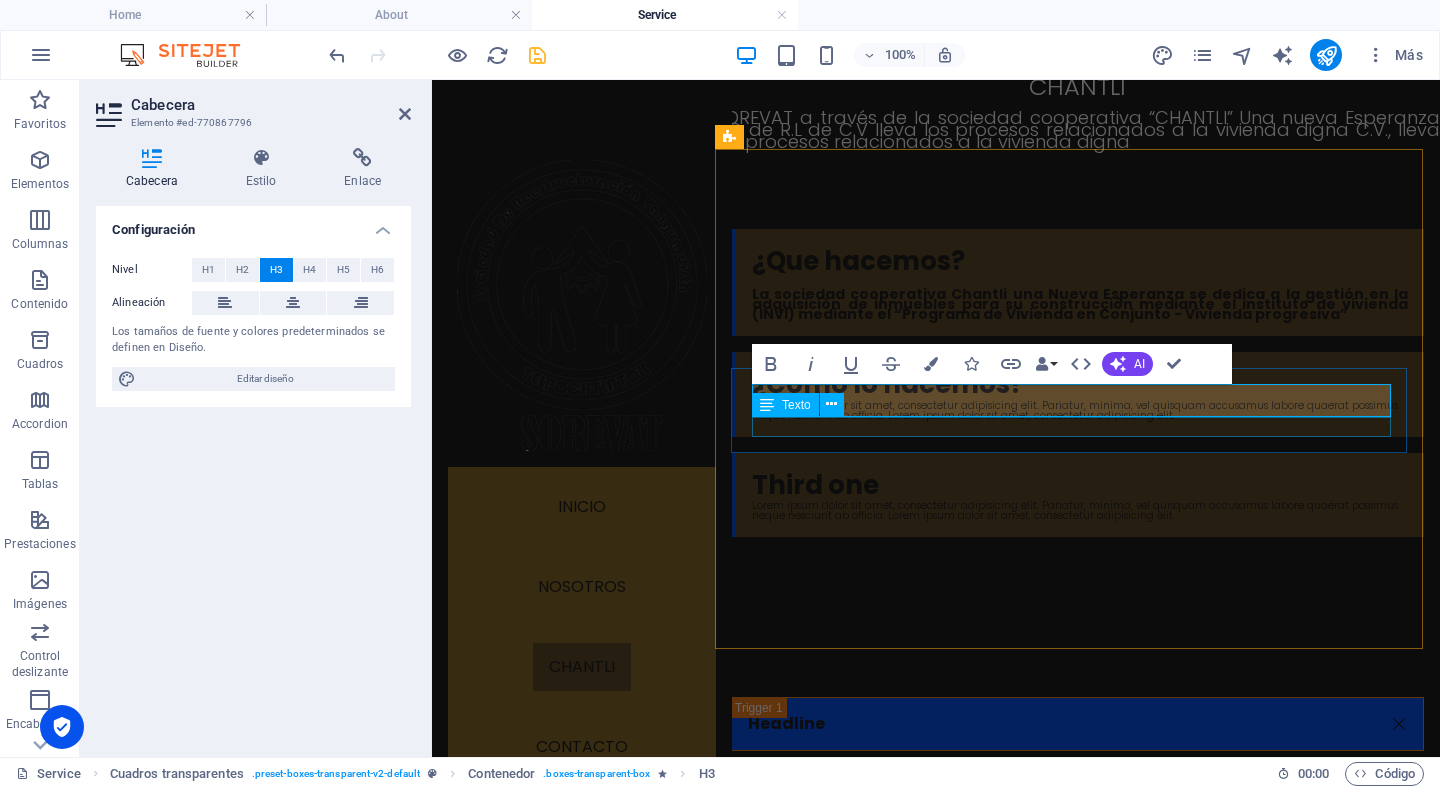 click on "Lorem ipsum dolor sit amet, consectetur adipisicing elit. Pariatur, minima, vel quisquam accusamus labore quaerat possimus neque nesciunt ab officia. Lorem ipsum dolor sit amet, consectetur adipisicing elit." at bounding box center [1080, 411] 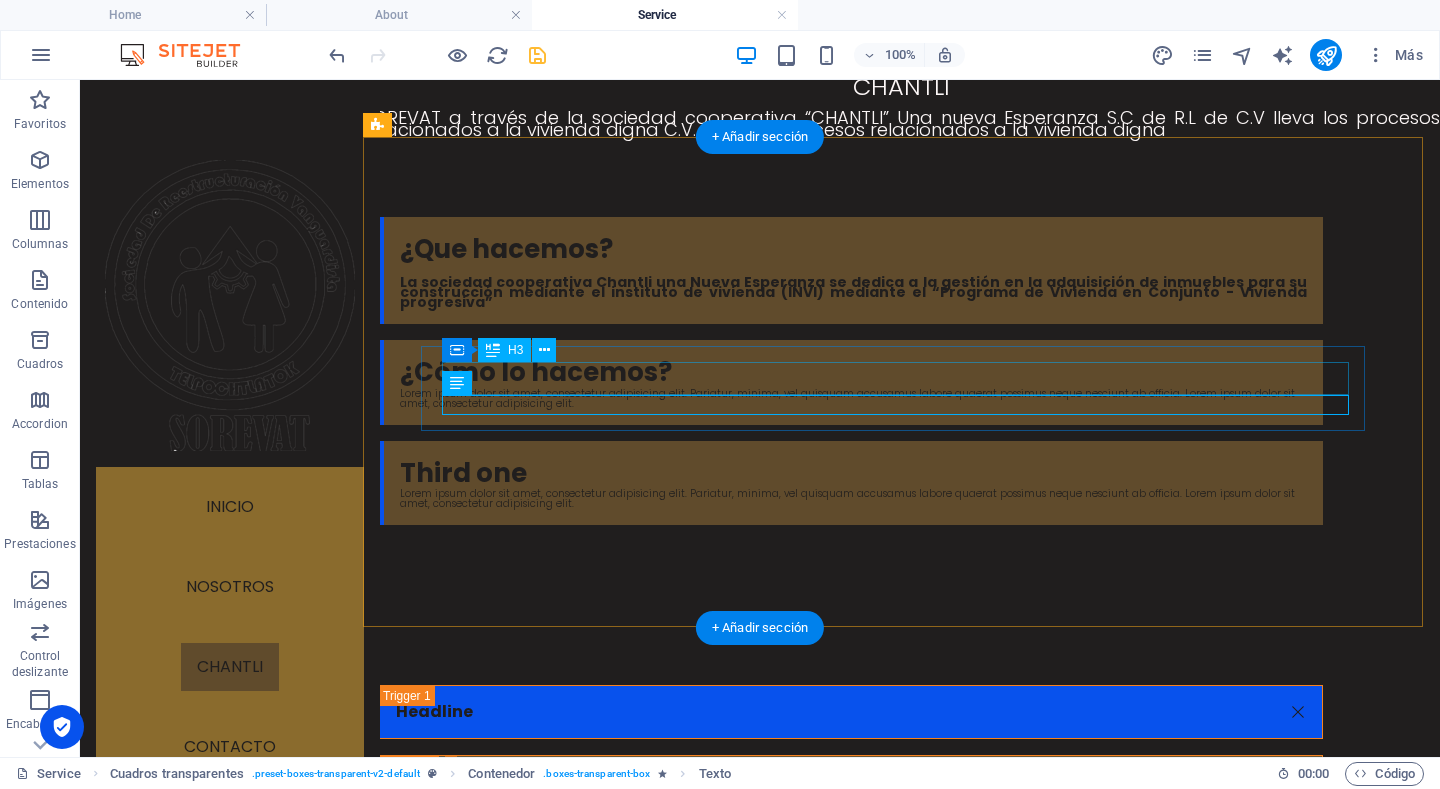 click on "¿Cómo lo hacemos?" at bounding box center [853, 372] 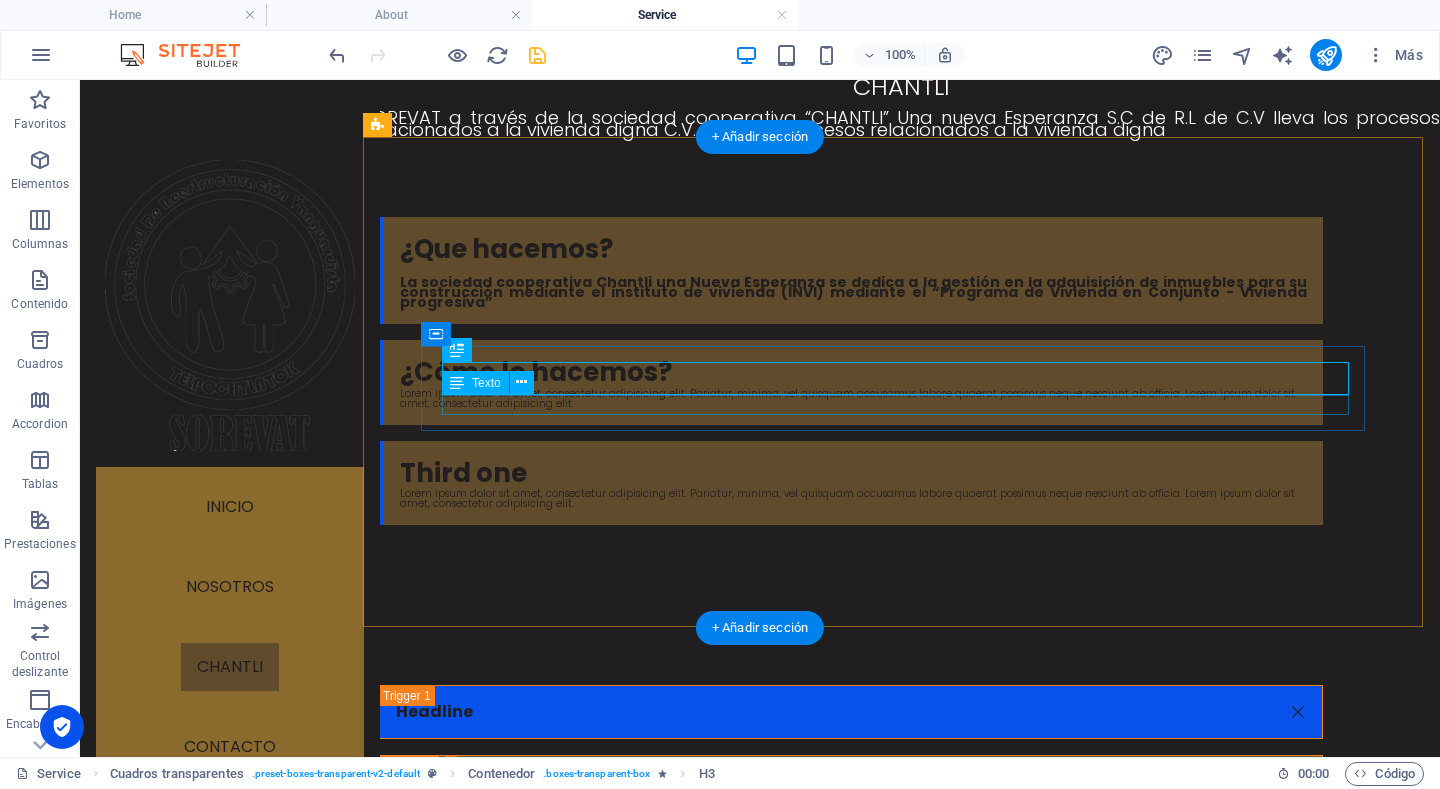 click on "Lorem ipsum dolor sit amet, consectetur adipisicing elit. Pariatur, minima, vel quisquam accusamus labore quaerat possimus neque nesciunt ab officia. Lorem ipsum dolor sit amet, consectetur adipisicing elit." at bounding box center [853, 399] 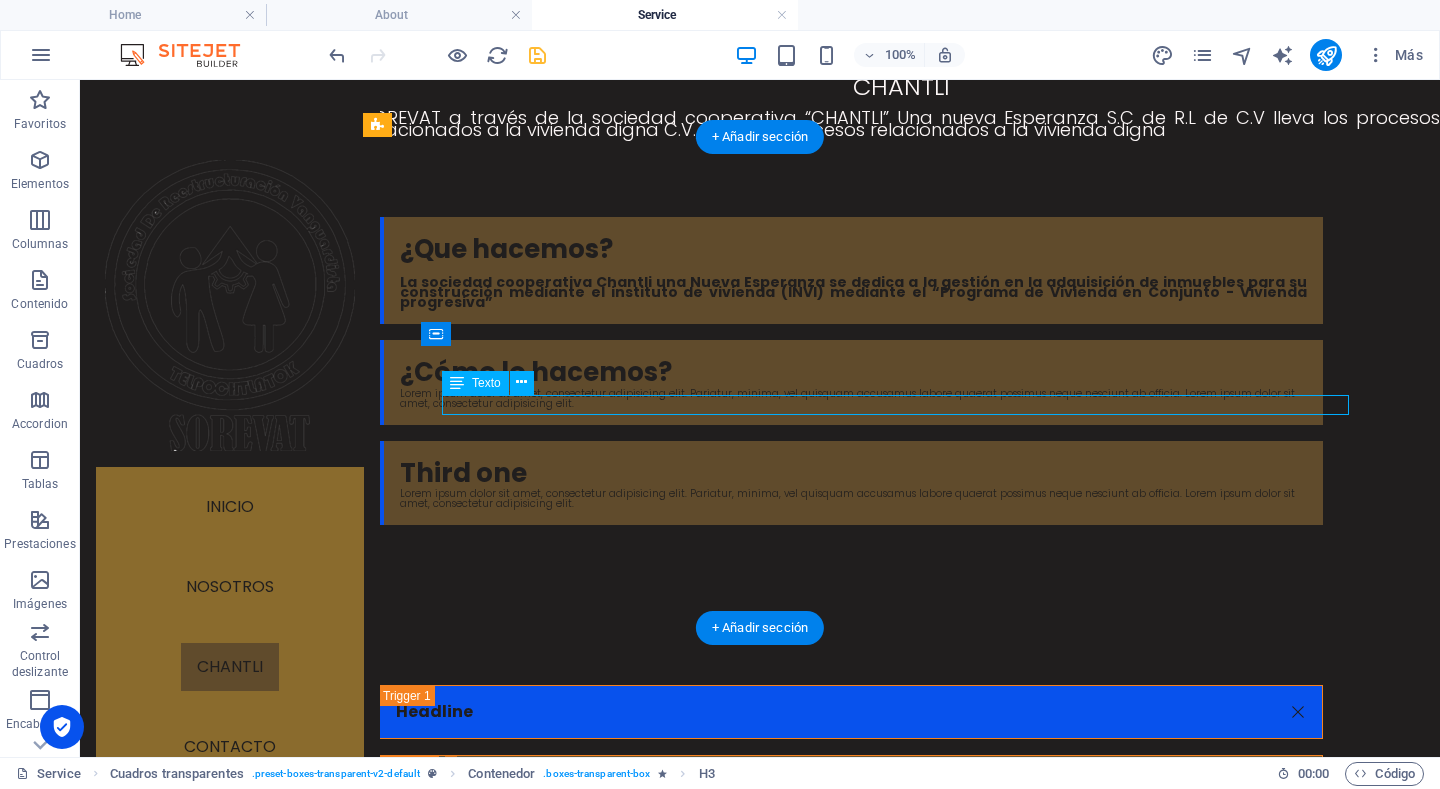 click on "Lorem ipsum dolor sit amet, consectetur adipisicing elit. Pariatur, minima, vel quisquam accusamus labore quaerat possimus neque nesciunt ab officia. Lorem ipsum dolor sit amet, consectetur adipisicing elit." at bounding box center (853, 399) 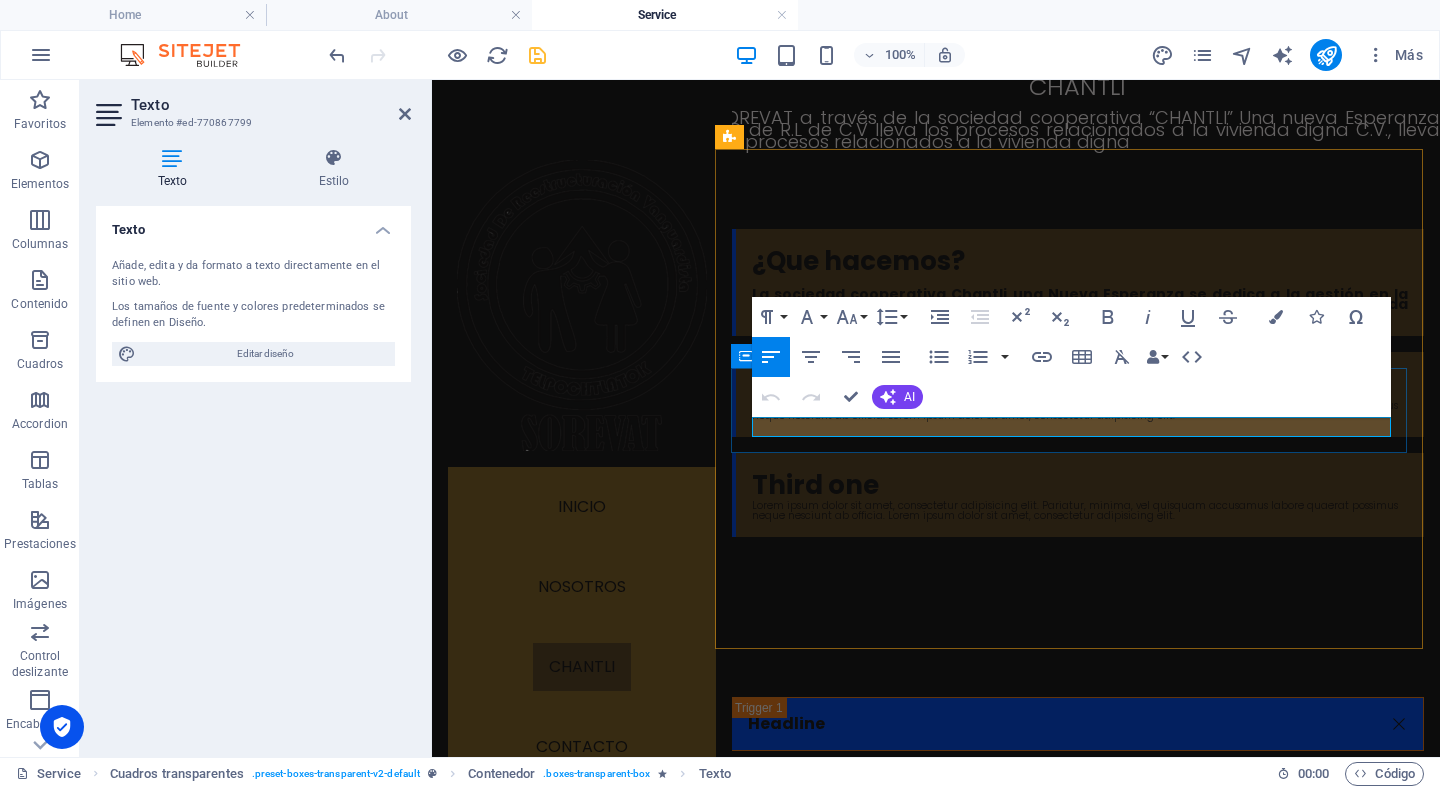 click on "Lorem ipsum dolor sit amet, consectetur adipisicing elit. Pariatur, minima, vel quisquam accusamus labore quaerat possimus neque nesciunt ab officia. Lorem ipsum dolor sit amet, consectetur adipisicing elit." at bounding box center (1080, 411) 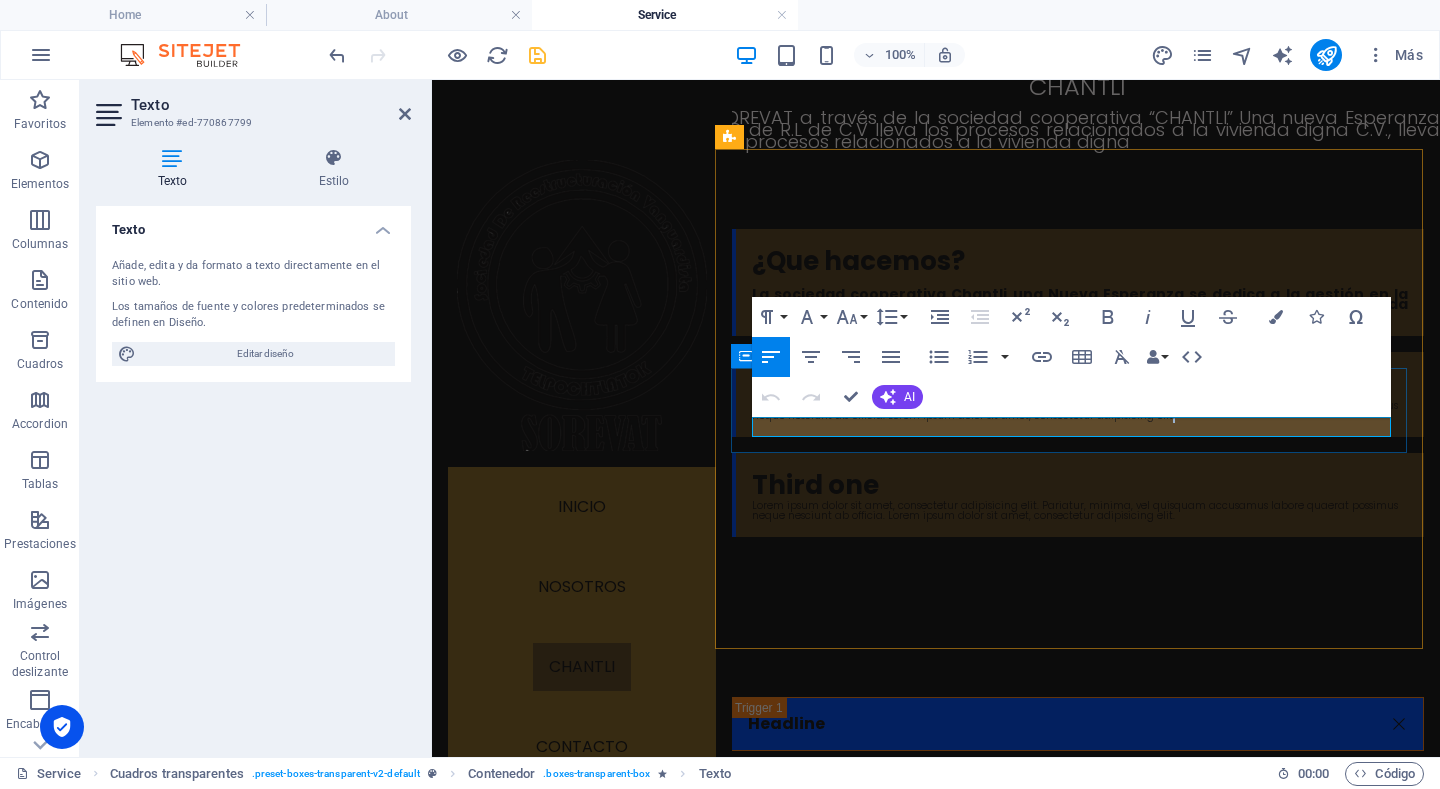 click on "Lorem ipsum dolor sit amet, consectetur adipisicing elit. Pariatur, minima, vel quisquam accusamus labore quaerat possimus neque nesciunt ab officia. Lorem ipsum dolor sit amet, consectetur adipisicing elit." at bounding box center [1080, 411] 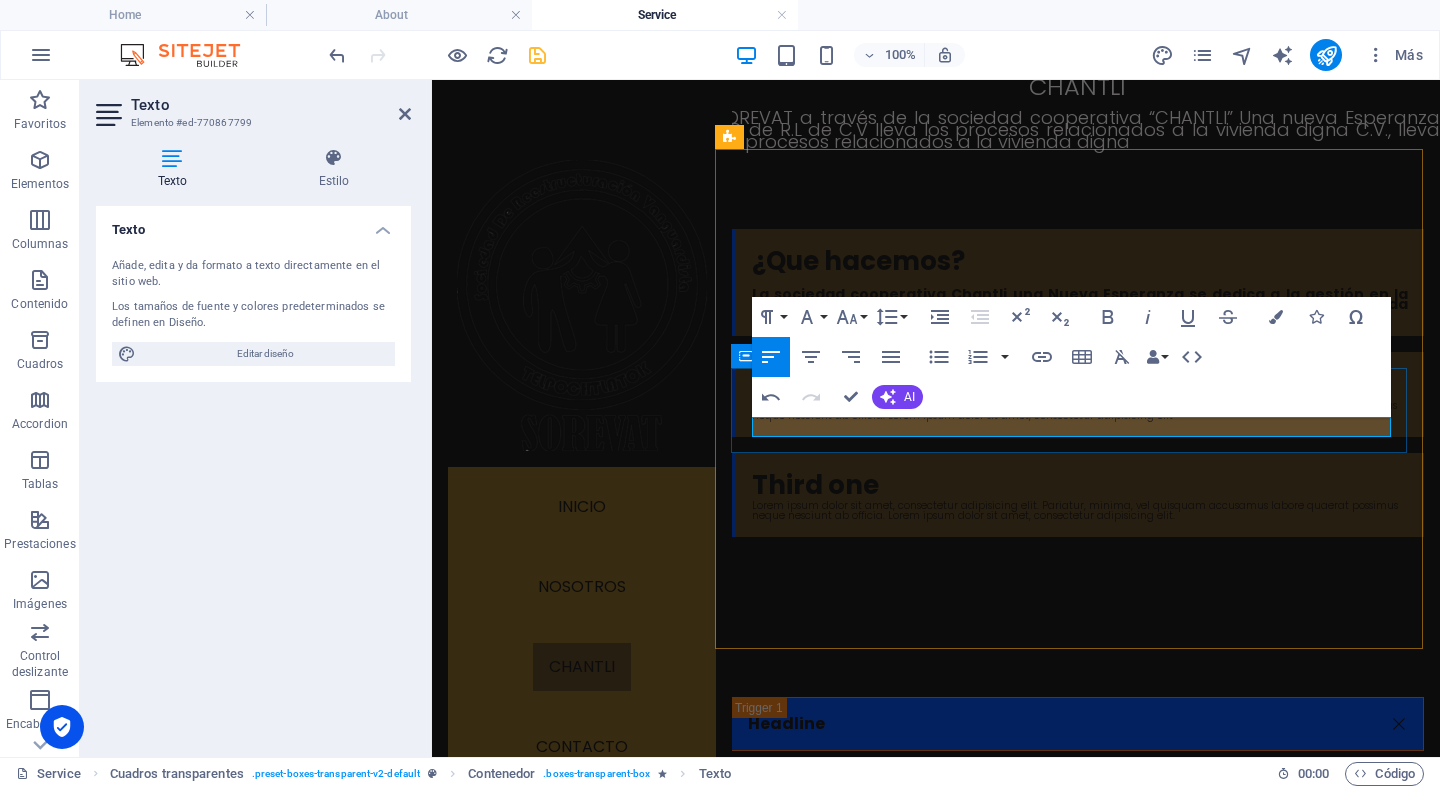 click on "Lorem ipsum dolor sit amet, consectetur adipisicing elit. Pariatur, minima, vel quisquam  . accusamus labore quaerat possimus neque nesciunt ab officia. Lorem ipsum dolor sit amet, consectetur adipisicing elit" at bounding box center [1080, 411] 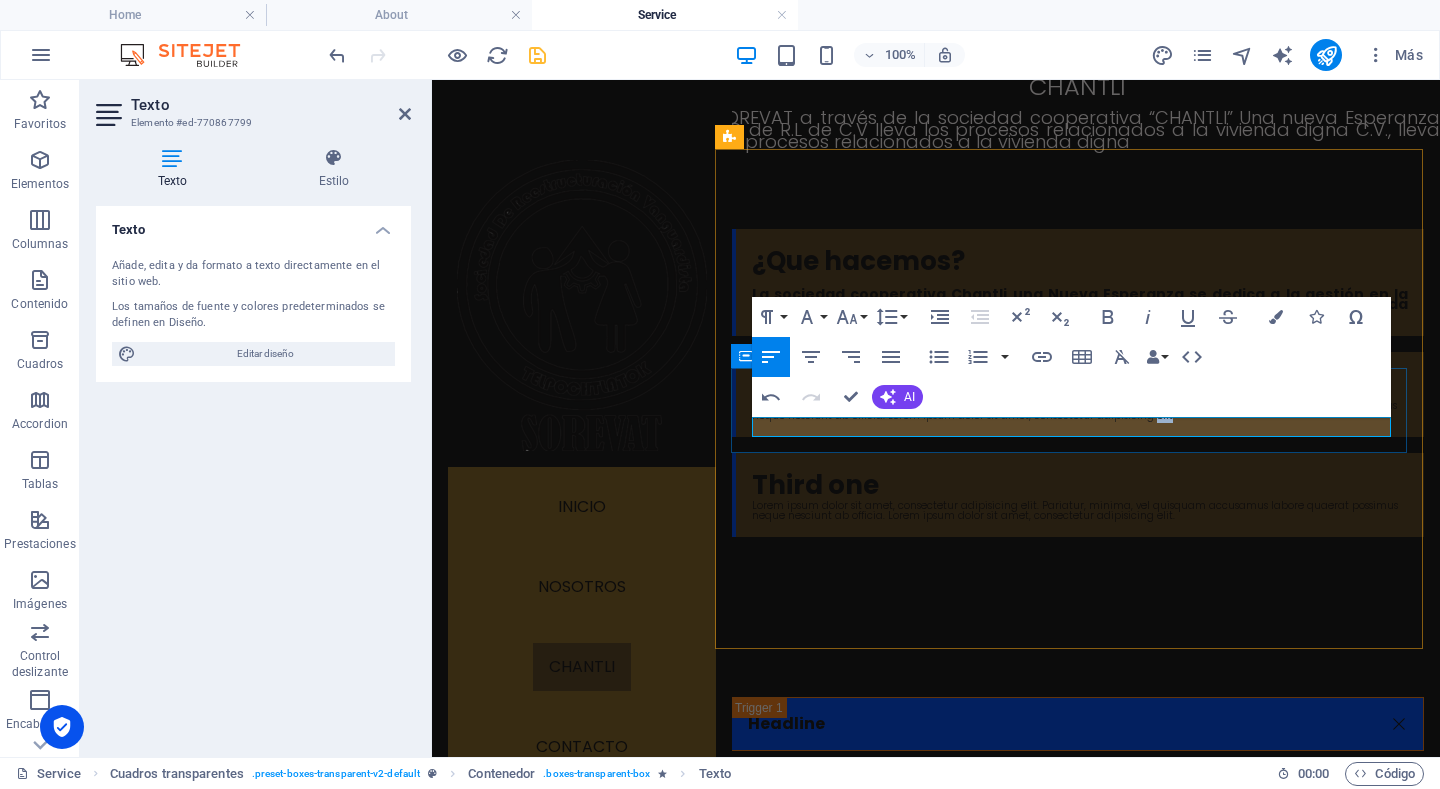 click on "Lorem ipsum dolor sit amet, consectetur adipisicing elit. Pariatur, minima, vel quisquam  . accusamus labore quaerat possimus neque nesciunt ab officia. Lorem ipsum dolor sit amet, consectetur adipisicing elit" at bounding box center (1080, 411) 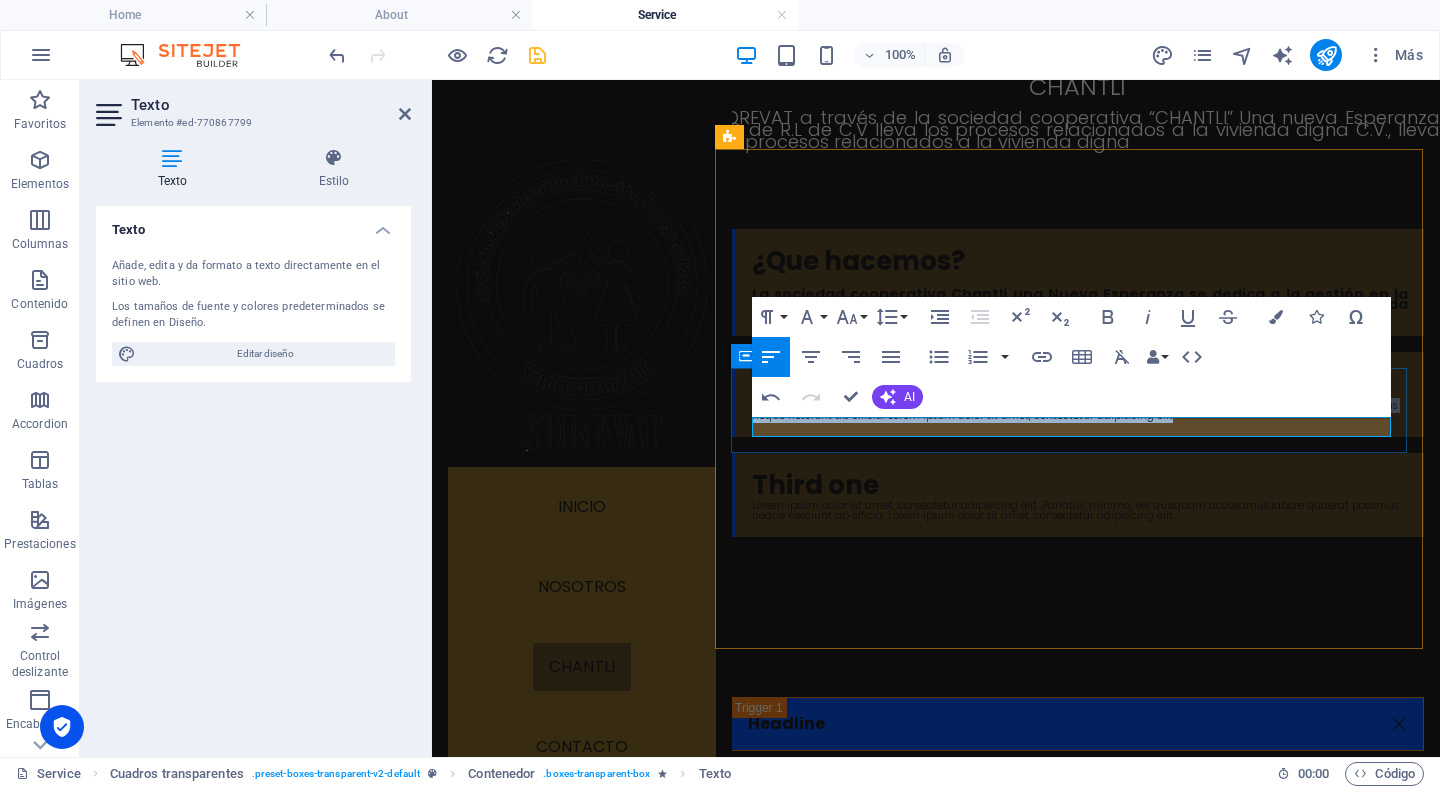 click on "Lorem ipsum dolor sit amet, consectetur adipisicing elit. Pariatur, minima, vel quisquam  . accusamus labore quaerat possimus neque nesciunt ab officia. Lorem ipsum dolor sit amet, consectetur adipisicing elit" at bounding box center [1080, 411] 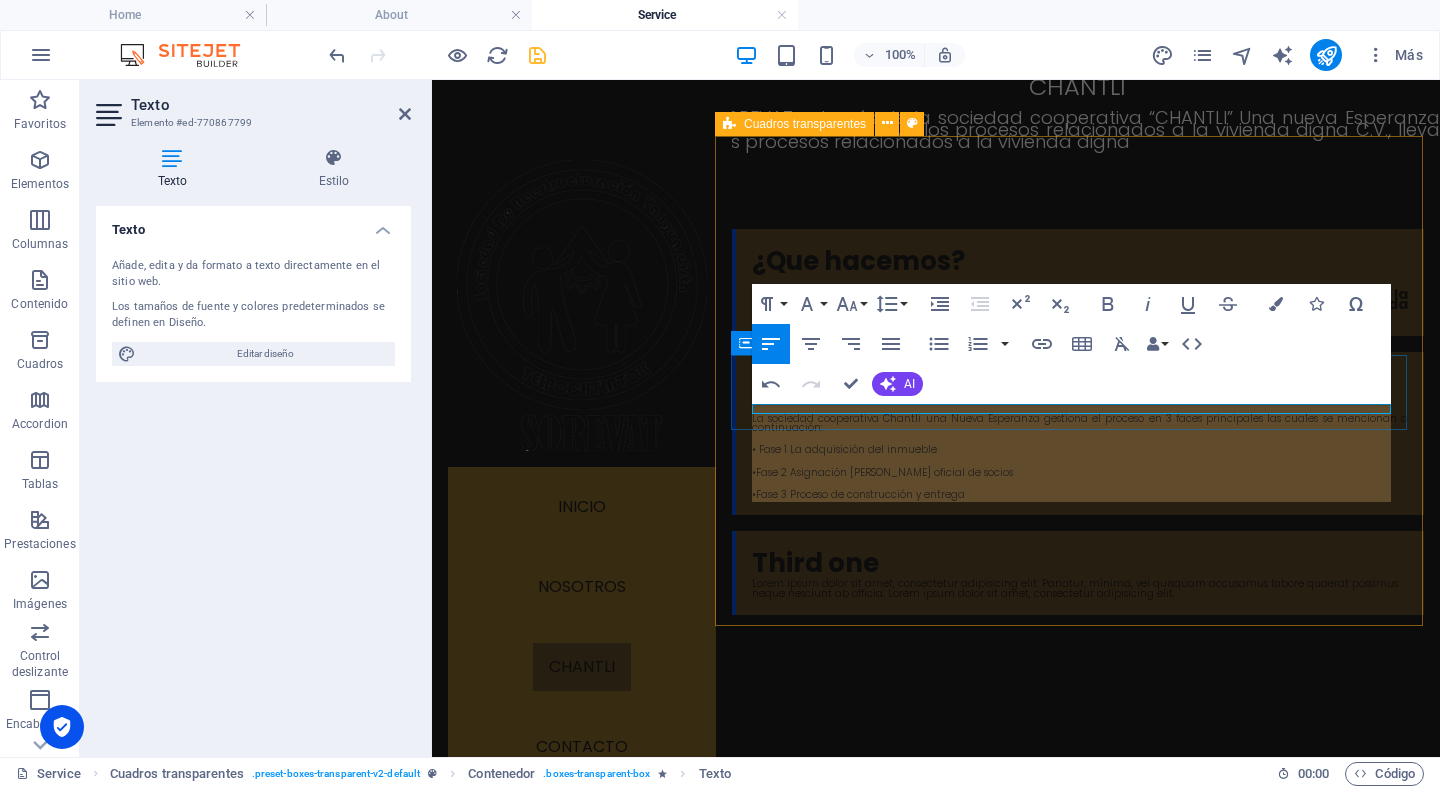 scroll, scrollTop: 413, scrollLeft: 0, axis: vertical 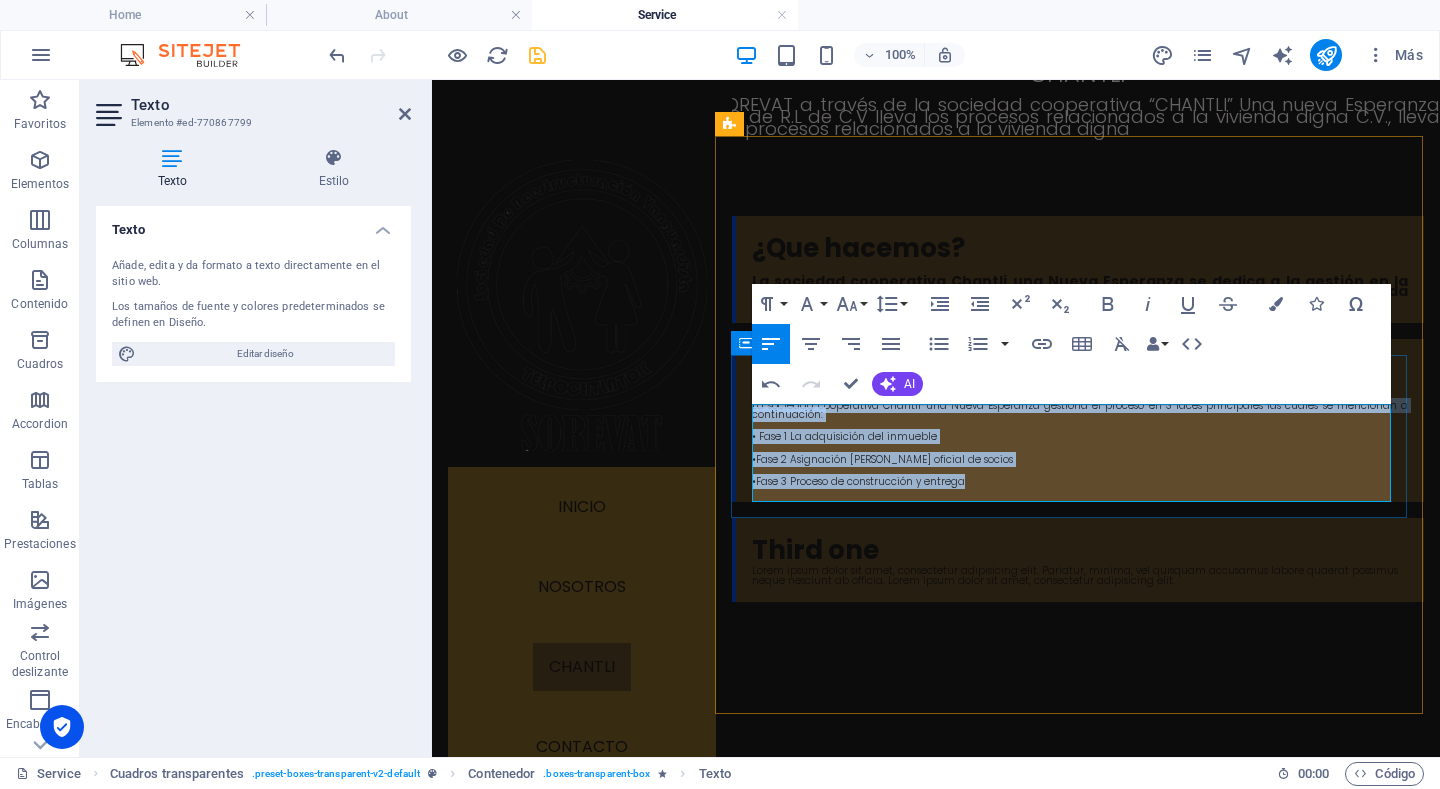 drag, startPoint x: 978, startPoint y: 497, endPoint x: 737, endPoint y: 388, distance: 264.5033 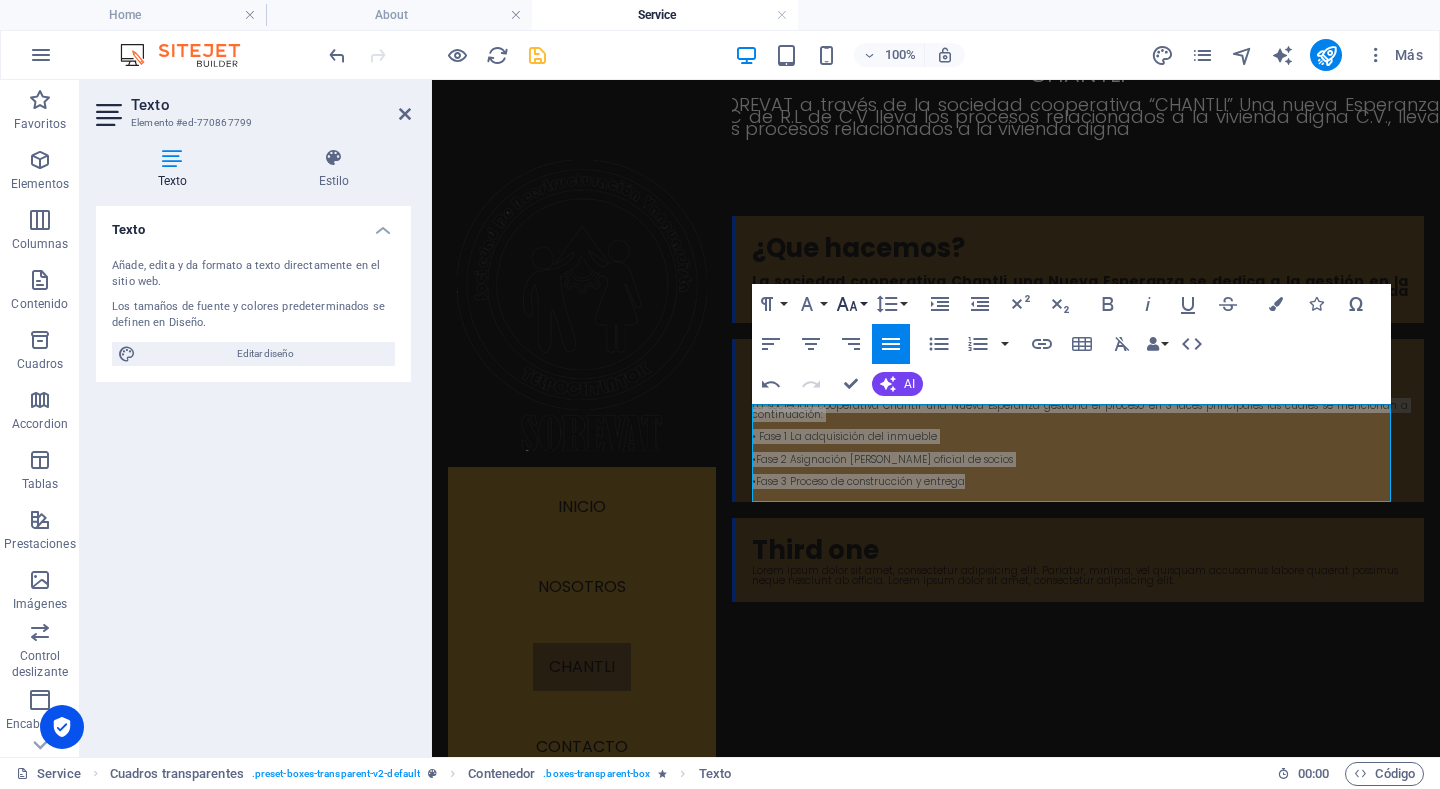 click on "Font Size" at bounding box center [851, 304] 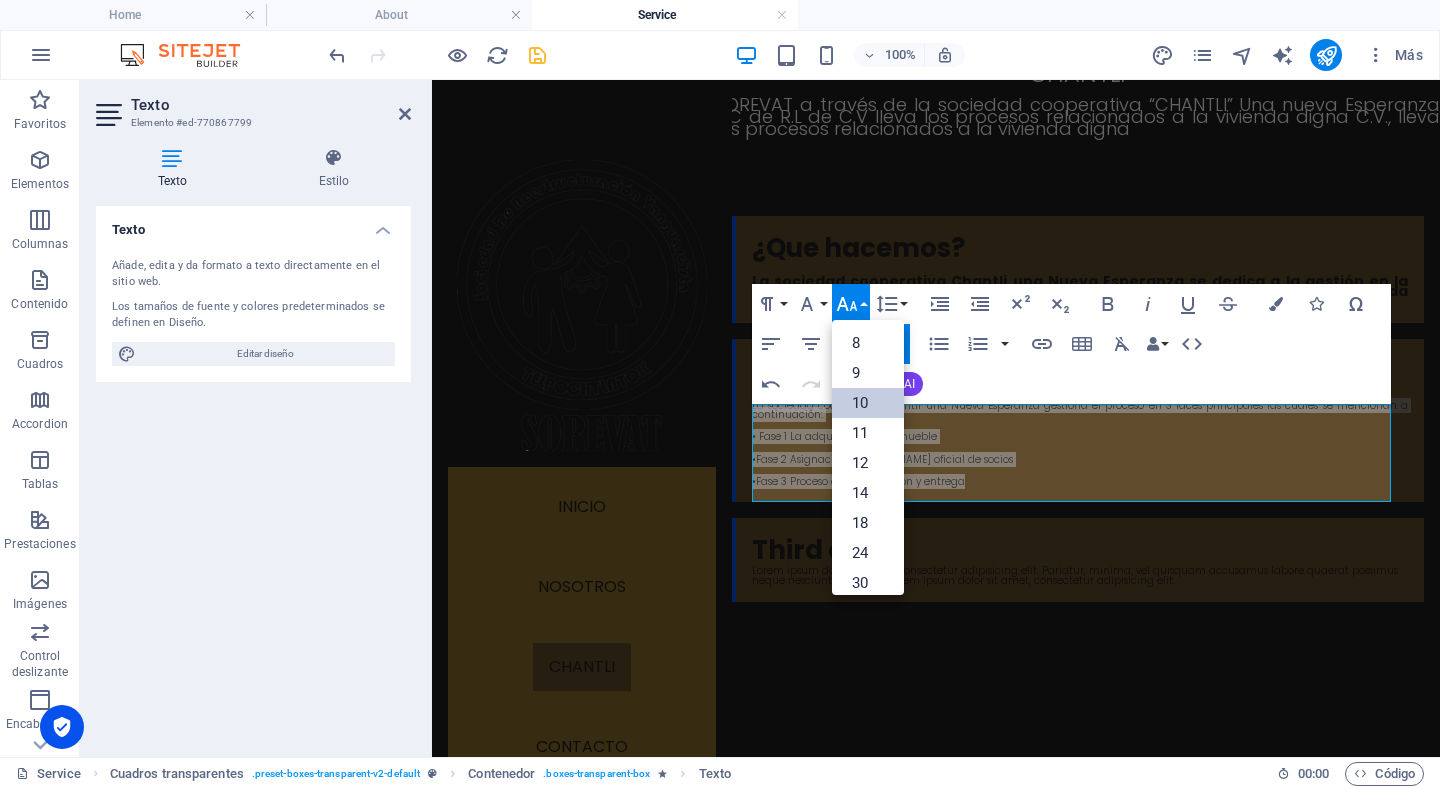 scroll, scrollTop: 83, scrollLeft: 0, axis: vertical 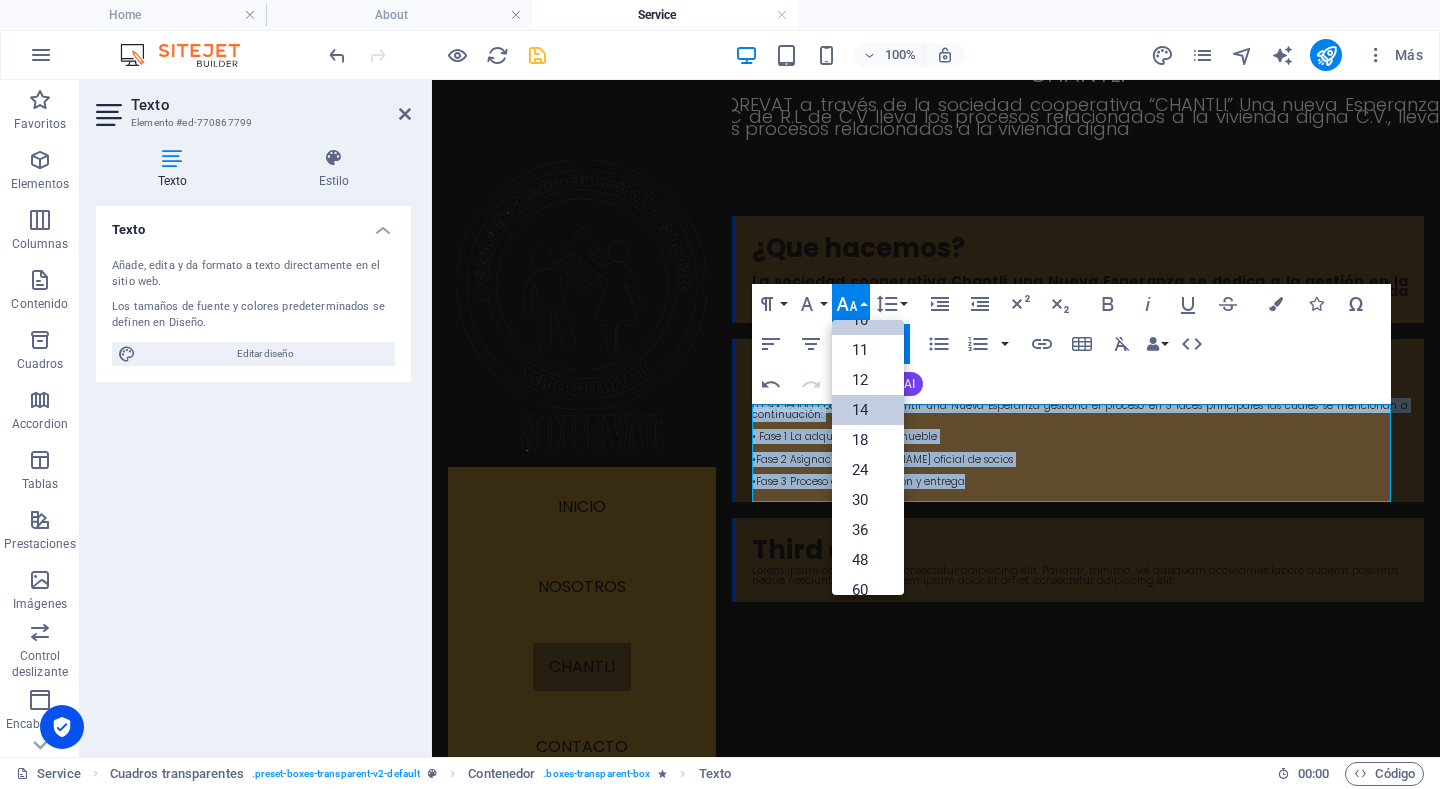 click on "14" at bounding box center [868, 410] 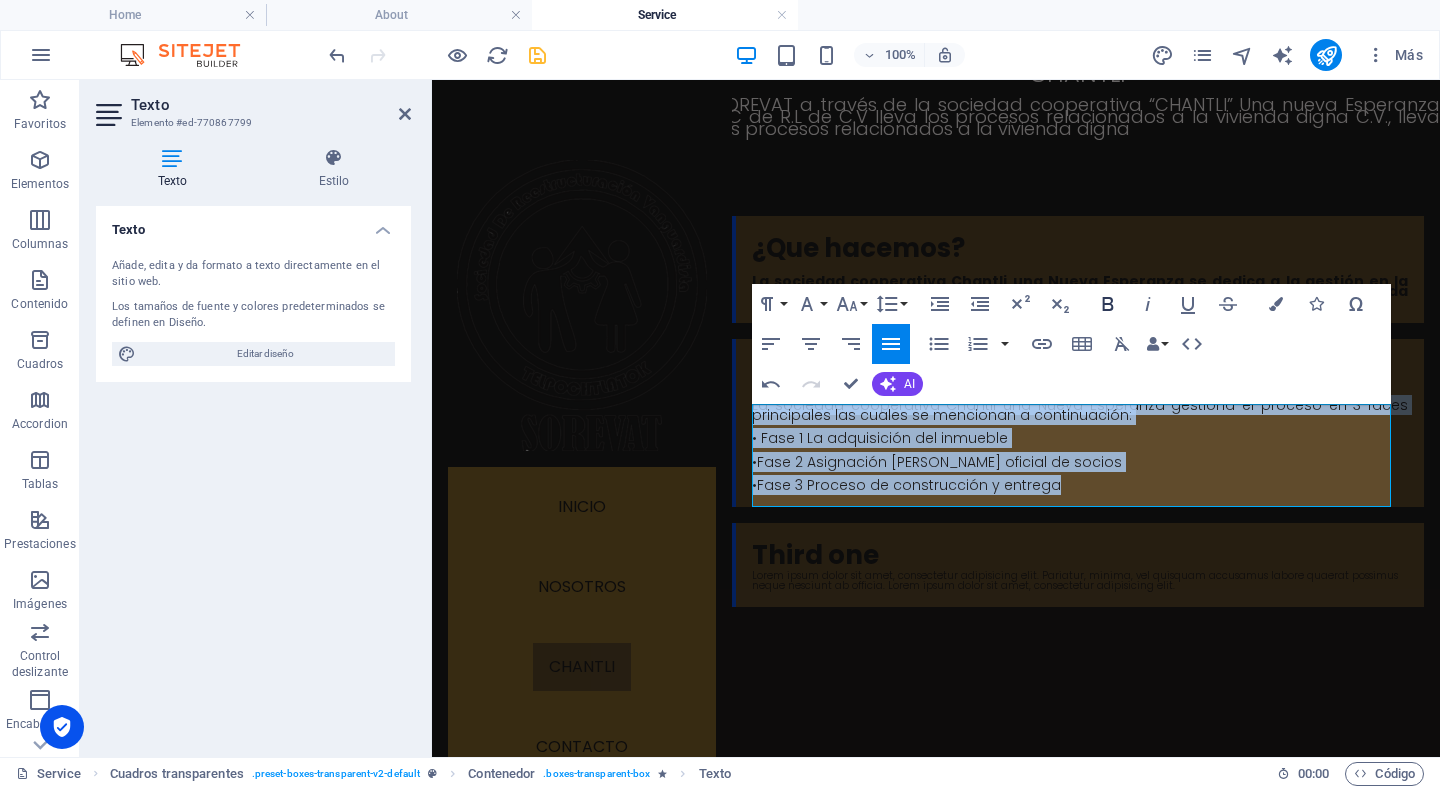 click 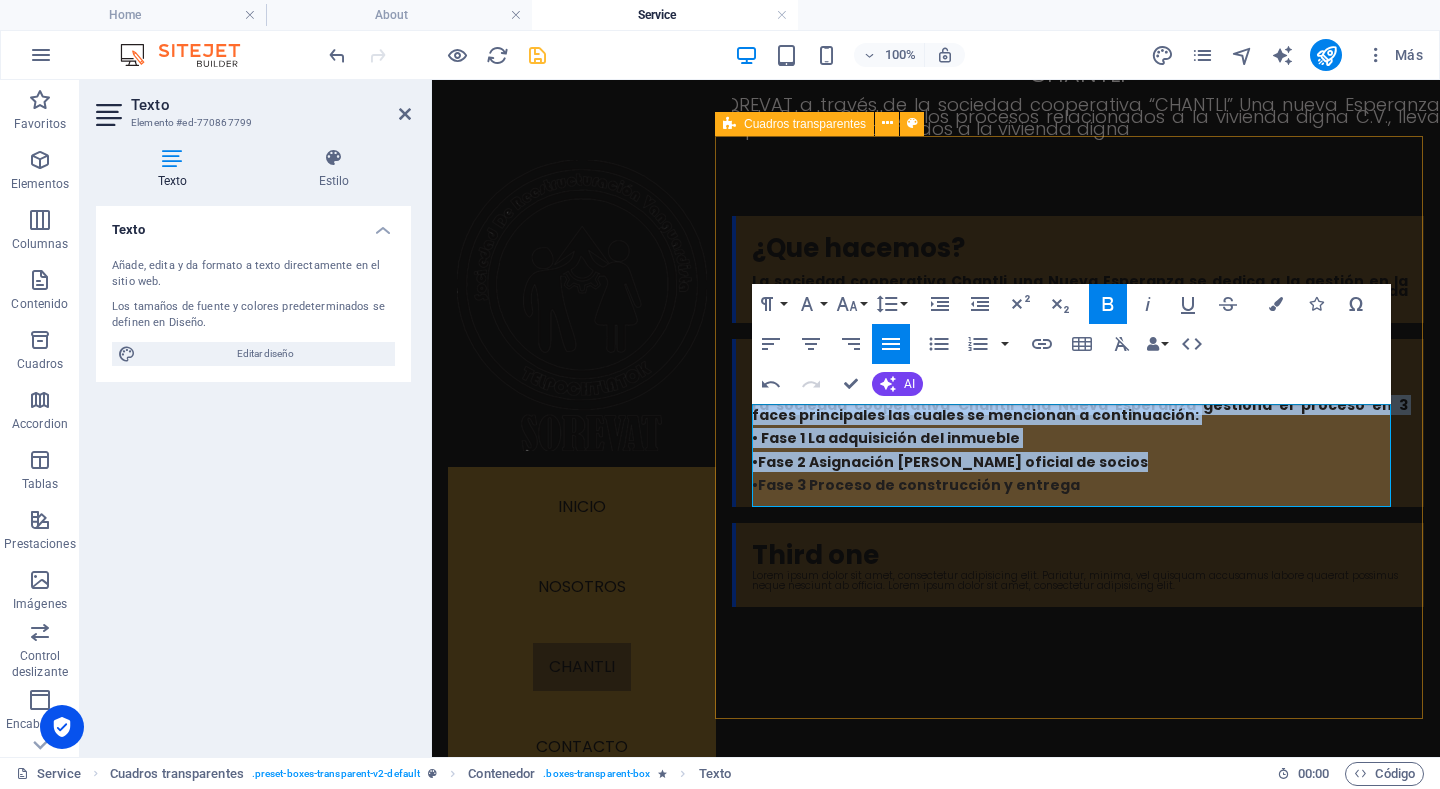 click on "¿Que hacemos? La sociedad cooperativa Chantli una Nueva Esperanza se dedica a la gestión en la adquisición de inmuebles para su construcción mediante el instituto de vivienda (INVI) mediante el “Programa de Vivienda en Conjunto - Vivienda progresiva” ¿Cómo lo hacemos? La sociedad cooperativa Chantli una Nueva Esperanza gestiona el proceso en 3 faces principales las cuales se mencionan a continuación: • Fase 1 La adquisición del inmueble •Fase 2 Asignación de padrón oficial de socios •Fase 3 Proceso de construcción y entrega Third one Lorem ipsum dolor sit amet, consectetur adipisicing elit. Pariatur, minima, vel quisquam accusamus labore quaerat possimus neque nesciunt ab officia. Lorem ipsum dolor sit amet, consectetur adipisicing elit." at bounding box center [1077, 412] 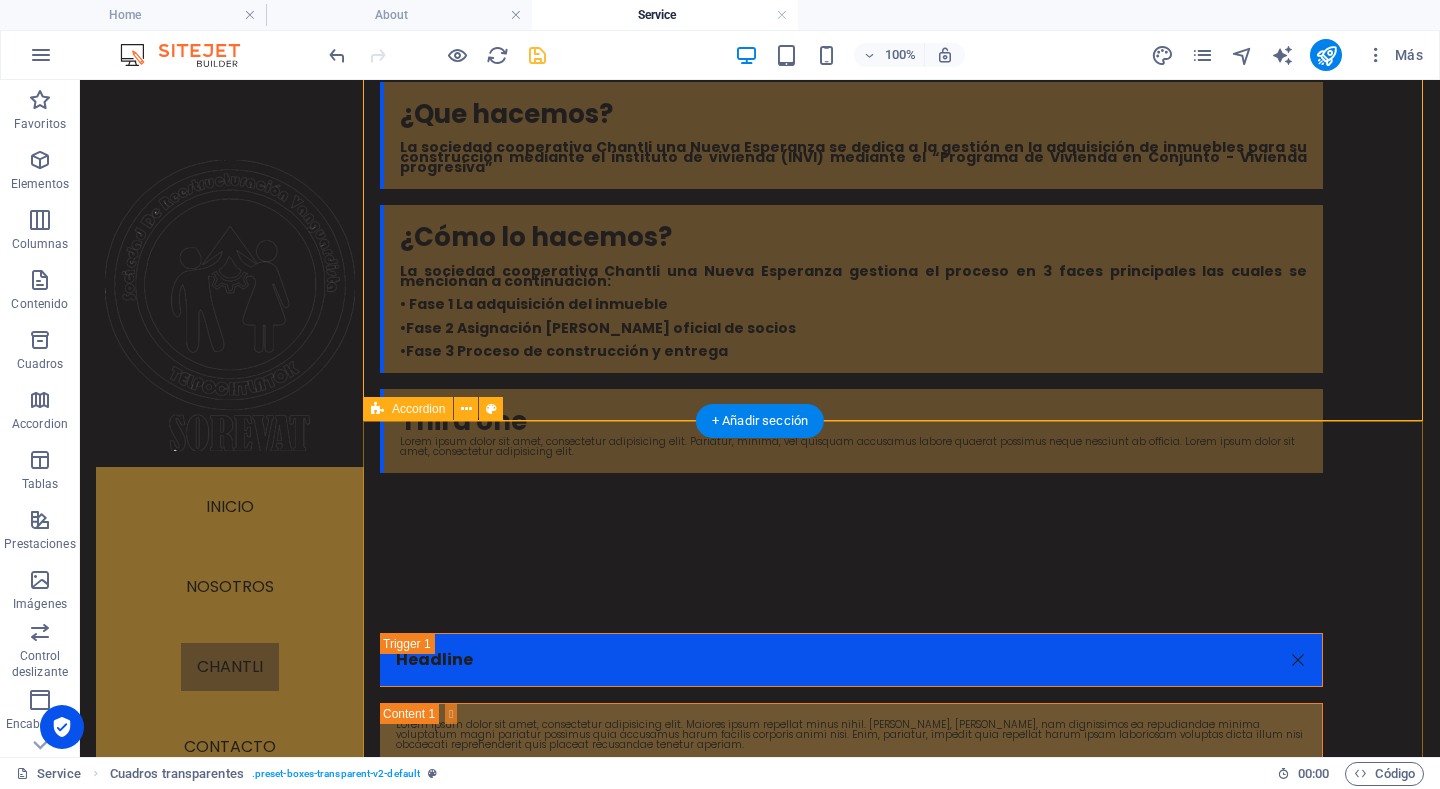 scroll, scrollTop: 813, scrollLeft: 0, axis: vertical 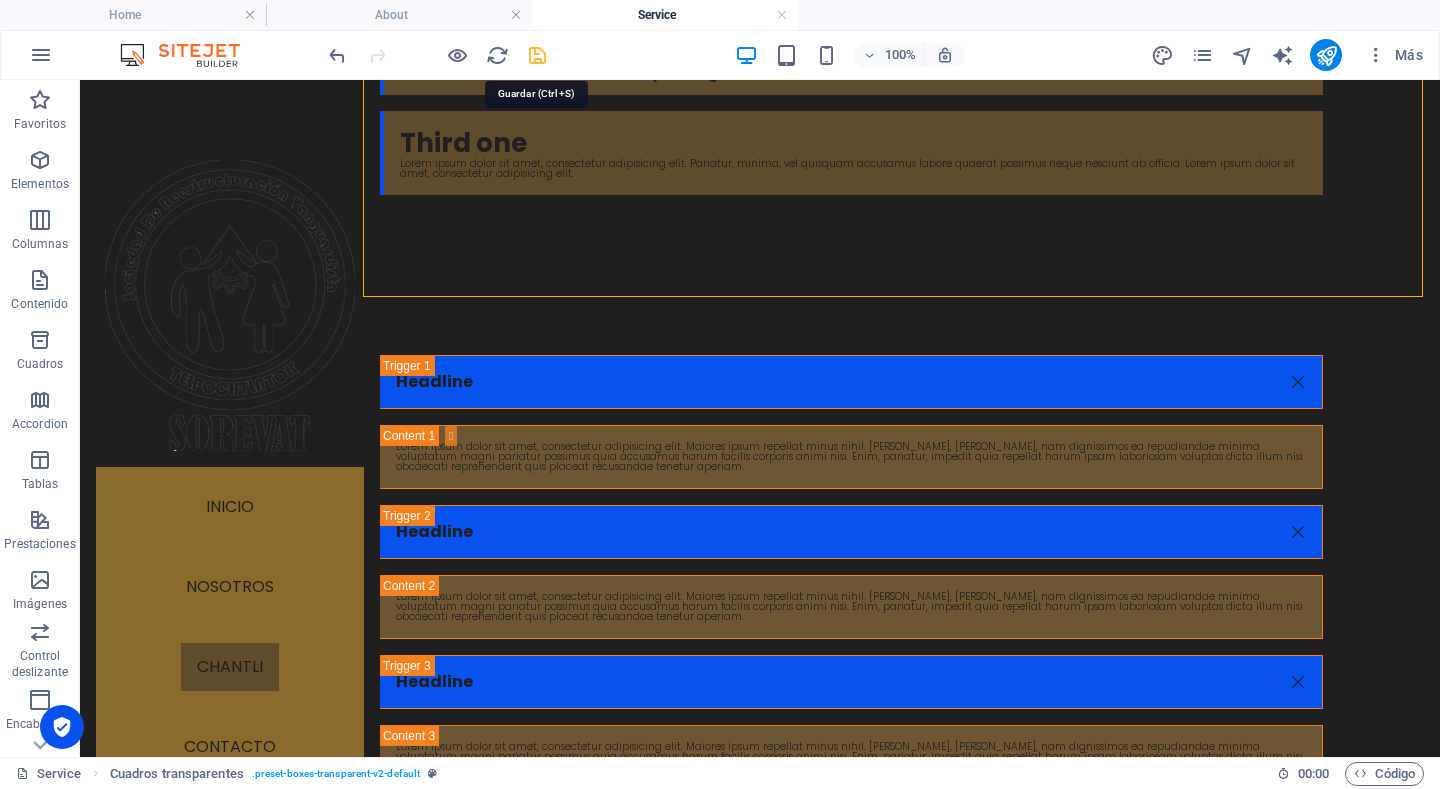 click at bounding box center [537, 55] 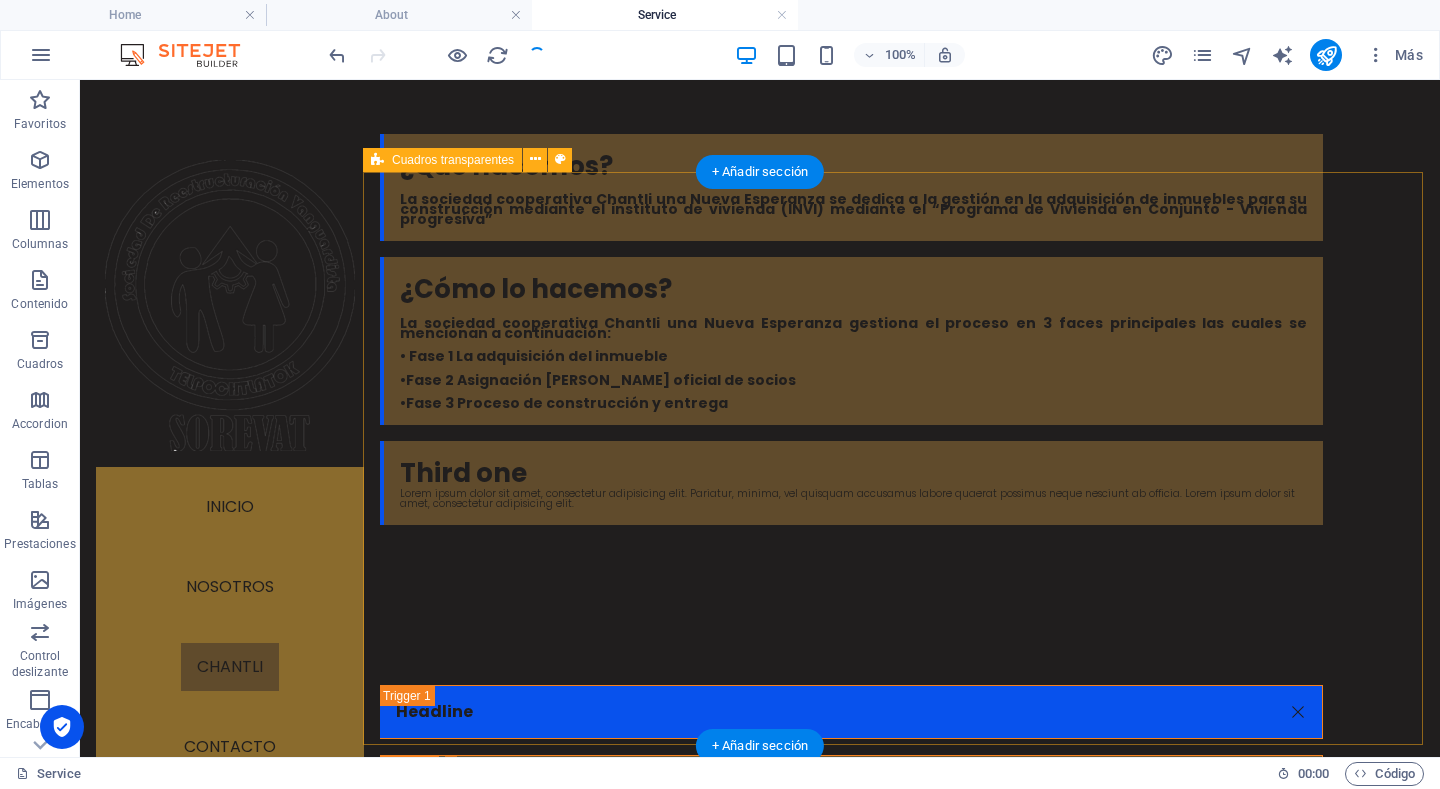 scroll, scrollTop: 513, scrollLeft: 0, axis: vertical 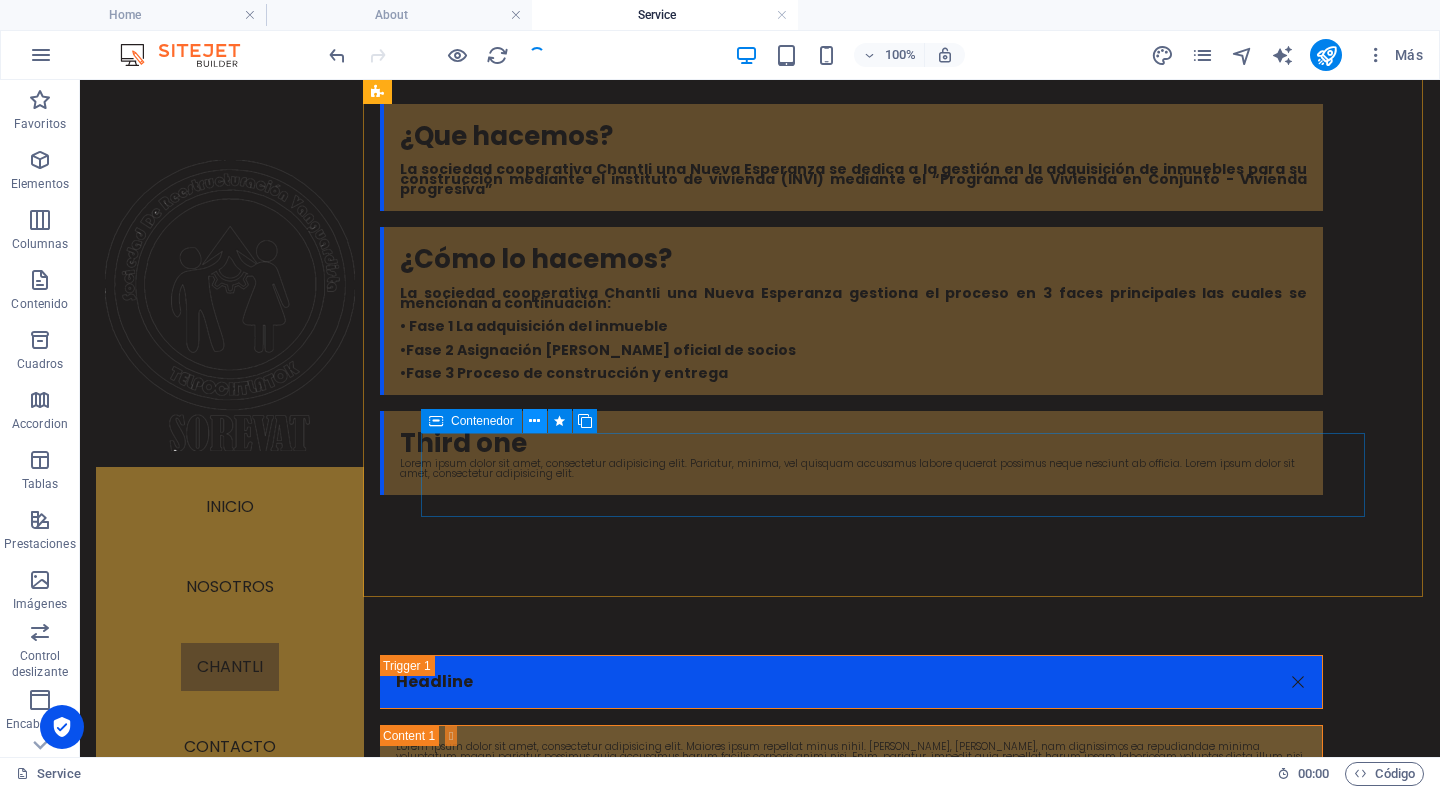 click at bounding box center [535, 421] 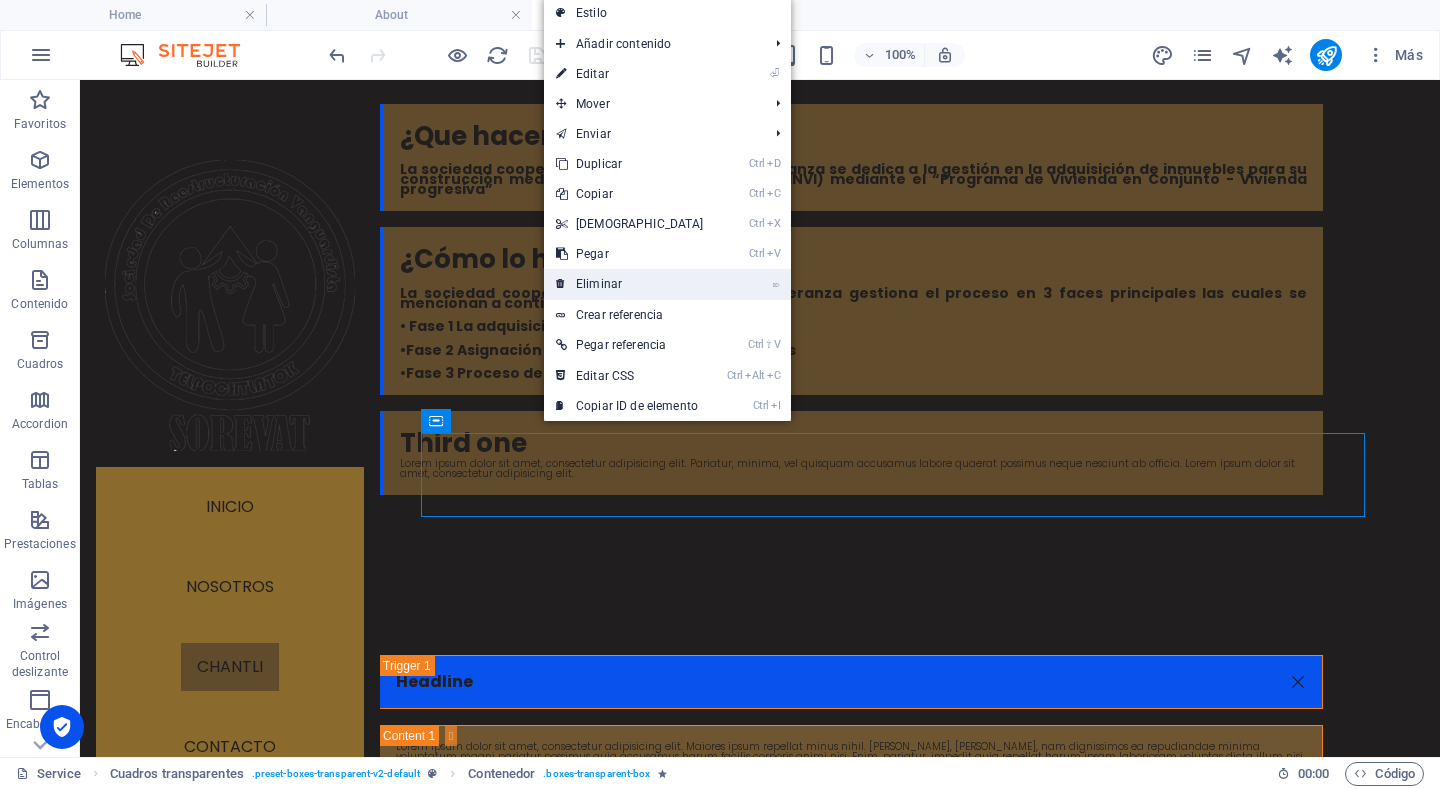 click on "⌦  Eliminar" at bounding box center [630, 284] 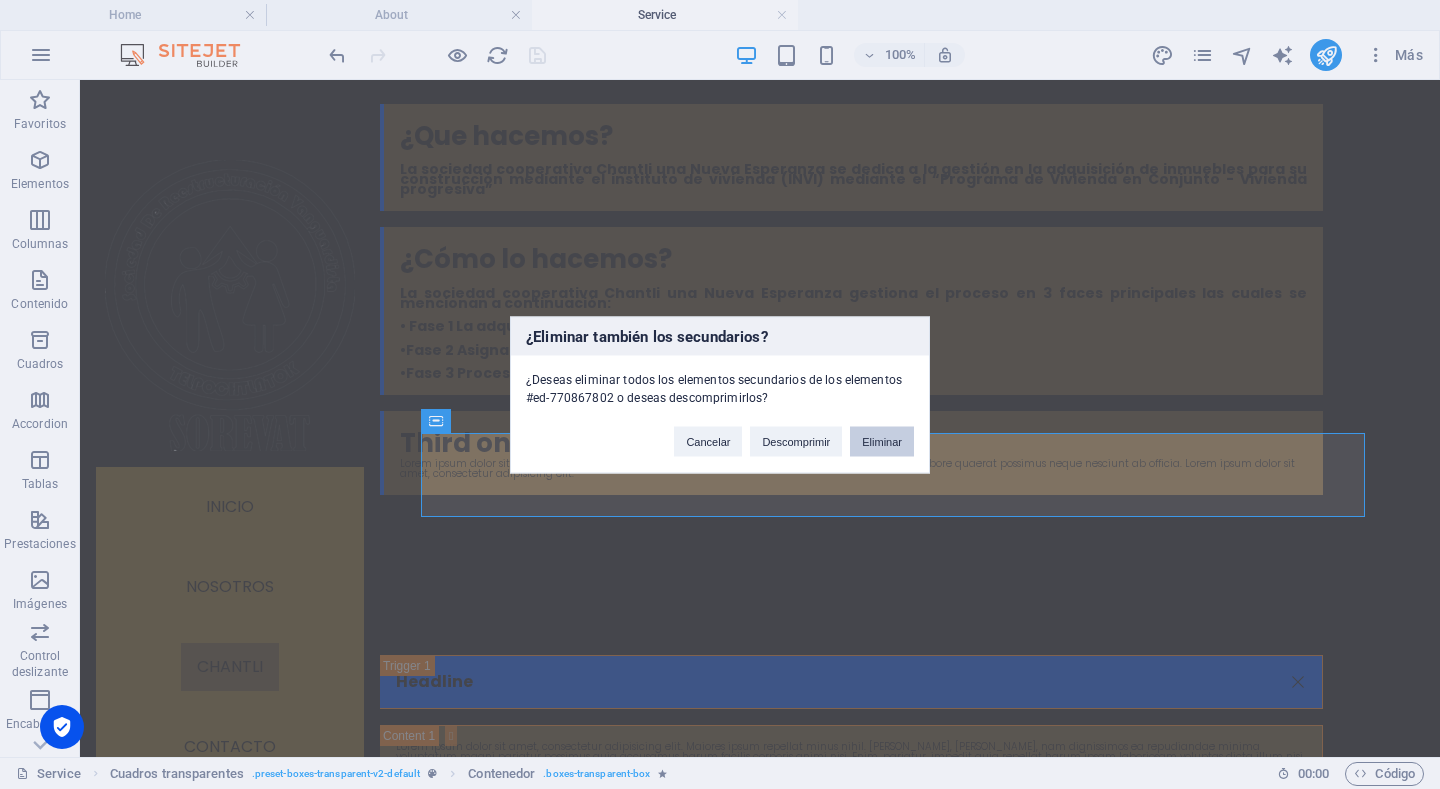 click on "Eliminar" at bounding box center (882, 441) 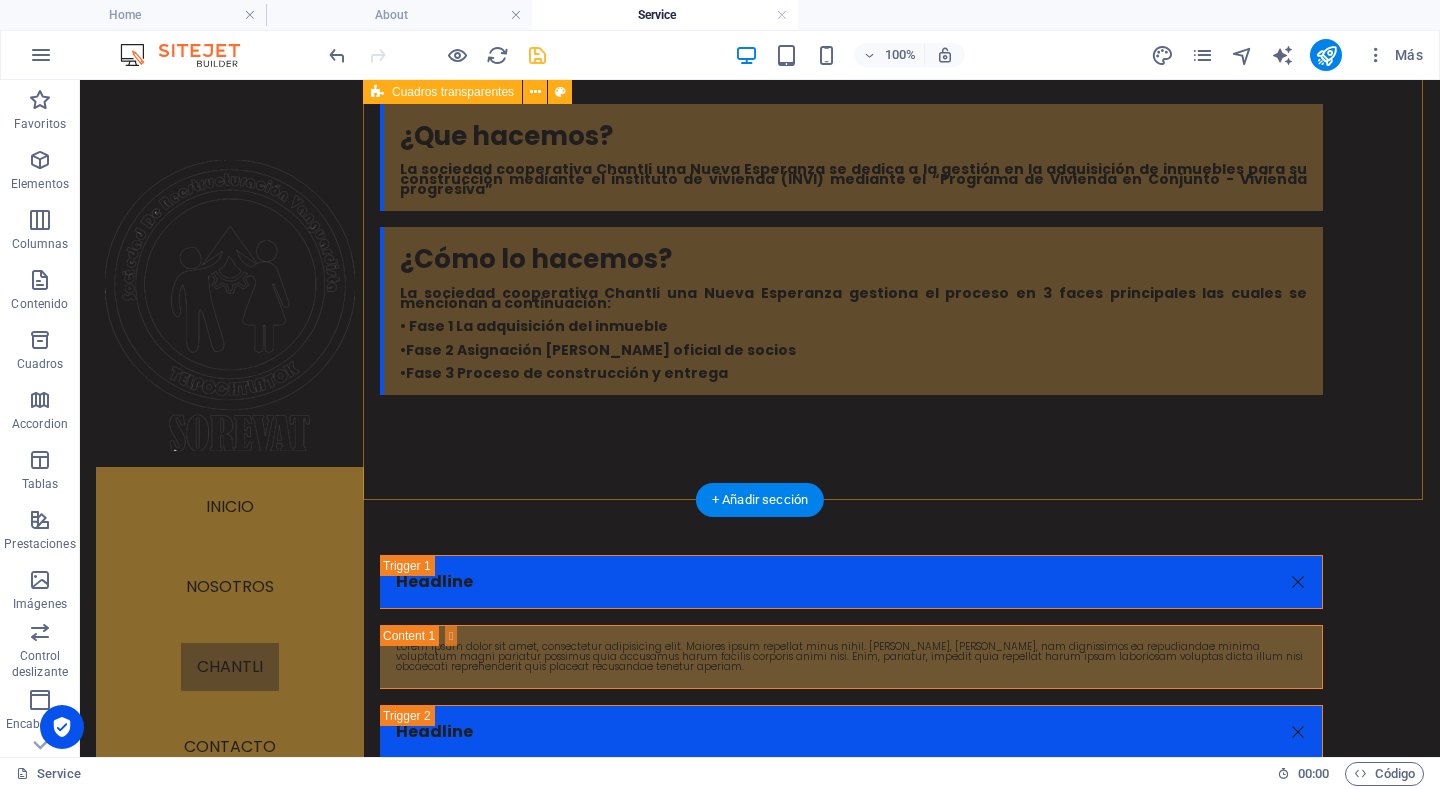 scroll, scrollTop: 313, scrollLeft: 0, axis: vertical 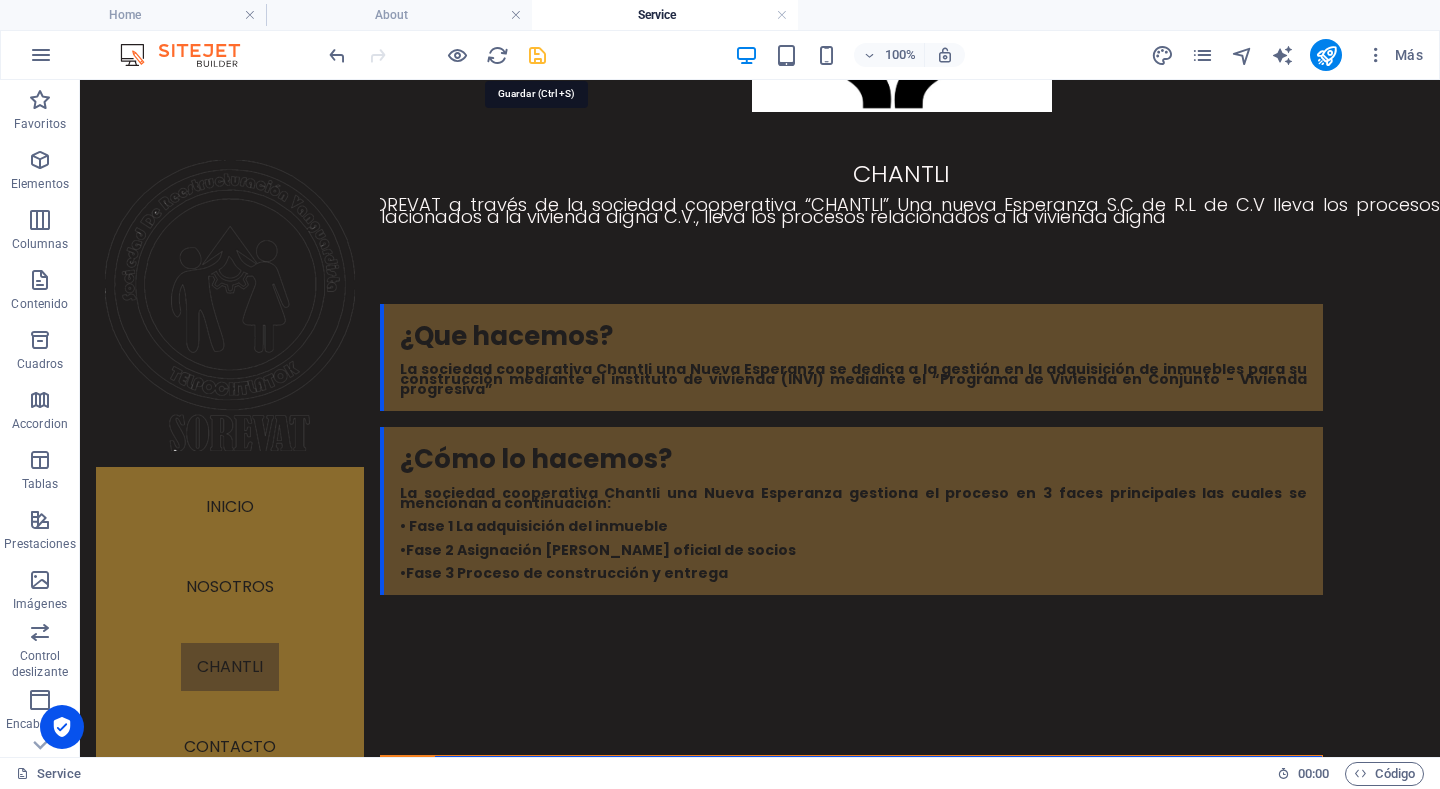 click at bounding box center (537, 55) 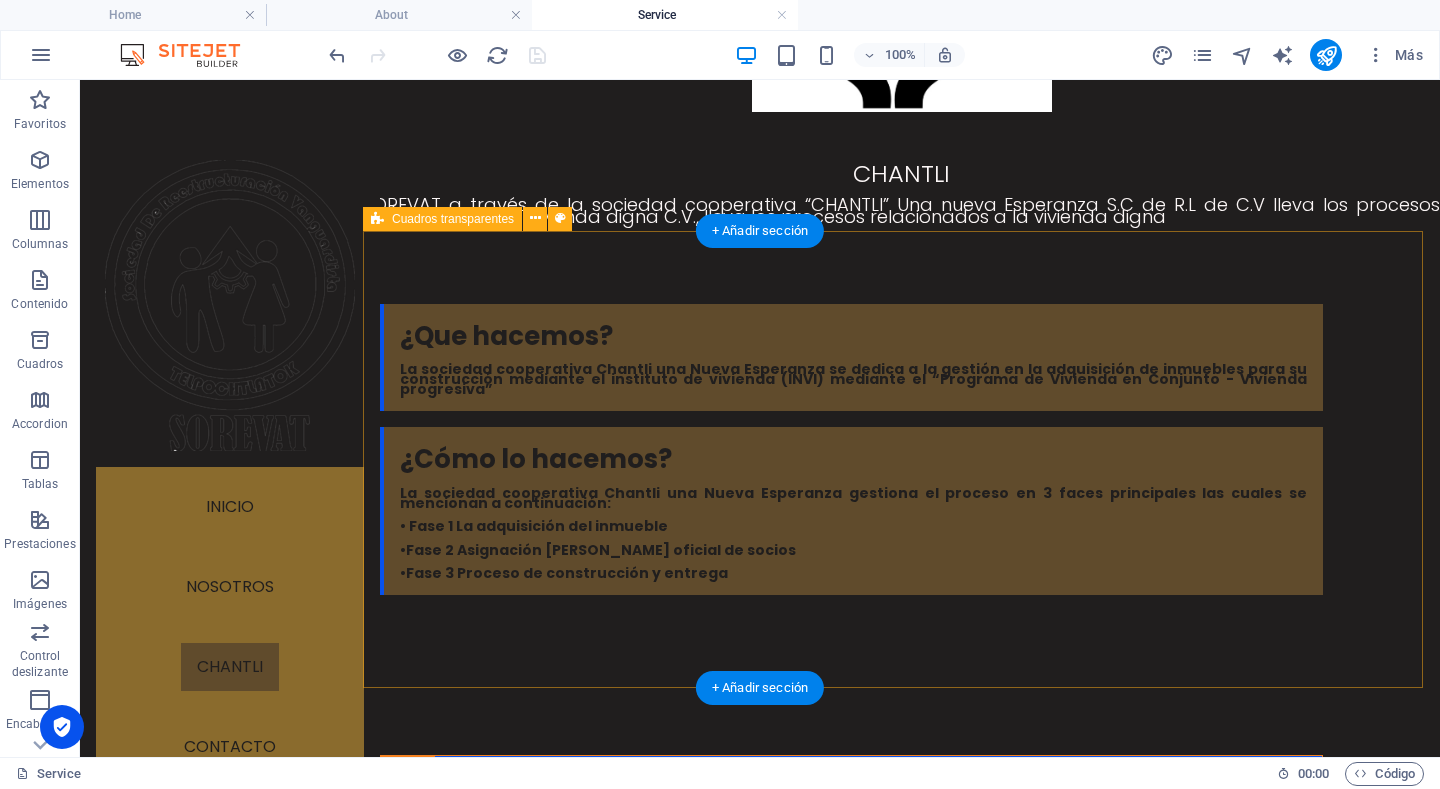 scroll, scrollTop: 0, scrollLeft: 0, axis: both 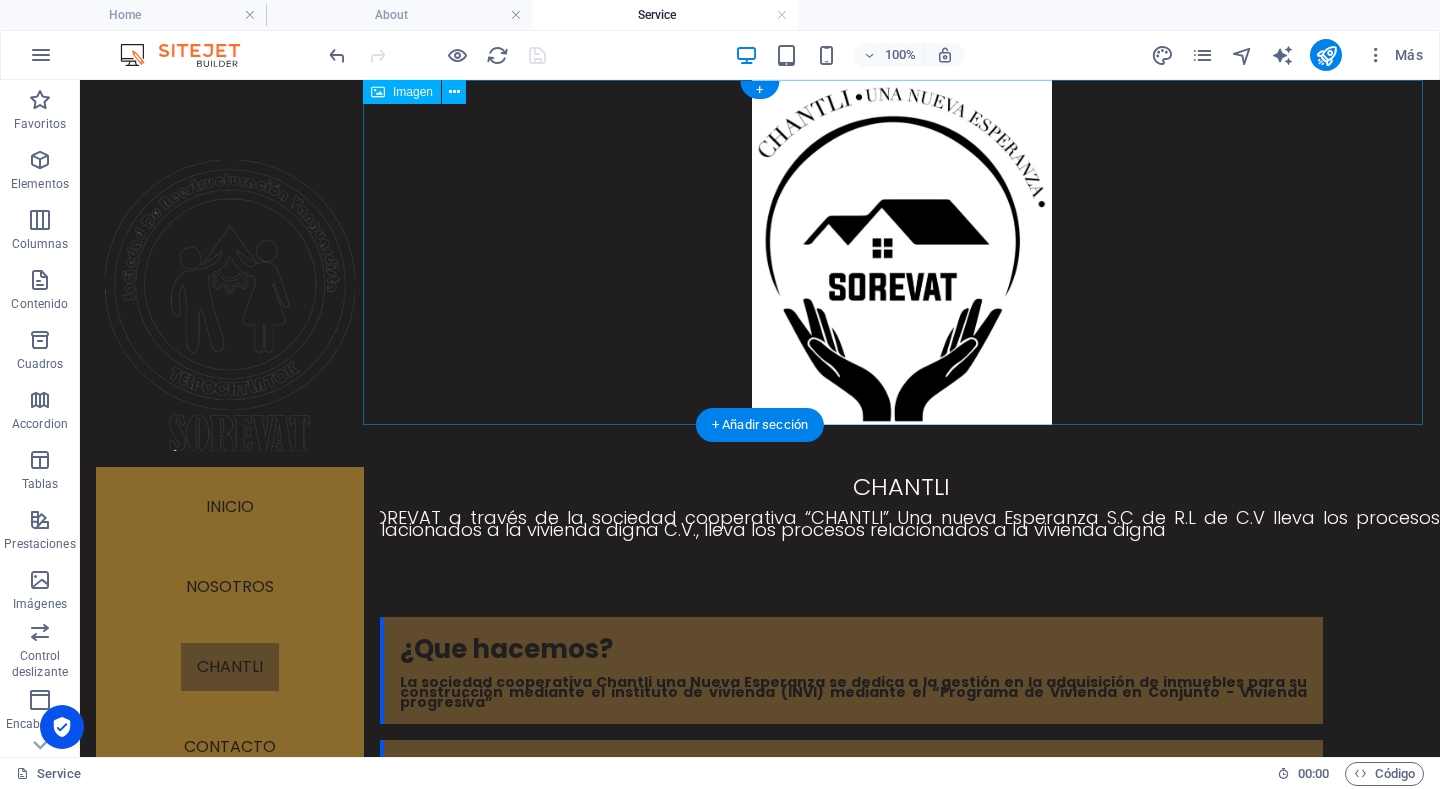 click at bounding box center [901, 252] 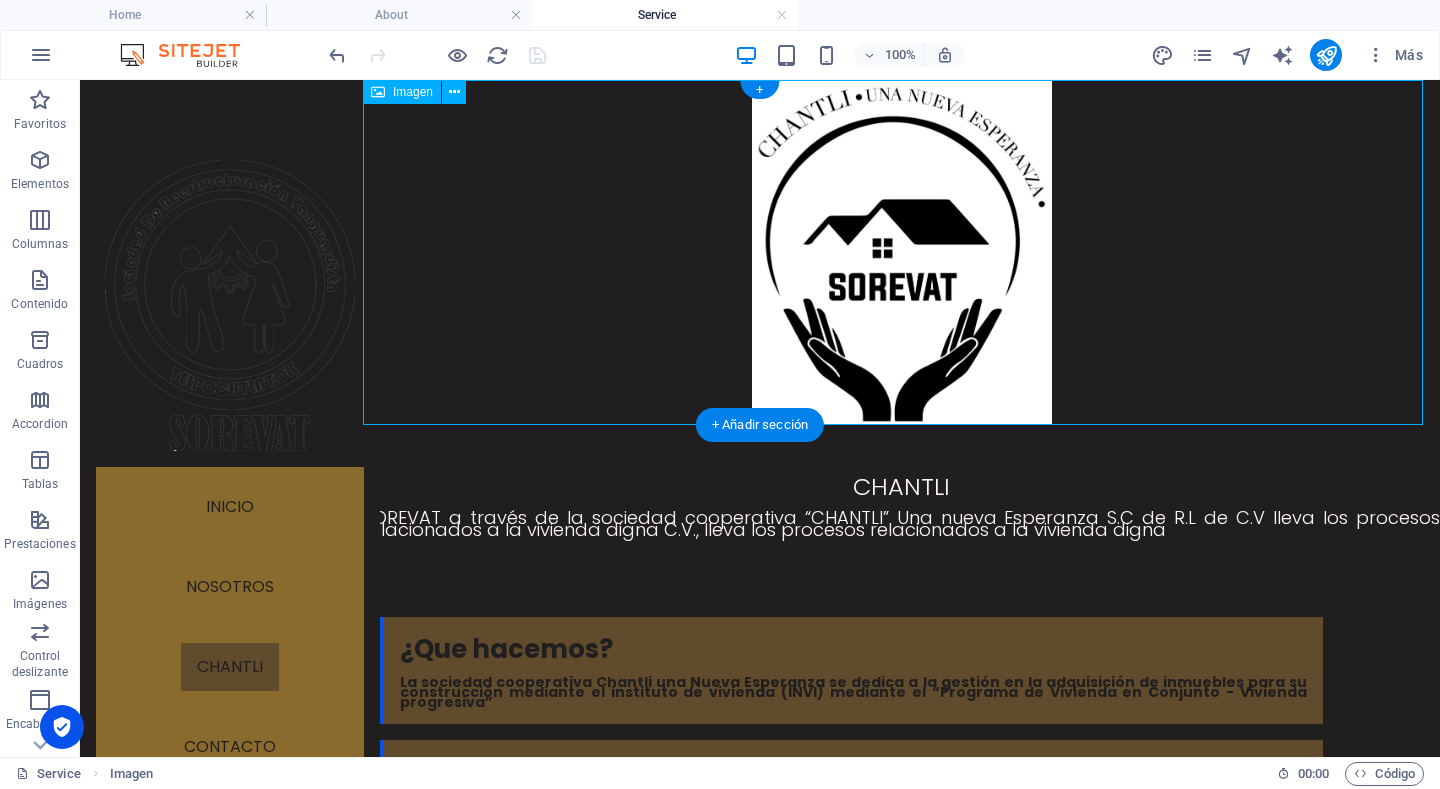 click at bounding box center [901, 252] 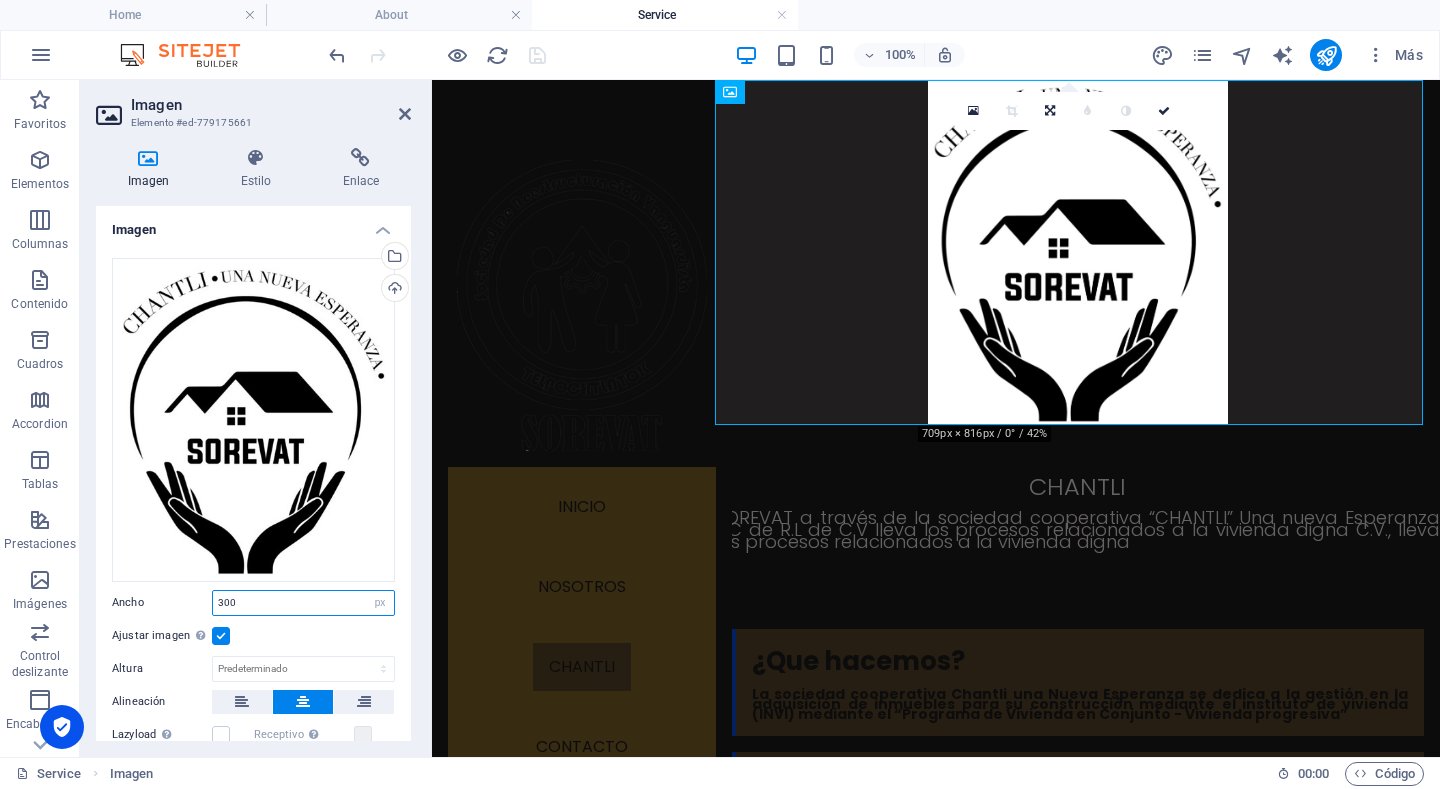click on "300" at bounding box center (303, 603) 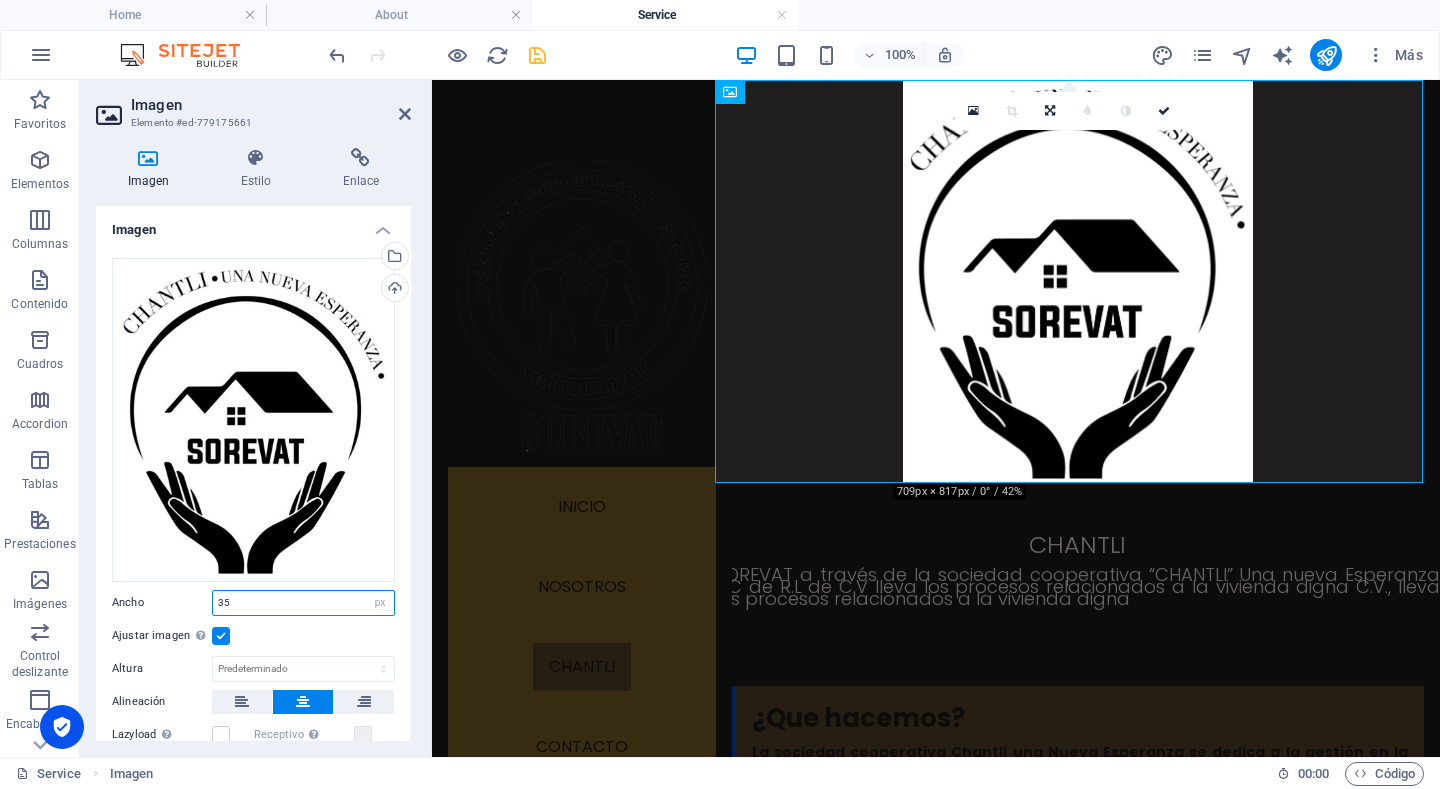 type on "3" 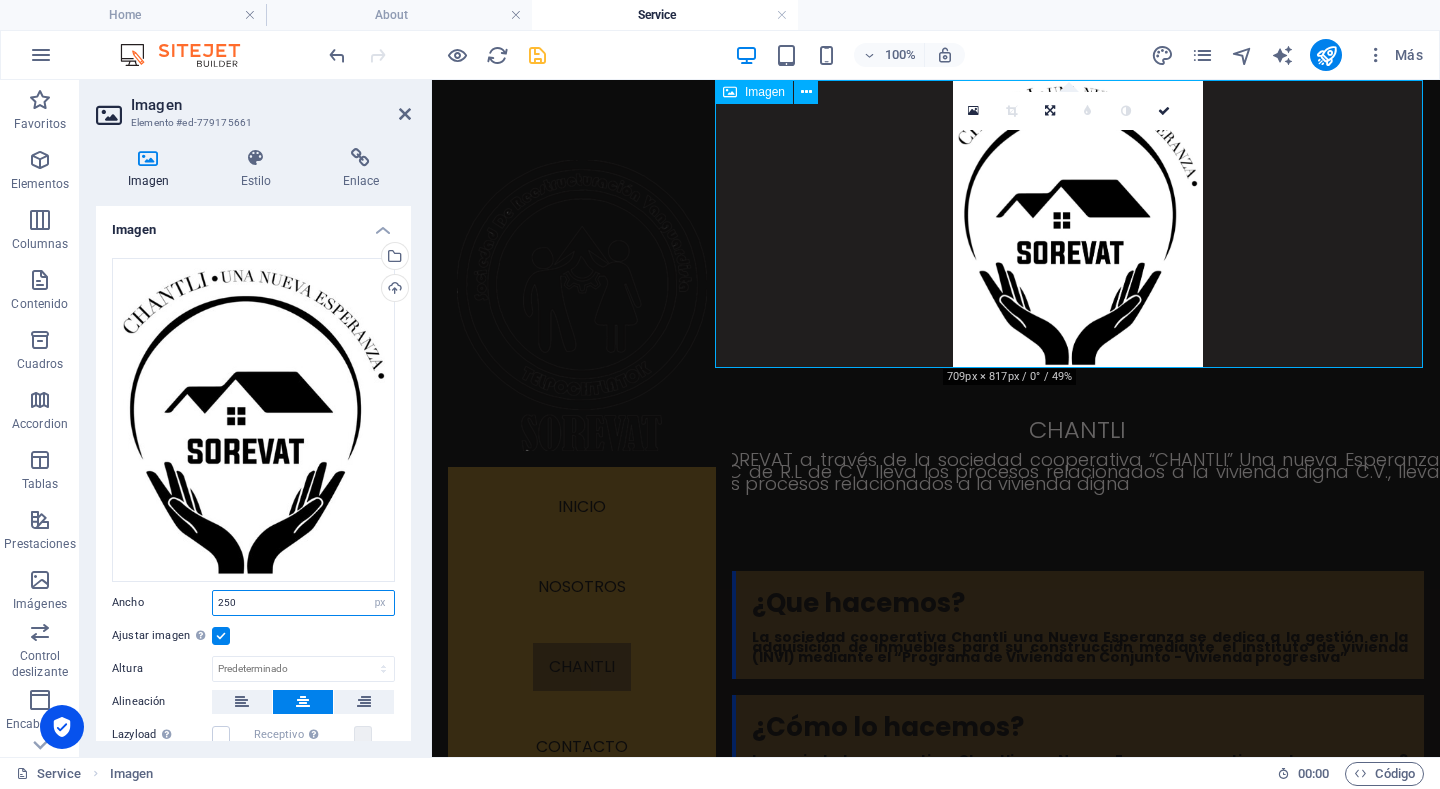type on "250" 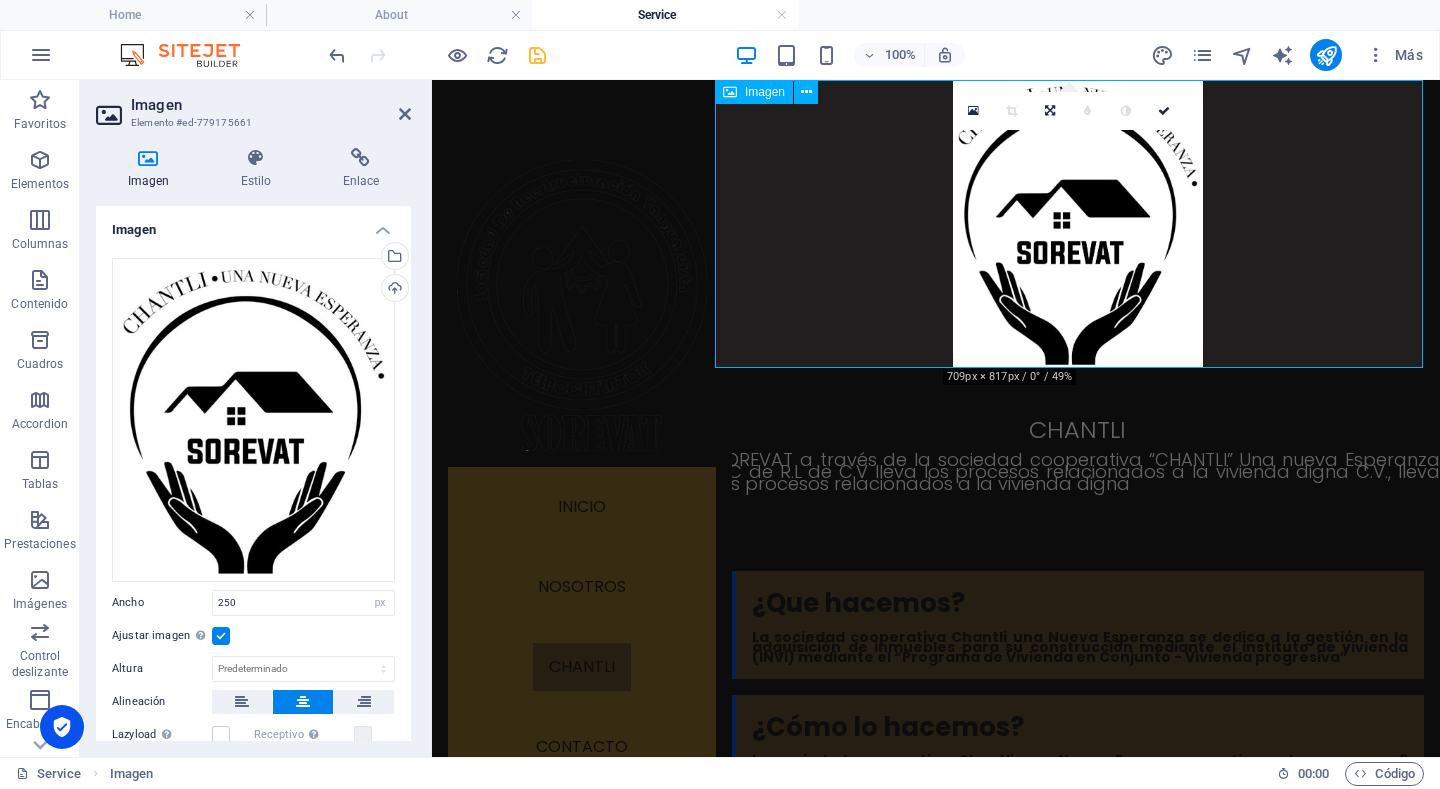 click at bounding box center [1077, 224] 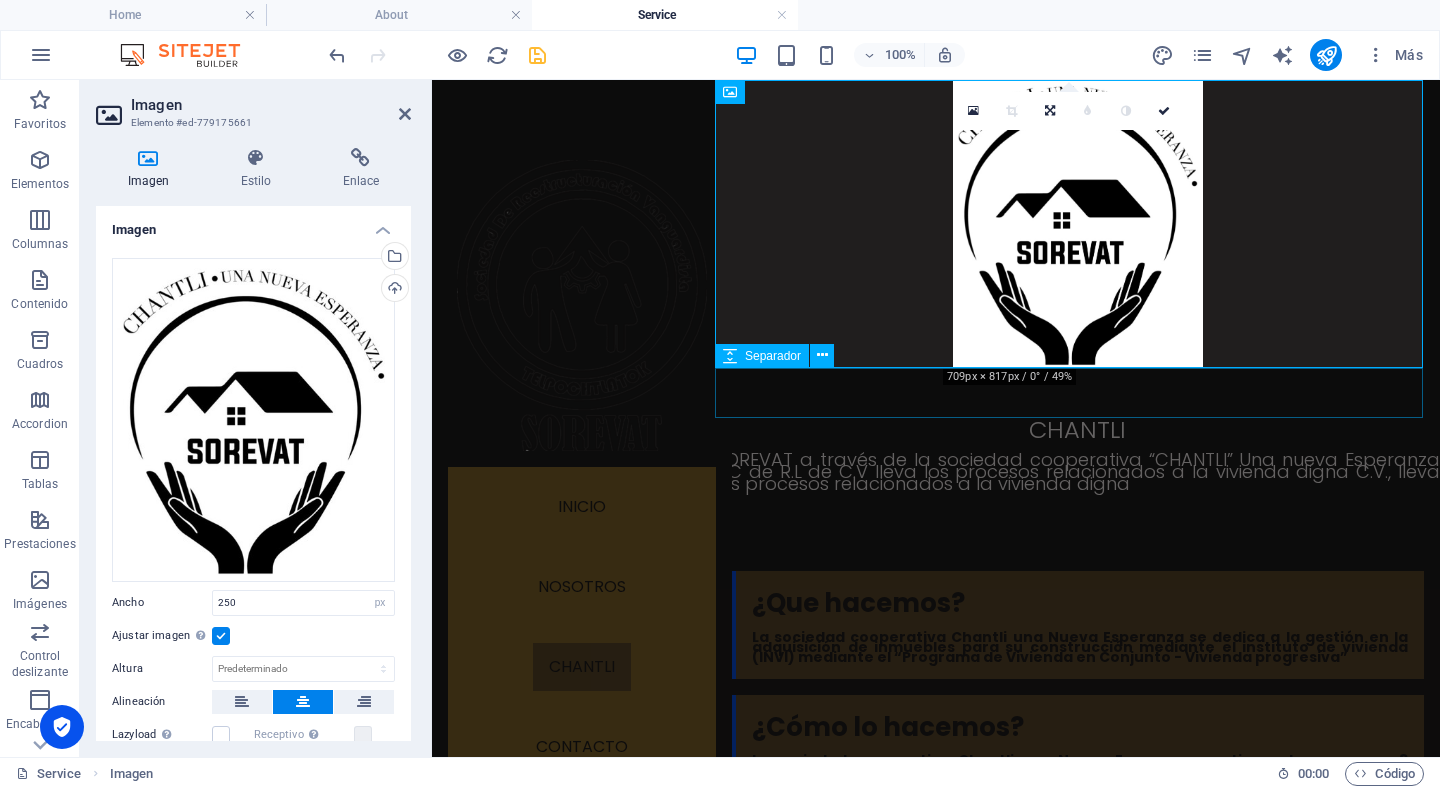 click at bounding box center (1077, 393) 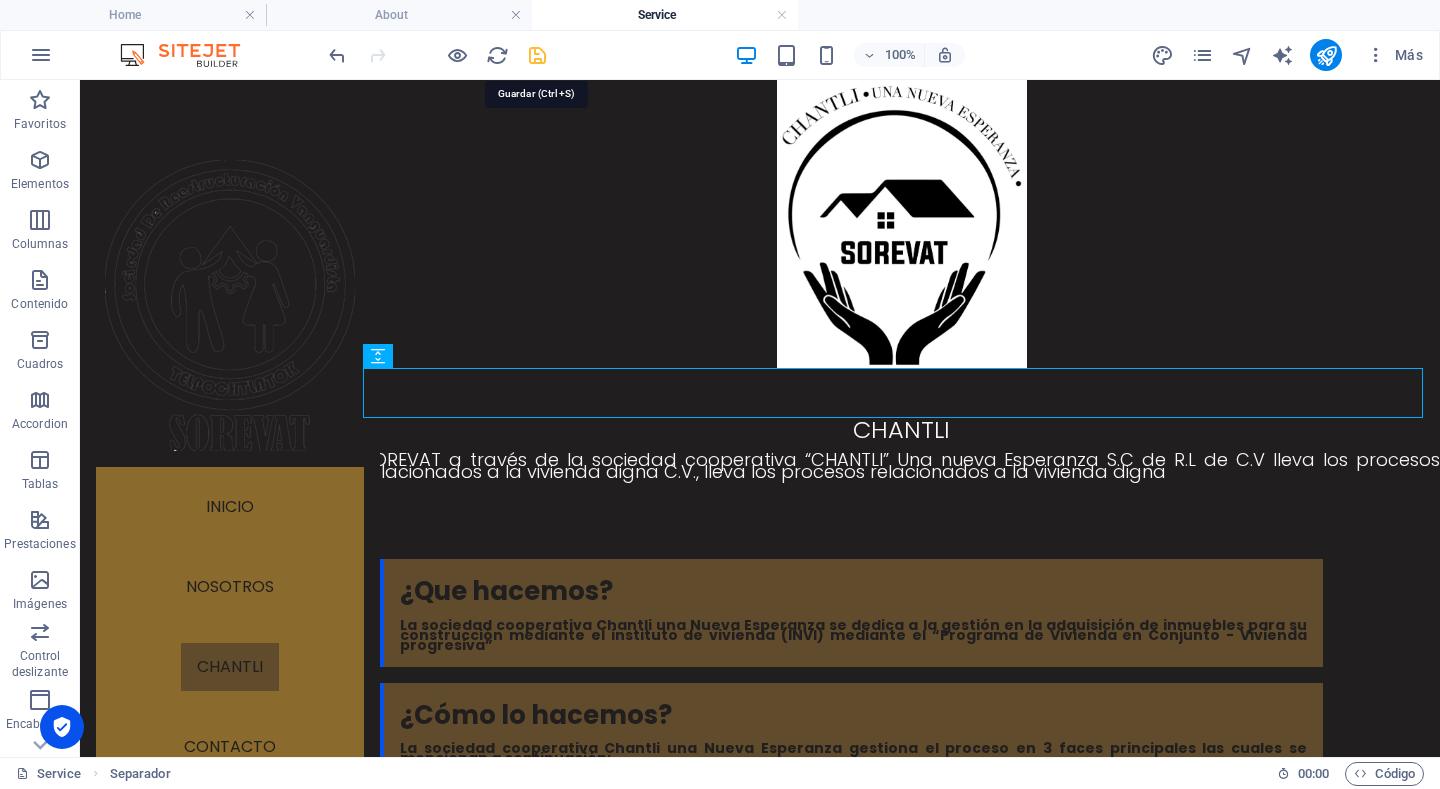 click at bounding box center [537, 55] 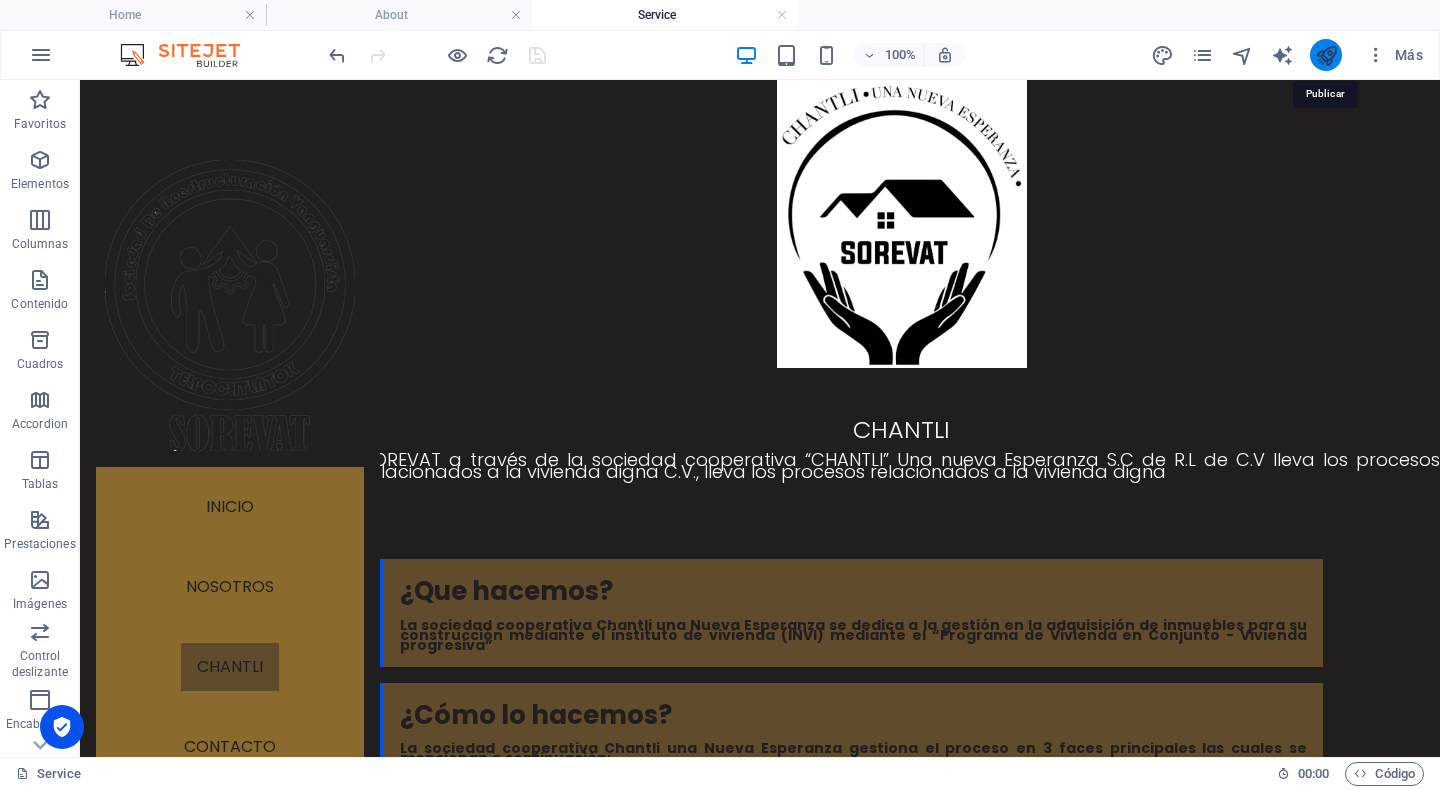 click at bounding box center (1326, 55) 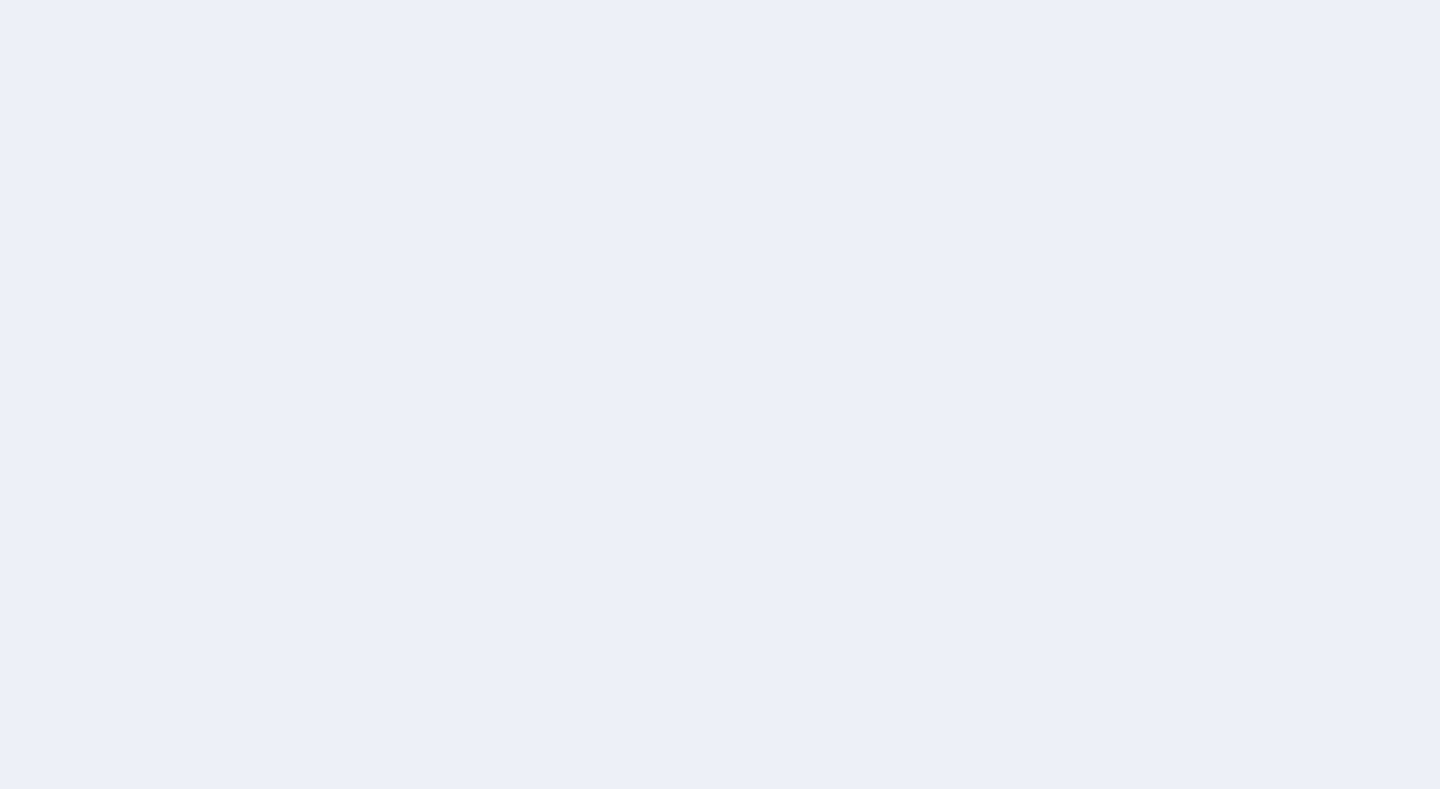scroll, scrollTop: 0, scrollLeft: 0, axis: both 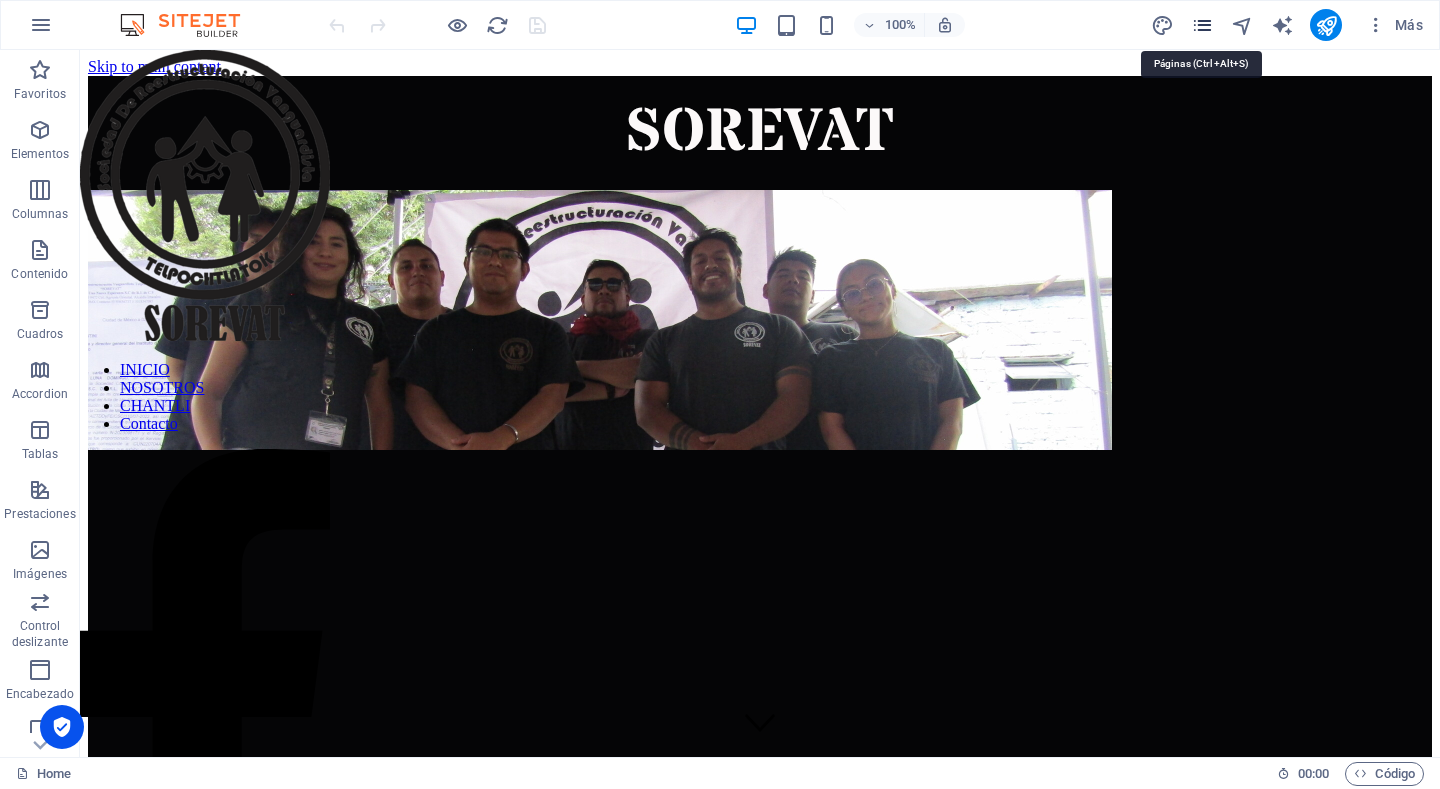 click at bounding box center (1202, 25) 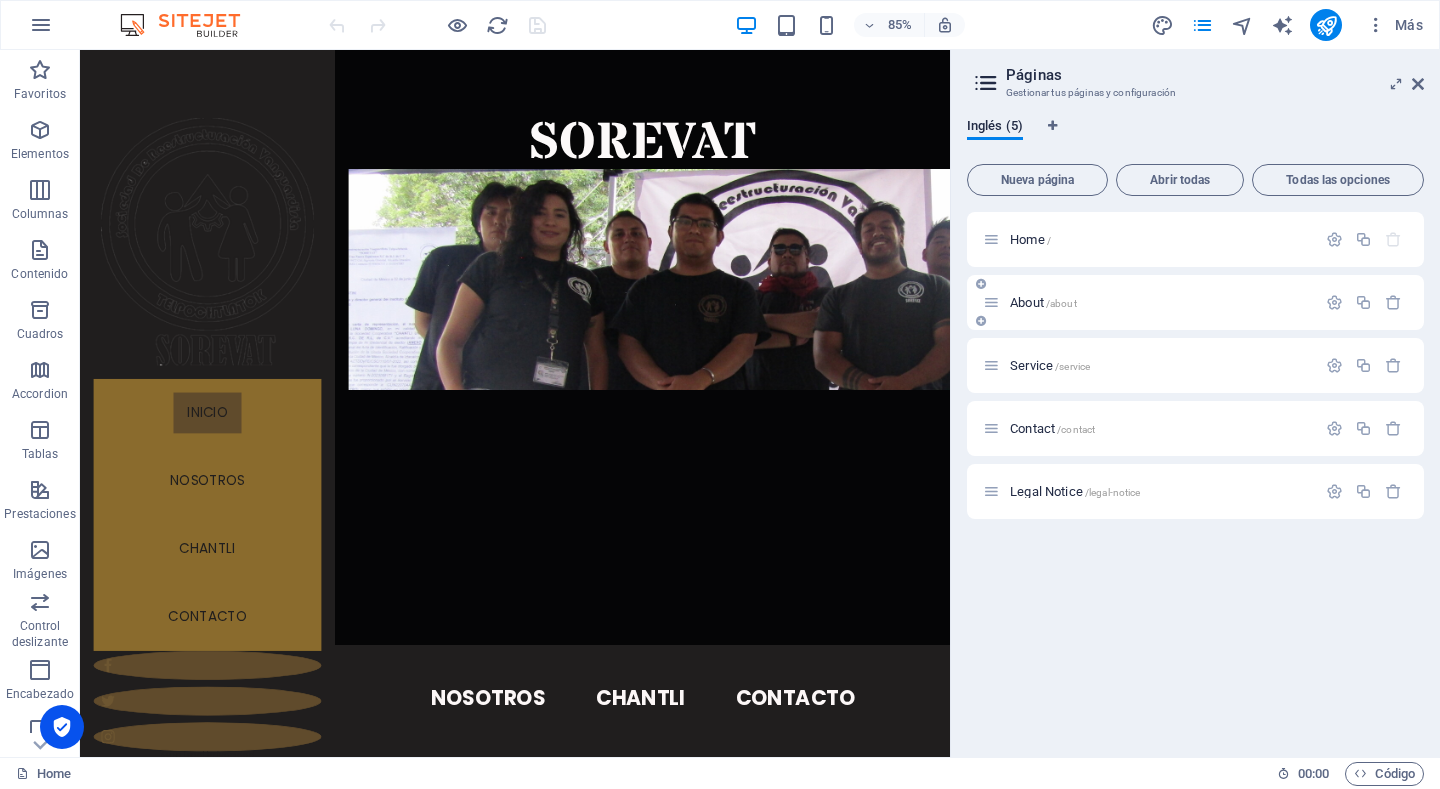 click on "About /about" at bounding box center (1043, 302) 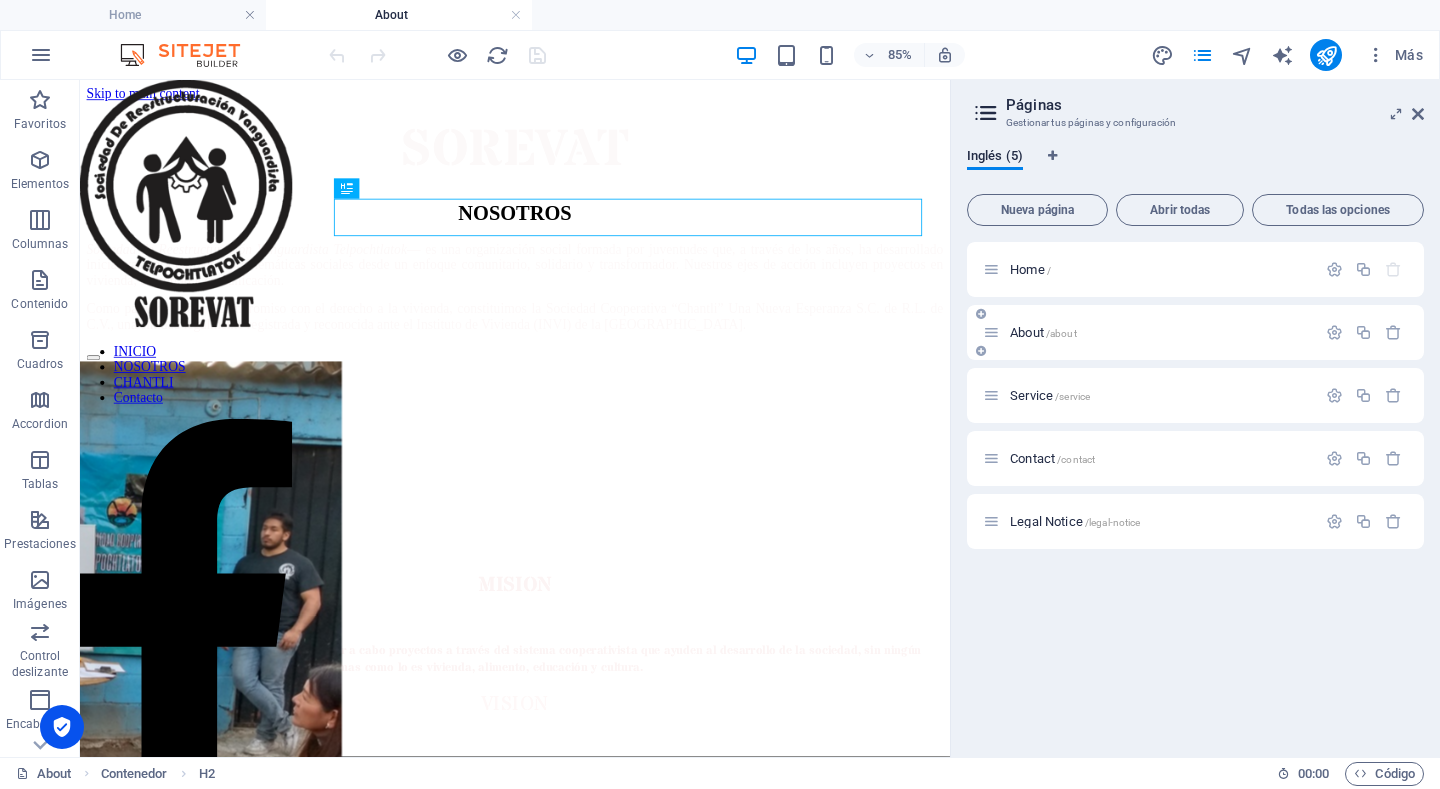 scroll, scrollTop: 0, scrollLeft: 0, axis: both 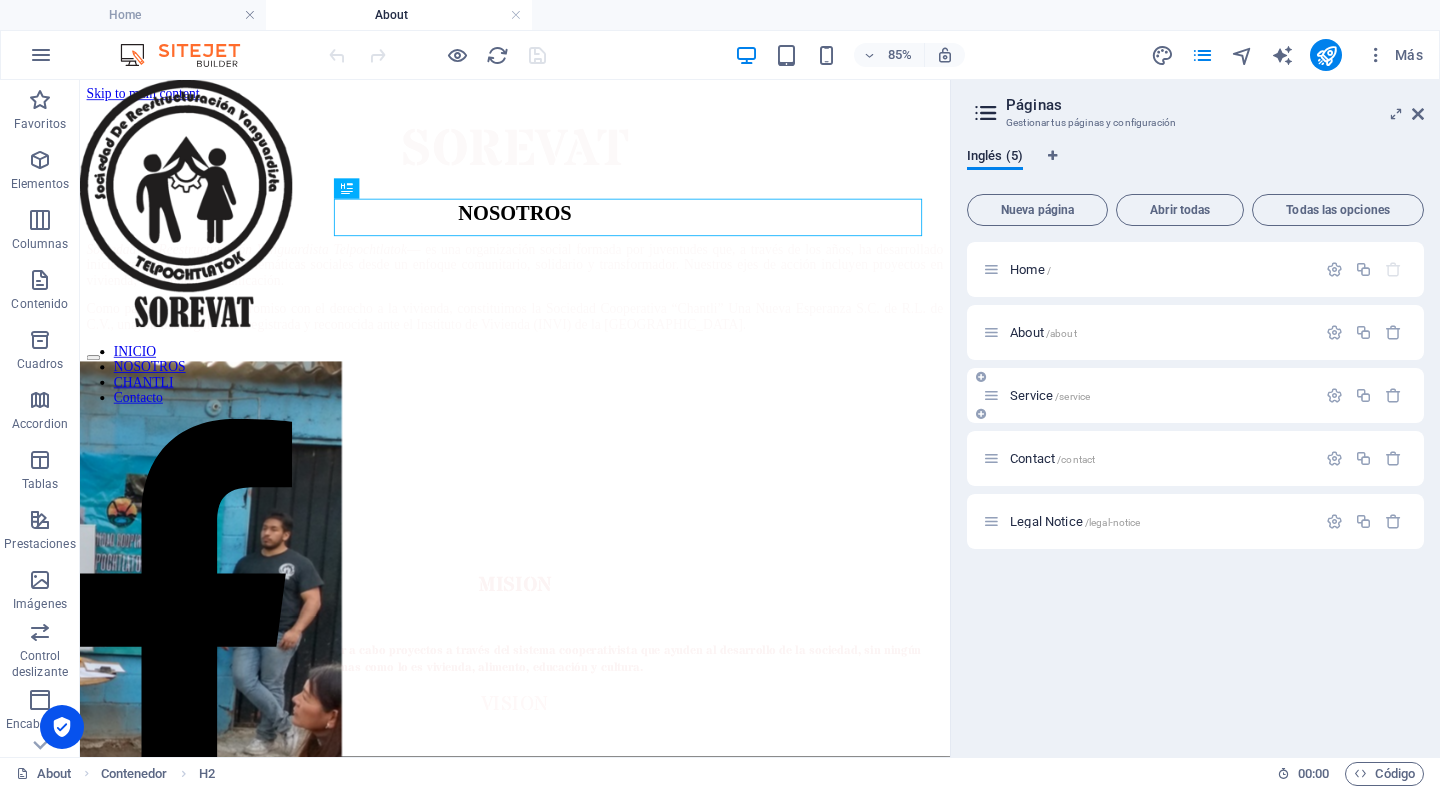 click on "Service /service" at bounding box center [1050, 395] 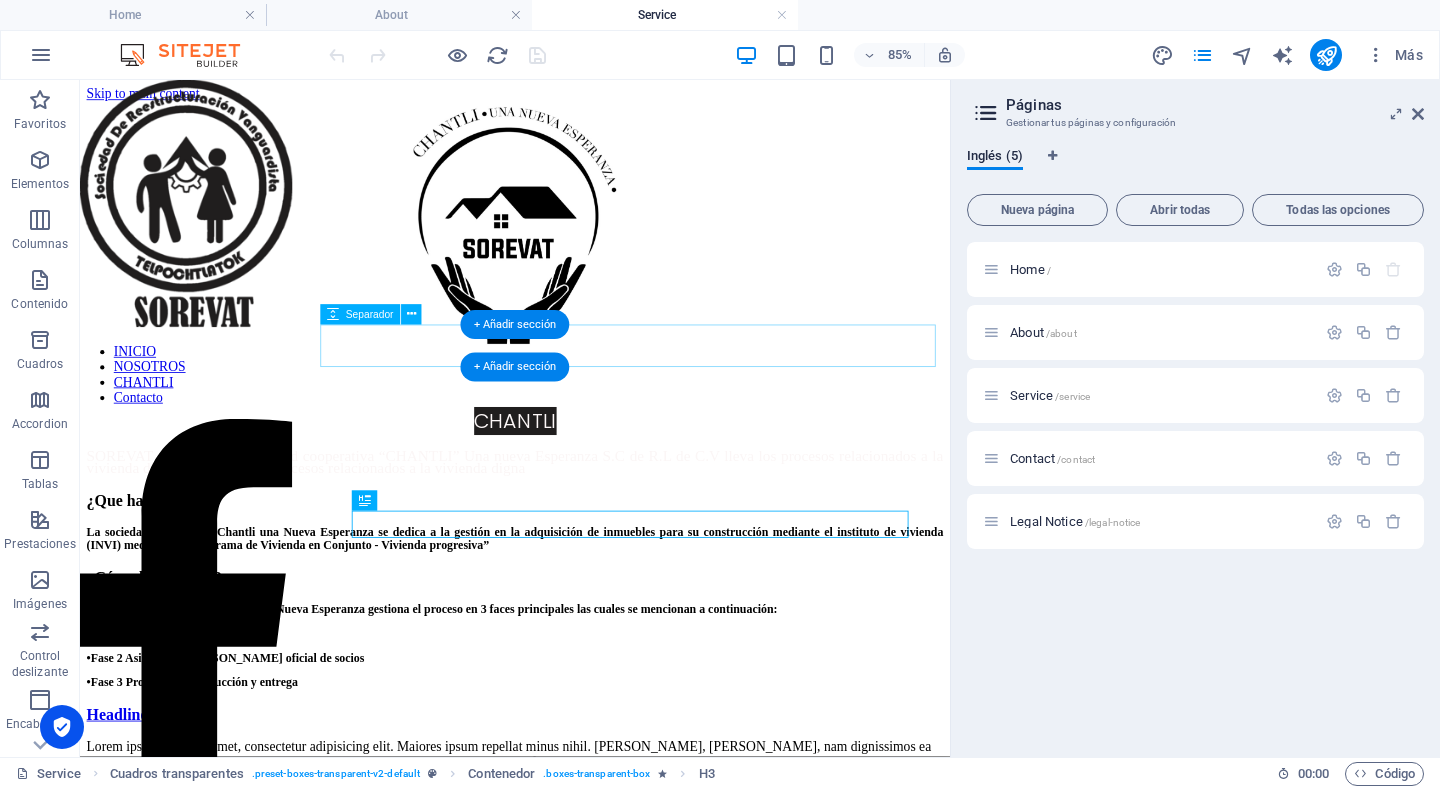 scroll, scrollTop: 300, scrollLeft: 0, axis: vertical 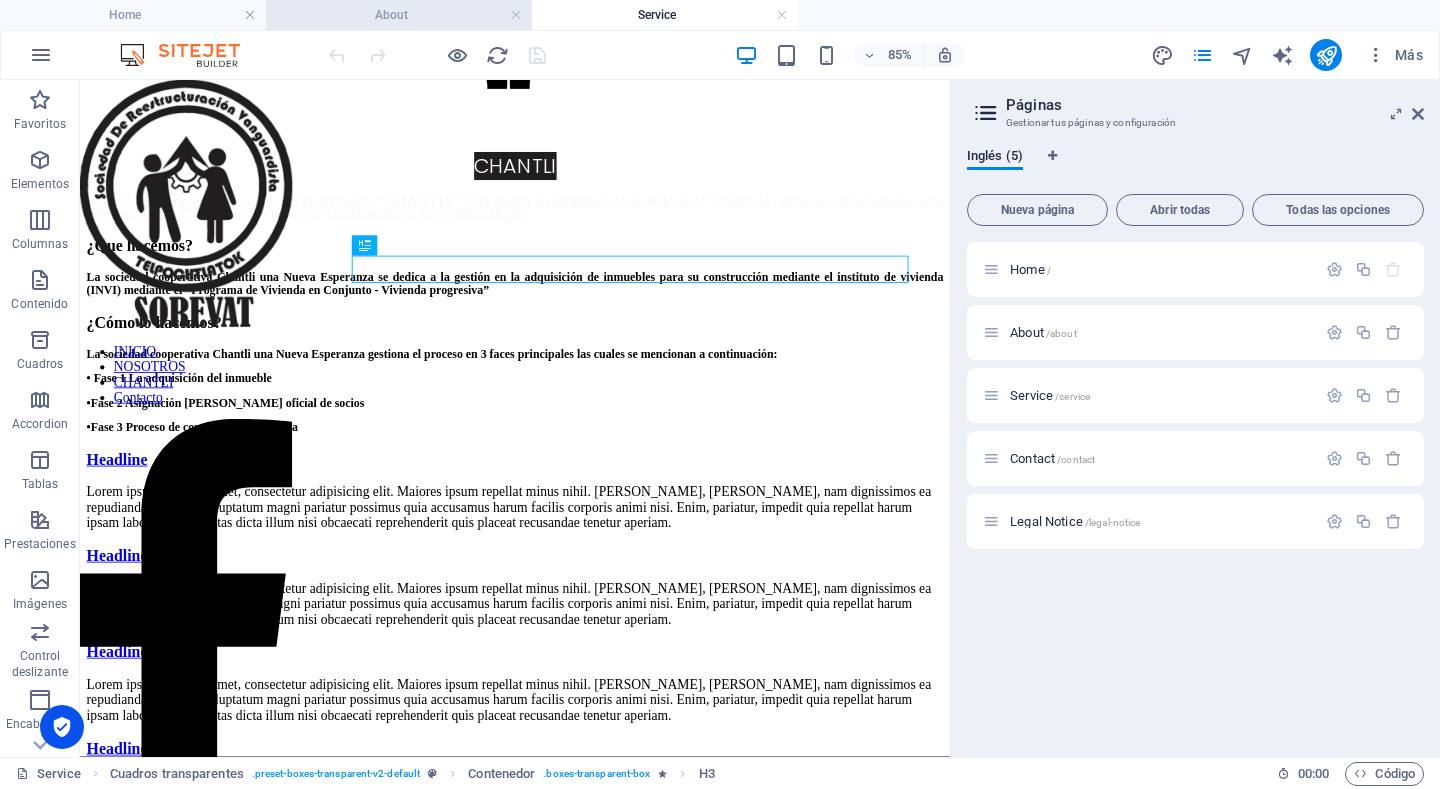 click on "About" at bounding box center (399, 15) 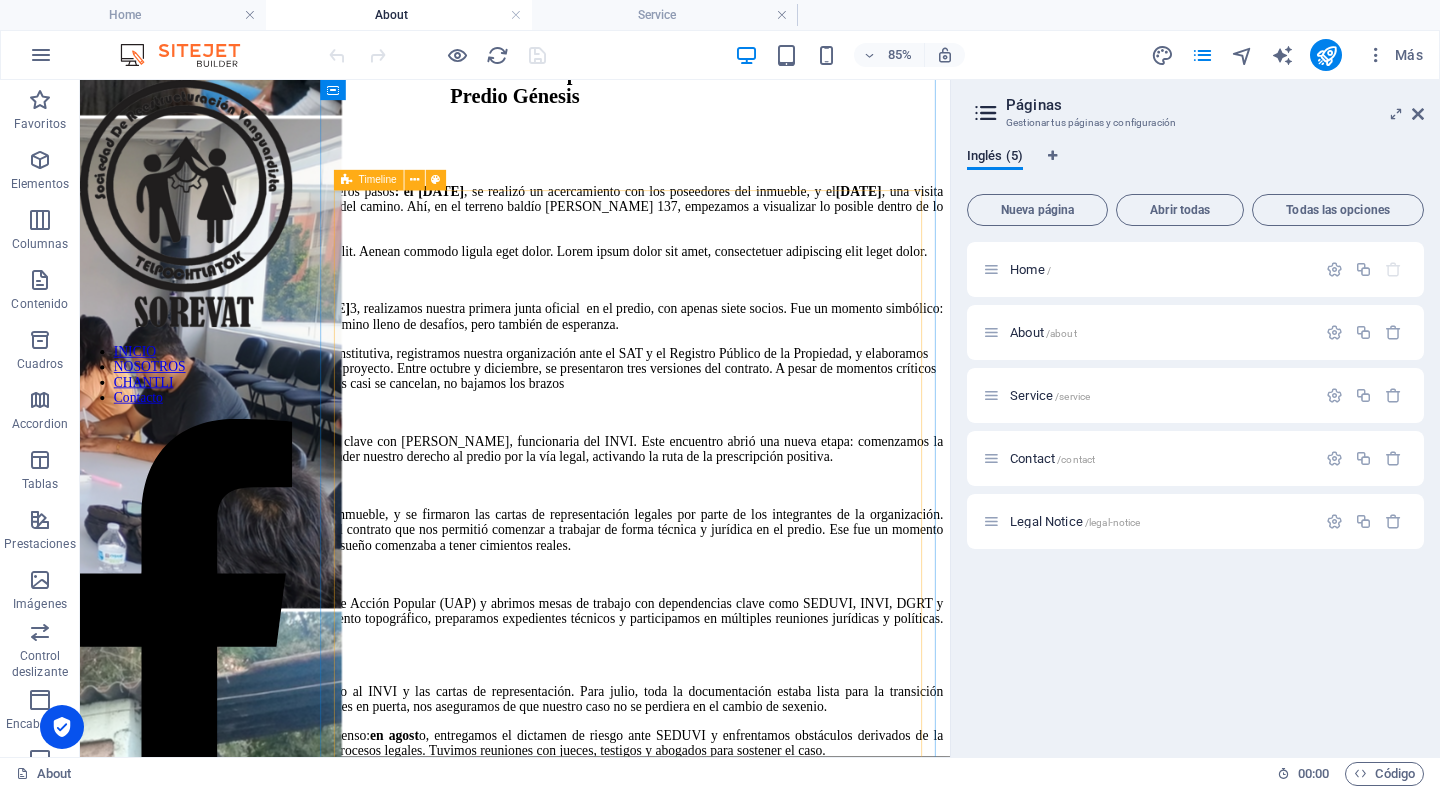 scroll, scrollTop: 900, scrollLeft: 0, axis: vertical 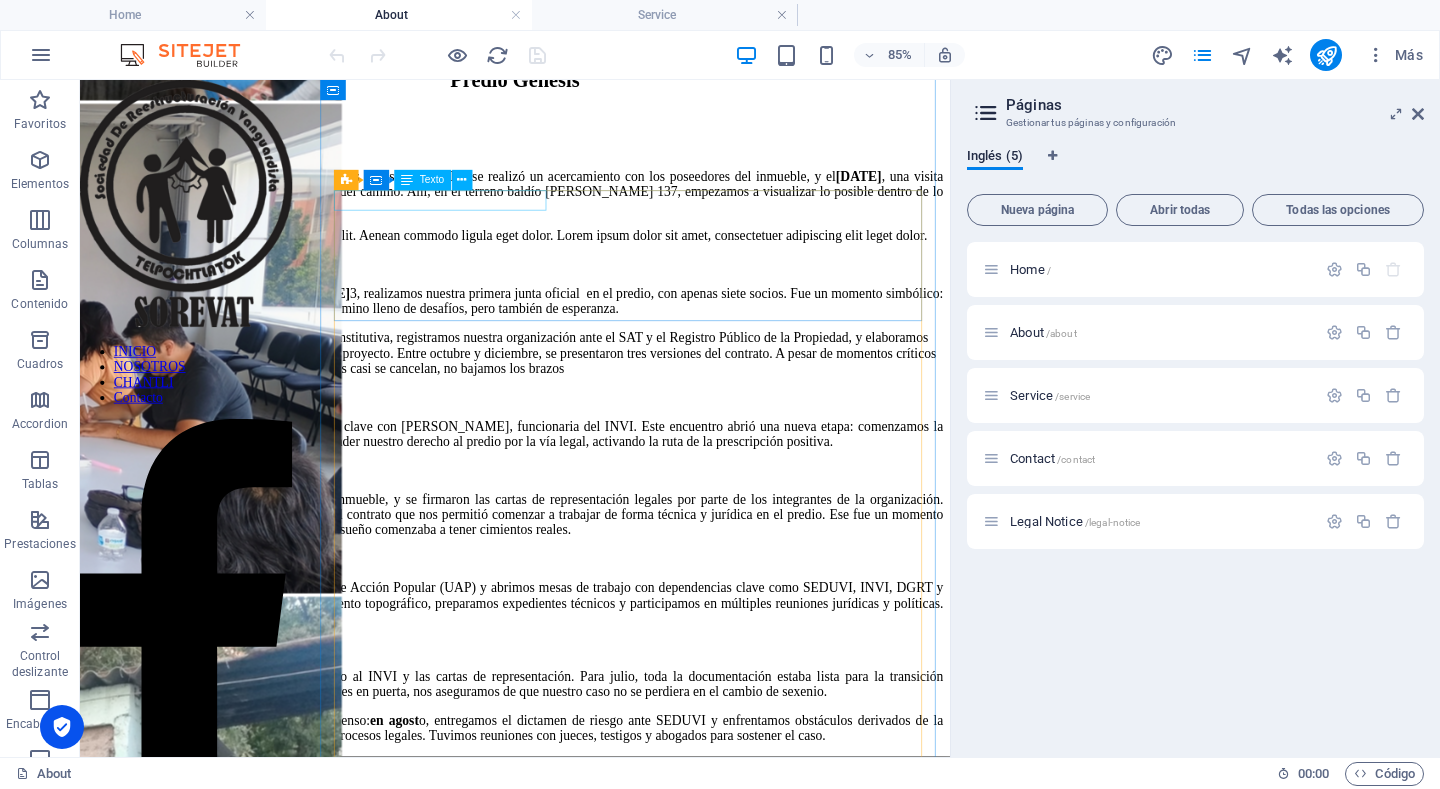 click on "[DATE]" at bounding box center [592, 160] 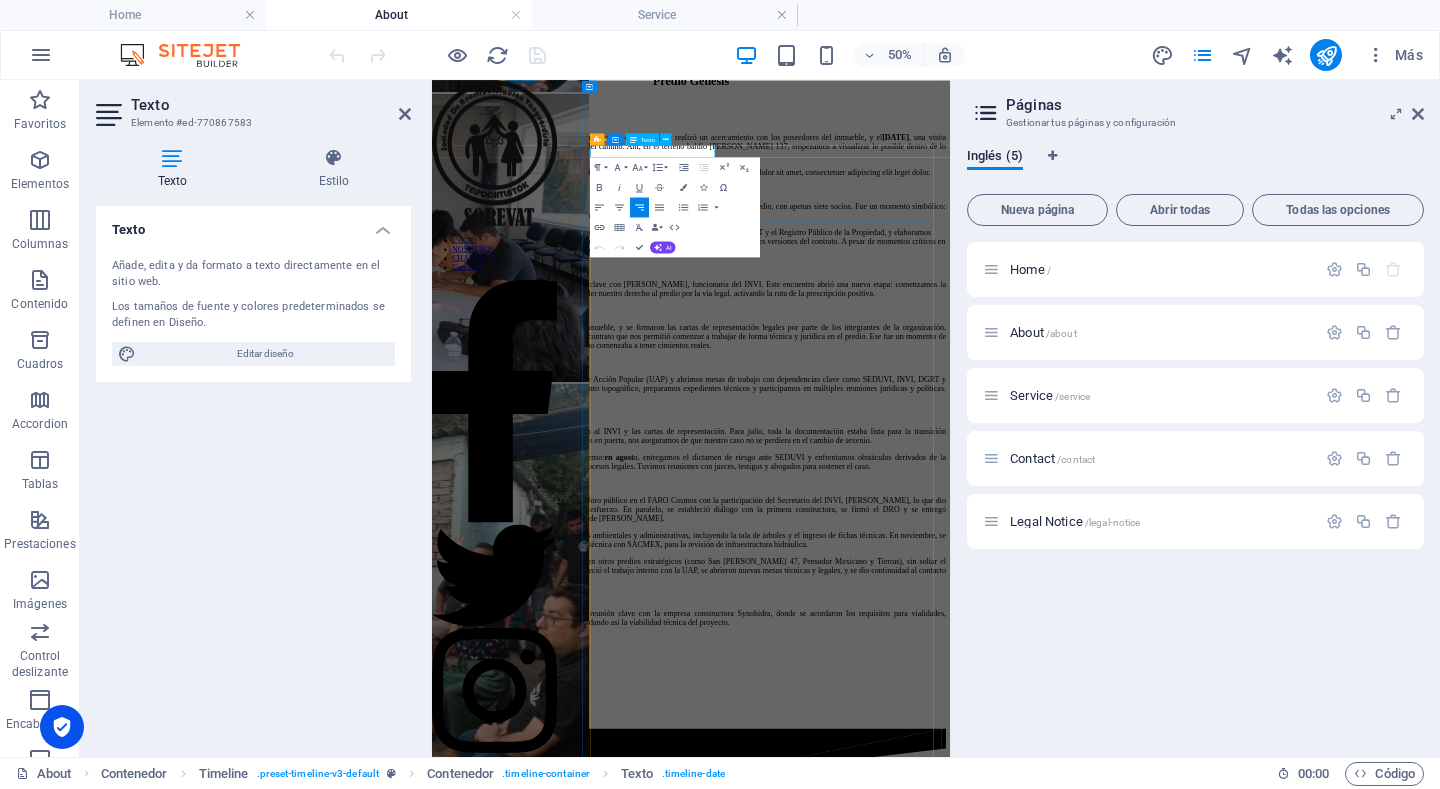 click on "[DATE]" at bounding box center (950, 160) 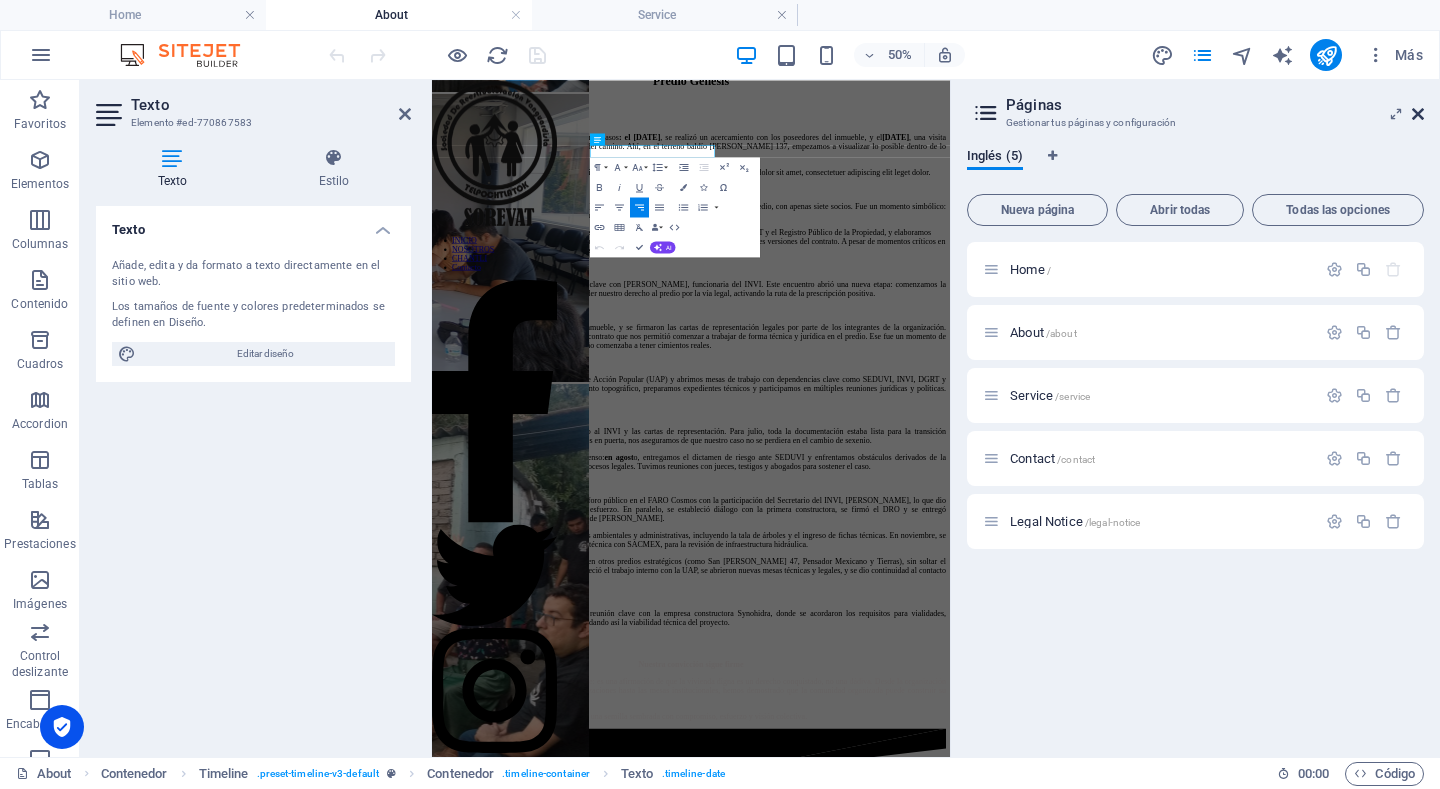 click at bounding box center [1418, 114] 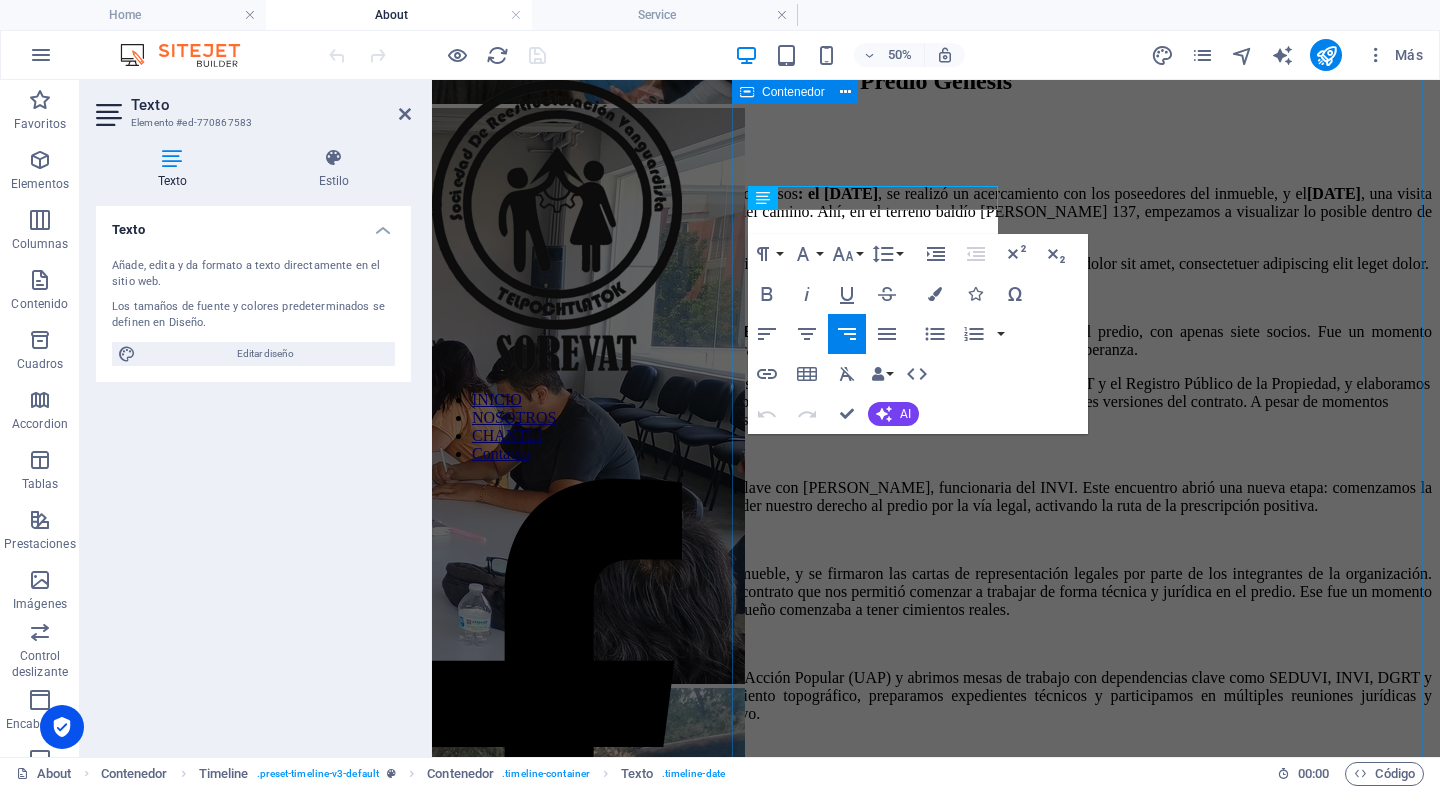 scroll, scrollTop: 924, scrollLeft: 0, axis: vertical 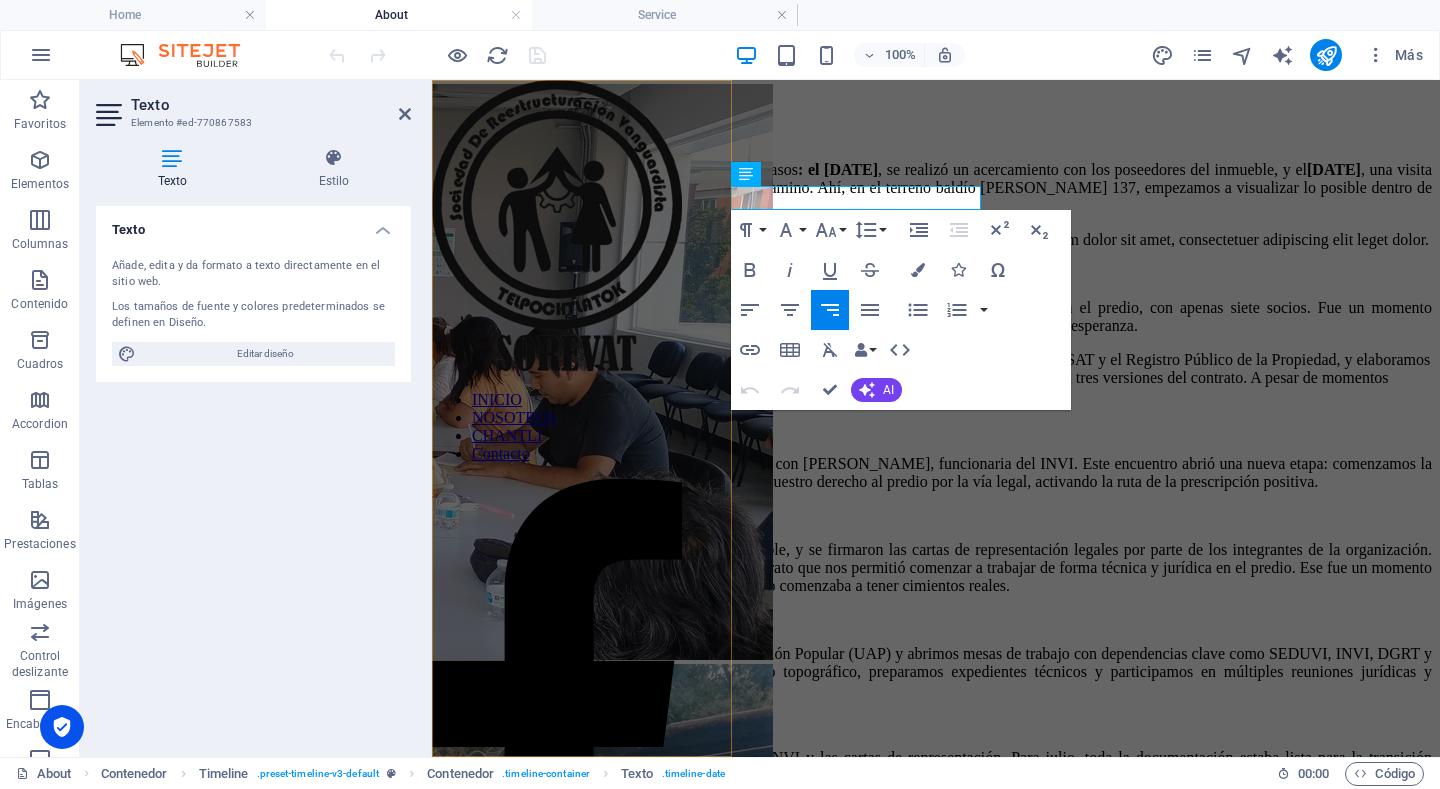 drag, startPoint x: 810, startPoint y: 198, endPoint x: 718, endPoint y: 188, distance: 92.541885 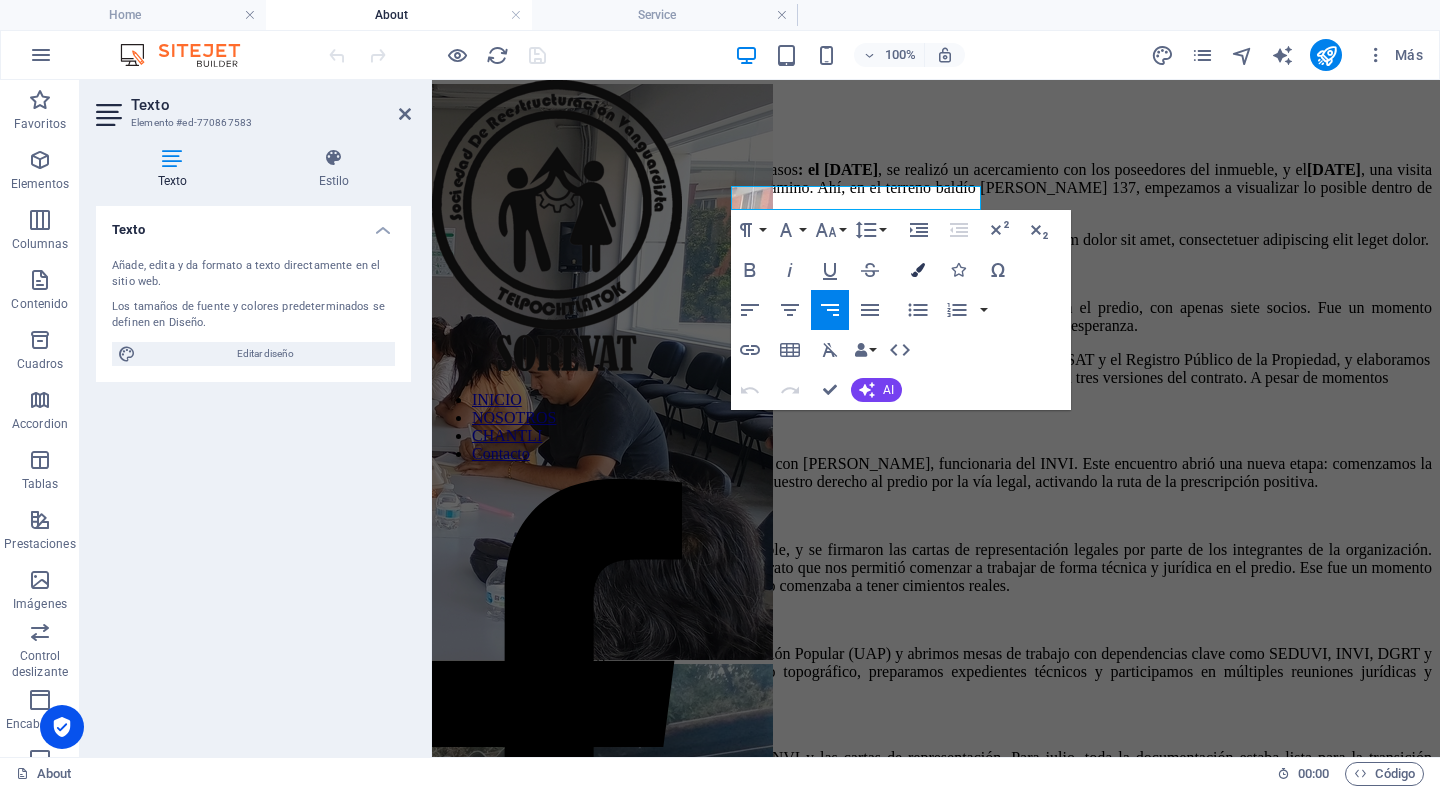 click at bounding box center (918, 270) 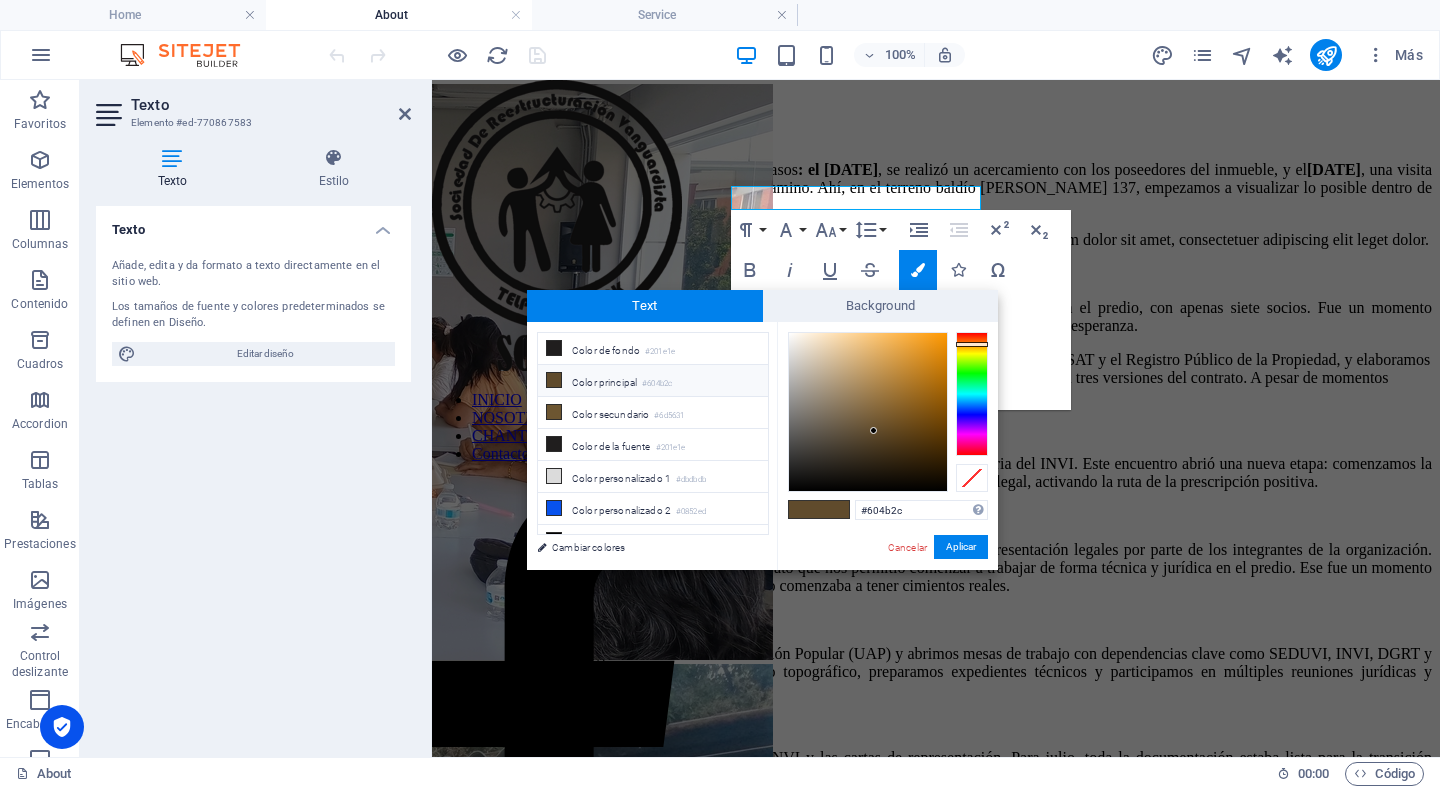 type on "#fcf8f2" 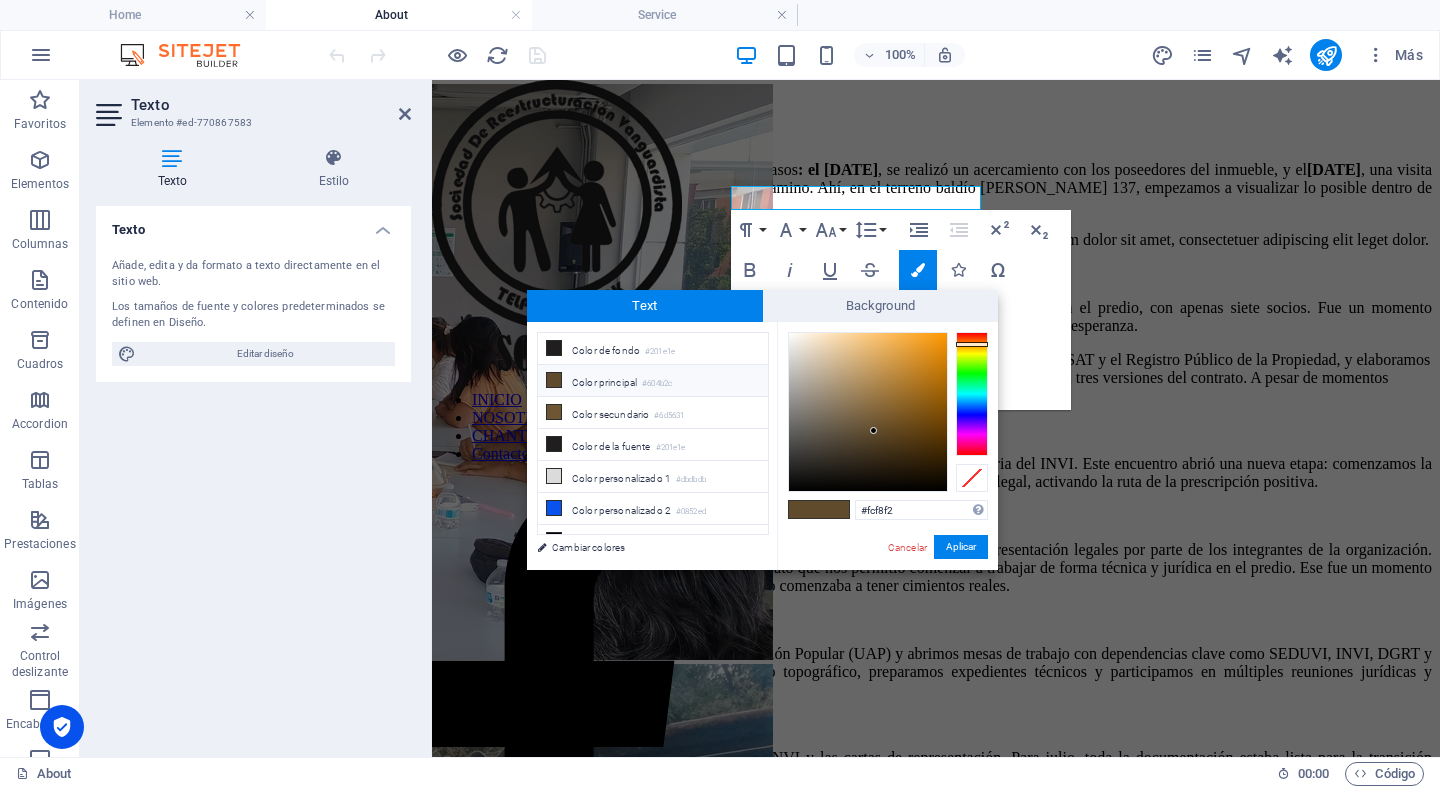 click at bounding box center [868, 412] 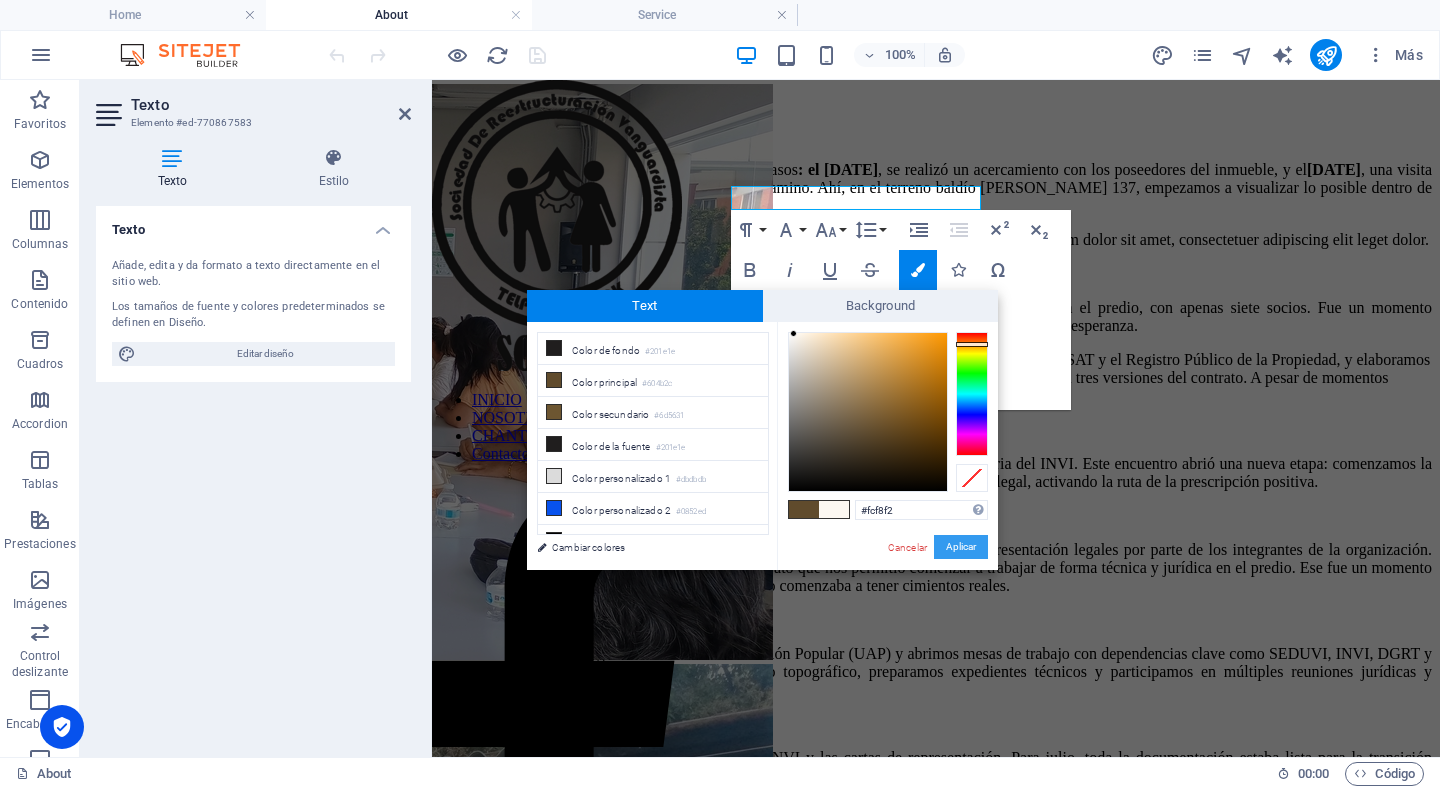 click on "Aplicar" at bounding box center (961, 547) 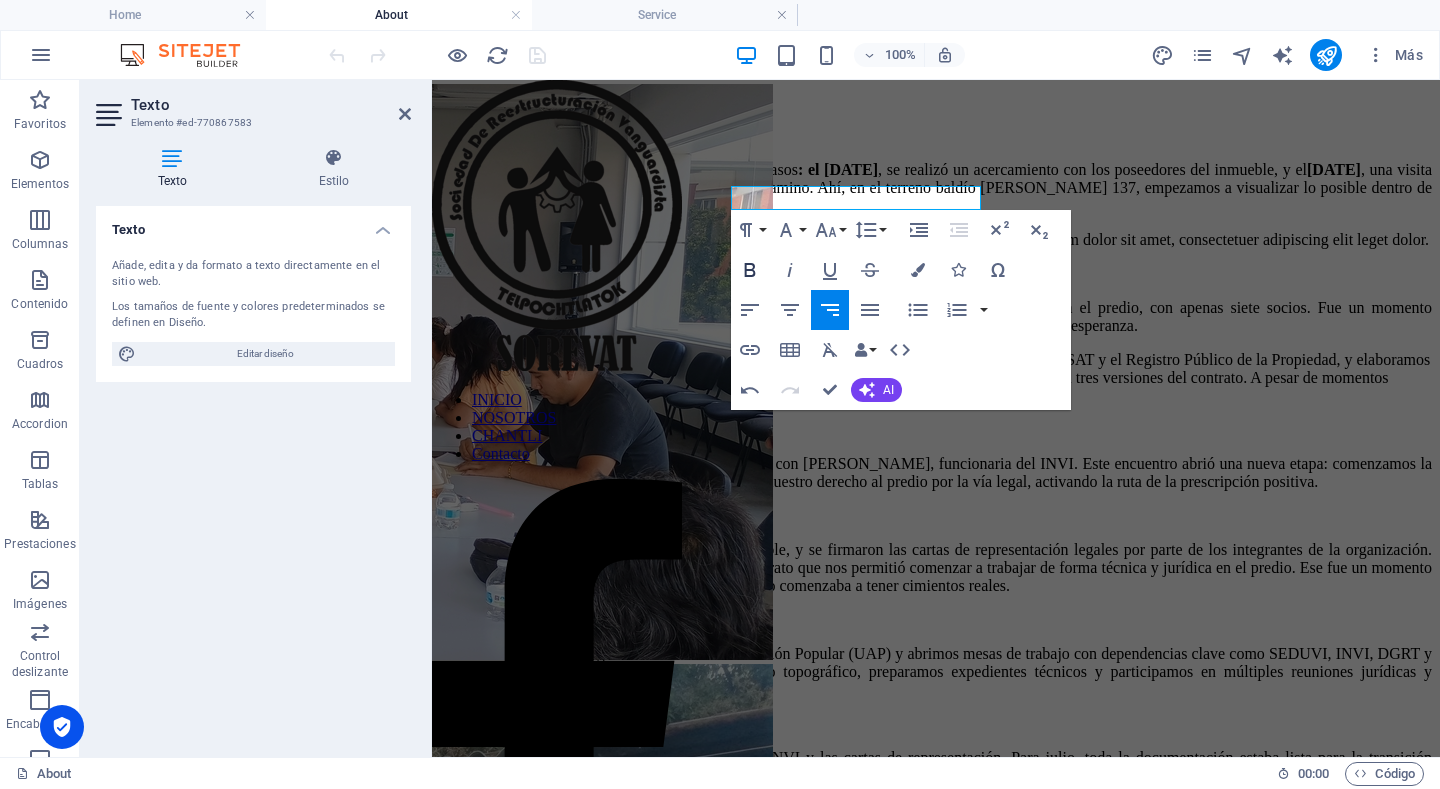 click 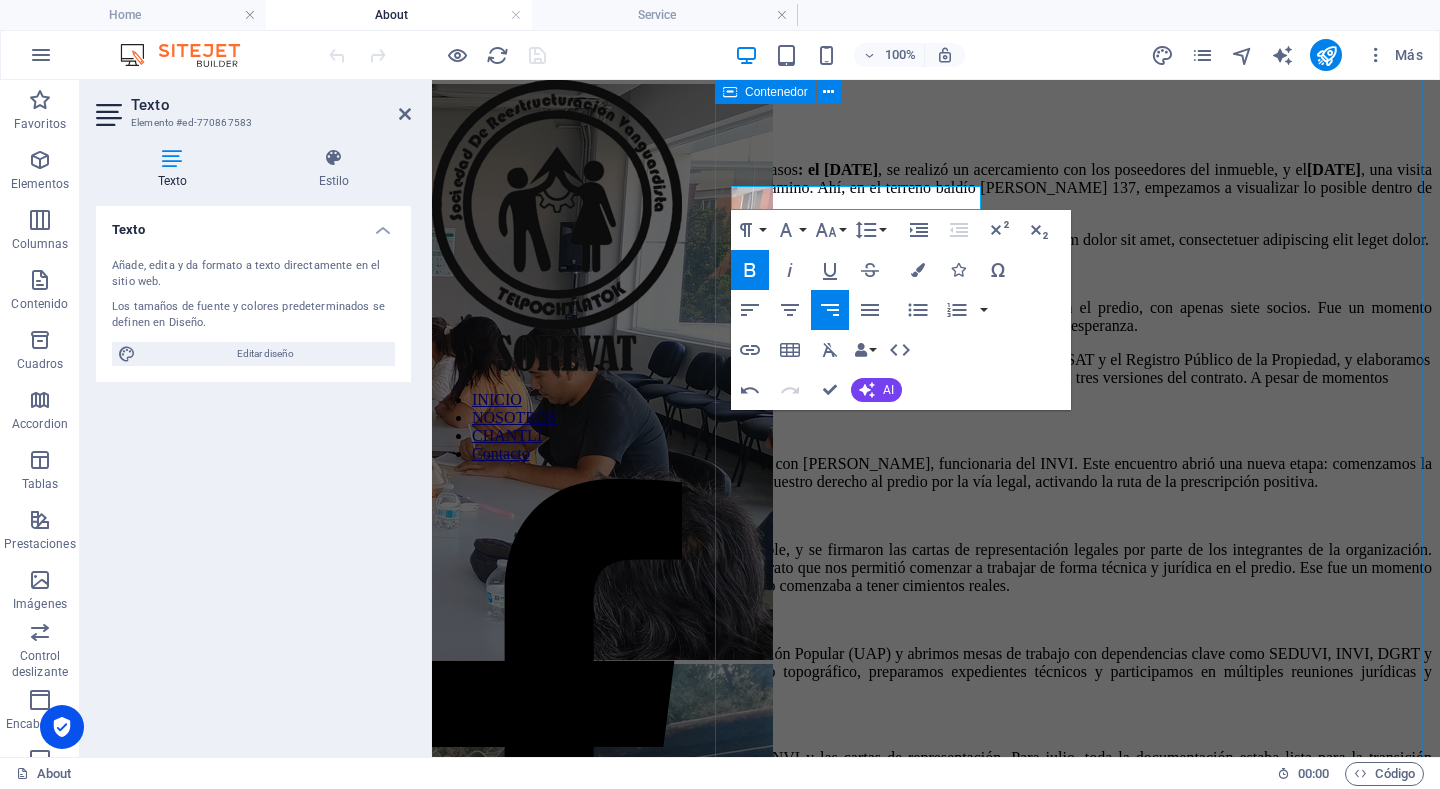 click on "Linea de Tiempo Predio Génesis  Julio 2023 A mediados de  julio de 2023 , dimos nuestros primeros pasos : el 7 de julio , se realizó un acercamiento con los poseedores del inmueble, y el  13 de julio , una visita técnica con ingenieros marcó el inicio formal del camino. Ahí, en el terreno baldío de Hidalgo 137, empezamos a visualizar lo posible dentro de lo necesario.  ipsum dolor sit amet, consectetuer adipiscing elit. Aenean commodo ligula eget dolor. Lorem ipsum dolor sit amet, consectetuer adipiscing elit leget dolor. Agosto 2023 Un mes después,  el 12 de agosto de 202 3, realizamos nuestra primera junta oficial  en el predio, con apenas siete socios. Fue un momento simbólico: pocos, pero firmes, comenzamos a trazar un camino lleno de desafíos, pero también de esperanza. Febrero 2024 Ya en  febrero de 2024 Marzo 2024 En marzo , se realizó un avalúo oficial del inmueble, y se firmaron las cartas de representación legales por parte de los integrantes de la organización. Finalmente, el 3 de" at bounding box center (936, 591) 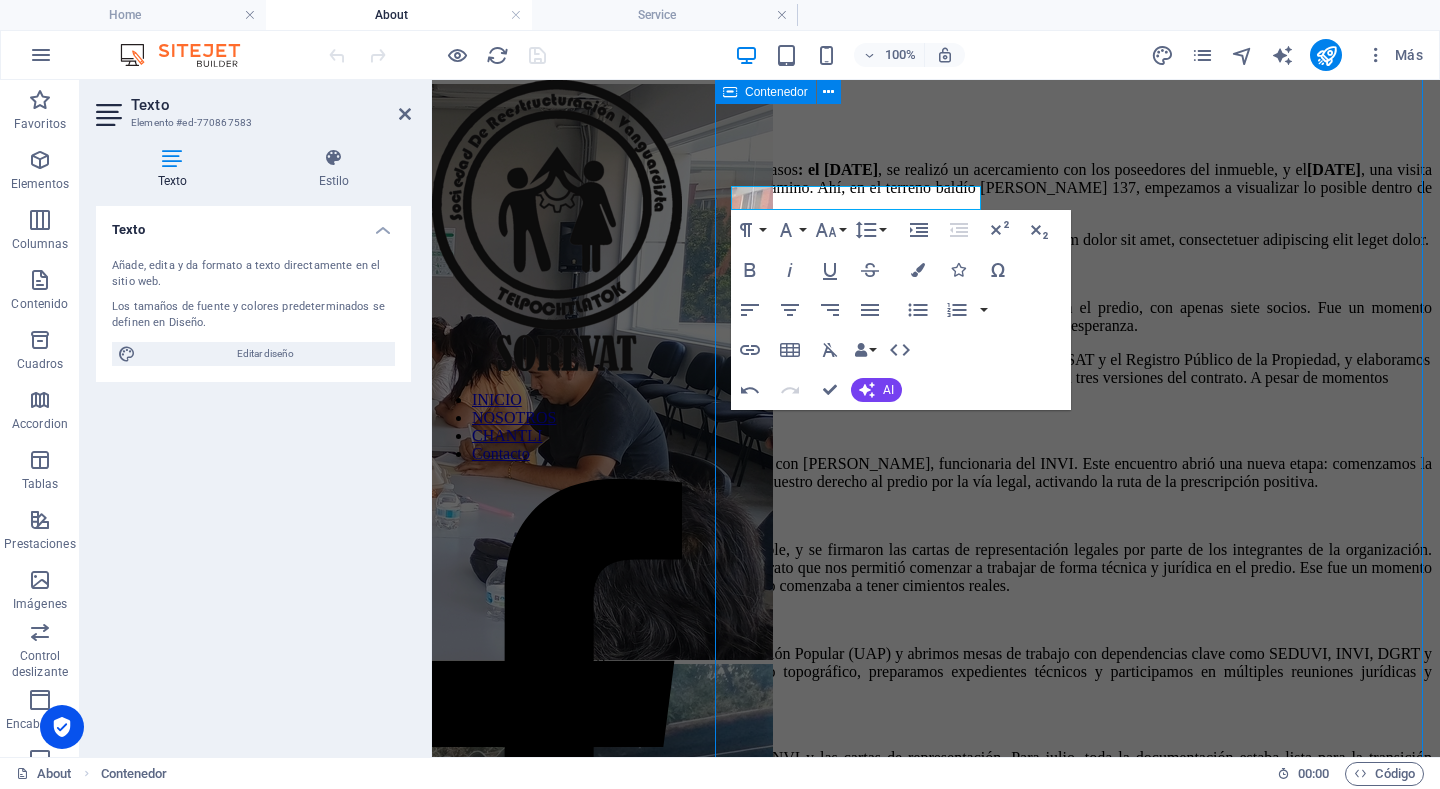 scroll, scrollTop: 900, scrollLeft: 0, axis: vertical 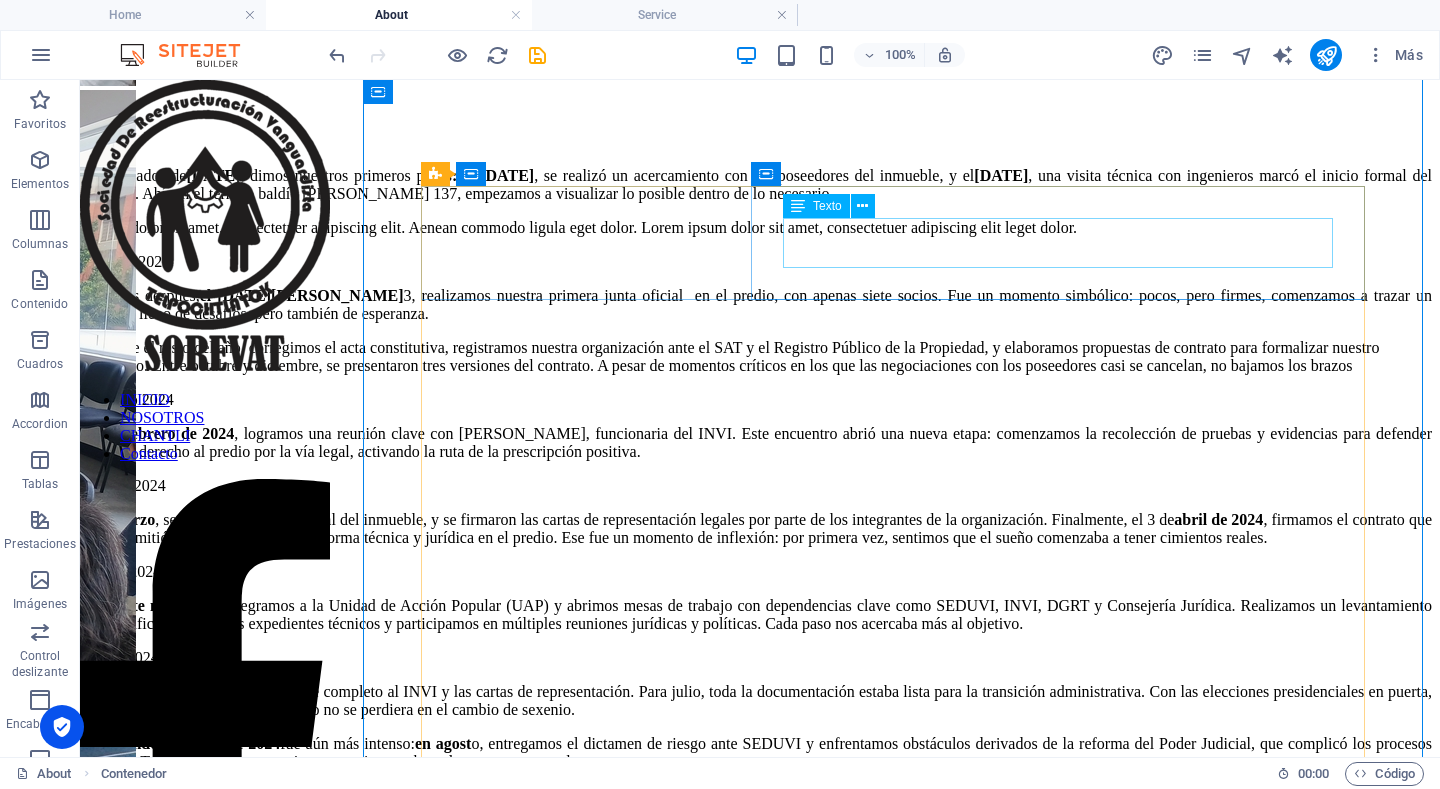 click on "A mediados de  julio de 2023 , dimos nuestros primeros pasos : el 7 de julio , se realizó un acercamiento con los poseedores del inmueble, y el  13 de julio , una visita técnica con ingenieros marcó el inicio formal del camino. Ahí, en el terreno baldío de Hidalgo 137, empezamos a visualizar lo posible dentro de lo necesario.  ipsum dolor sit amet, consectetuer adipiscing elit. Aenean commodo ligula eget dolor. Lorem ipsum dolor sit amet, consectetuer adipiscing elit leget dolor." at bounding box center [760, 202] 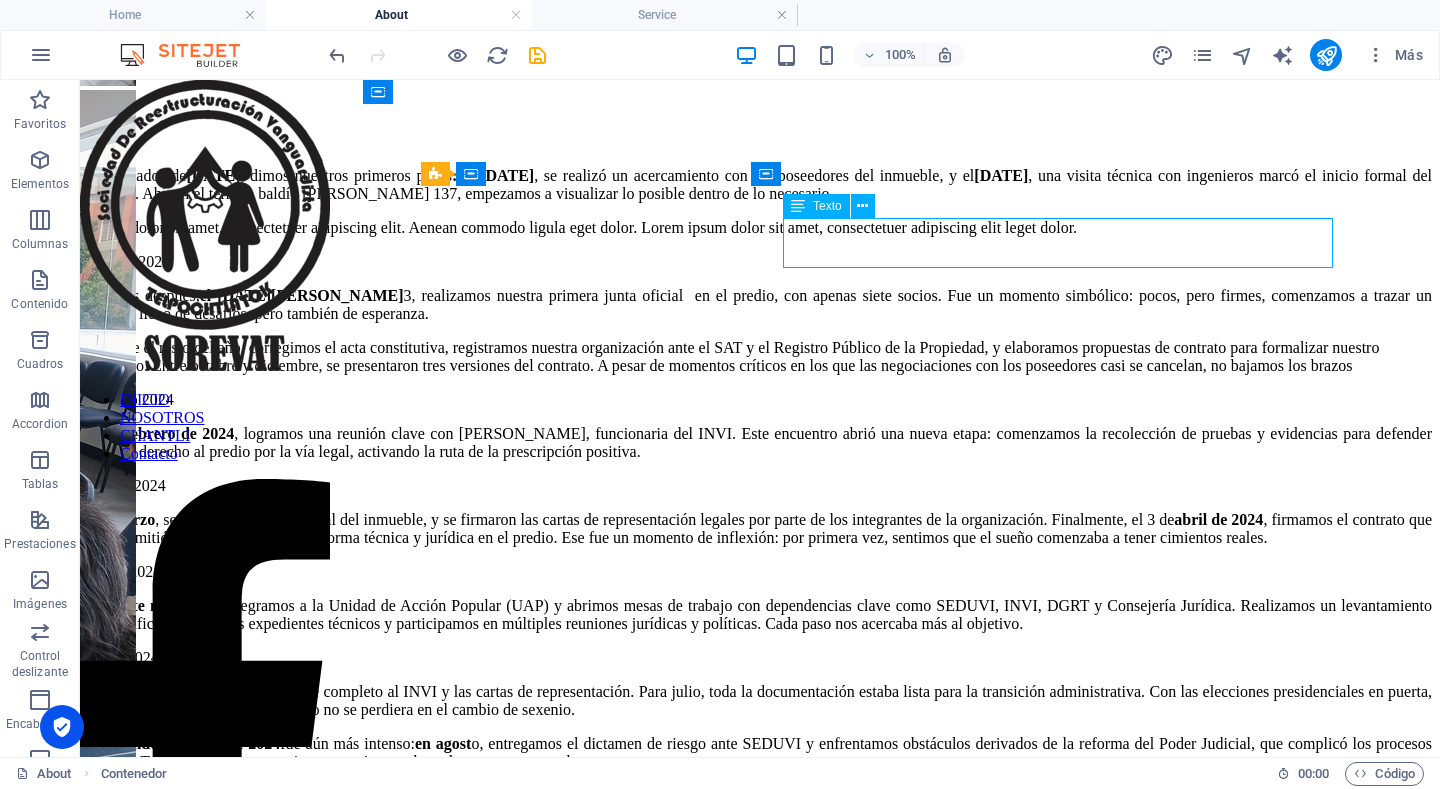 click on "A mediados de  julio de 2023 , dimos nuestros primeros pasos : el 7 de julio , se realizó un acercamiento con los poseedores del inmueble, y el  13 de julio , una visita técnica con ingenieros marcó el inicio formal del camino. Ahí, en el terreno baldío de Hidalgo 137, empezamos a visualizar lo posible dentro de lo necesario.  ipsum dolor sit amet, consectetuer adipiscing elit. Aenean commodo ligula eget dolor. Lorem ipsum dolor sit amet, consectetuer adipiscing elit leget dolor." at bounding box center [760, 202] 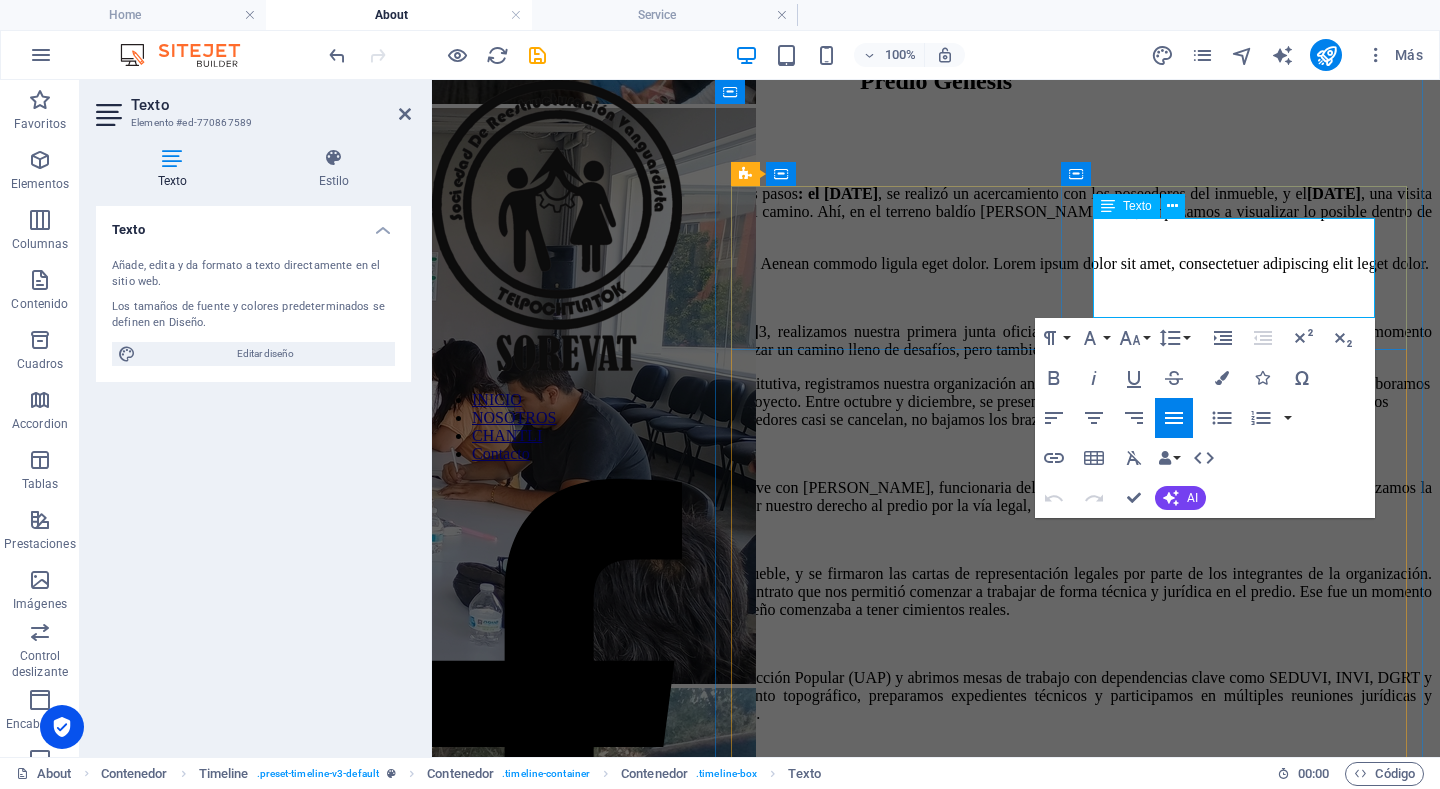 scroll, scrollTop: 924, scrollLeft: 0, axis: vertical 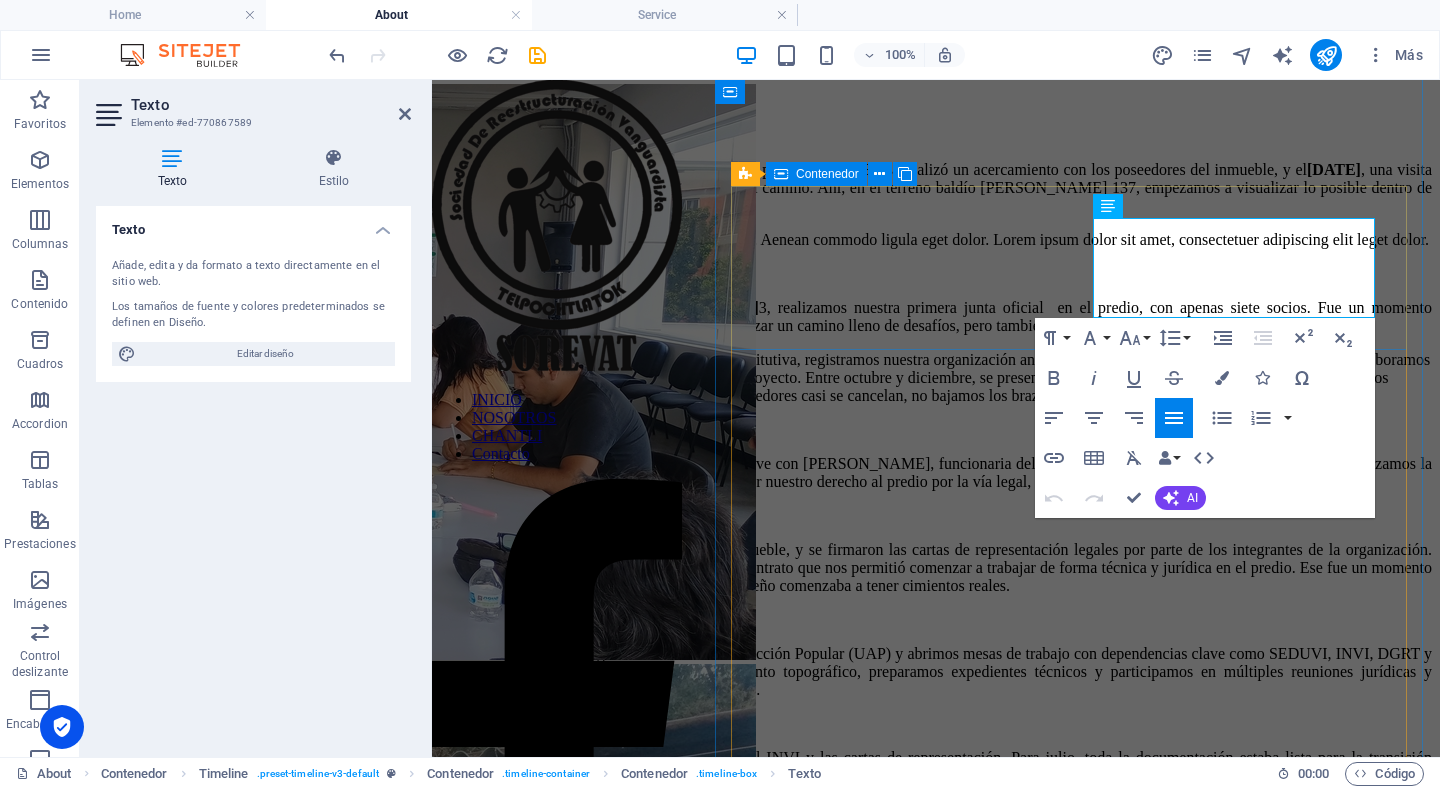 drag, startPoint x: 1353, startPoint y: 317, endPoint x: 1041, endPoint y: 192, distance: 336.1086 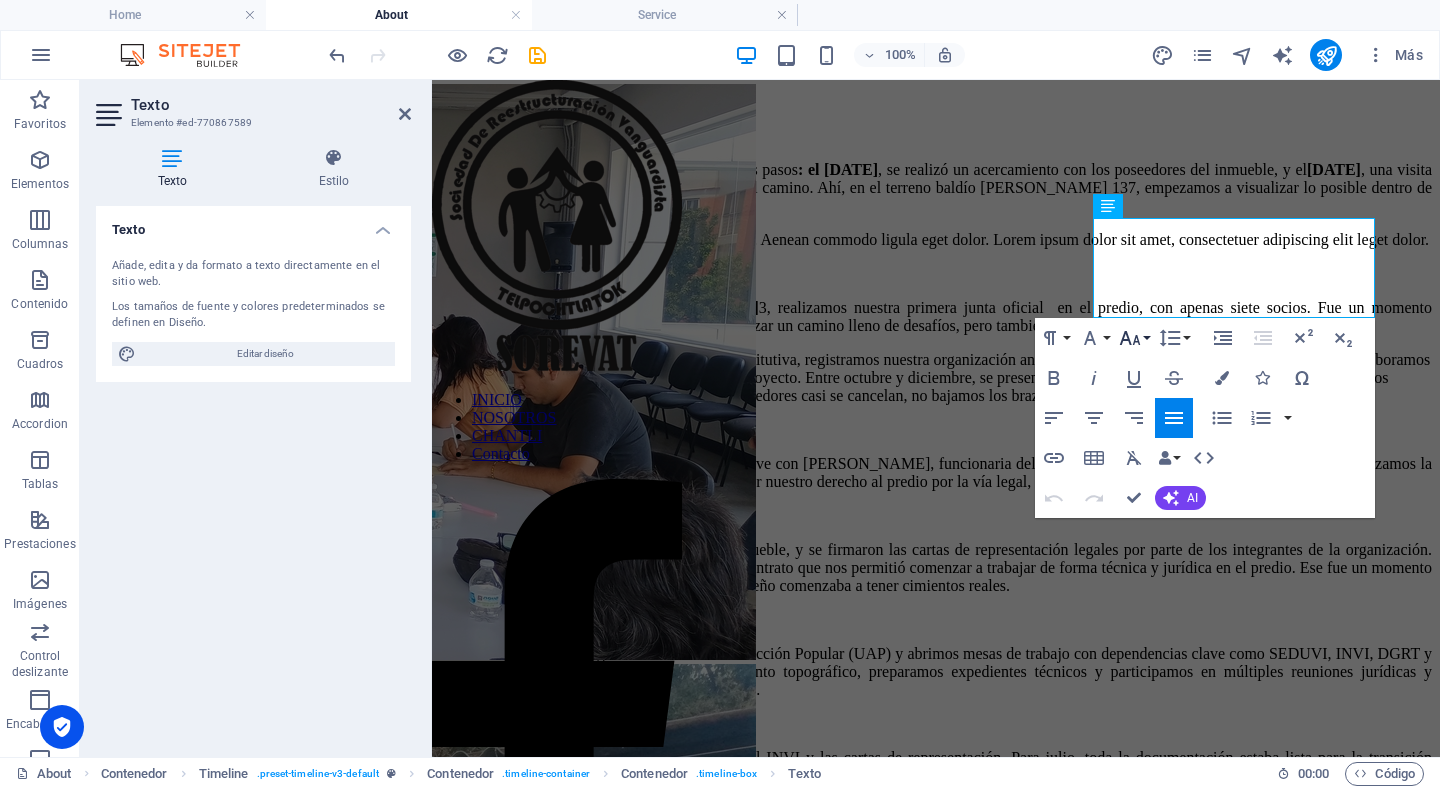 click on "Font Size" at bounding box center (1134, 338) 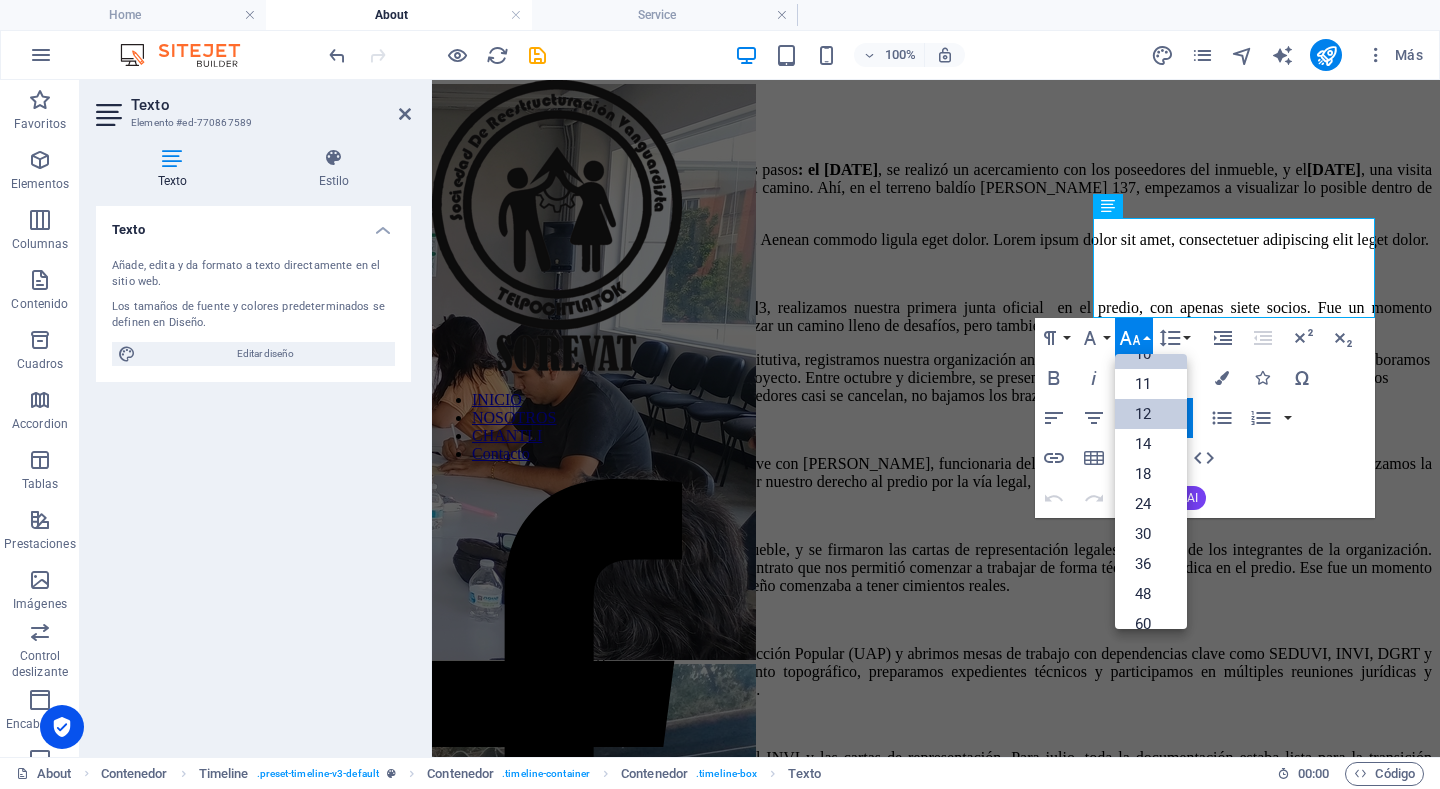 click on "12" at bounding box center [1151, 414] 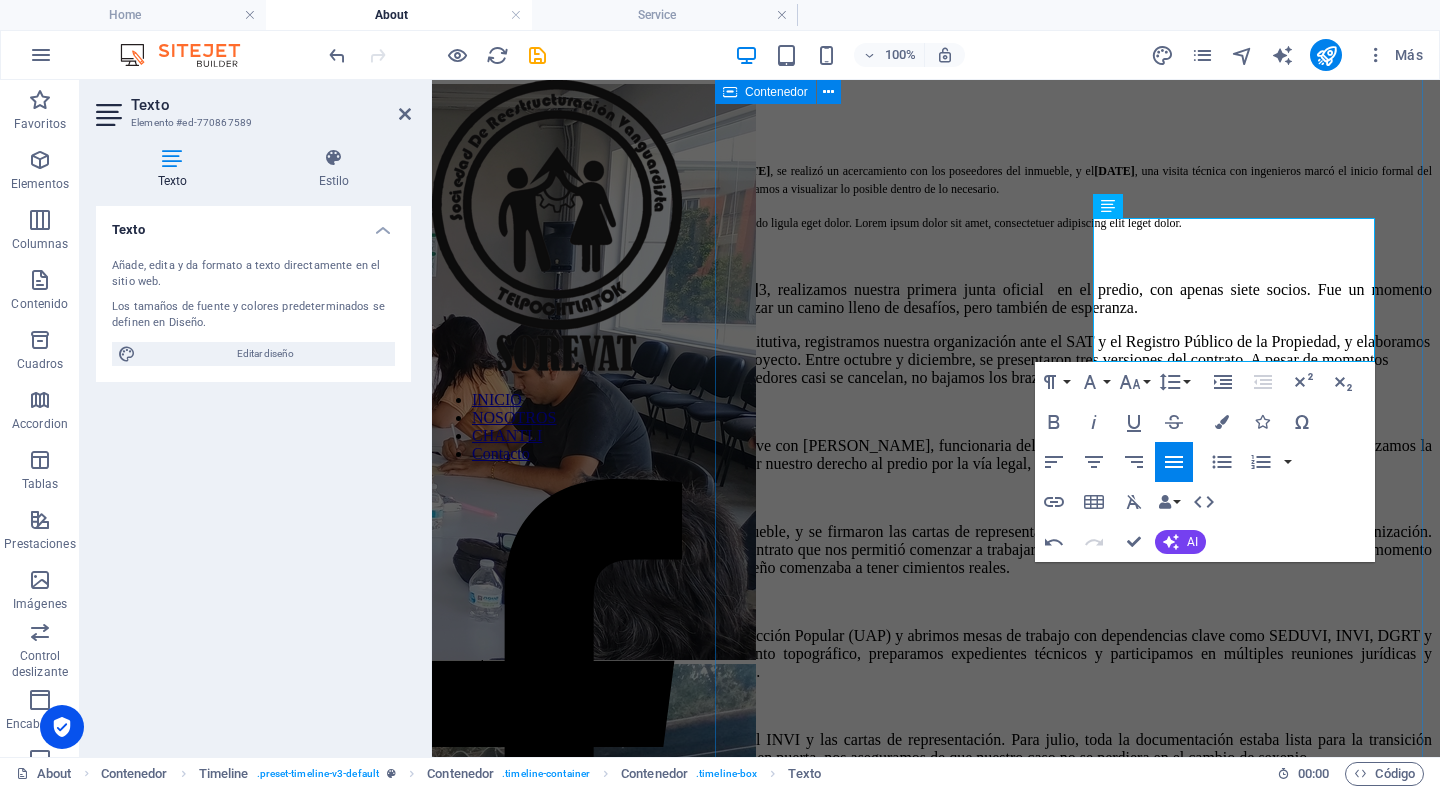 click on "Linea de Tiempo Predio Génesis  Julio 2023 A mediados de  julio de 2023 , dimos nuestros primeros pasos : el 7 de julio , se realizó un acercamiento con los poseedores del inmueble, y el  13 de julio , una visita técnica con ingenieros marcó el inicio formal del camino. Ahí, en el terreno baldío de Hidalgo 137, empezamos a visualizar lo posible dentro de lo necesario.  ipsum dolor sit amet, consectetuer adipiscing elit. Aenean commodo ligula eget dolor. Lorem ipsum dolor sit amet, consectetuer adipiscing elit leget dolor. Agosto 2023 Un mes después,  el 12 de agosto de 202 3, realizamos nuestra primera junta oficial  en el predio, con apenas siete socios. Fue un momento simbólico: pocos, pero firmes, comenzamos a trazar un camino lleno de desafíos, pero también de esperanza. Febrero 2024 Ya en  febrero de 2024 Marzo 2024 En marzo , se realizó un avalúo oficial del inmueble, y se firmaron las cartas de representación legales por parte de los integrantes de la organización. Finalmente, el 3 de" at bounding box center [936, 582] 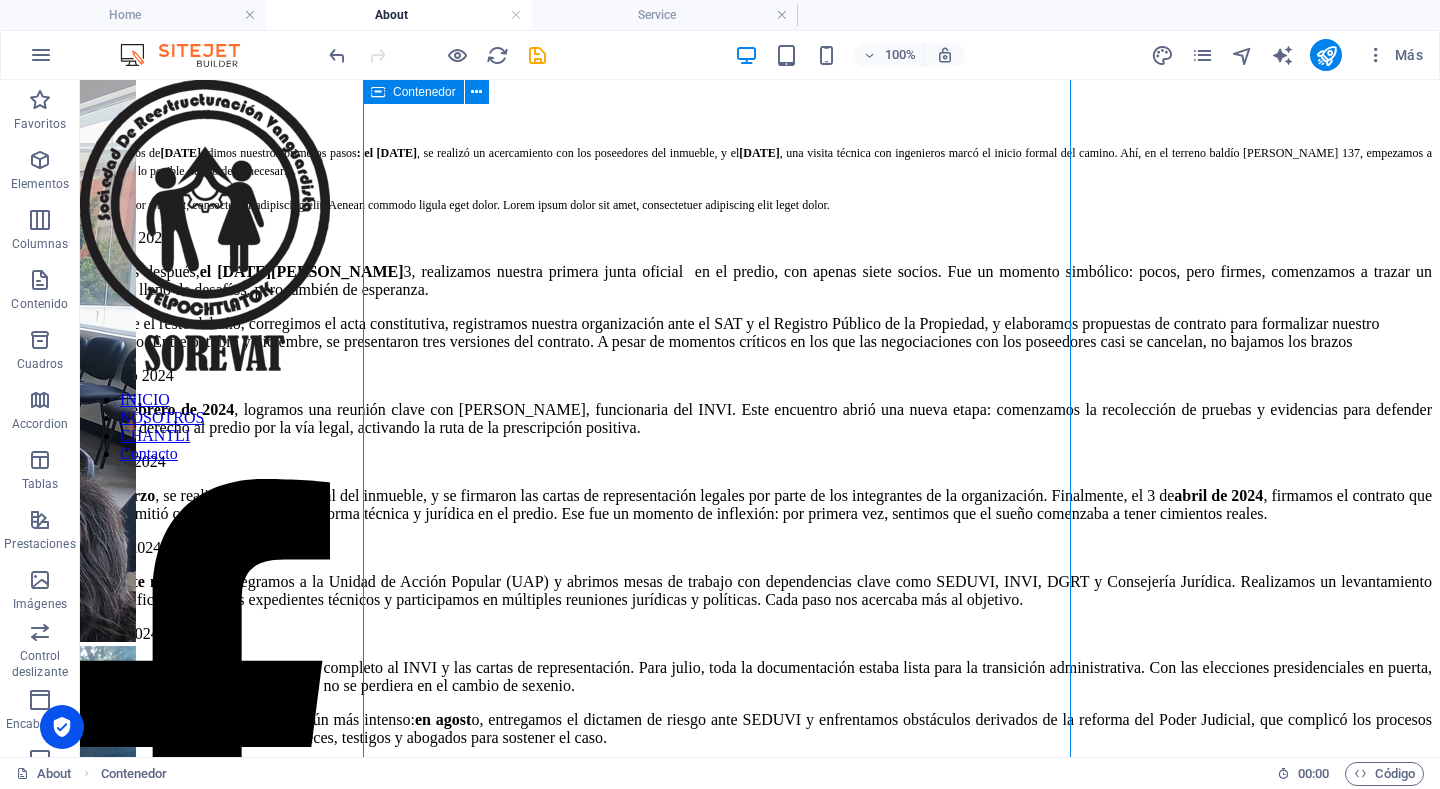 scroll, scrollTop: 900, scrollLeft: 0, axis: vertical 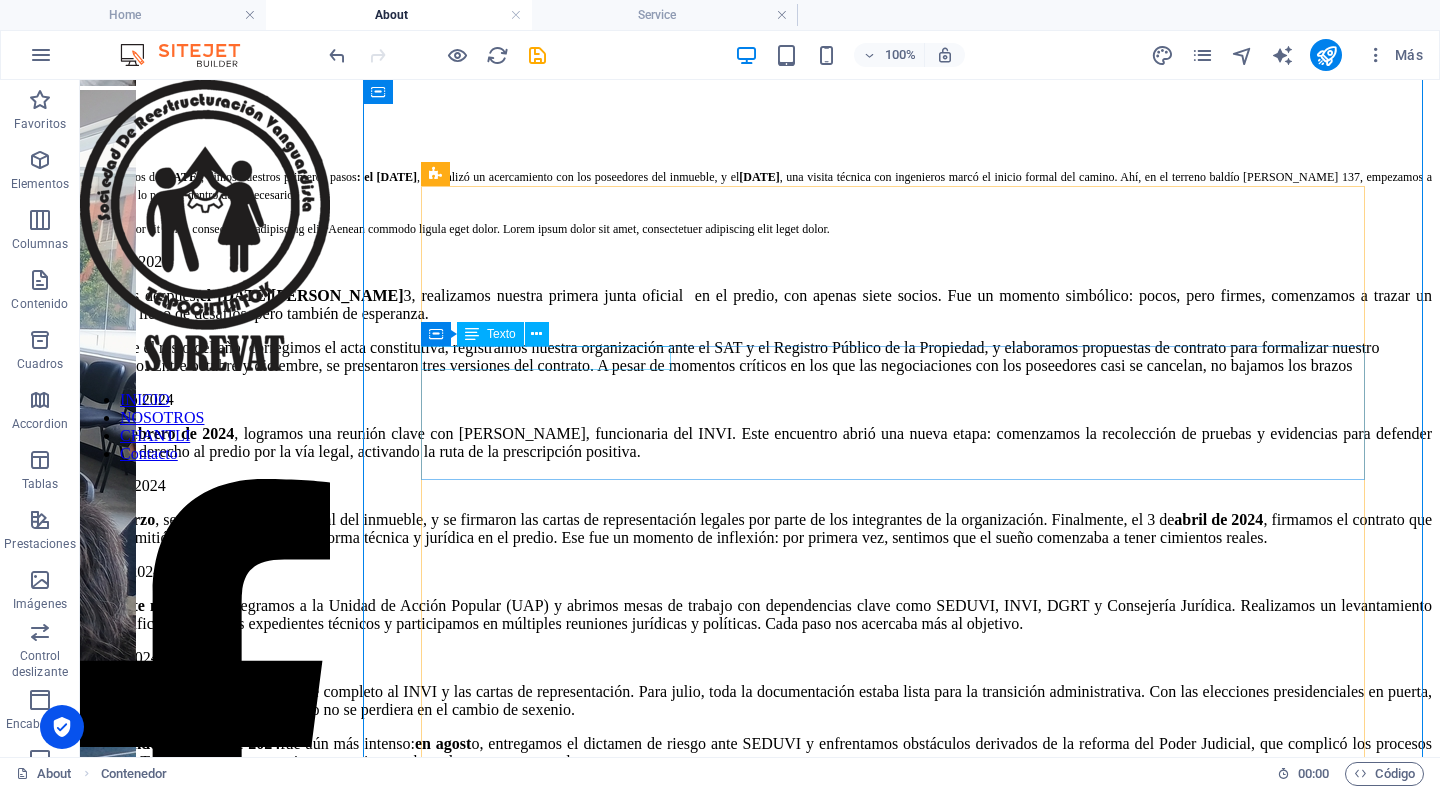 click on "Agosto 2023" at bounding box center (760, 262) 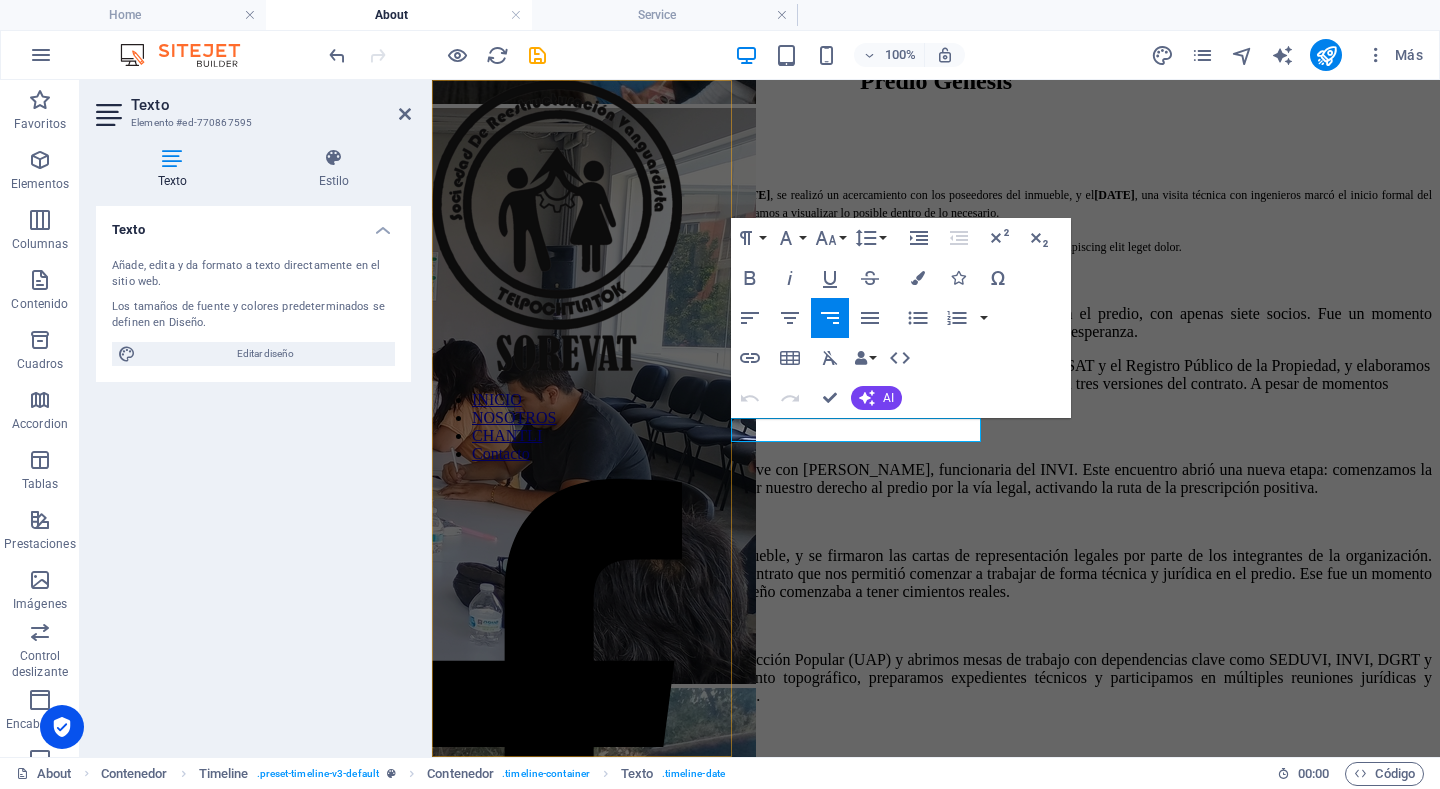 scroll, scrollTop: 924, scrollLeft: 0, axis: vertical 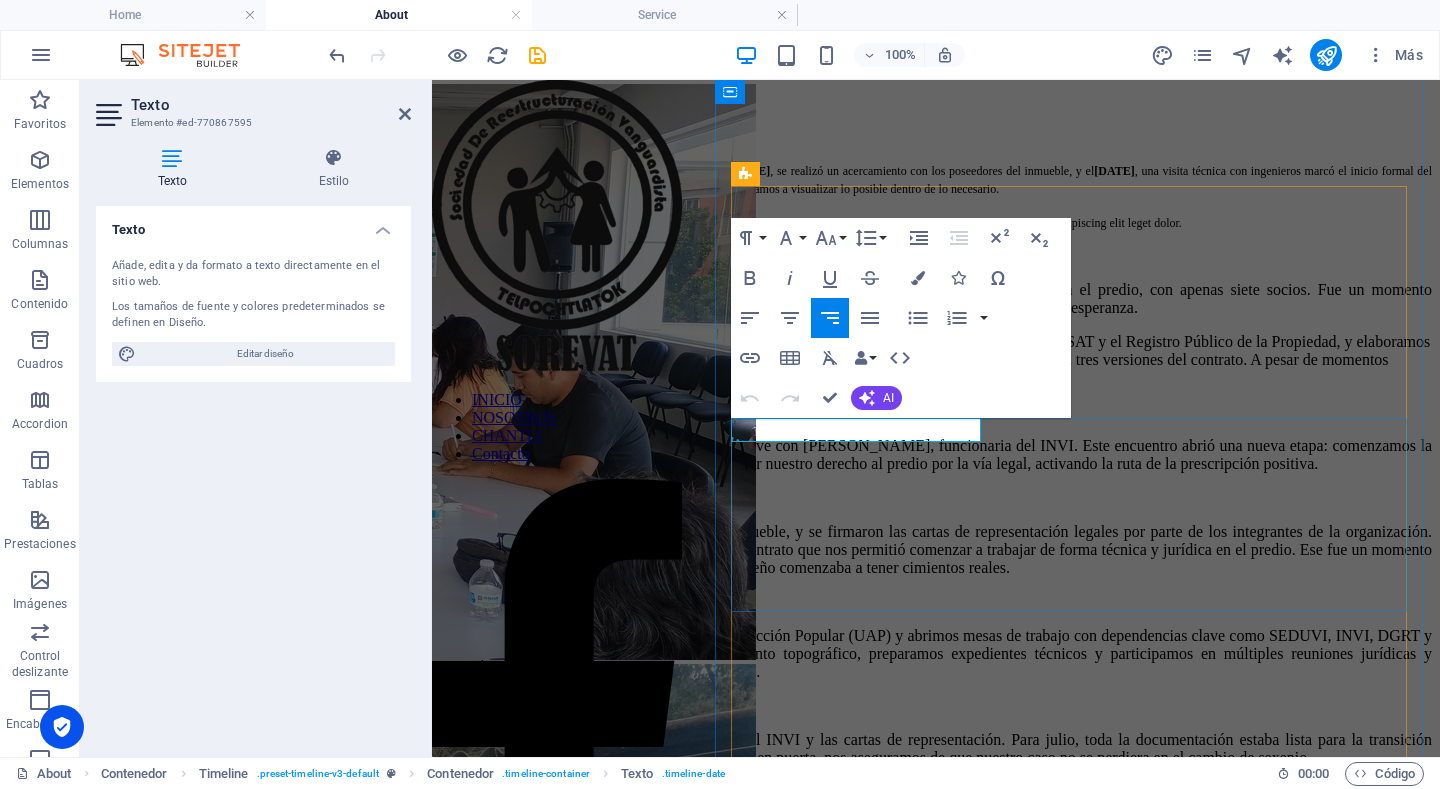 click on "Agosto 2023" at bounding box center [936, 256] 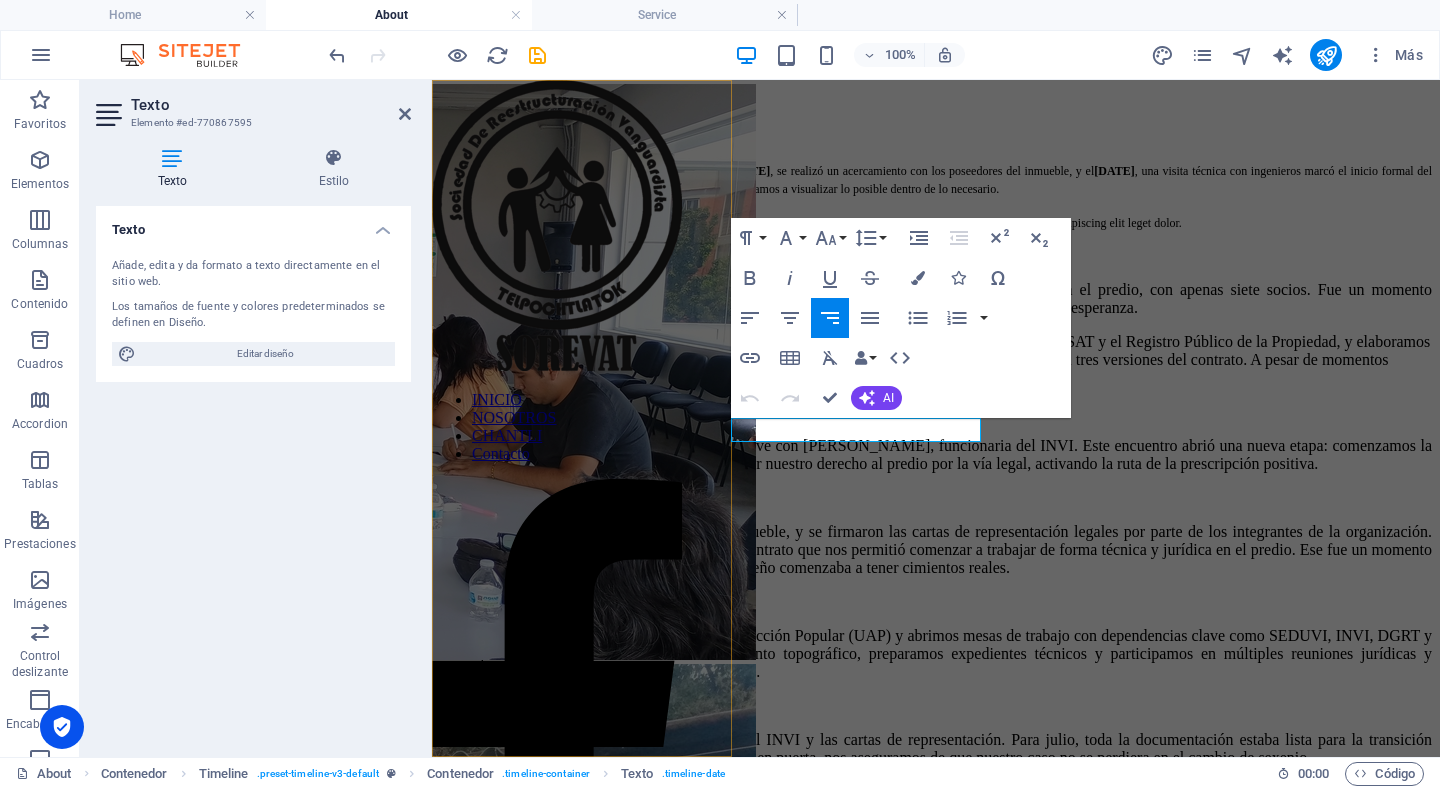 drag, startPoint x: 826, startPoint y: 427, endPoint x: 722, endPoint y: 415, distance: 104.69002 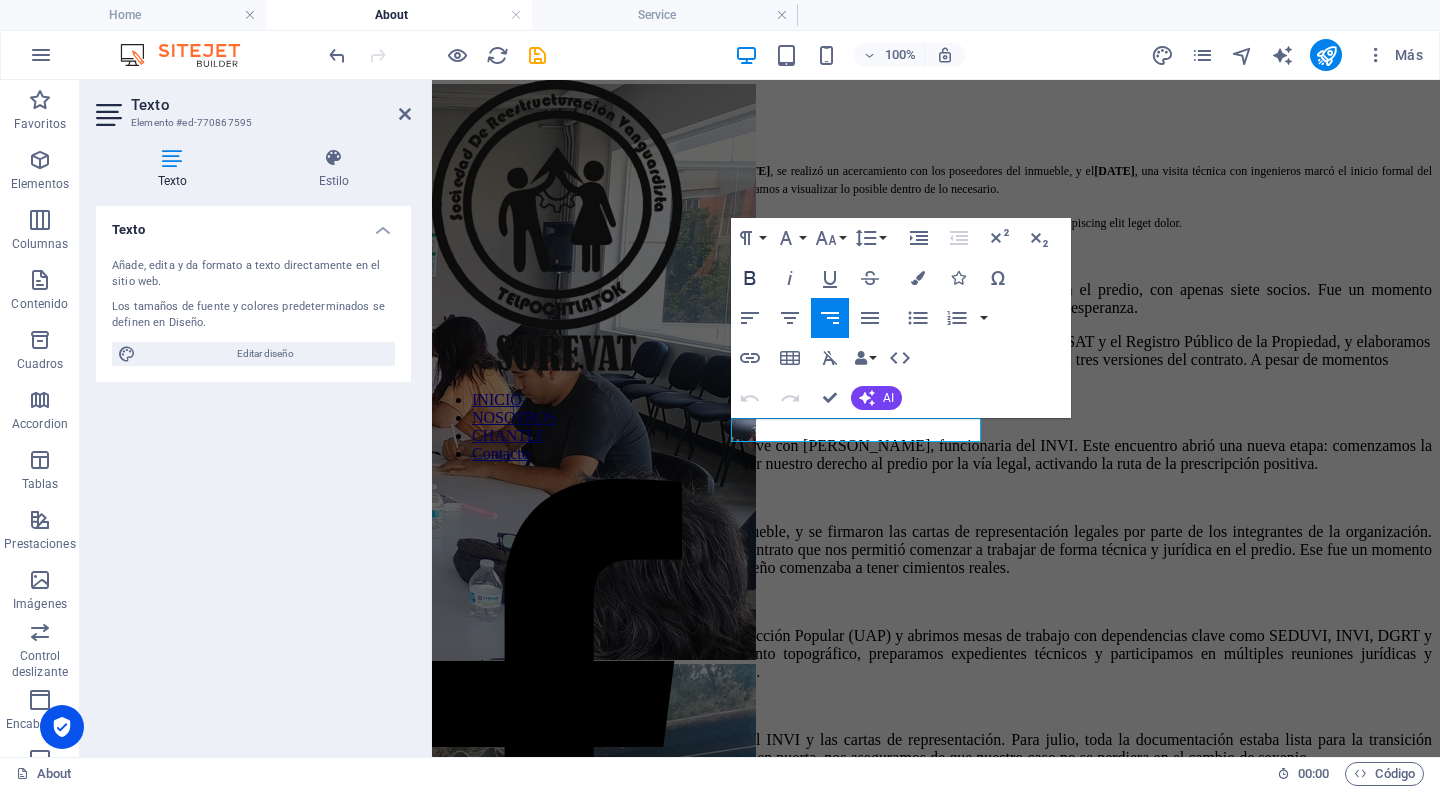 click 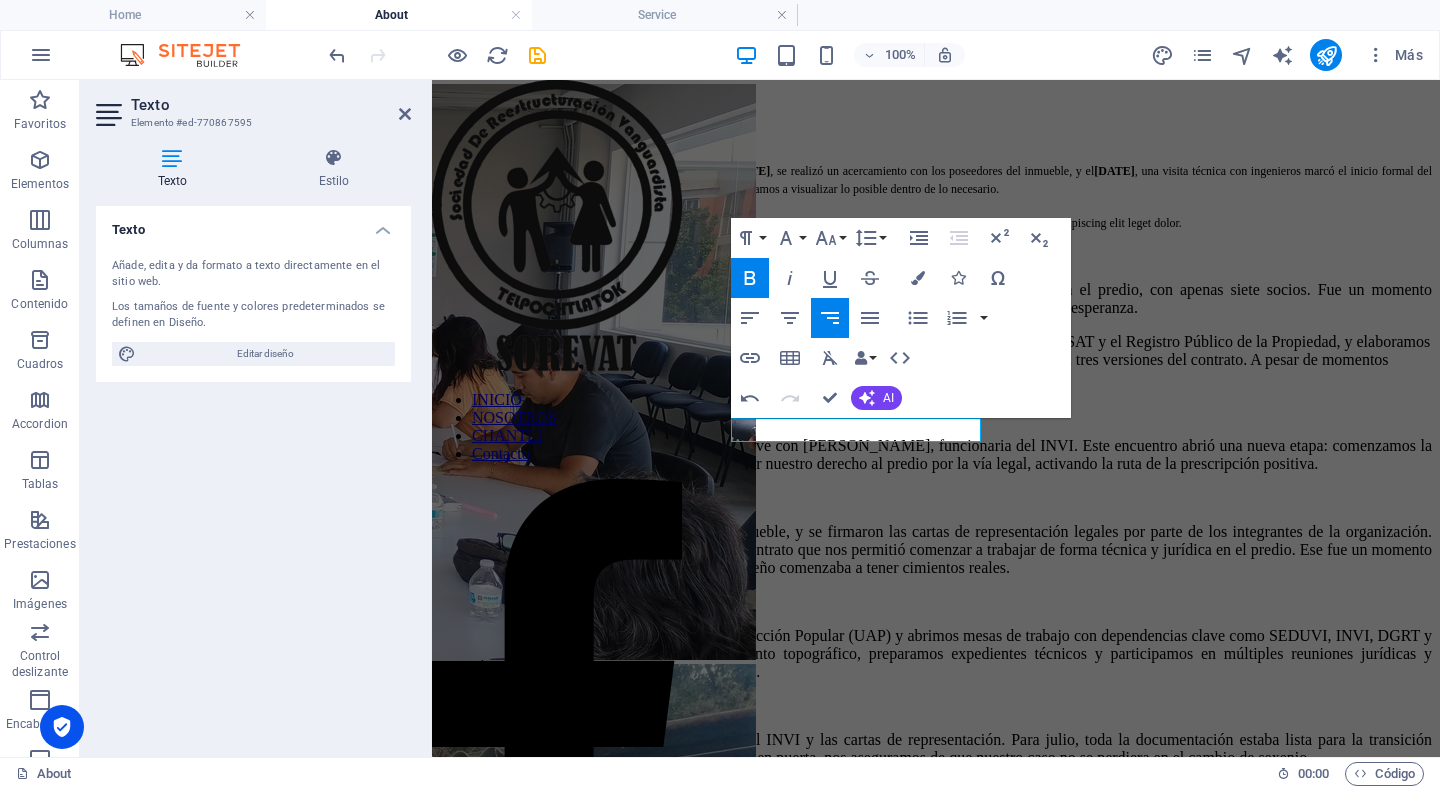 click 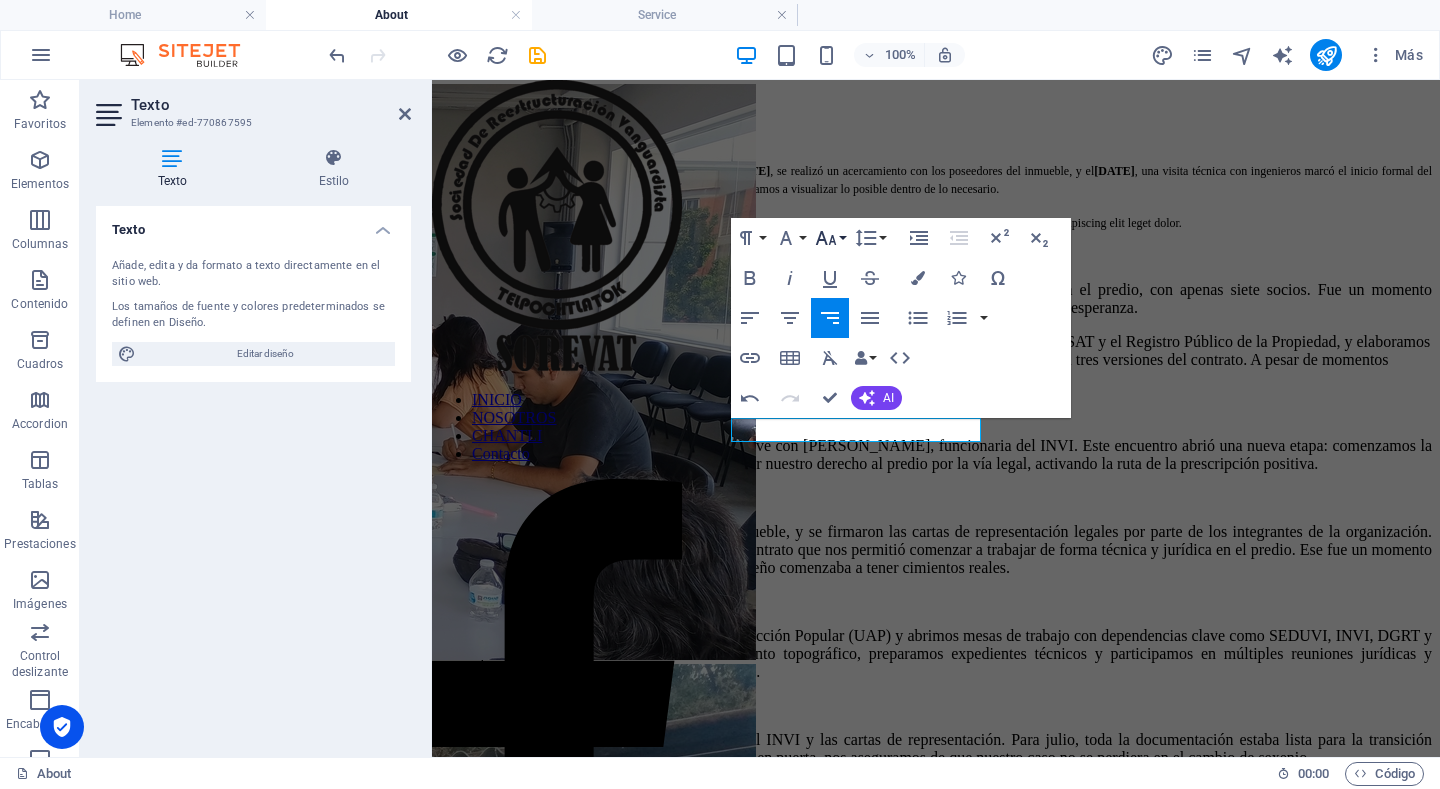 click on "Font Size" at bounding box center [830, 238] 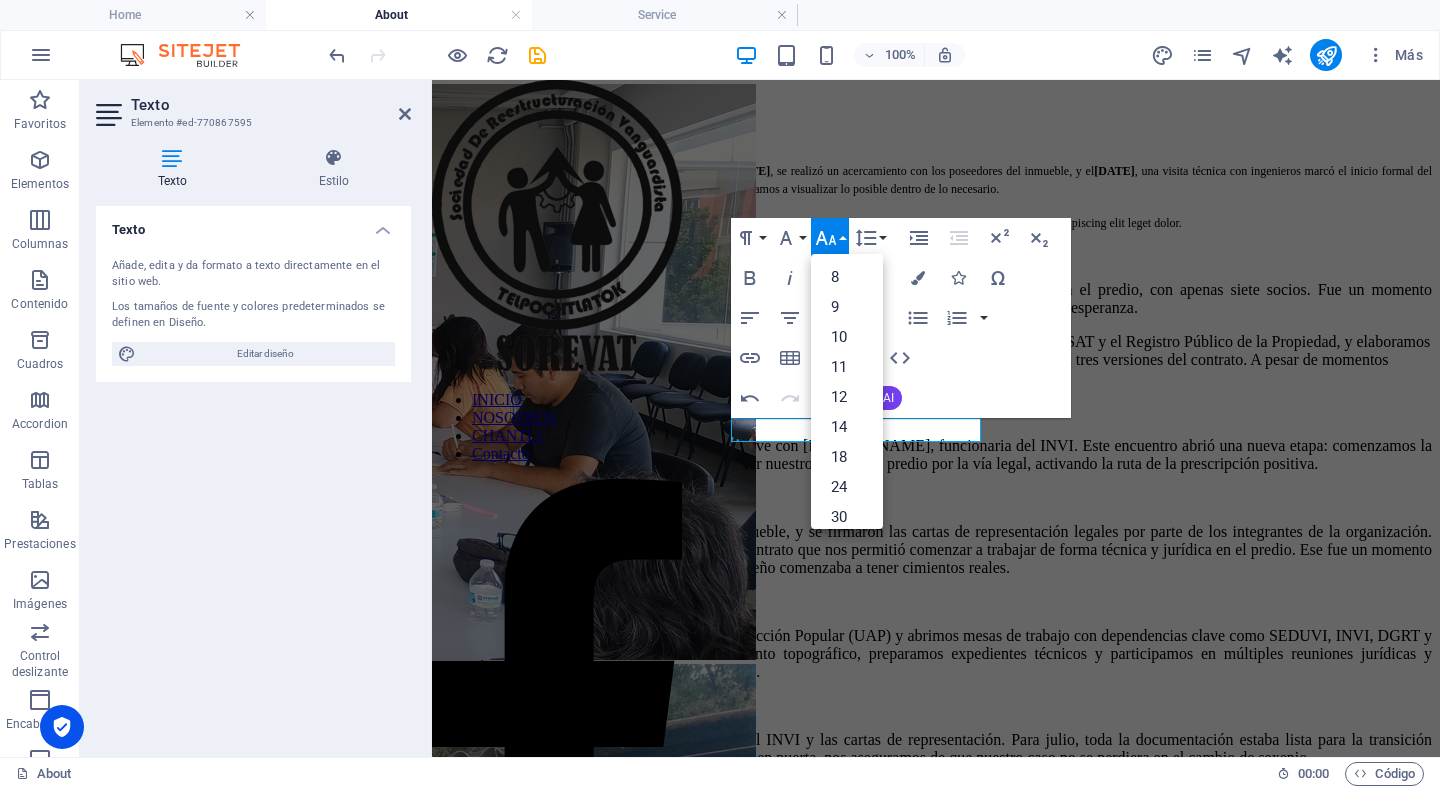 click on "Font Size" at bounding box center (830, 238) 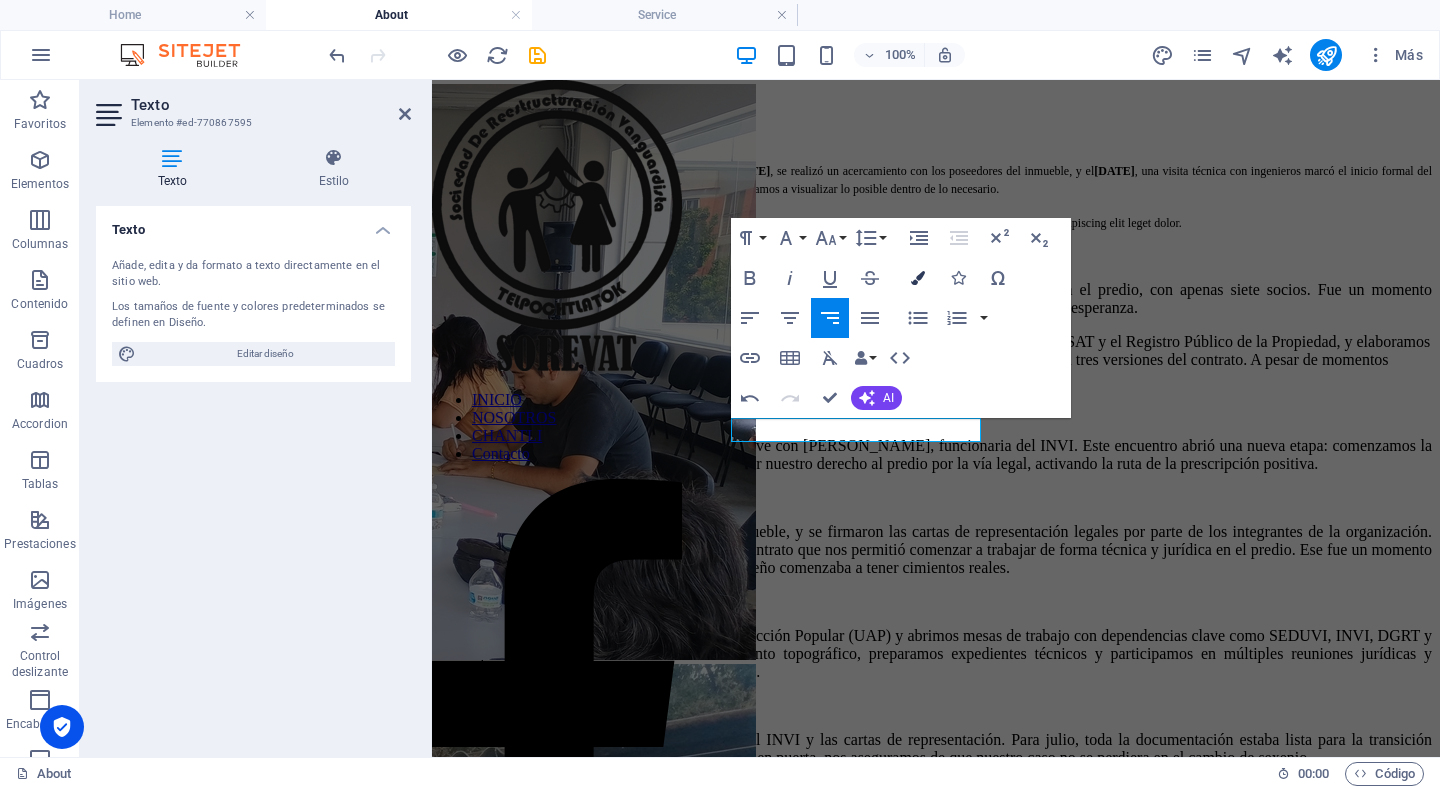 click at bounding box center [918, 278] 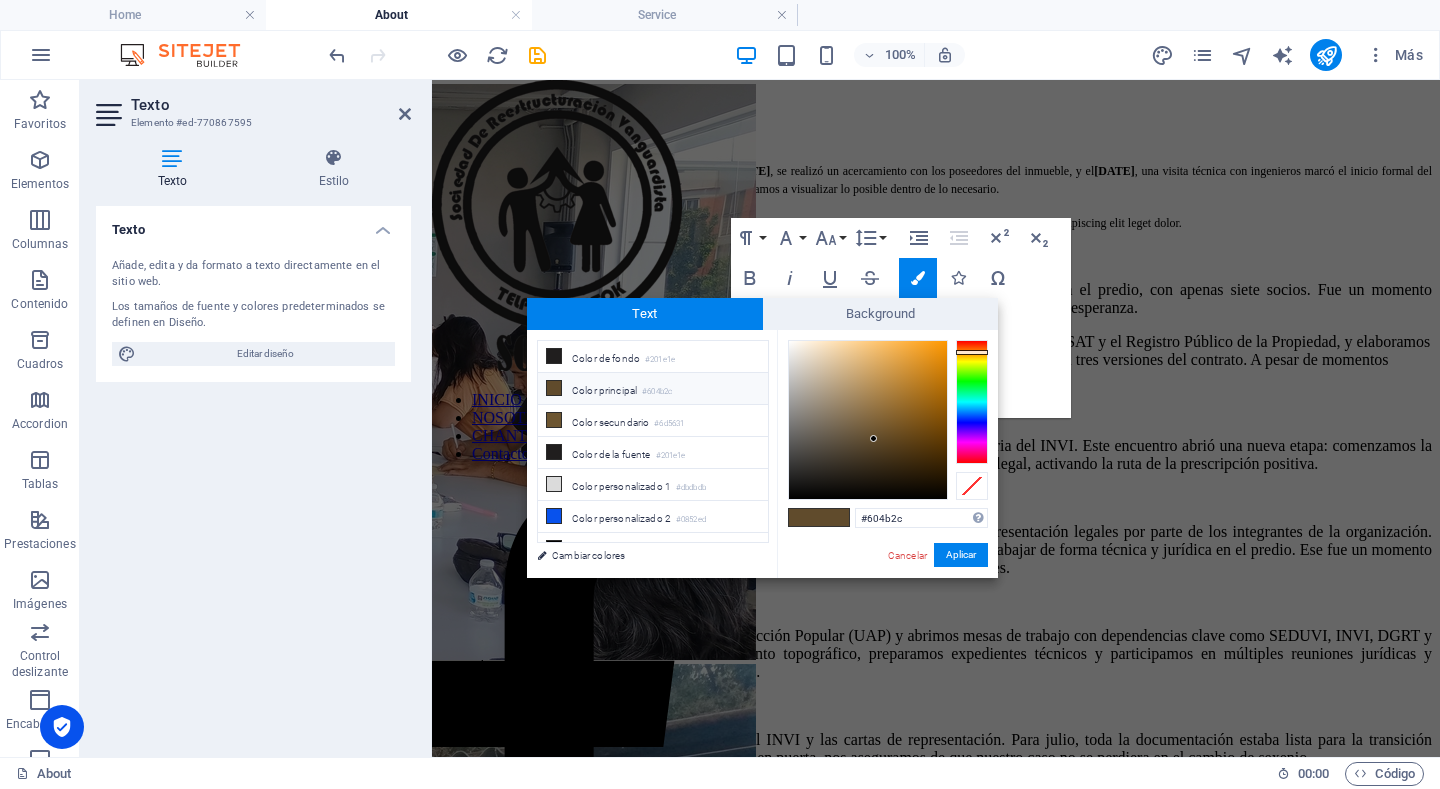 type on "#fdfcfa" 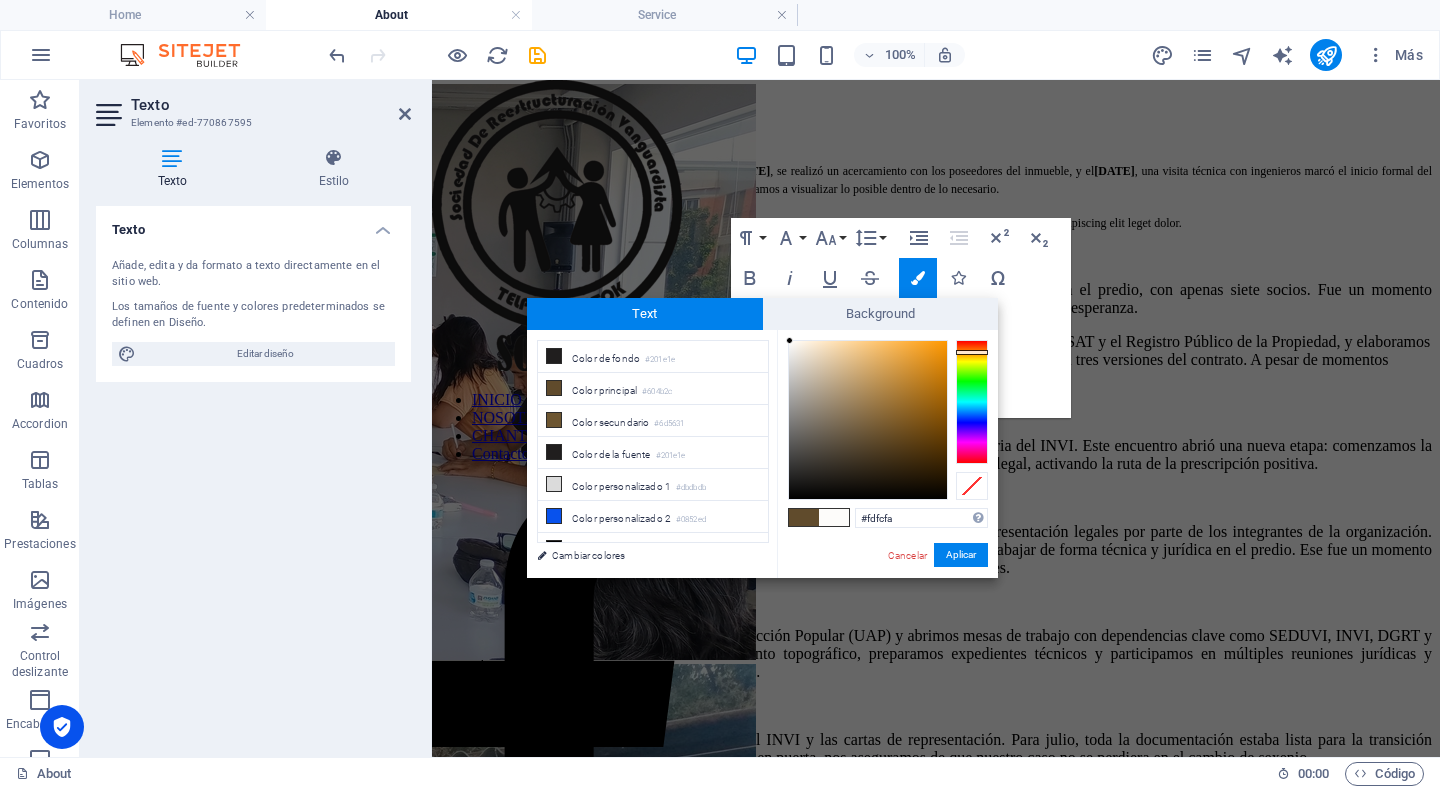 click at bounding box center (868, 420) 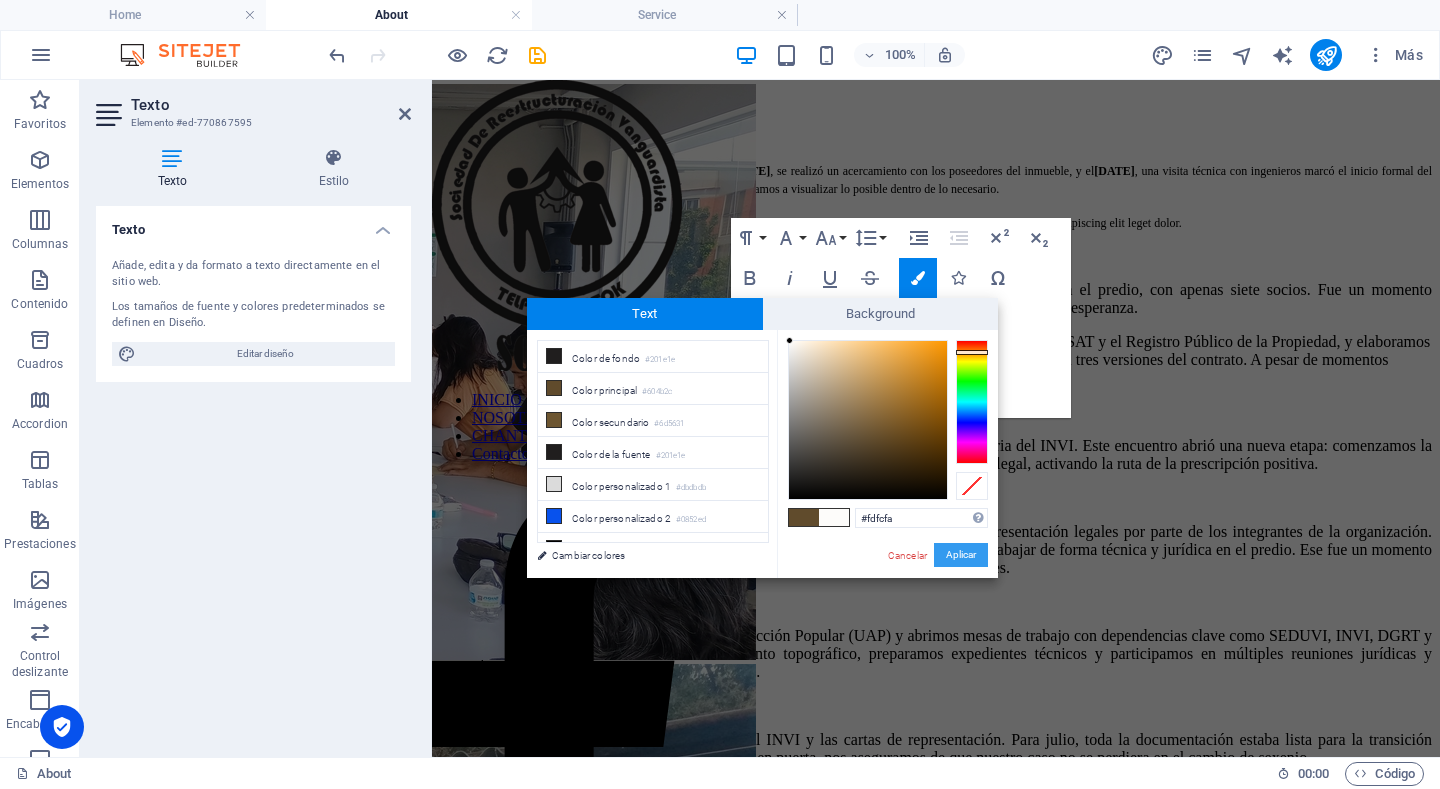 click on "Aplicar" at bounding box center (961, 555) 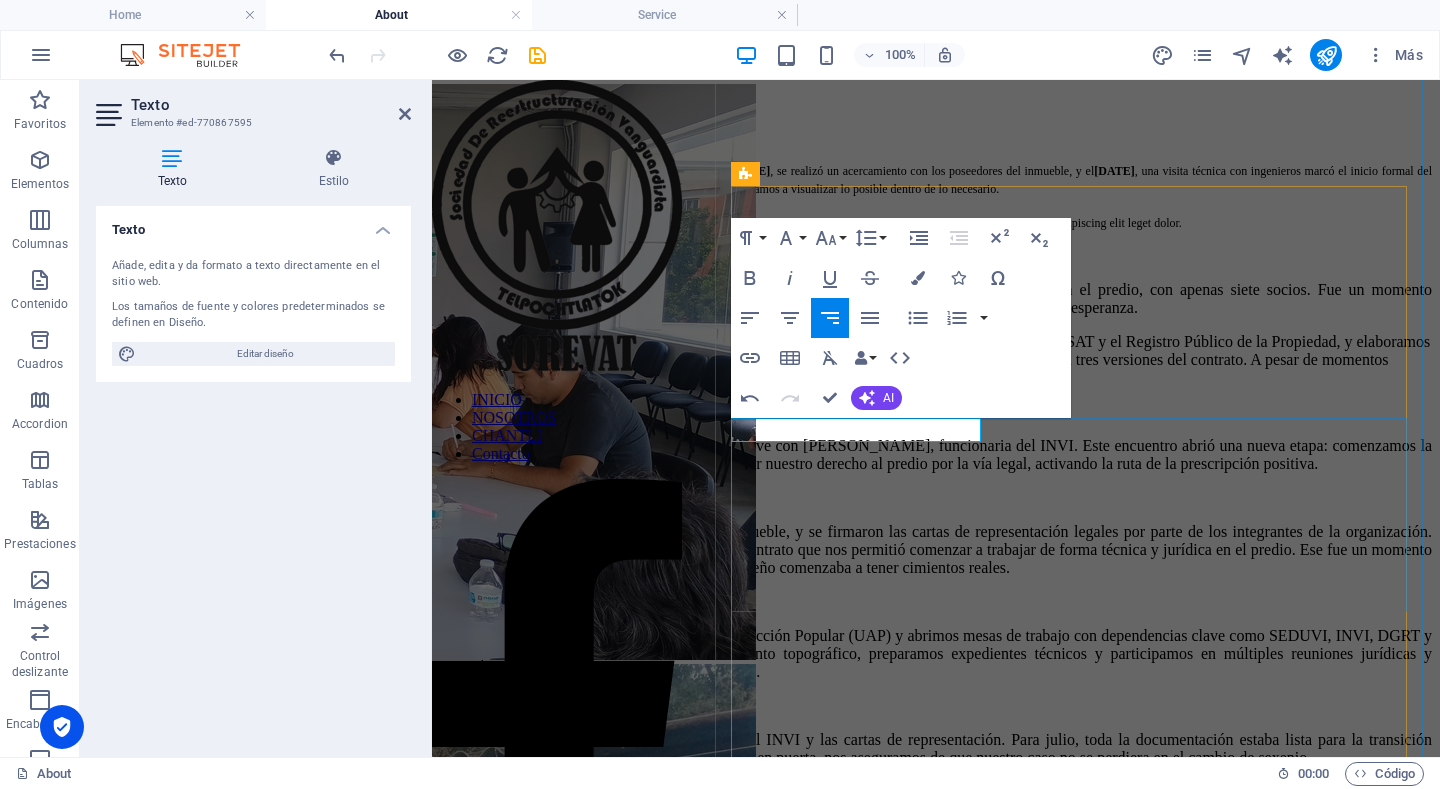 click on "Agosto 2023 Un mes después,  el 12 de agosto de 202 3, realizamos nuestra primera junta oficial  en el predio, con apenas siete socios. Fue un momento simbólico: pocos, pero firmes, comenzamos a trazar un camino lleno de desafíos, pero también de esperanza. Durante el resto del año, corregimos el acta constitutiva, registramos nuestra organización ante el SAT y el Registro Público de la Propiedad, y elaboramos propuestas de contrato para formalizar nuestro proyecto. Entre octubre y diciembre, se presentaron tres versiones del contrato. A pesar de momentos críticos en los que las negociaciones con los poseedores casi se cancelan, no bajamos los brazos" at bounding box center [936, 317] 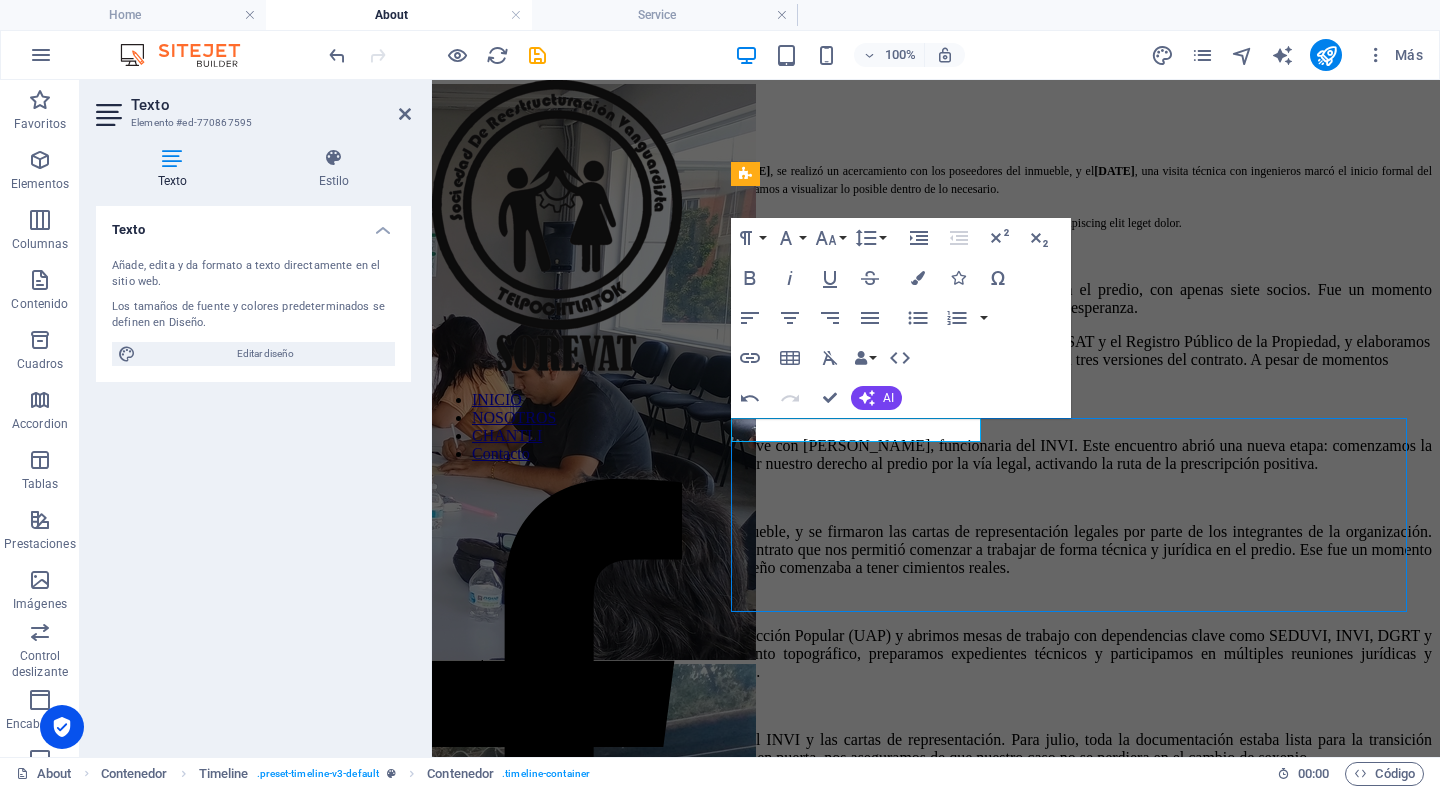 scroll, scrollTop: 900, scrollLeft: 0, axis: vertical 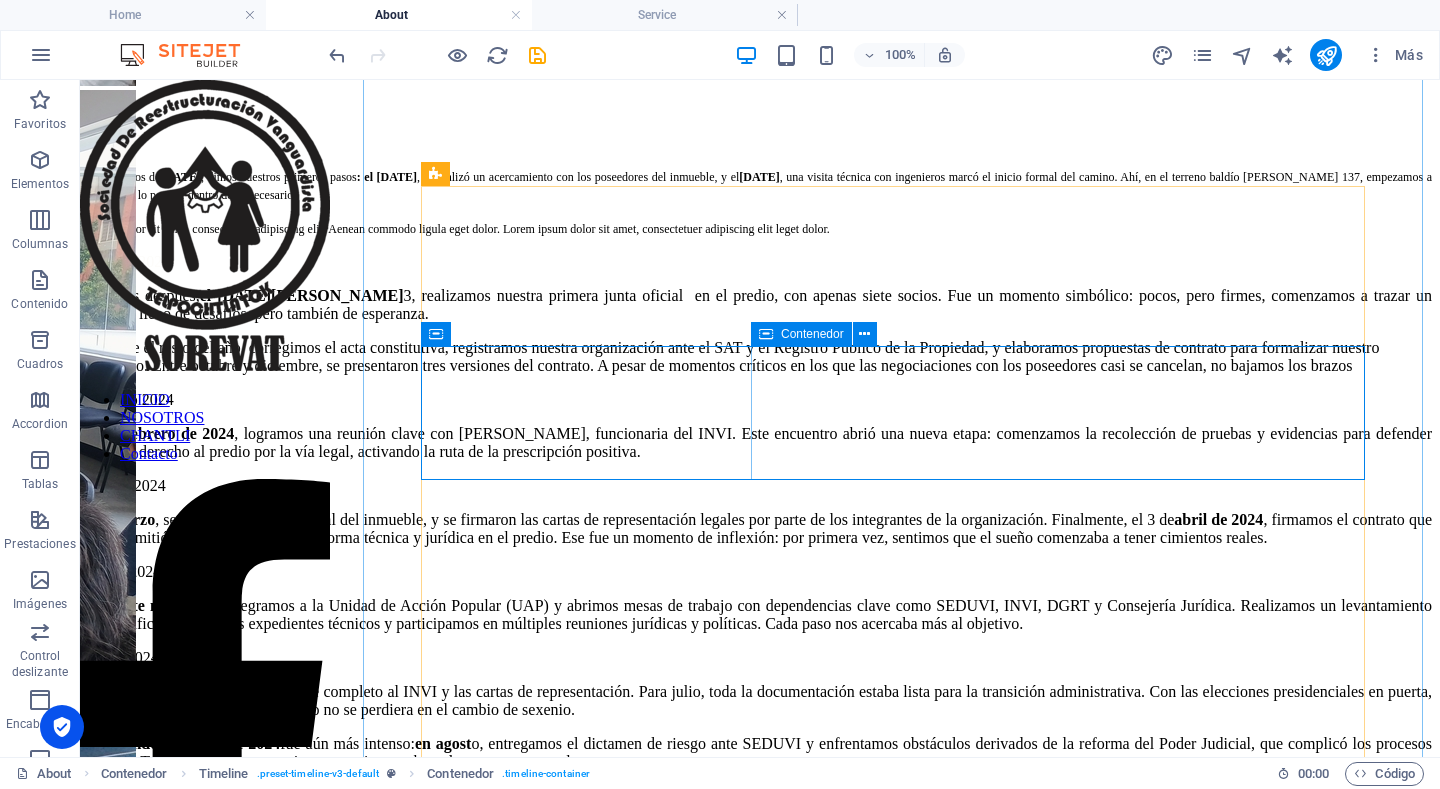 click on "Un mes después,  el 12 de agosto de 202 3, realizamos nuestra primera junta oficial  en el predio, con apenas siete socios. Fue un momento simbólico: pocos, pero firmes, comenzamos a trazar un camino lleno de desafíos, pero también de esperanza. Durante el resto del año, corregimos el acta constitutiva, registramos nuestra organización ante el SAT y el Registro Público de la Propiedad, y elaboramos propuestas de contrato para formalizar nuestro proyecto. Entre octubre y diciembre, se presentaron tres versiones del contrato. A pesar de momentos críticos en los que las negociaciones con los poseedores casi se cancelan, no bajamos los brazos" at bounding box center [760, 331] 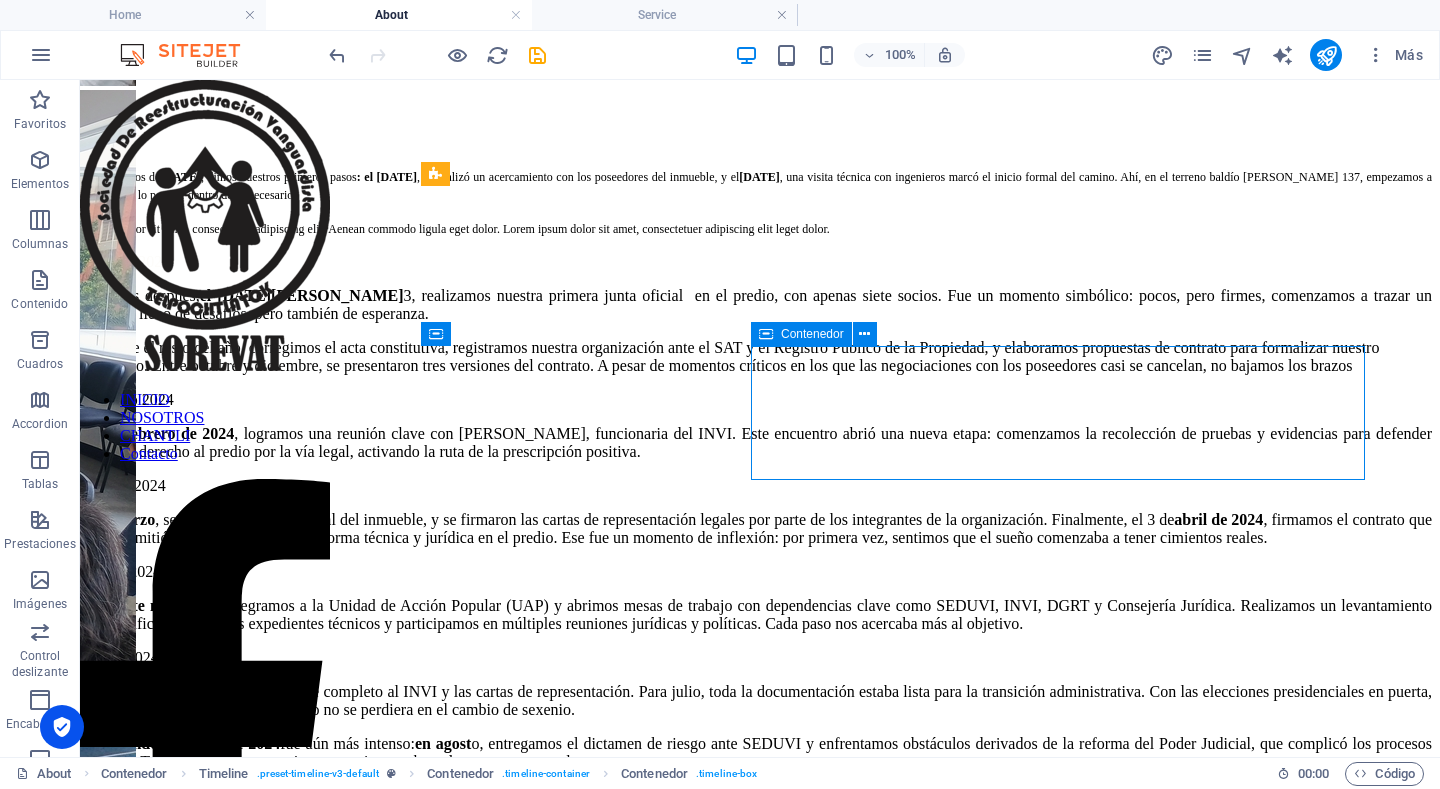 click on "Un mes después,  el 12 de agosto de 202 3, realizamos nuestra primera junta oficial  en el predio, con apenas siete socios. Fue un momento simbólico: pocos, pero firmes, comenzamos a trazar un camino lleno de desafíos, pero también de esperanza. Durante el resto del año, corregimos el acta constitutiva, registramos nuestra organización ante el SAT y el Registro Público de la Propiedad, y elaboramos propuestas de contrato para formalizar nuestro proyecto. Entre octubre y diciembre, se presentaron tres versiones del contrato. A pesar de momentos críticos en los que las negociaciones con los poseedores casi se cancelan, no bajamos los brazos" at bounding box center (760, 331) 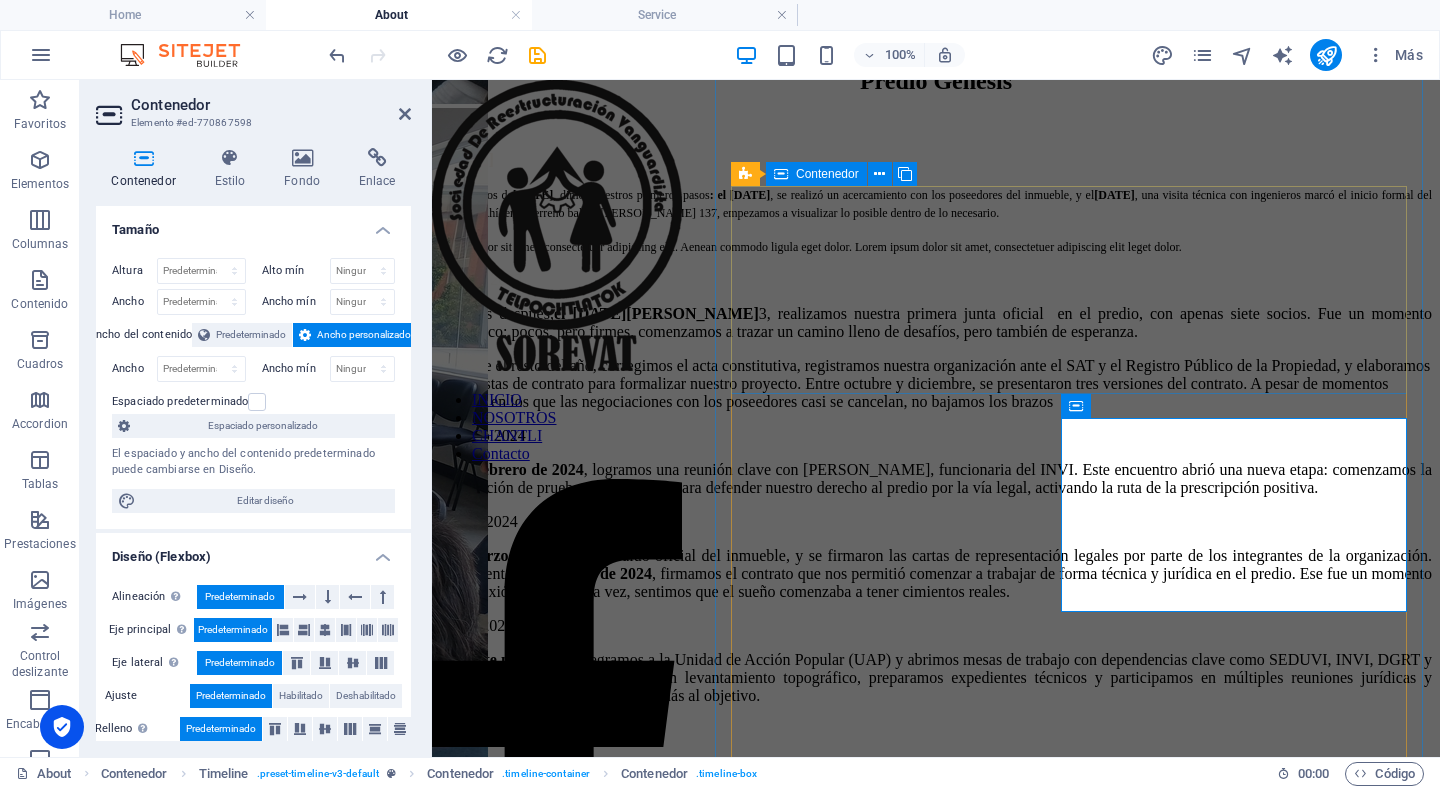 scroll, scrollTop: 924, scrollLeft: 0, axis: vertical 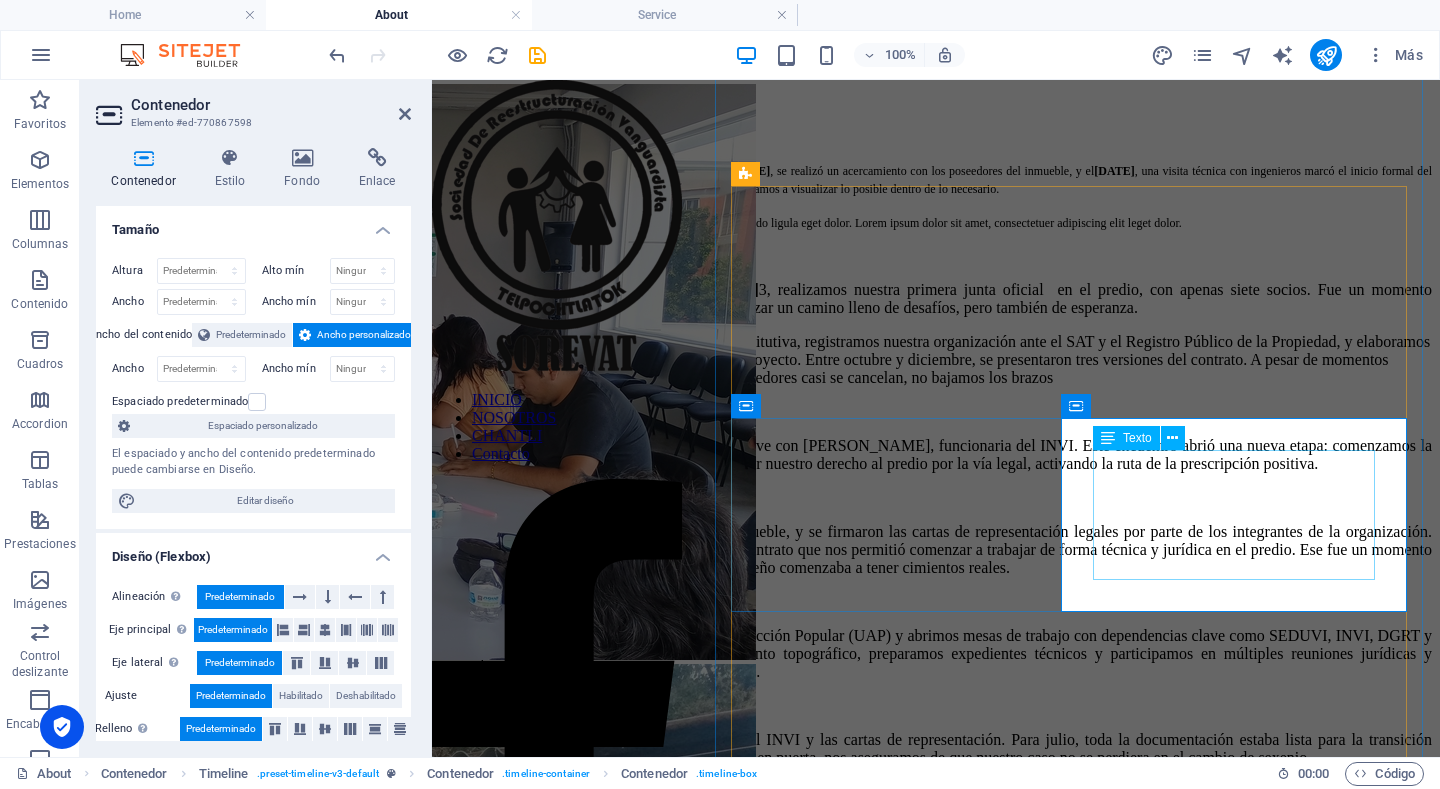 click on "Un mes después,  el 12 de agosto de 202 3, realizamos nuestra primera junta oficial  en el predio, con apenas siete socios. Fue un momento simbólico: pocos, pero firmes, comenzamos a trazar un camino lleno de desafíos, pero también de esperanza. Durante el resto del año, corregimos el acta constitutiva, registramos nuestra organización ante el SAT y el Registro Público de la Propiedad, y elaboramos propuestas de contrato para formalizar nuestro proyecto. Entre octubre y diciembre, se presentaron tres versiones del contrato. A pesar de momentos críticos en los que las negociaciones con los poseedores casi se cancelan, no bajamos los brazos" at bounding box center (936, 334) 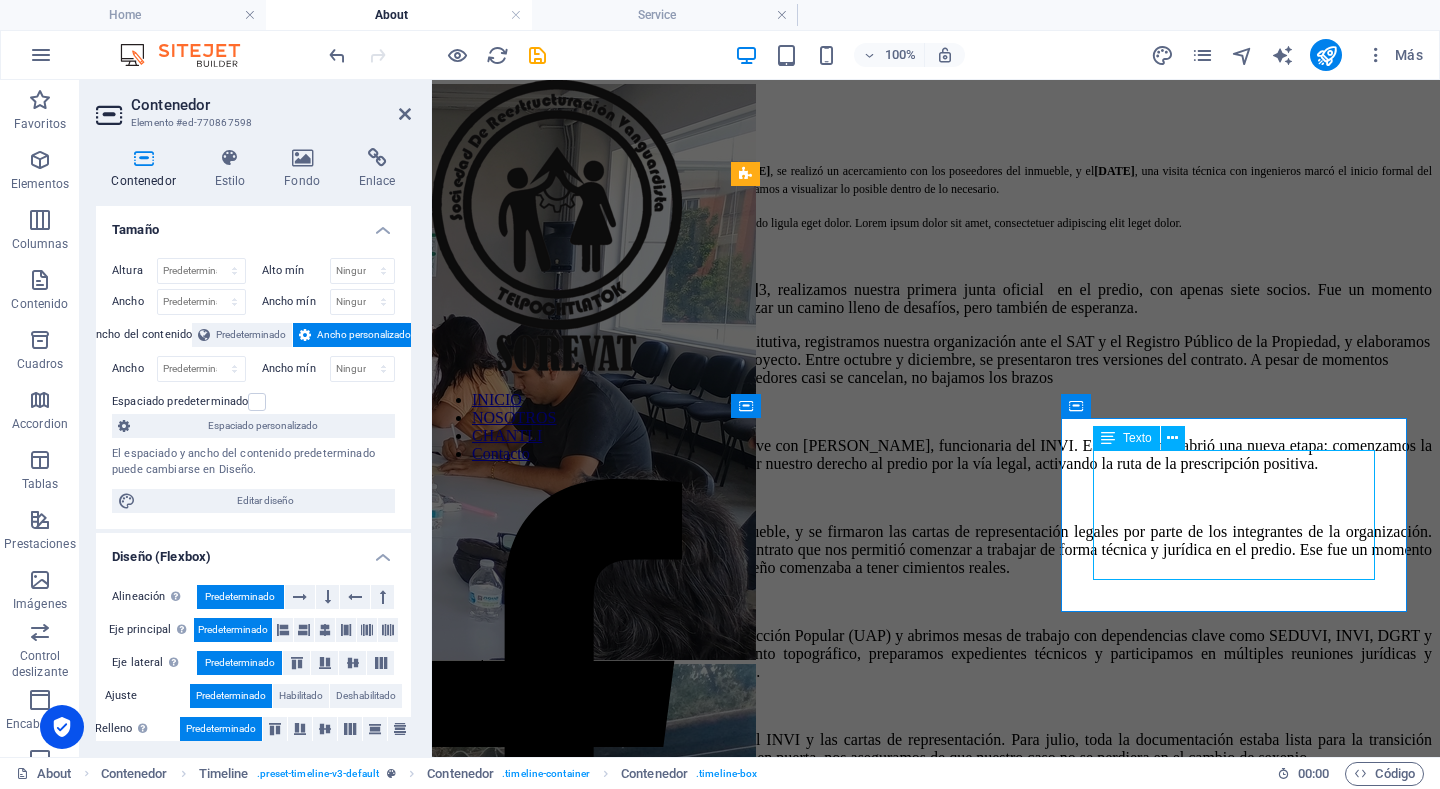 click on "Un mes después,  el 12 de agosto de 202 3, realizamos nuestra primera junta oficial  en el predio, con apenas siete socios. Fue un momento simbólico: pocos, pero firmes, comenzamos a trazar un camino lleno de desafíos, pero también de esperanza. Durante el resto del año, corregimos el acta constitutiva, registramos nuestra organización ante el SAT y el Registro Público de la Propiedad, y elaboramos propuestas de contrato para formalizar nuestro proyecto. Entre octubre y diciembre, se presentaron tres versiones del contrato. A pesar de momentos críticos en los que las negociaciones con los poseedores casi se cancelan, no bajamos los brazos" at bounding box center [936, 334] 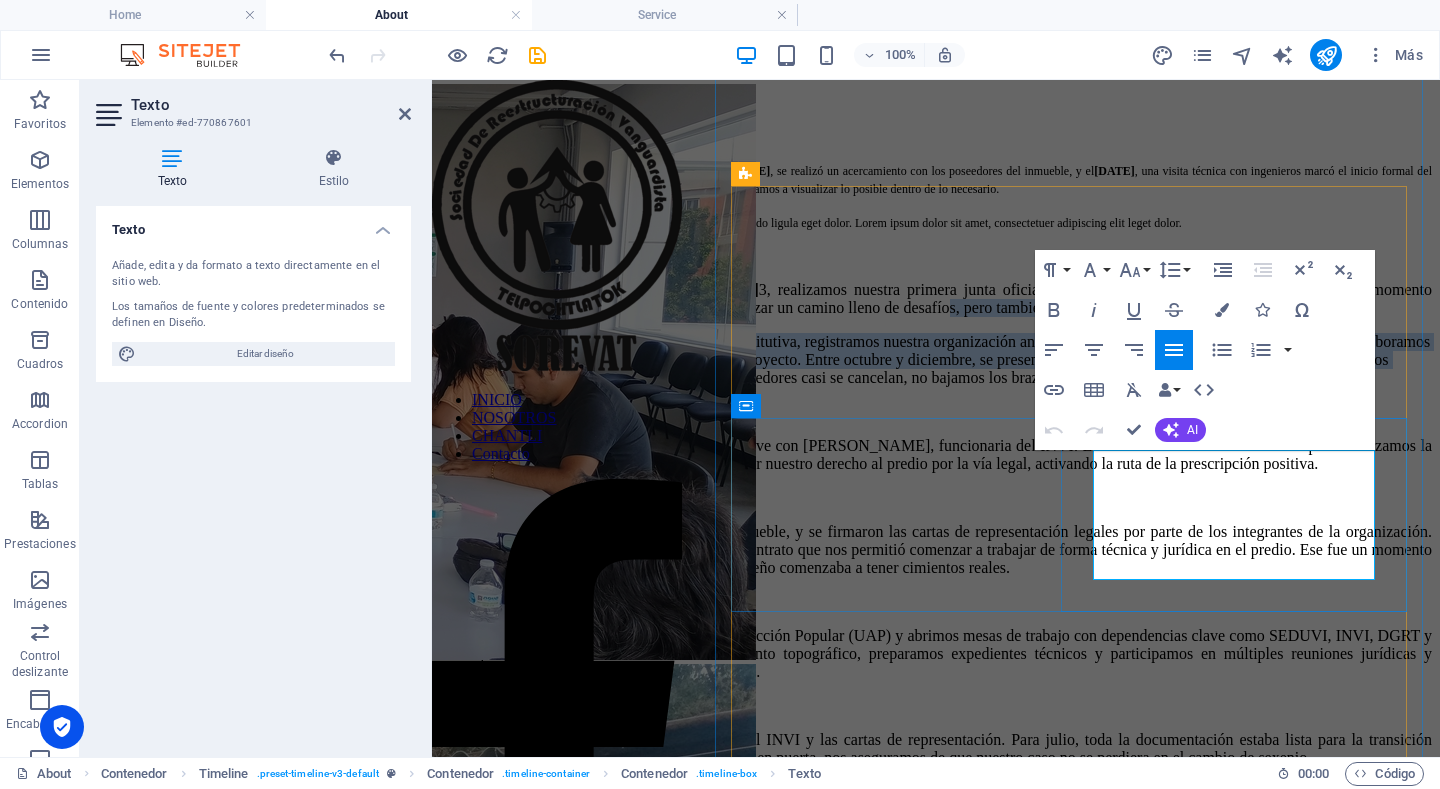 drag, startPoint x: 1266, startPoint y: 571, endPoint x: 1131, endPoint y: 494, distance: 155.41557 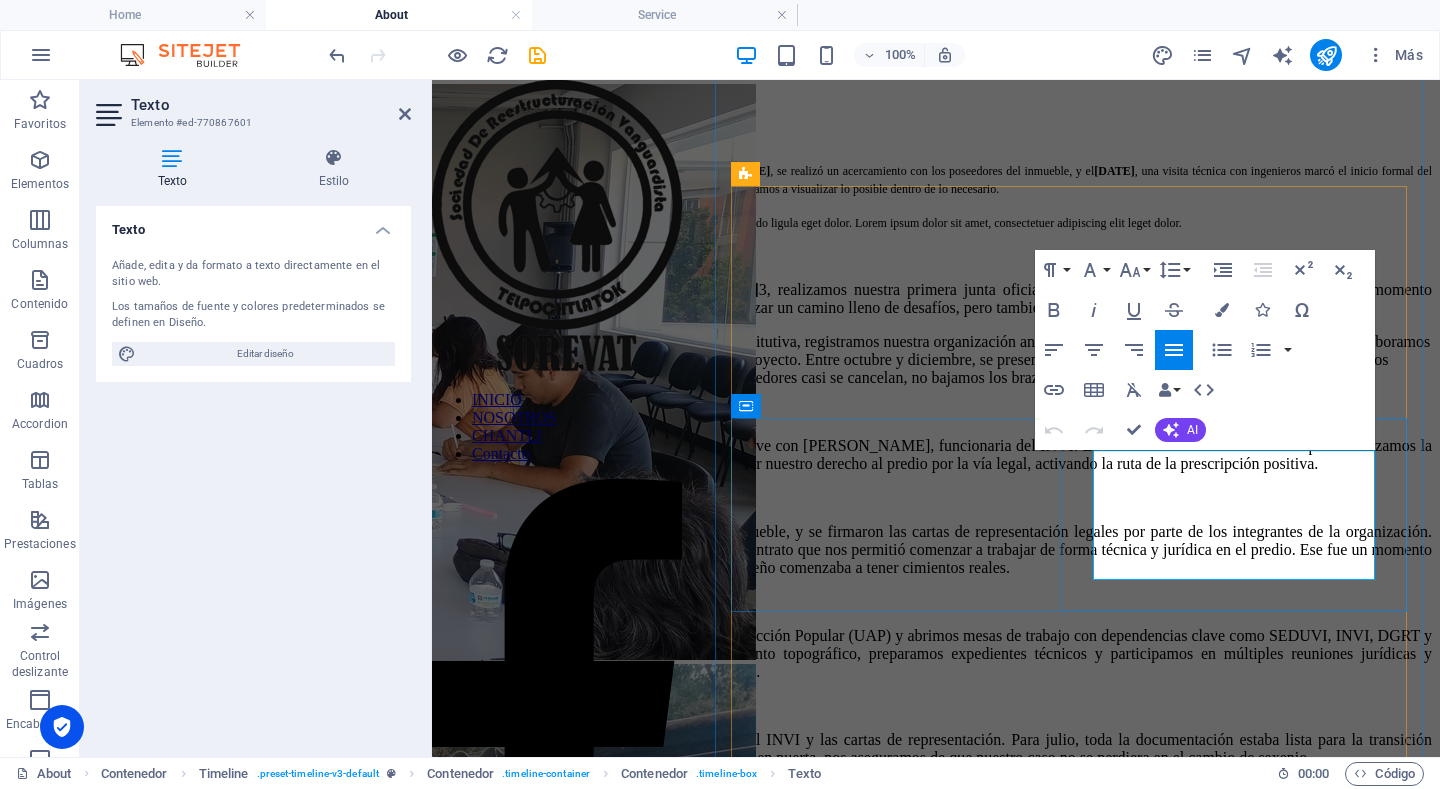 click on "Un mes después,  el 12 de agosto de 202 3, realizamos nuestra primera junta oficial  en el predio, con apenas siete socios. Fue un momento simbólico: pocos, pero firmes, comenzamos a trazar un camino lleno de desafíos, pero también de esperanza. Durante el resto del año, corregimos el acta constitutiva, registramos nuestra organización ante el SAT y el Registro Público de la Propiedad, y elaboramos propuestas de contrato para formalizar nuestro proyecto. Entre octubre y diciembre, se presentaron tres versiones del contrato. A pesar de momentos críticos en los que las negociaciones con los poseedores casi se cancelan, no bajamos los brazos" at bounding box center (936, 334) 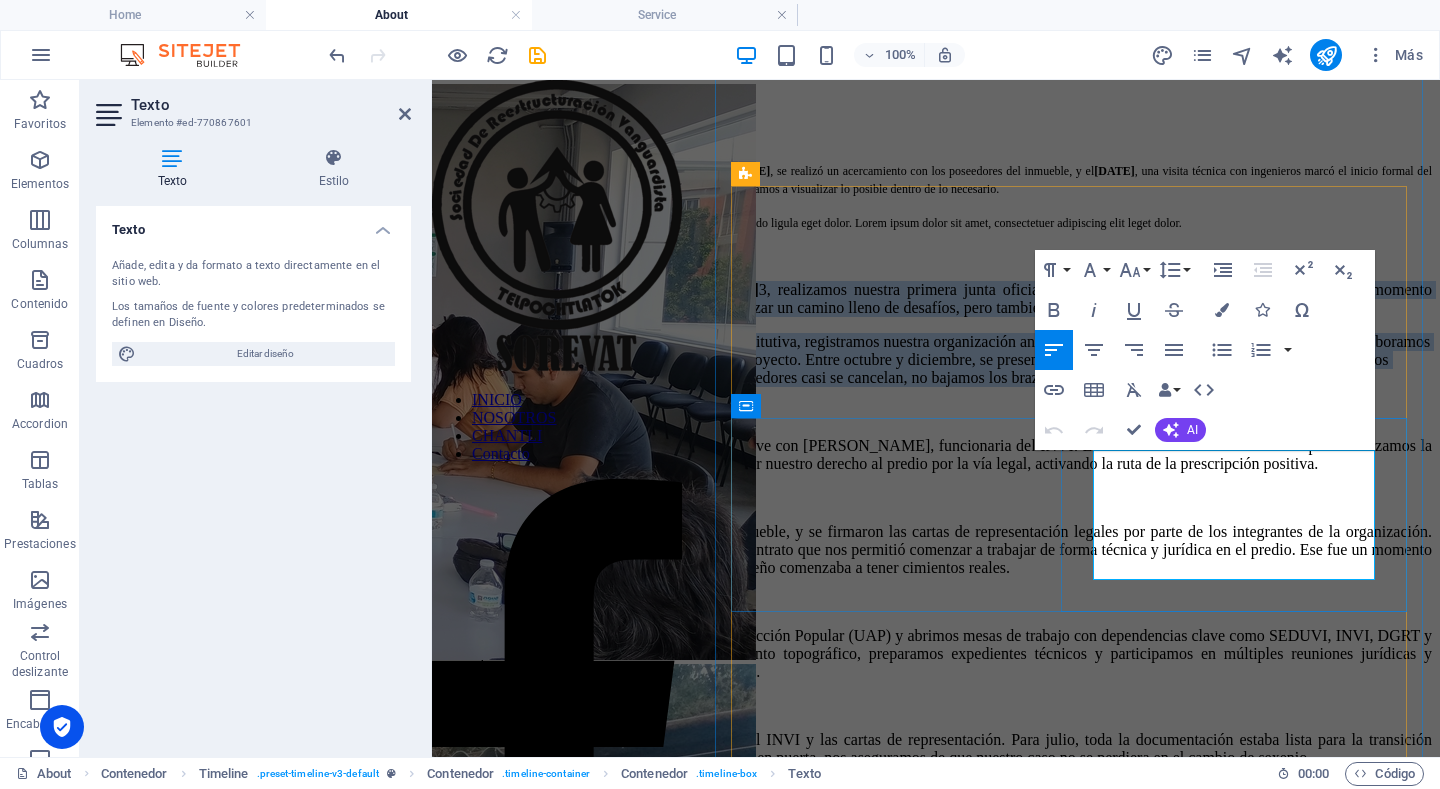 drag, startPoint x: 1258, startPoint y: 574, endPoint x: 1087, endPoint y: 440, distance: 217.2487 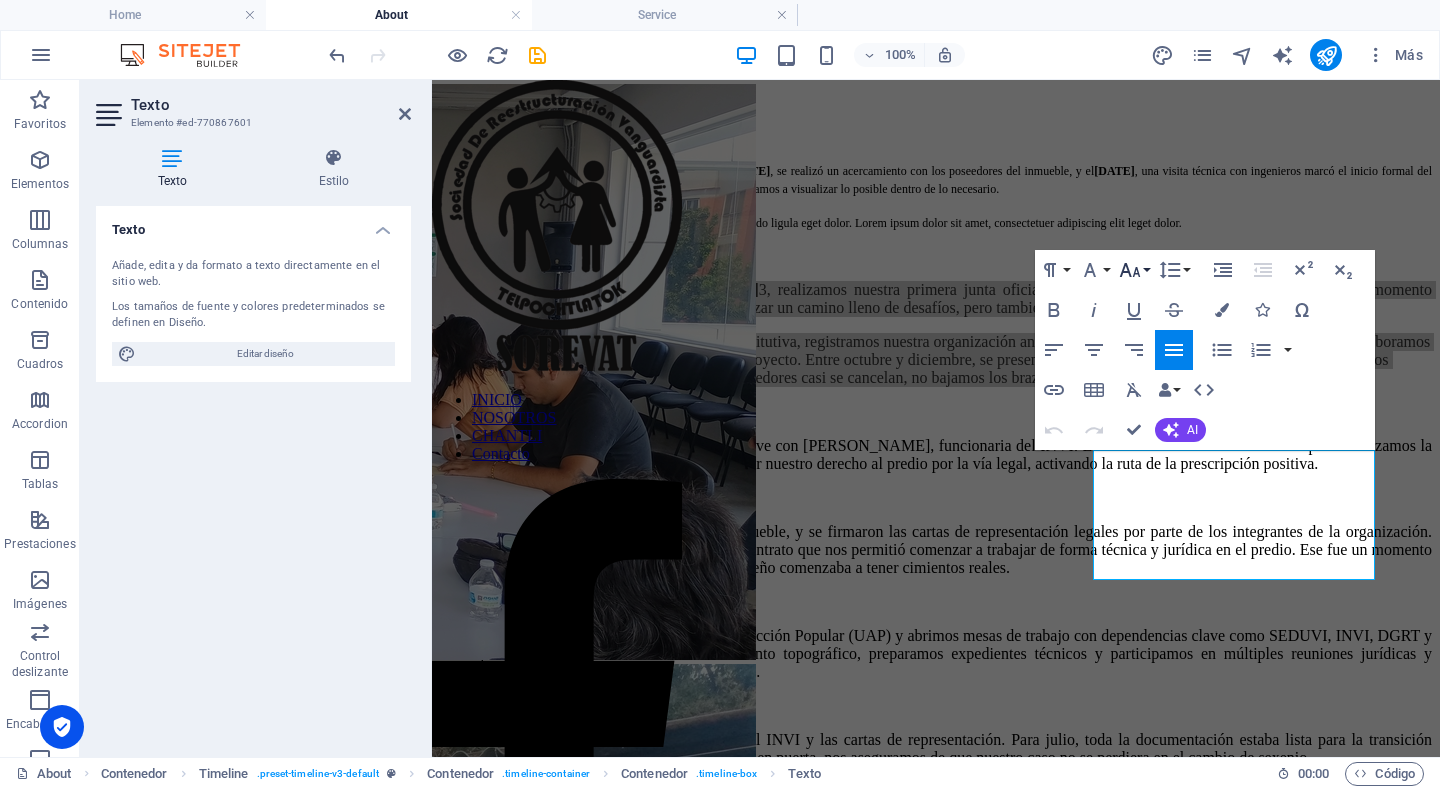 click on "Font Size" at bounding box center (1134, 270) 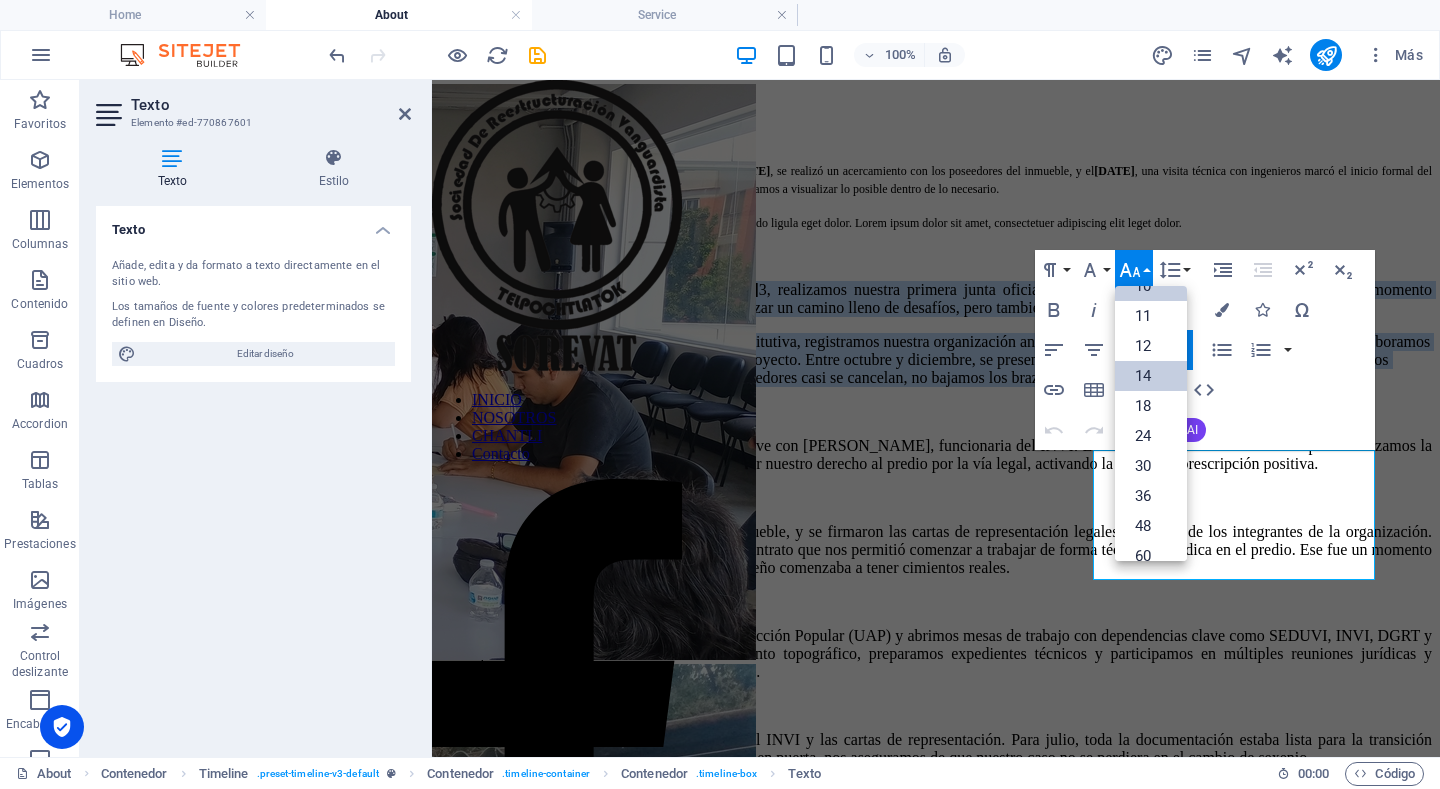 click on "14" at bounding box center (1151, 376) 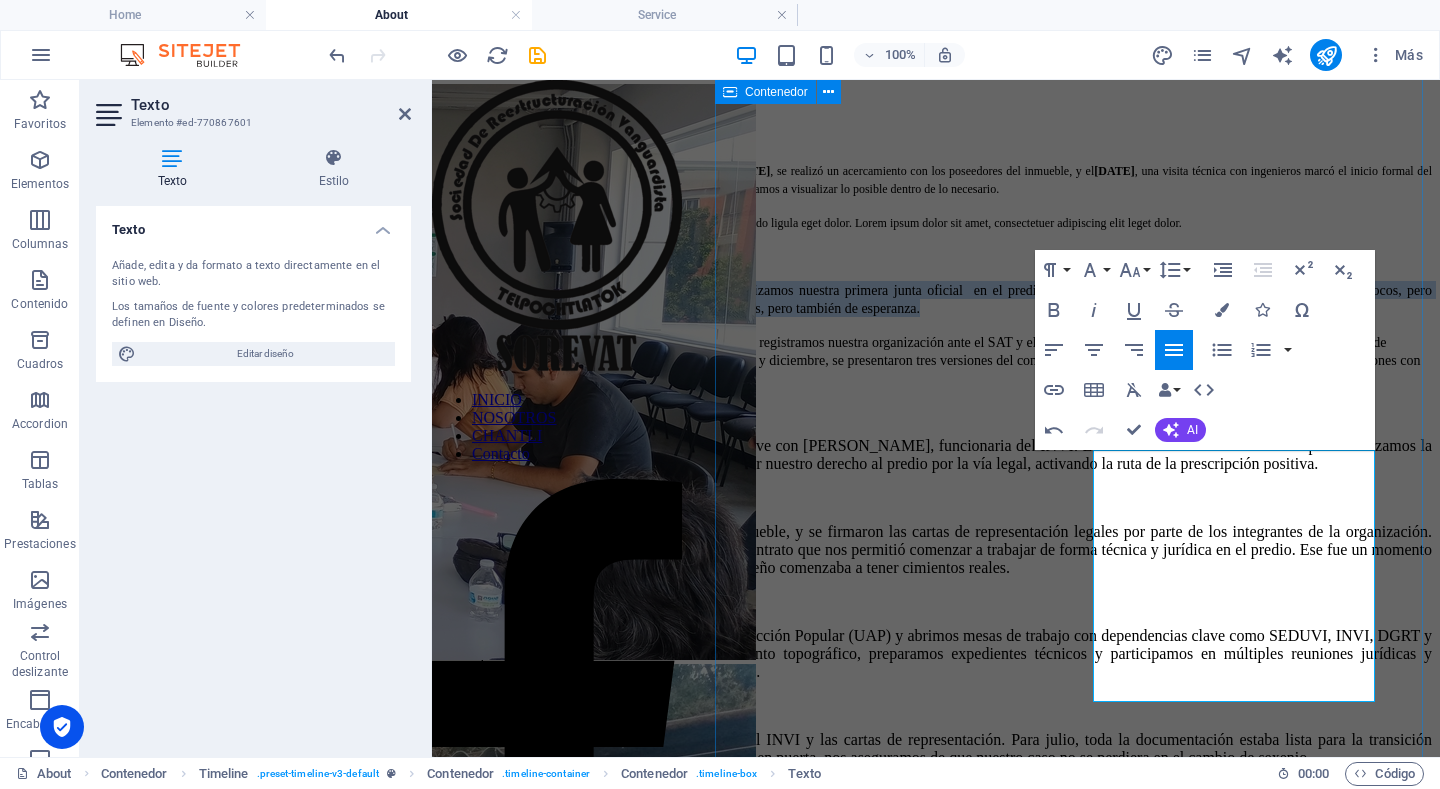 click on "Linea de Tiempo Predio Génesis  Julio 2023 A mediados de  julio de 2023 , dimos nuestros primeros pasos : el 7 de julio , se realizó un acercamiento con los poseedores del inmueble, y el  13 de julio , una visita técnica con ingenieros marcó el inicio formal del camino. Ahí, en el terreno baldío de Hidalgo 137, empezamos a visualizar lo posible dentro de lo necesario.  ipsum dolor sit amet, consectetuer adipiscing elit. Aenean commodo ligula eget dolor. Lorem ipsum dolor sit amet, consectetuer adipiscing elit leget dolor. Agosto 2023 Un mes después,  el 12 de agosto de 202 3, realizamos nuestra primera junta oficial  en el predio, con apenas siete socios. Fue un momento simbólico: pocos, pero firmes, comenzamos a trazar un camino lleno de desafíos, pero también de esperanza. Febrero 2024 Ya en  febrero de 2024 Marzo 2024 En marzo , se realizó un avalúo oficial del inmueble, y se firmaron las cartas de representación legales por parte de los integrantes de la organización. Finalmente, el 3 de" at bounding box center [936, 582] 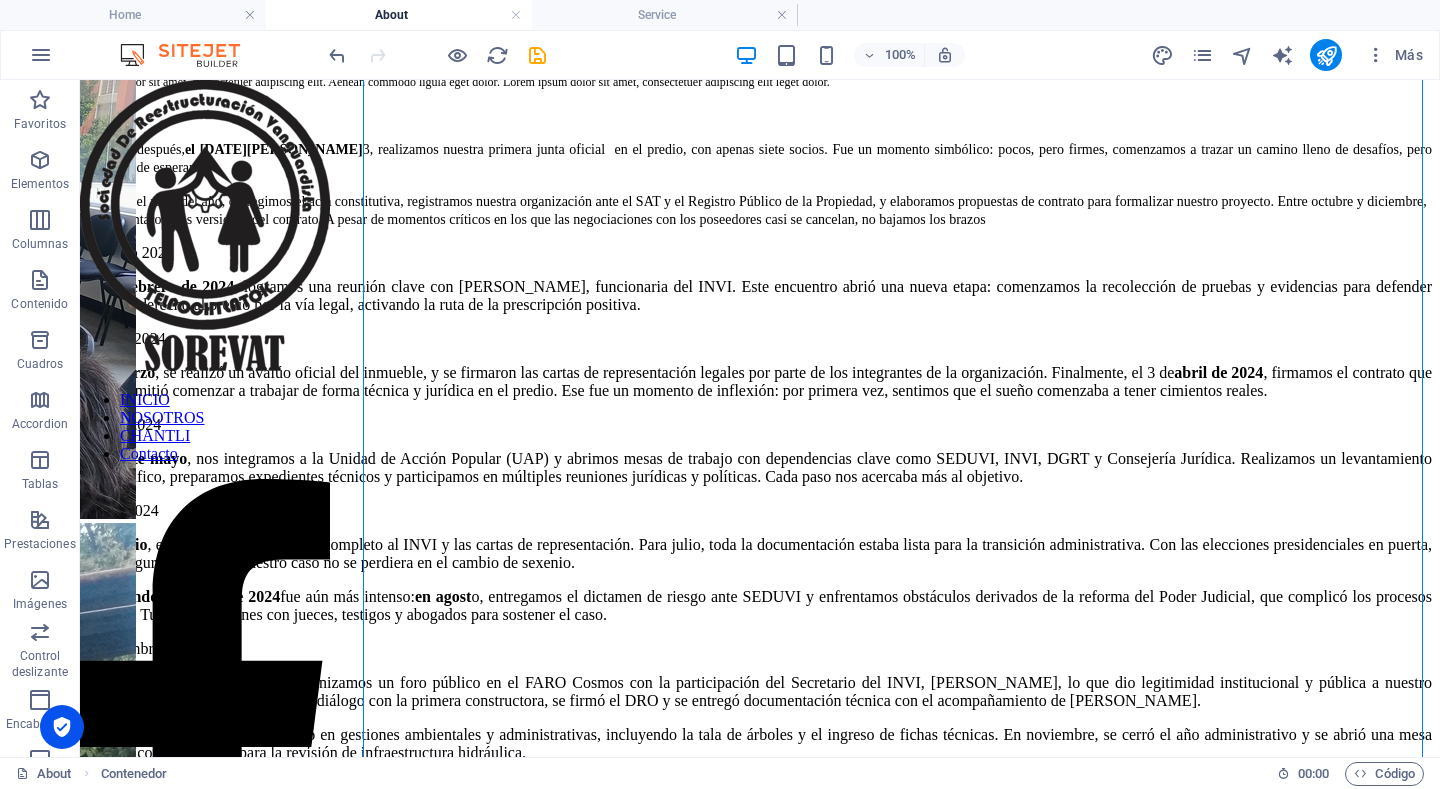 scroll, scrollTop: 1200, scrollLeft: 0, axis: vertical 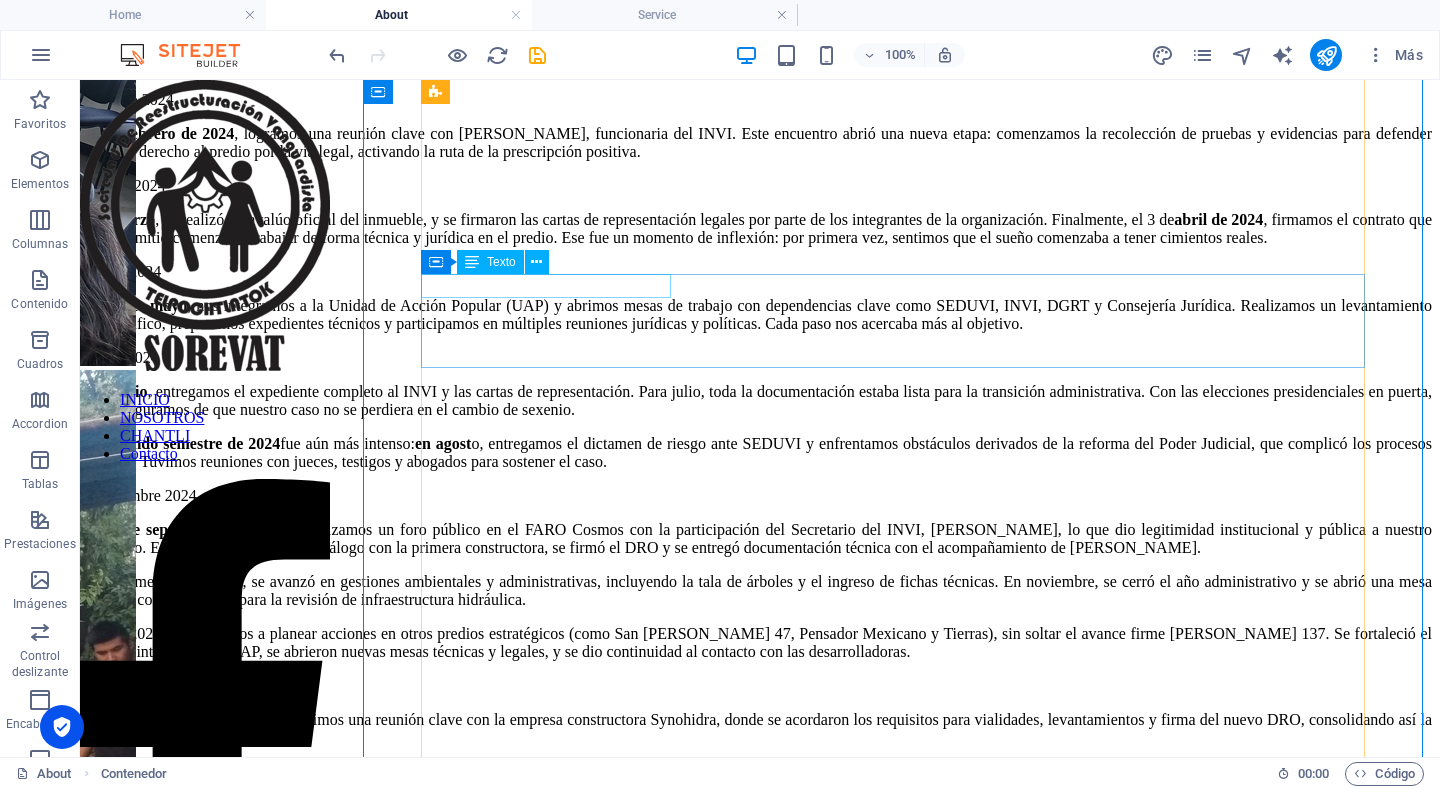 click on "Febrero 2024" at bounding box center [760, 100] 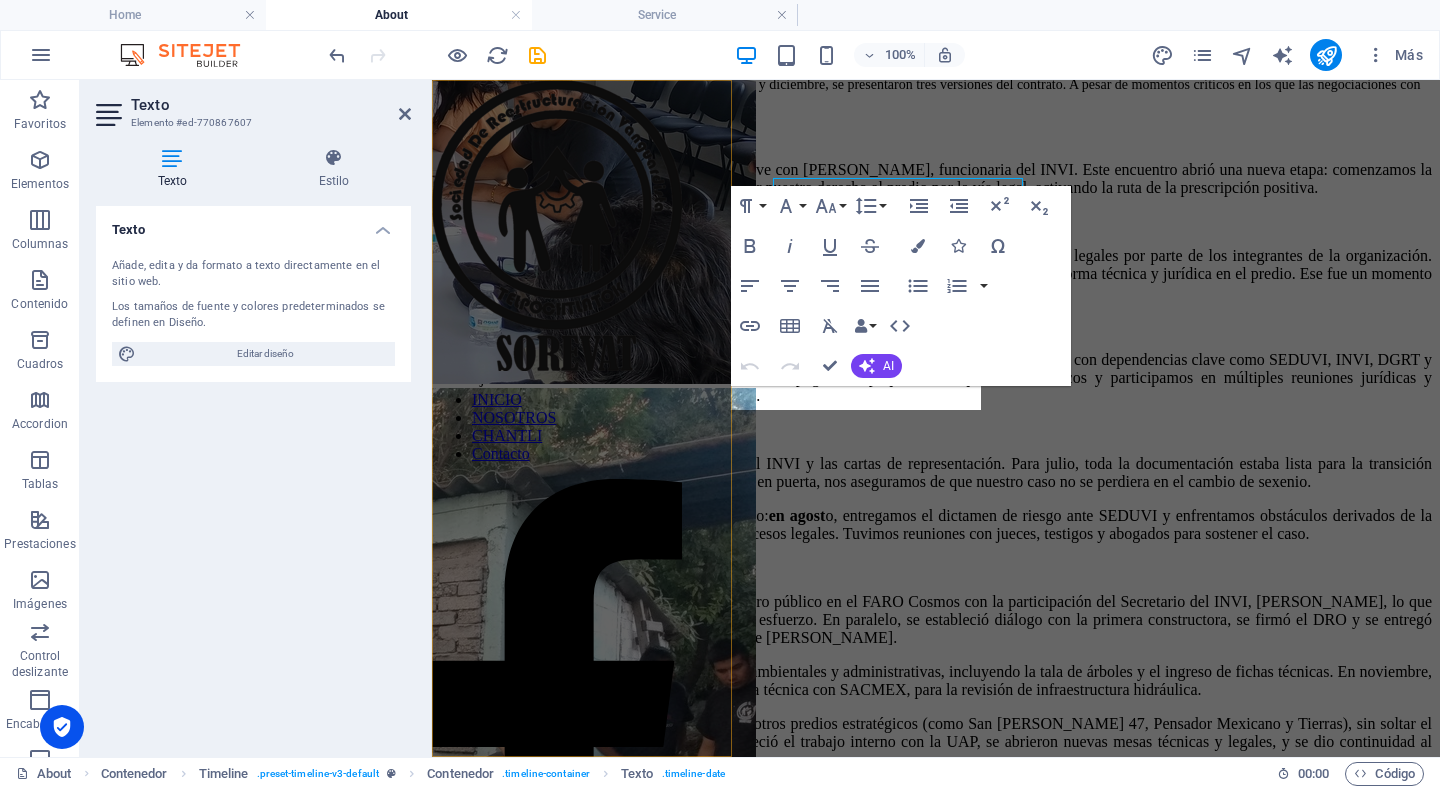 scroll, scrollTop: 1296, scrollLeft: 0, axis: vertical 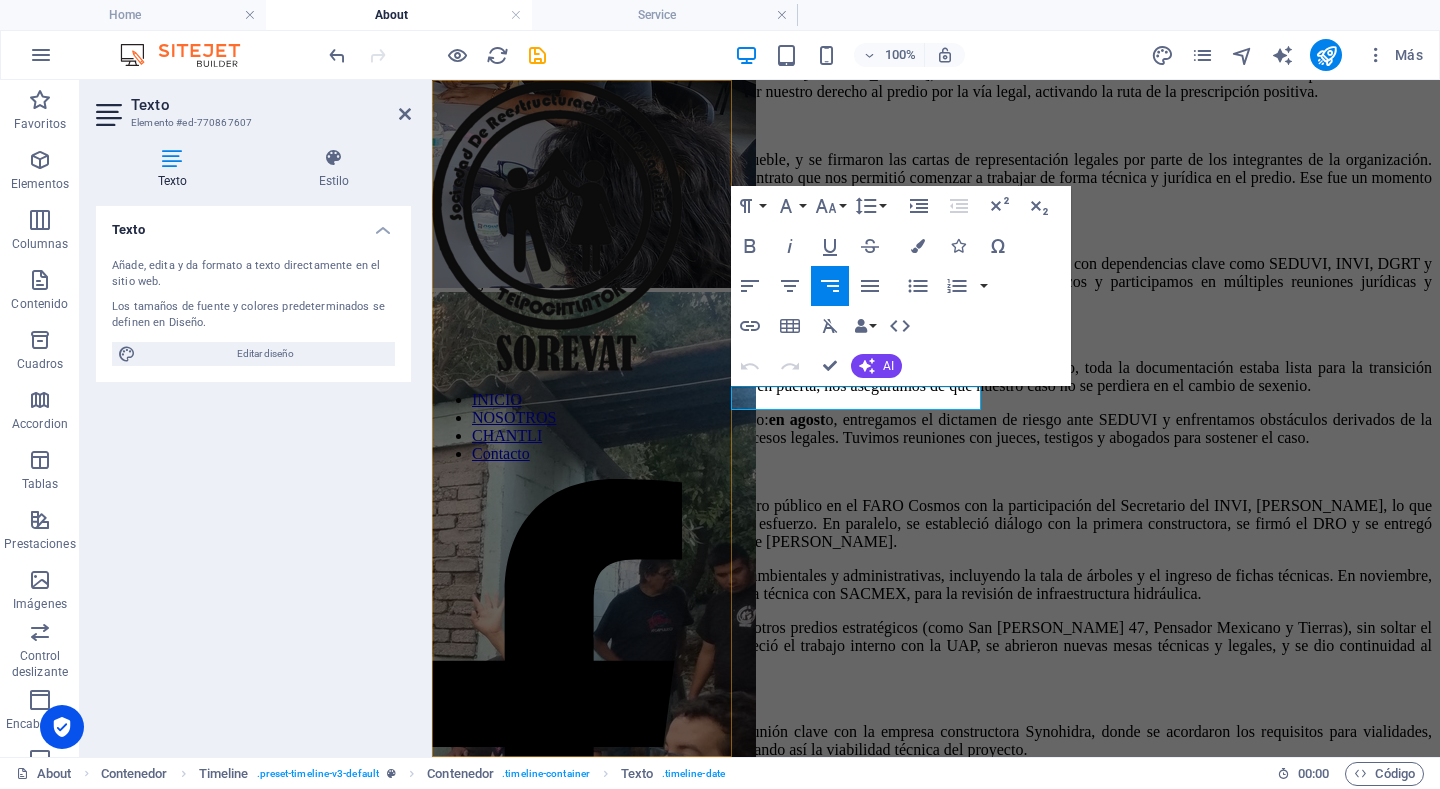 drag, startPoint x: 832, startPoint y: 397, endPoint x: 711, endPoint y: 376, distance: 122.80879 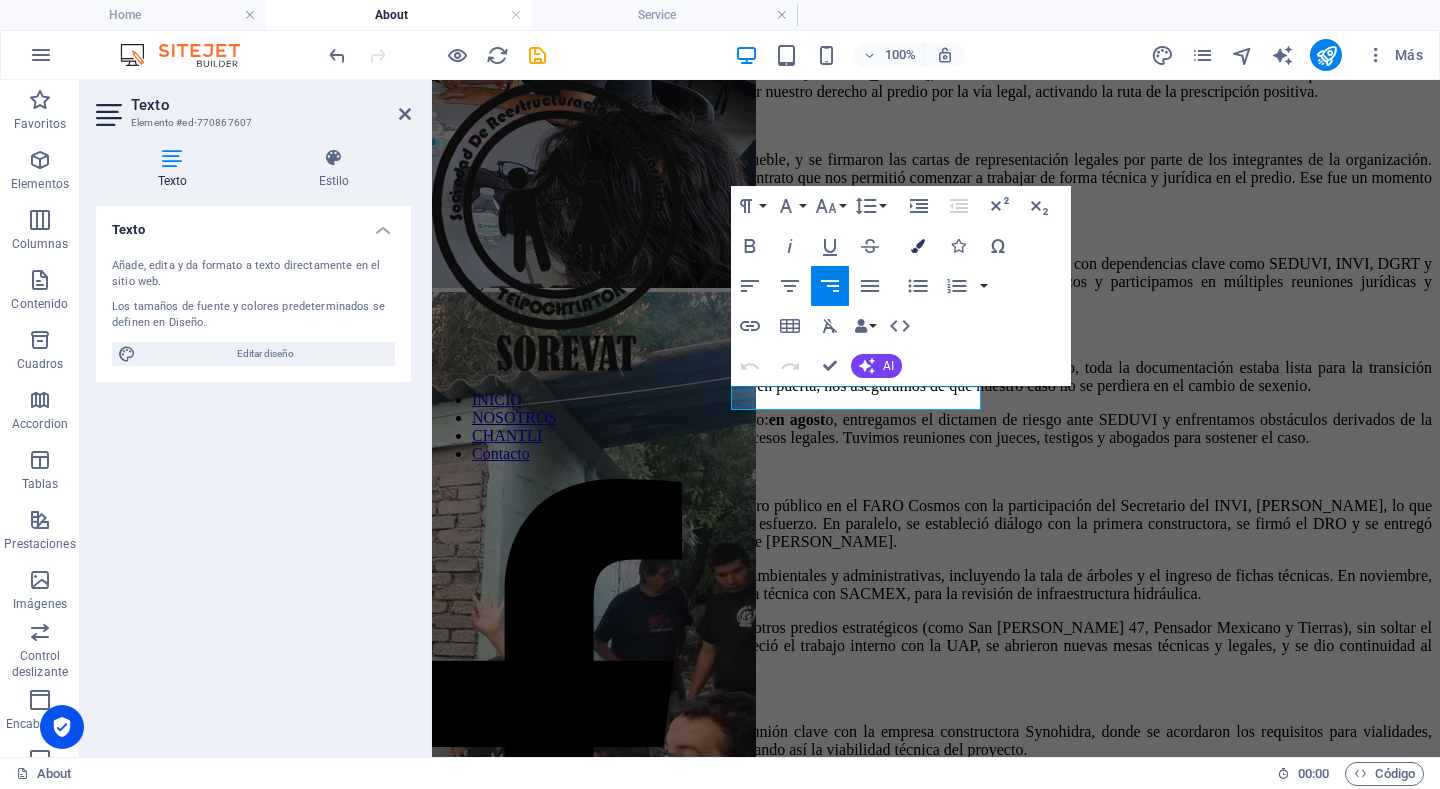 click at bounding box center (918, 246) 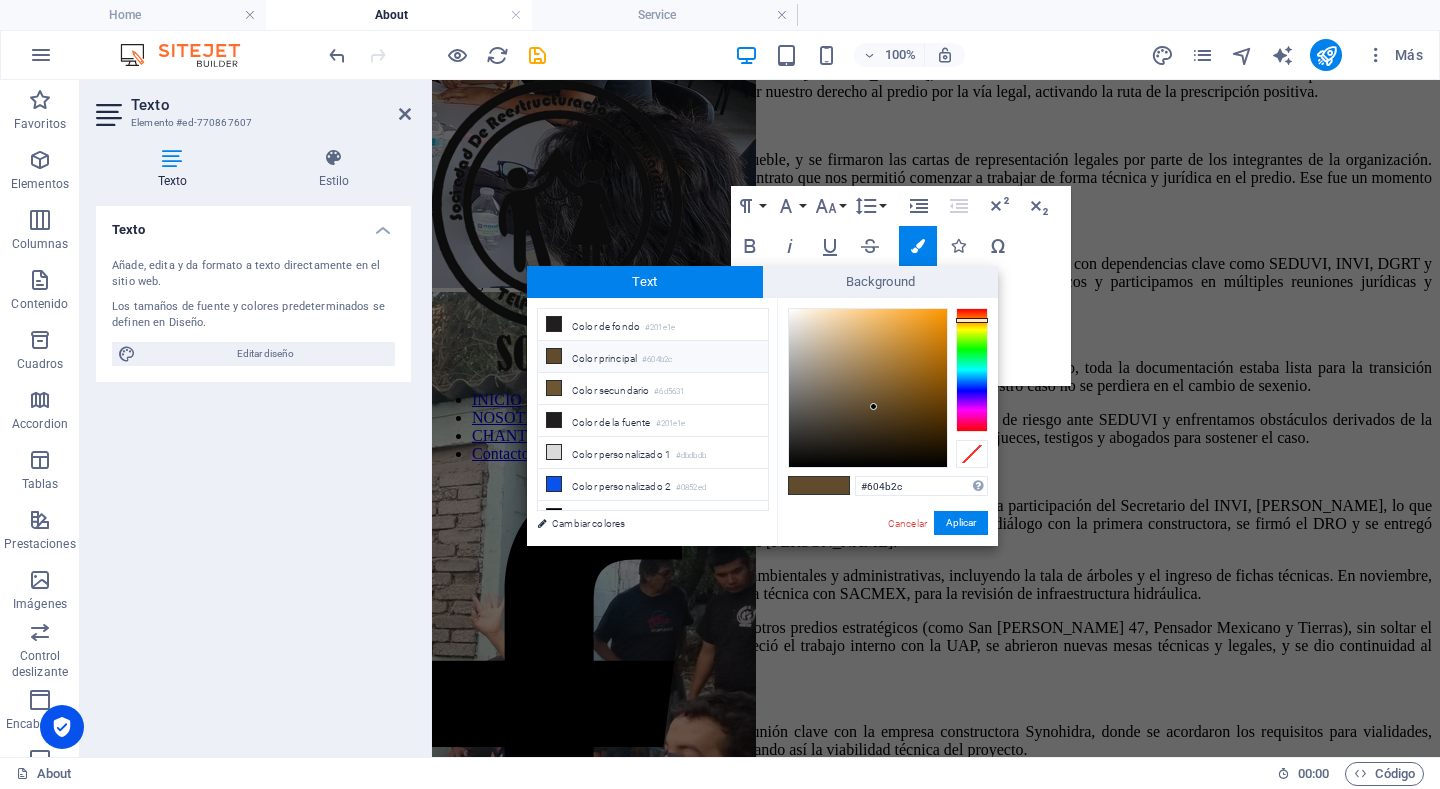 type on "#fcf9f5" 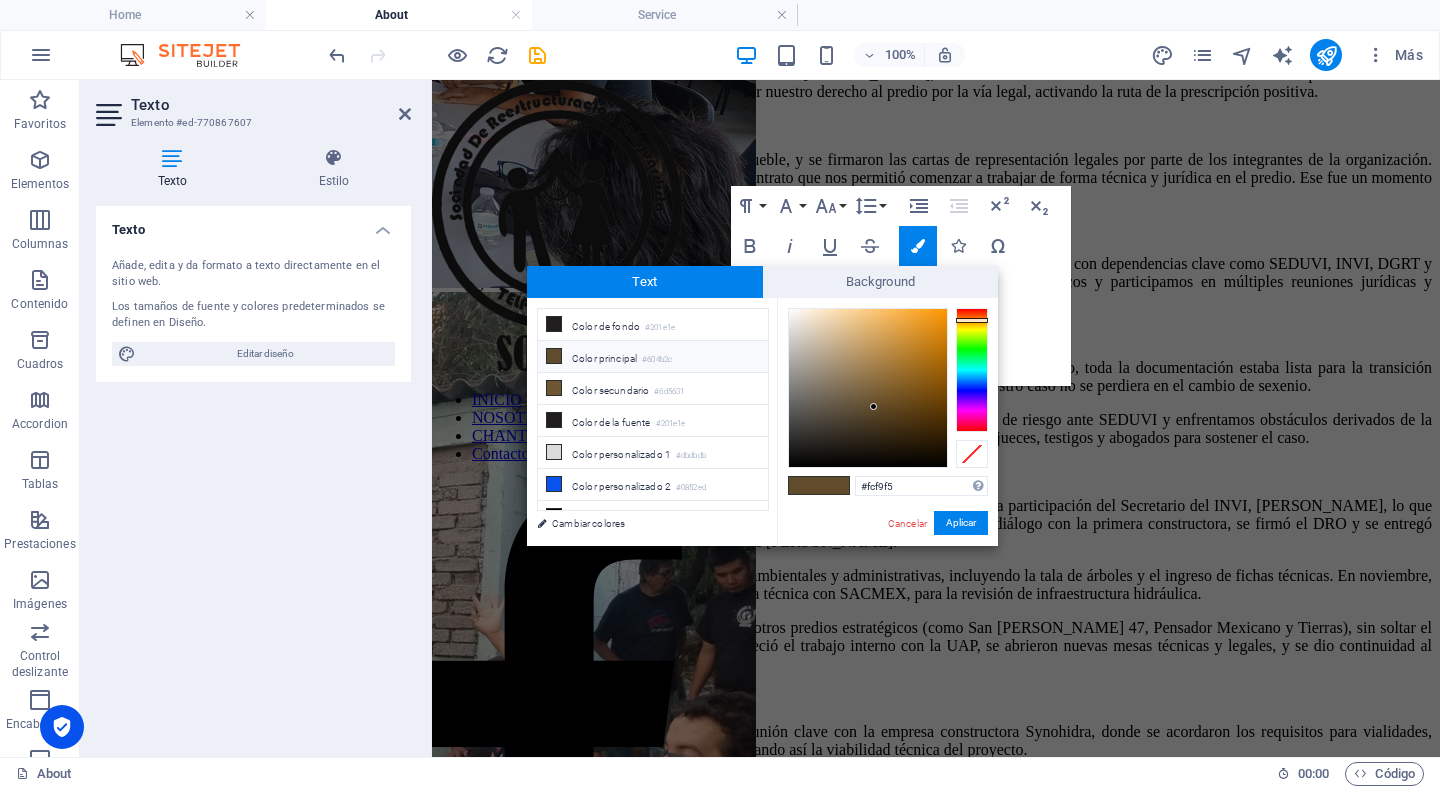 click at bounding box center (868, 388) 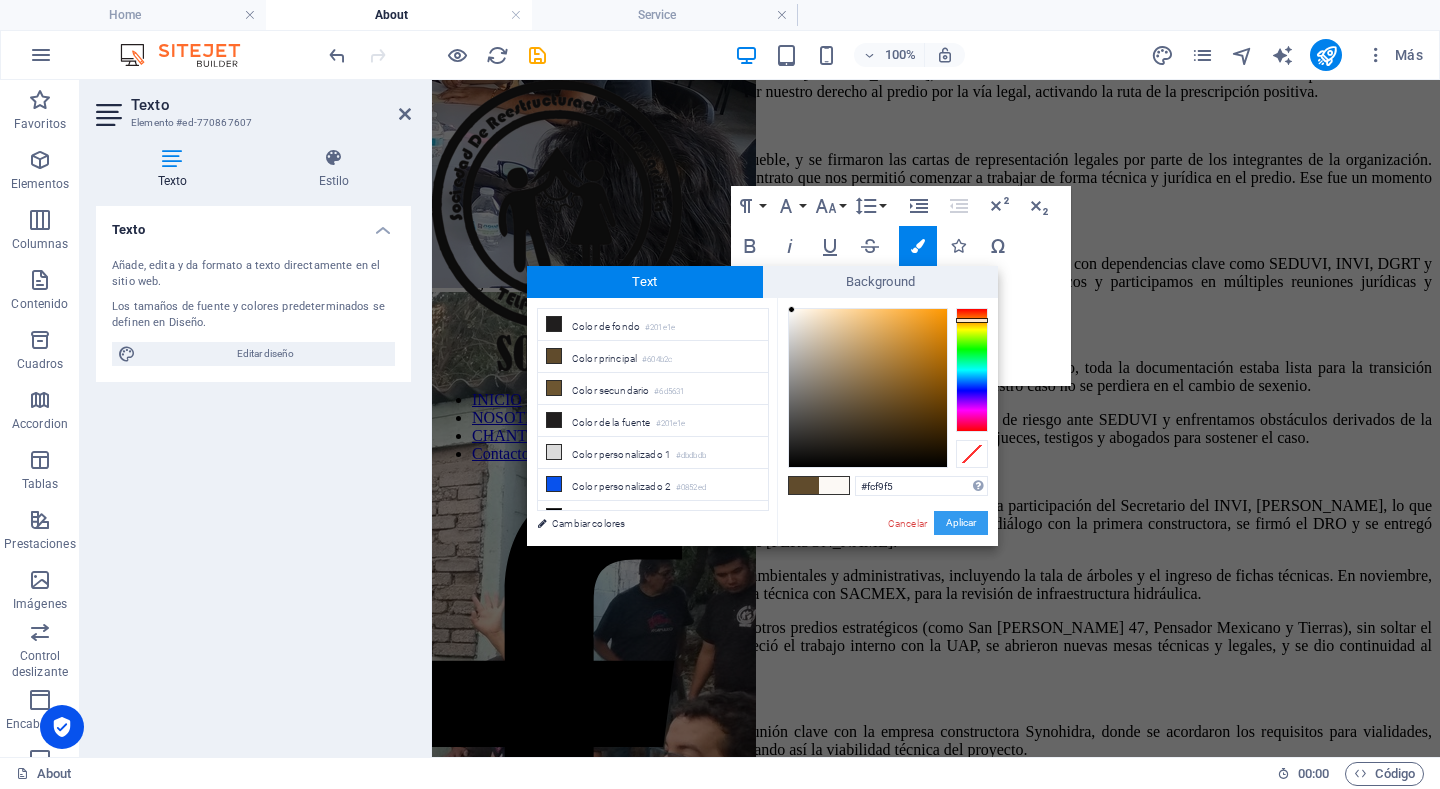 click on "Aplicar" at bounding box center [961, 523] 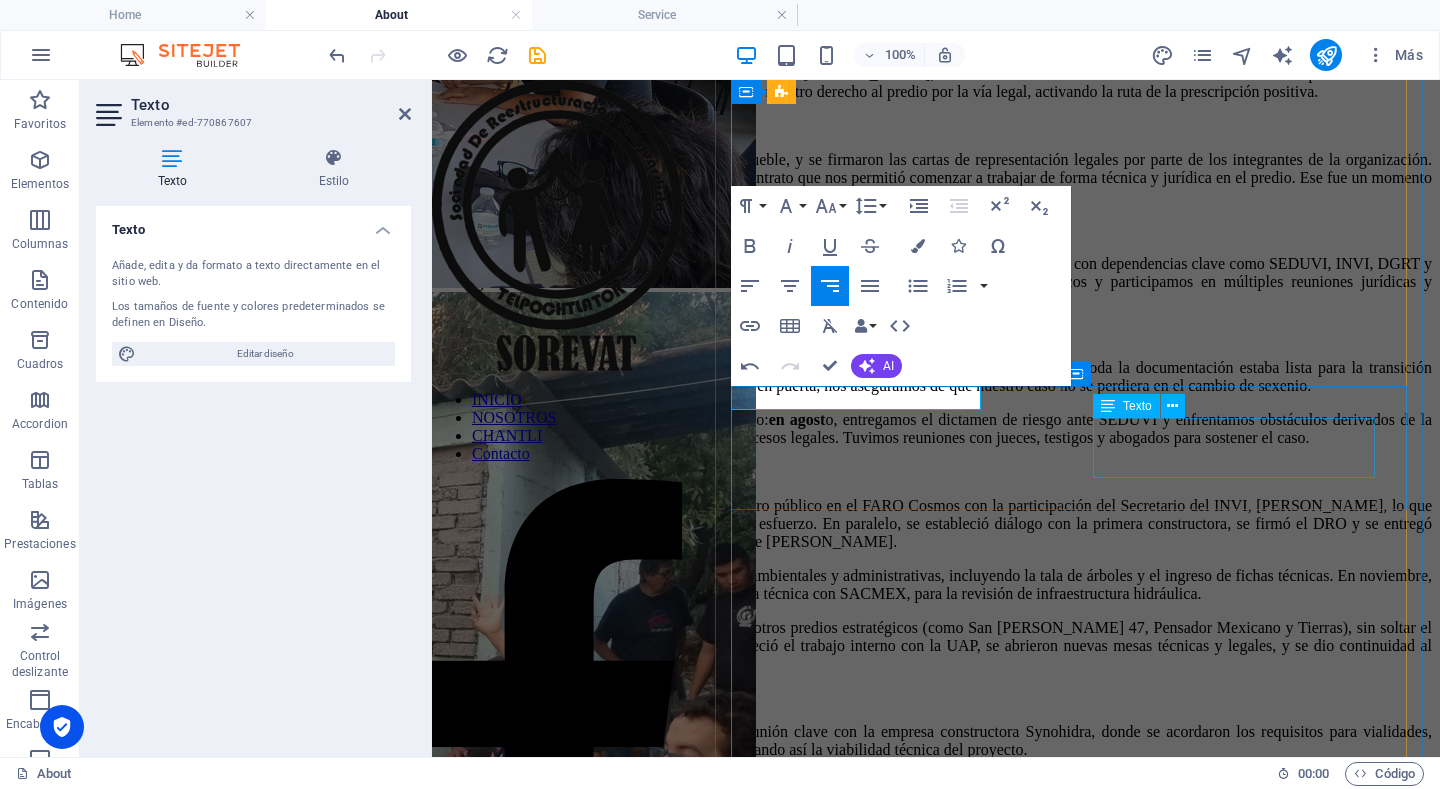 click on "Ya en  febrero de 2024 , logramos una reunión clave con Nalleli Marisol Amador Cortés, funcionaria del INVI. Este encuentro abrió una nueva etapa: comenzamos la recolección de pruebas y evidencias para defender nuestro derecho al predio por la vía legal, activando la ruta de la prescripción positiva." at bounding box center (936, 83) 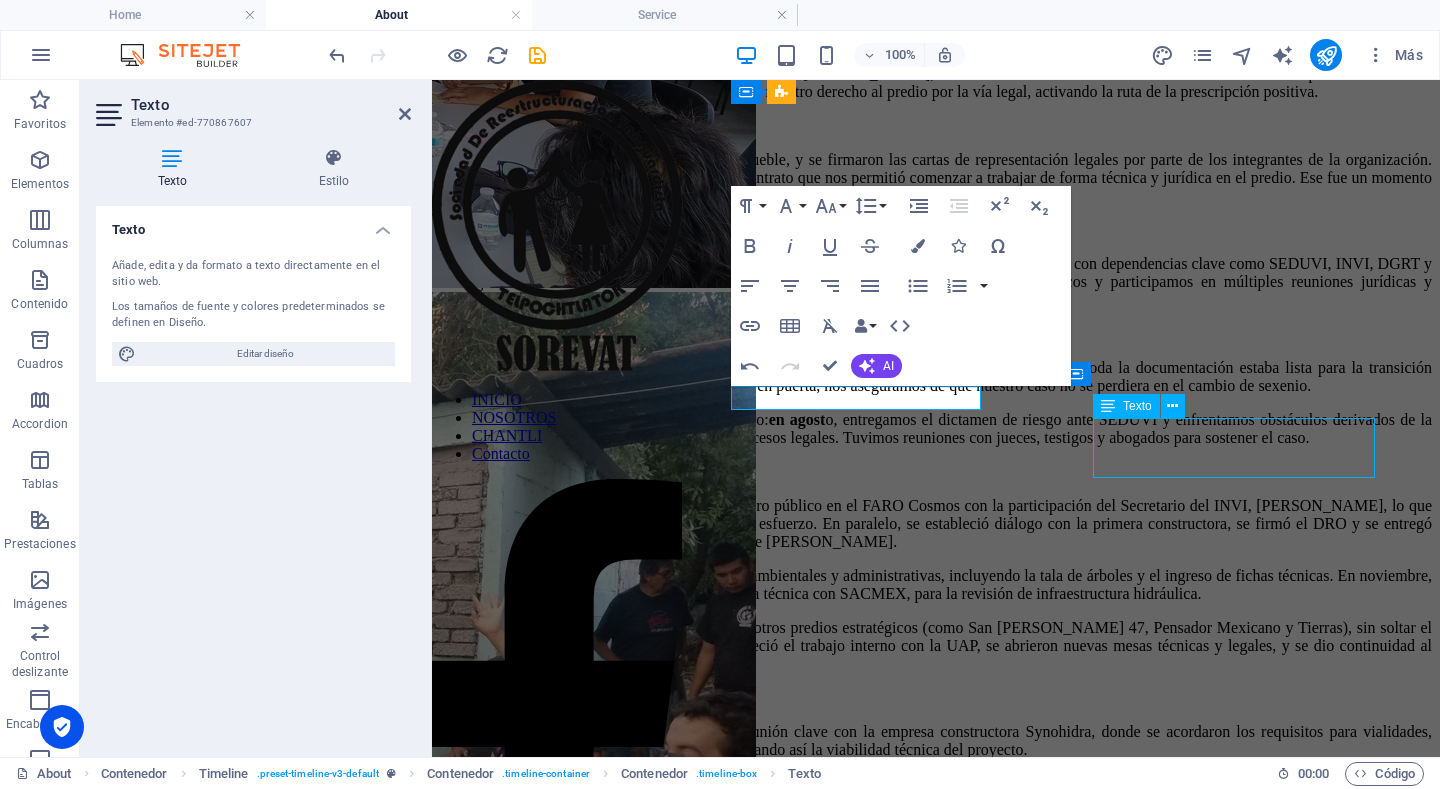 scroll, scrollTop: 1200, scrollLeft: 0, axis: vertical 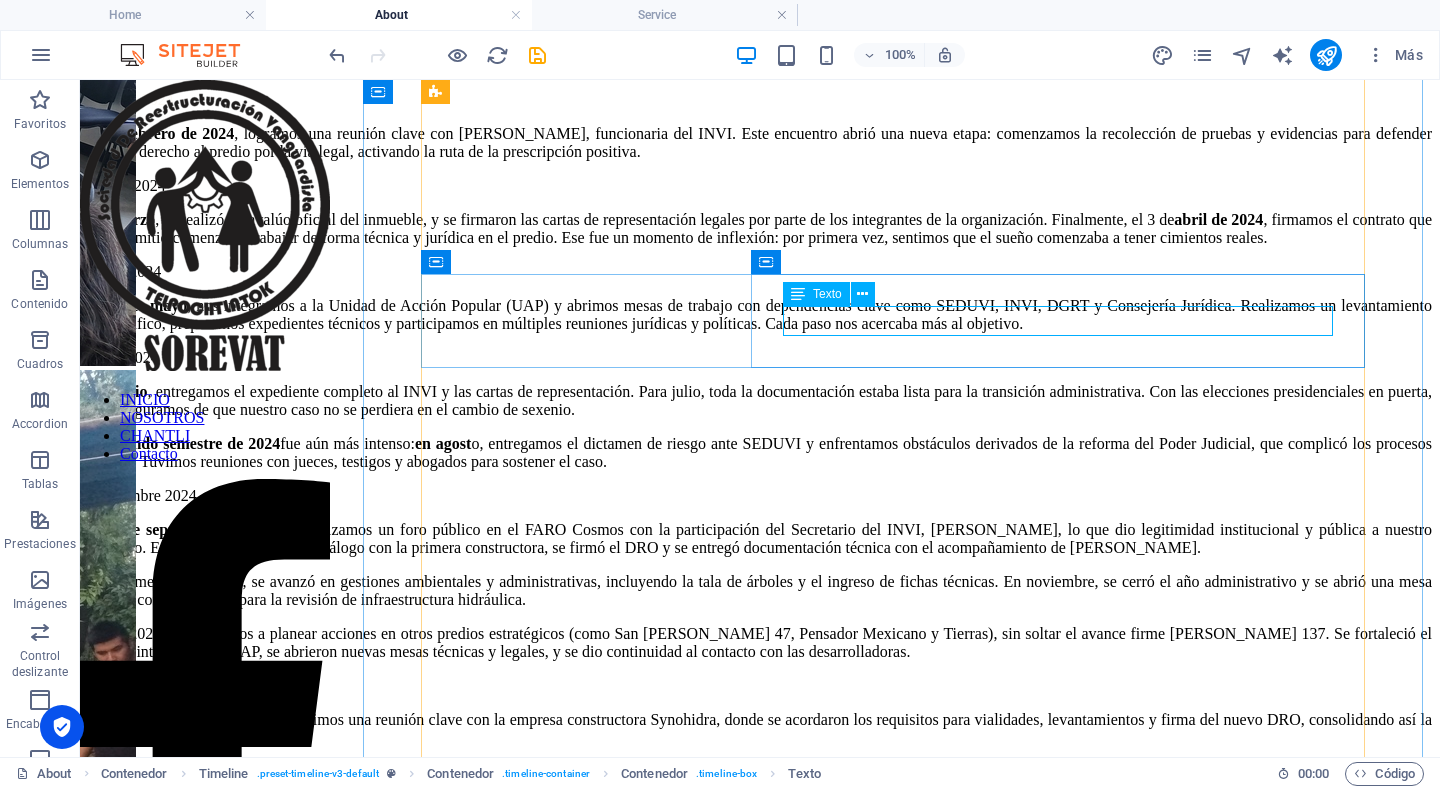 click on "Ya en  febrero de 2024 , logramos una reunión clave con Nalleli Marisol Amador Cortés, funcionaria del INVI. Este encuentro abrió una nueva etapa: comenzamos la recolección de pruebas y evidencias para defender nuestro derecho al predio por la vía legal, activando la ruta de la prescripción positiva." at bounding box center [760, 143] 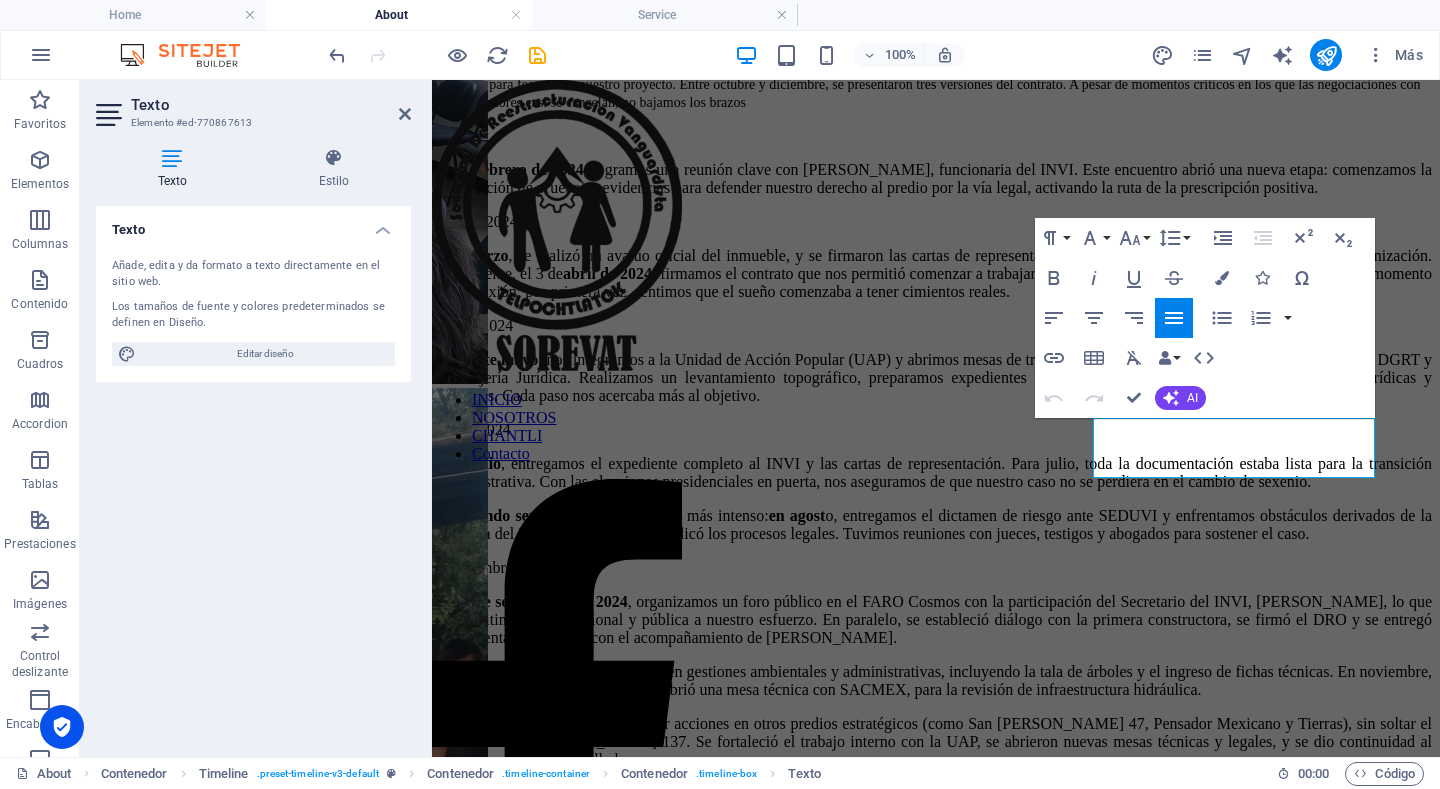scroll, scrollTop: 1296, scrollLeft: 0, axis: vertical 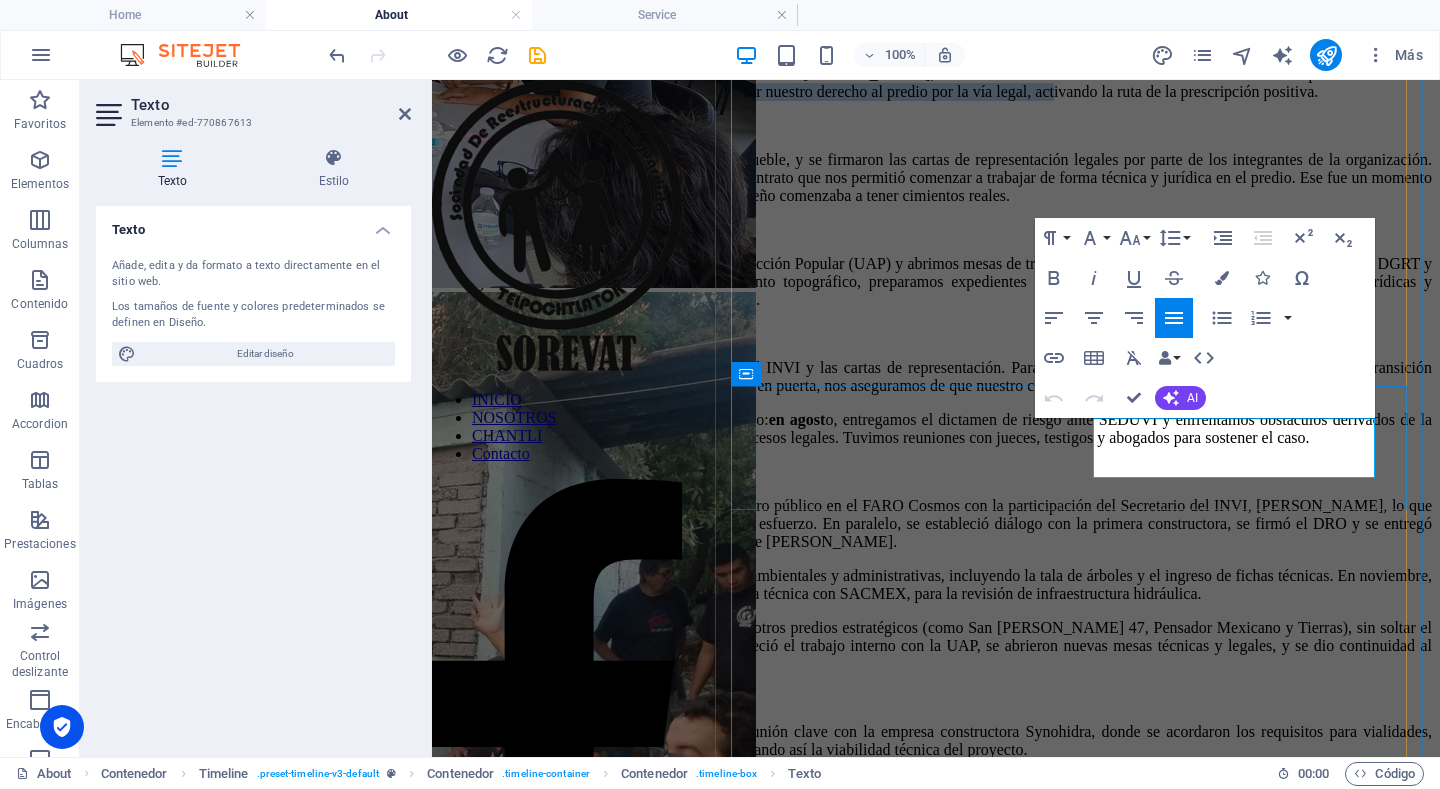 drag, startPoint x: 1253, startPoint y: 469, endPoint x: 1187, endPoint y: 458, distance: 66.910385 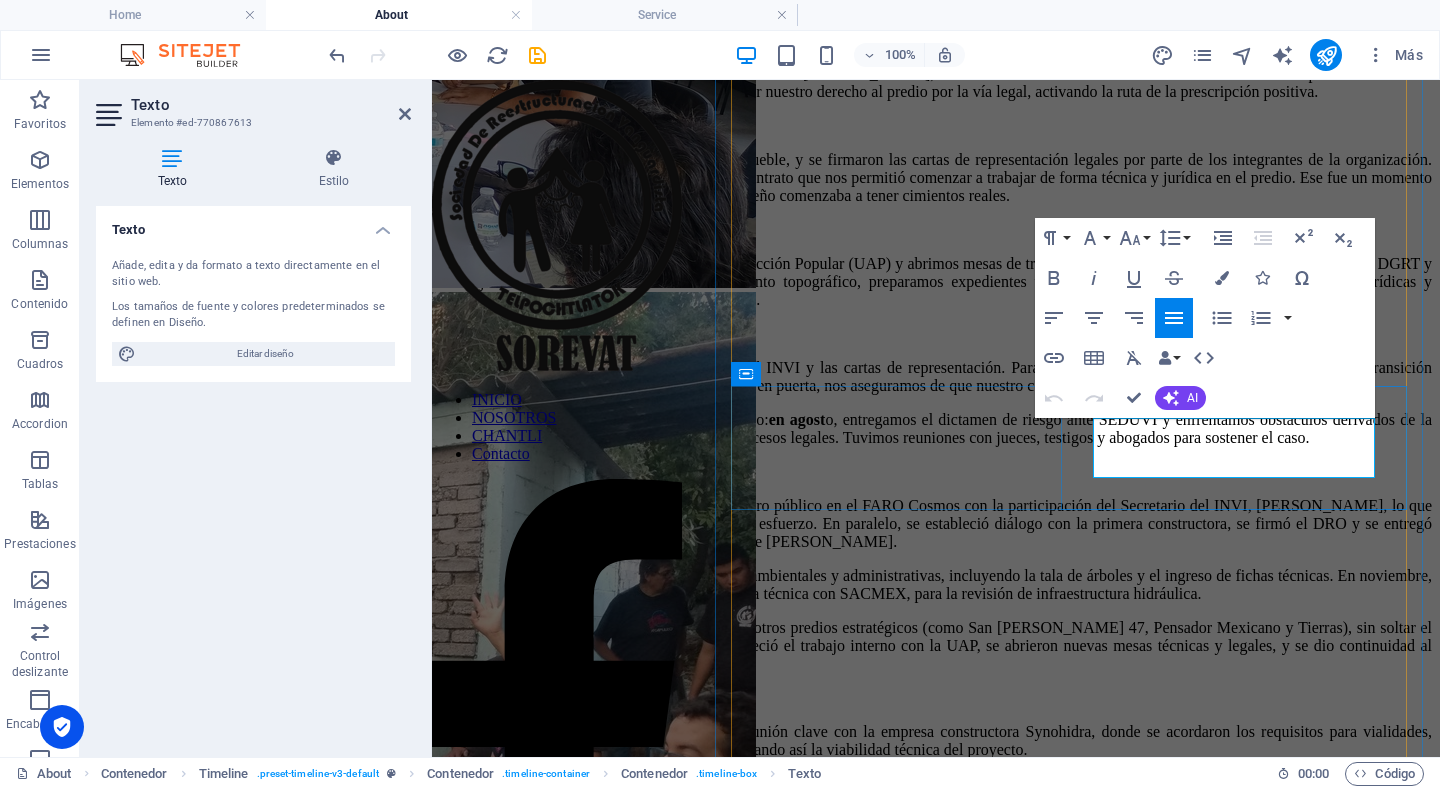 click on "Ya en  febrero de 2024 , logramos una reunión clave con Nalleli Marisol Amador Cortés, funcionaria del INVI. Este encuentro abrió una nueva etapa: comenzamos la recolección de pruebas y evidencias para defender nuestro derecho al predio por la vía legal, activando la ruta de la prescripción positiva." at bounding box center (936, 83) 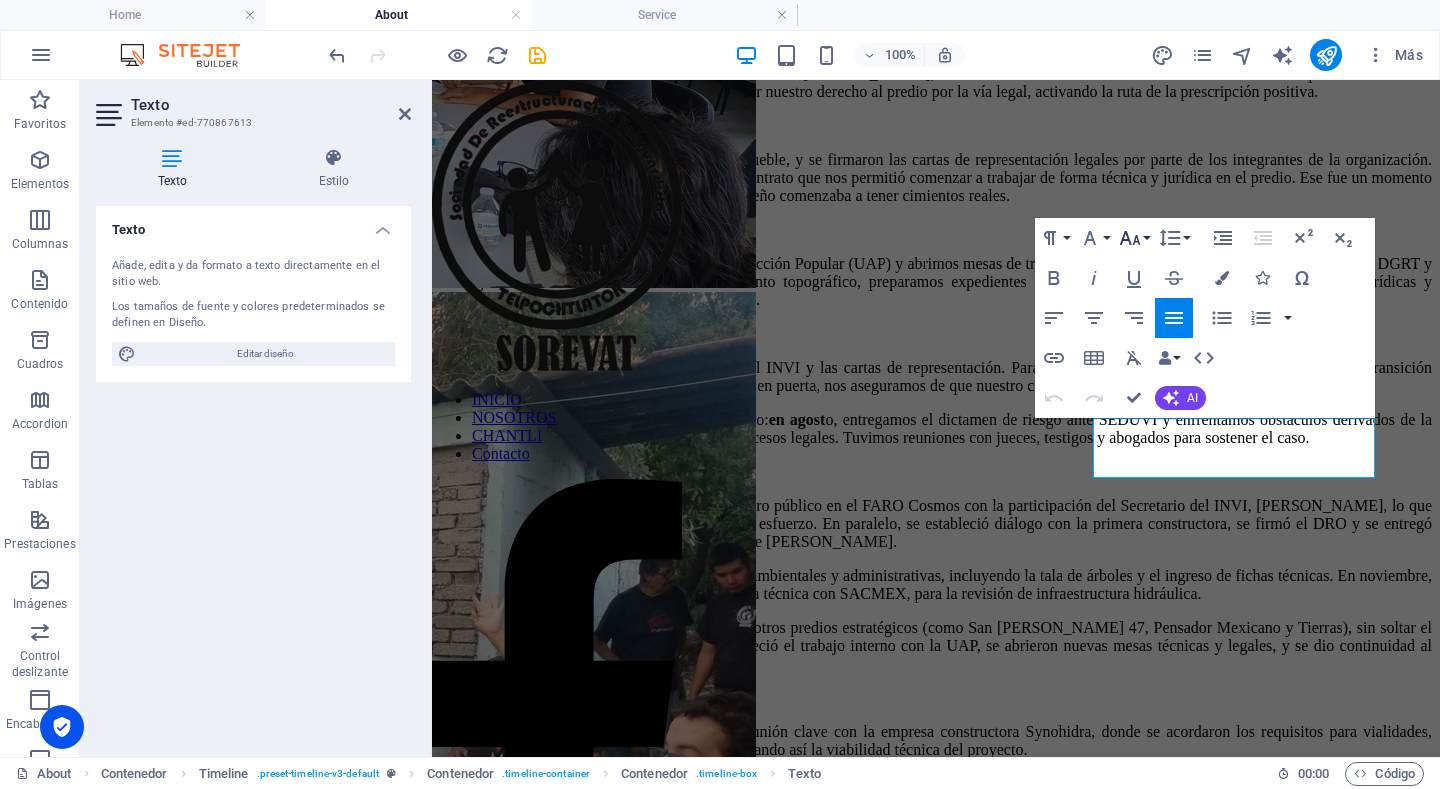 click on "Font Size" at bounding box center [1134, 238] 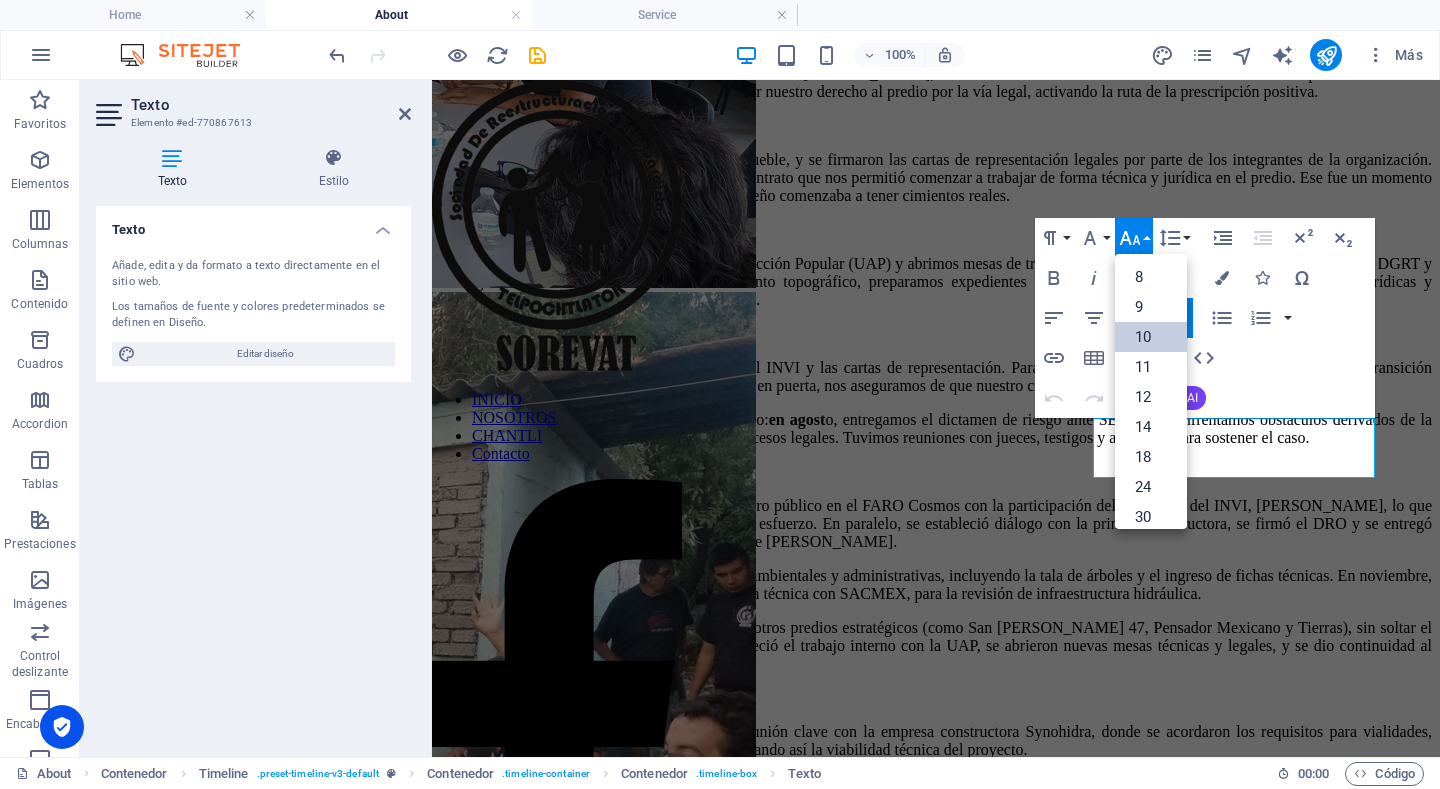 scroll, scrollTop: 83, scrollLeft: 0, axis: vertical 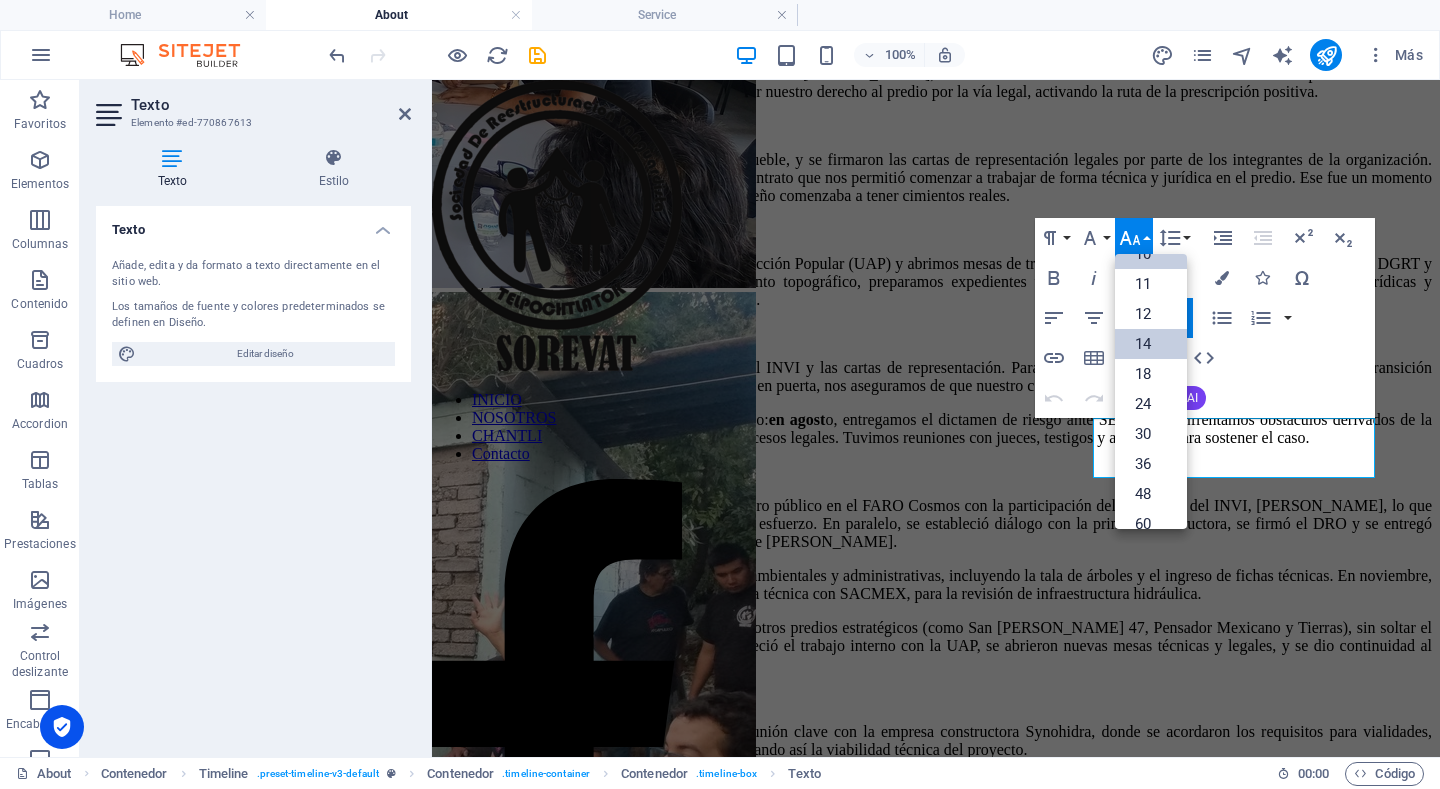 click on "14" at bounding box center [1151, 344] 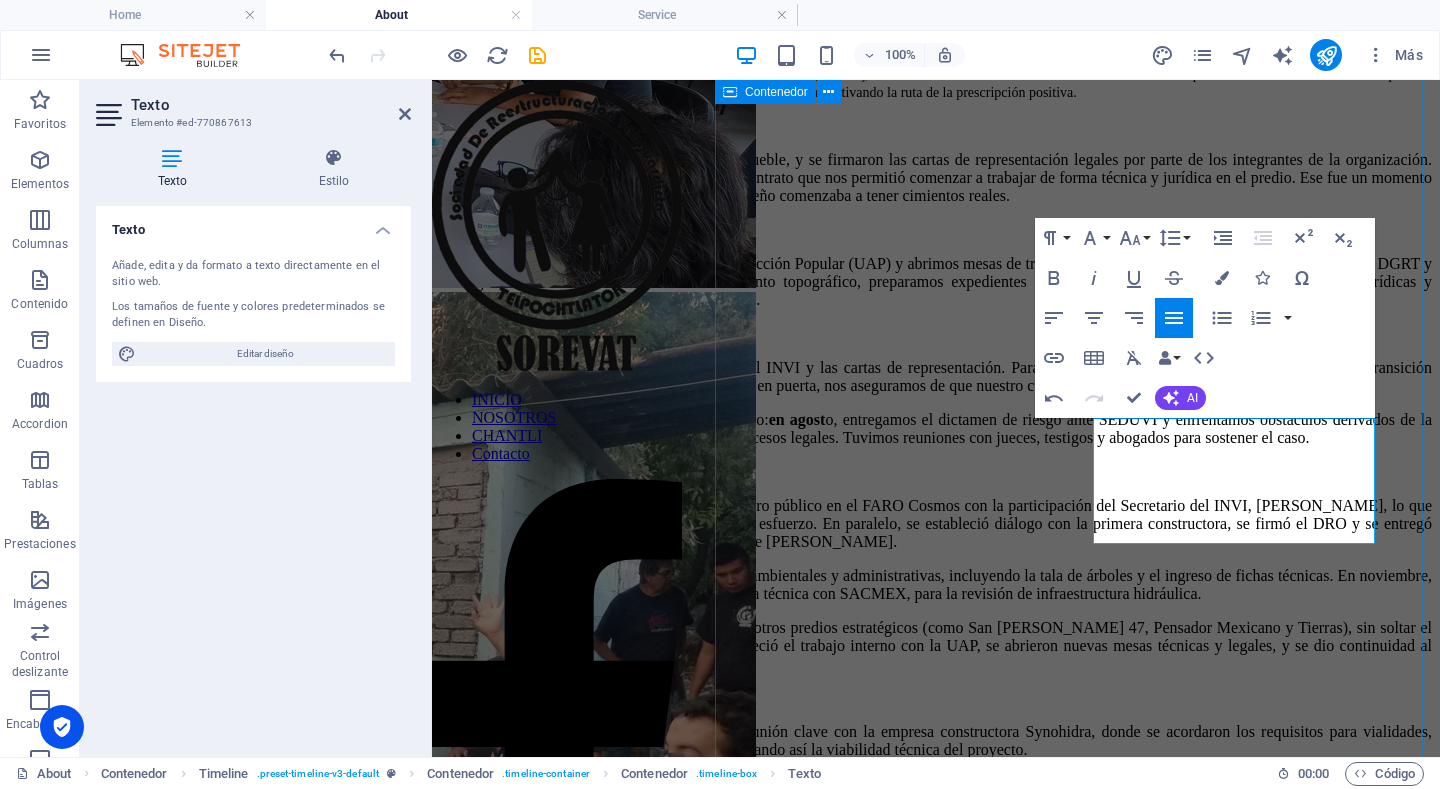 scroll, scrollTop: 1596, scrollLeft: 0, axis: vertical 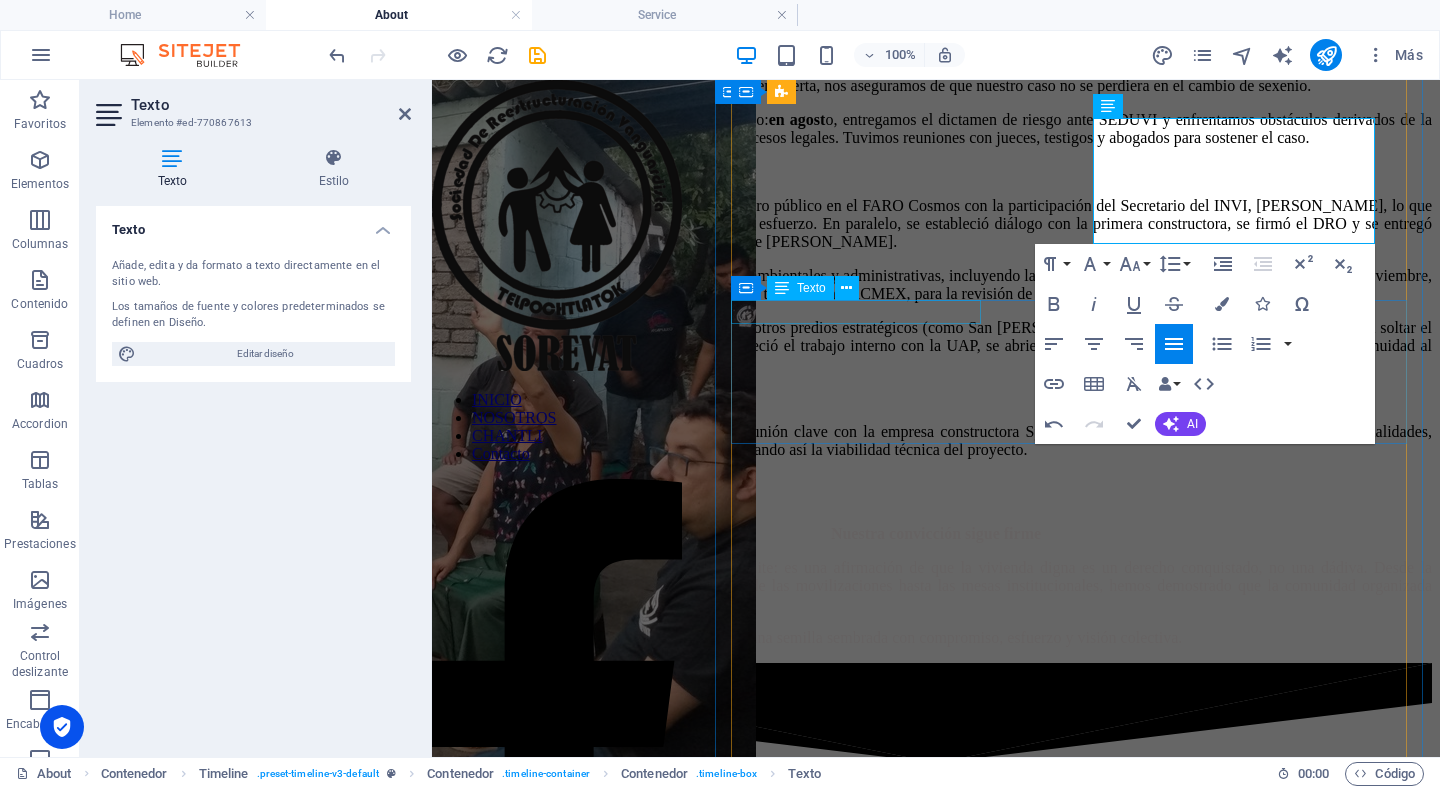 click on "Marzo 2024" at bounding box center (936, -174) 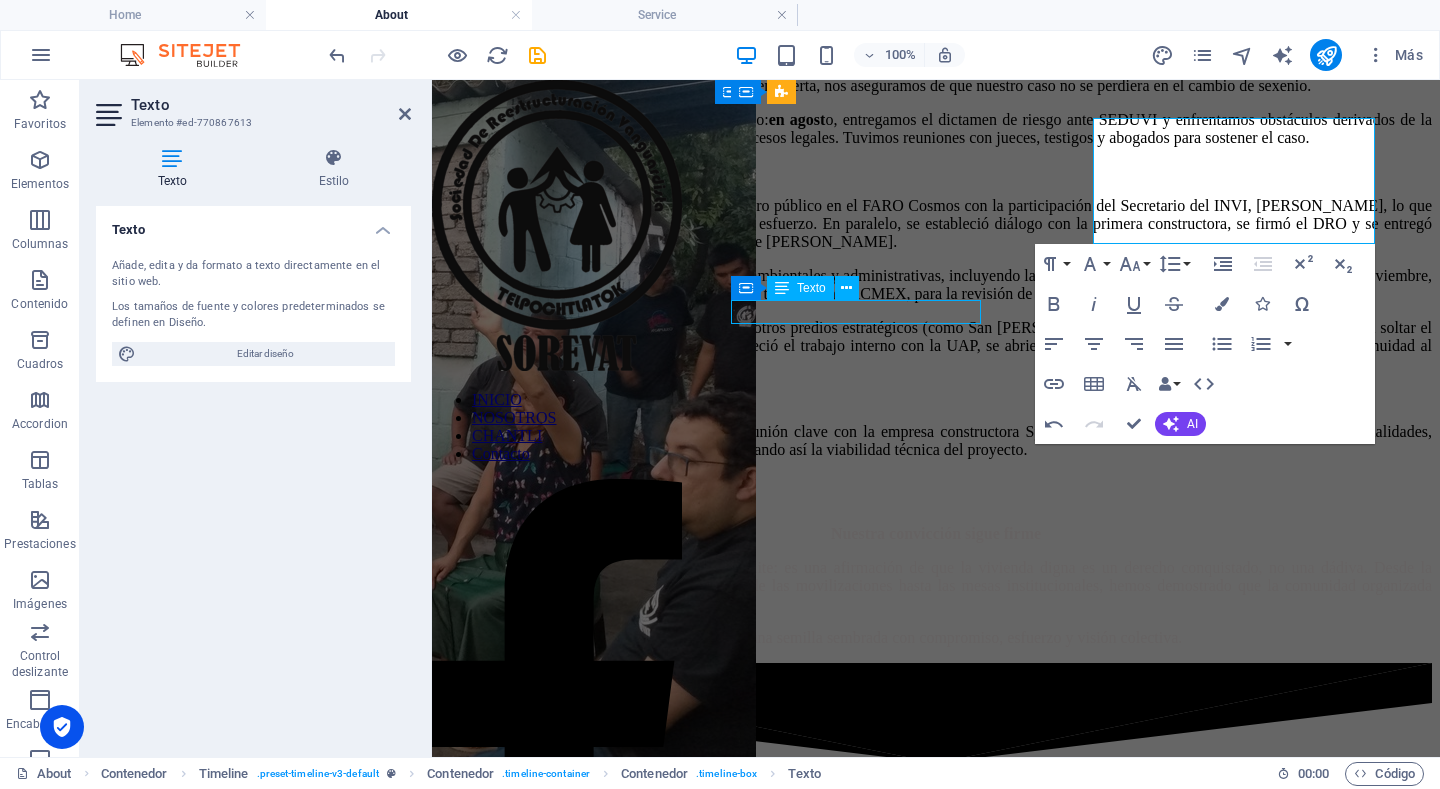 click on "Marzo 2024" at bounding box center (936, -174) 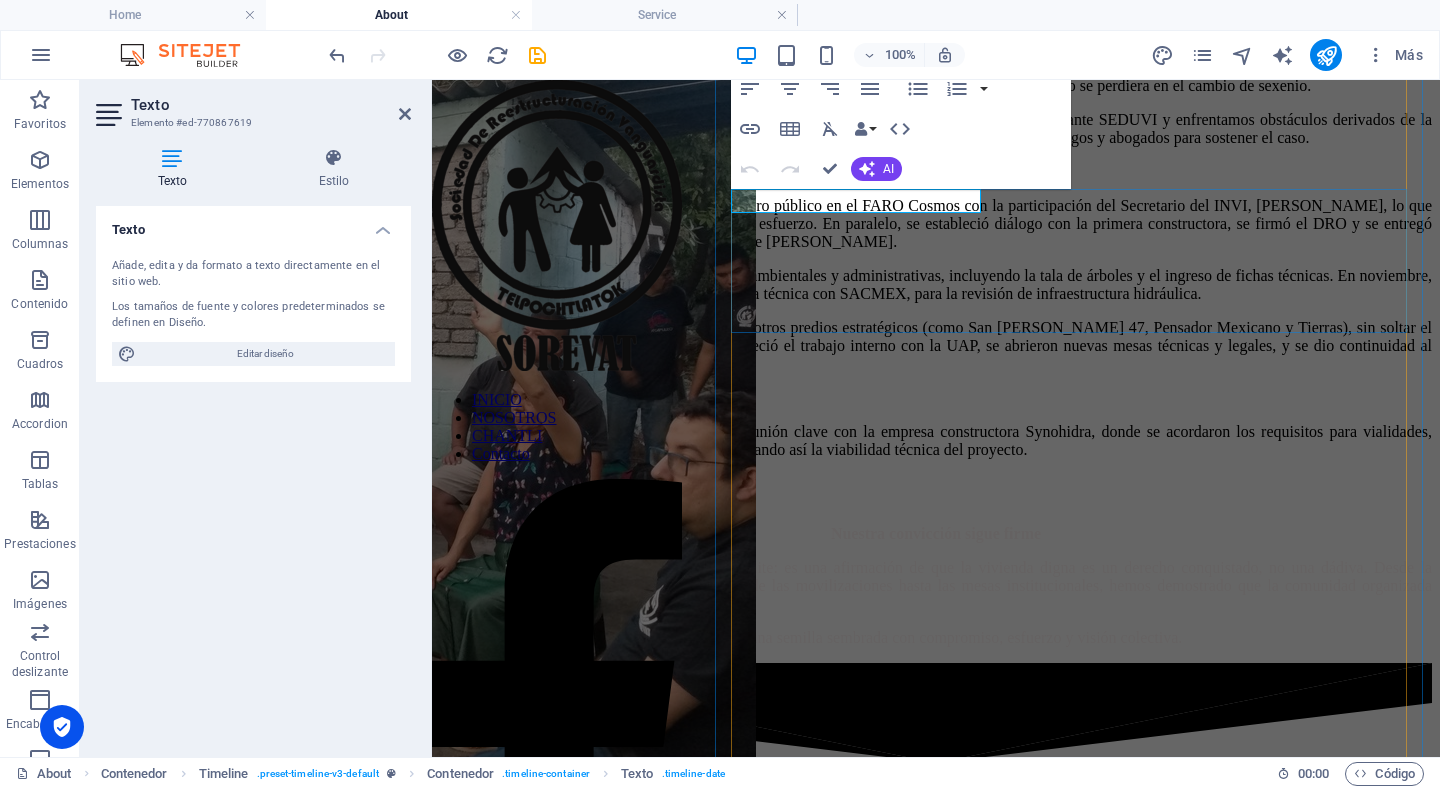 scroll, scrollTop: 1358, scrollLeft: 0, axis: vertical 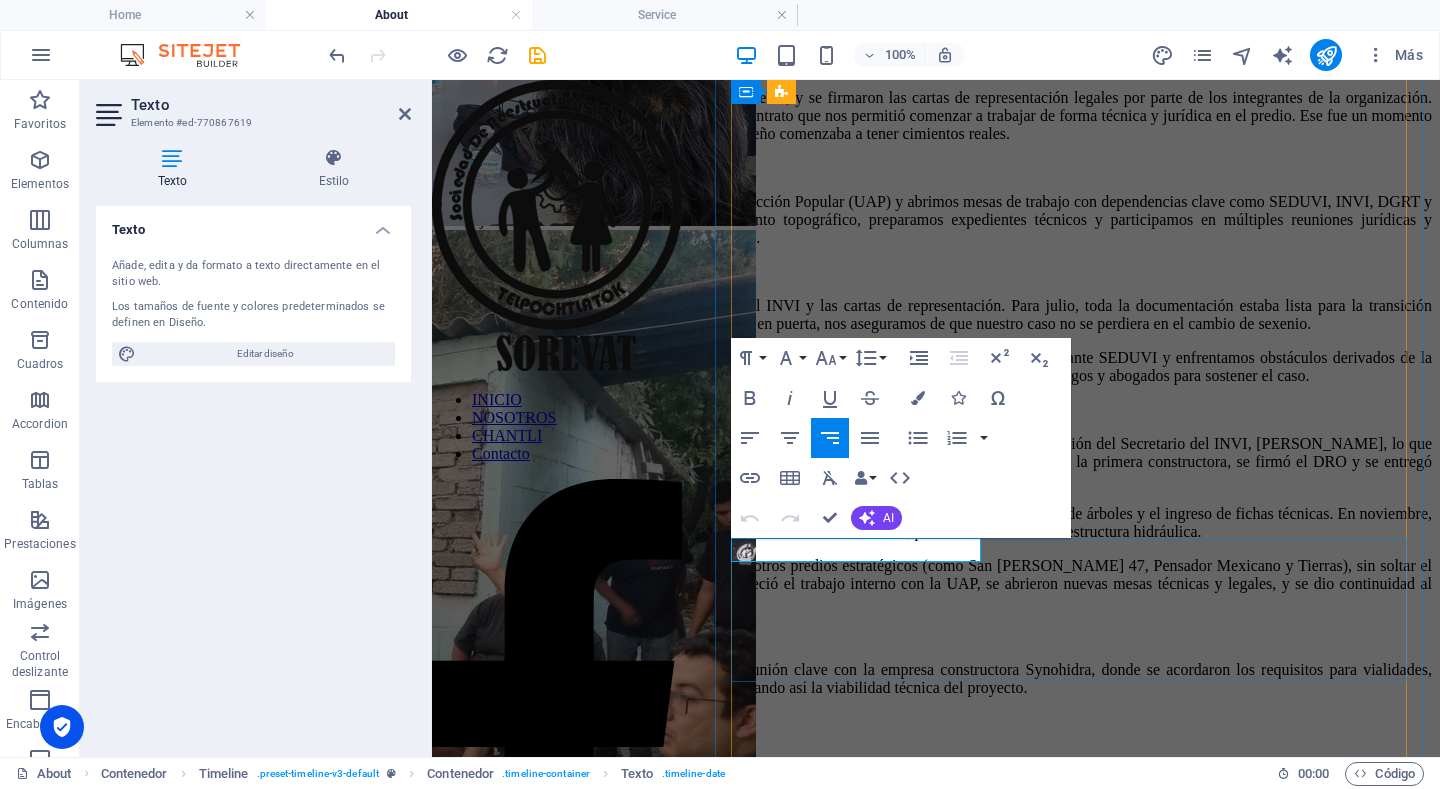 click on "Marzo 2024" at bounding box center (936, 64) 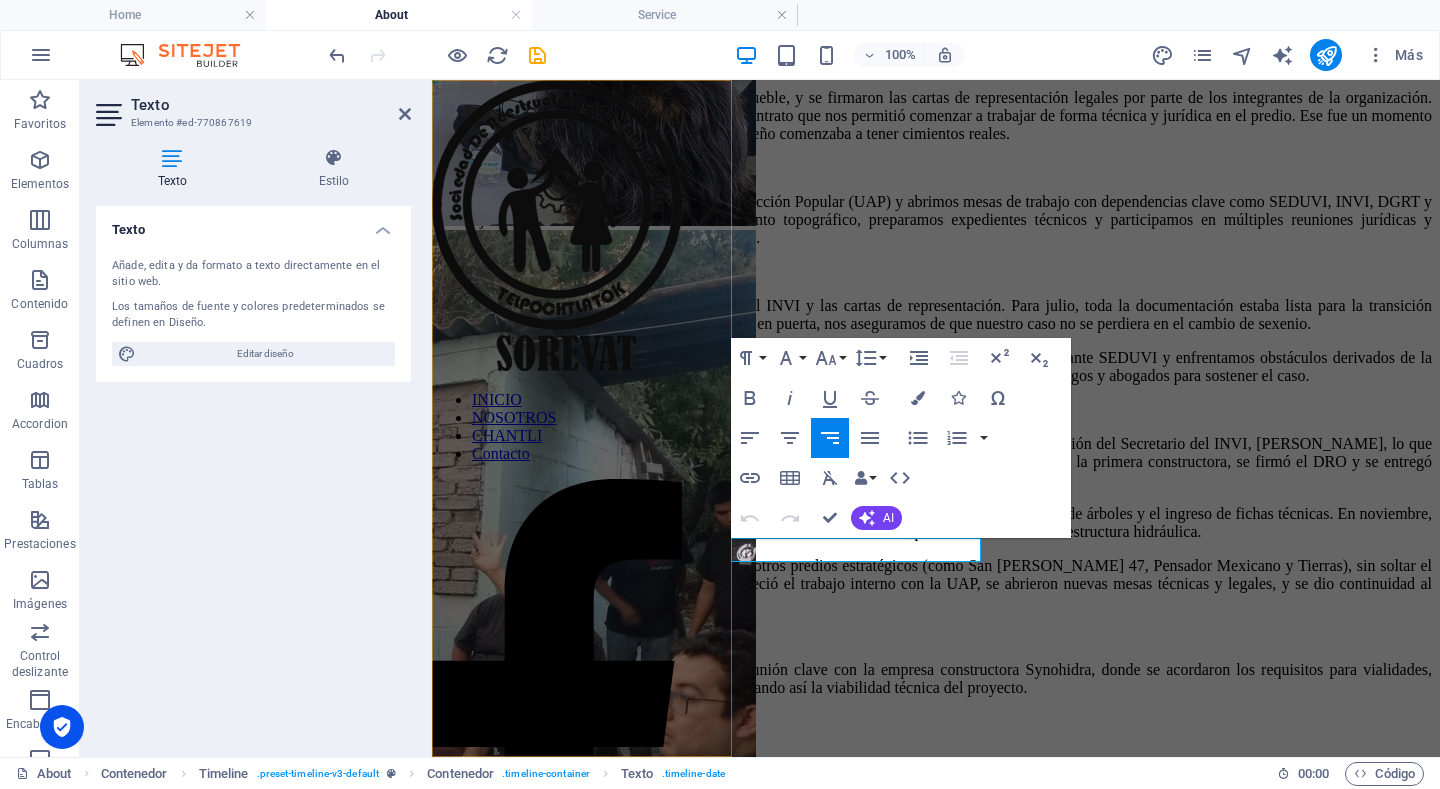 drag, startPoint x: 819, startPoint y: 548, endPoint x: 701, endPoint y: 529, distance: 119.519875 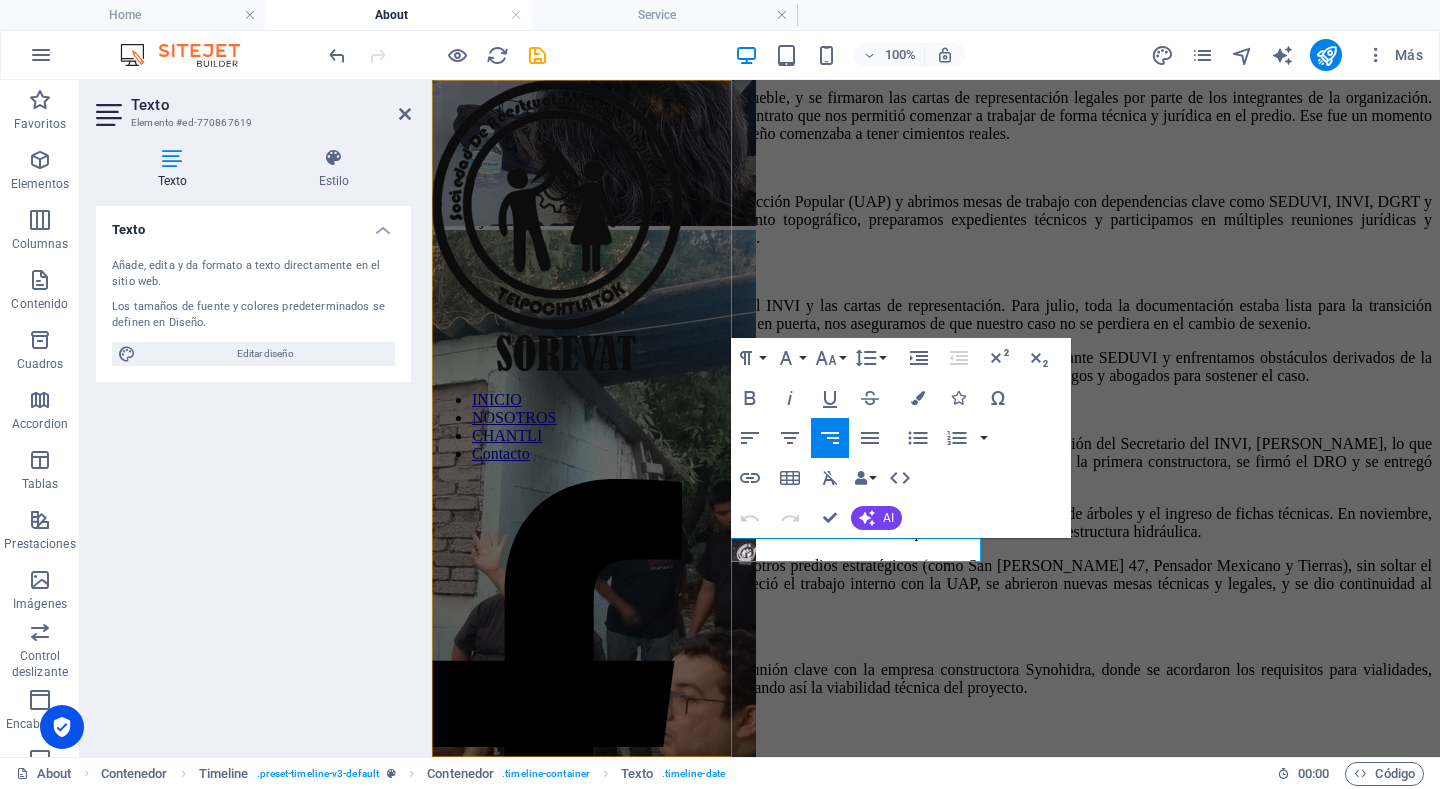 click on "SOREVAT NOSOTROS Sociedad de Reestructuración Vanguardista Telpochtlatok — es una organización social formada por juventudes que, a través de los años, ha desarrollado iniciativas para enfrentar problemáticas sociales desde un enfoque comunitario, solidario y transformador. Nuestros ejes de acción incluyen proyectos en vivienda, comercio y comunicación. Como parte de nuestro compromiso con el derecho a la vivienda, constituimos la Sociedad Cooperativa “Chantli” Una Nueva Esperanza S.C. de R.L. de C.V., una entidad legalmente registrada y reconocida ante el Instituto de Vivienda (INVI) de la Ciudad de México. 1 2 3 MISION Ser una organización social, enfocada en llevar a cabo proyectos a través del sistema cooperativista que ayuden al desarrollo de la sociedad, sin ningún tipo de discriminación  enfocándose en problemas como lo es vivienda, alimento, educación y cultura. VISION Linea de Tiempo Predio Génesis  Julio 2023 A mediados de  julio de 2023 , dimos nuestros primeros pasos Ya en" at bounding box center [936, 5042] 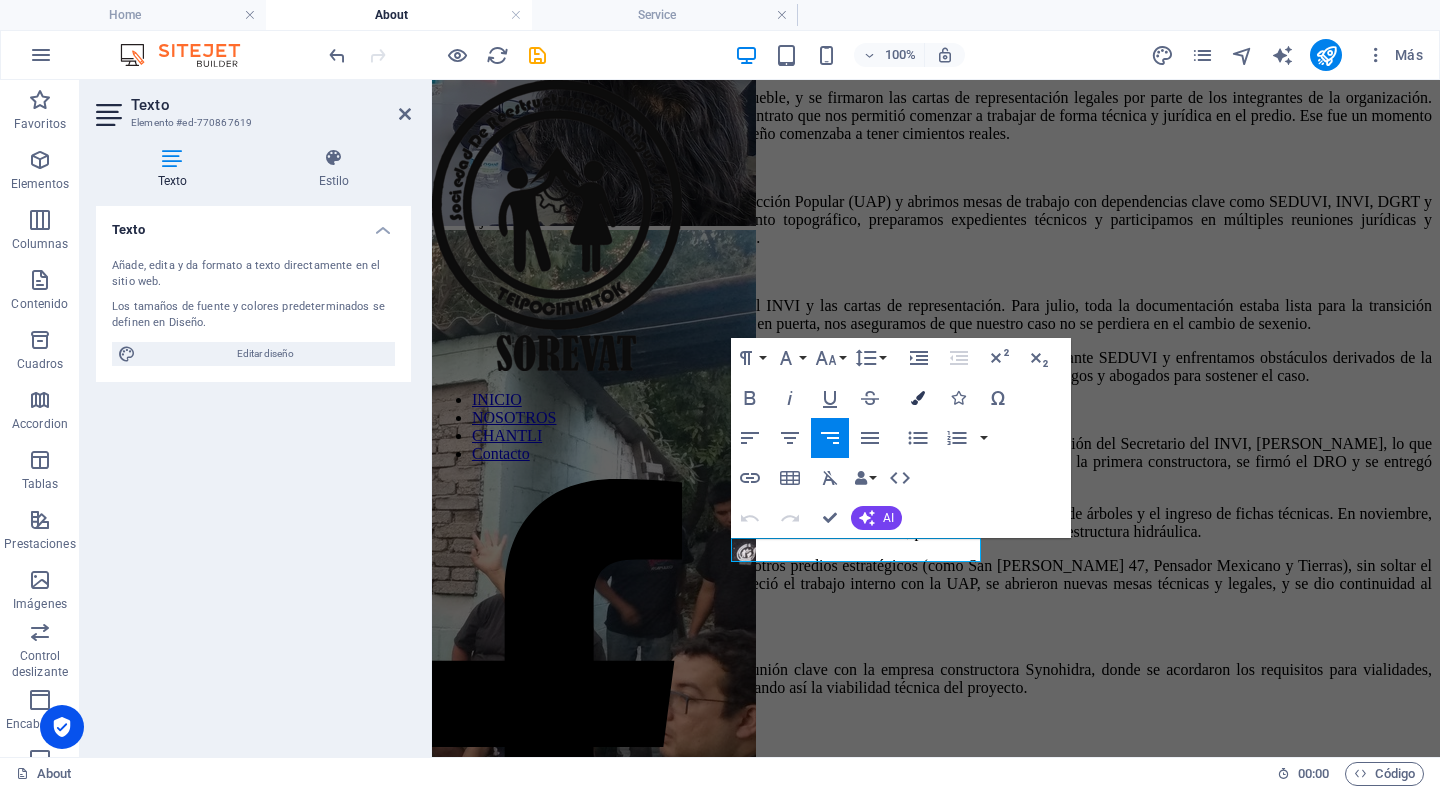 click at bounding box center (918, 398) 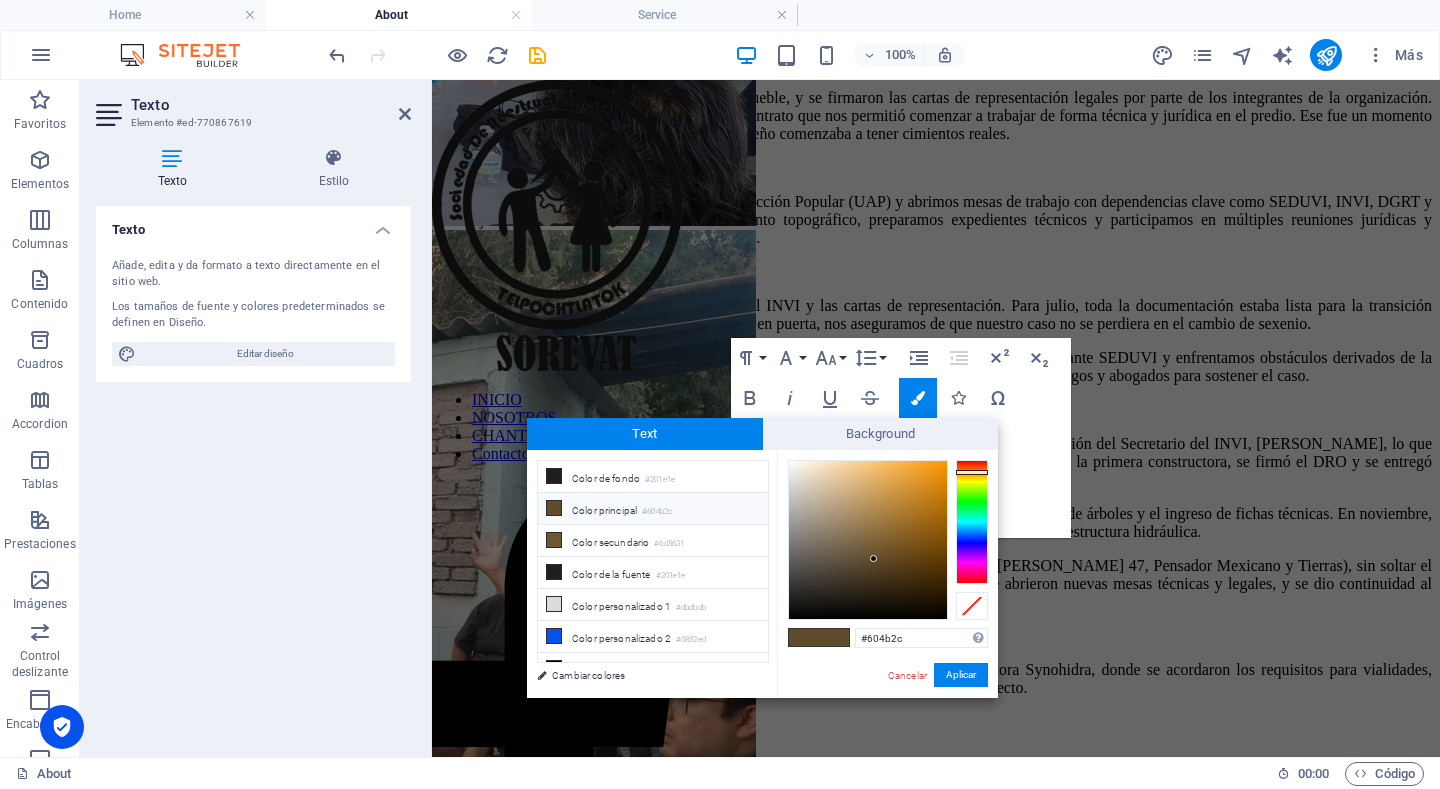 type on "#fcf9f4" 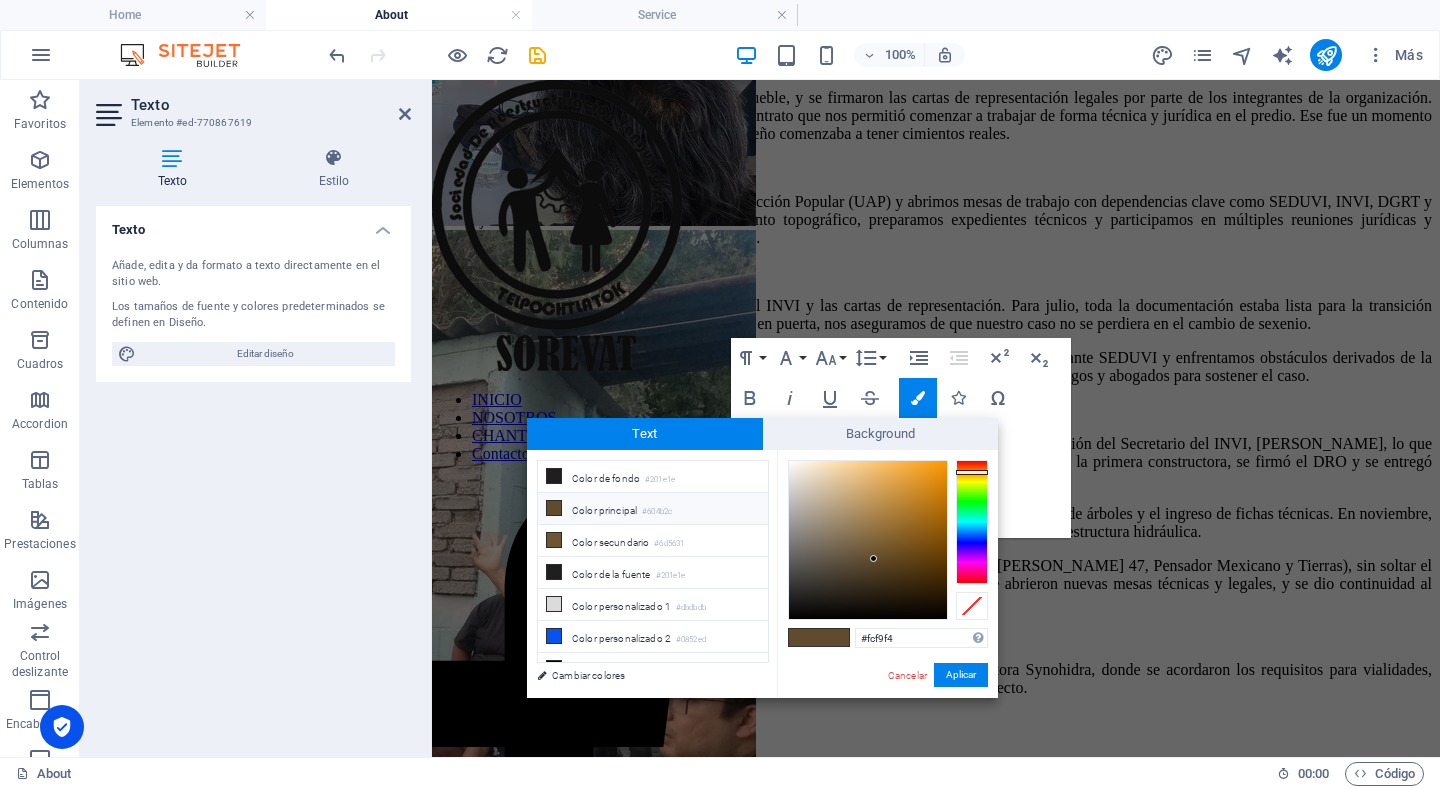 click at bounding box center [868, 540] 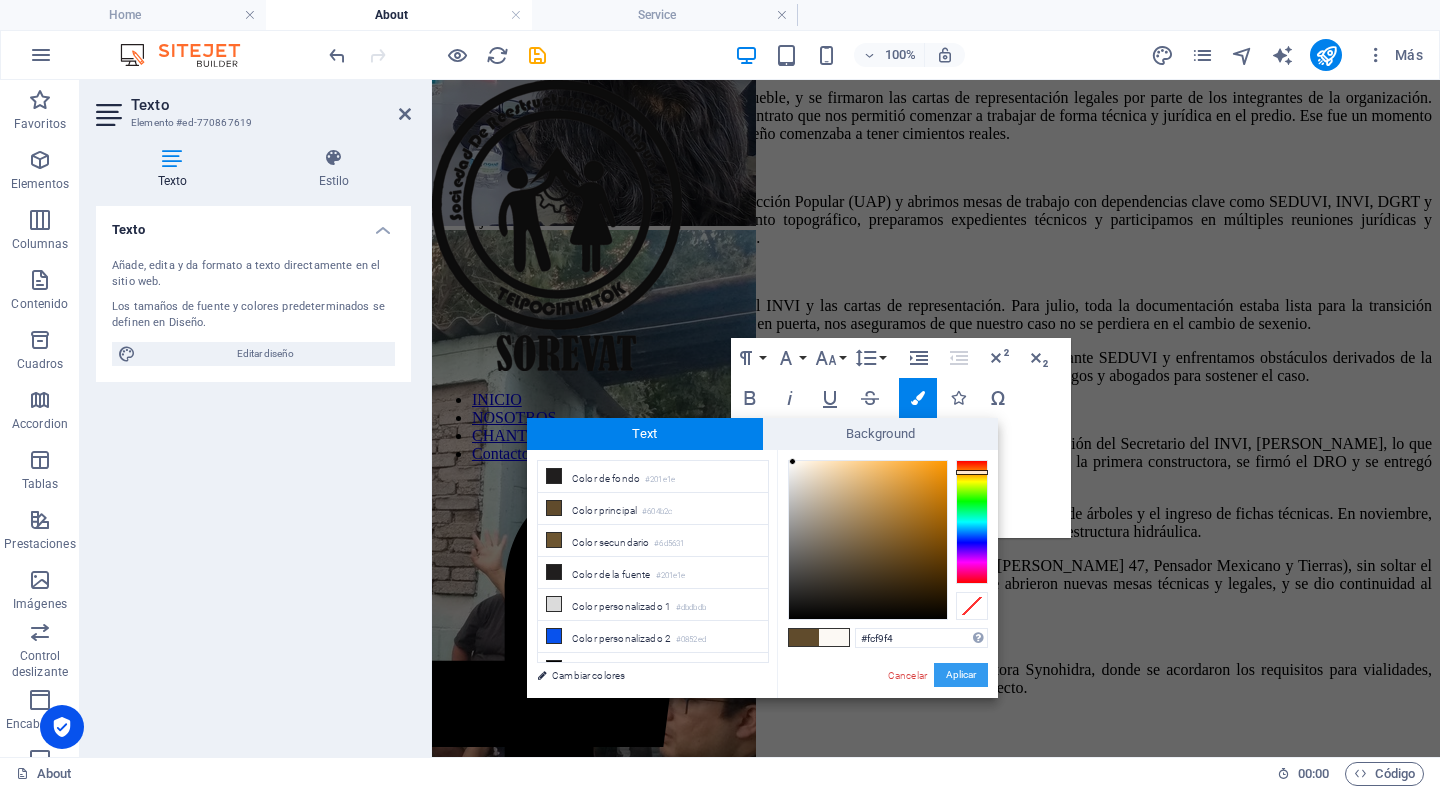 click on "Aplicar" at bounding box center (961, 675) 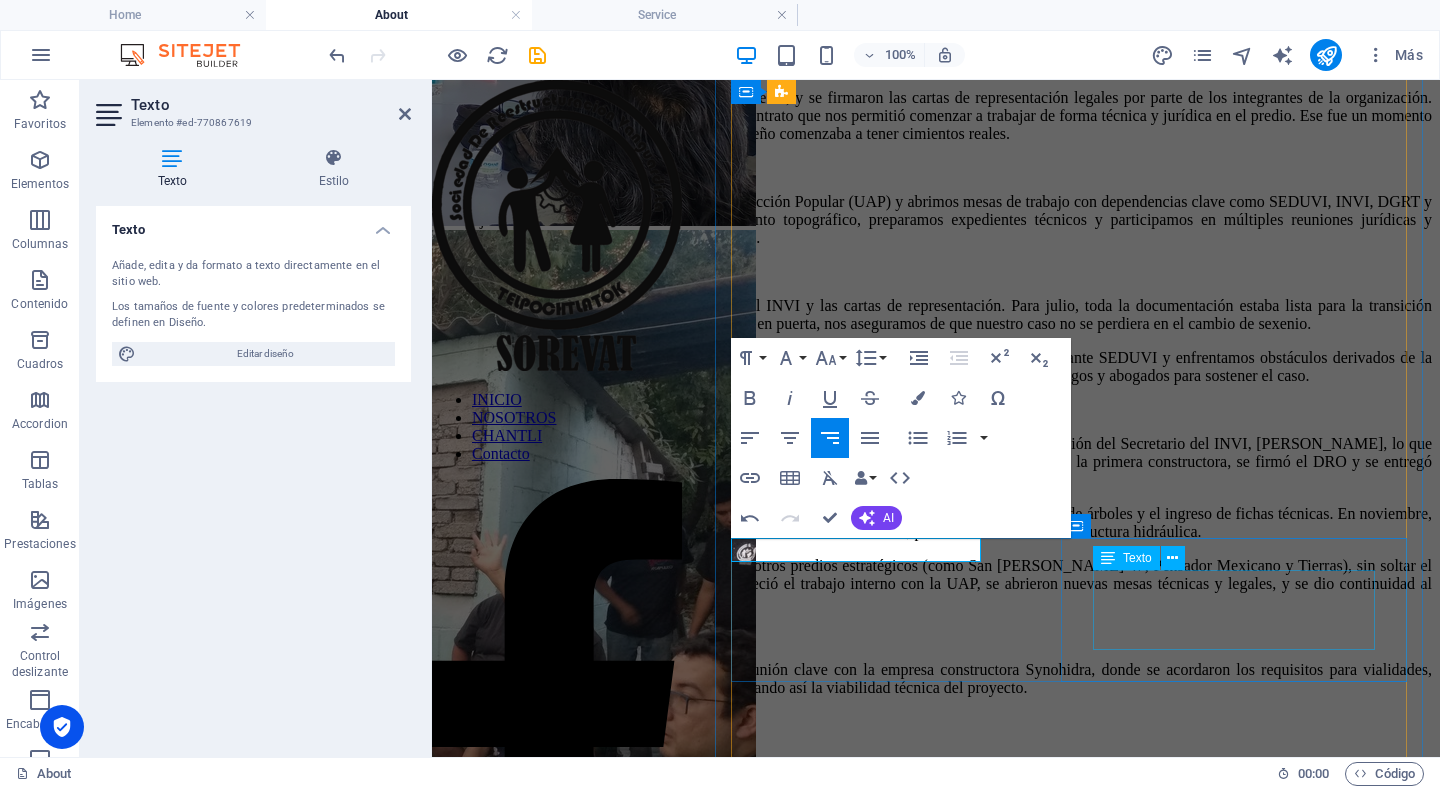 click on "En marzo , se realizó un avalúo oficial del inmueble, y se firmaron las cartas de representación legales por parte de los integrantes de la organización. Finalmente, el 3 de  abril de 2024 , firmamos el contrato que nos permitió comenzar a trabajar de forma técnica y jurídica en el predio. Ese fue un momento de inflexión: por primera vez, sentimos que el sueño comenzaba a tener cimientos reales." at bounding box center [936, 116] 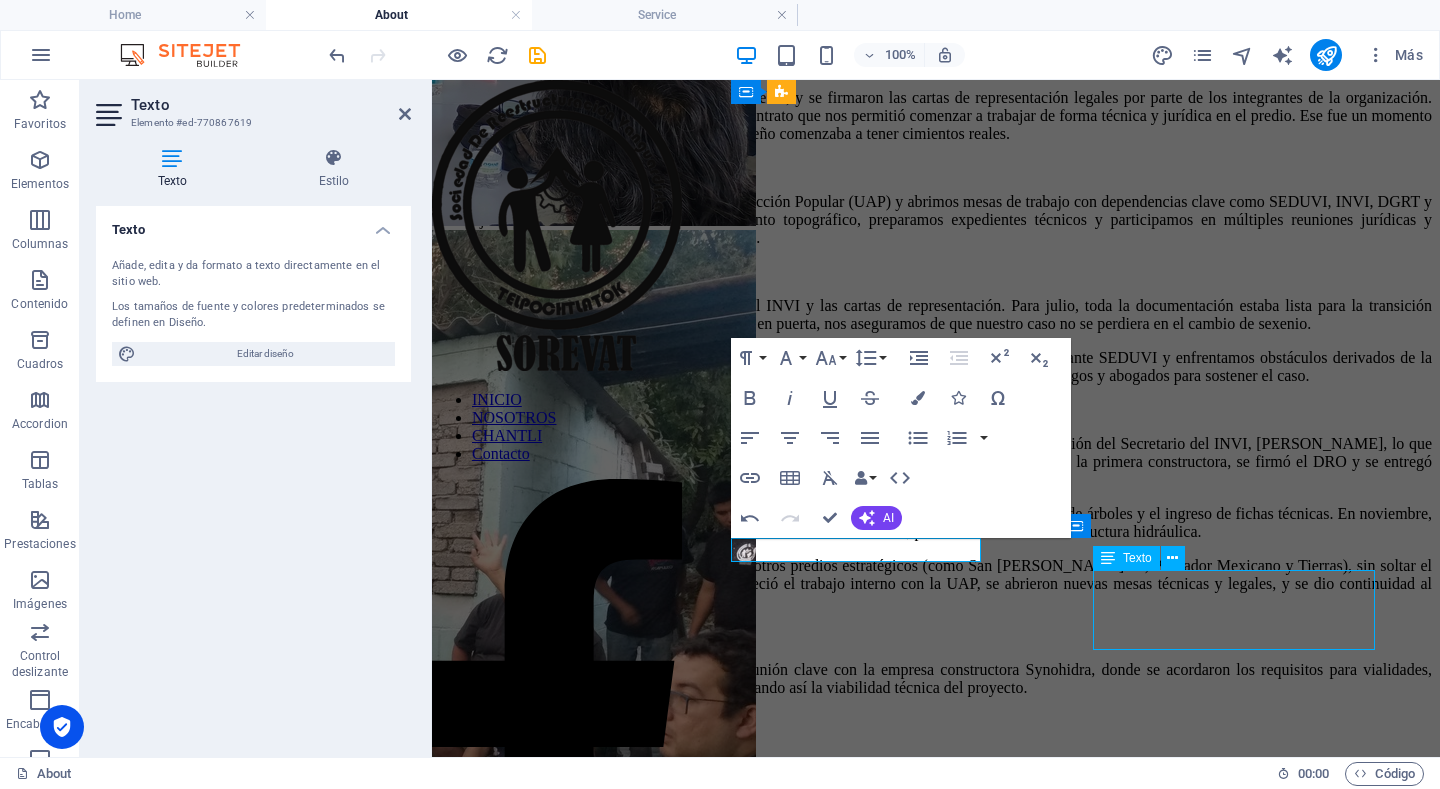 click on "En marzo , se realizó un avalúo oficial del inmueble, y se firmaron las cartas de representación legales por parte de los integrantes de la organización. Finalmente, el 3 de  abril de 2024 , firmamos el contrato que nos permitió comenzar a trabajar de forma técnica y jurídica en el predio. Ese fue un momento de inflexión: por primera vez, sentimos que el sueño comenzaba a tener cimientos reales." at bounding box center (936, 116) 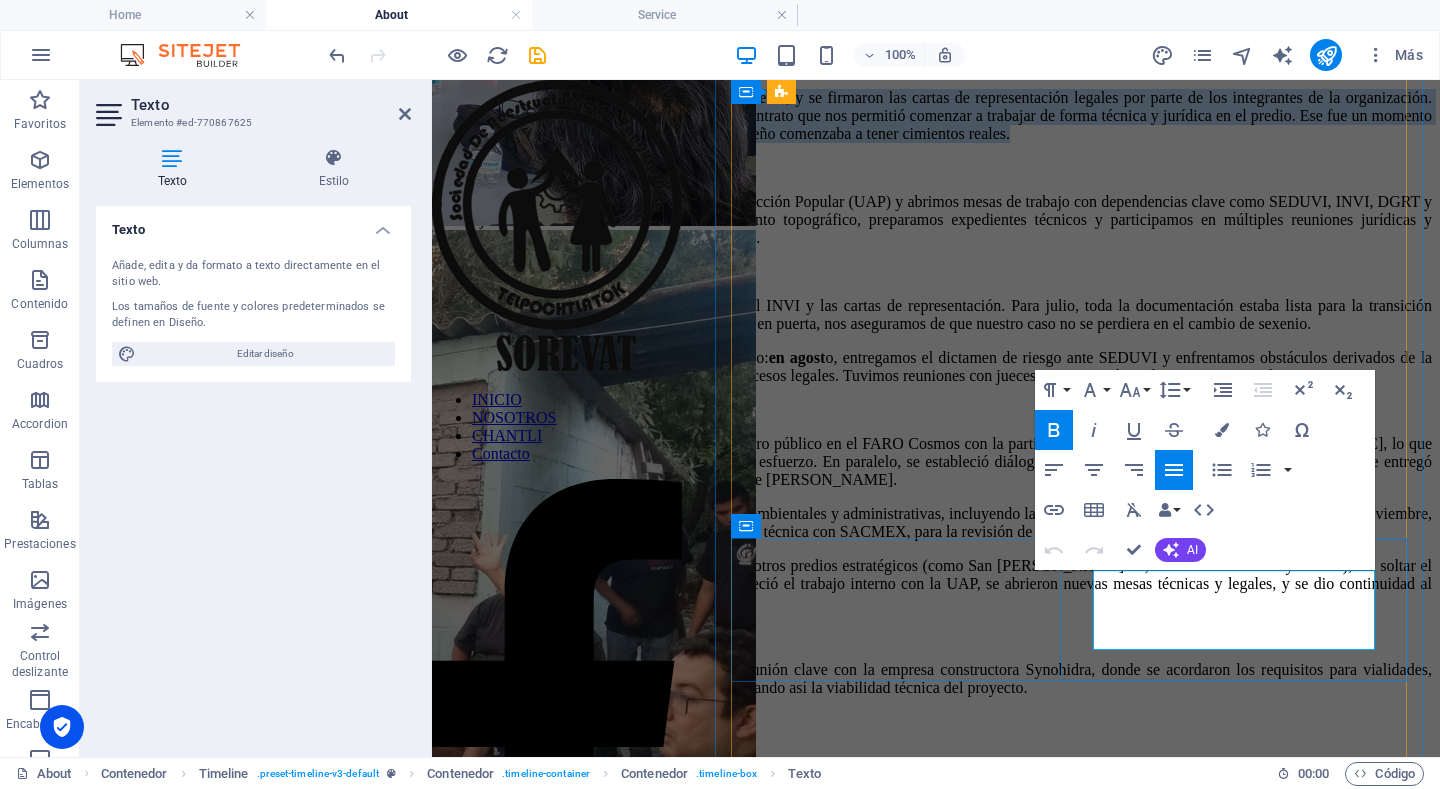 drag, startPoint x: 1168, startPoint y: 642, endPoint x: 1502, endPoint y: 625, distance: 334.43234 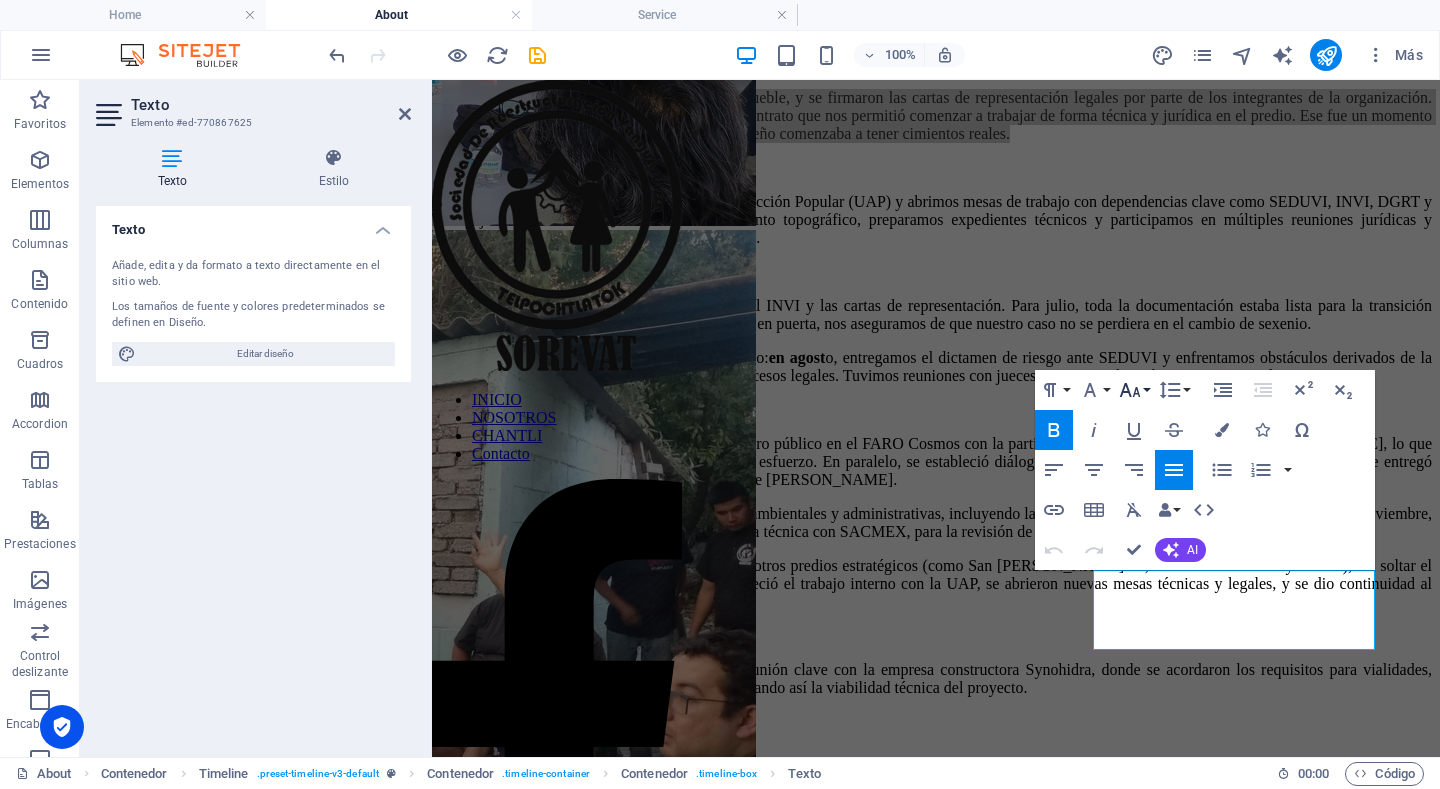 click on "Font Size" at bounding box center (1134, 390) 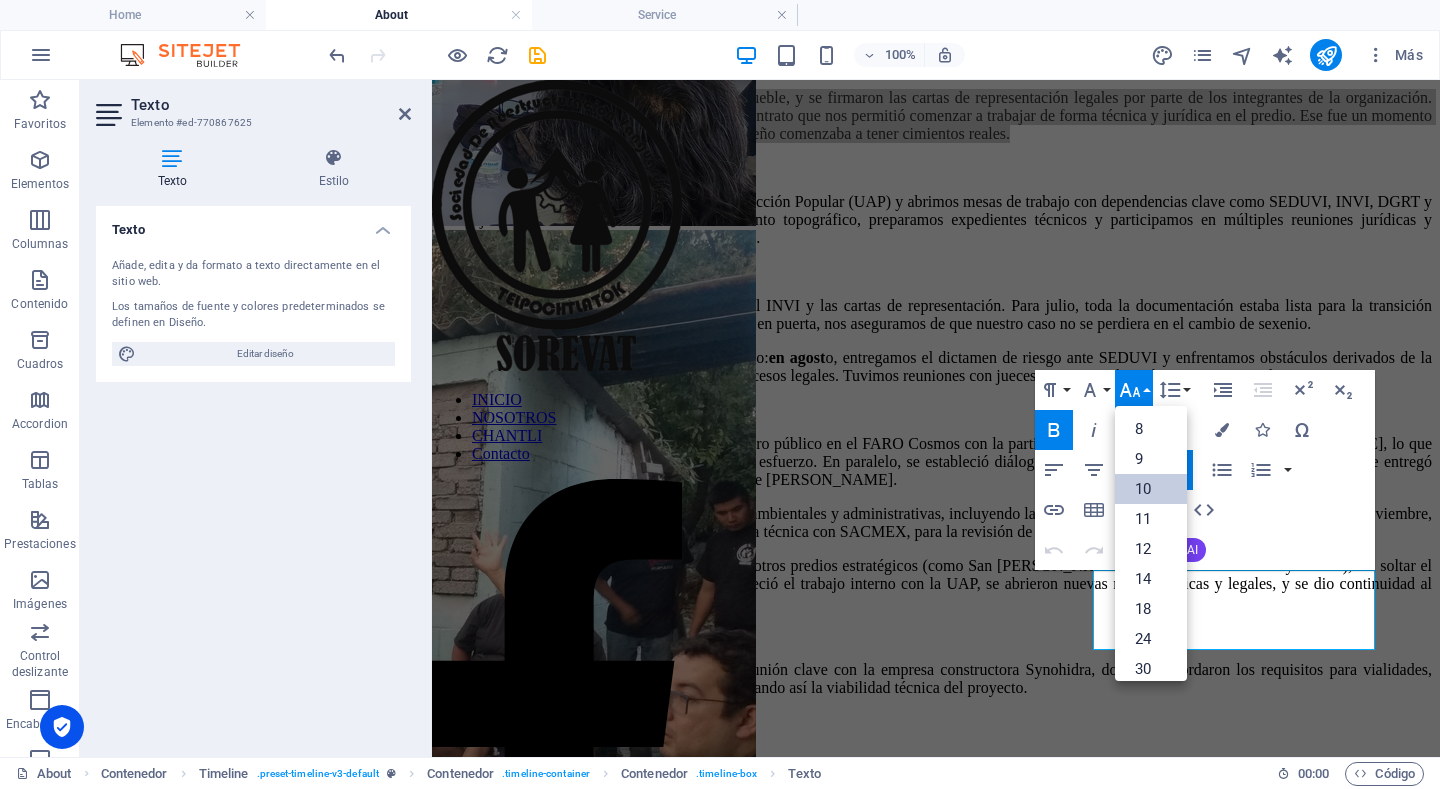scroll, scrollTop: 83, scrollLeft: 0, axis: vertical 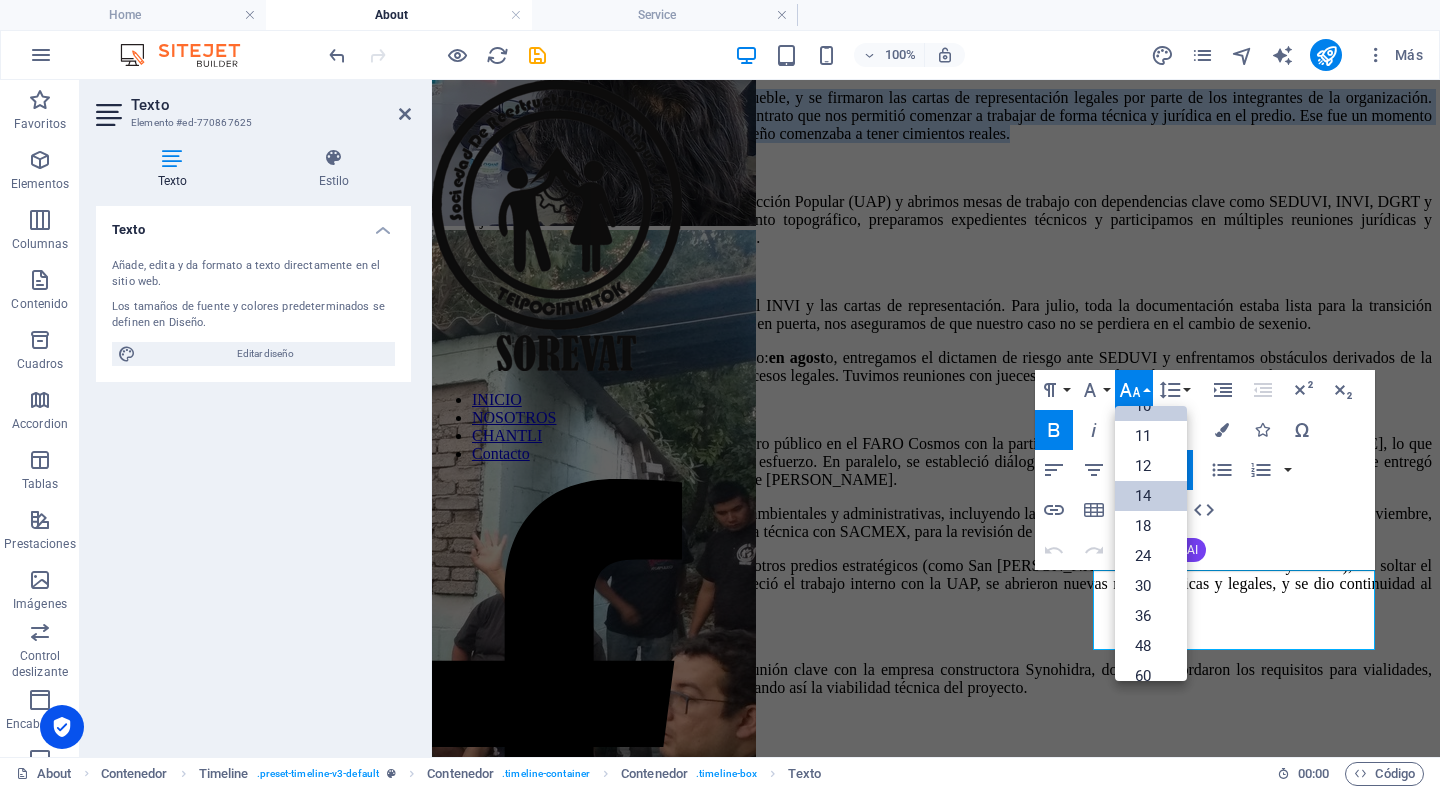 click on "14" at bounding box center (1151, 496) 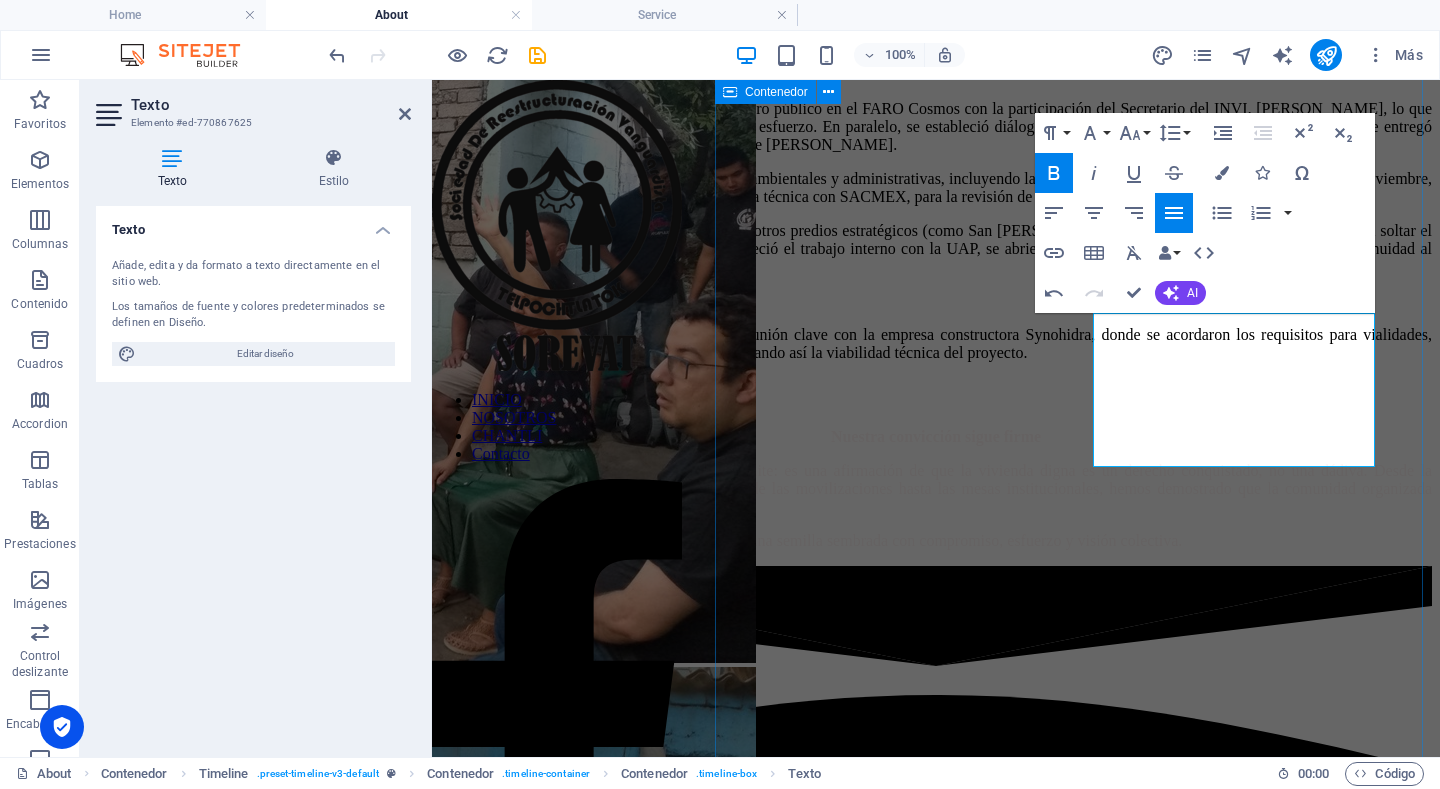 scroll, scrollTop: 1758, scrollLeft: 0, axis: vertical 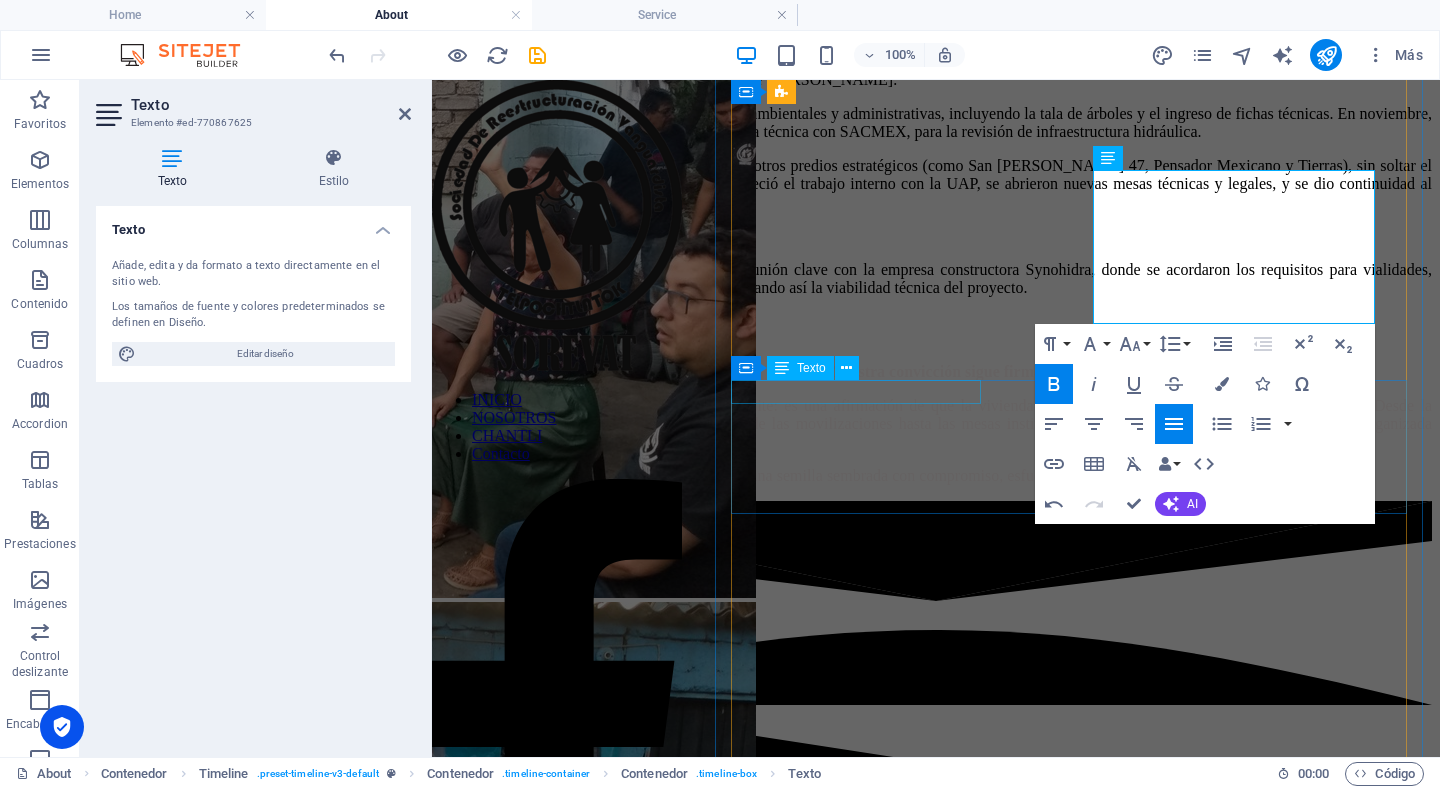 click on "Mayo 2024" at bounding box center (936, -232) 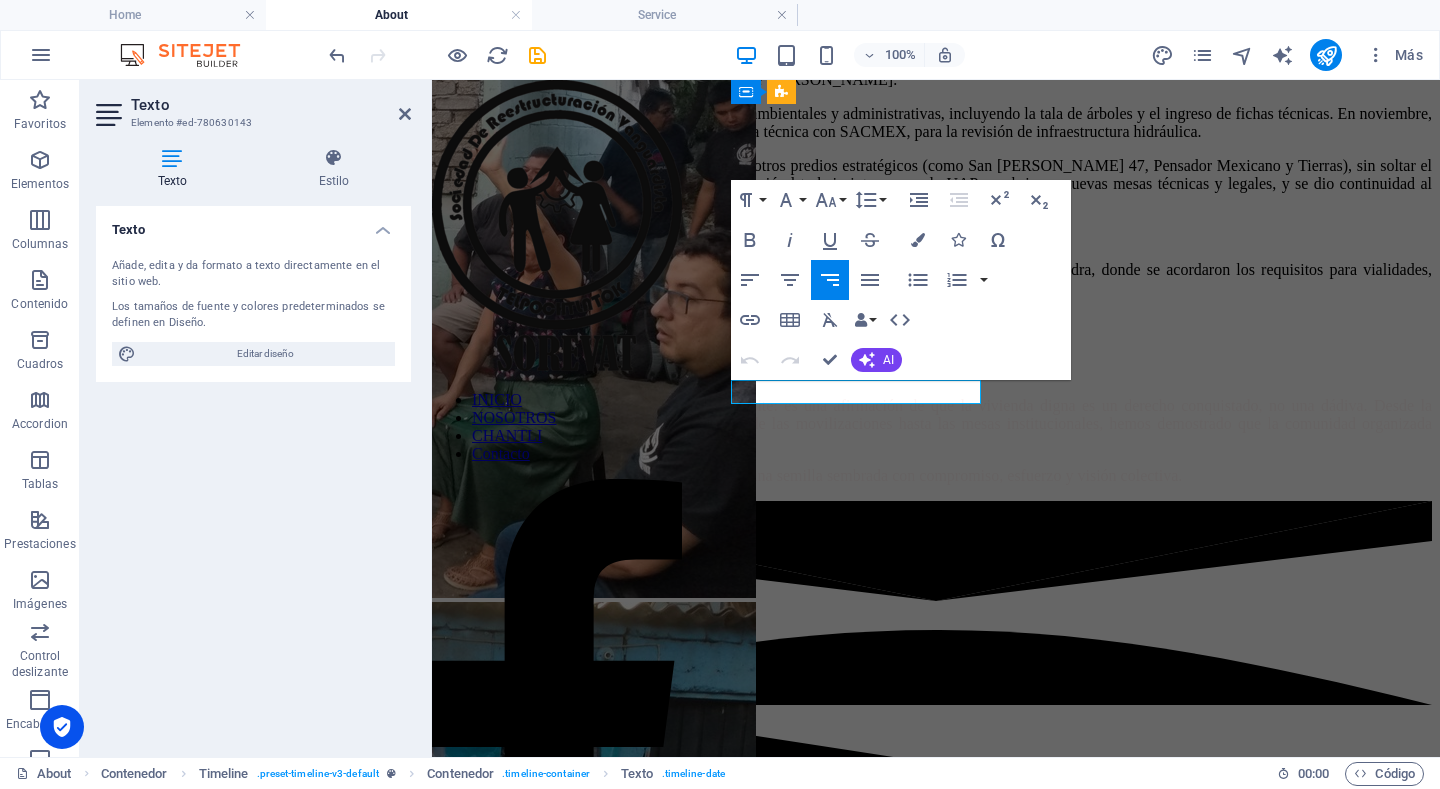 click on "Mayo 2024" at bounding box center (936, -232) 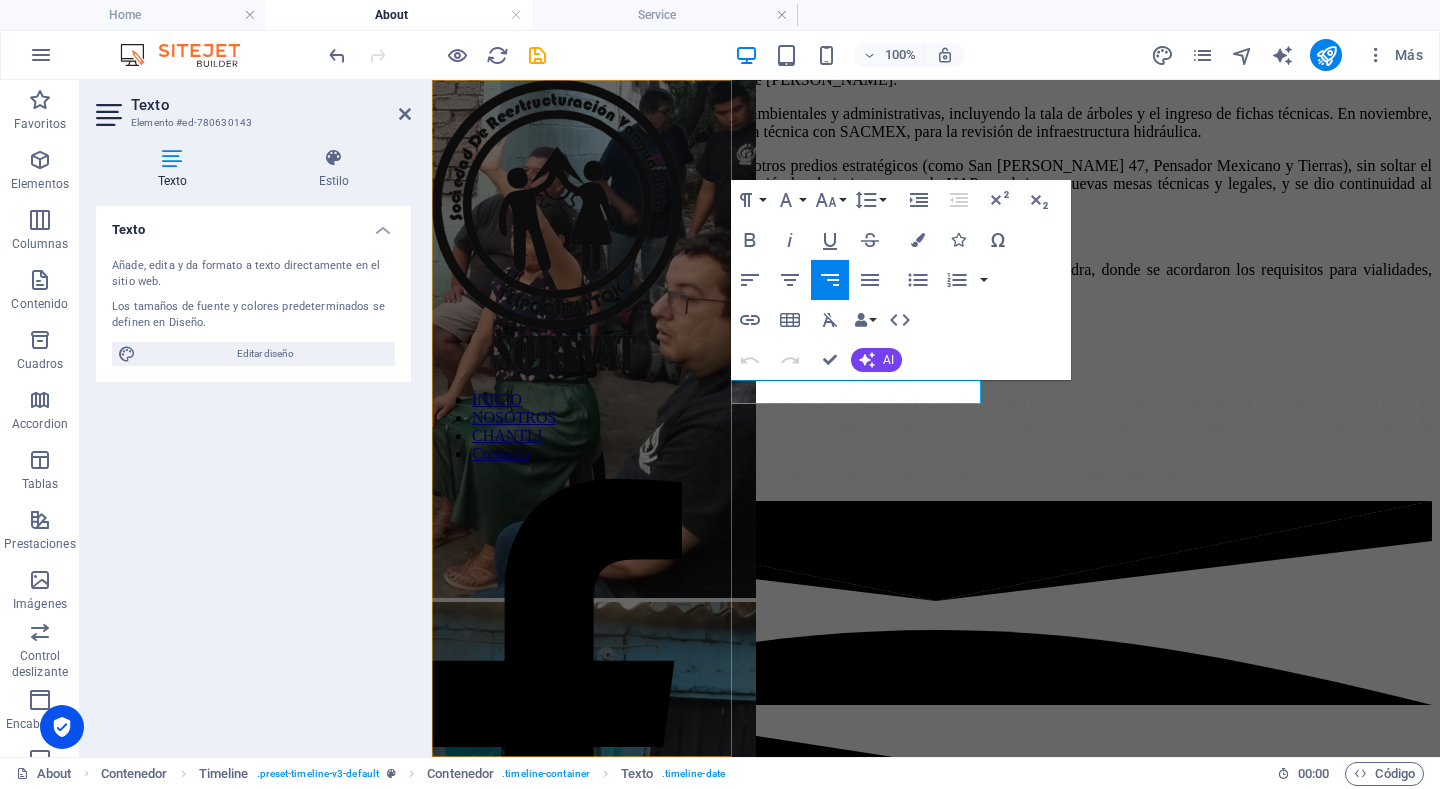 drag, startPoint x: 812, startPoint y: 390, endPoint x: 698, endPoint y: 378, distance: 114.62984 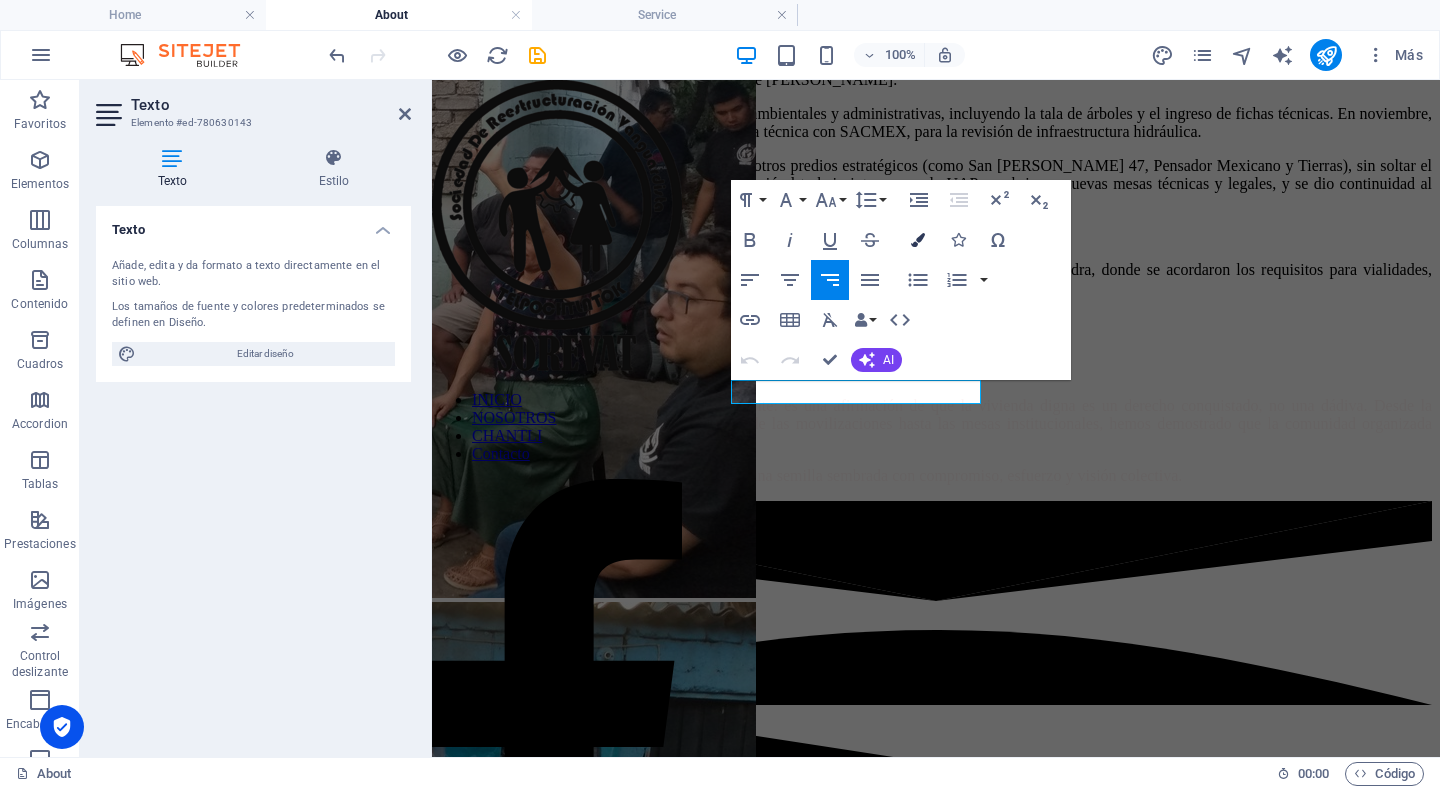 click at bounding box center [918, 240] 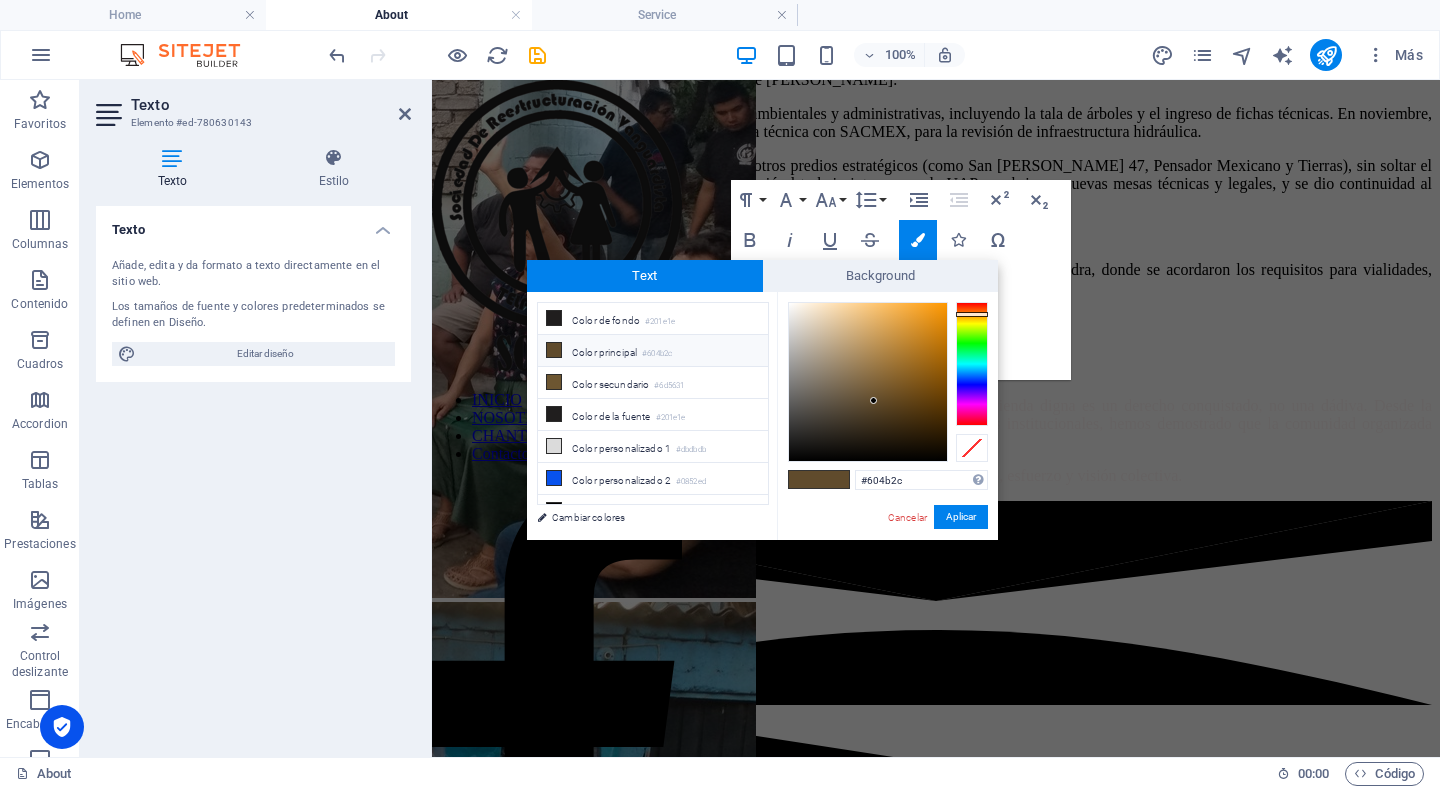 type on "#faf7f2" 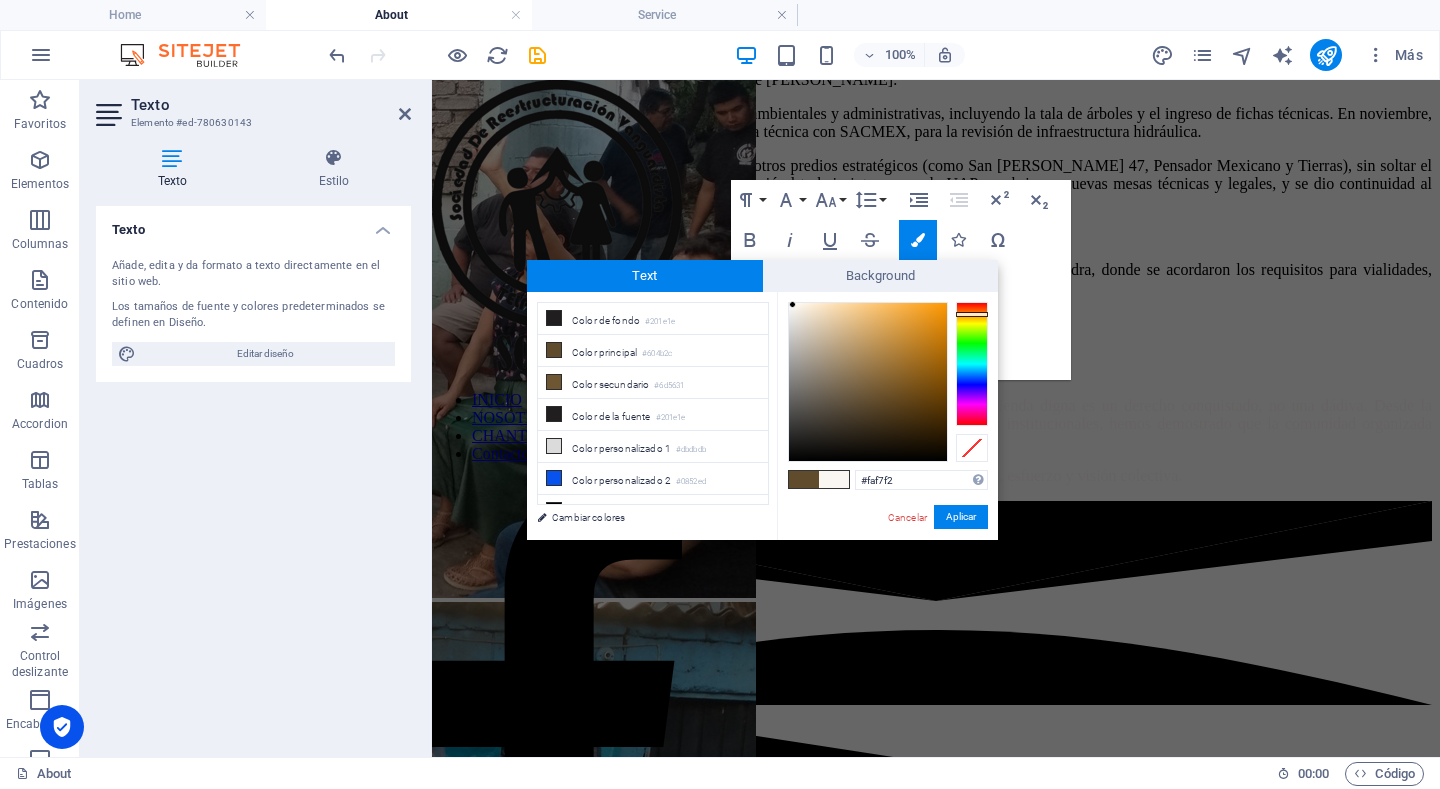 click at bounding box center (868, 382) 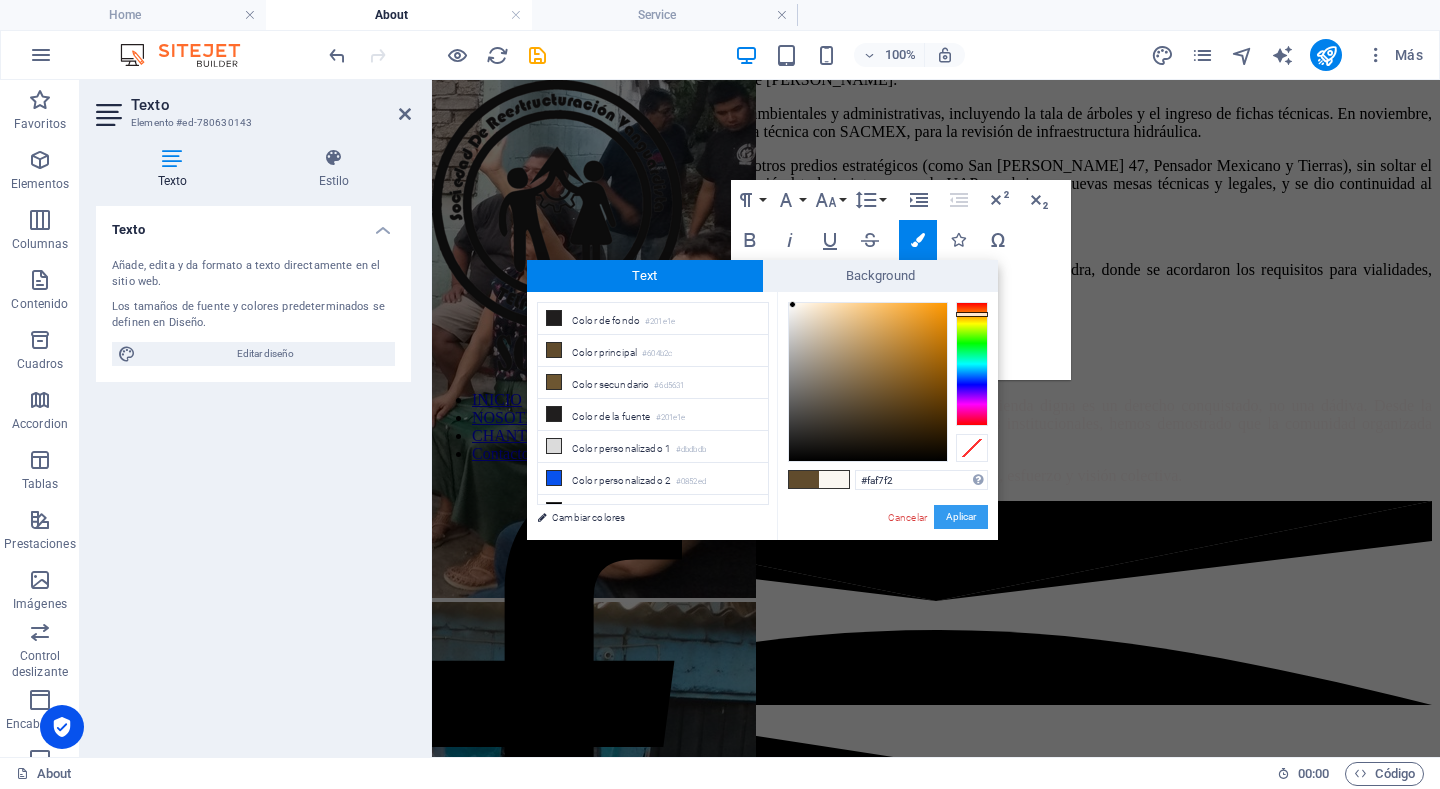 click on "Aplicar" at bounding box center [961, 517] 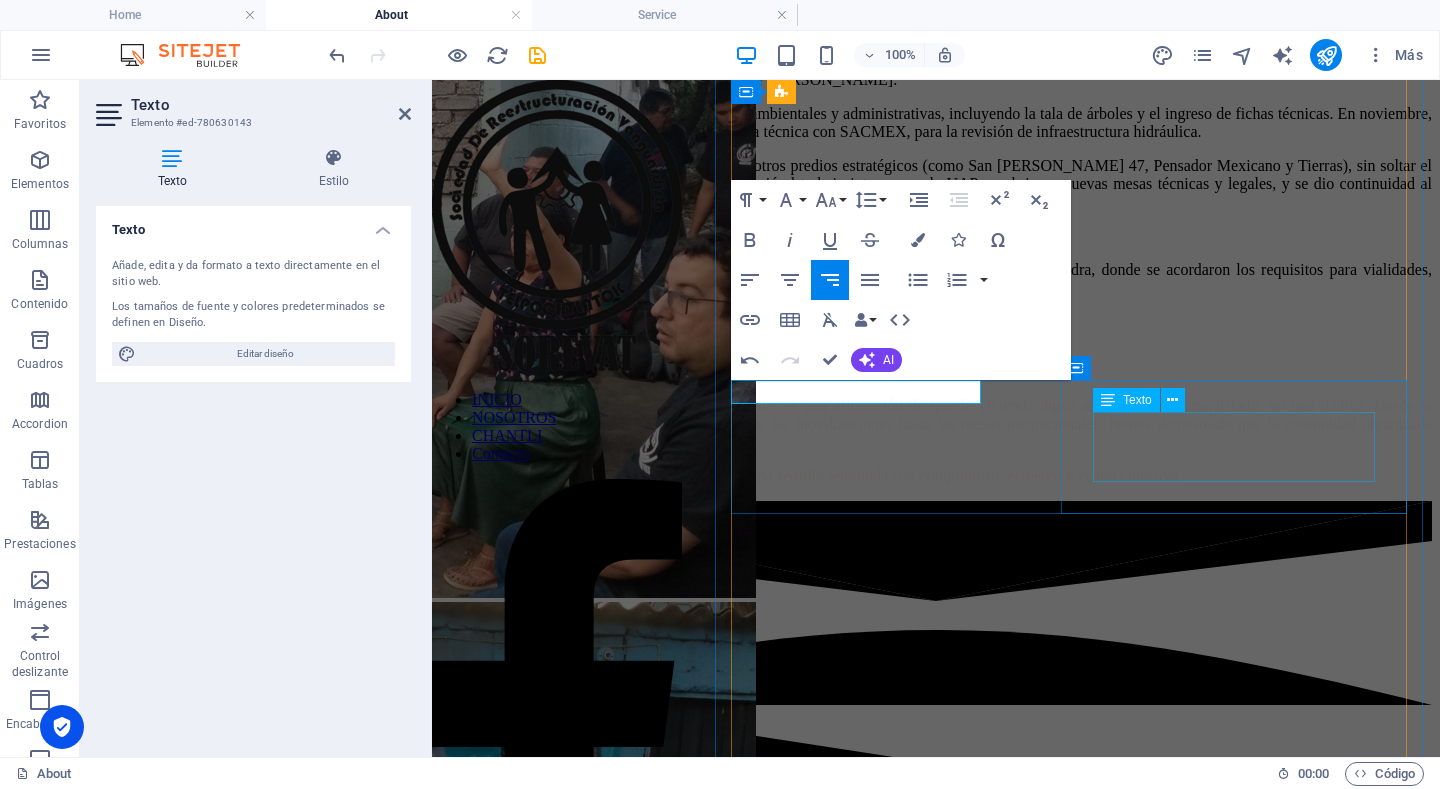 click on "Durante mayo , nos integramos a la Unidad de Acción Popular (UAP) y abrimos mesas de trabajo con dependencias clave como SEDUVI, INVI, DGRT y Consejería Jurídica. Realizamos un levantamiento topográfico, preparamos expedientes técnicos y participamos en múltiples reuniones jurídicas y políticas. Cada paso nos acercaba más al objetivo." at bounding box center (936, -180) 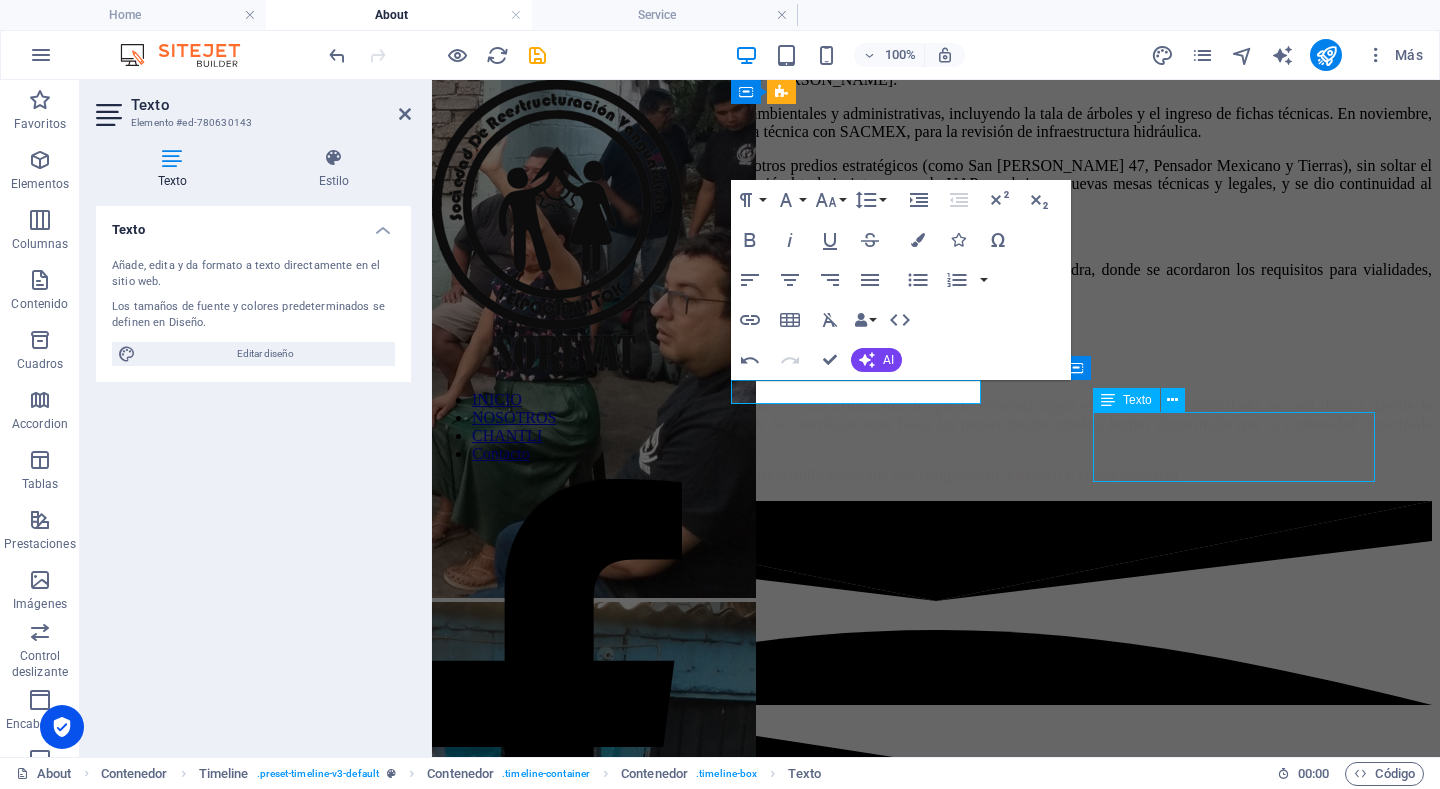 click on "Julio 2023 A mediados de  julio de 2023 , dimos nuestros primeros pasos : el 7 de julio , se realizó un acercamiento con los poseedores del inmueble, y el  13 de julio , una visita técnica con ingenieros marcó el inicio formal del camino. Ahí, en el terreno baldío de Hidalgo 137, empezamos a visualizar lo posible dentro de lo necesario.  ipsum dolor sit amet, consectetuer adipiscing elit. Aenean commodo ligula eget dolor. Lorem ipsum dolor sit amet, consectetuer adipiscing elit leget dolor. Agosto 2023 Un mes después,  el 12 de agosto de 202 3, realizamos nuestra primera junta oficial  en el predio, con apenas siete socios. Fue un momento simbólico: pocos, pero firmes, comenzamos a trazar un camino lleno de desafíos, pero también de esperanza. Febrero 2024 Ya en  febrero de 2024 Marzo 2024 En marzo , se realizó un avalúo oficial del inmueble, y se firmaron las cartas de representación legales por parte de los integrantes de la organización. Finalmente, el 3 de  abril de 2024 Mayo 2024 En junio" at bounding box center [936, -205] 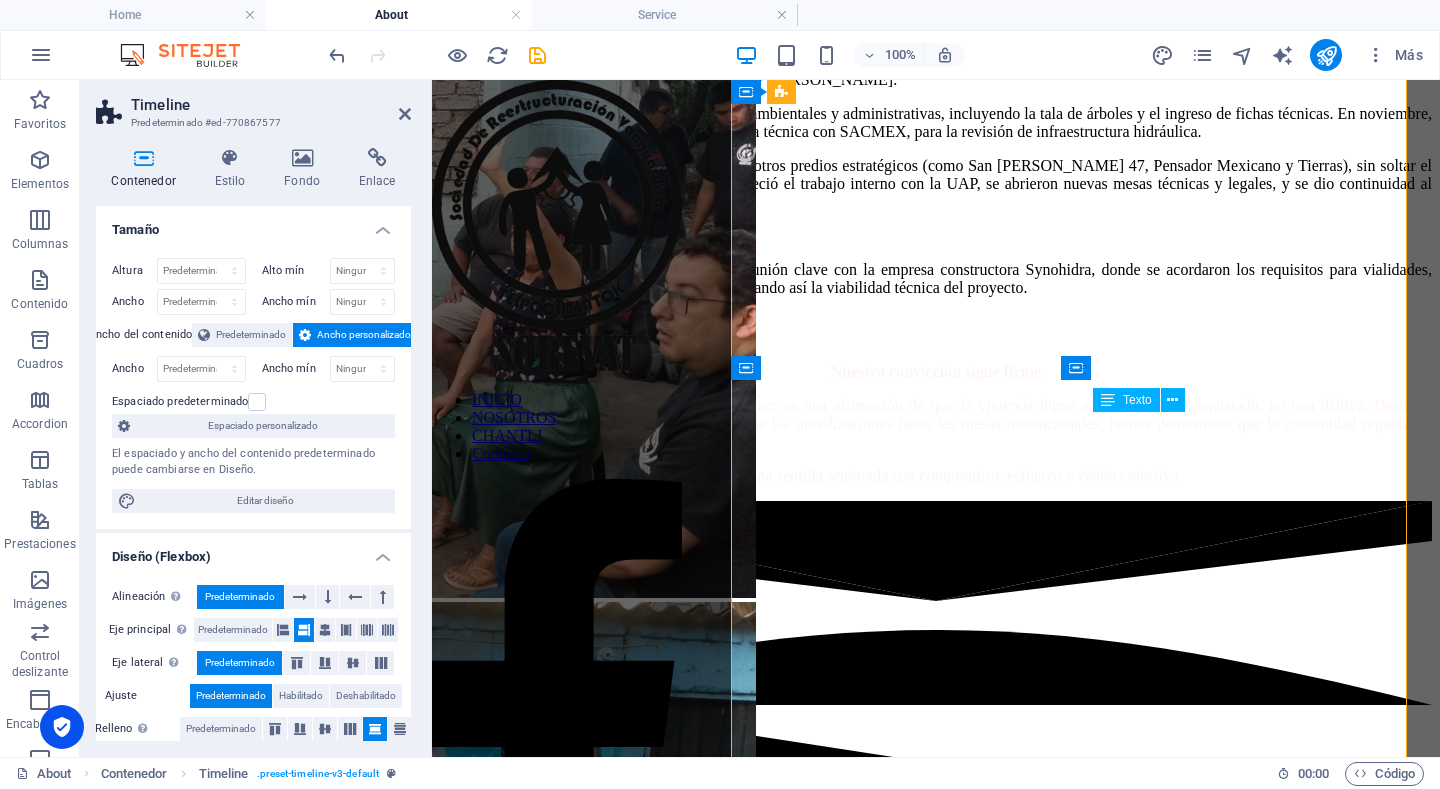 click on "Durante mayo , nos integramos a la Unidad de Acción Popular (UAP) y abrimos mesas de trabajo con dependencias clave como SEDUVI, INVI, DGRT y Consejería Jurídica. Realizamos un levantamiento topográfico, preparamos expedientes técnicos y participamos en múltiples reuniones jurídicas y políticas. Cada paso nos acercaba más al objetivo." at bounding box center [936, -180] 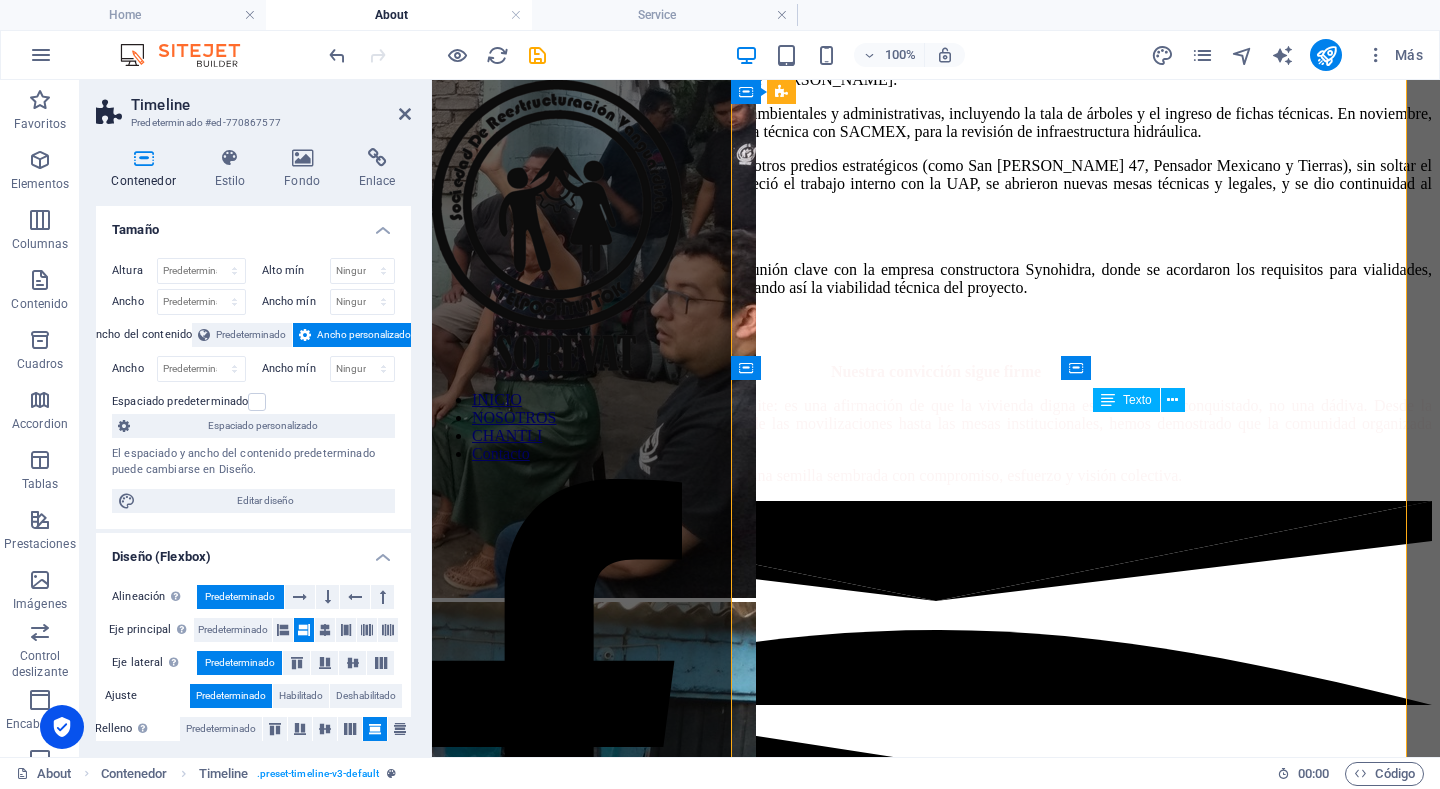 click on "Durante mayo , nos integramos a la Unidad de Acción Popular (UAP) y abrimos mesas de trabajo con dependencias clave como SEDUVI, INVI, DGRT y Consejería Jurídica. Realizamos un levantamiento topográfico, preparamos expedientes técnicos y participamos en múltiples reuniones jurídicas y políticas. Cada paso nos acercaba más al objetivo." at bounding box center [936, -180] 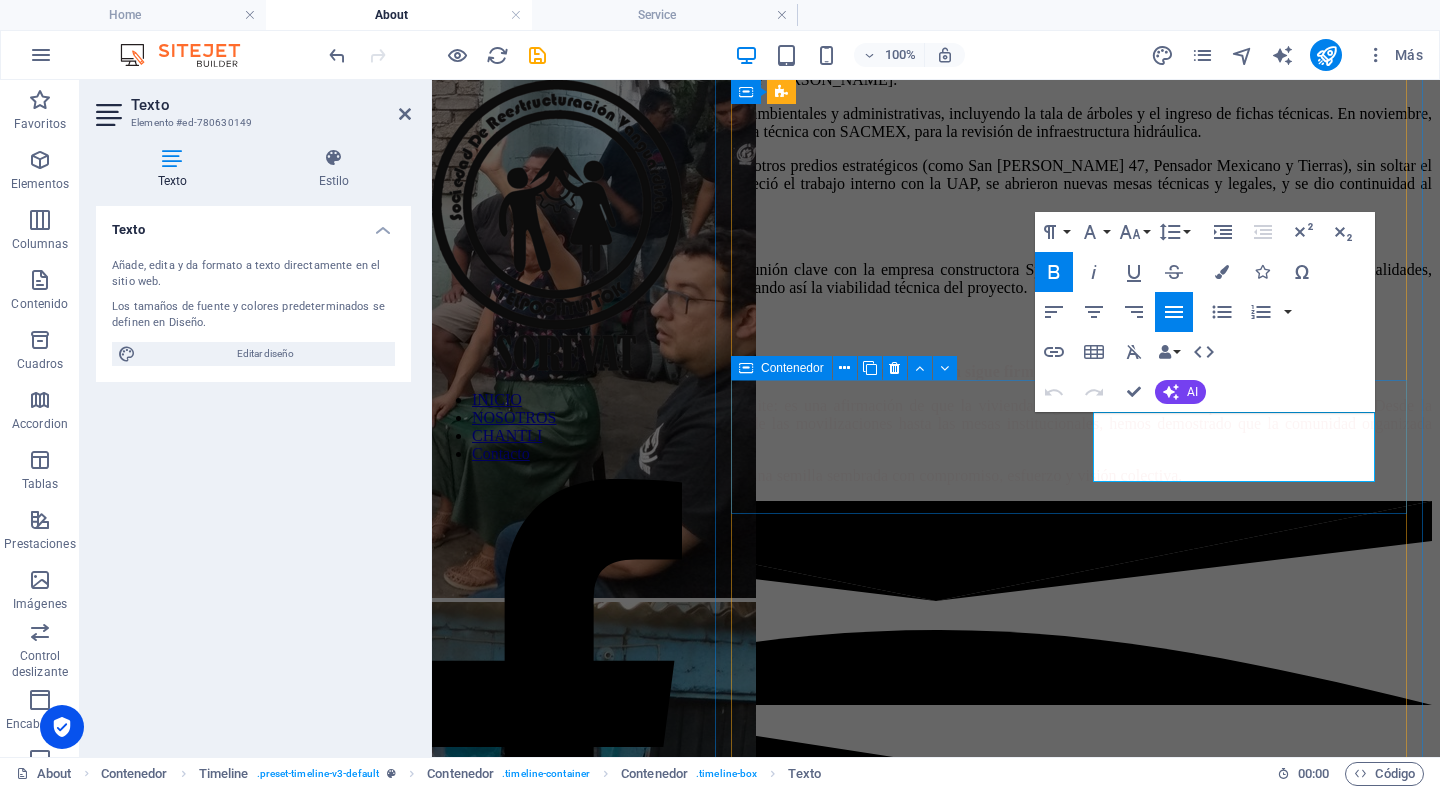 drag, startPoint x: 1309, startPoint y: 476, endPoint x: 1053, endPoint y: 394, distance: 268.8122 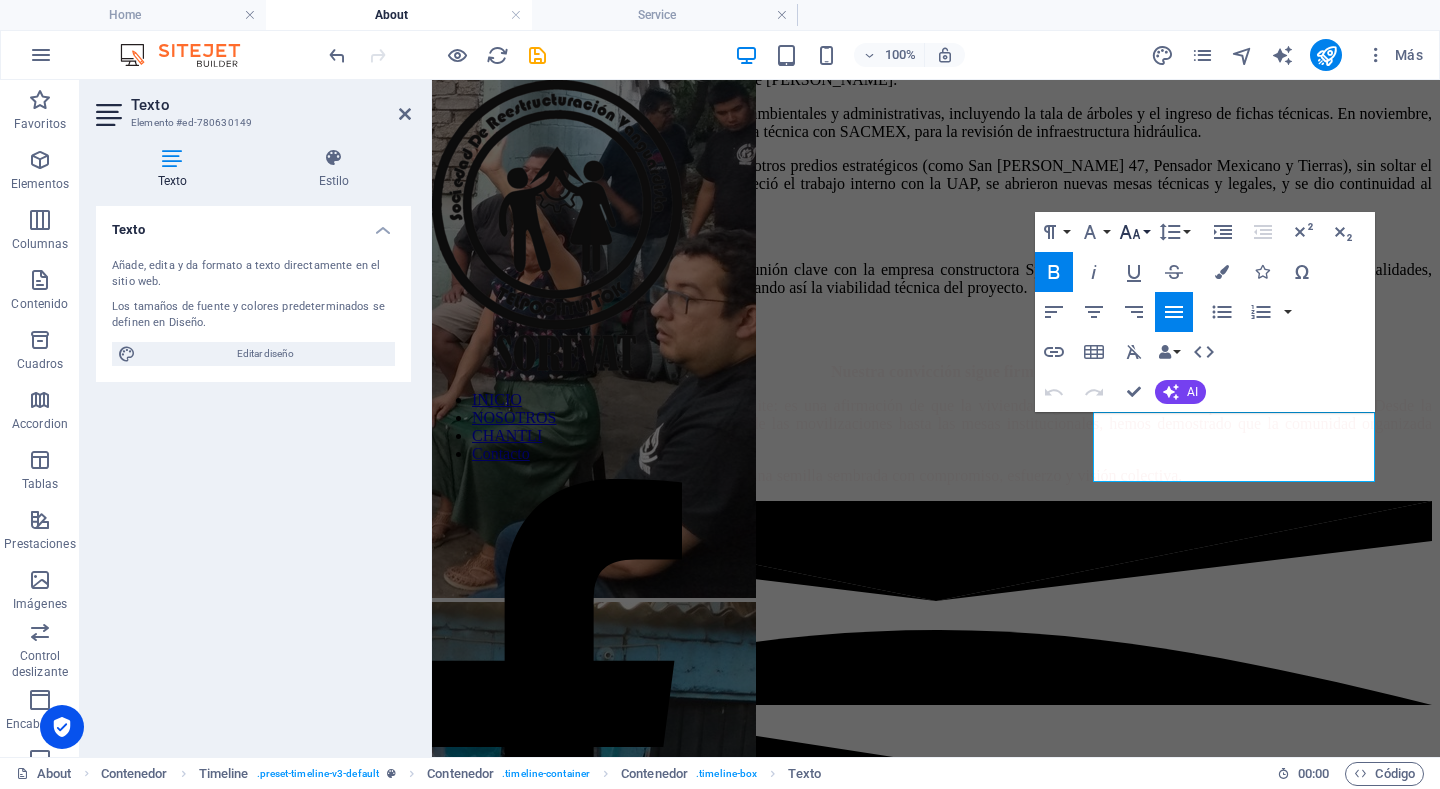 click on "Font Size" at bounding box center [1134, 232] 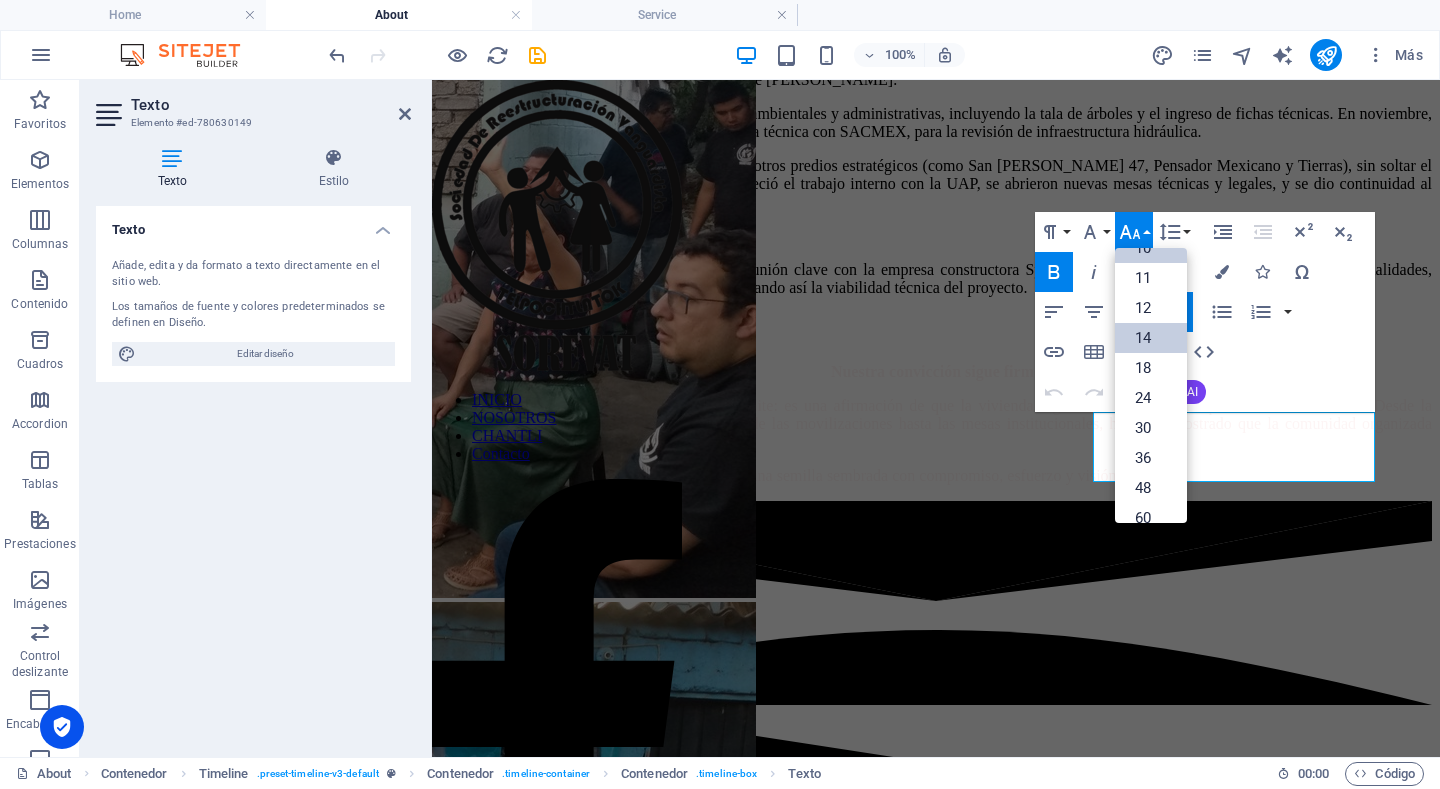 click on "14" at bounding box center (1151, 338) 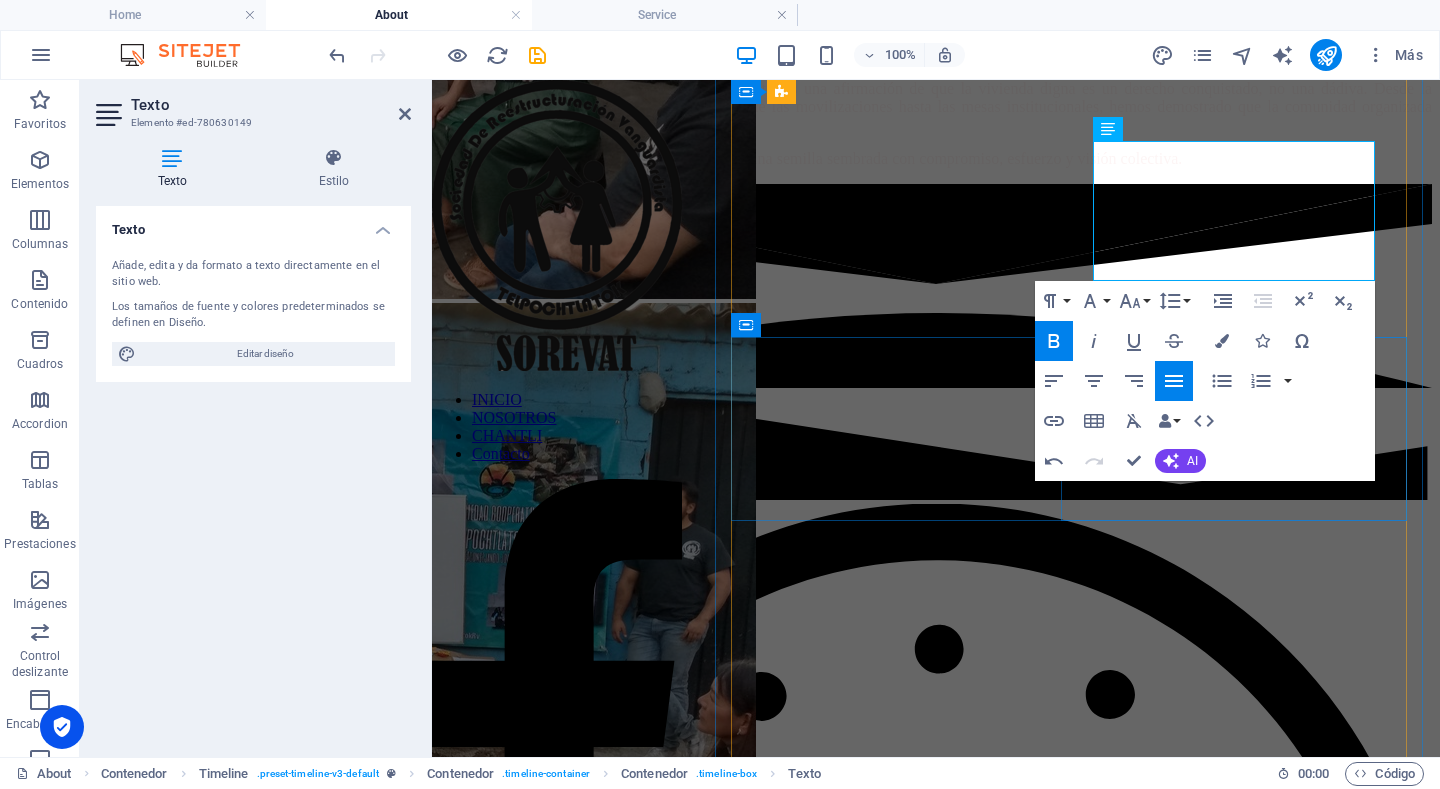 scroll, scrollTop: 2058, scrollLeft: 0, axis: vertical 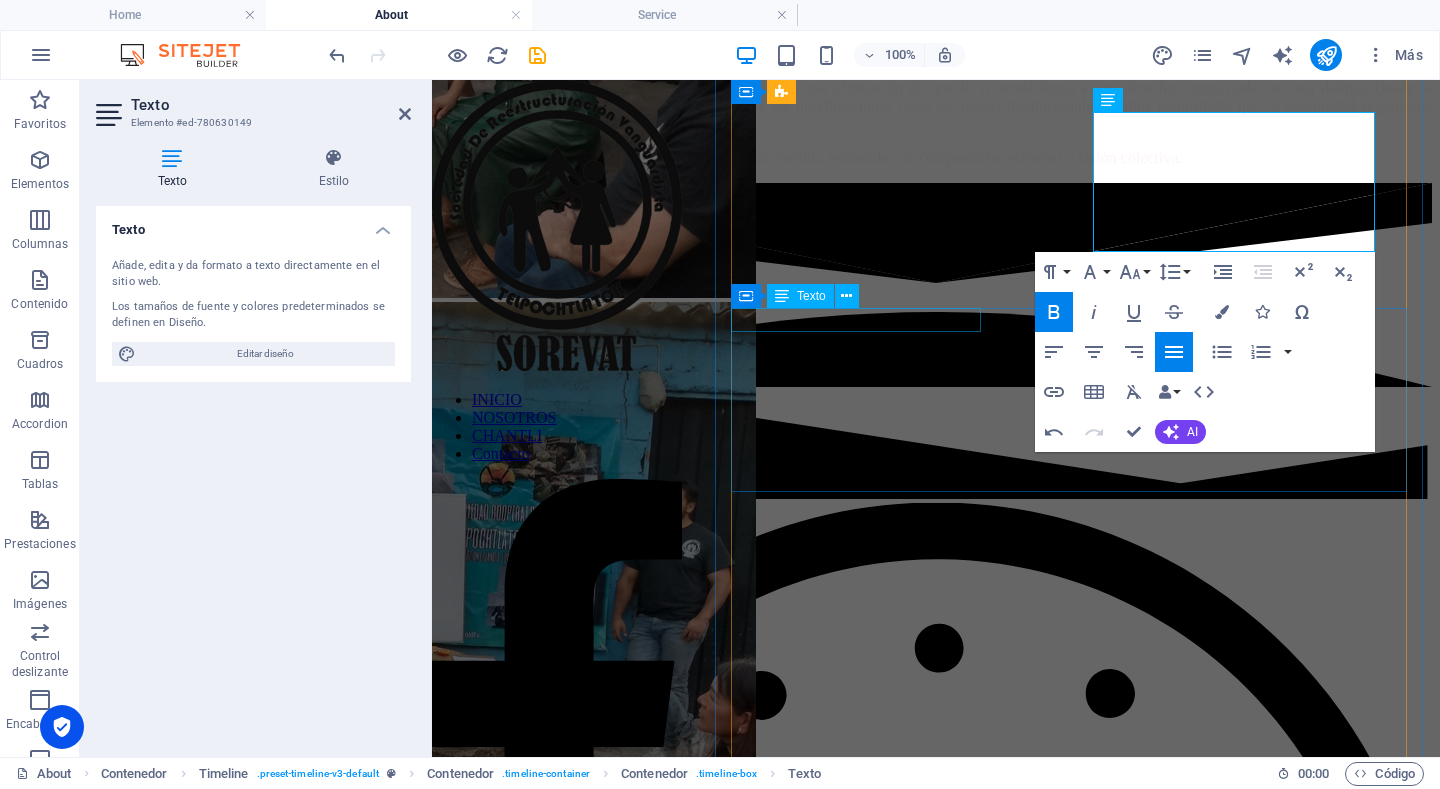 click on "Junio 2024" at bounding box center [936, -446] 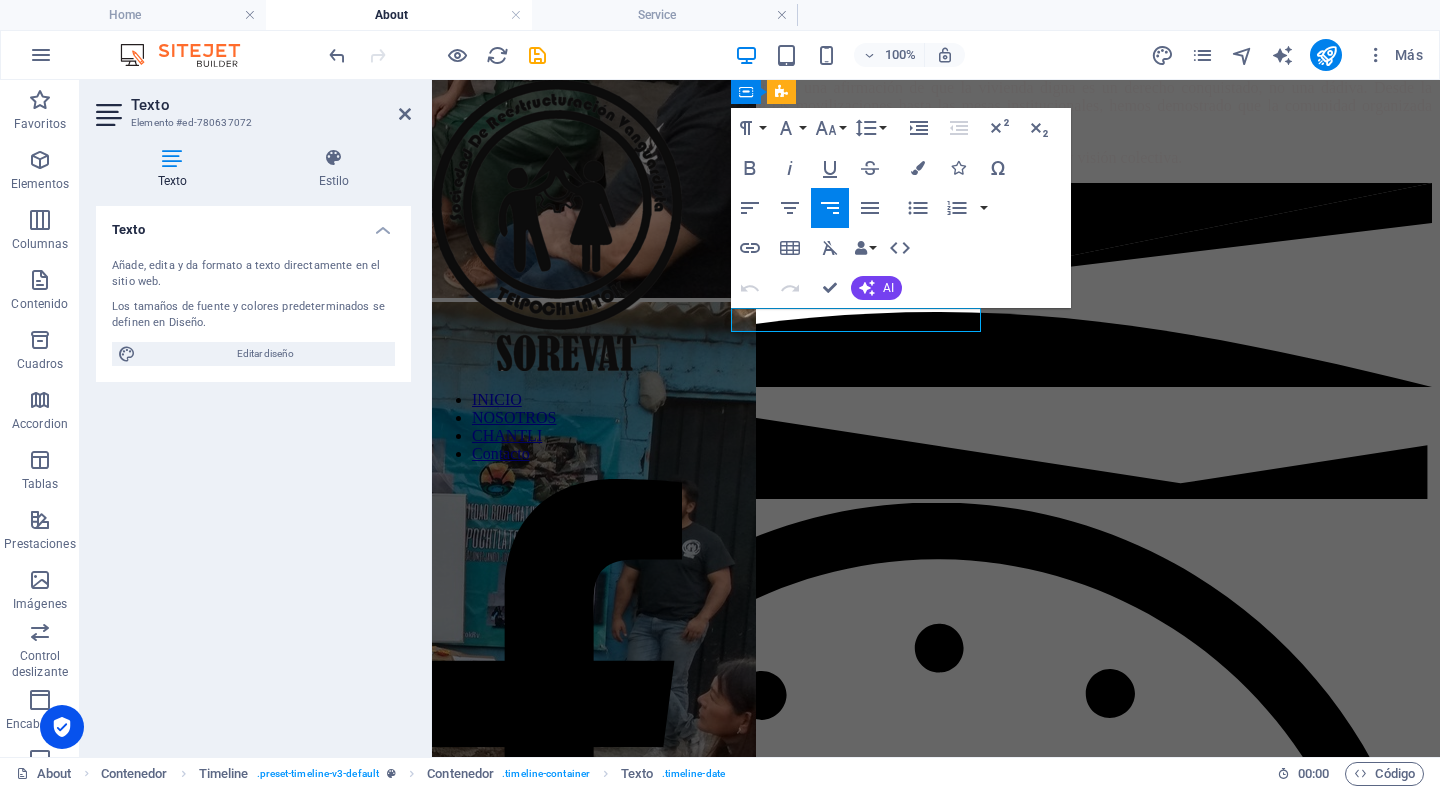 click on "Junio 2024" at bounding box center [936, -446] 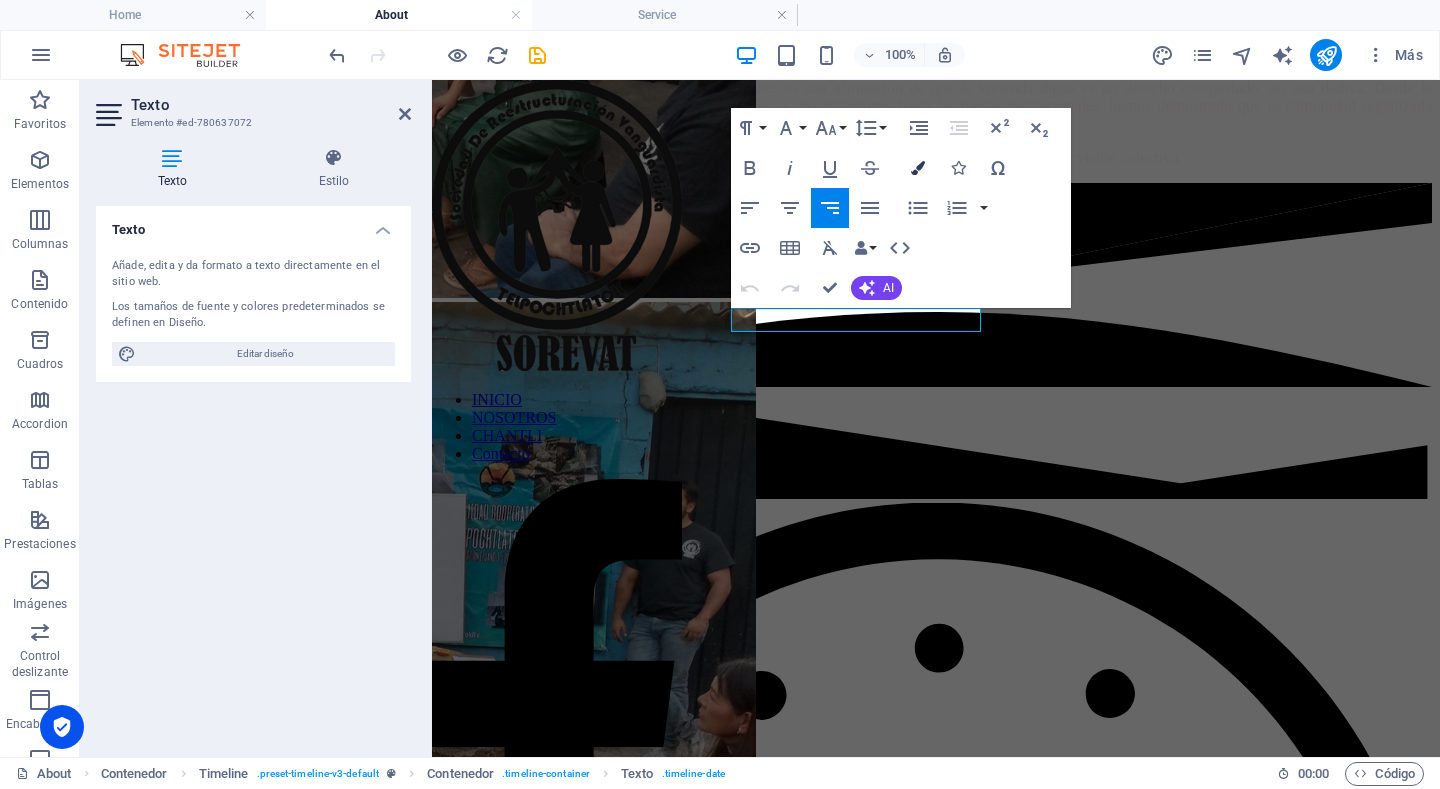 click at bounding box center (918, 168) 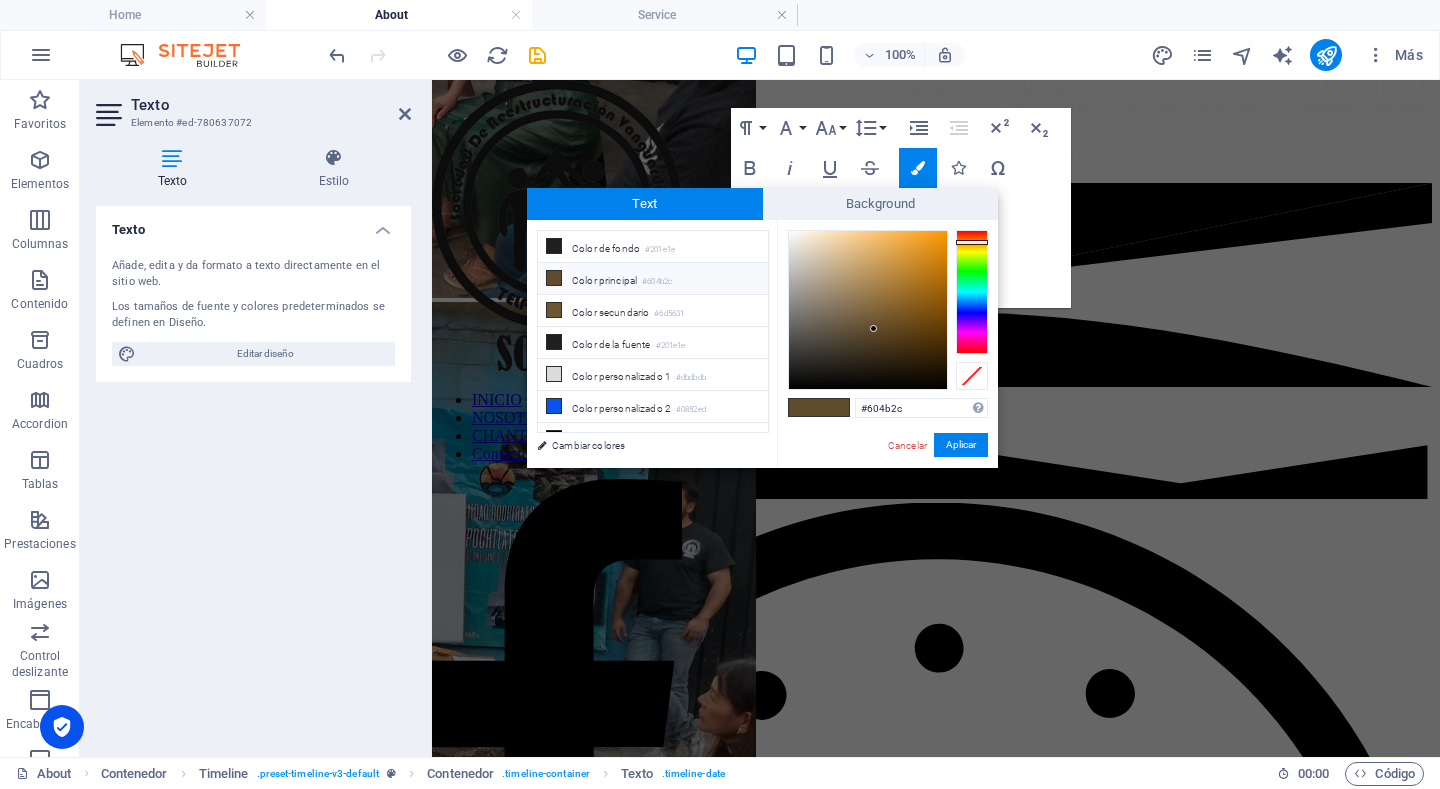 type on "#fcf9f5" 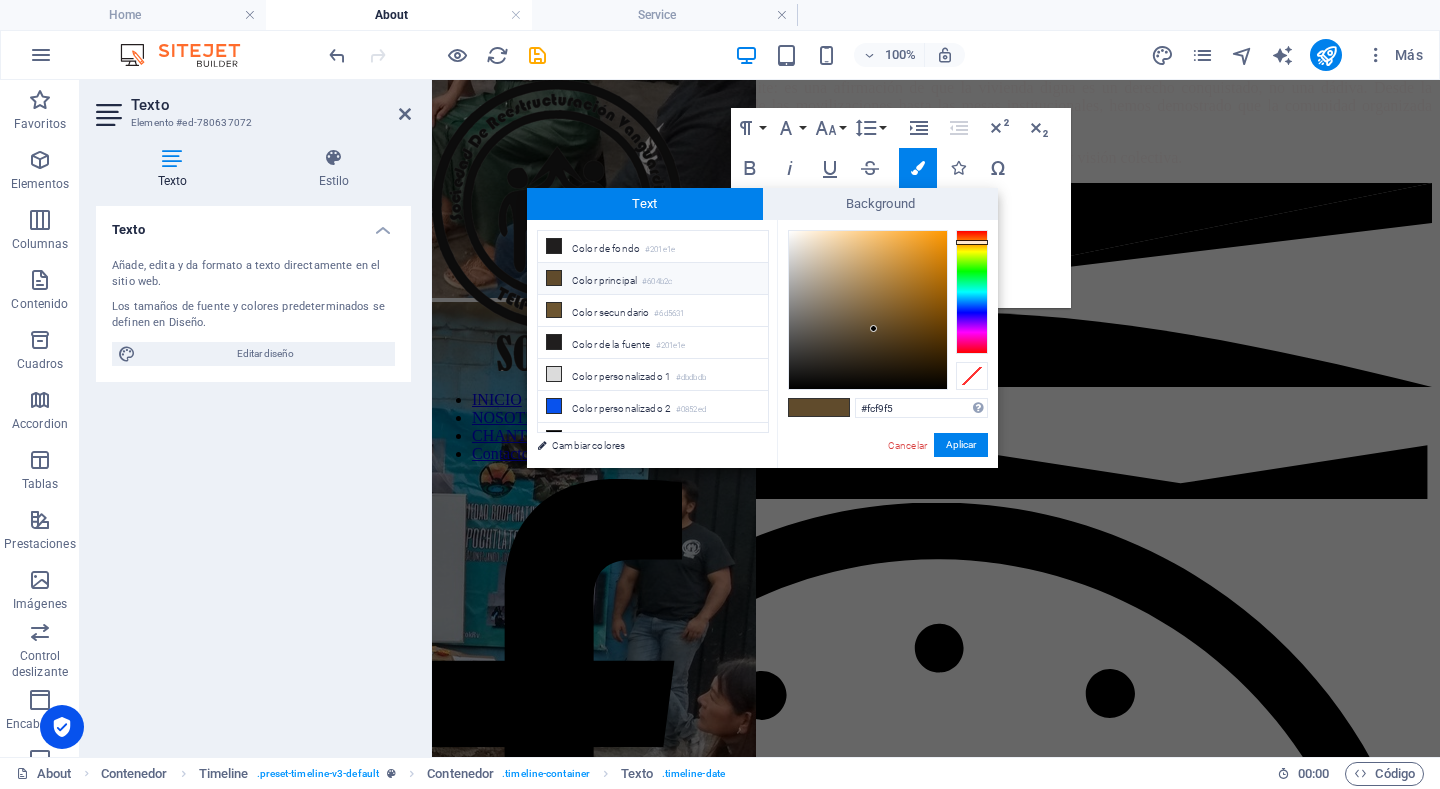 click at bounding box center (868, 310) 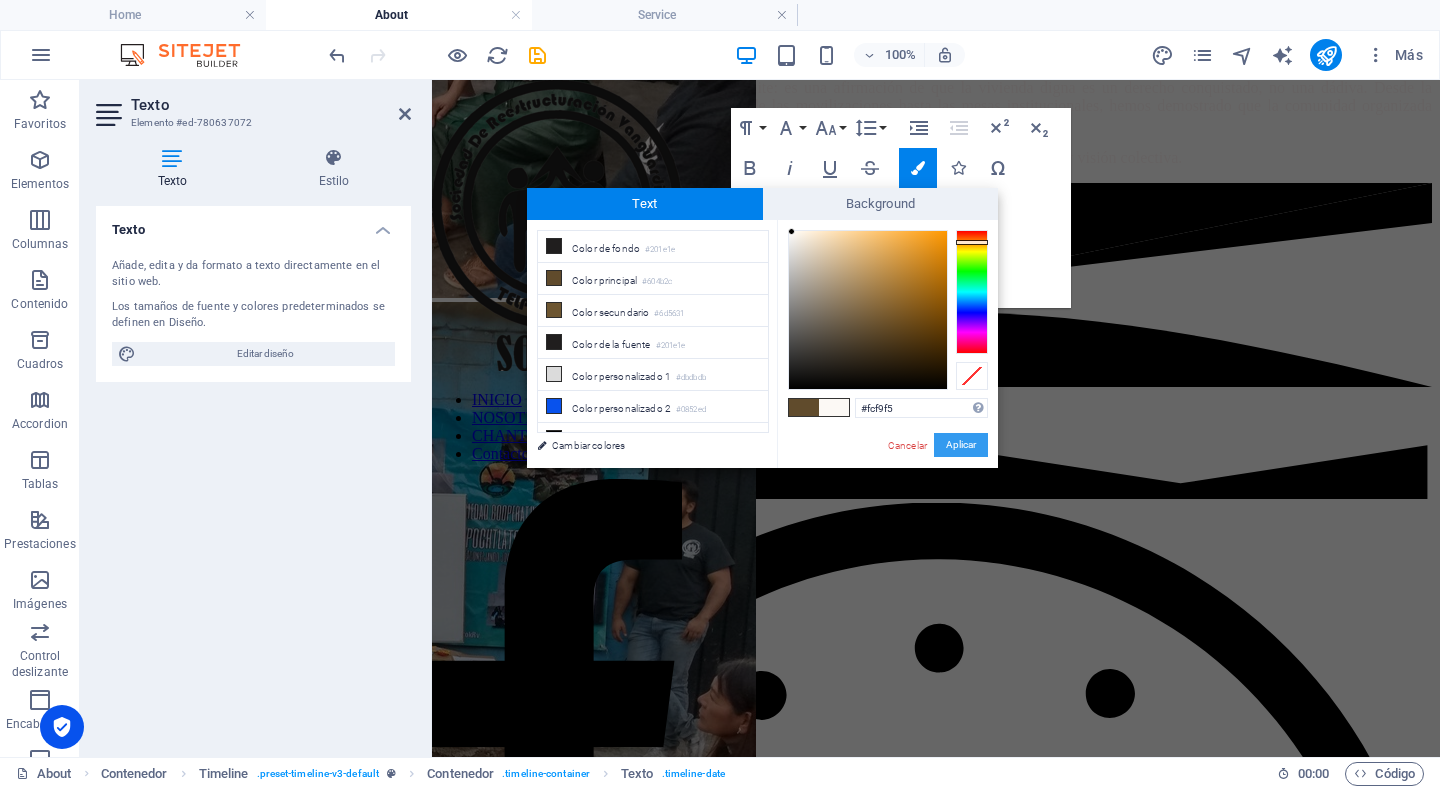click on "Aplicar" at bounding box center [961, 445] 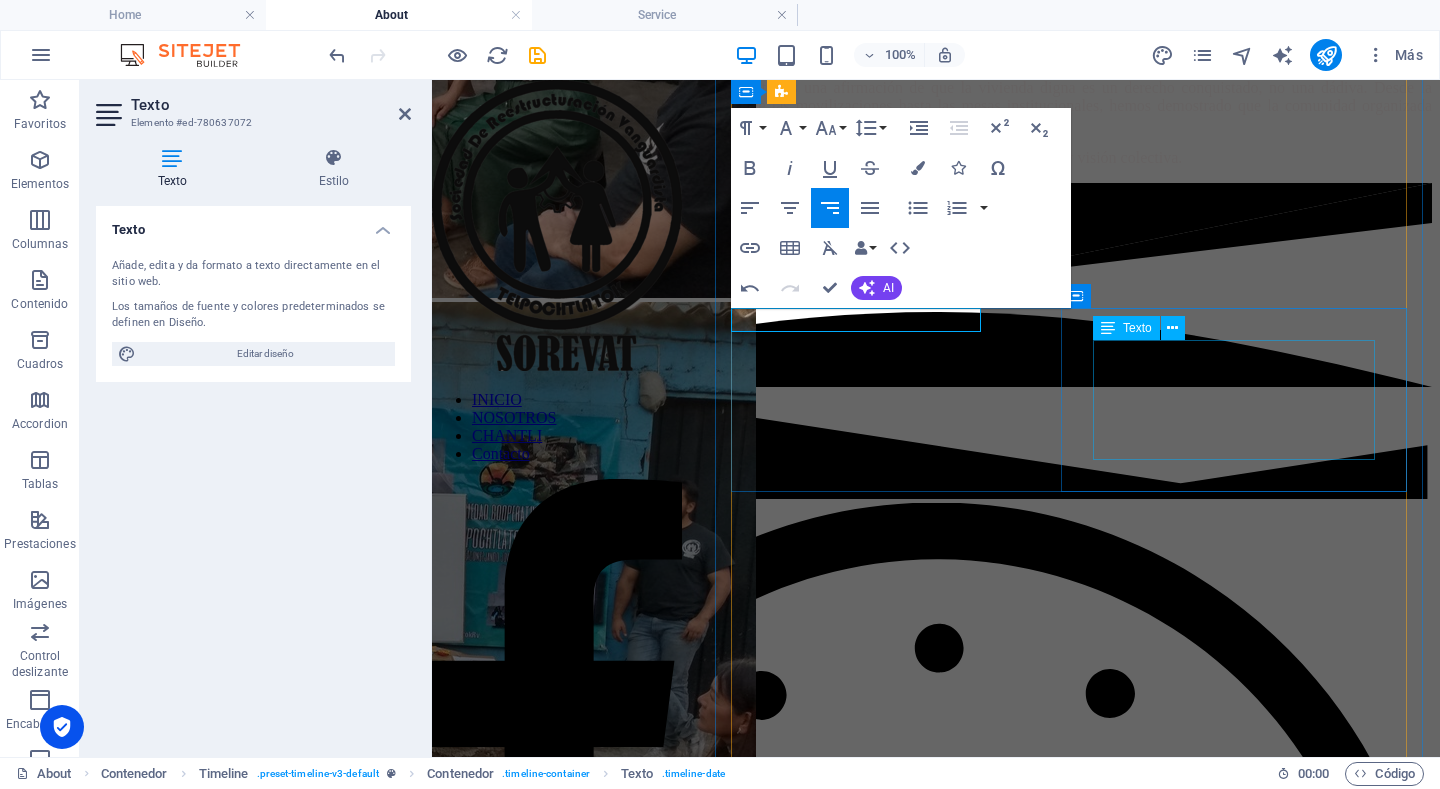 click on "En junio , entregamos el expediente completo al INVI y las cartas de representación. Para julio, toda la documentación estaba lista para la transición administrativa. Con las elecciones presidenciales en puerta, nos aseguramos de que nuestro caso no se perdiera en el cambio de sexenio. El  segundo semestre de 2024  fue aún más intenso:  en agost o, entregamos el dictamen de riesgo ante SEDUVI y enfrentamos obstáculos derivados de la reforma del Poder Judicial, que complicó los procesos legales. Tuvimos reuniones con jueces, testigos y abogados para sostener el caso." at bounding box center [936, -377] 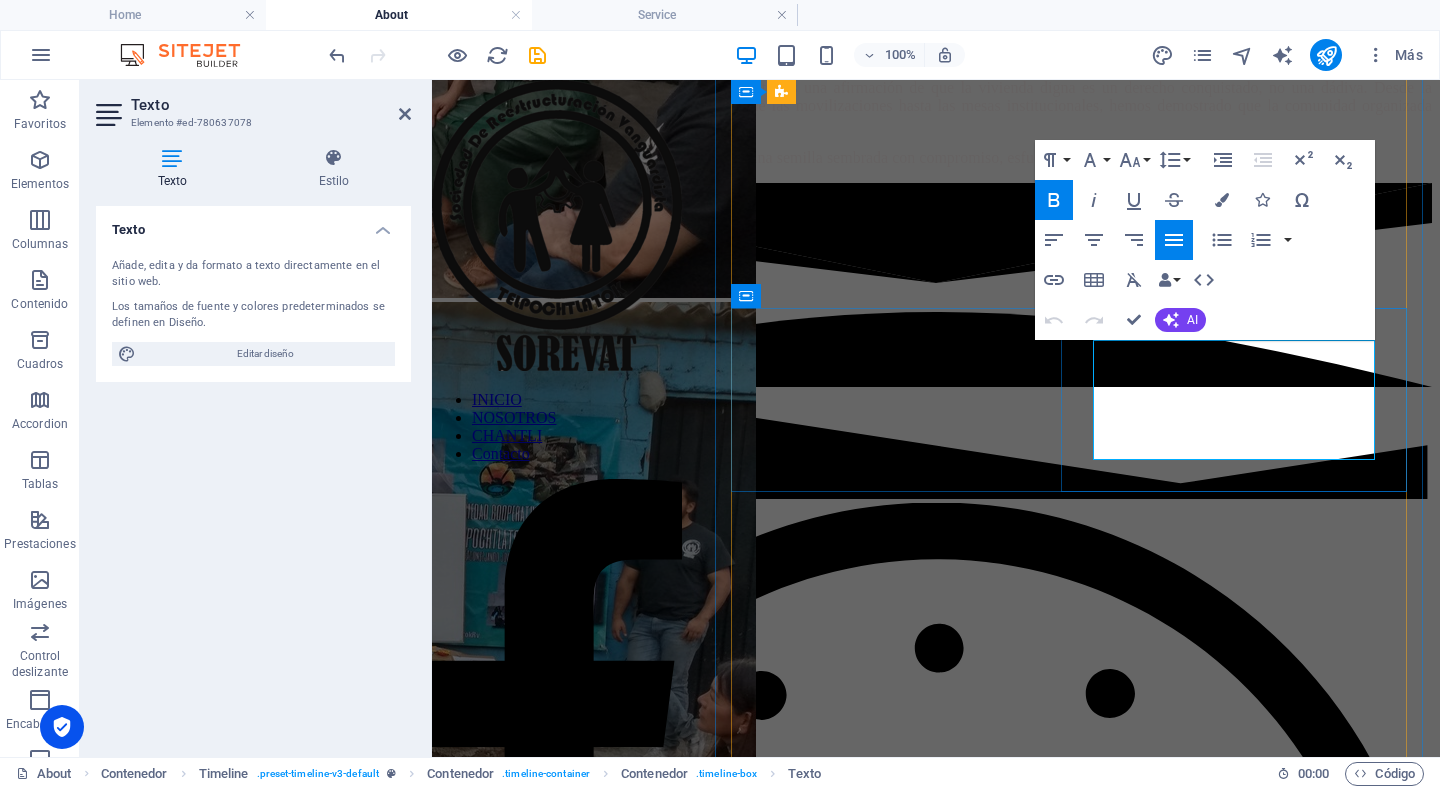 click on "El  segundo semestre de 2024  fue aún más intenso:  en agost o, entregamos el dictamen de riesgo ante SEDUVI y enfrentamos obstáculos derivados de la reforma del Poder Judicial, que complicó los procesos legales. Tuvimos reuniones con jueces, testigos y abogados para sostener el caso." at bounding box center [936, -351] 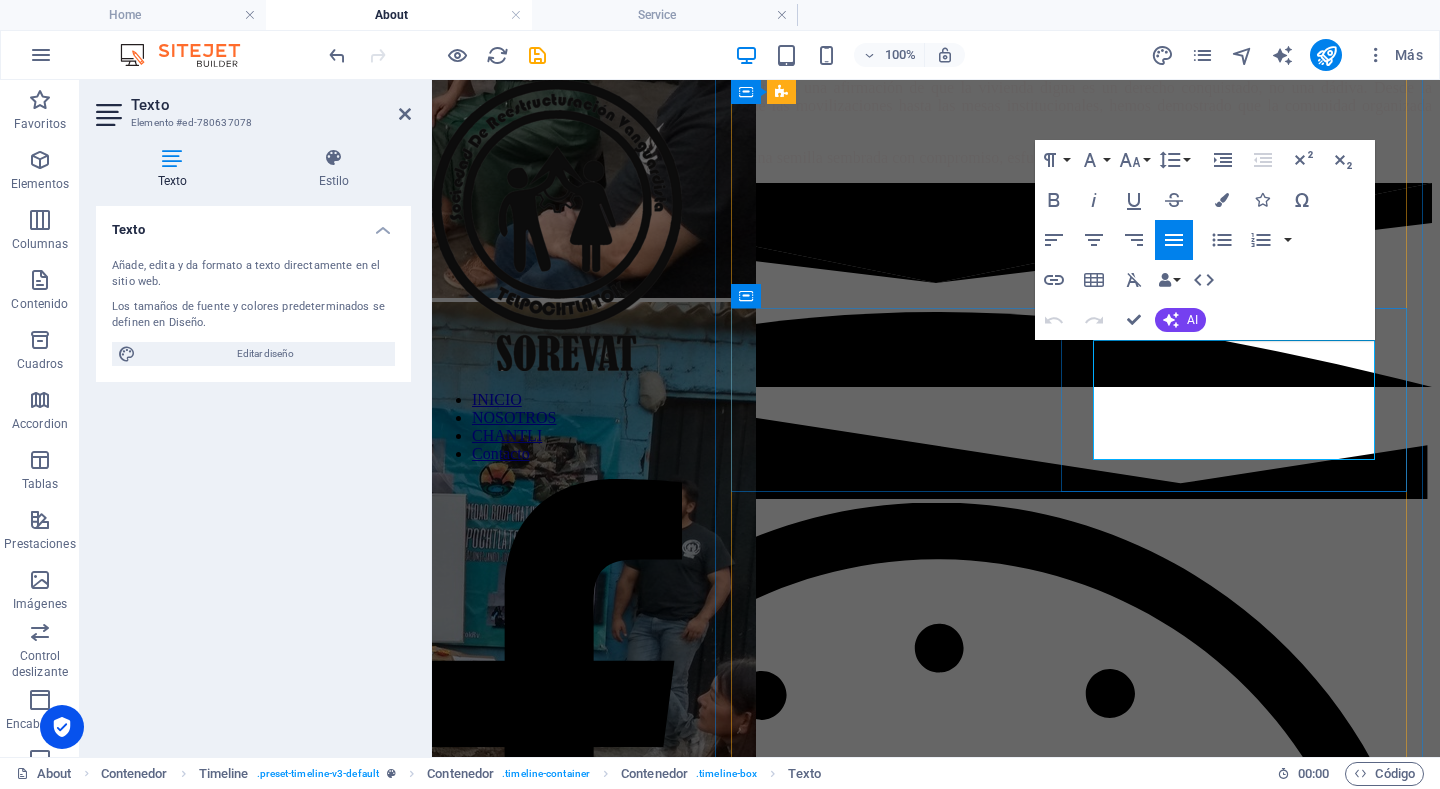click on "El  segundo semestre de 2024  fue aún más intenso:  en agost o, entregamos el dictamen de riesgo ante SEDUVI y enfrentamos obstáculos derivados de la reforma del Poder Judicial, que complicó los procesos legales. Tuvimos reuniones con jueces, testigos y abogados para sostener el caso." at bounding box center (936, -351) 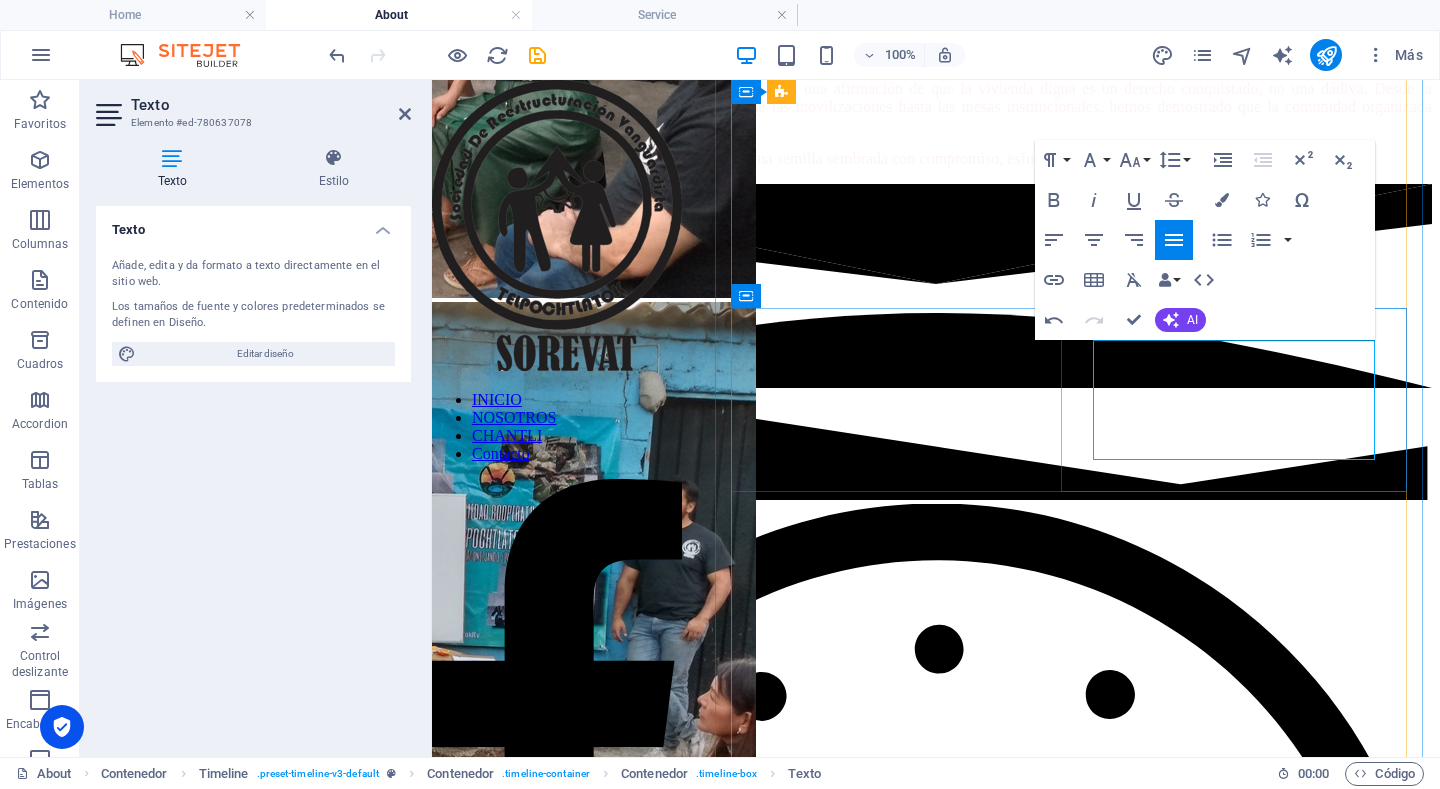 click on "El  segundo semestre de 2024  fue aún más intenso:  en agost o, entregamos el dictamen de riesgo ante SEDUVI y enfrentamos obstáculos derivados de la reforma del Poder Judicial, que complicó los procesos legales. Tuvimos reuniones con jueces, testigos y abogados para sostener el caso" at bounding box center (936, -350) 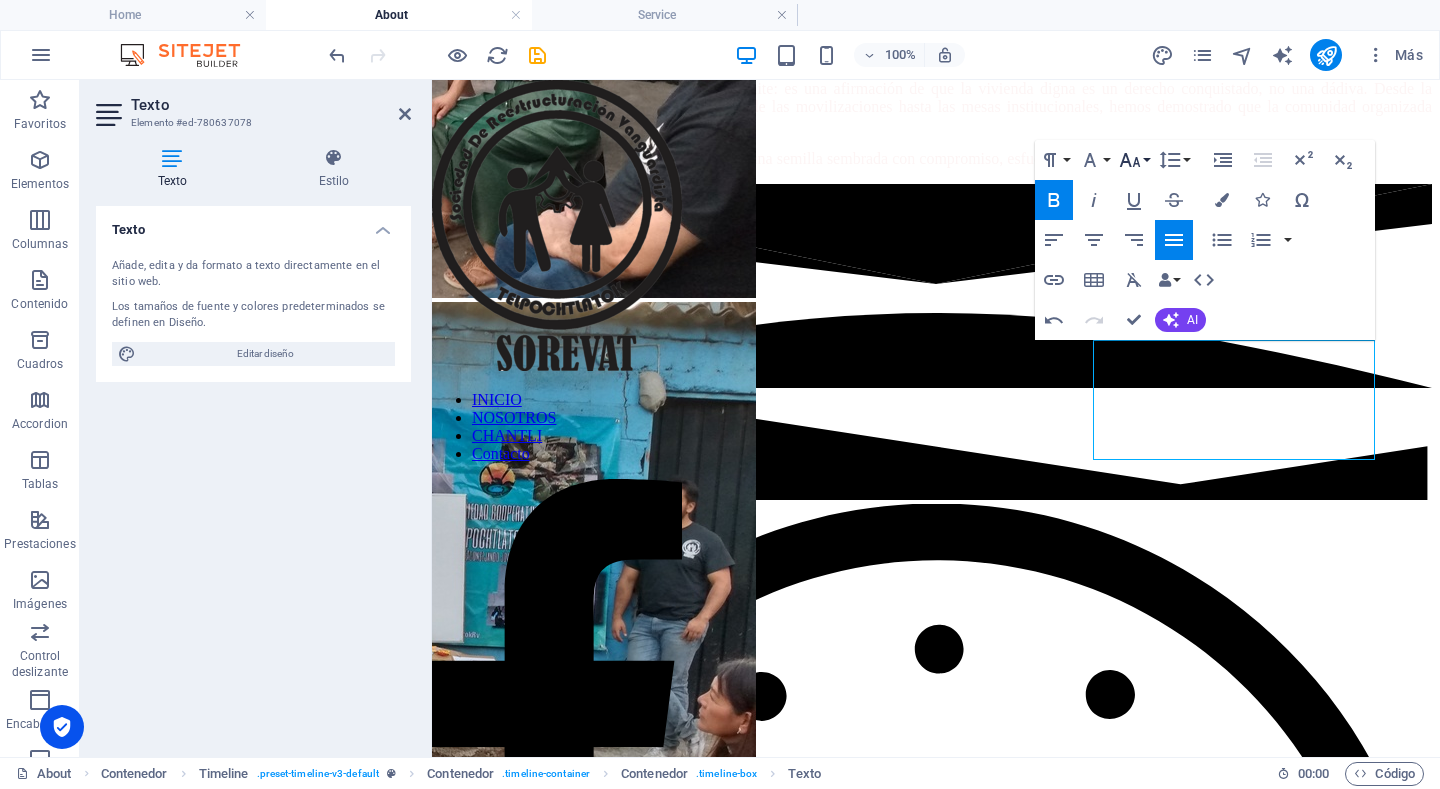 click on "Font Size" at bounding box center [1134, 160] 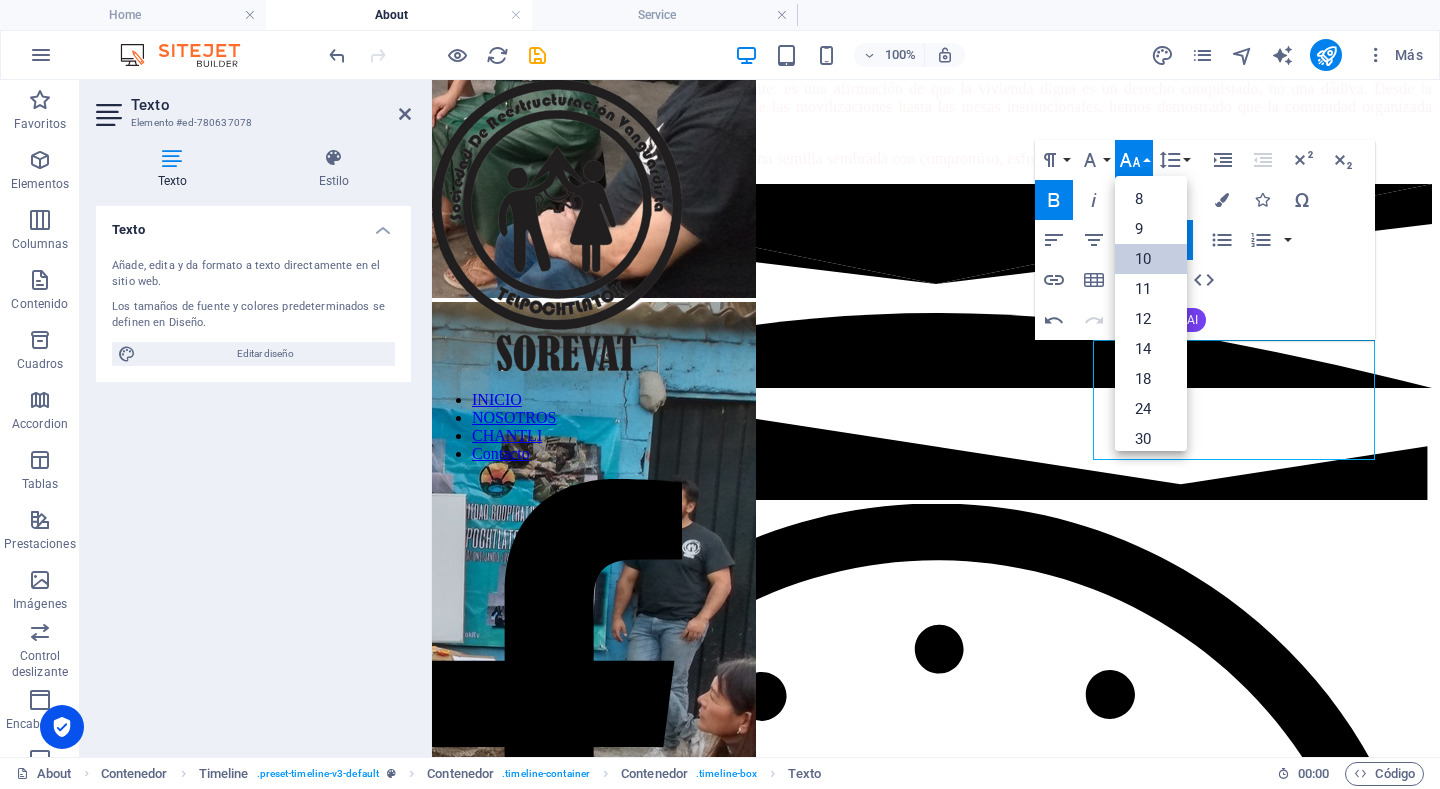 scroll, scrollTop: 83, scrollLeft: 0, axis: vertical 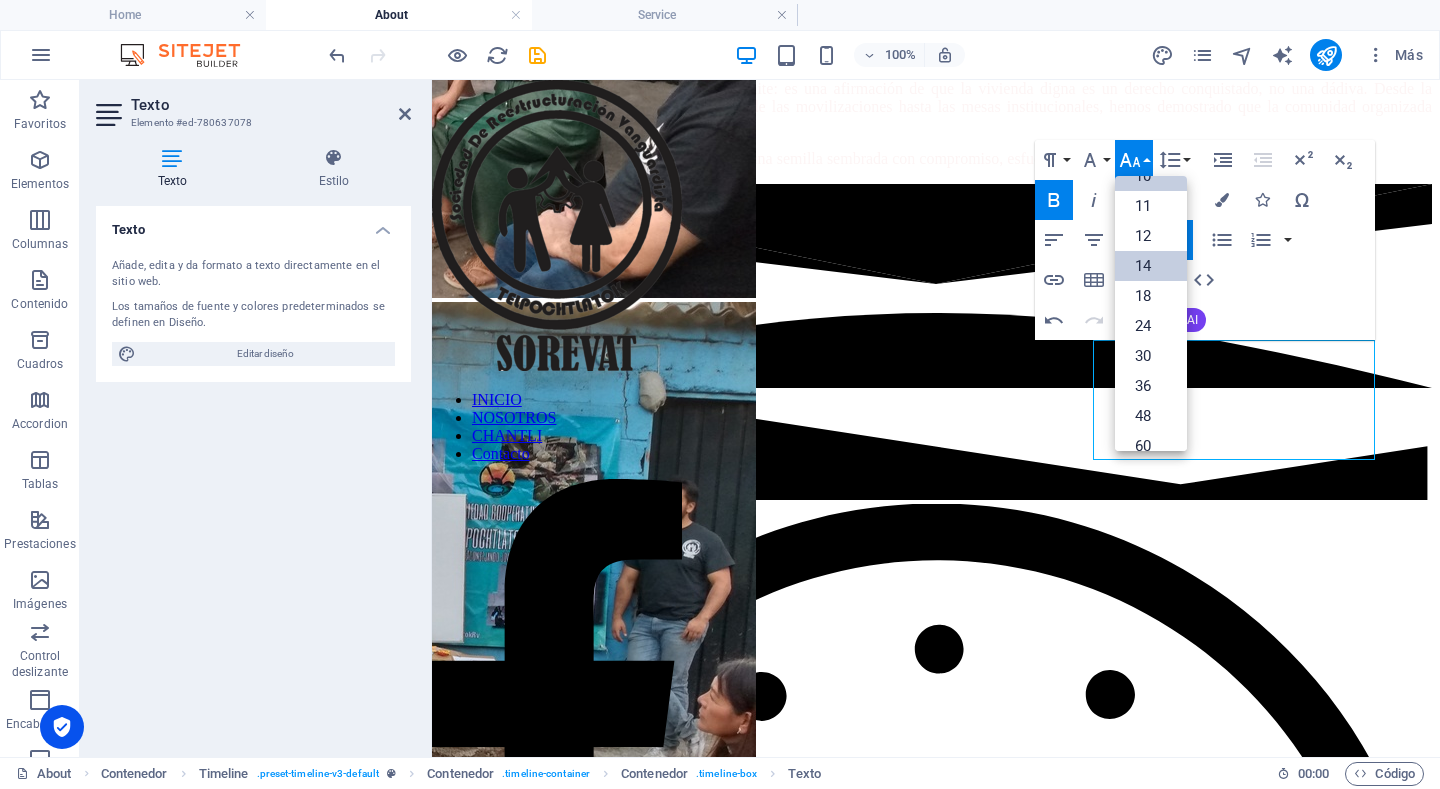 click on "14" at bounding box center (1151, 266) 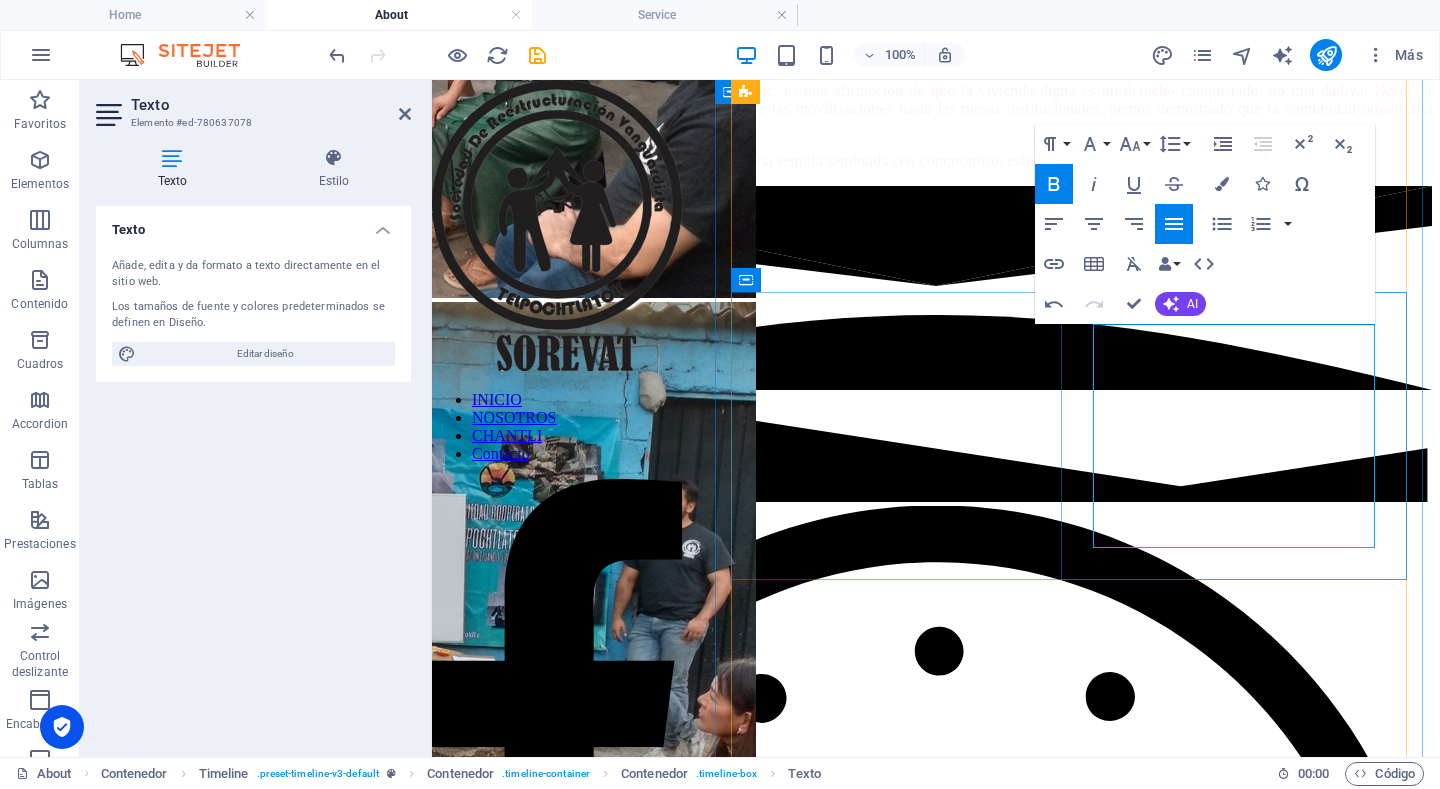 scroll, scrollTop: 2358, scrollLeft: 0, axis: vertical 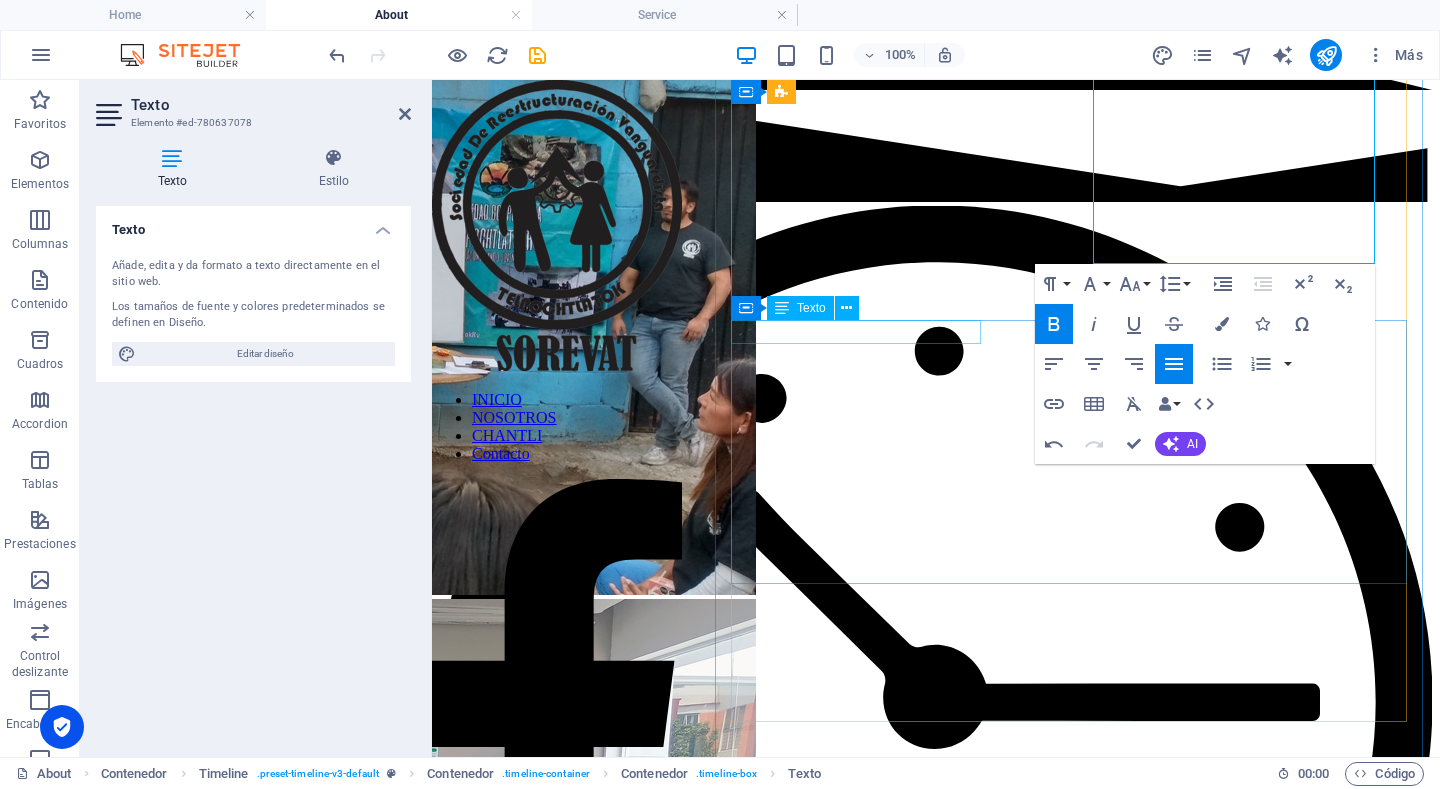 click on "Septiembre 2024" at bounding box center [936, -605] 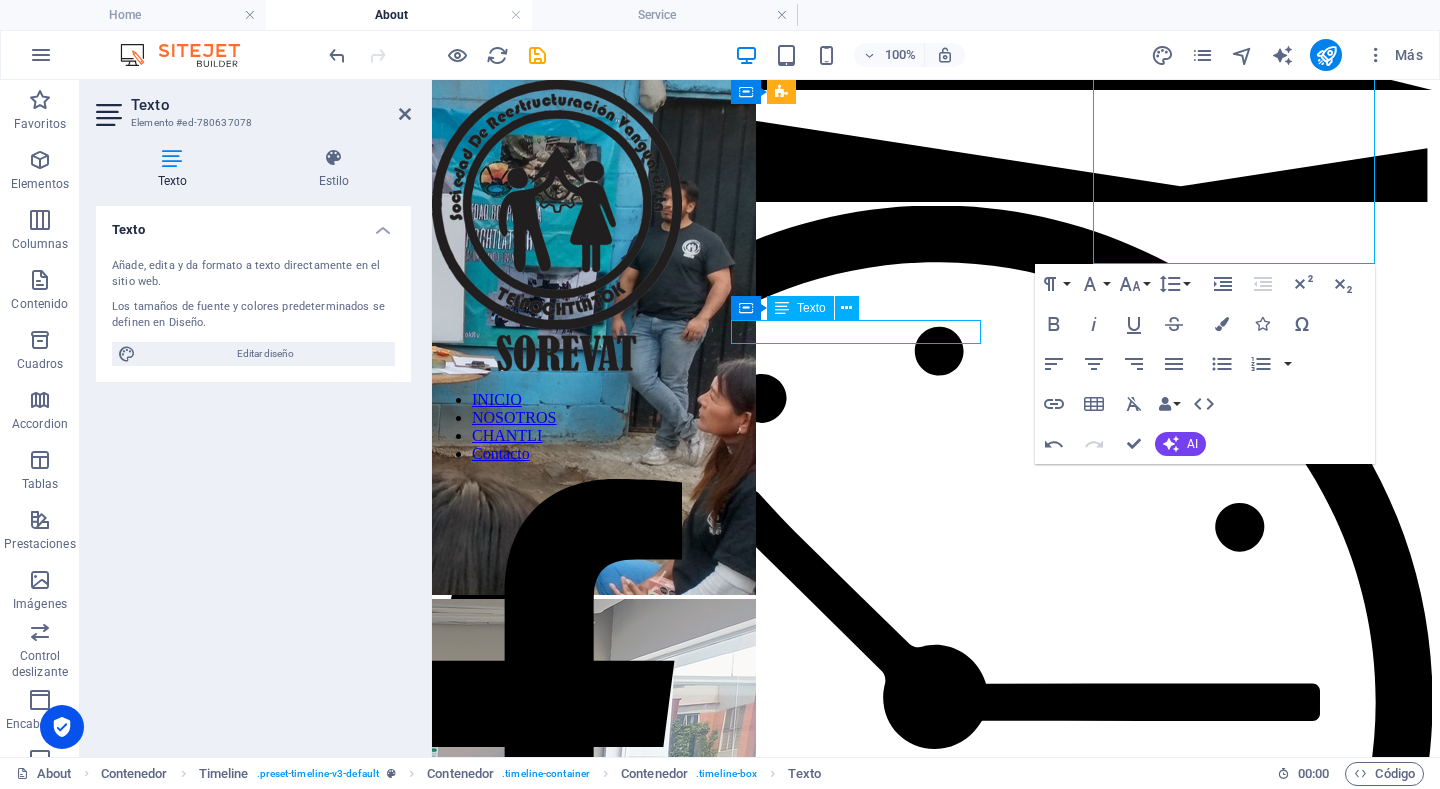 click on "Septiembre 2024" at bounding box center [936, -605] 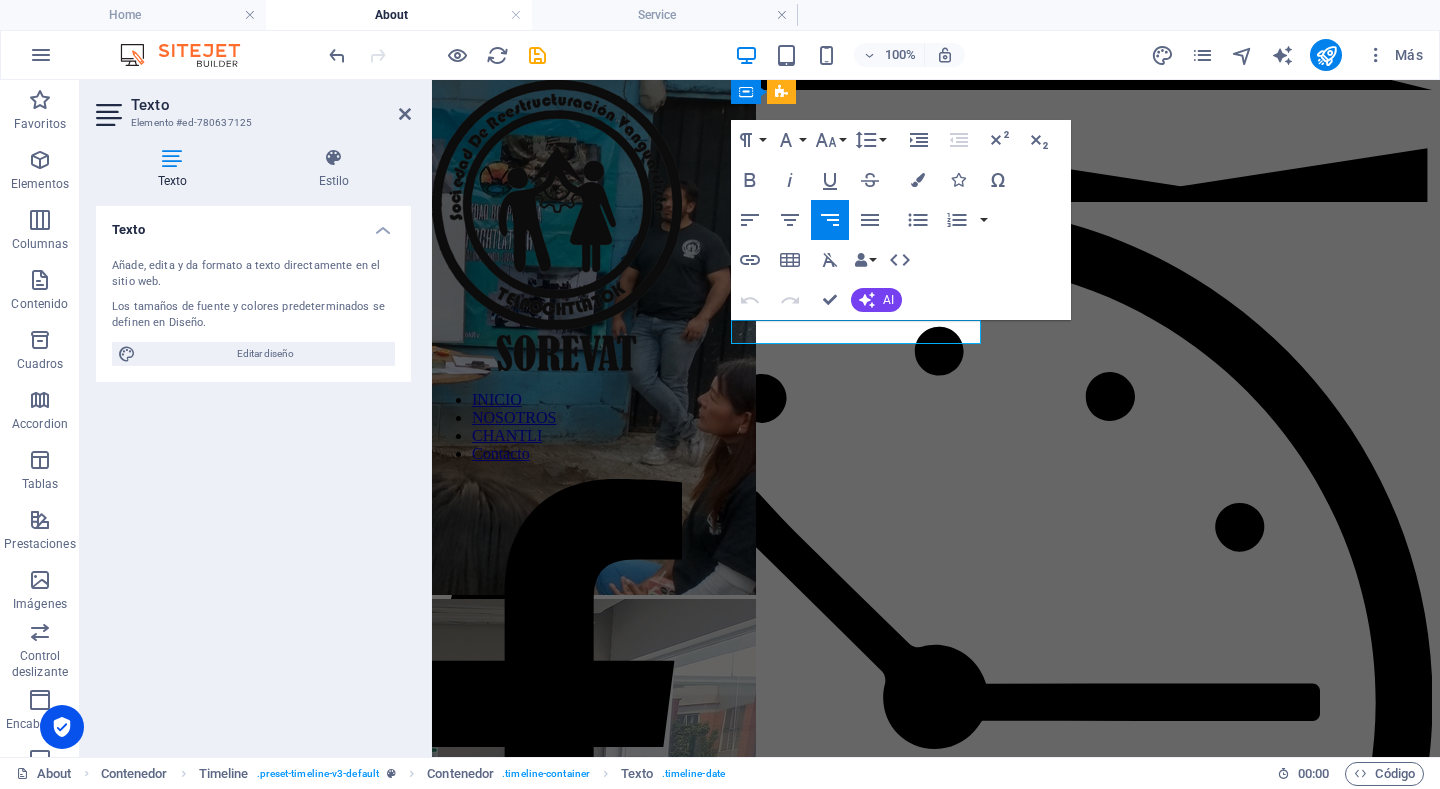click on "Septiembre 2024" at bounding box center [936, -605] 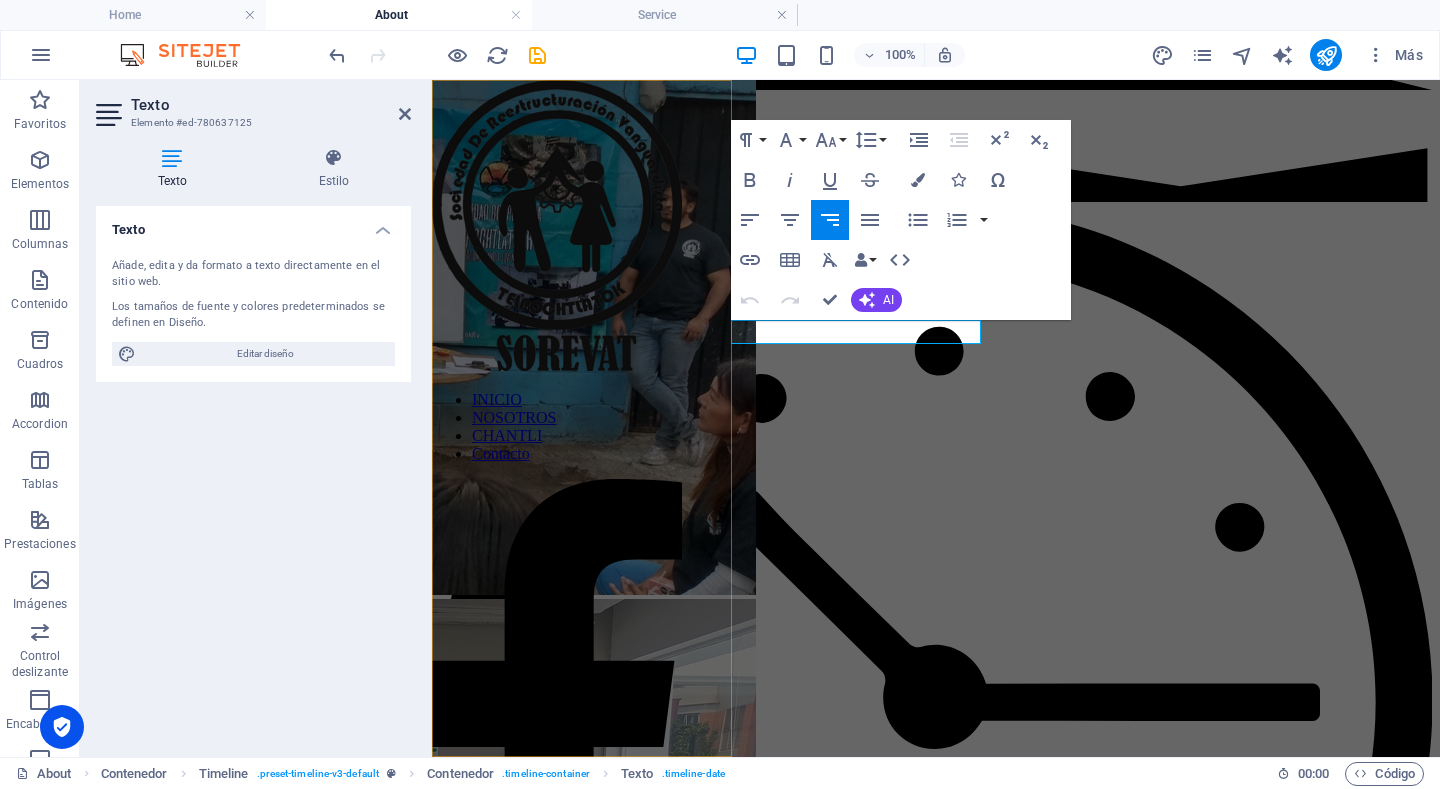 drag, startPoint x: 865, startPoint y: 333, endPoint x: 691, endPoint y: 334, distance: 174.00287 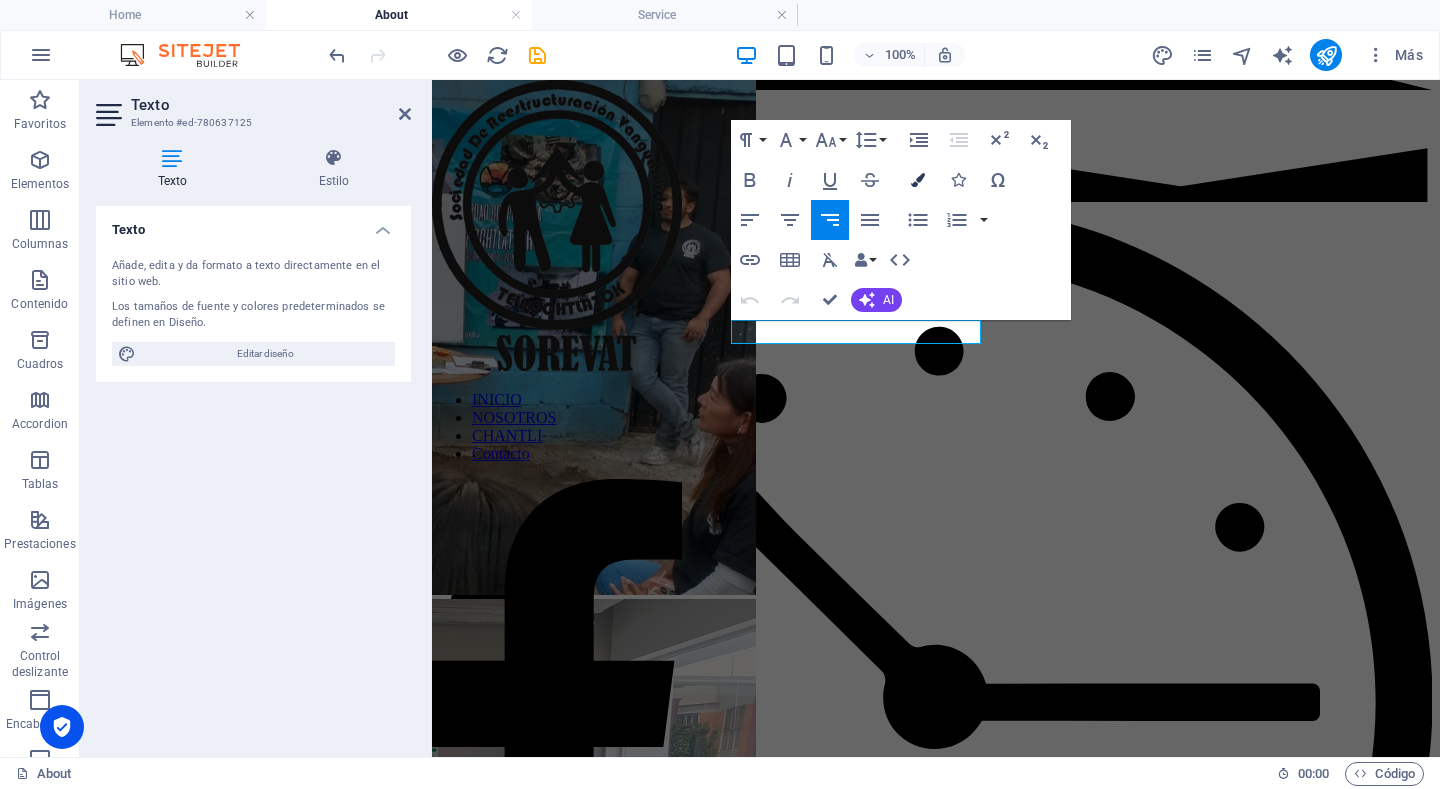 click at bounding box center (918, 180) 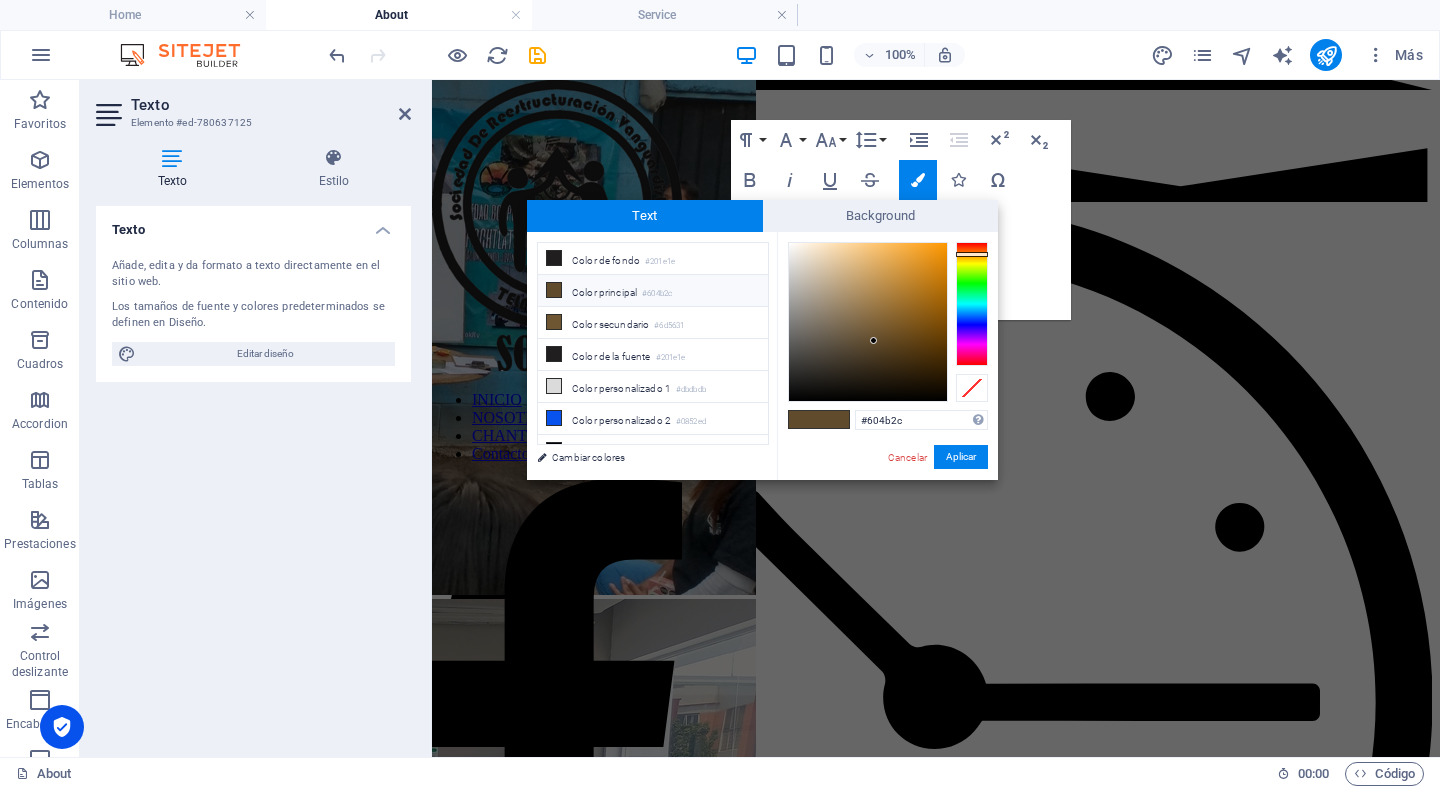 type on "#faf8f4" 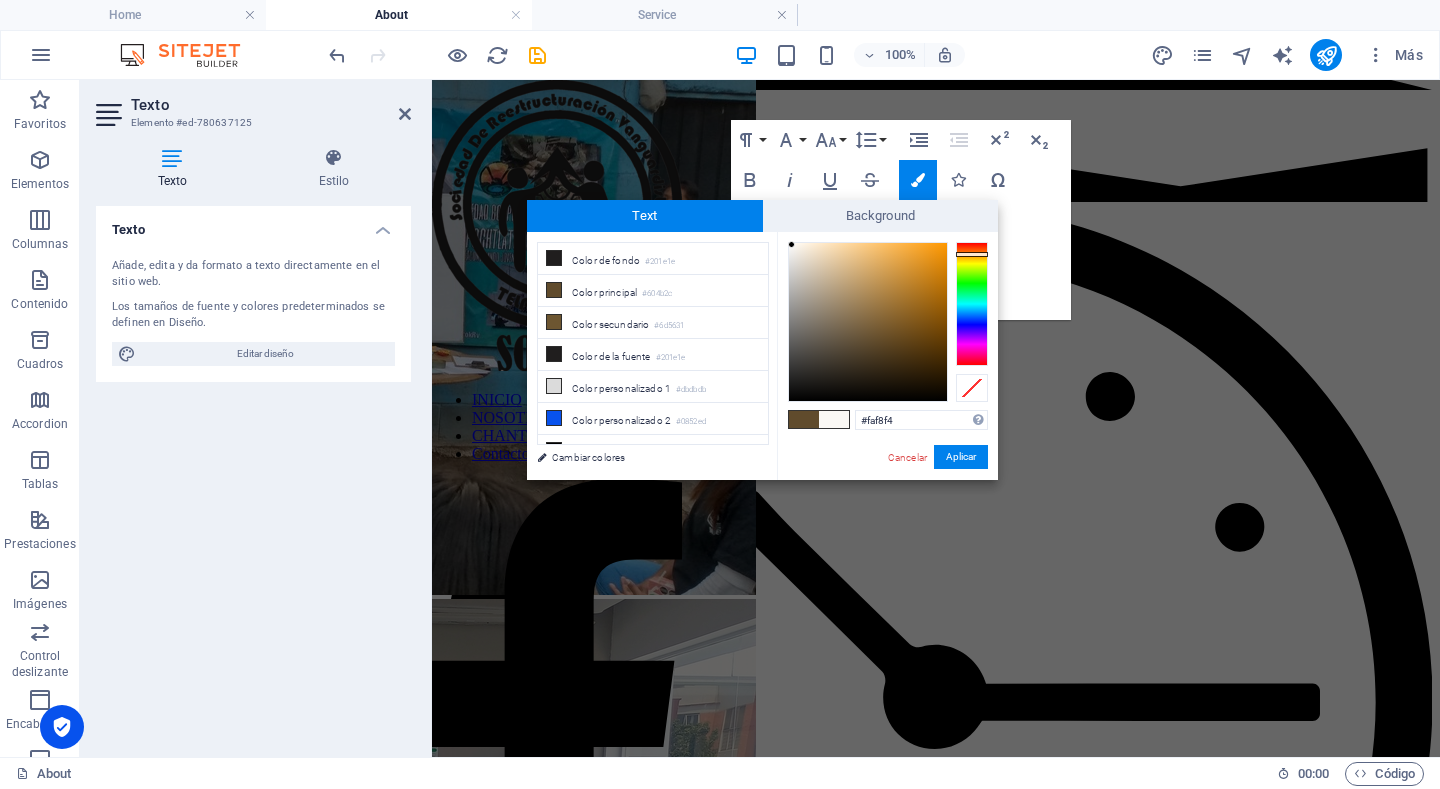 click at bounding box center [868, 322] 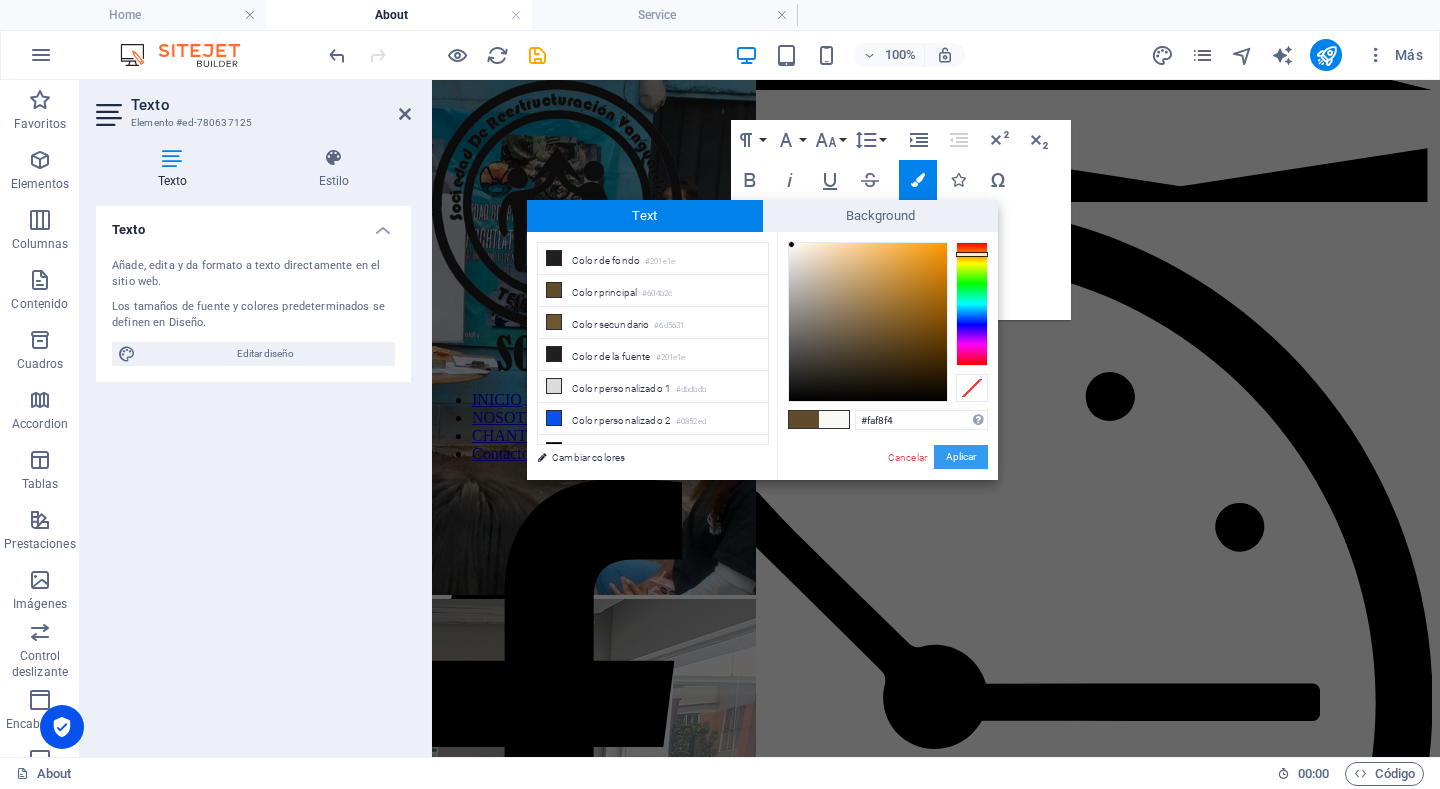 click on "Aplicar" at bounding box center [961, 457] 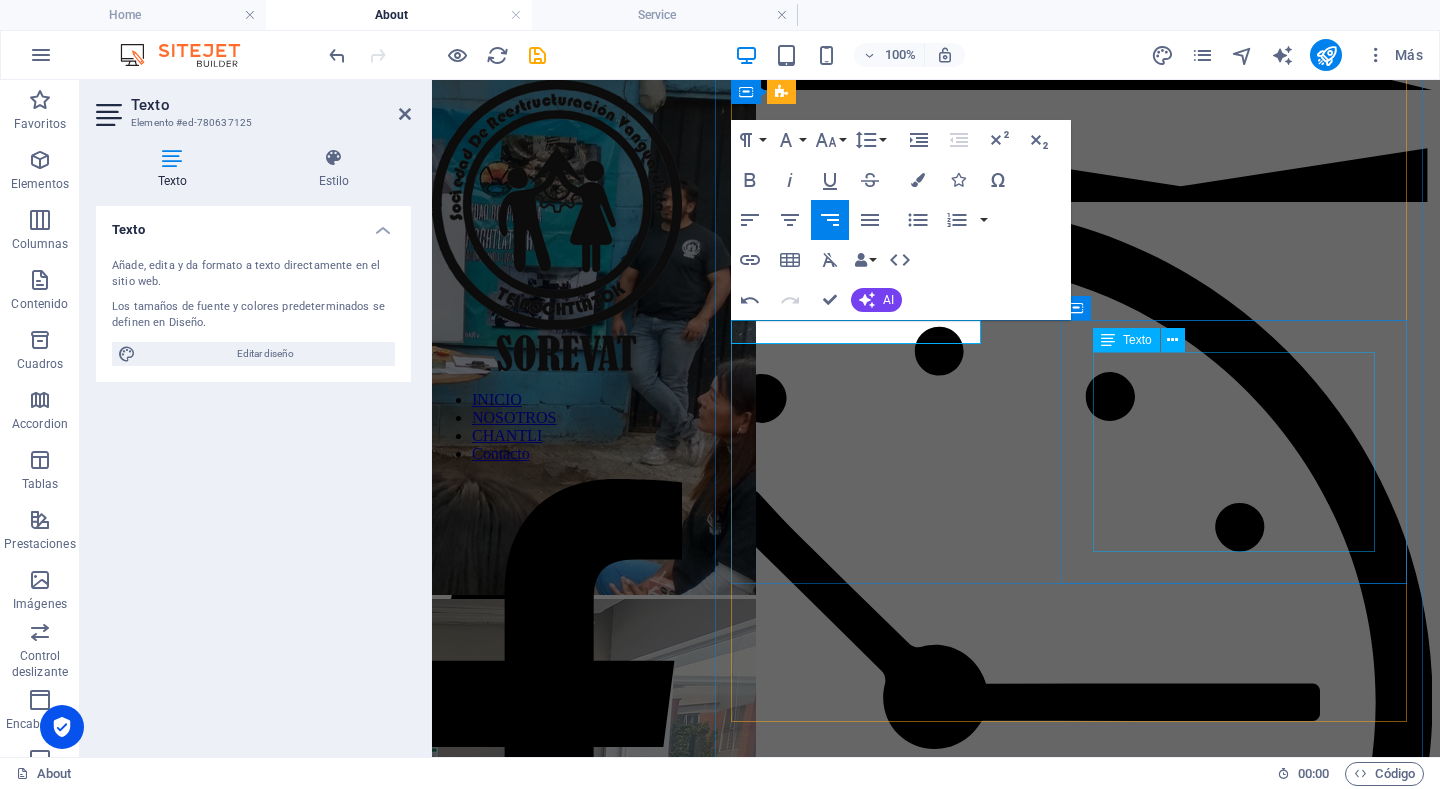 click on "El  19 de septiembre de 2024 , organizamos un foro público en el FARO Cosmos con la participación del Secretario del INVI, Inti Muñoz Santini, lo que dio legitimidad institucional y pública a nuestro esfuerzo. En paralelo, se estableció diálogo con la primera constructora, se firmó el DRO y se entregó documentación técnica con el acompañamiento de Laura Pérez. En los meses siguientes, se avanzó en gestiones ambientales y administrativas, incluyendo la tala de árboles y el ingreso de fichas técnicas. En noviembre, se cerró el año administrativo y se abrió una mesa técnica con SACMEX, para la revisión de infraestructura hidráulica. Ya en 2025, comenzamos a planear acciones en otros predios estratégicos (como San José 47, Pensador Mexicano y Tierras), sin soltar el avance firme de Hidalgo 137. Se fortaleció el trabajo interno con la UAP, se abrieron nuevas mesas técnicas y legales, y se dio continuidad al contacto con las desarrolladoras." at bounding box center (936, -492) 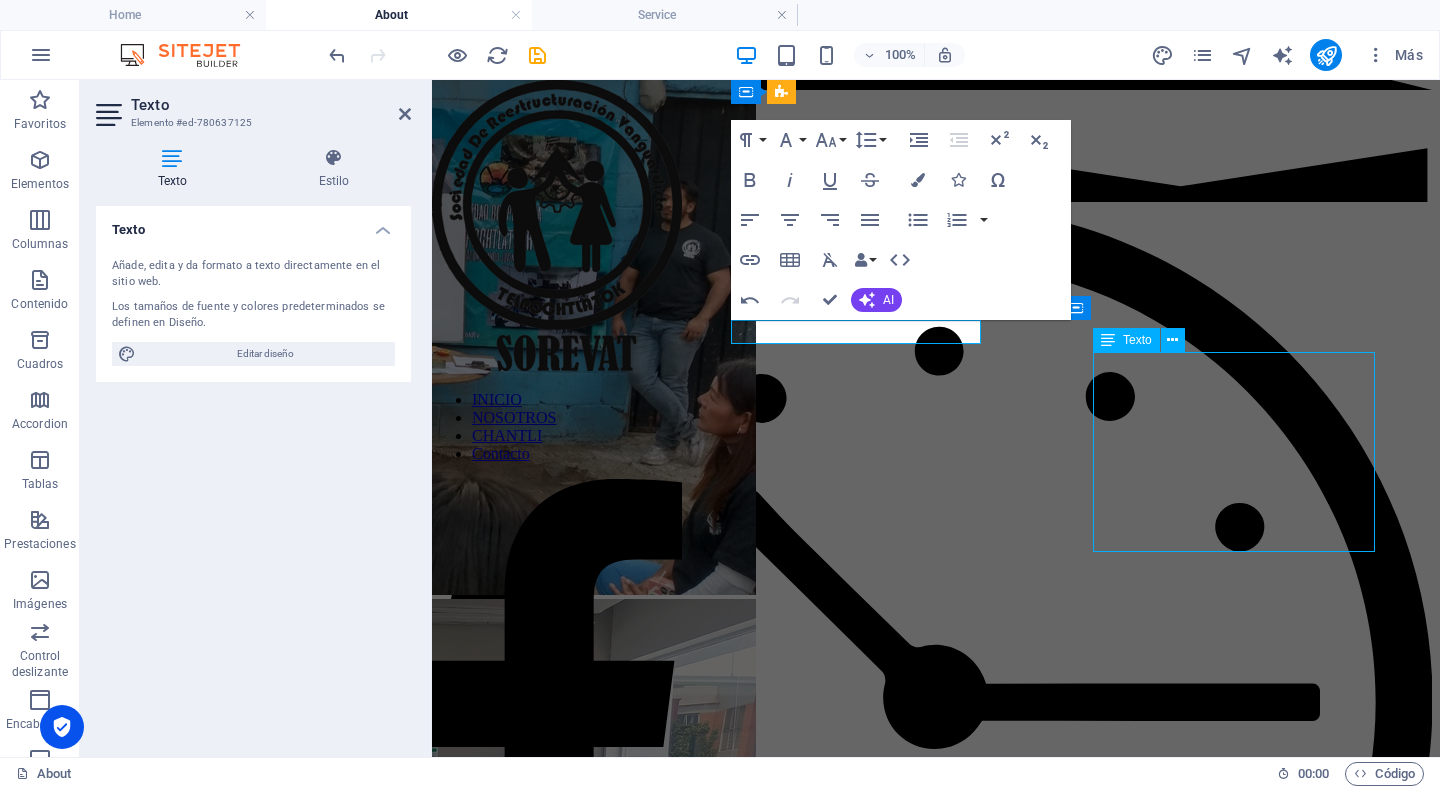 click on "El  19 de septiembre de 2024 , organizamos un foro público en el FARO Cosmos con la participación del Secretario del INVI, Inti Muñoz Santini, lo que dio legitimidad institucional y pública a nuestro esfuerzo. En paralelo, se estableció diálogo con la primera constructora, se firmó el DRO y se entregó documentación técnica con el acompañamiento de Laura Pérez. En los meses siguientes, se avanzó en gestiones ambientales y administrativas, incluyendo la tala de árboles y el ingreso de fichas técnicas. En noviembre, se cerró el año administrativo y se abrió una mesa técnica con SACMEX, para la revisión de infraestructura hidráulica. Ya en 2025, comenzamos a planear acciones en otros predios estratégicos (como San José 47, Pensador Mexicano y Tierras), sin soltar el avance firme de Hidalgo 137. Se fortaleció el trabajo interno con la UAP, se abrieron nuevas mesas técnicas y legales, y se dio continuidad al contacto con las desarrolladoras." at bounding box center (936, -492) 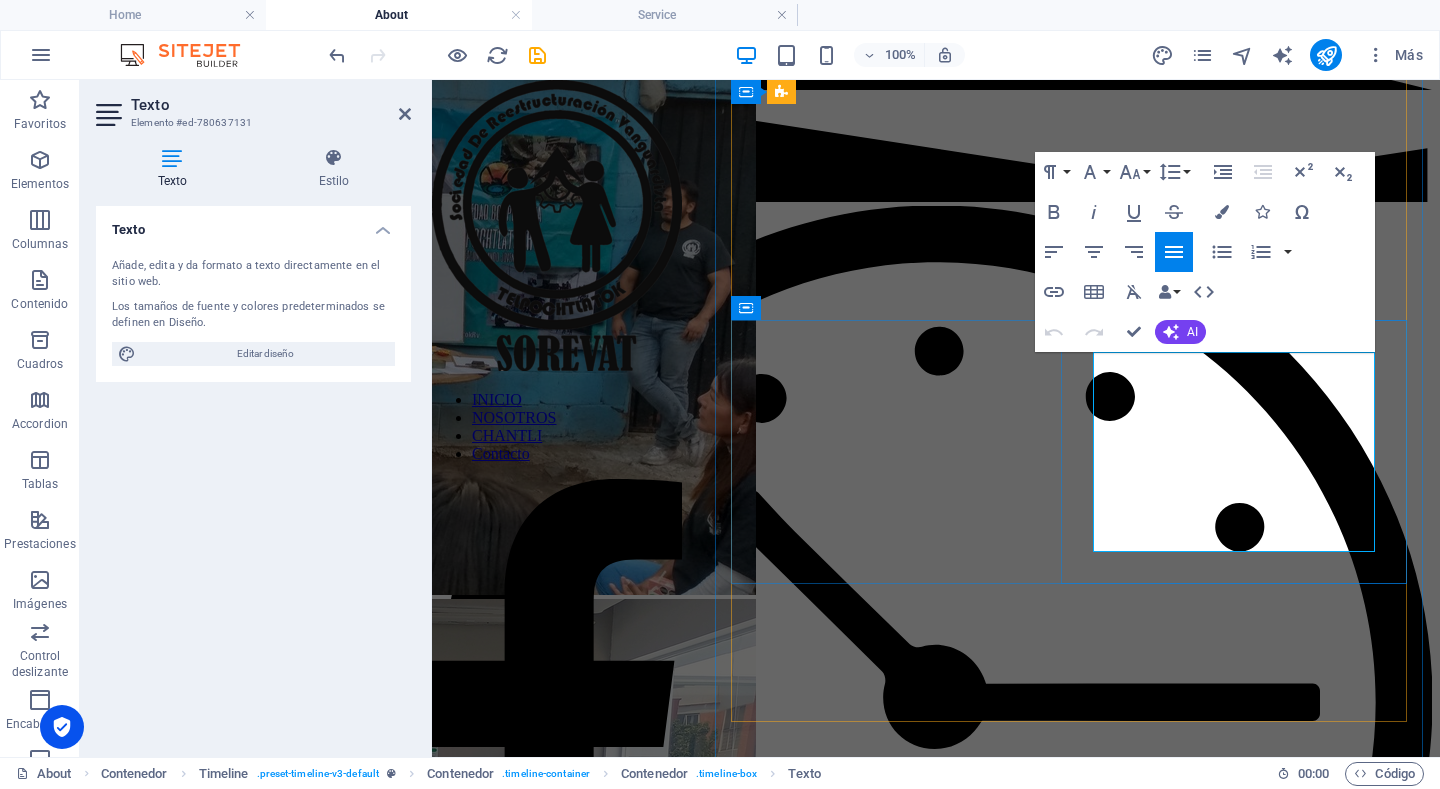 click on "Ya en 2025, comenzamos a planear acciones en otros predios estratégicos (como San José 47, Pensador Mexicano y Tierras), sin soltar el avance firme de Hidalgo 137. Se fortaleció el trabajo interno con la UAP, se abrieron nuevas mesas técnicas y legales, y se dio continuidad al contacto con las desarrolladoras." at bounding box center (936, -431) 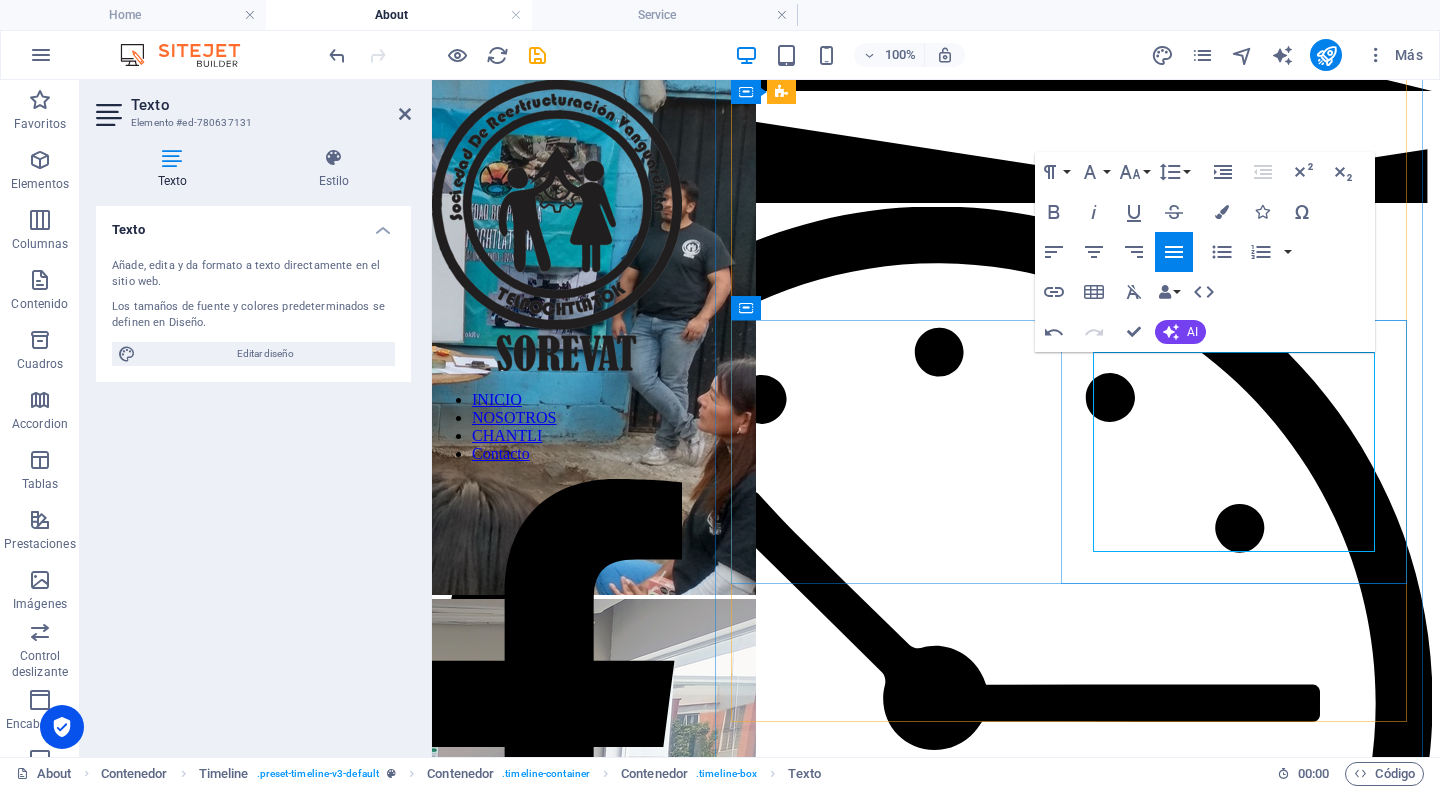 click on "Ya en 2025, comenzamos a planear acciones en otros predios estratégicos (como San José 47, Pensador Mexicano y Tierras), sin soltar el avance firme de Hidalgo 137. Se fortaleció el trabajo interno con la UAP, se abrieron nuevas mesas técnicas y legales, y se dio continuidad al contacto con las desarrolladoras" at bounding box center (936, -430) 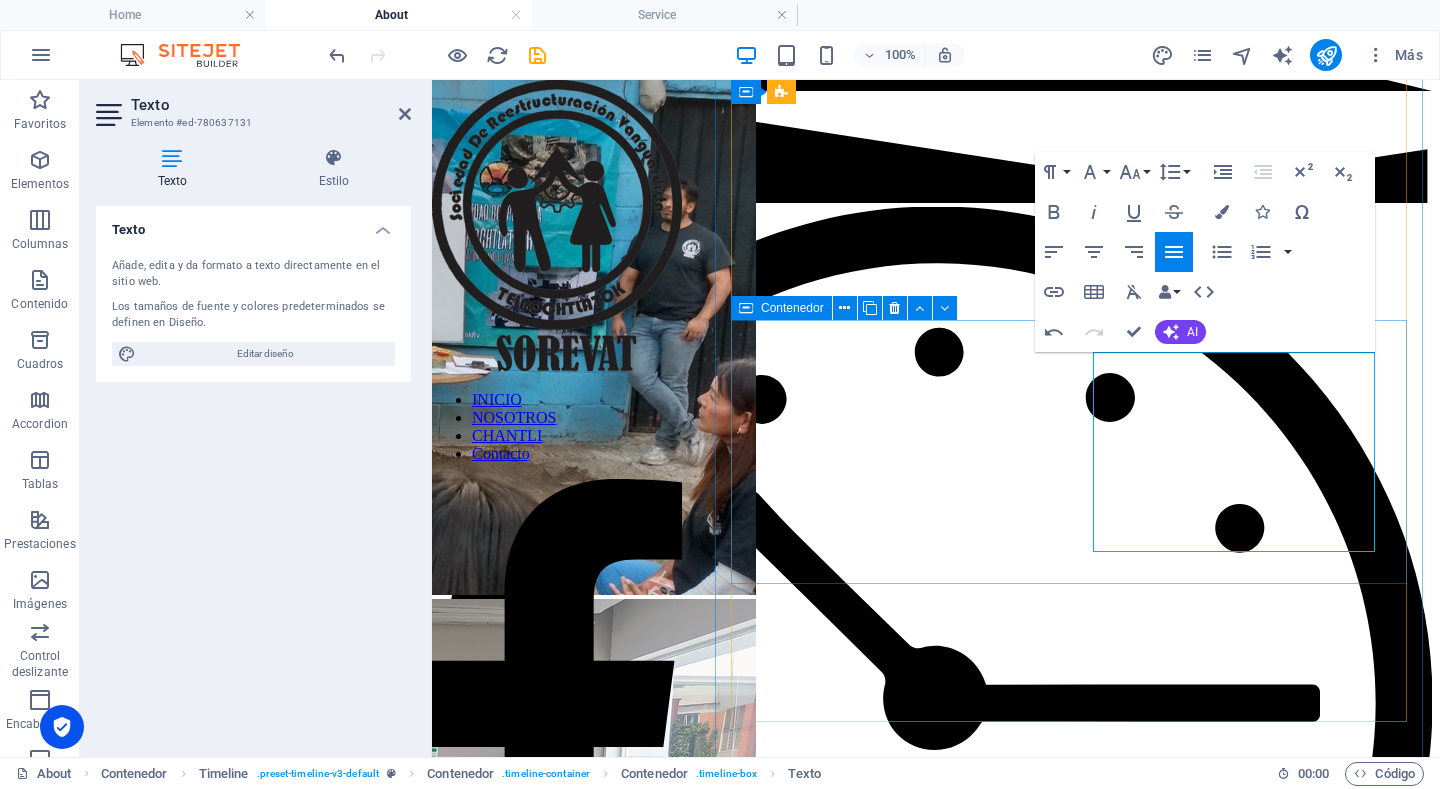 drag, startPoint x: 1339, startPoint y: 545, endPoint x: 1468, endPoint y: 396, distance: 197.08374 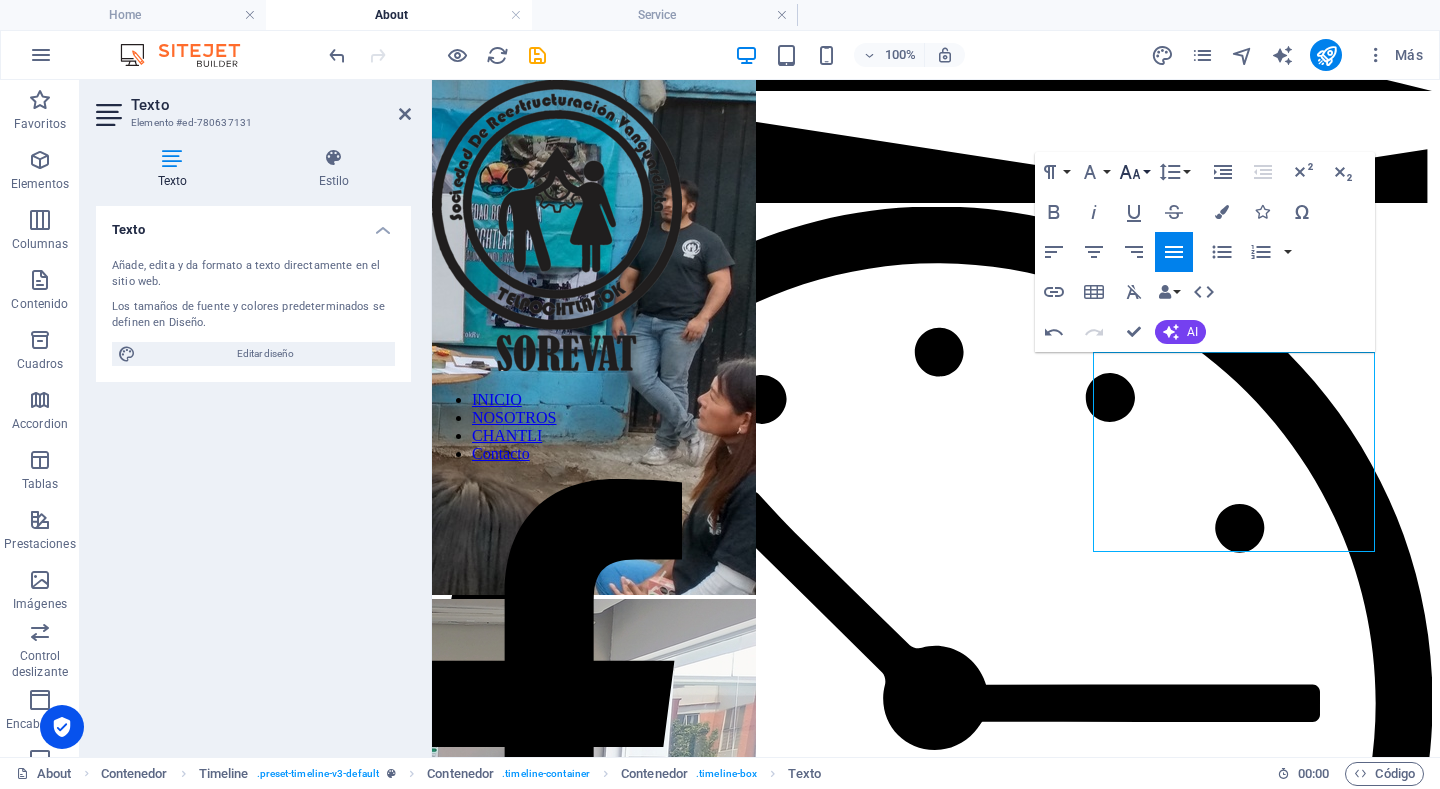 click on "Font Size" at bounding box center [1134, 172] 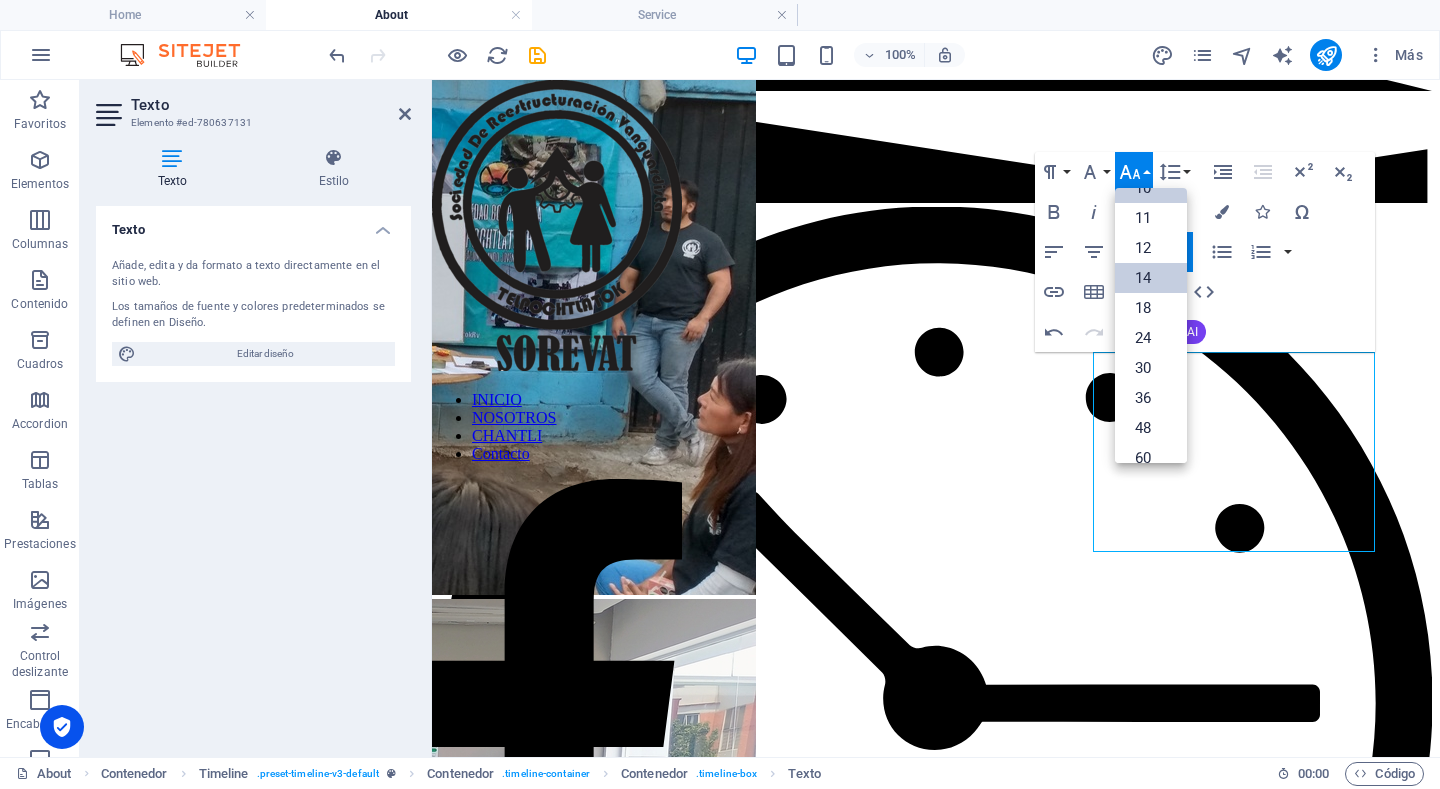 click on "14" at bounding box center [1151, 278] 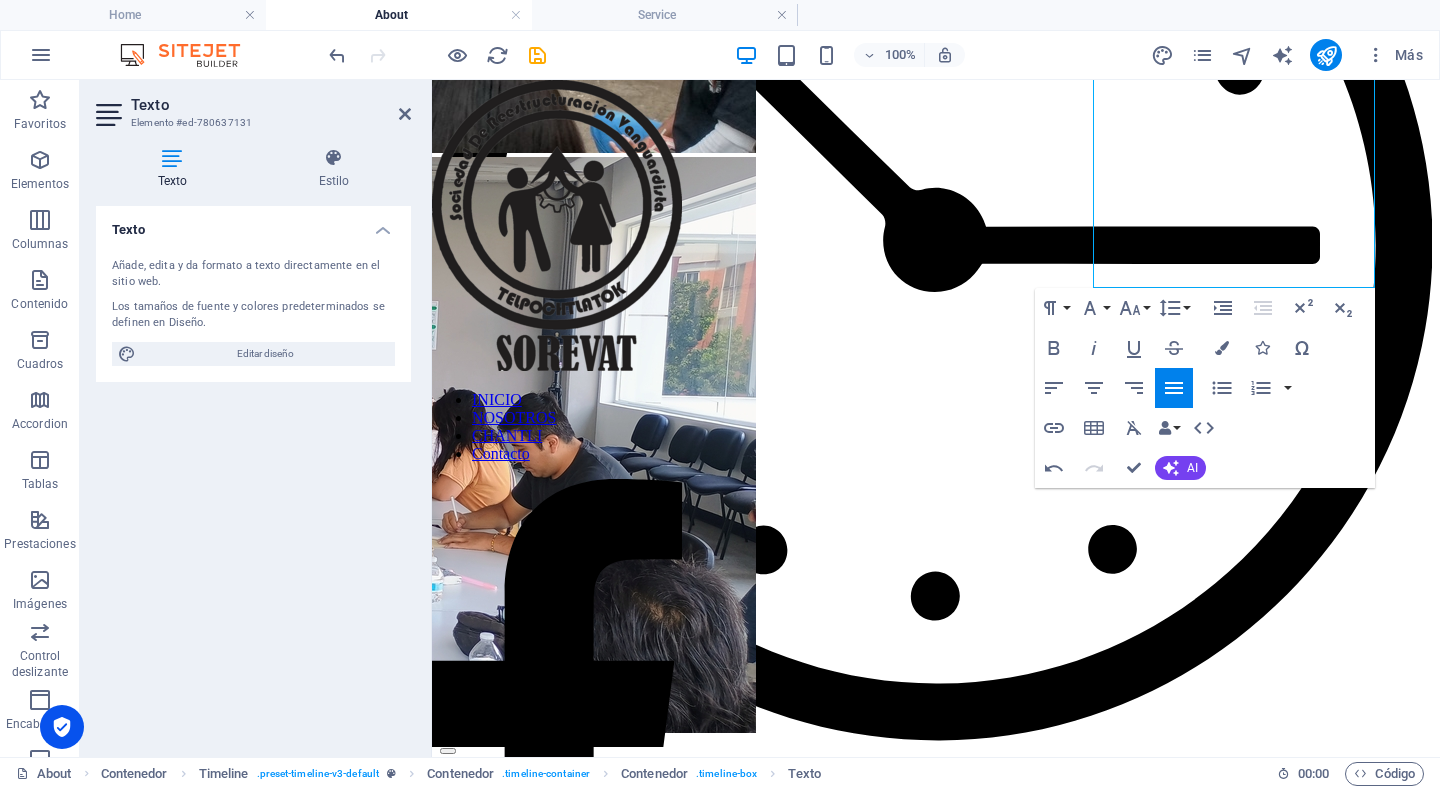 scroll, scrollTop: 2858, scrollLeft: 0, axis: vertical 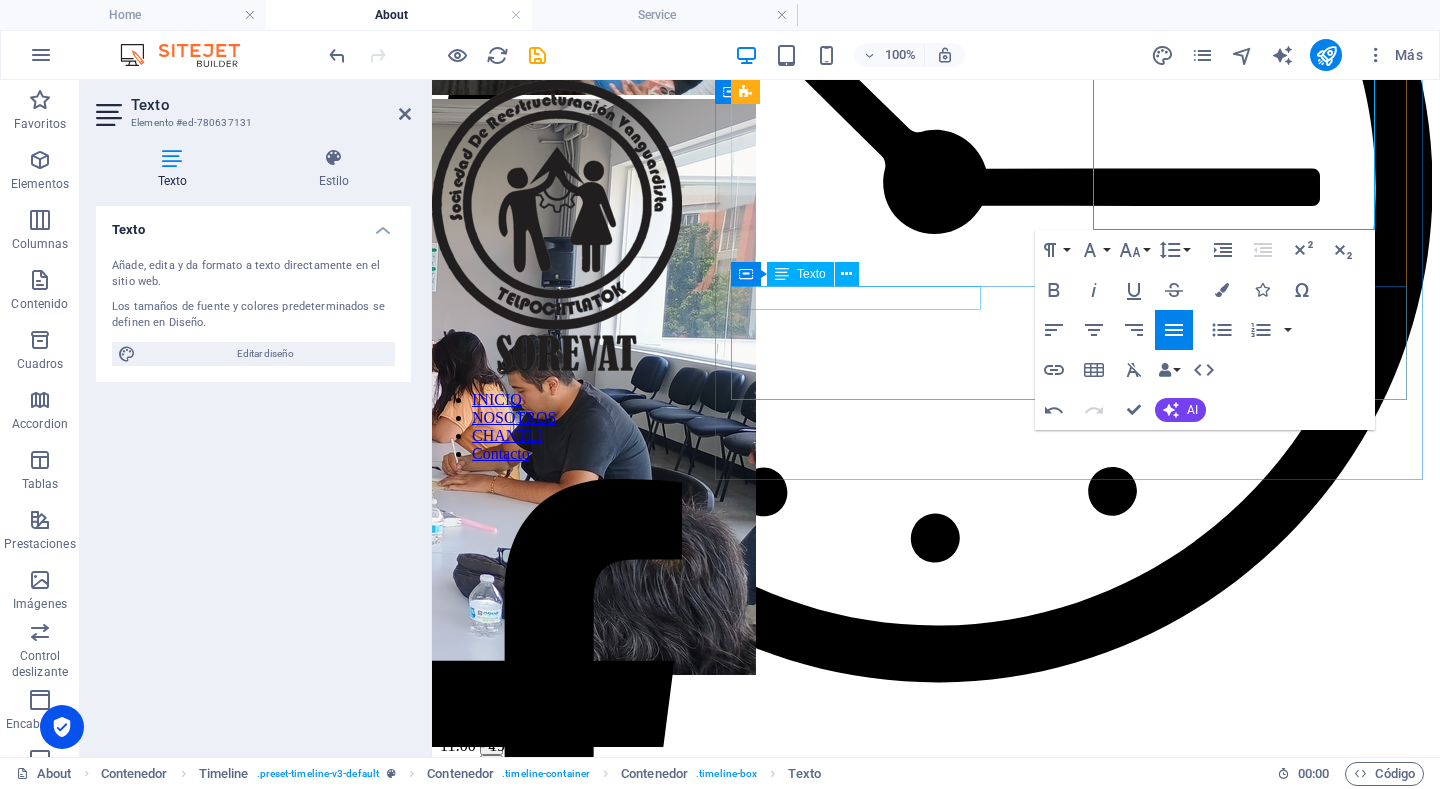 click on "Marzo 2025" at bounding box center (936, -894) 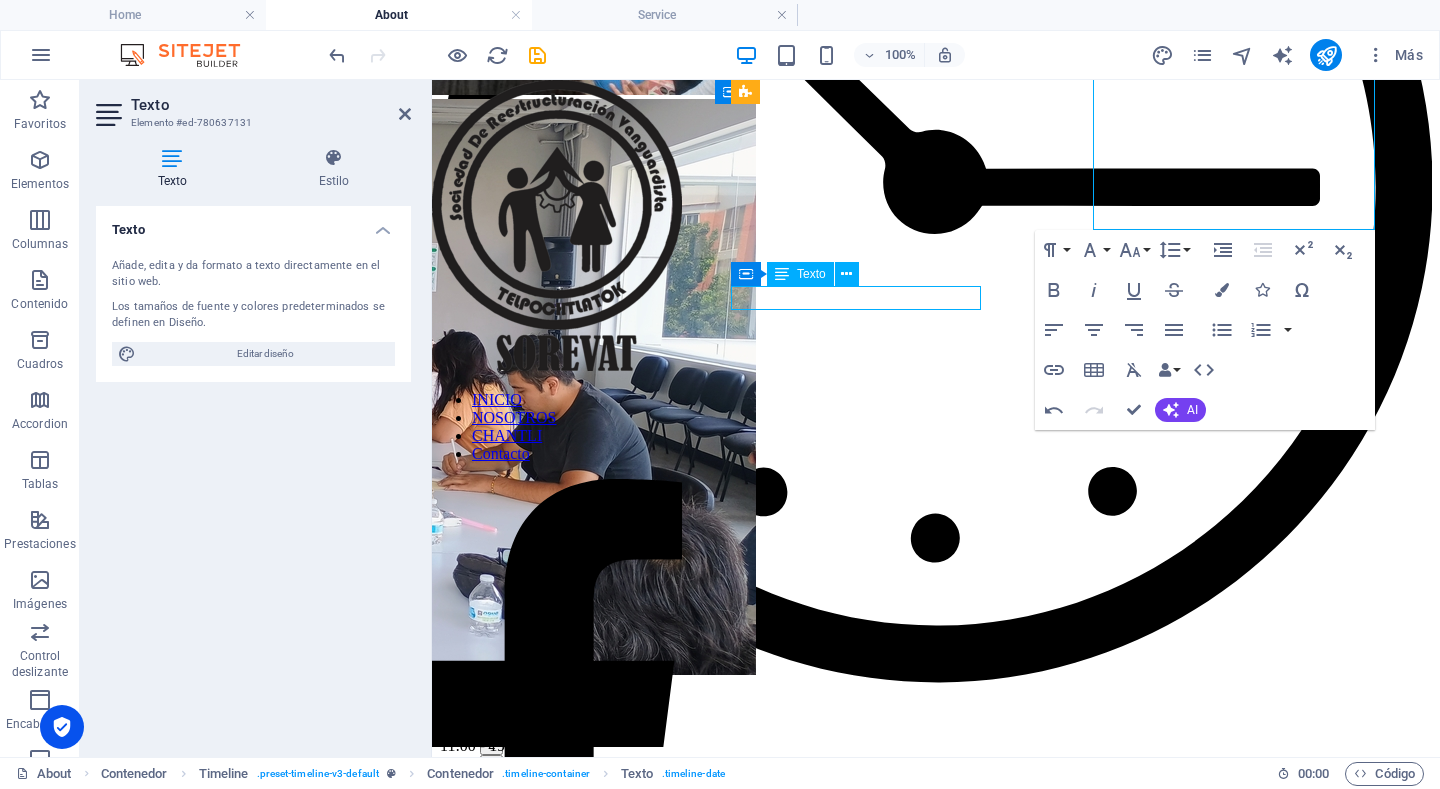 click on "Marzo 2025" at bounding box center (936, -894) 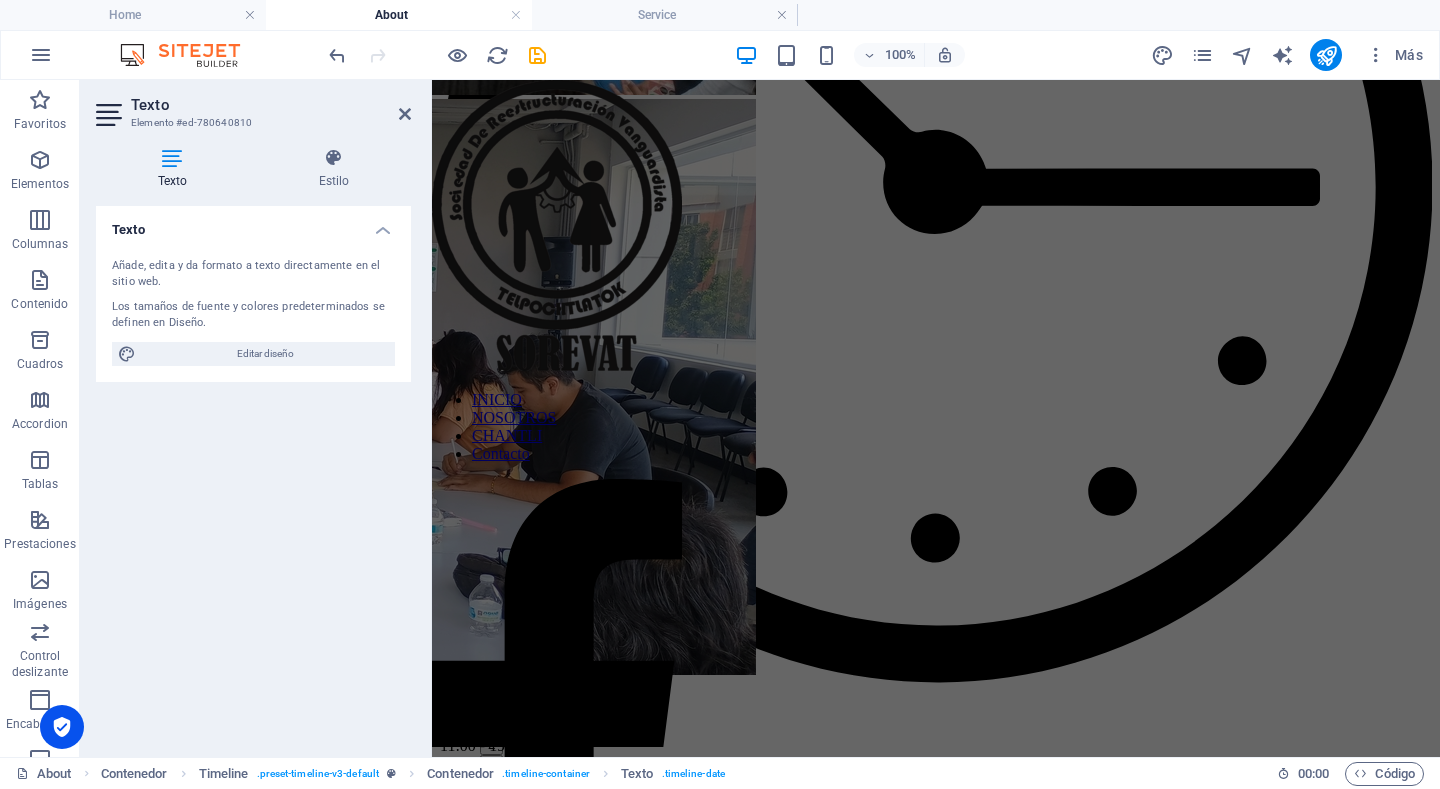 scroll, scrollTop: 2480, scrollLeft: 0, axis: vertical 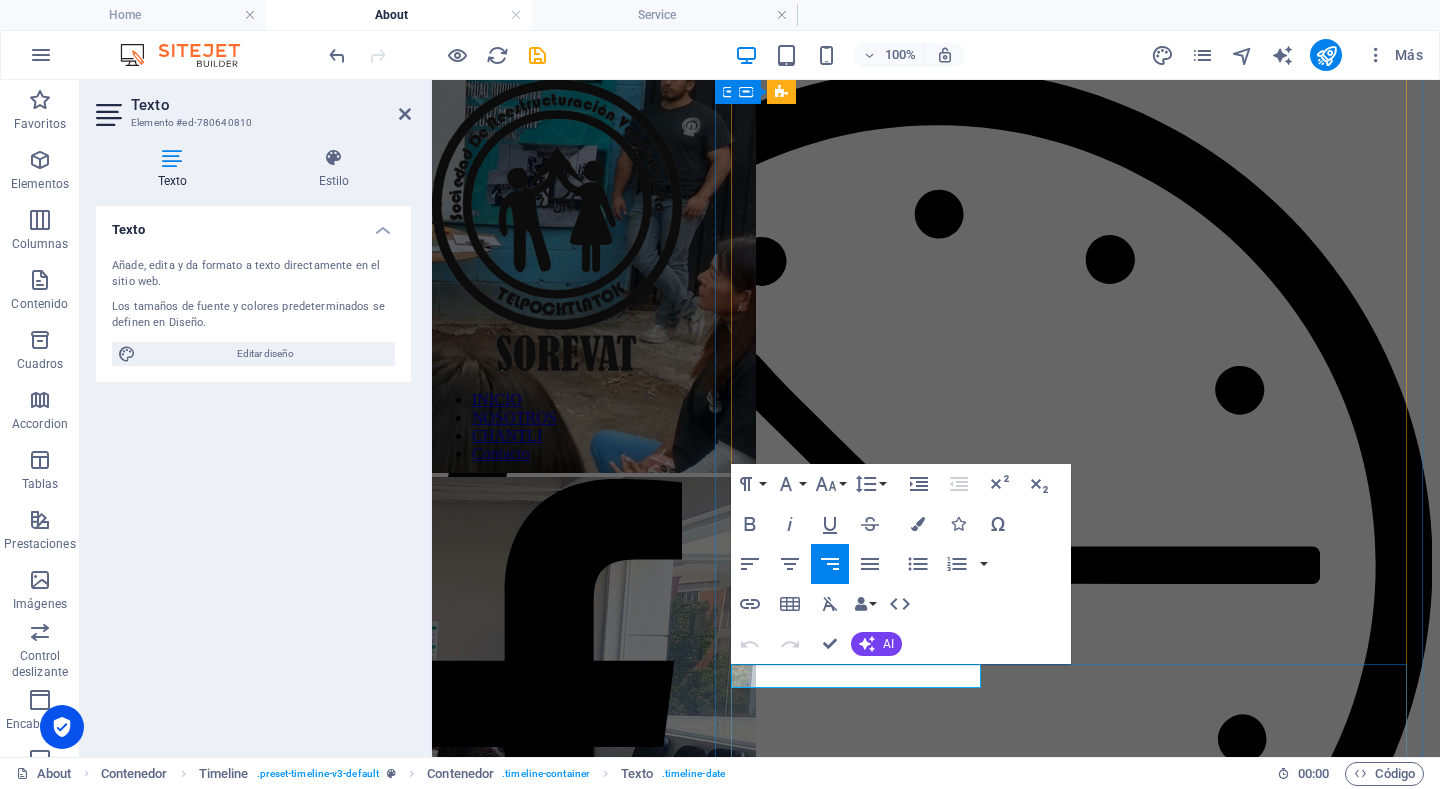 click on "Marzo 2025" at bounding box center (936, -516) 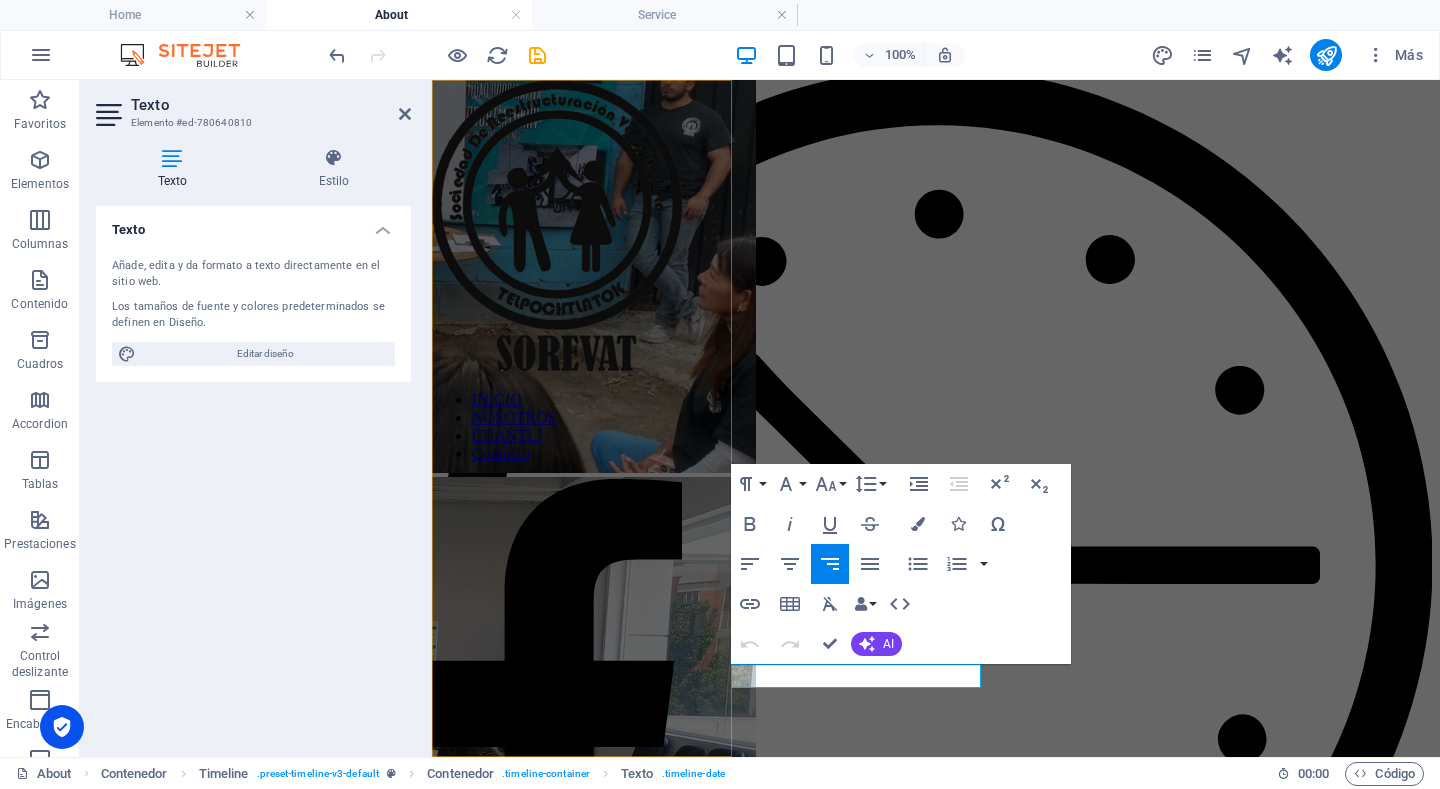 drag, startPoint x: 820, startPoint y: 670, endPoint x: 712, endPoint y: 657, distance: 108.779594 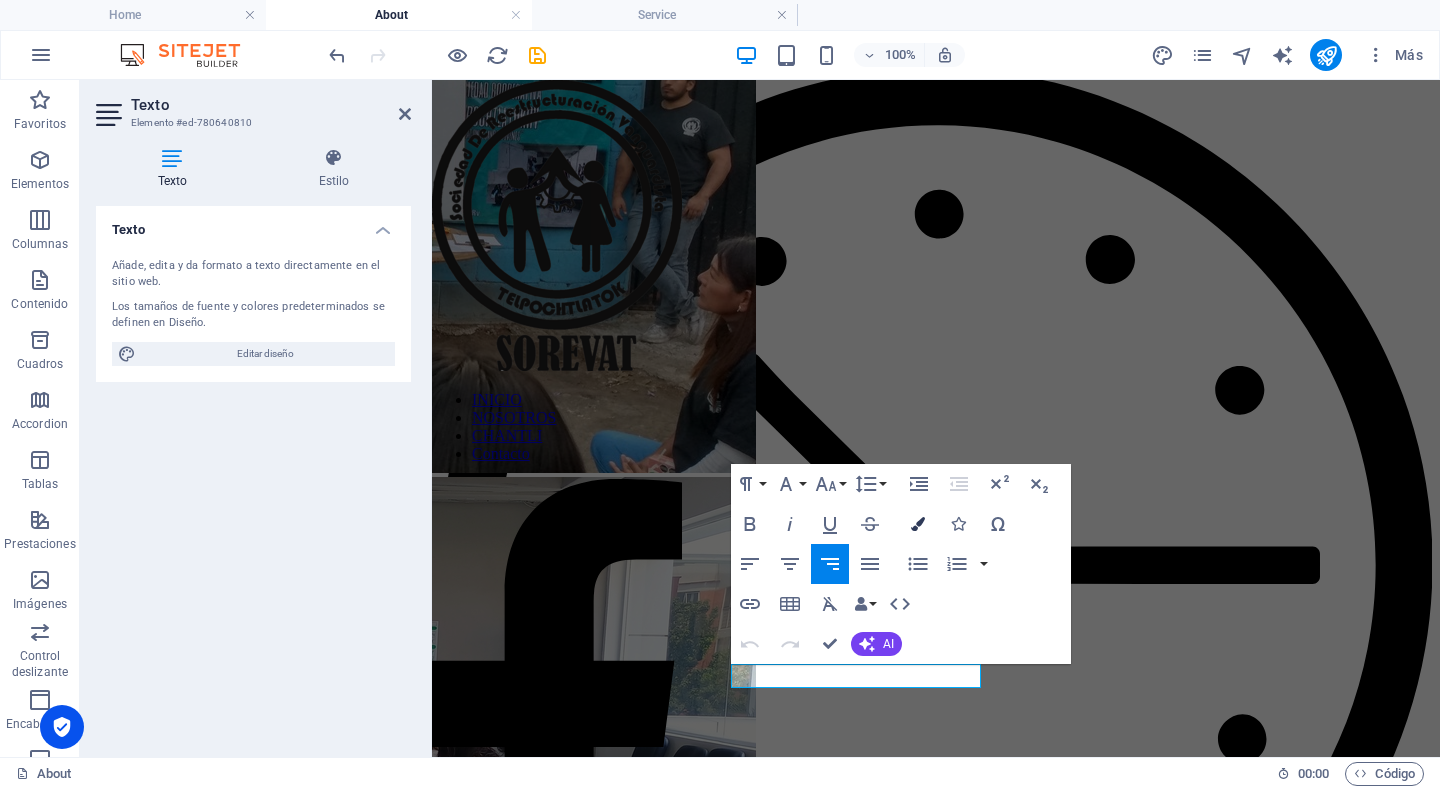 click on "Colors" at bounding box center (918, 524) 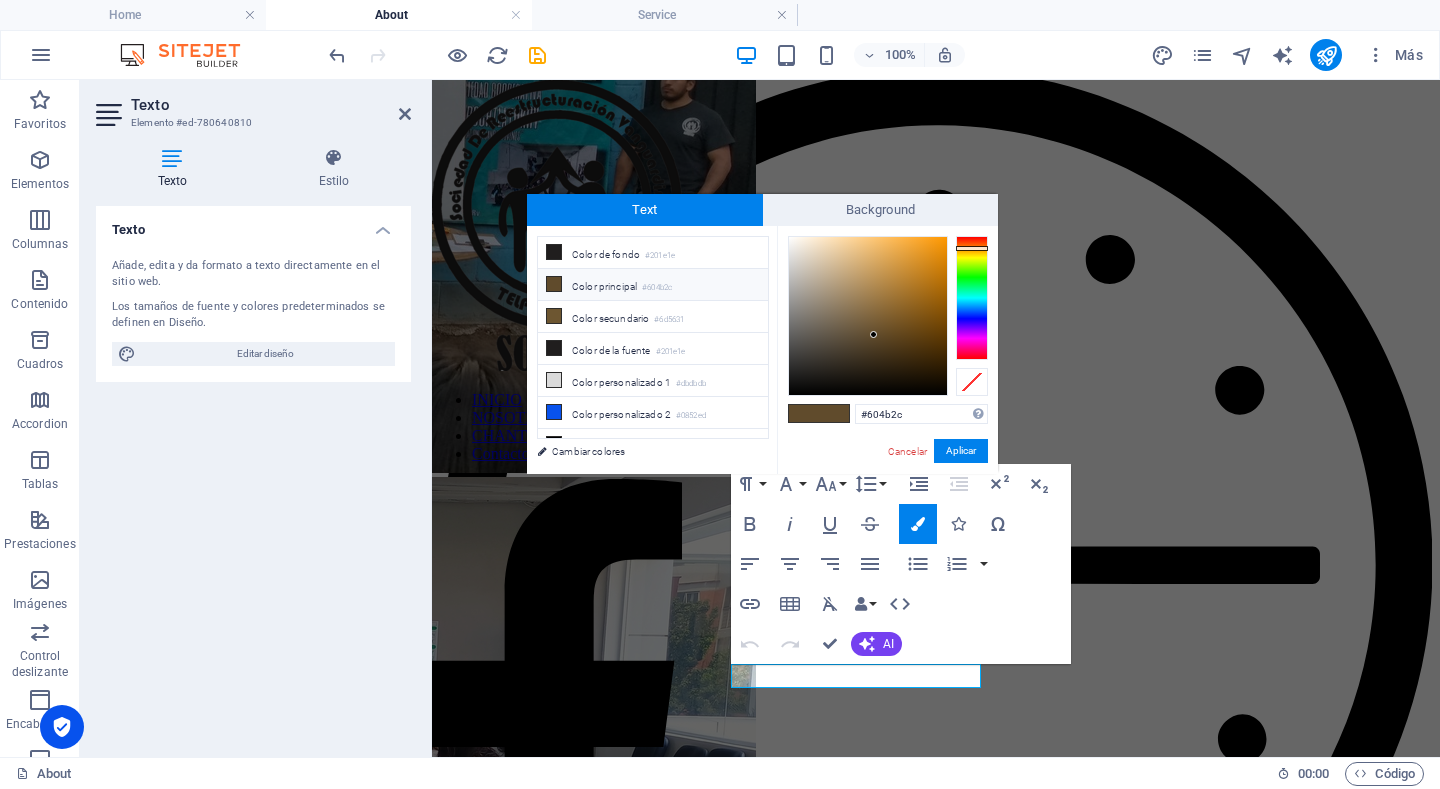 type on "#fcf9f5" 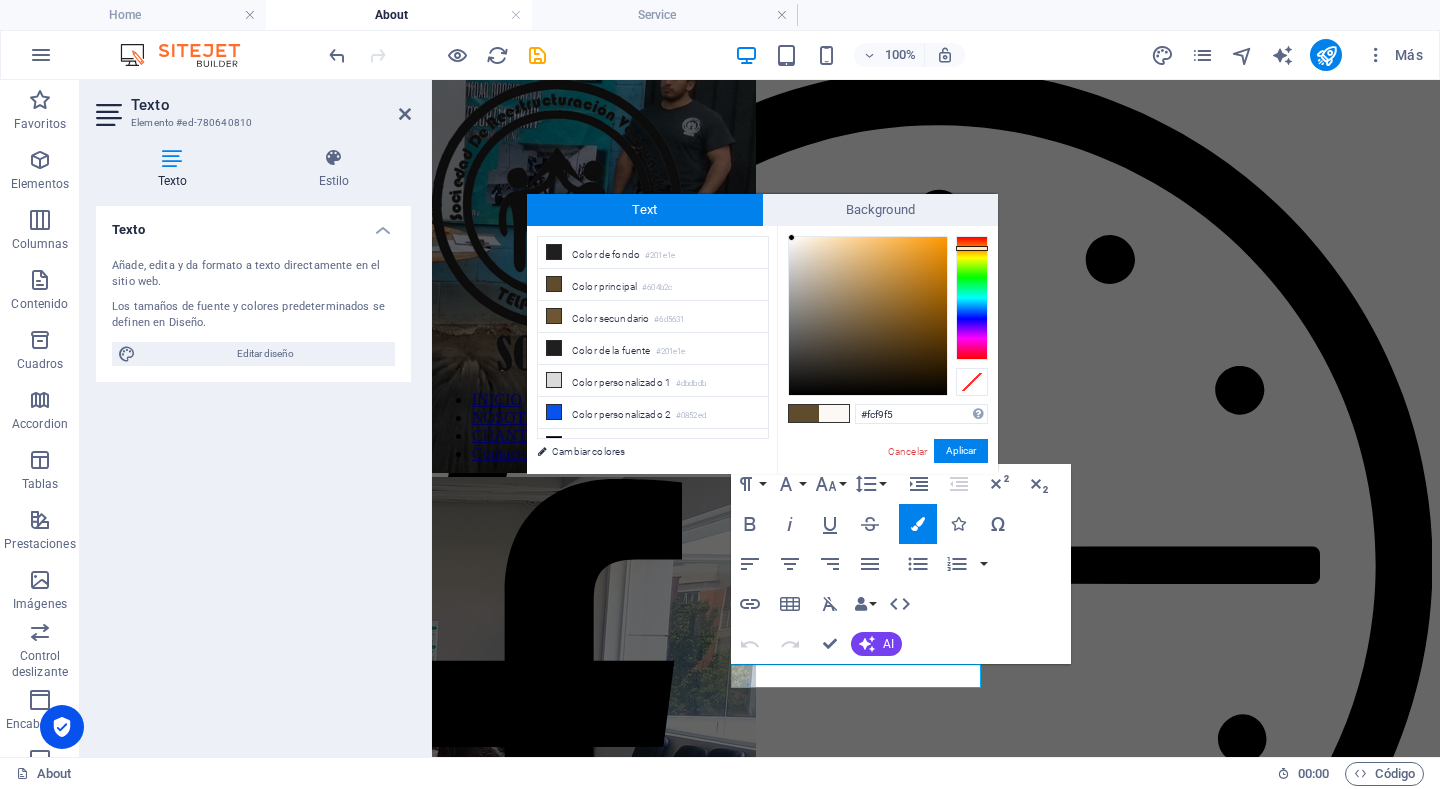 click at bounding box center (868, 316) 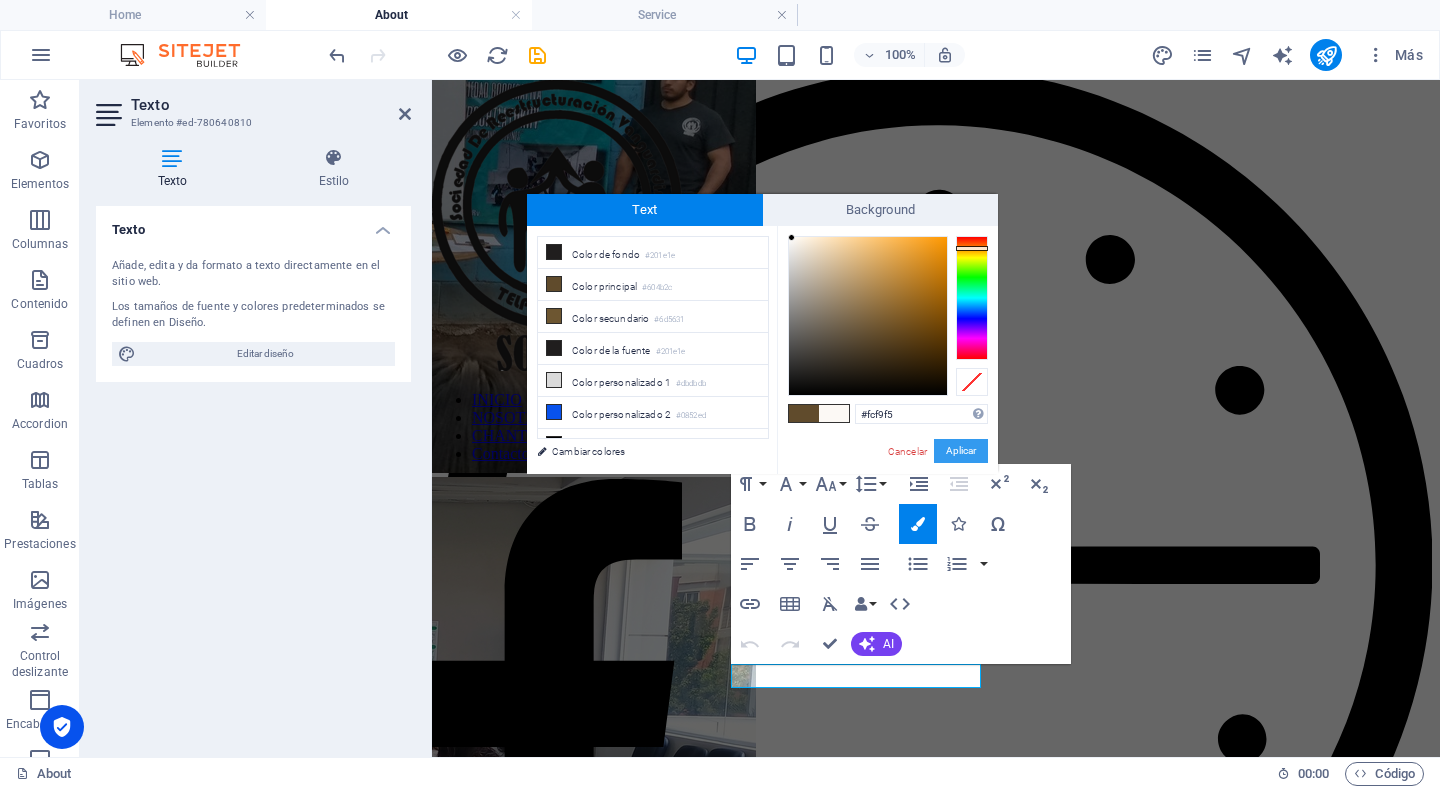 click on "Aplicar" at bounding box center (961, 451) 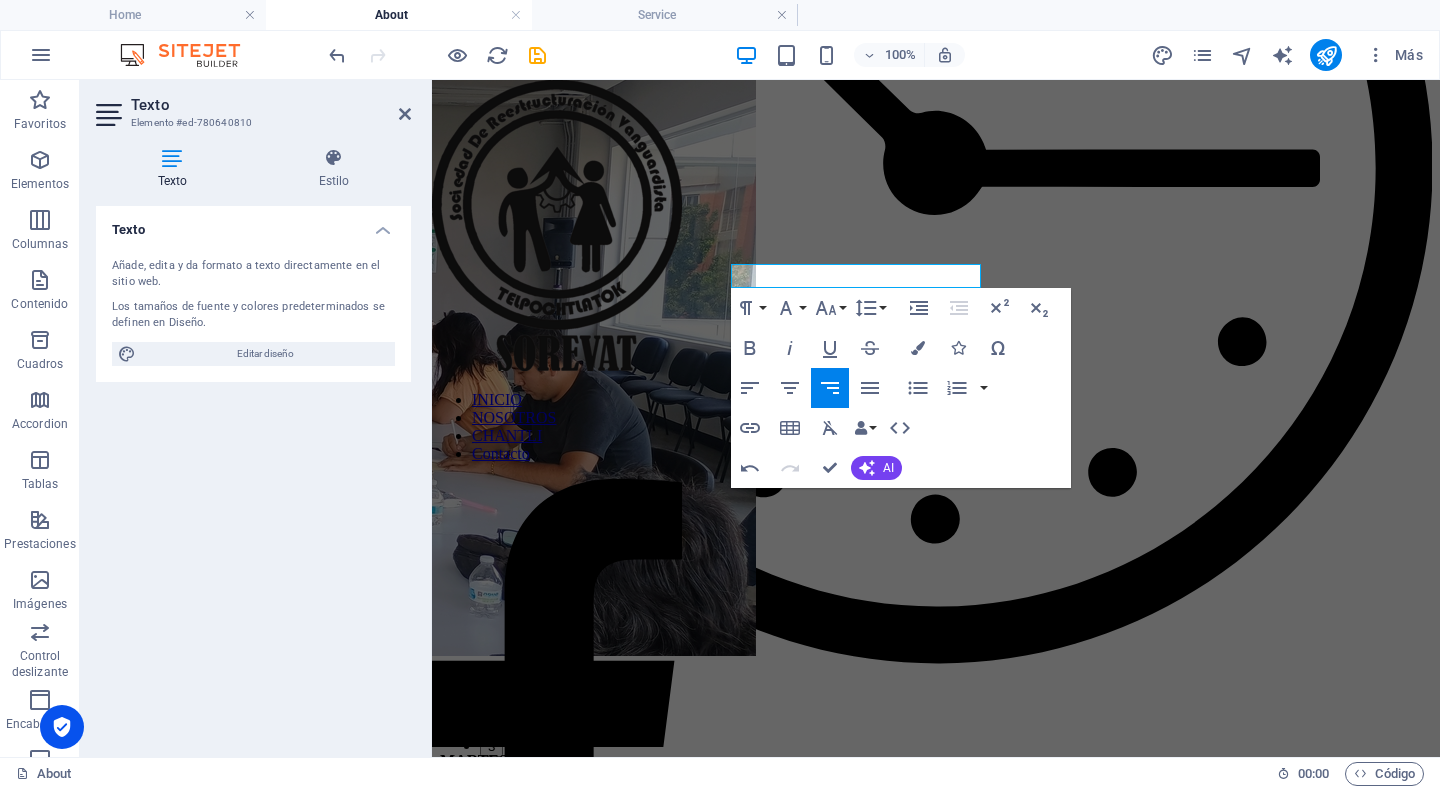 scroll, scrollTop: 2880, scrollLeft: 0, axis: vertical 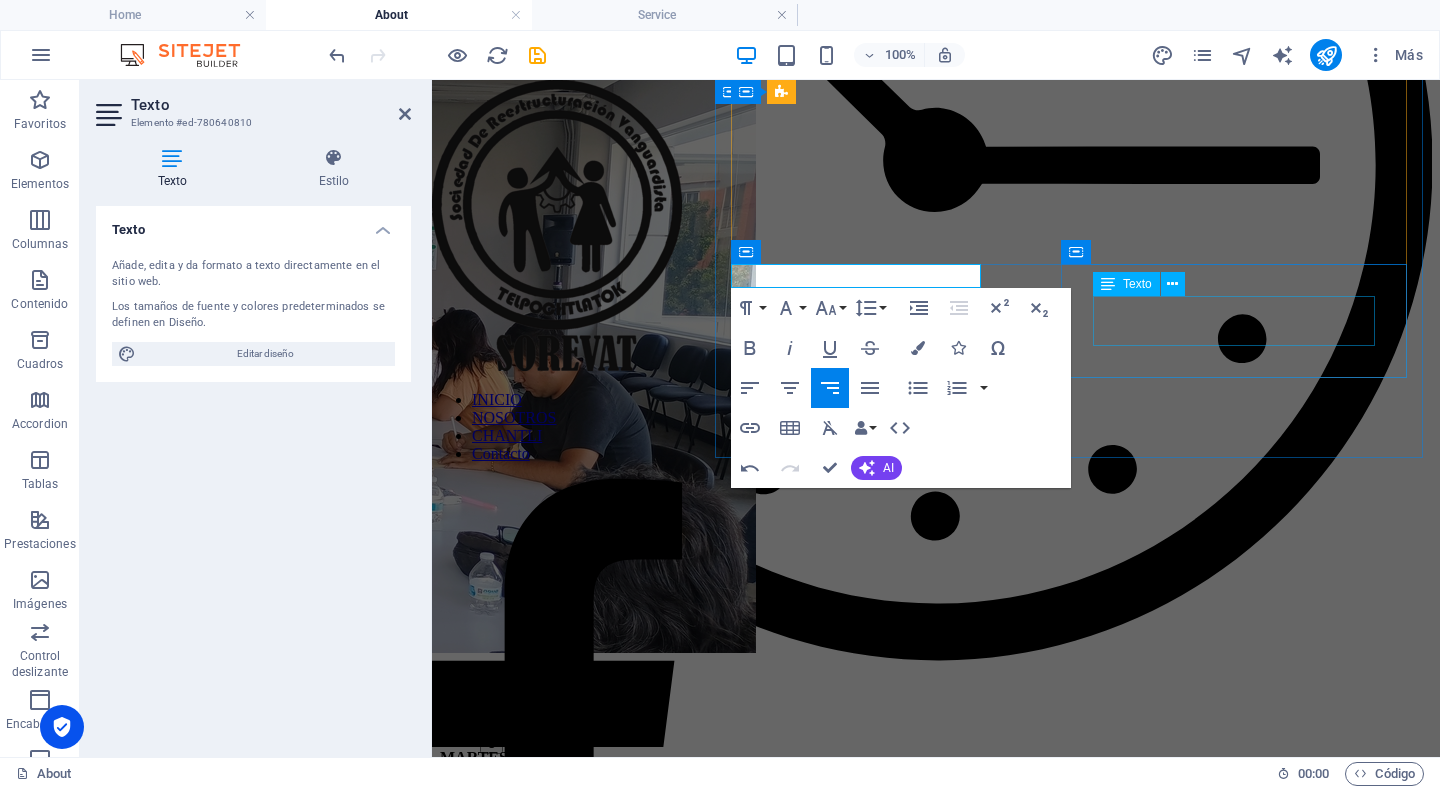 click on "Finalmente,  en marzo de 2025 , tuvimos una reunión clave con la empresa constructora Synohidra, donde se acordaron los requisitos para vialidades, levantamientos y firma del nuevo DRO, consolidando así la viabilidad técnica del proyecto." at bounding box center (936, -873) 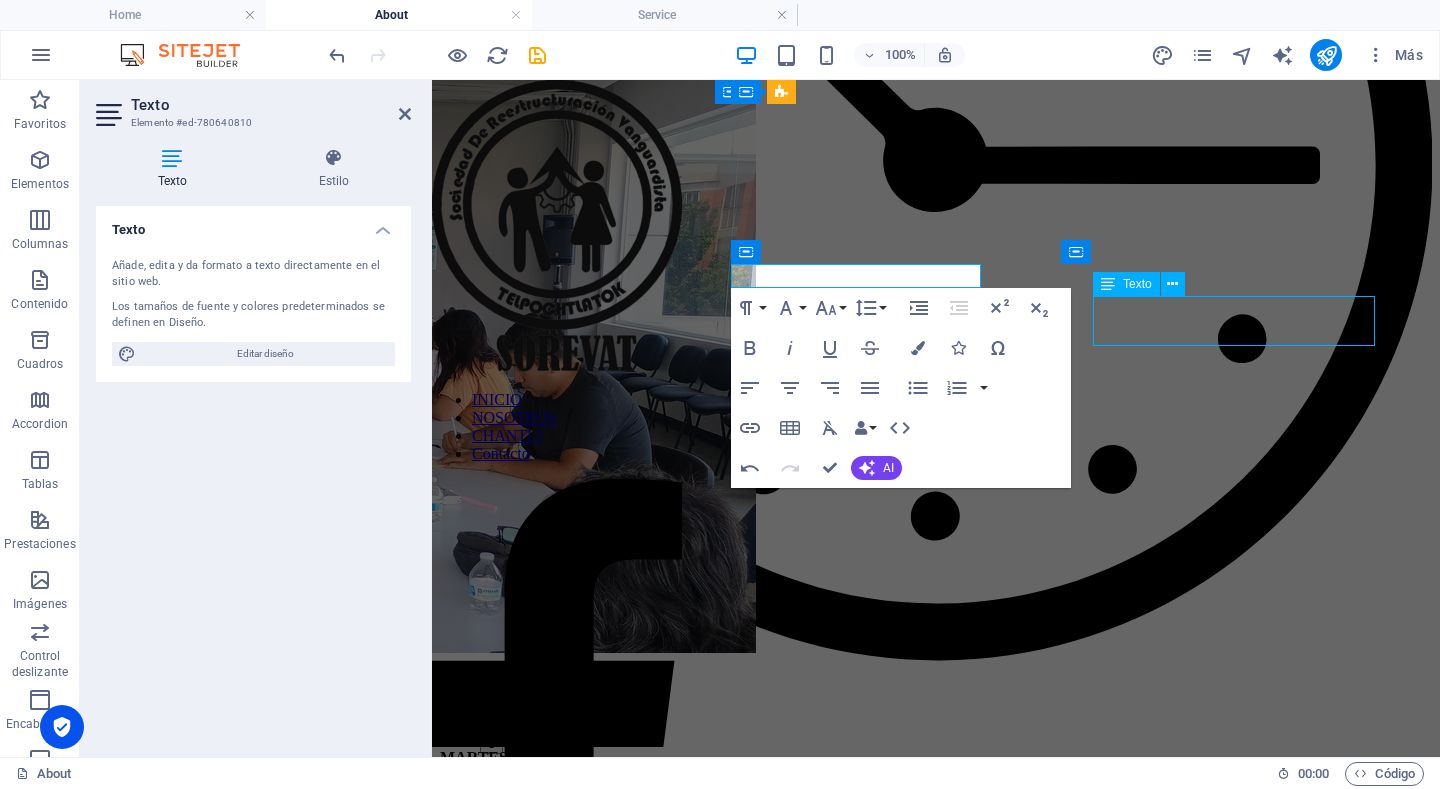 click on "Finalmente,  en marzo de 2025 , tuvimos una reunión clave con la empresa constructora Synohidra, donde se acordaron los requisitos para vialidades, levantamientos y firma del nuevo DRO, consolidando así la viabilidad técnica del proyecto." at bounding box center (936, -873) 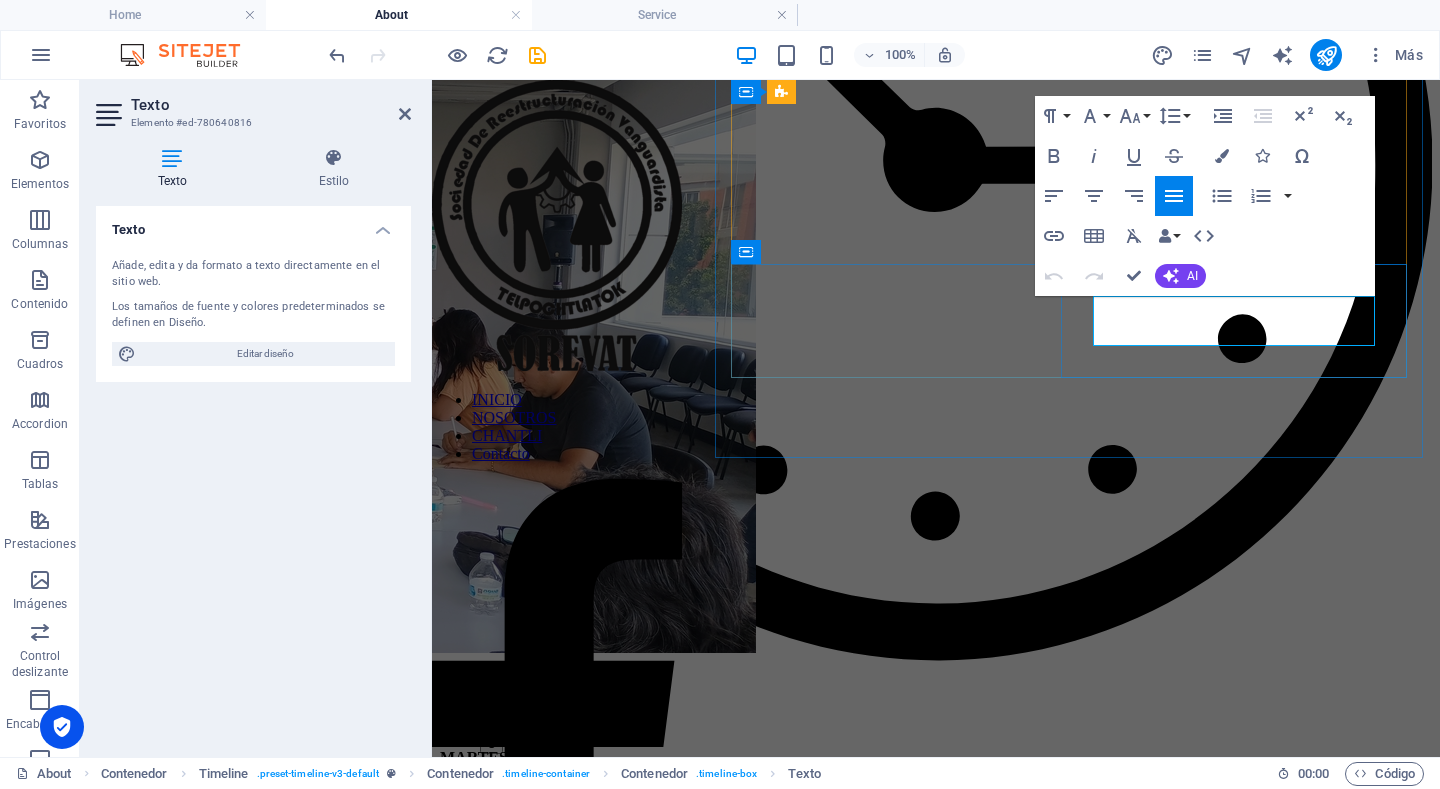 click on "Finalmente,  en marzo de 2025 , tuvimos una reunión clave con la empresa constructora Synohidra, donde se acordaron los requisitos para vialidades, levantamientos y firma del nuevo DRO, consolidando así la viabilidad técnica del proyecto." at bounding box center [936, -873] 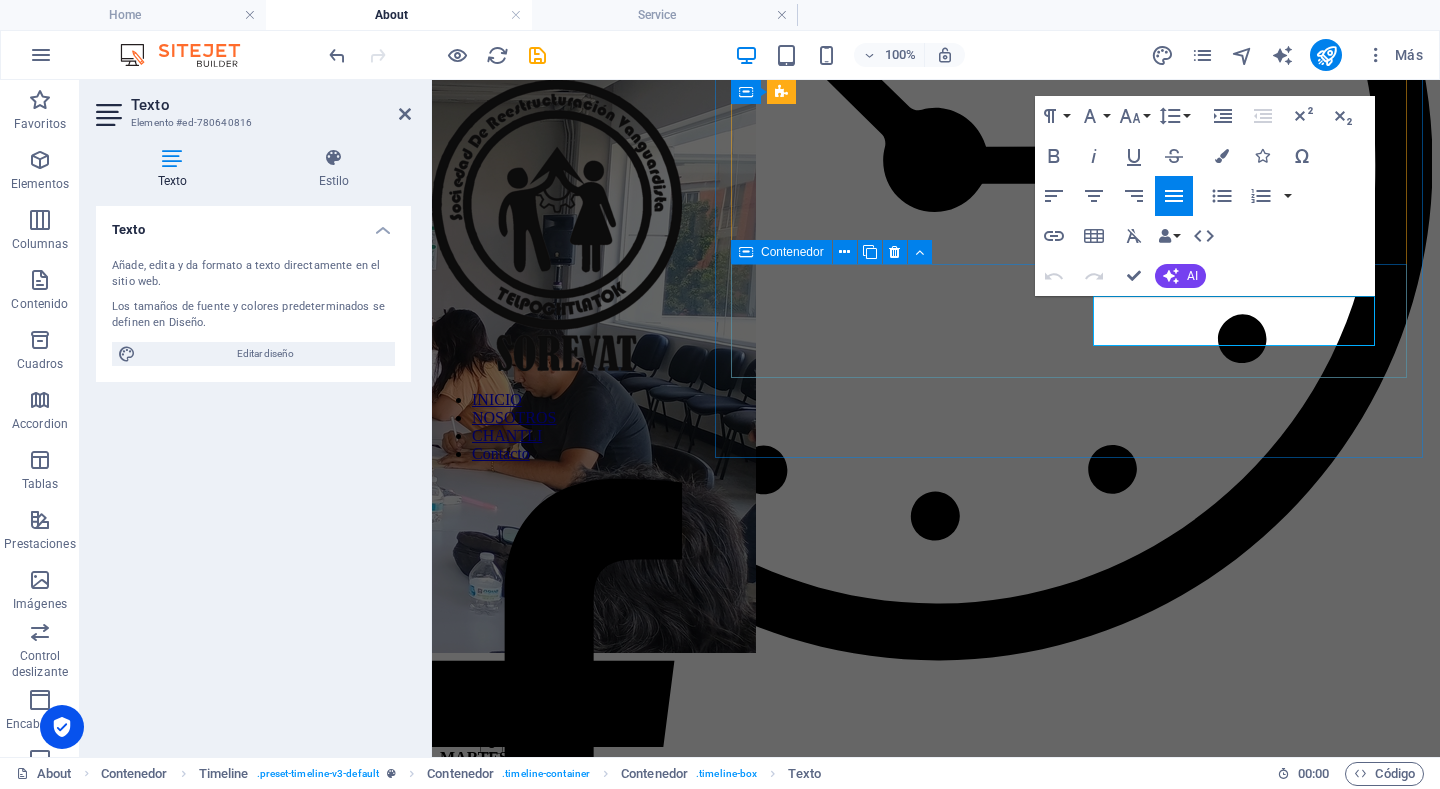 drag, startPoint x: 1223, startPoint y: 338, endPoint x: 1057, endPoint y: 265, distance: 181.34222 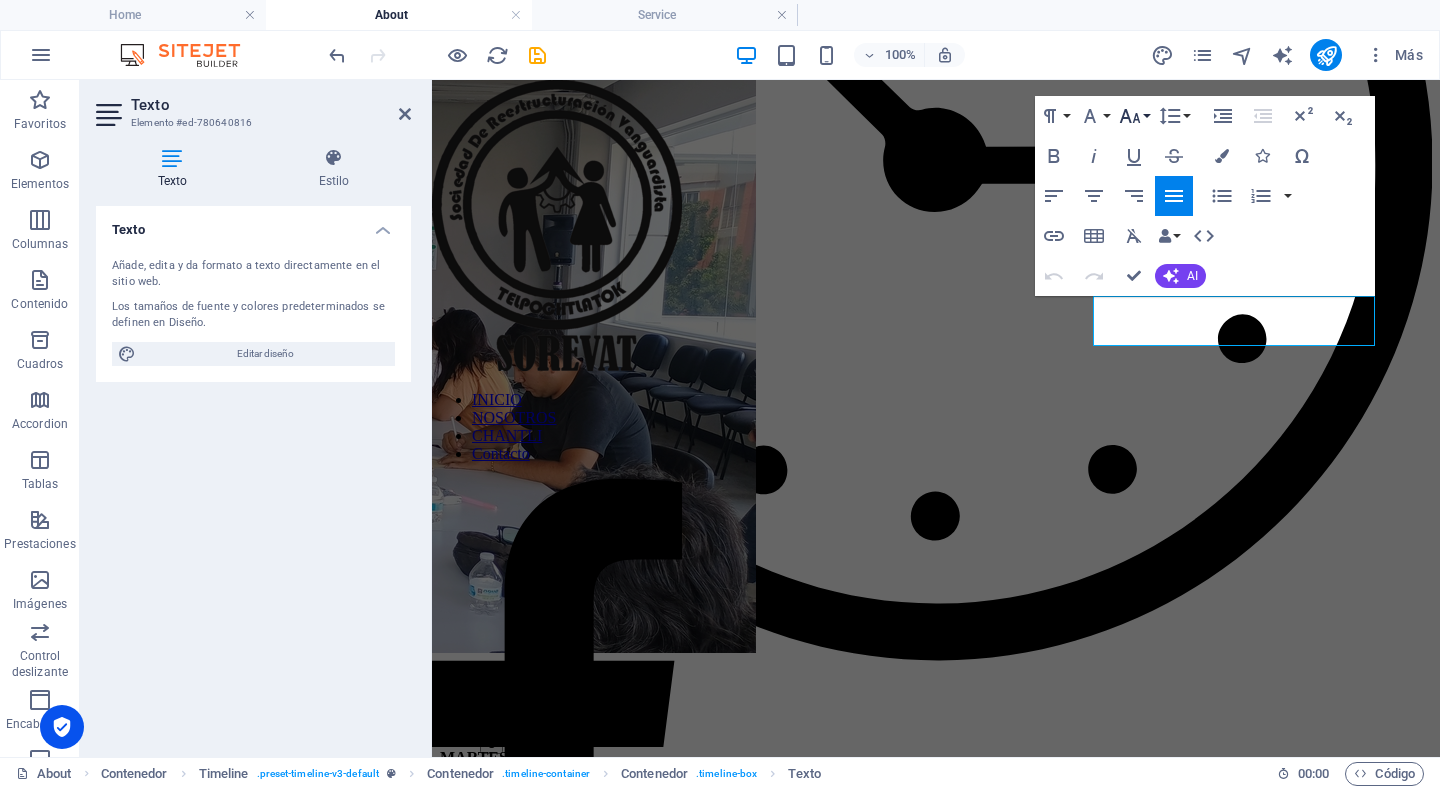 click 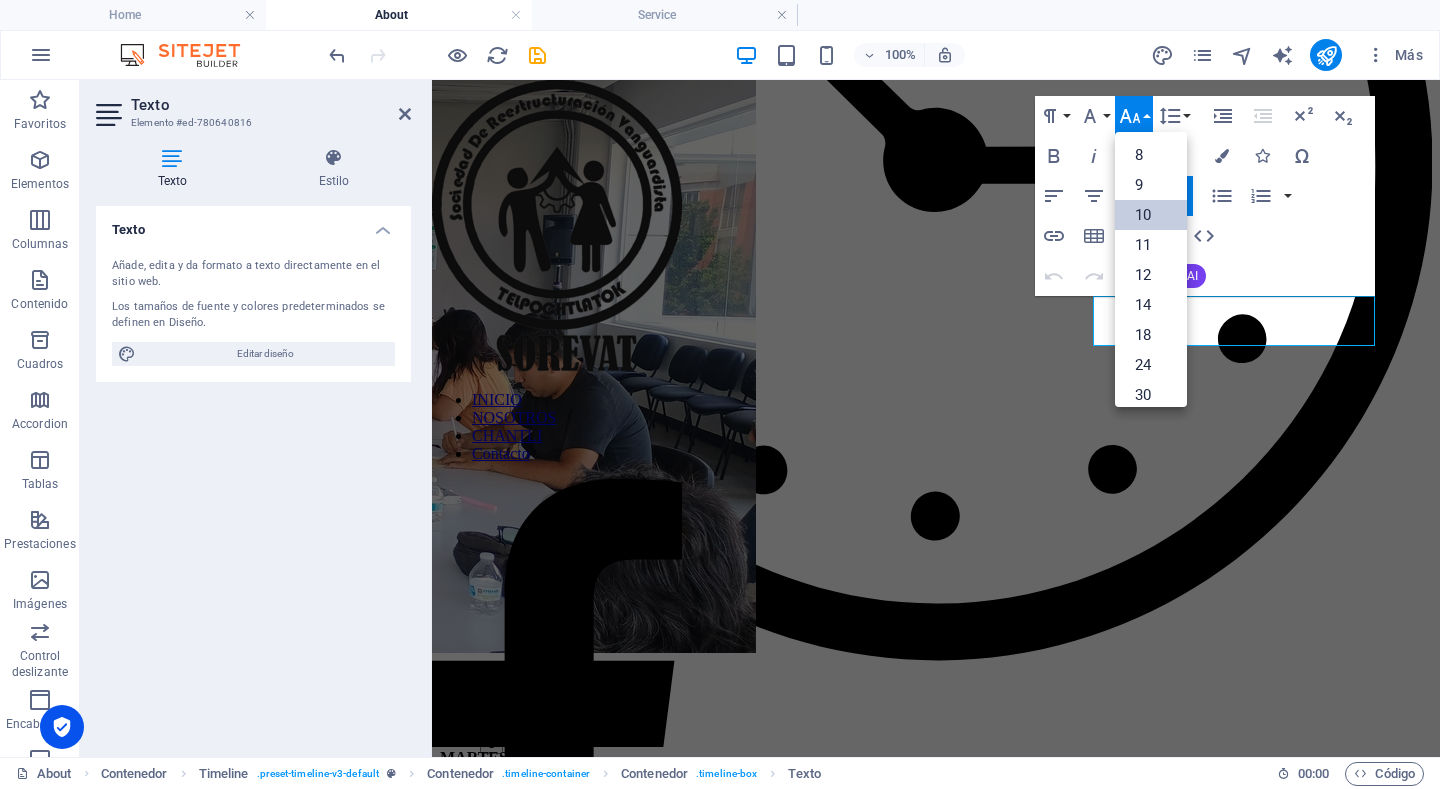 scroll, scrollTop: 83, scrollLeft: 0, axis: vertical 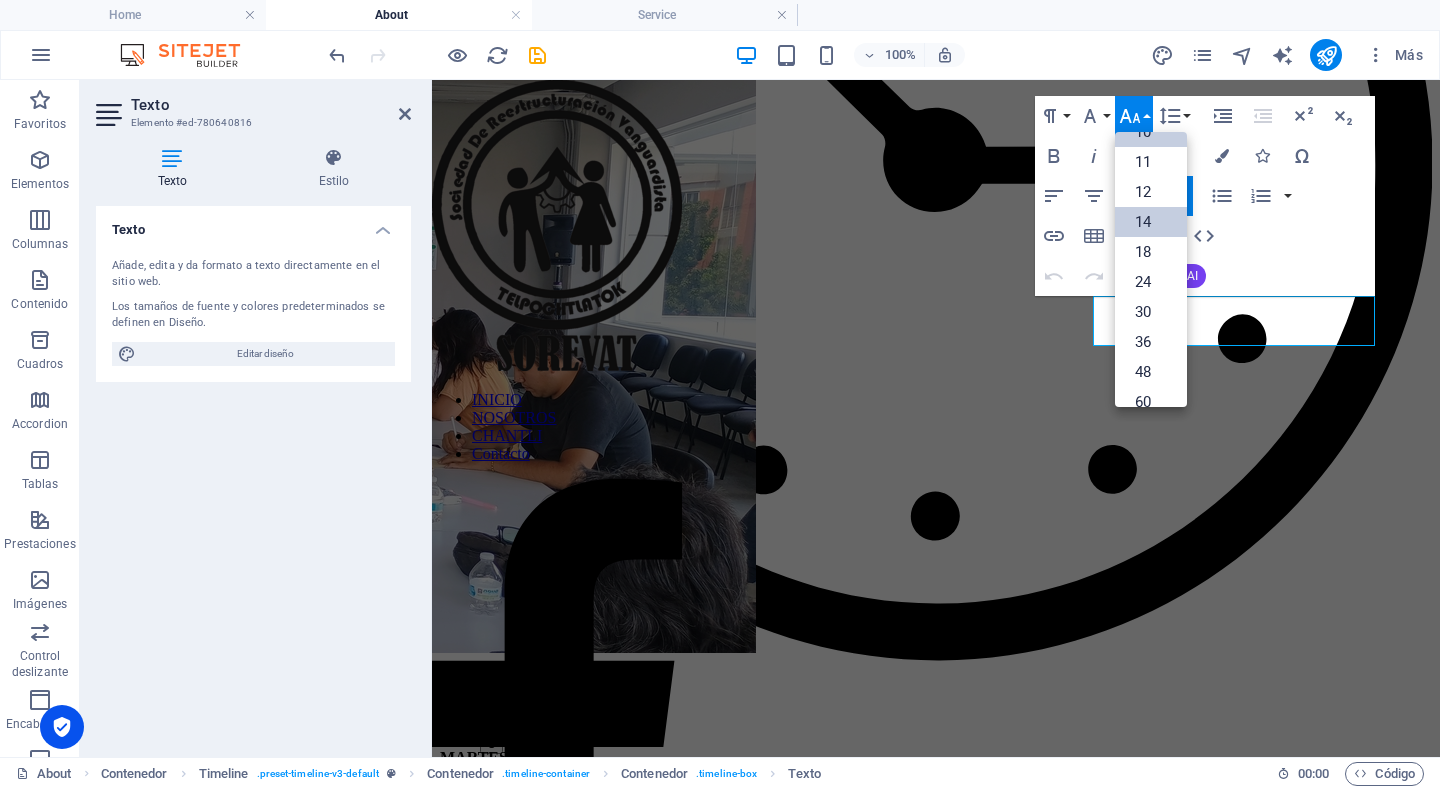 click on "14" at bounding box center [1151, 222] 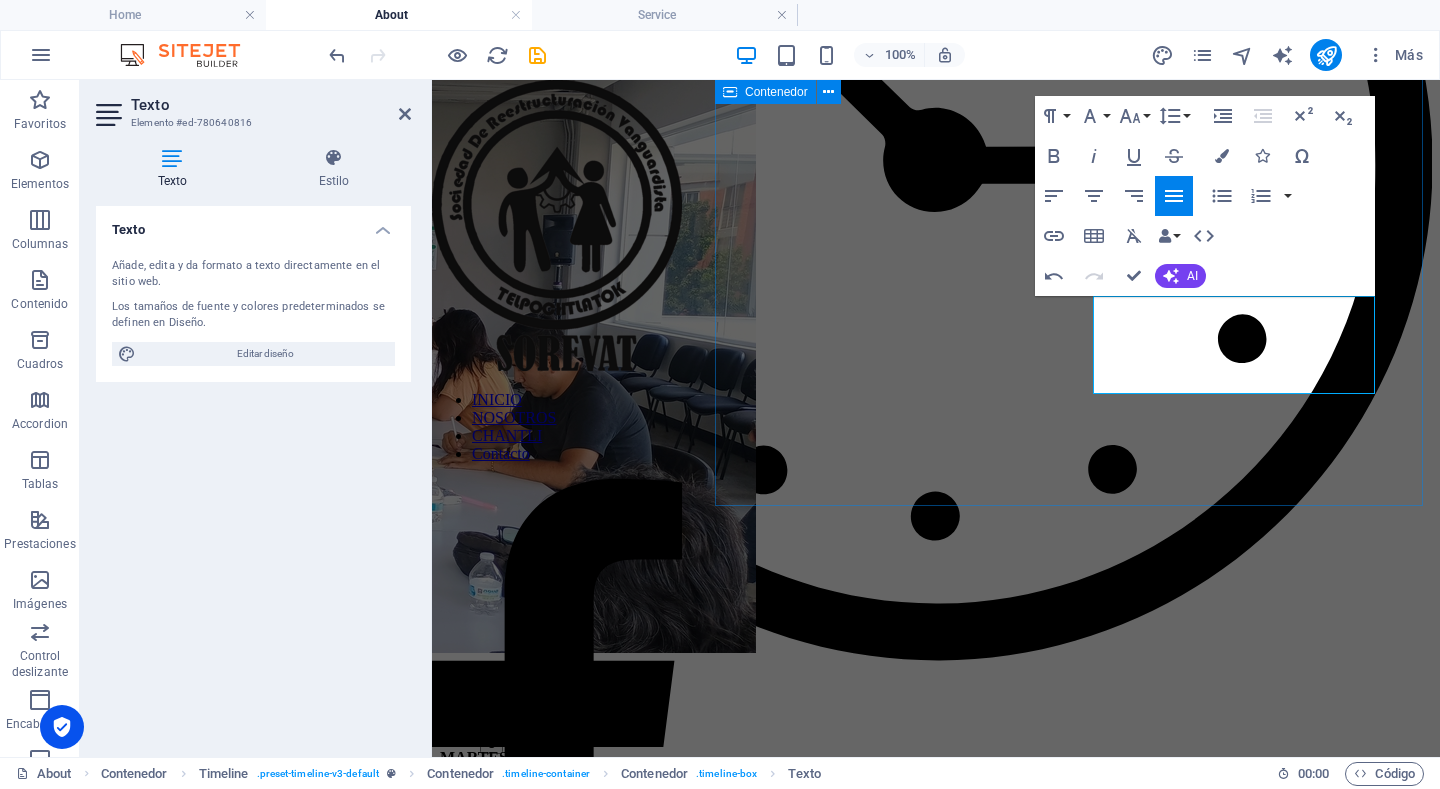 click on "Linea de Tiempo Predio Génesis  Julio 2023 A mediados de  julio de 2023 , dimos nuestros primeros pasos : el 7 de julio , se realizó un acercamiento con los poseedores del inmueble, y el  13 de julio , una visita técnica con ingenieros marcó el inicio formal del camino. Ahí, en el terreno baldío de Hidalgo 137, empezamos a visualizar lo posible dentro de lo necesario.  ipsum dolor sit amet, consectetuer adipiscing elit. Aenean commodo ligula eget dolor. Lorem ipsum dolor sit amet, consectetuer adipiscing elit leget dolor. Agosto 2023 Un mes después,  el 12 de agosto de 202 3, realizamos nuestra primera junta oficial  en el predio, con apenas siete socios. Fue un momento simbólico: pocos, pero firmes, comenzamos a trazar un camino lleno de desafíos, pero también de esperanza. Febrero 2024 Ya en  febrero de 2024 Marzo 2024 En marzo , se realizó un avalúo oficial del inmueble, y se firmaron las cartas de representación legales por parte de los integrantes de la organización. Finalmente, el 3 de" at bounding box center [936, -1389] 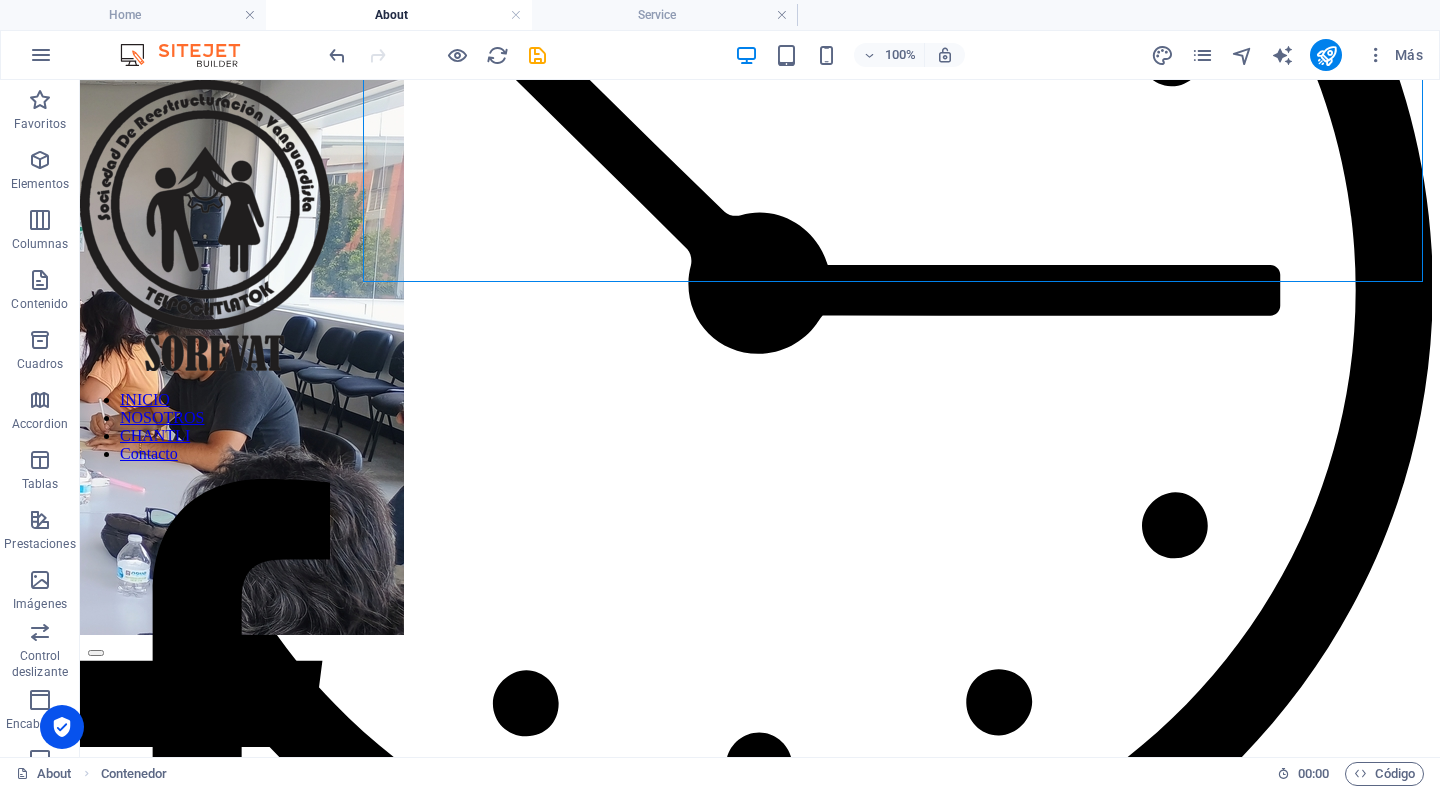 scroll, scrollTop: 2350, scrollLeft: 0, axis: vertical 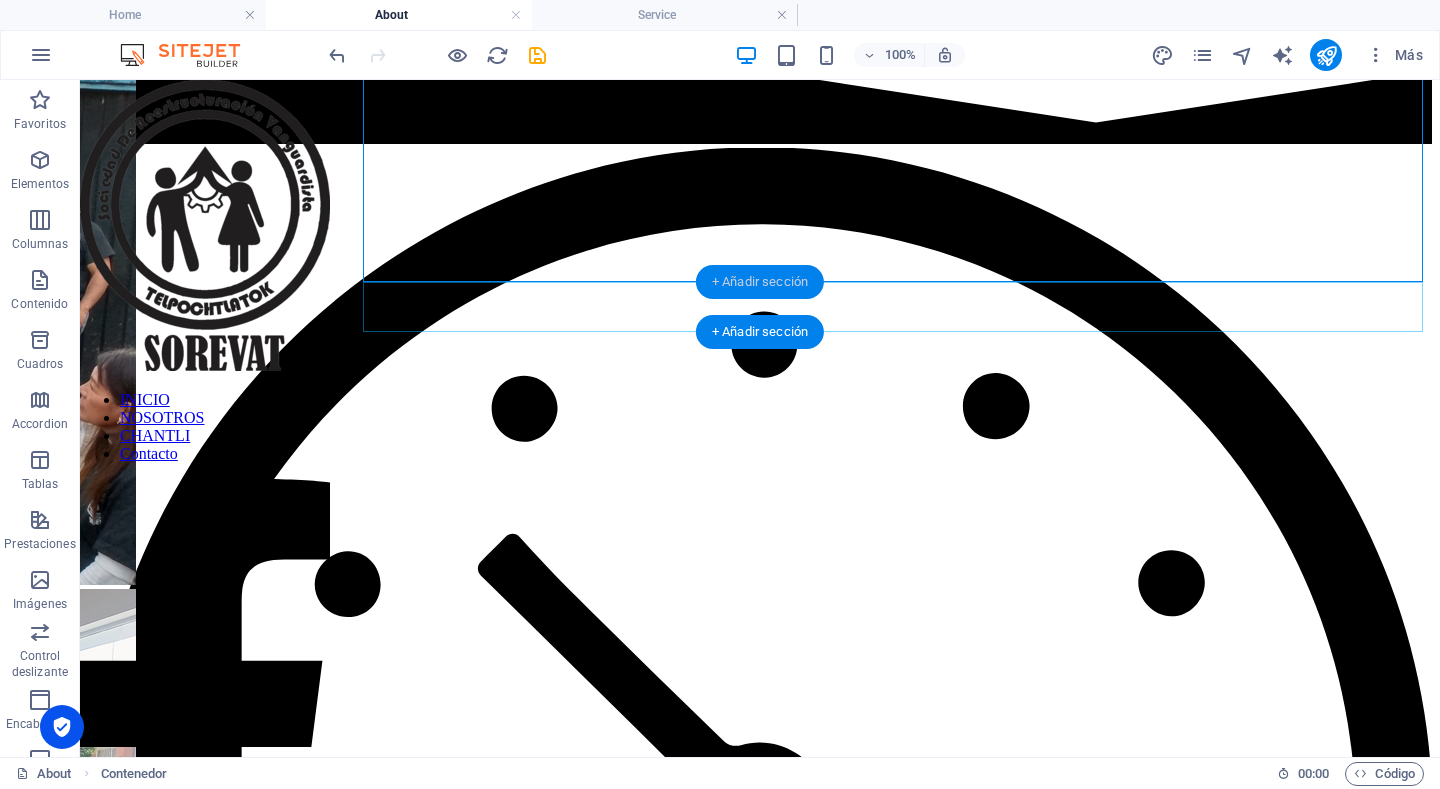 click on "+ Añadir sección" at bounding box center (760, 282) 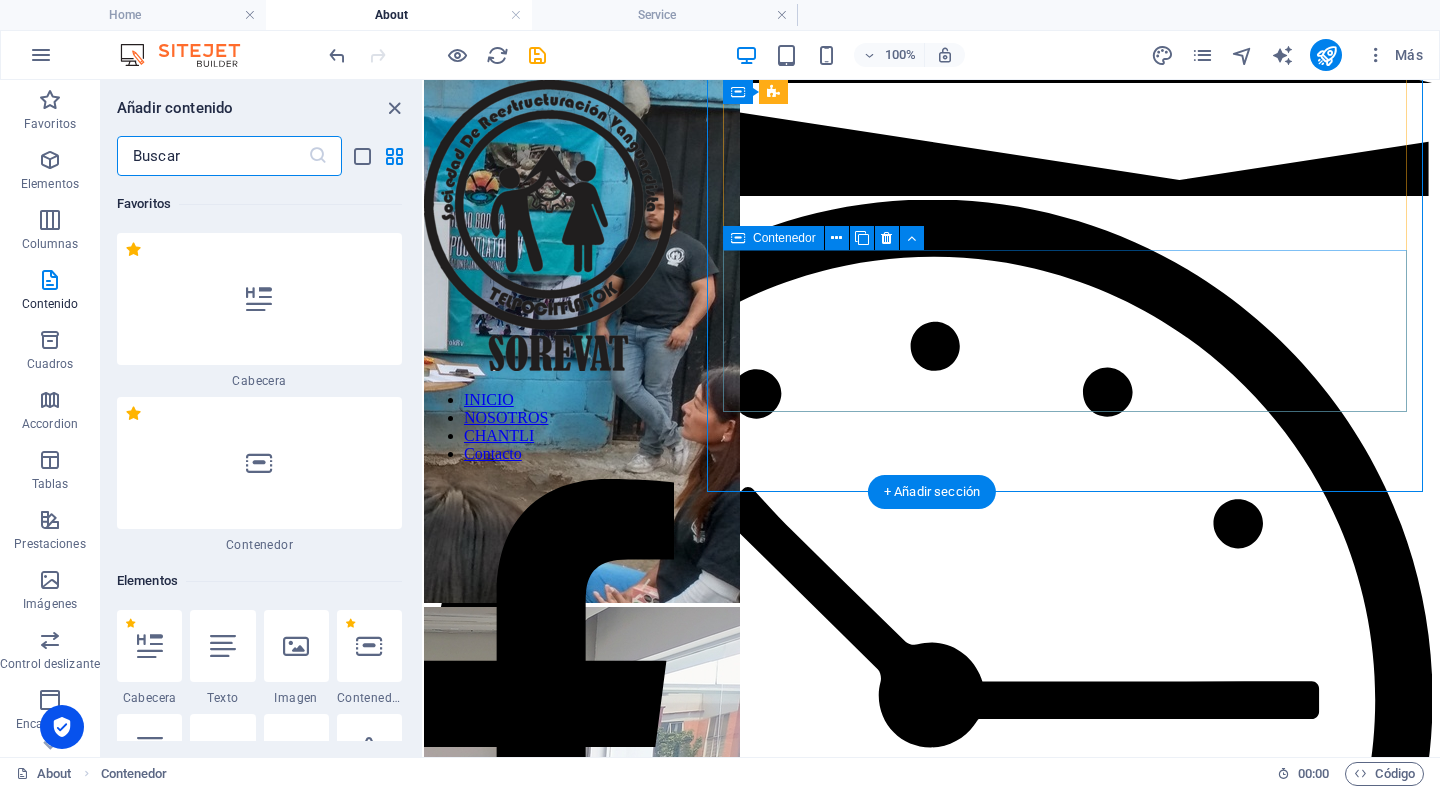 scroll, scrollTop: 2868, scrollLeft: 0, axis: vertical 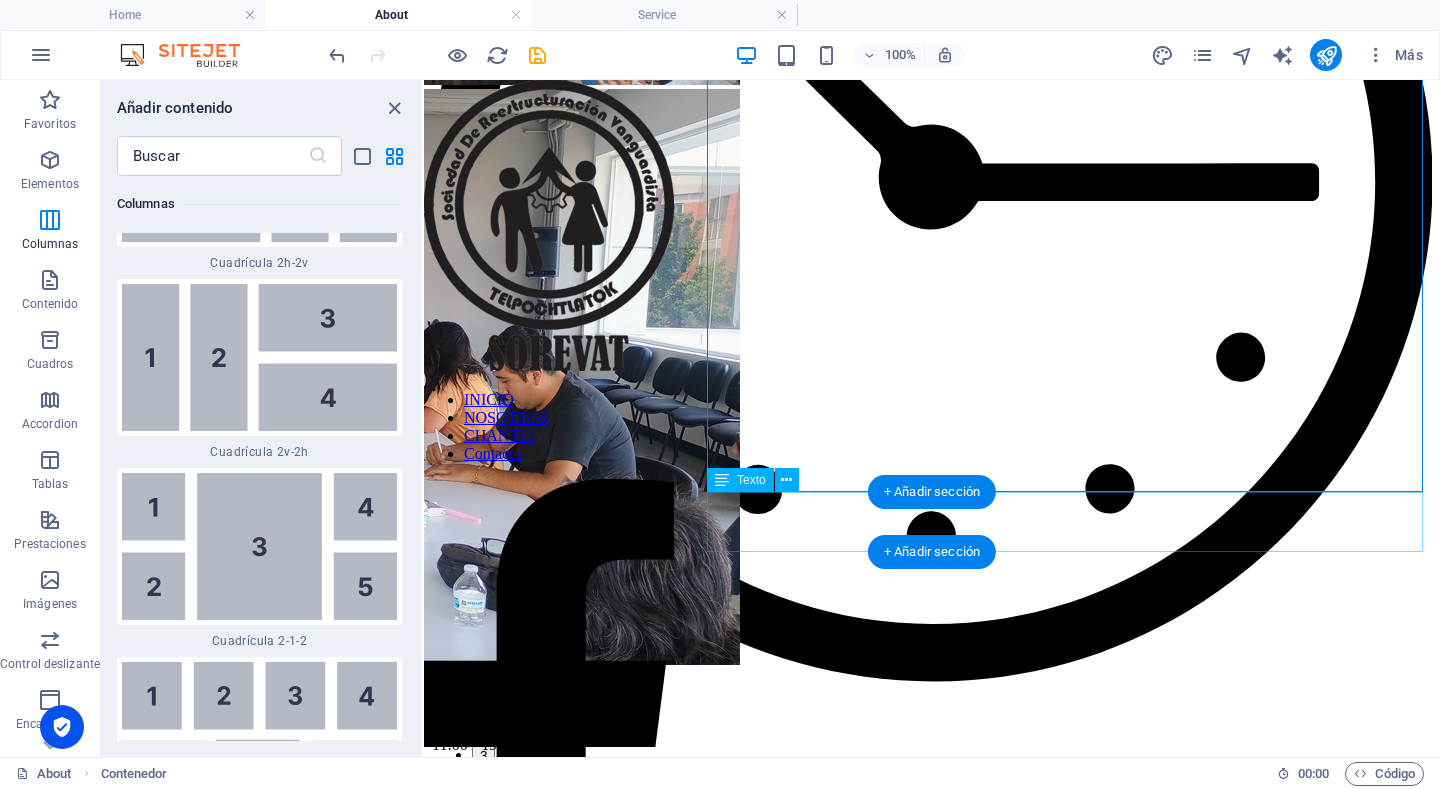 click on "Nuestra convicción sigue firme Cada paso de este proceso es más que un trámite: es una afirmación de que la vivienda digna es un derecho conquistado, no una dádiva. Desde la organización legal hasta el trabajo técnico, desde las movilizaciones hasta las mesas institucionales, hemos demostrado que la comunidad organizada puede construir su propio futuro. Hoy, el Predio Génesis no es solo un terreno: es una semilla sembrada con compromiso, esfuerzo y visión colectiva." at bounding box center [932, -733] 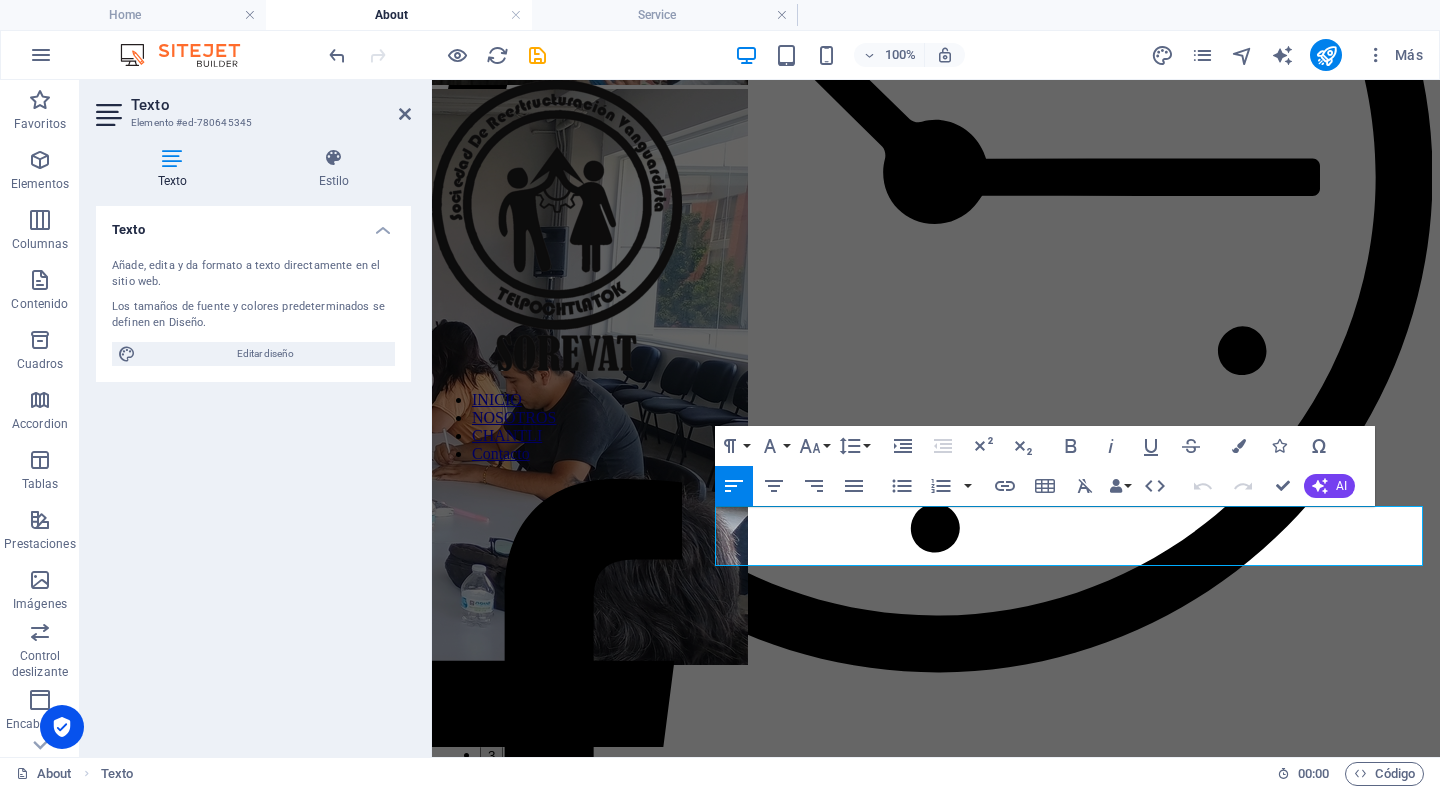scroll, scrollTop: 2880, scrollLeft: 0, axis: vertical 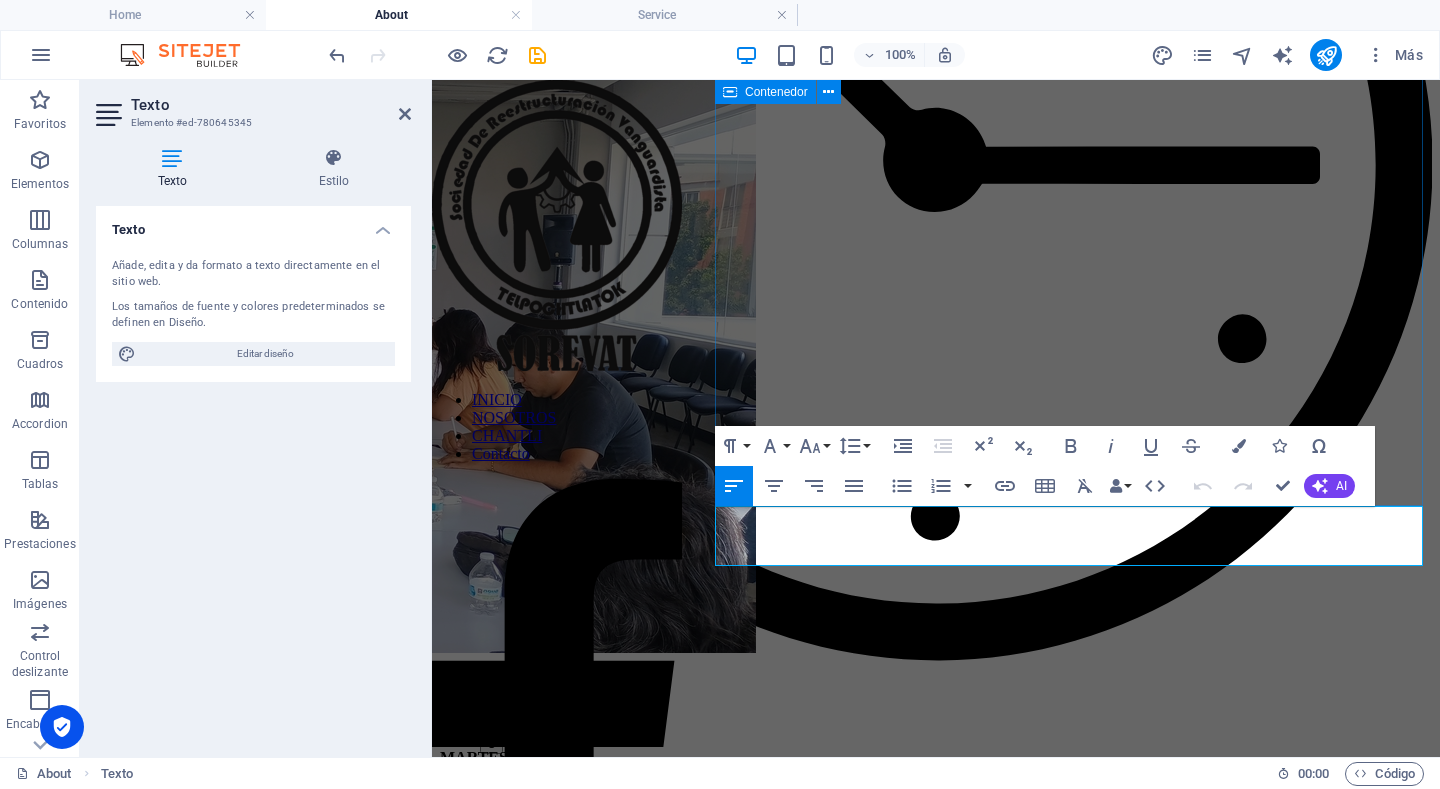 drag, startPoint x: 1294, startPoint y: 560, endPoint x: 769, endPoint y: 483, distance: 530.61664 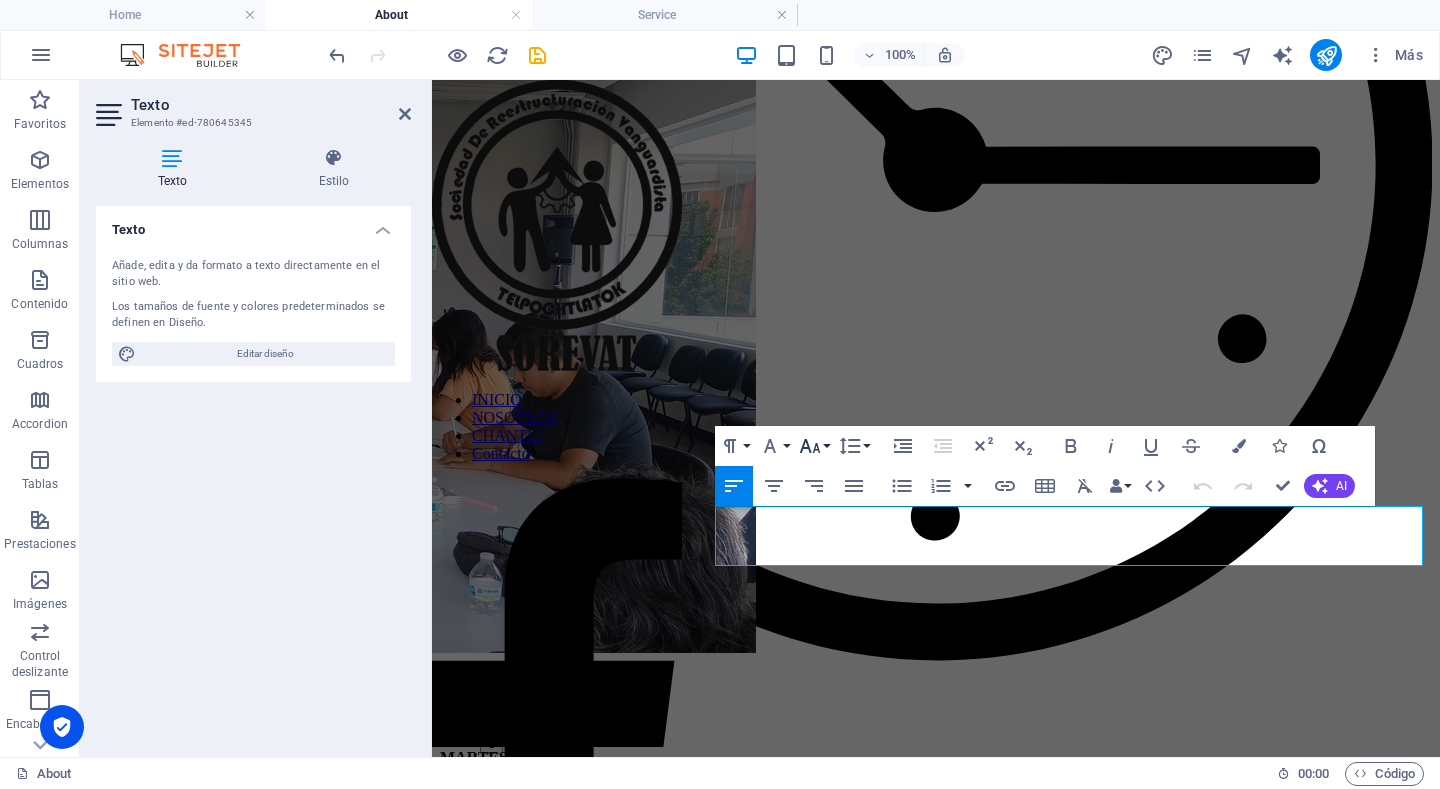 click on "Font Size" at bounding box center (814, 446) 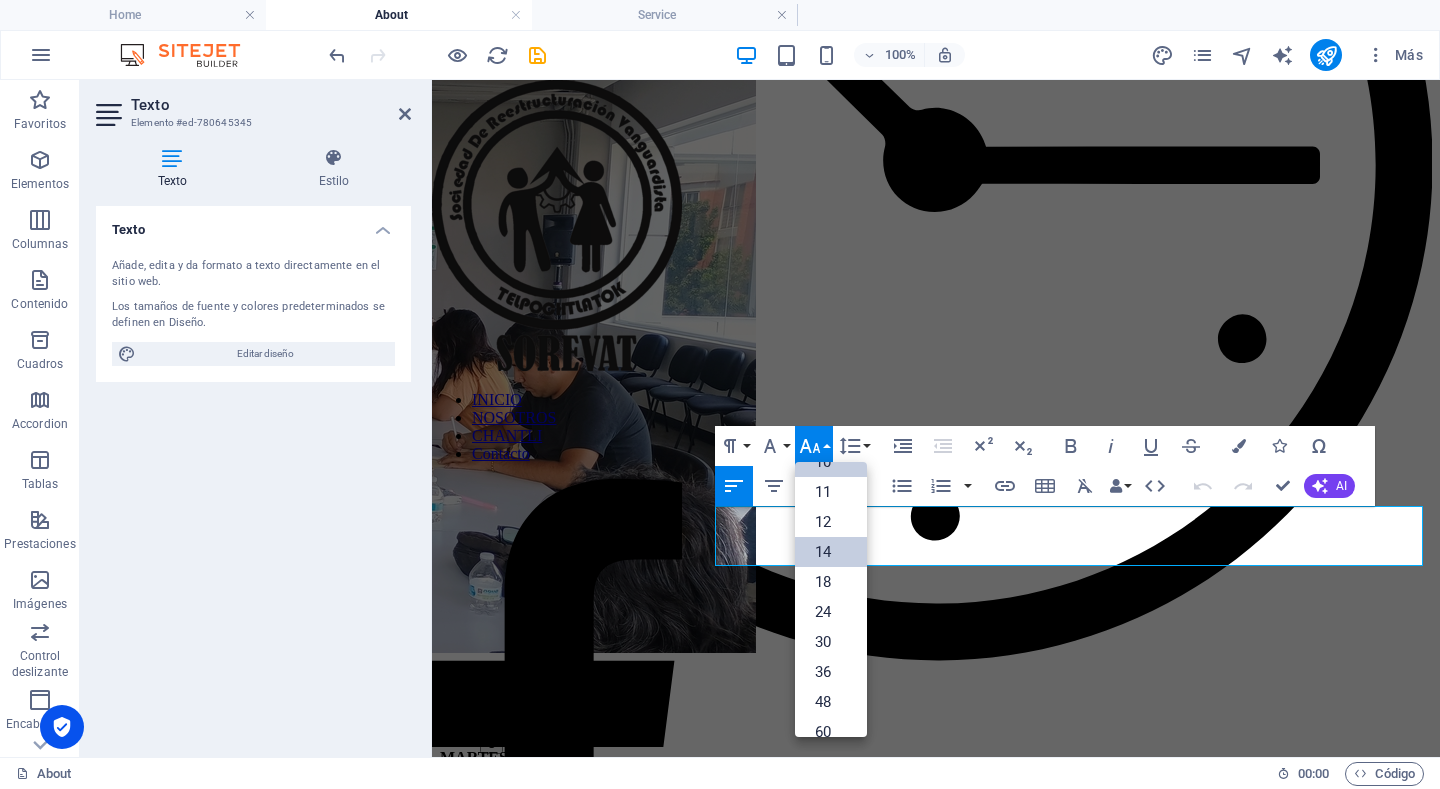 click on "14" at bounding box center [831, 552] 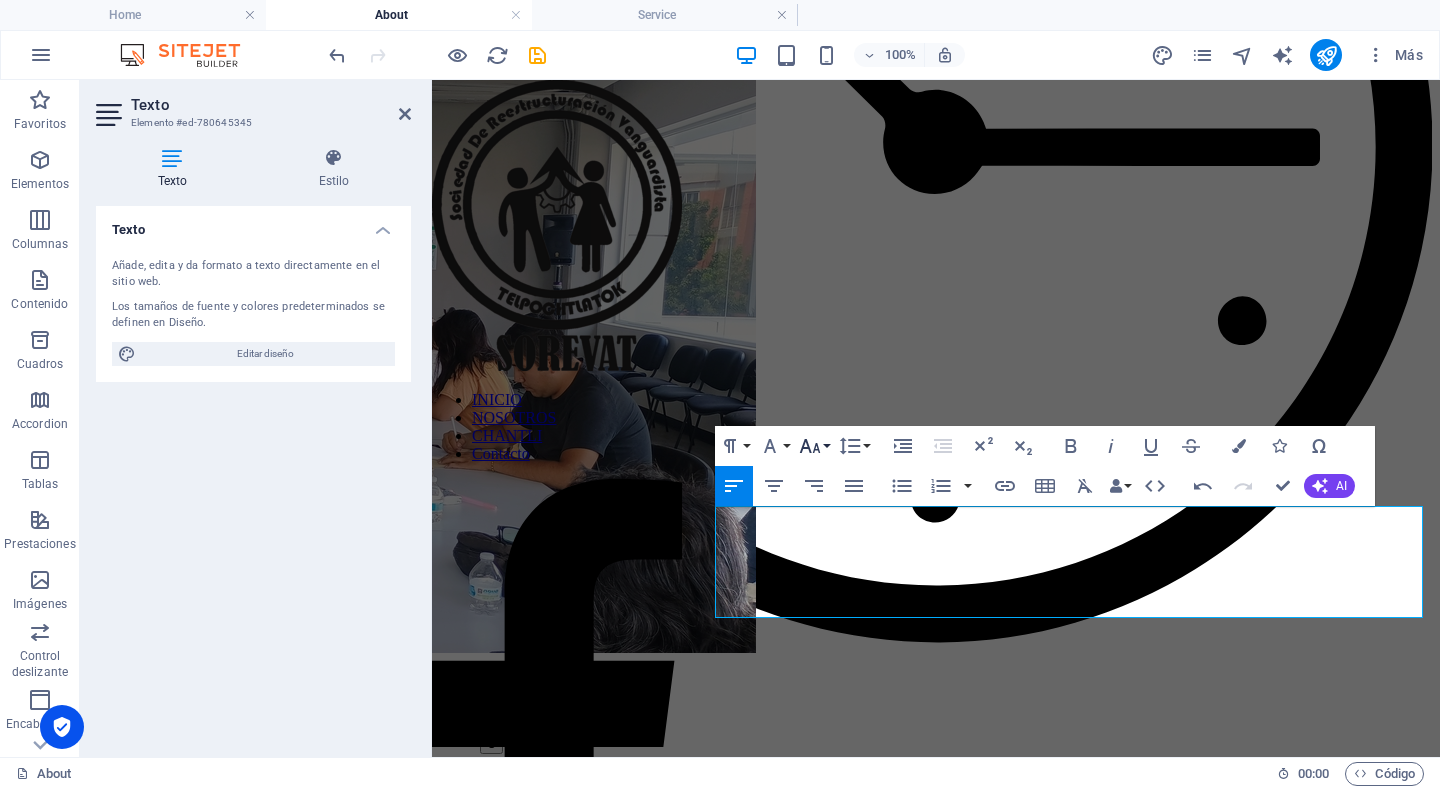 click on "Font Size" at bounding box center (814, 446) 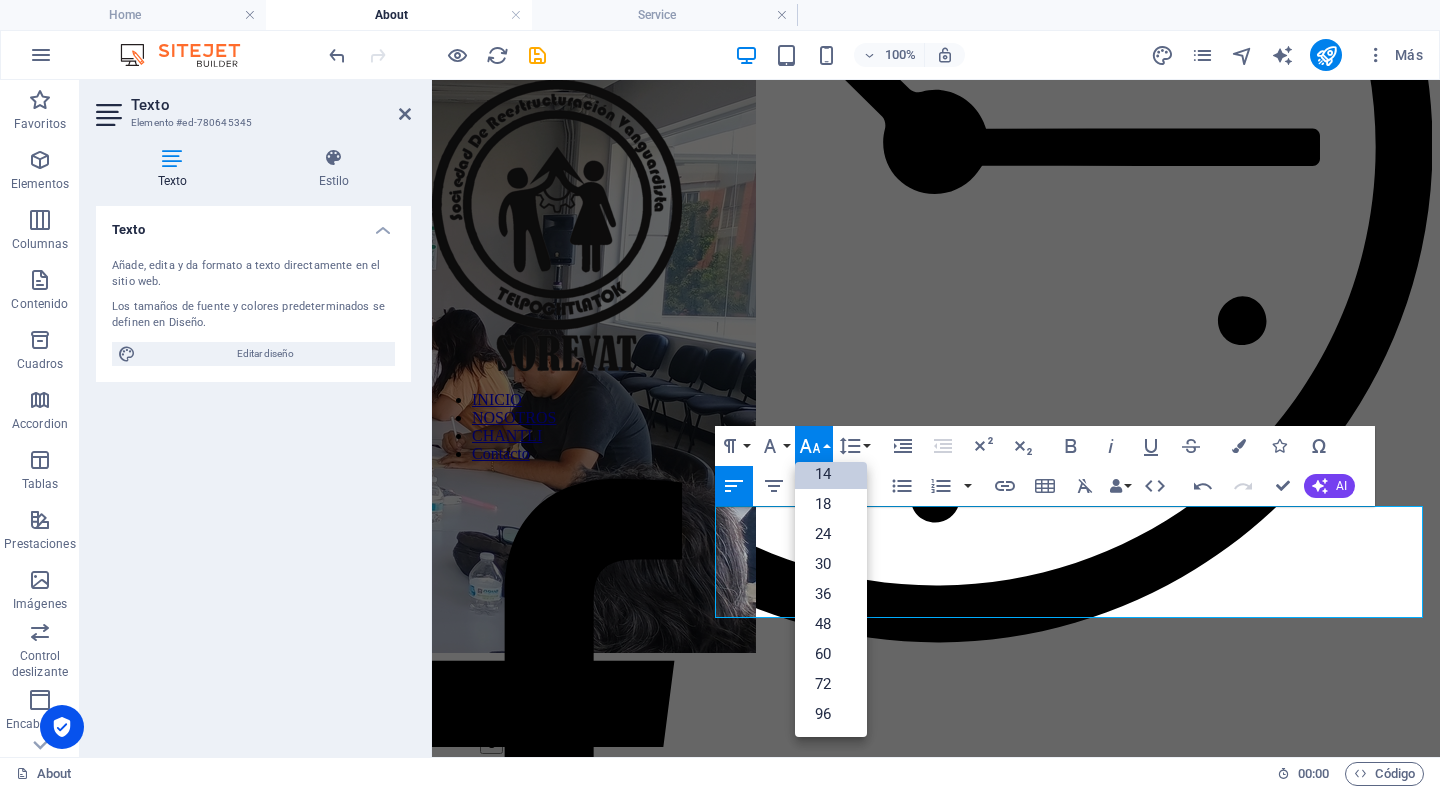 scroll, scrollTop: 161, scrollLeft: 0, axis: vertical 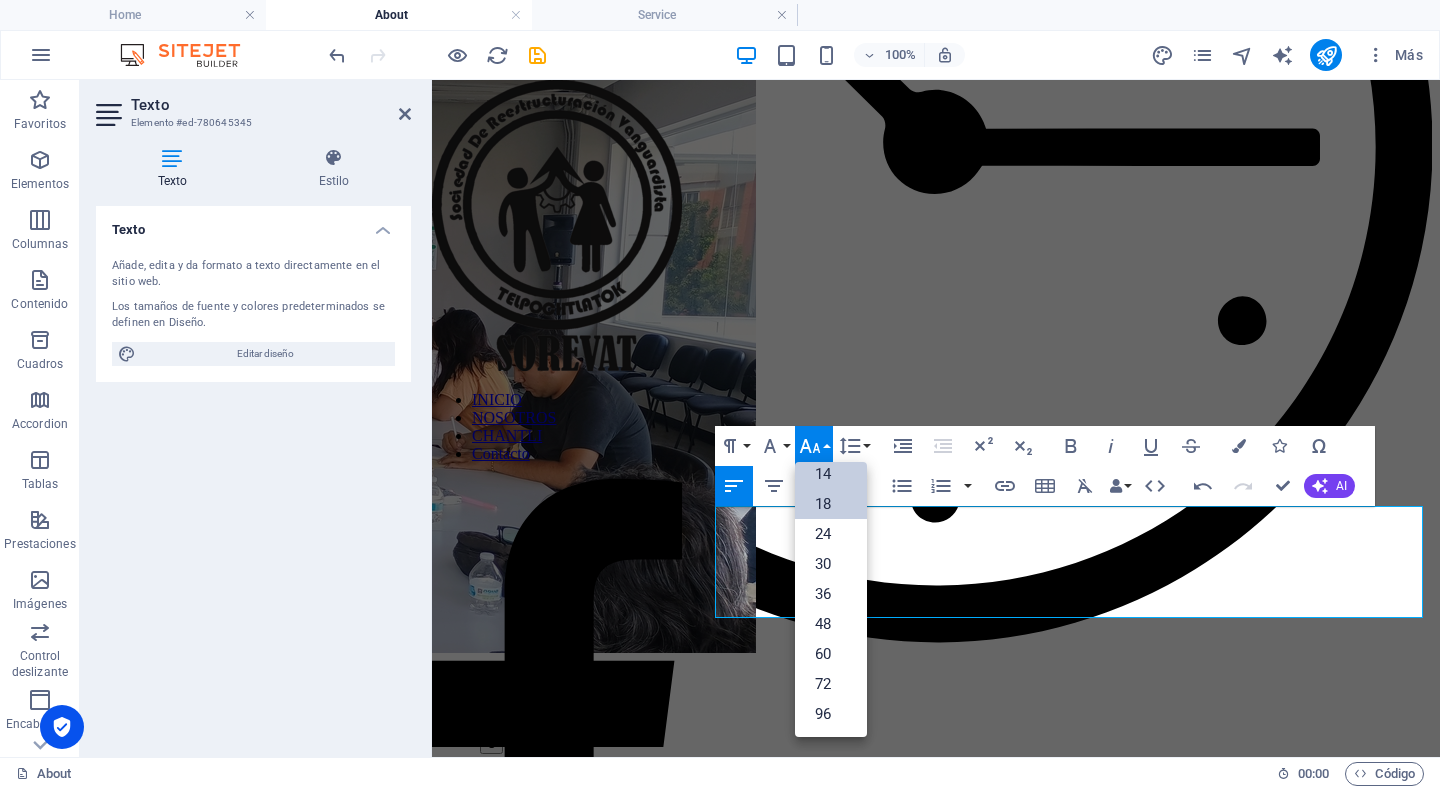 click on "18" at bounding box center (831, 504) 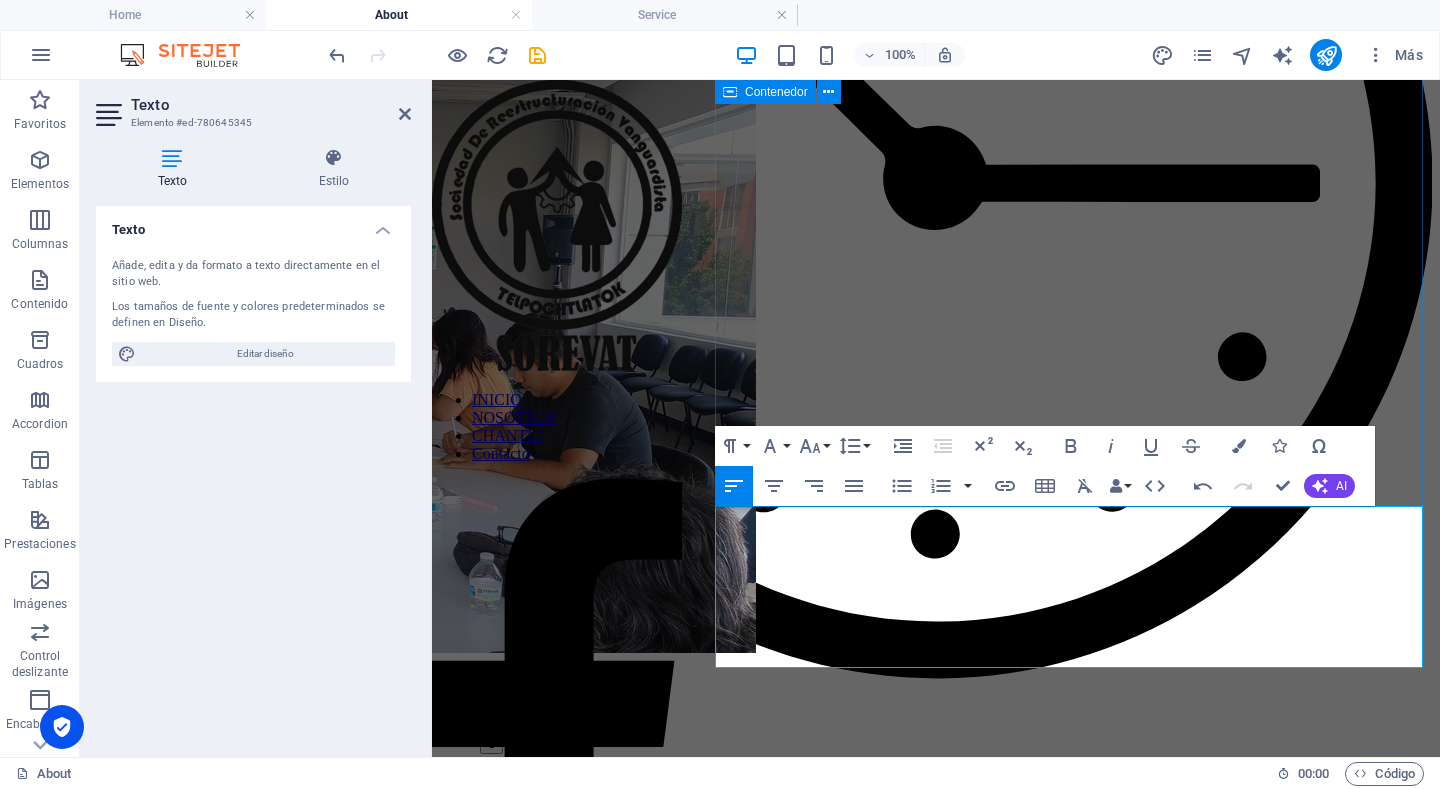 click on "Linea de Tiempo Predio Génesis  Julio 2023 A mediados de  julio de 2023 , dimos nuestros primeros pasos : el 7 de julio , se realizó un acercamiento con los poseedores del inmueble, y el  13 de julio , una visita técnica con ingenieros marcó el inicio formal del camino. Ahí, en el terreno baldío de Hidalgo 137, empezamos a visualizar lo posible dentro de lo necesario.  ipsum dolor sit amet, consectetuer adipiscing elit. Aenean commodo ligula eget dolor. Lorem ipsum dolor sit amet, consectetuer adipiscing elit leget dolor. Agosto 2023 Un mes después,  el 12 de agosto de 202 3, realizamos nuestra primera junta oficial  en el predio, con apenas siete socios. Fue un momento simbólico: pocos, pero firmes, comenzamos a trazar un camino lleno de desafíos, pero también de esperanza. Febrero 2024 Ya en  febrero de 2024 Marzo 2024 En marzo , se realizó un avalúo oficial del inmueble, y se firmaron las cartas de representación legales por parte de los integrantes de la organización. Finalmente, el 3 de" at bounding box center [936, -1389] 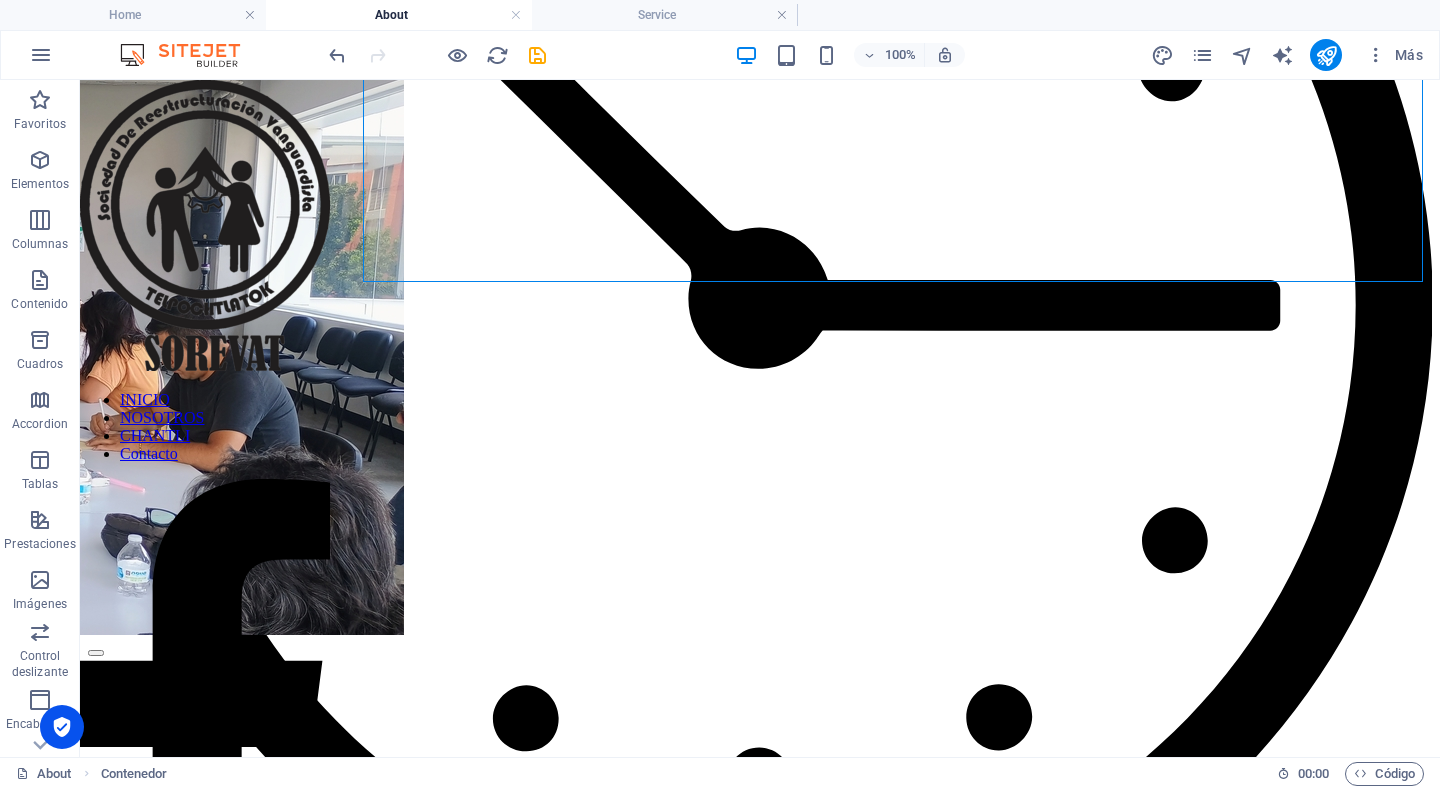 scroll, scrollTop: 2350, scrollLeft: 0, axis: vertical 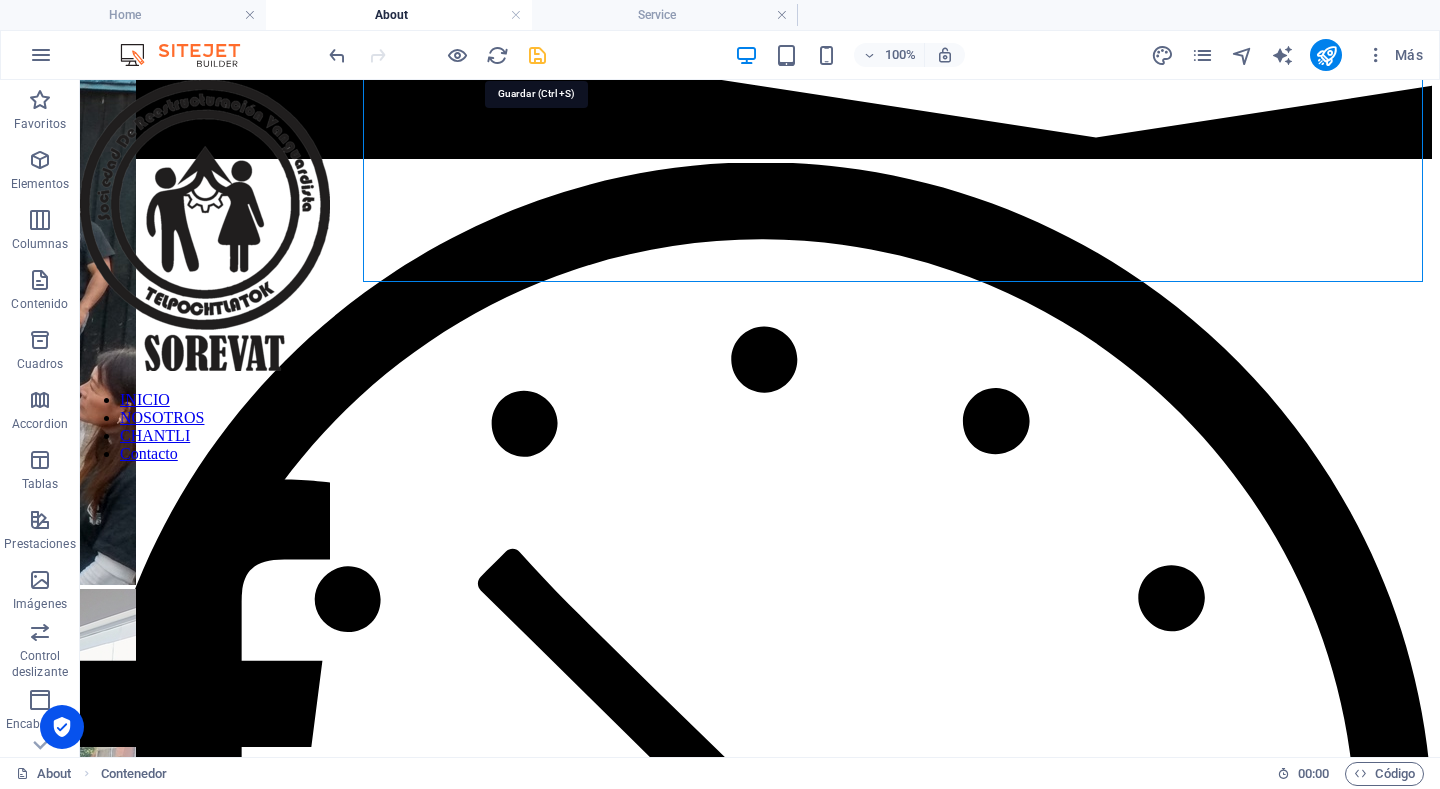 click at bounding box center (537, 55) 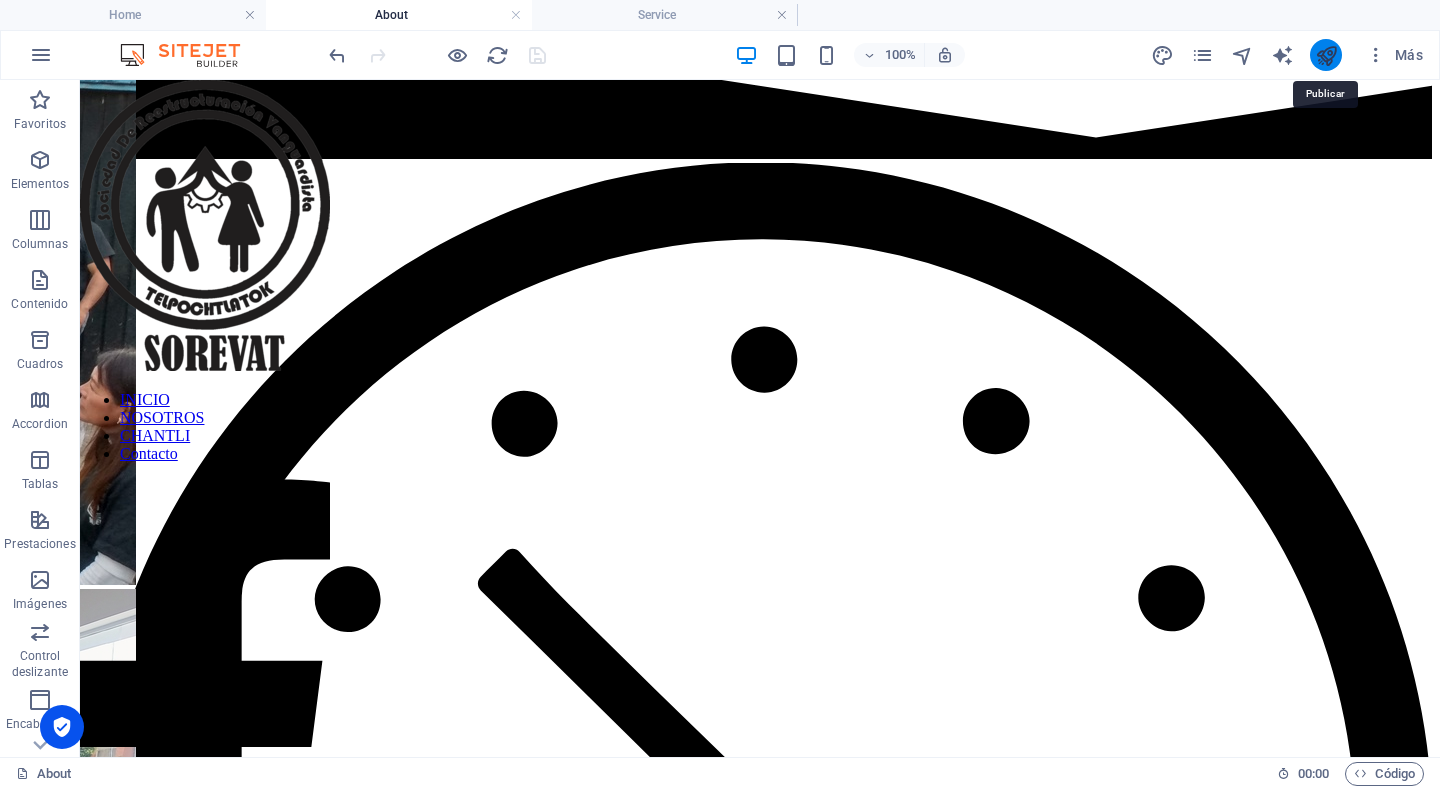 click at bounding box center [1326, 55] 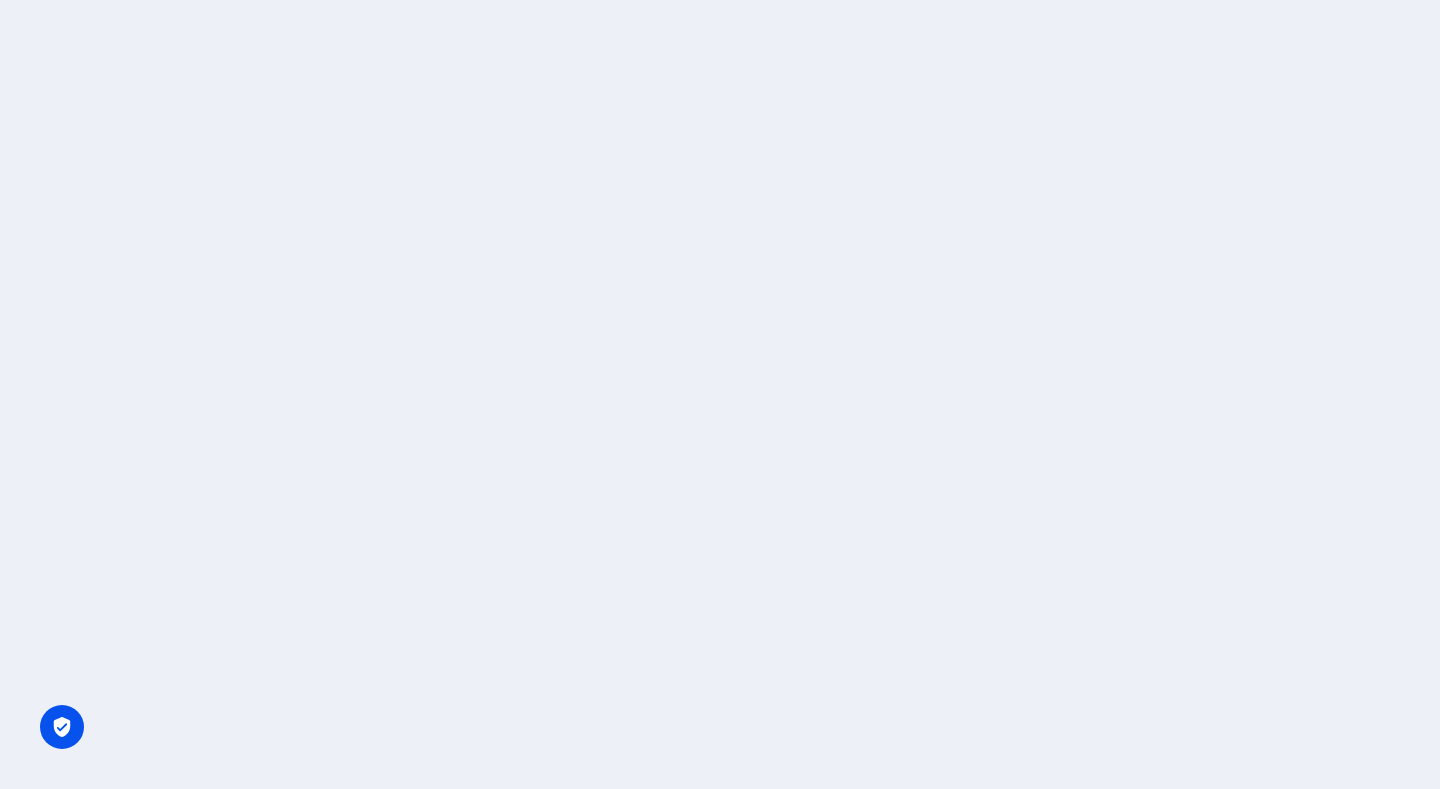 scroll, scrollTop: 0, scrollLeft: 0, axis: both 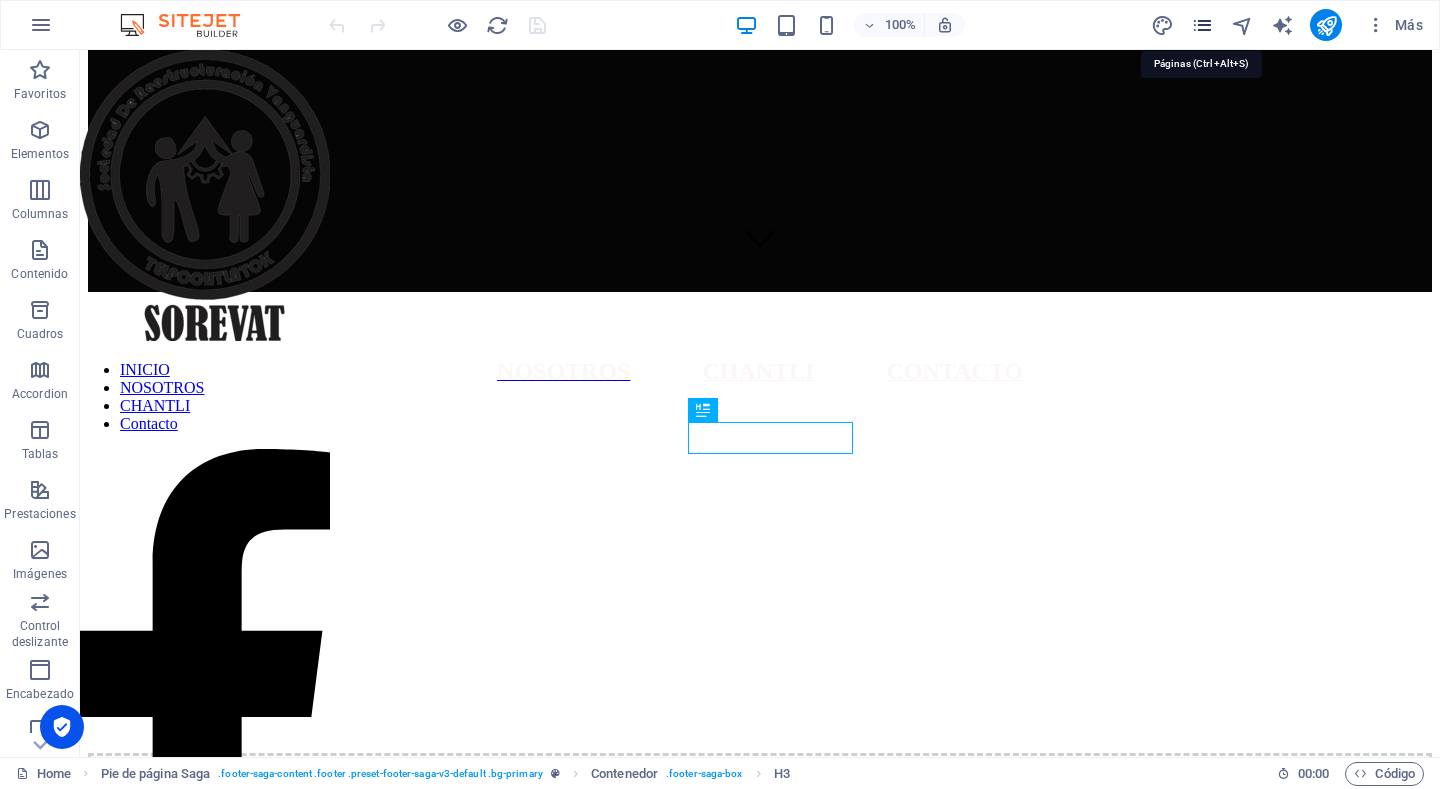 click at bounding box center [1202, 25] 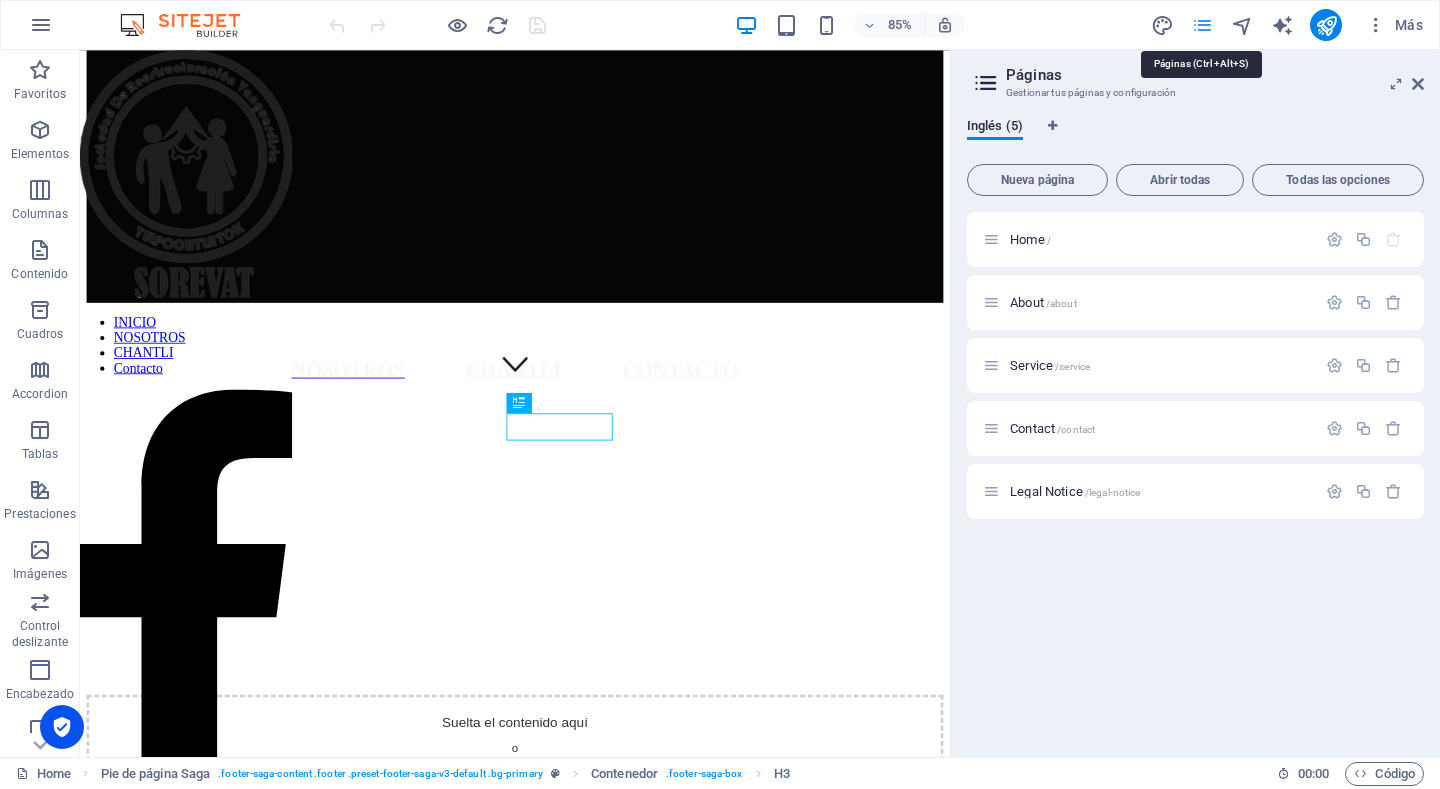 scroll, scrollTop: 425, scrollLeft: 0, axis: vertical 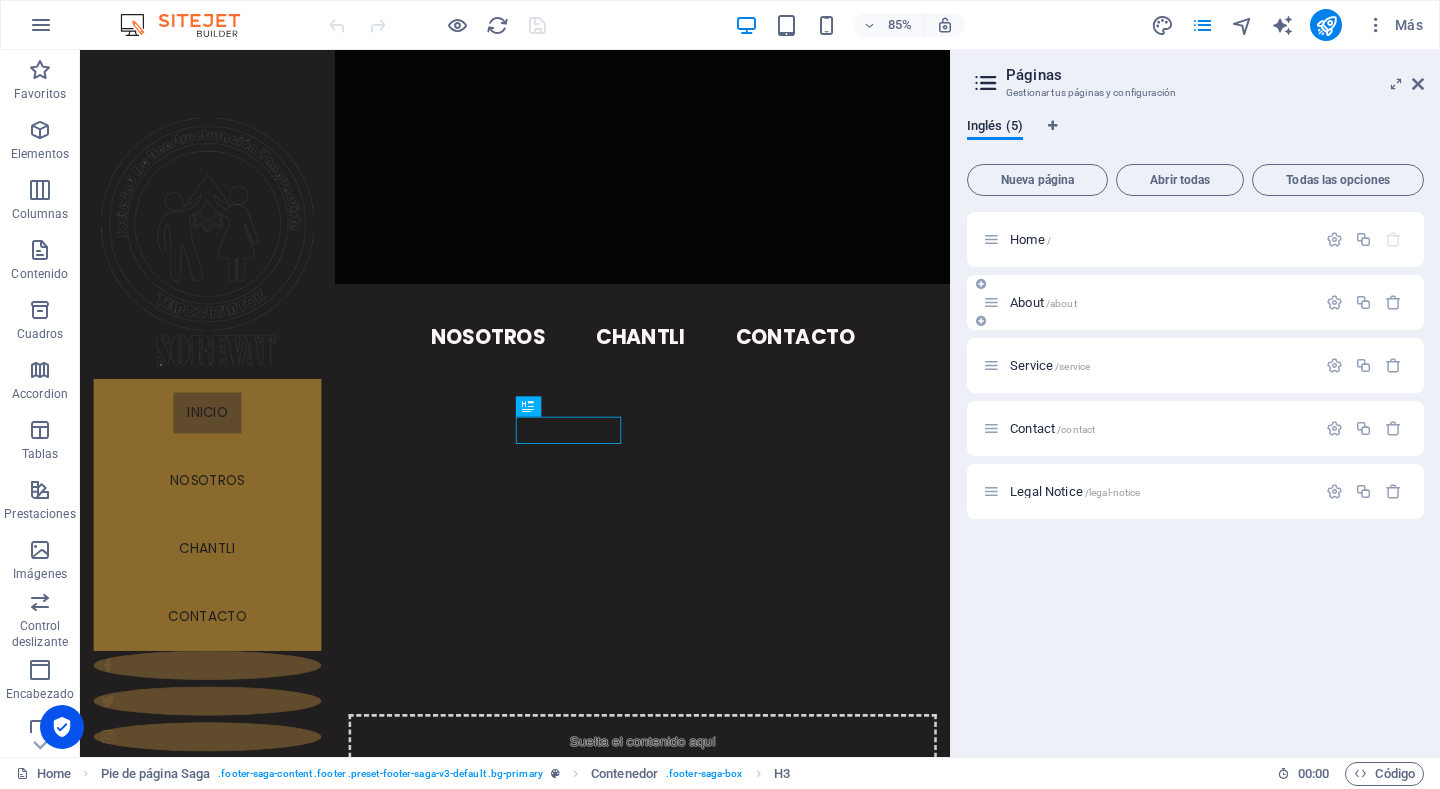 click on "About /about" at bounding box center (1043, 302) 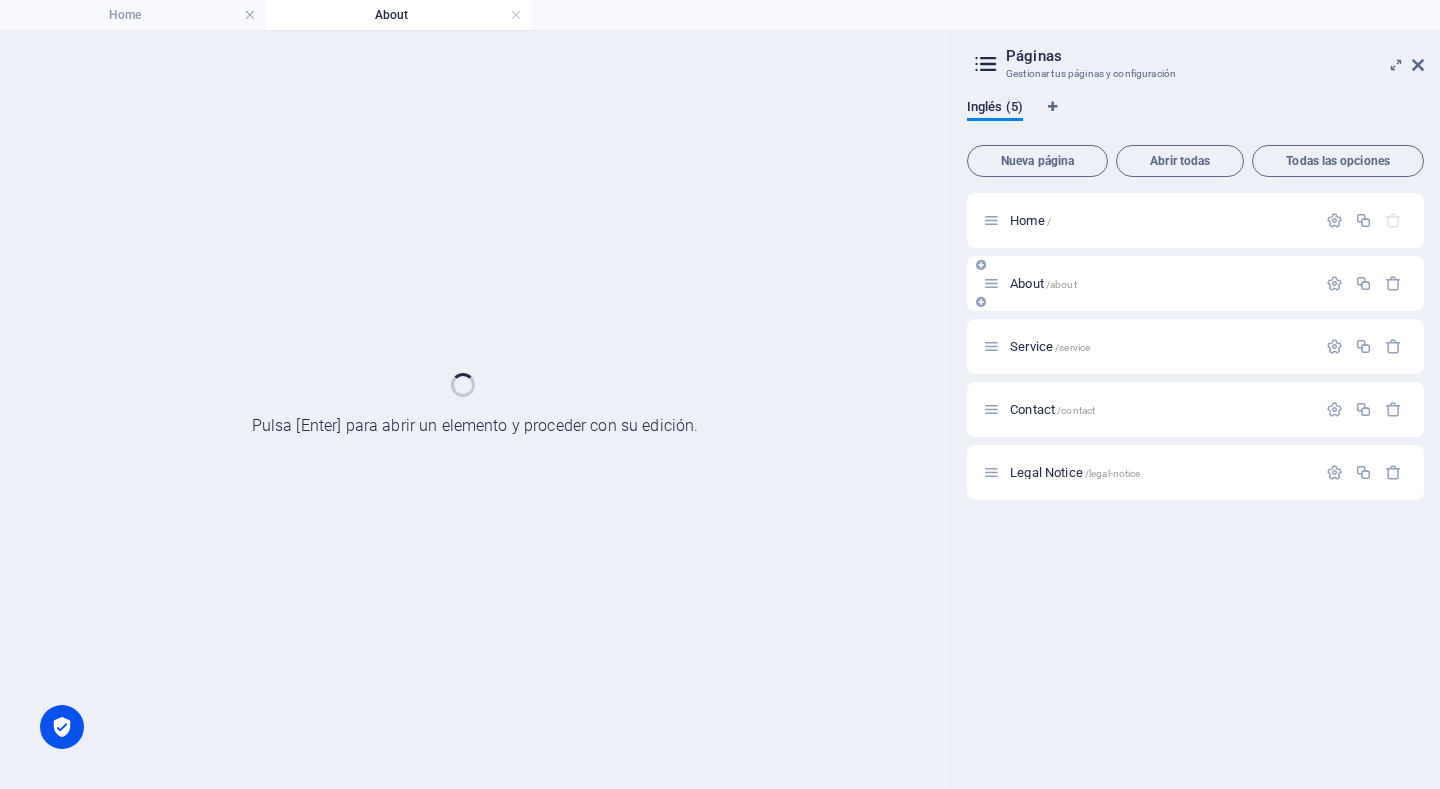 scroll, scrollTop: 0, scrollLeft: 0, axis: both 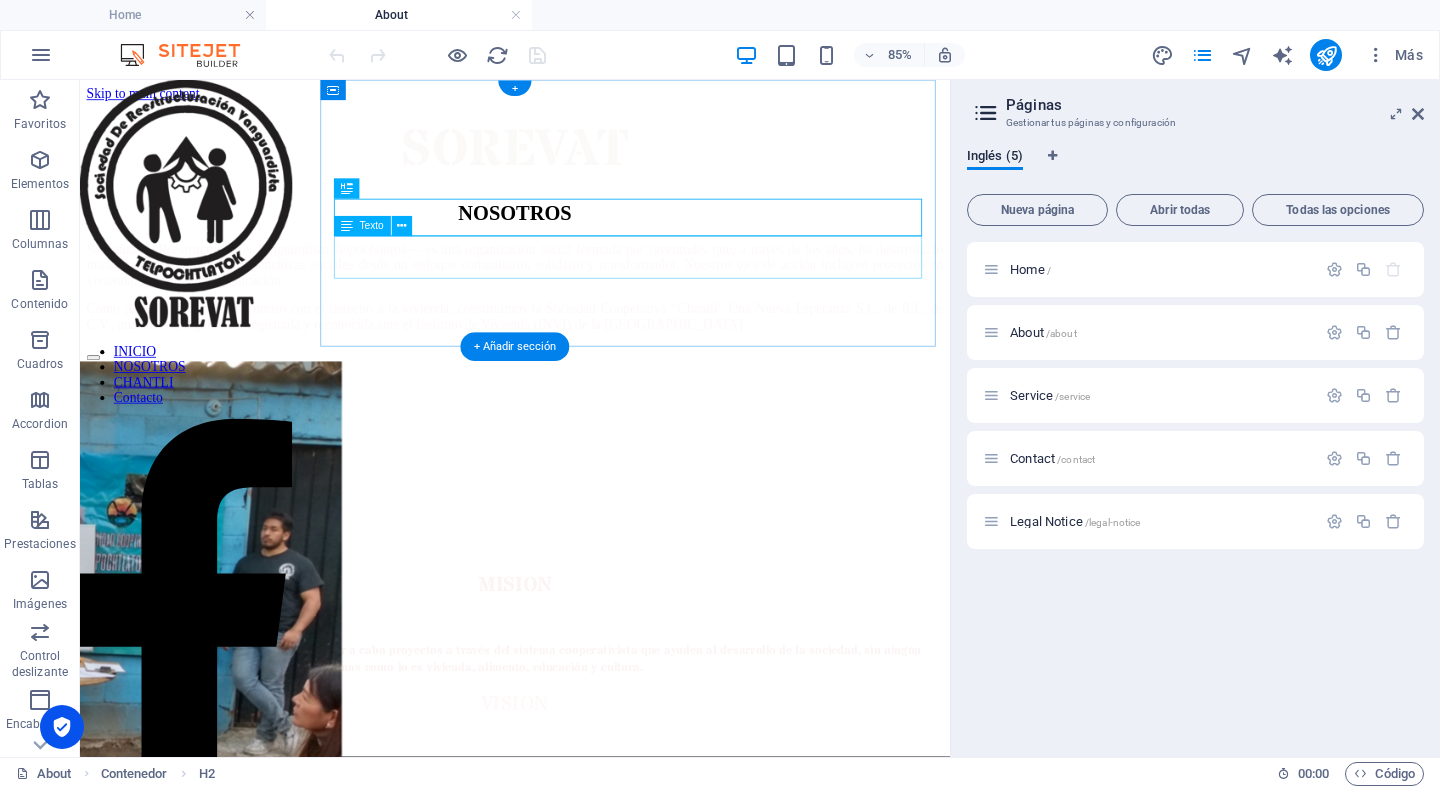 click on "Sociedad de Reestructuración Vanguardista Telpochtlatok — es una organización social formada por juventudes que, a través de los años, ha desarrollado iniciativas para enfrentar problemáticas sociales desde un enfoque comunitario, solidario y transformador. Nuestros ejes de acción incluyen proyectos en vivienda, comercio y comunicación. Como parte de nuestro compromiso con el derecho a la vivienda, constituimos la Sociedad Cooperativa “Chantli” Una Nueva Esperanza S.C. de R.L. de C.V., una entidad legalmente registrada y reconocida ante el Instituto de Vivienda (INVI) de la Ciudad de México." at bounding box center (592, 324) 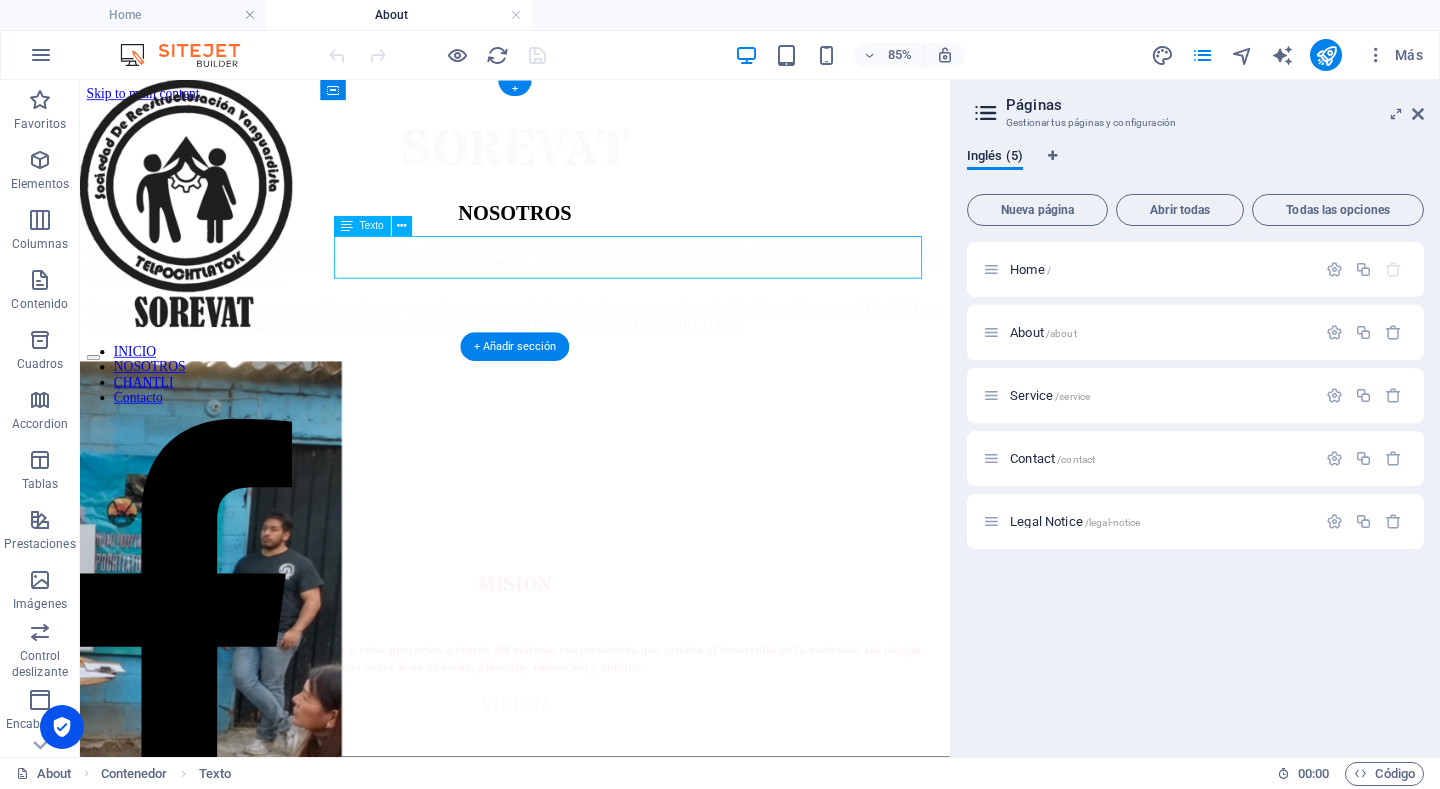 click on "Sociedad de Reestructuración Vanguardista Telpochtlatok — es una organización social formada por juventudes que, a través de los años, ha desarrollado iniciativas para enfrentar problemáticas sociales desde un enfoque comunitario, solidario y transformador. Nuestros ejes de acción incluyen proyectos en vivienda, comercio y comunicación. Como parte de nuestro compromiso con el derecho a la vivienda, constituimos la Sociedad Cooperativa “Chantli” Una Nueva Esperanza S.C. de R.L. de C.V., una entidad legalmente registrada y reconocida ante el Instituto de Vivienda (INVI) de la Ciudad de México." at bounding box center (592, 324) 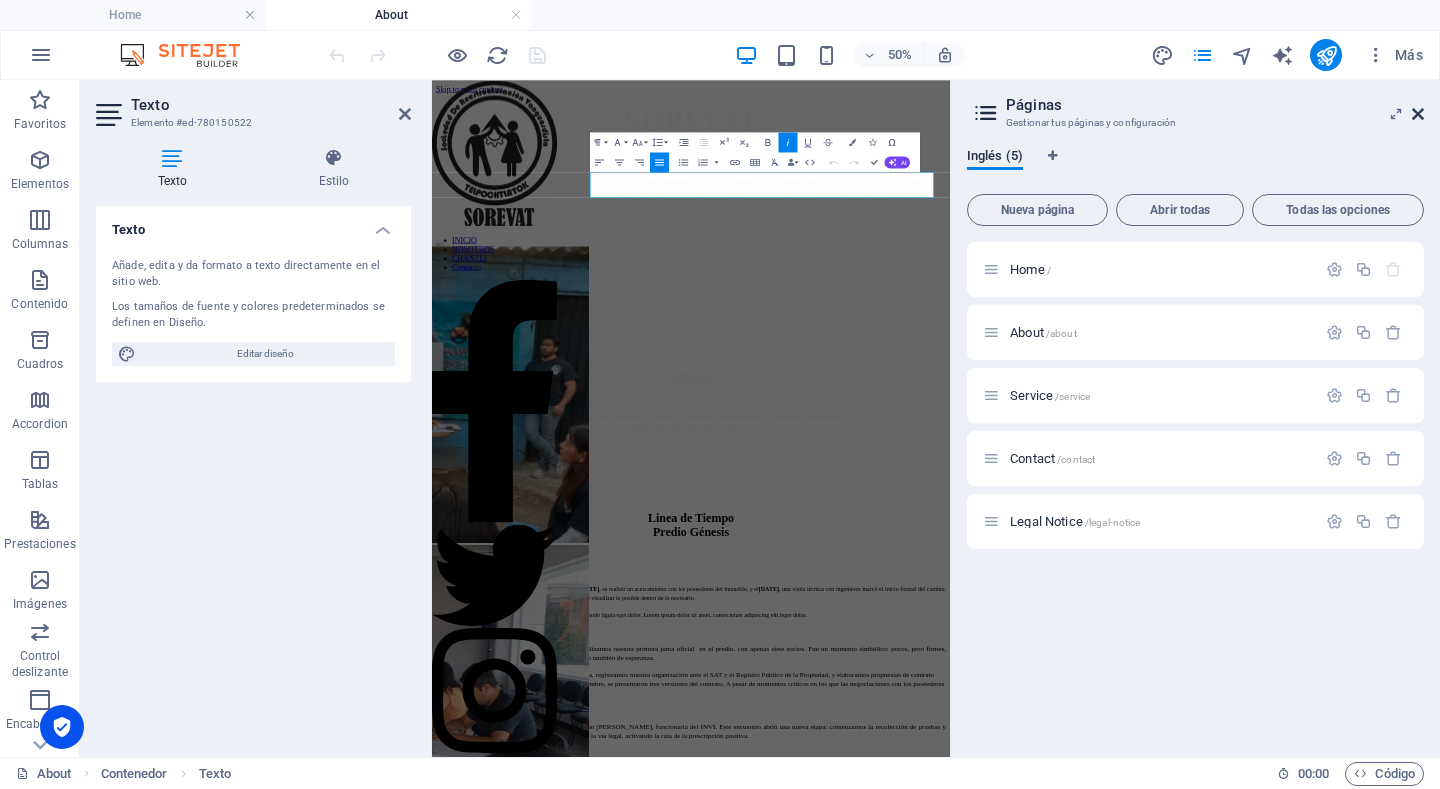 click at bounding box center [1418, 114] 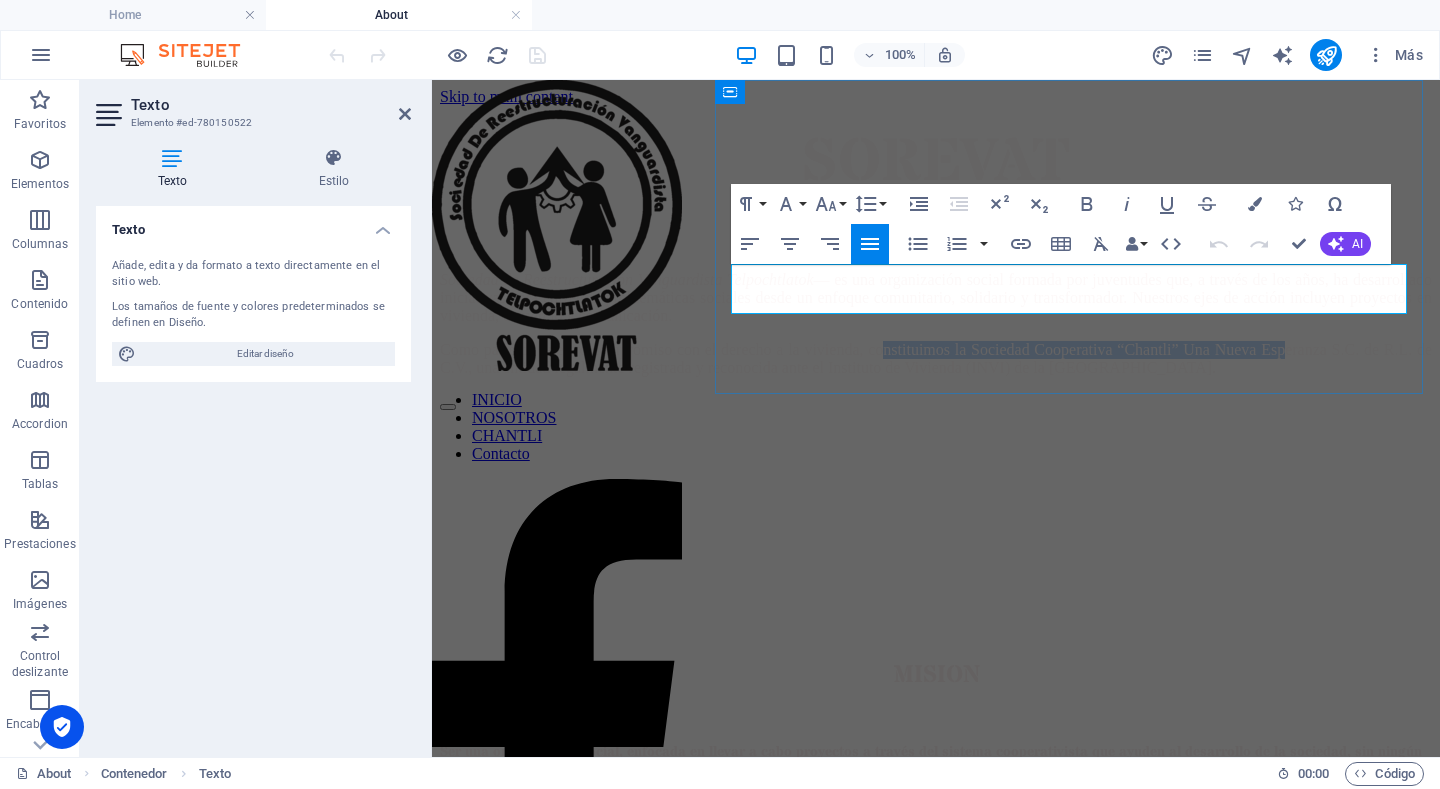 drag, startPoint x: 1370, startPoint y: 305, endPoint x: 1073, endPoint y: 302, distance: 297.01514 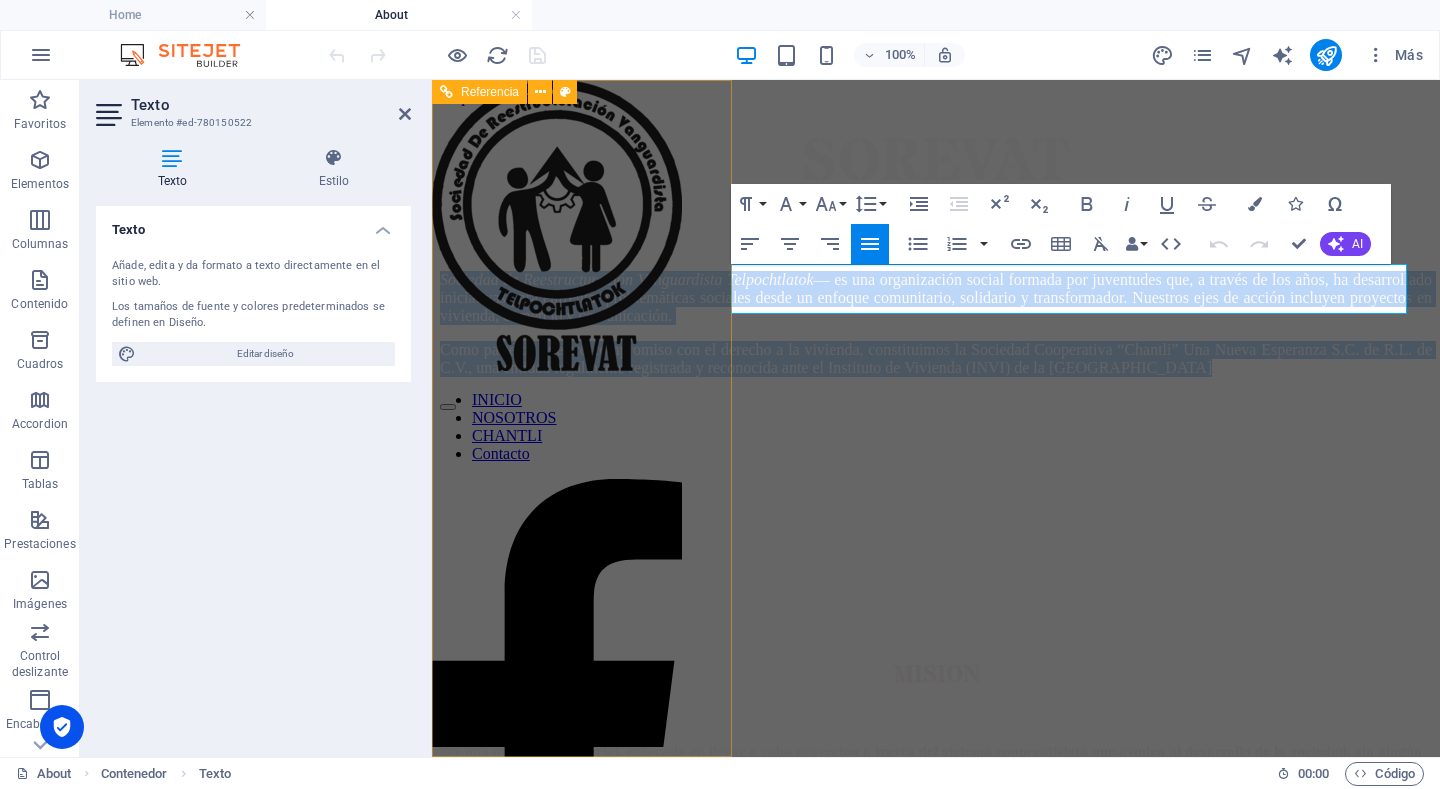 drag, startPoint x: 1354, startPoint y: 308, endPoint x: 702, endPoint y: 250, distance: 654.57465 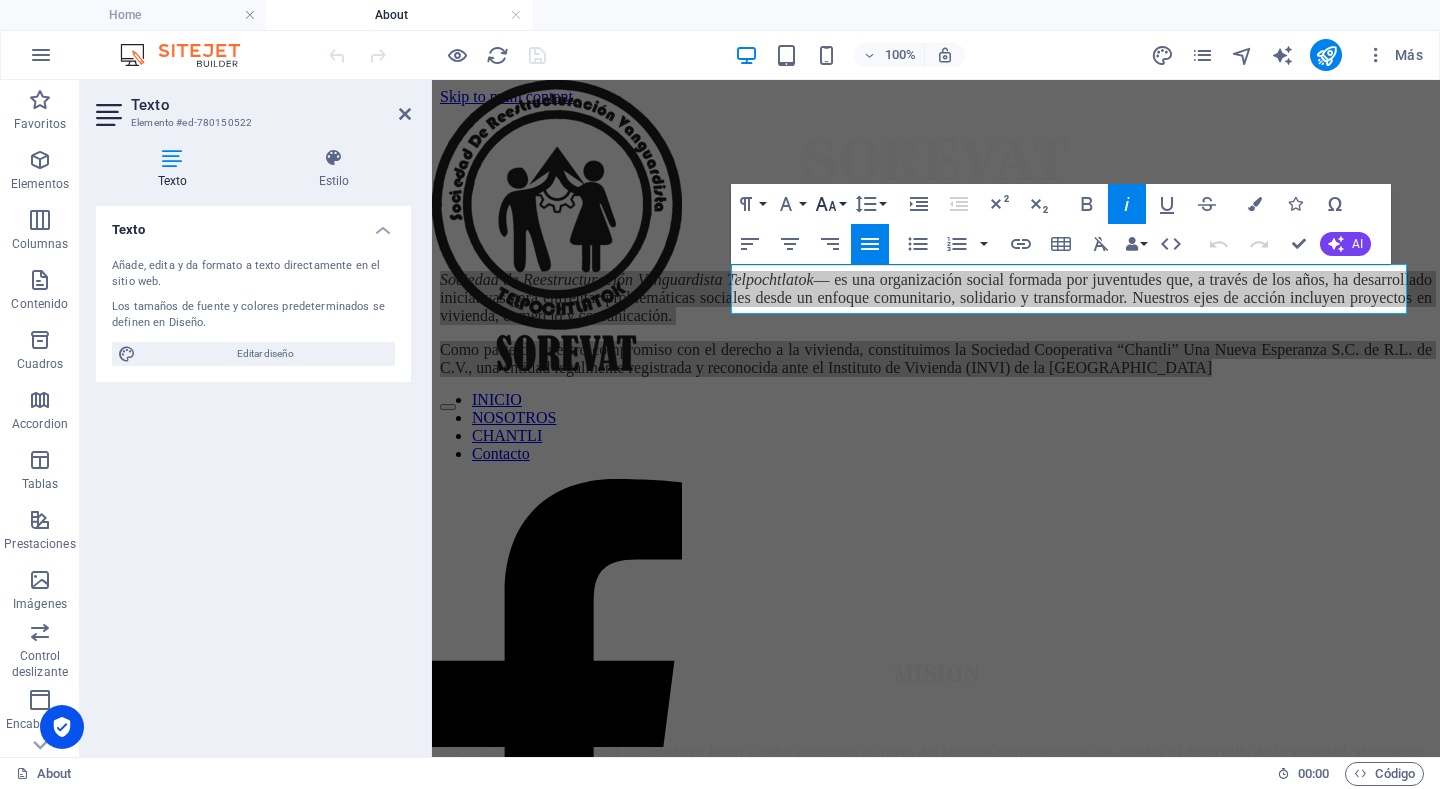 click 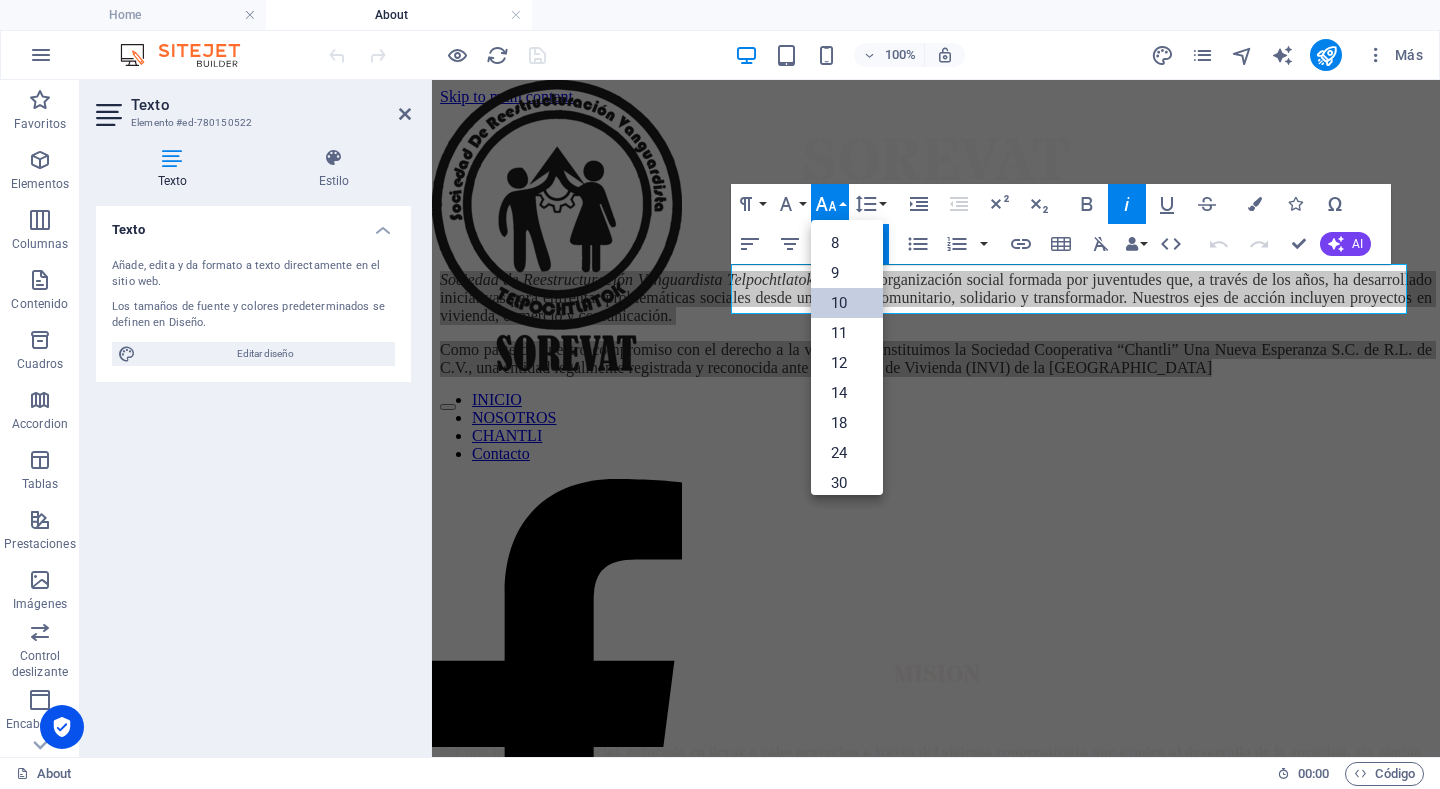 scroll, scrollTop: 83, scrollLeft: 0, axis: vertical 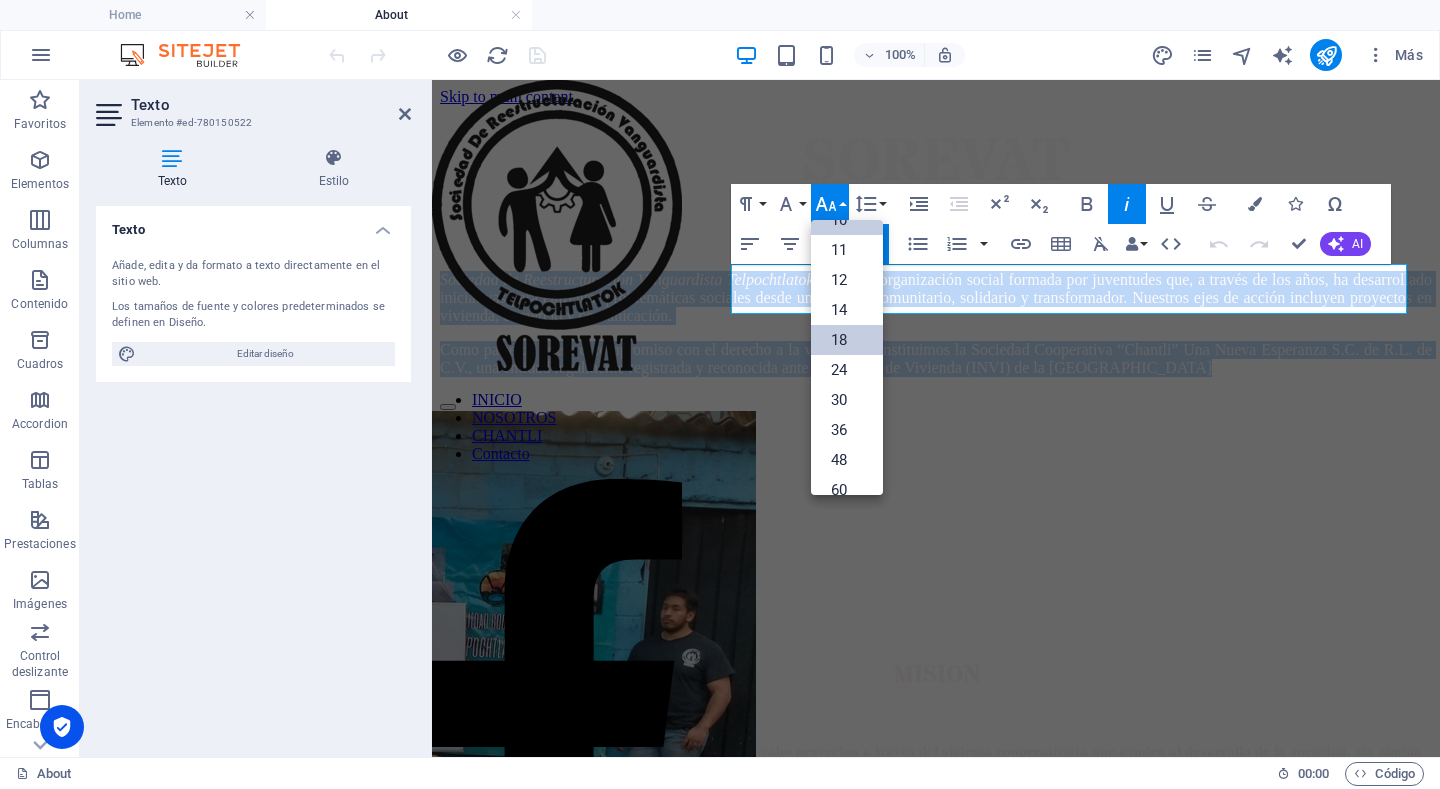 click on "18" at bounding box center [847, 340] 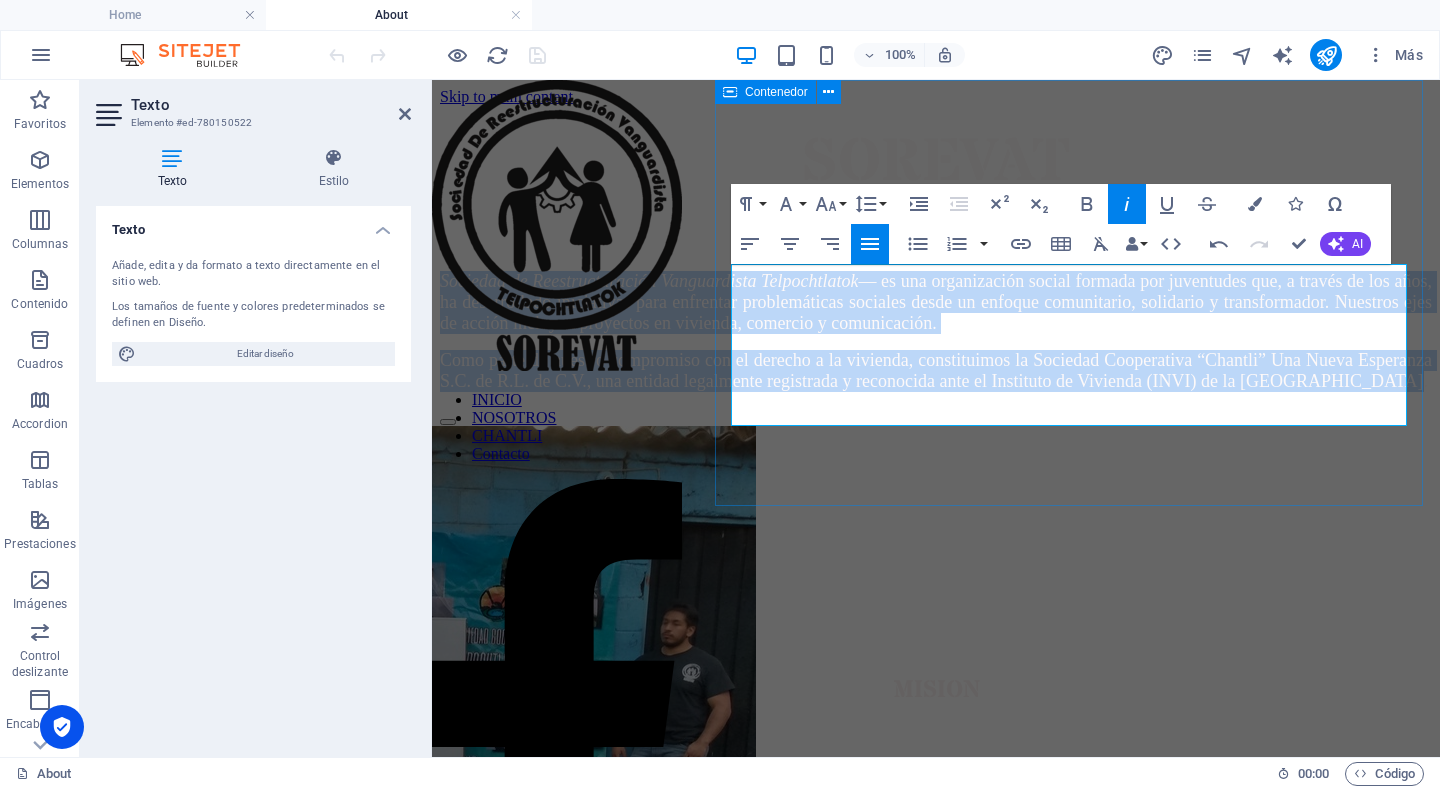 click on "SOREVAT NOSOTROS Sociedad de Reestructuración Vanguardista Telpochtlatok — es una organización social formada por juventudes que, a través de los años, ha desarrollado iniciativas para enfrentar problemáticas sociales desde un enfoque comunitario, solidario y transformador. Nuestros ejes de acción incluyen proyectos en vivienda, comercio y comunicación. Como parte de nuestro compromiso con el derecho a la vivienda, constituimos la Sociedad Cooperativa “Chantli” Una Nueva Esperanza S.C. de R.L. de C.V., una entidad legalmente registrada y reconocida ante el Instituto de Vivienda (INVI) de la Ciudad de México." at bounding box center (936, 257) 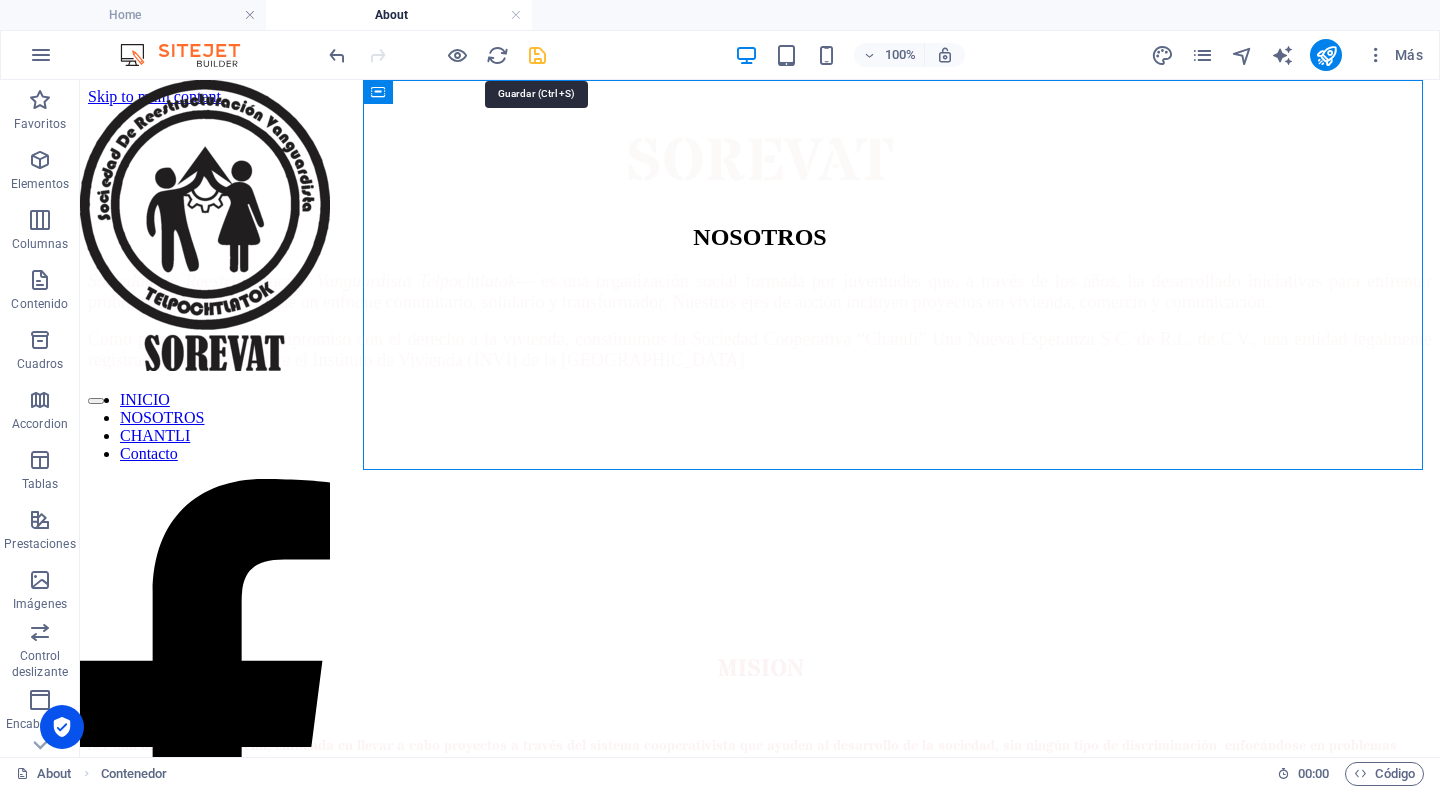 click at bounding box center [537, 55] 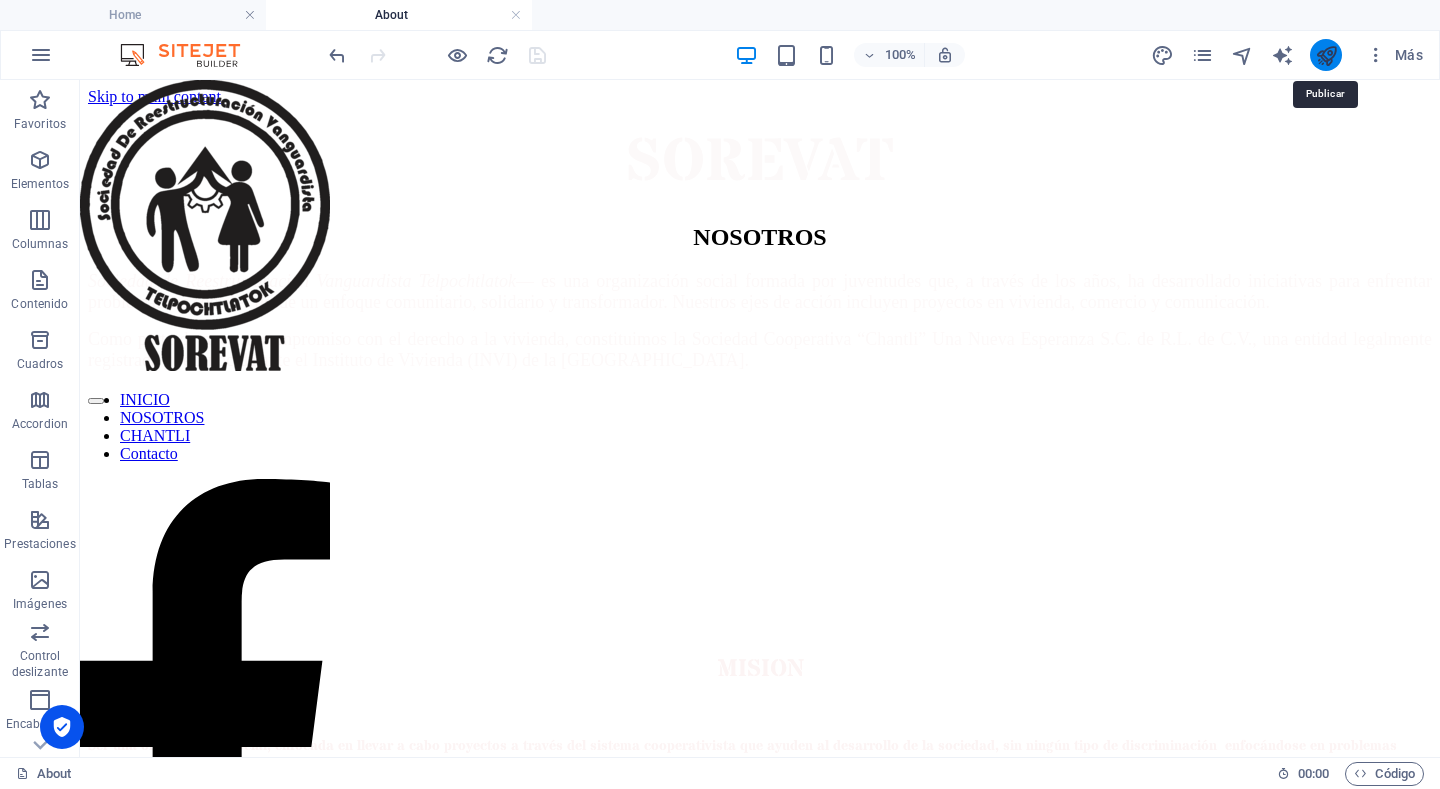 click at bounding box center (1326, 55) 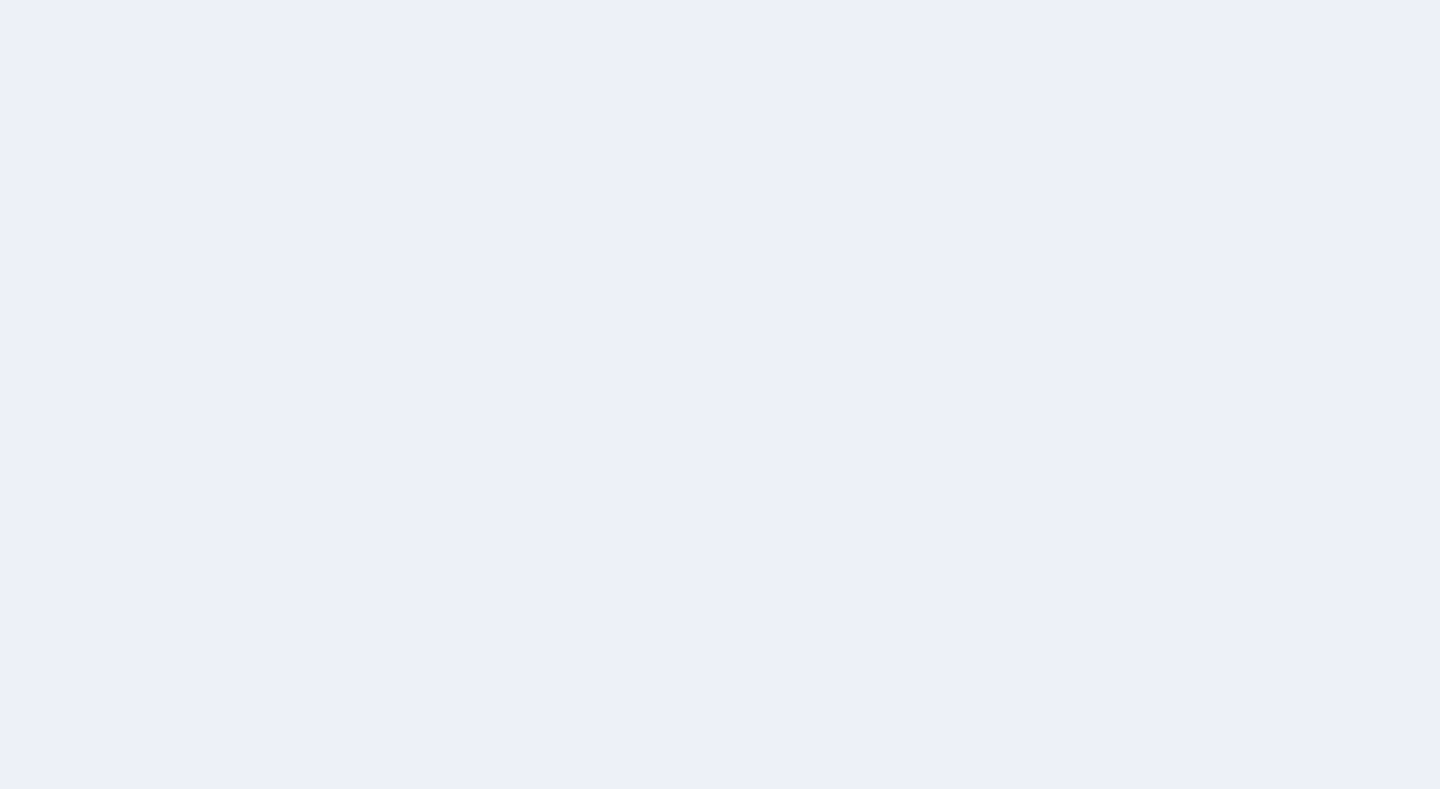 scroll, scrollTop: 0, scrollLeft: 0, axis: both 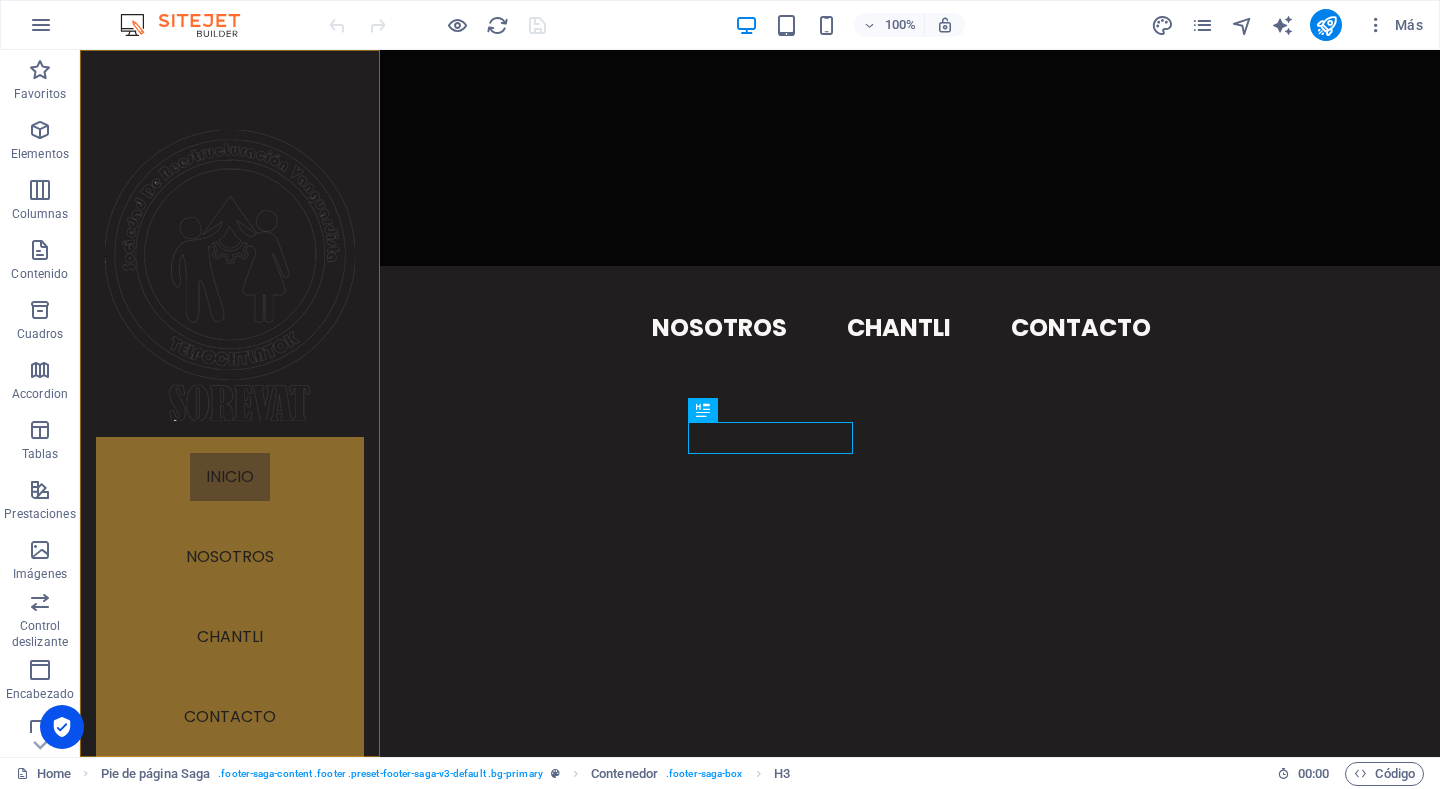 click on "INICIO NOSOTROS CHANTLI Contacto Aviso legal  |  Privacidad" at bounding box center [230, 403] 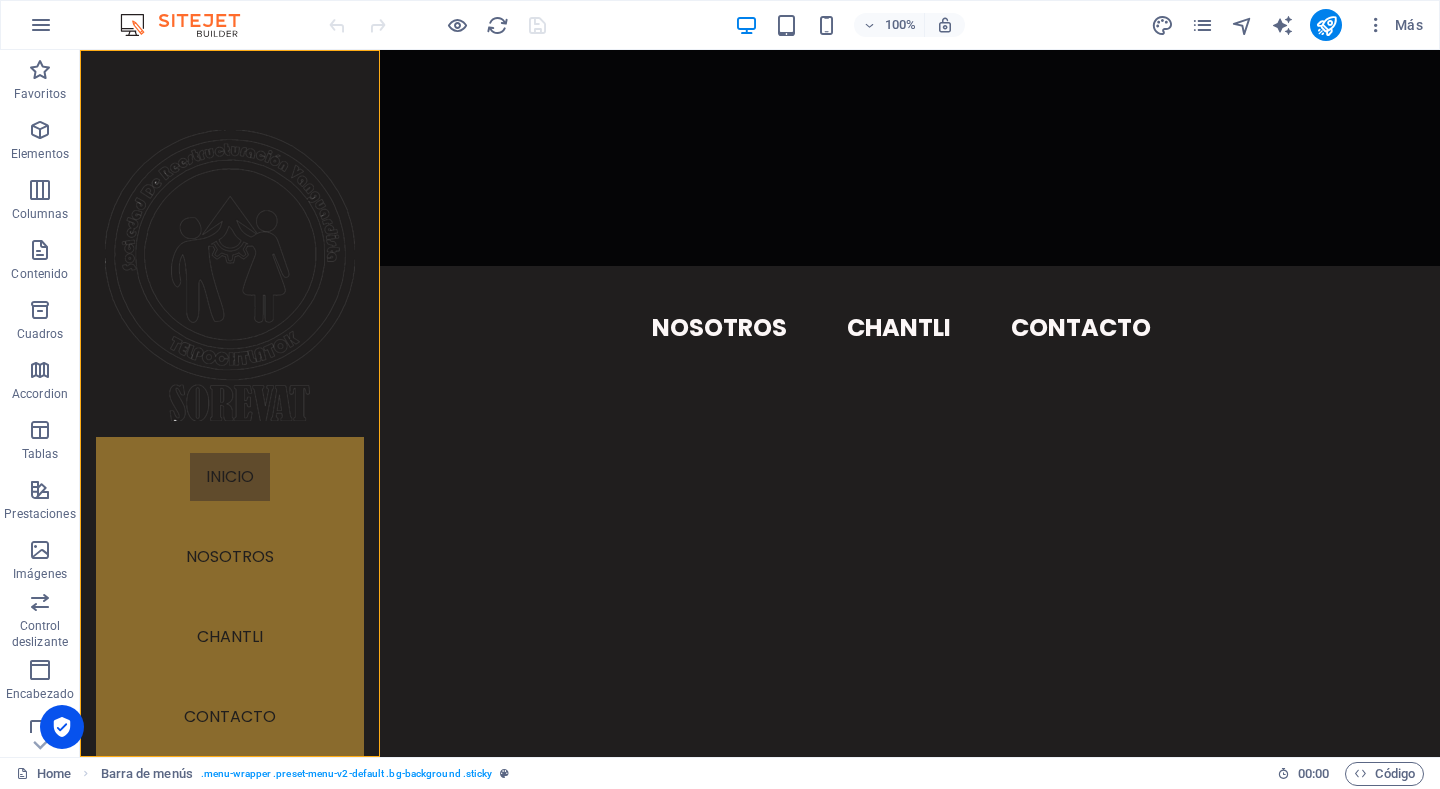 click on "INICIO NOSOTROS CHANTLI Contacto Aviso legal  |  Privacidad" at bounding box center [230, 403] 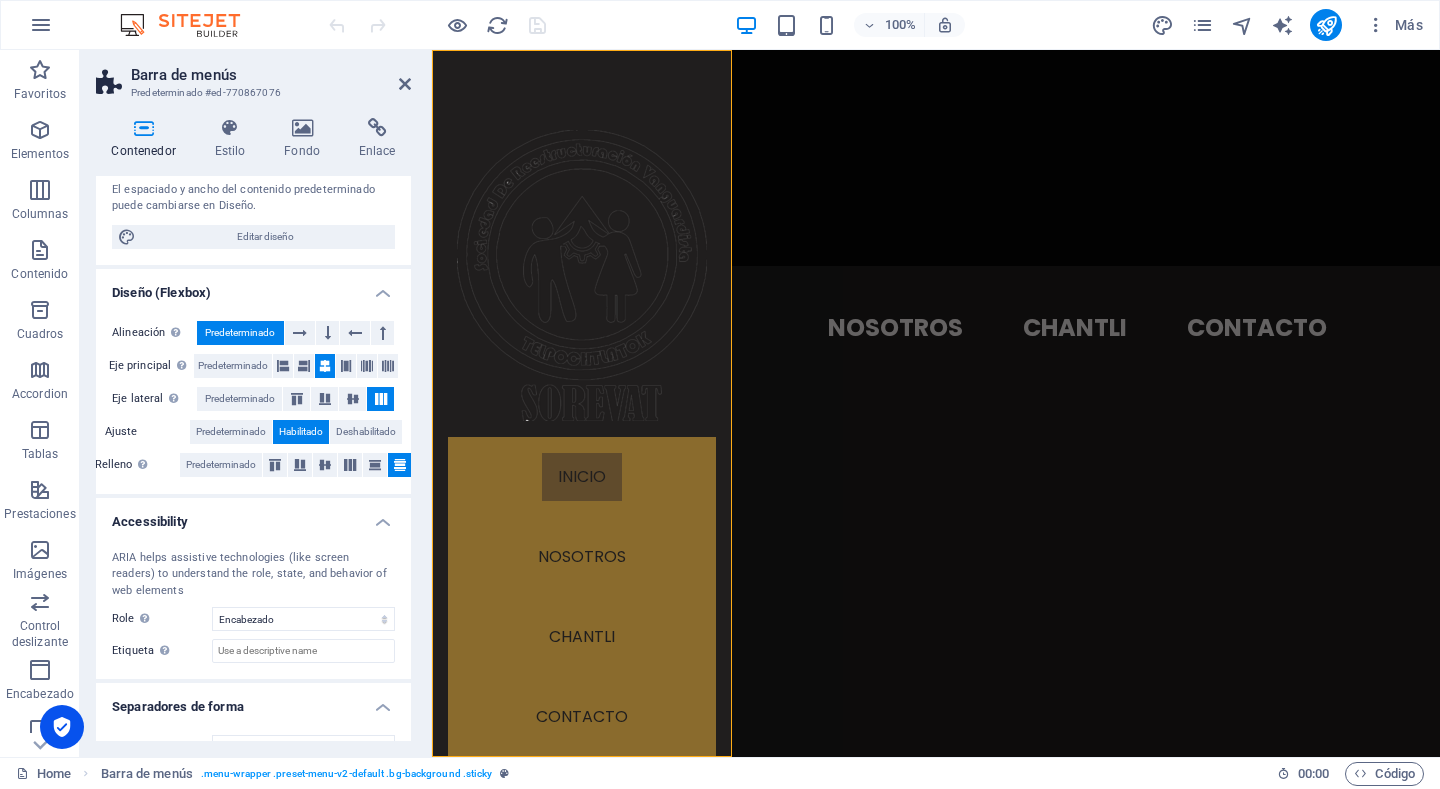 scroll, scrollTop: 0, scrollLeft: 0, axis: both 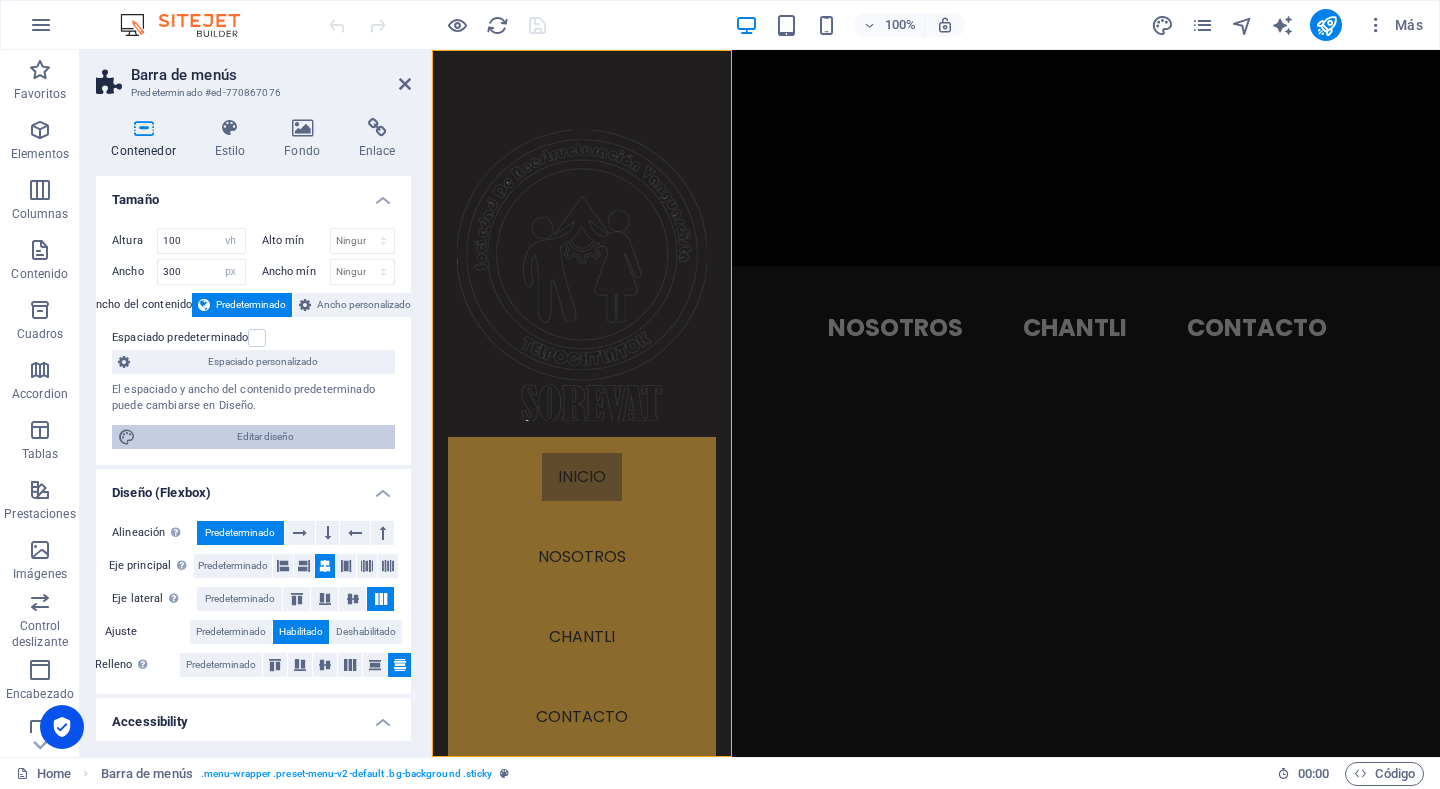 click on "Editar diseño" at bounding box center (265, 437) 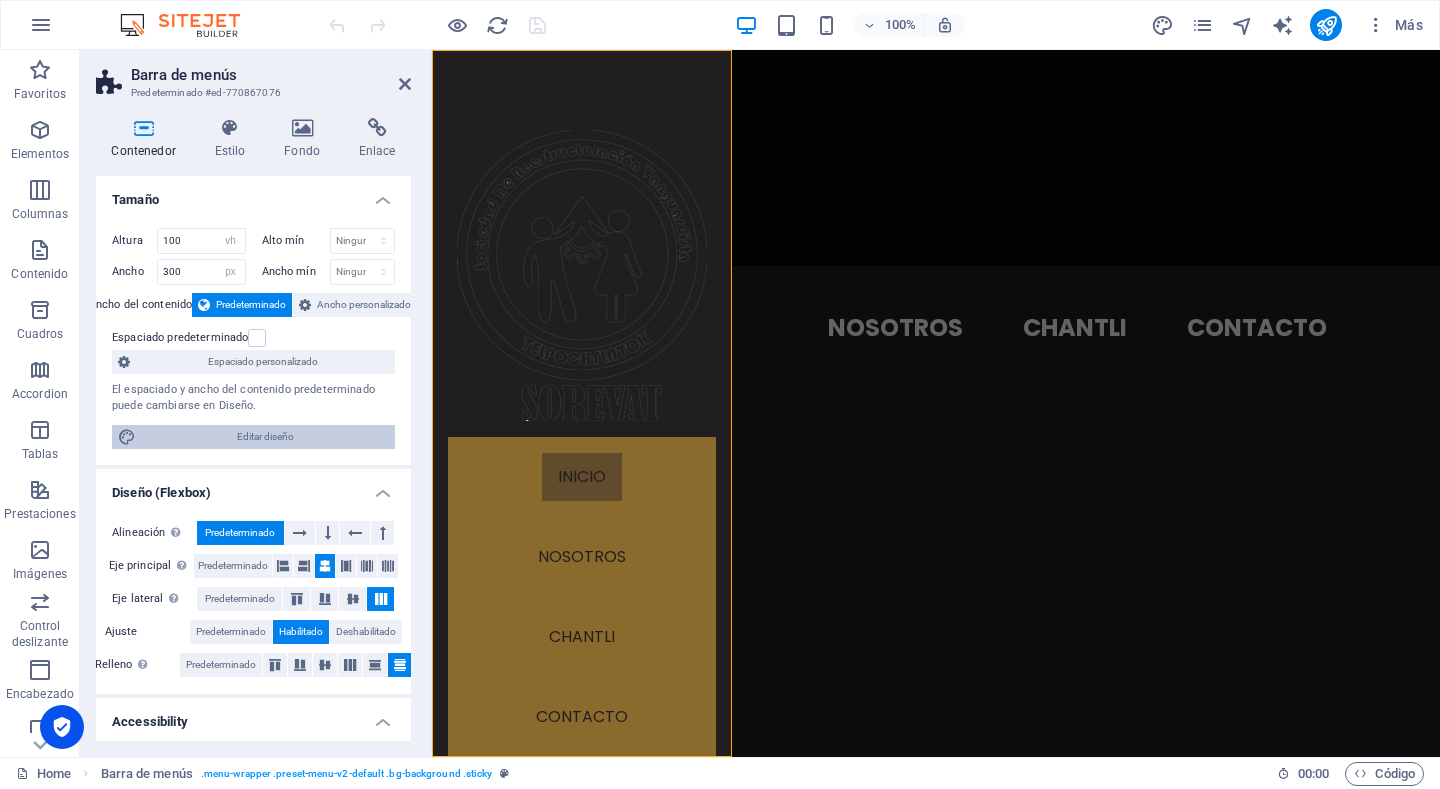 select on "rem" 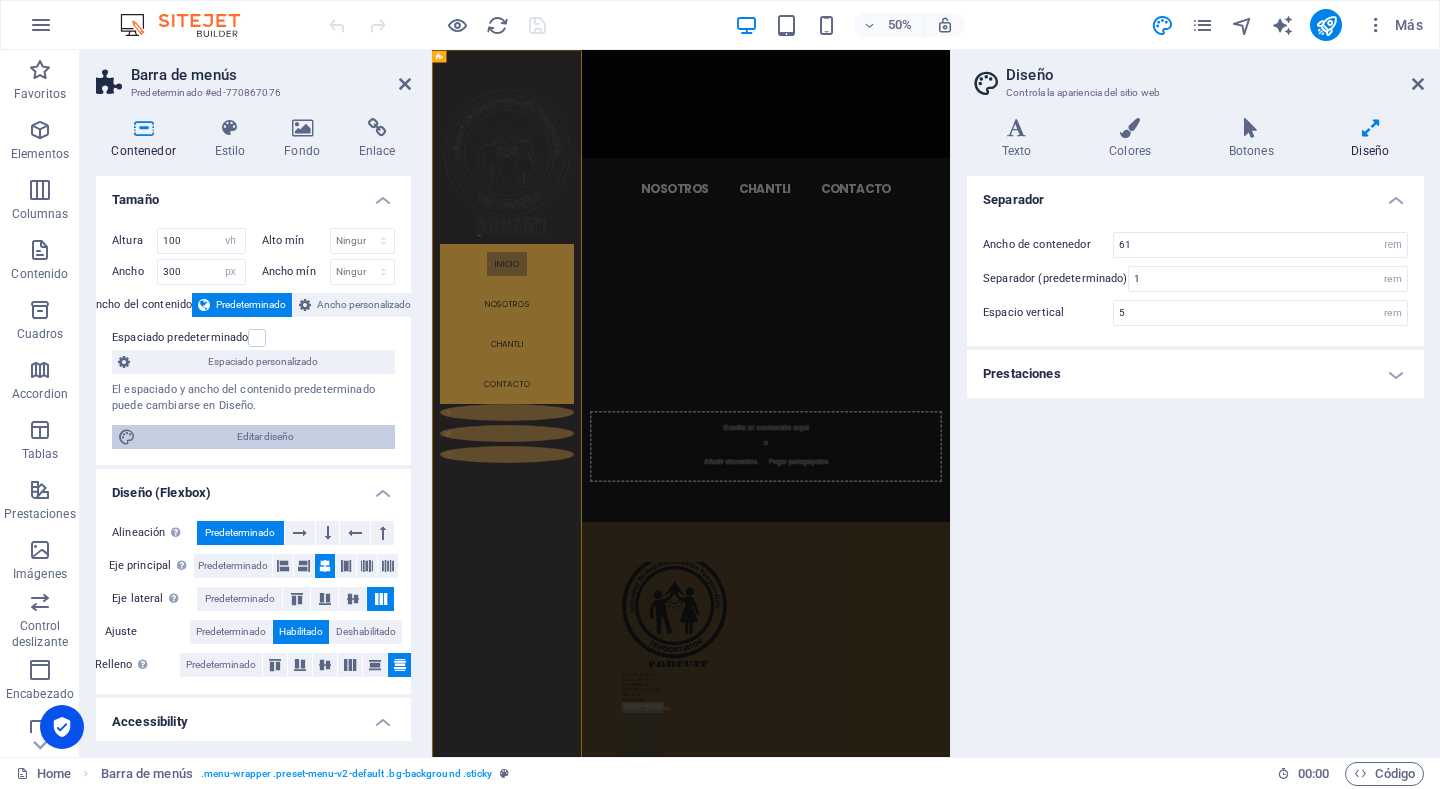 scroll, scrollTop: 0, scrollLeft: 0, axis: both 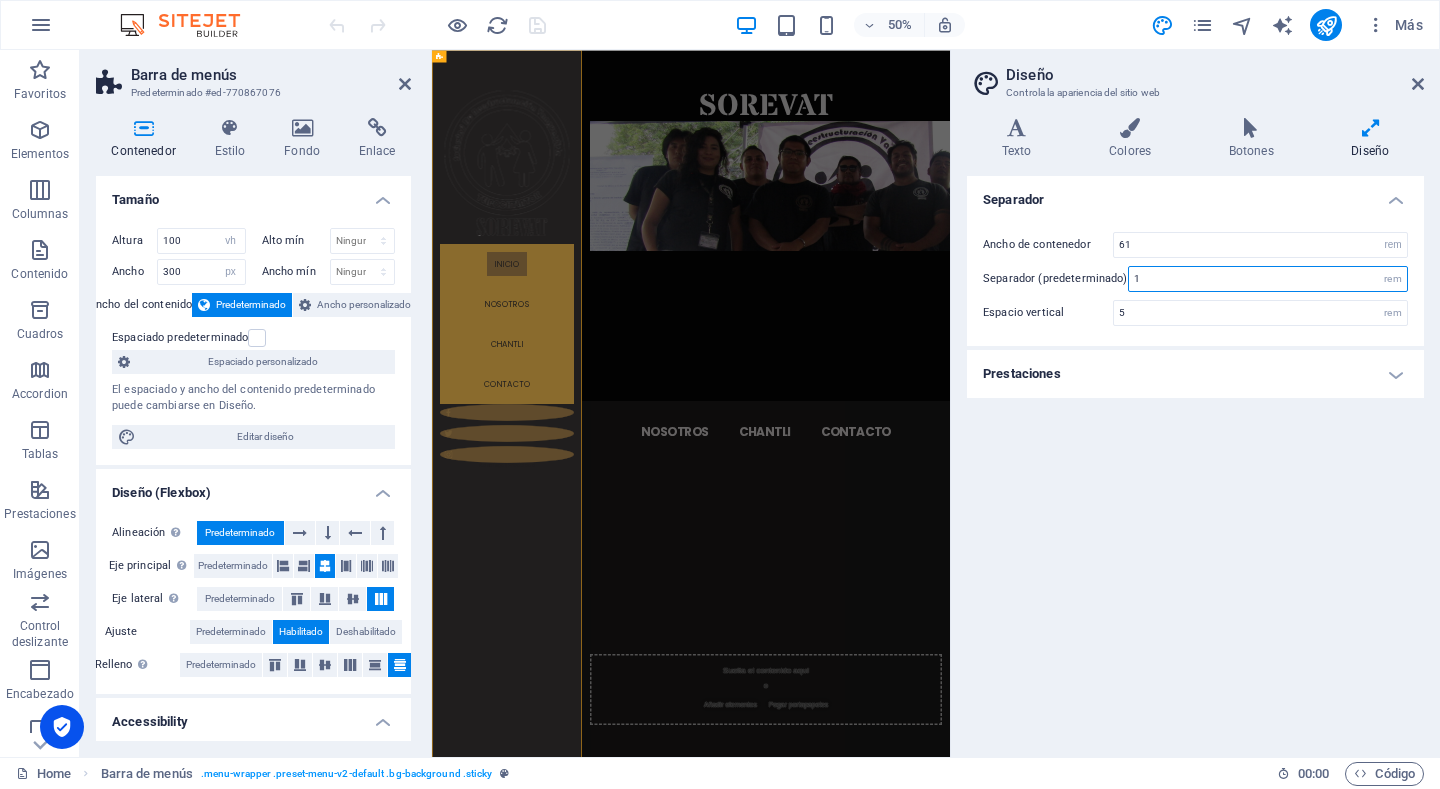 click on "1" at bounding box center [1268, 279] 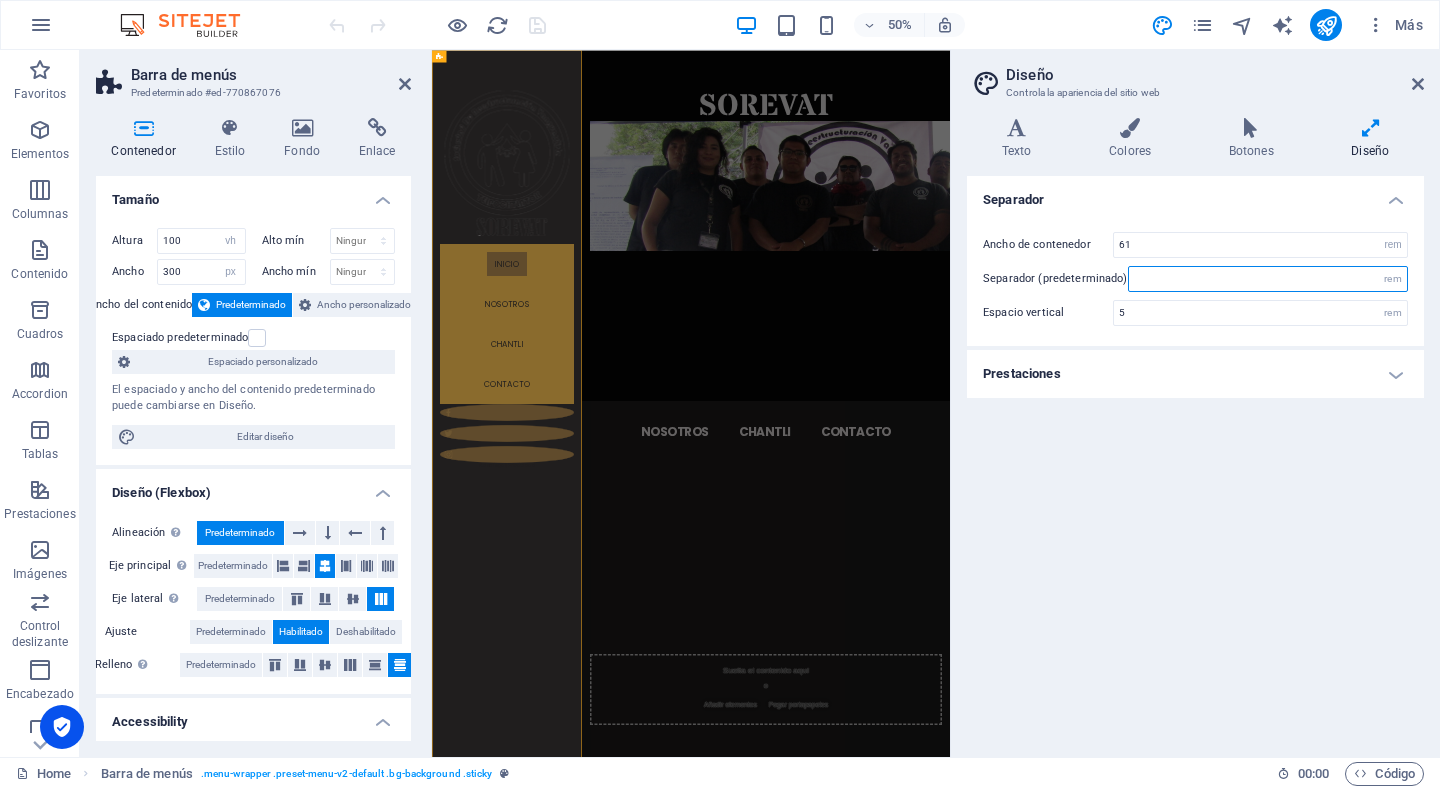 type on "0" 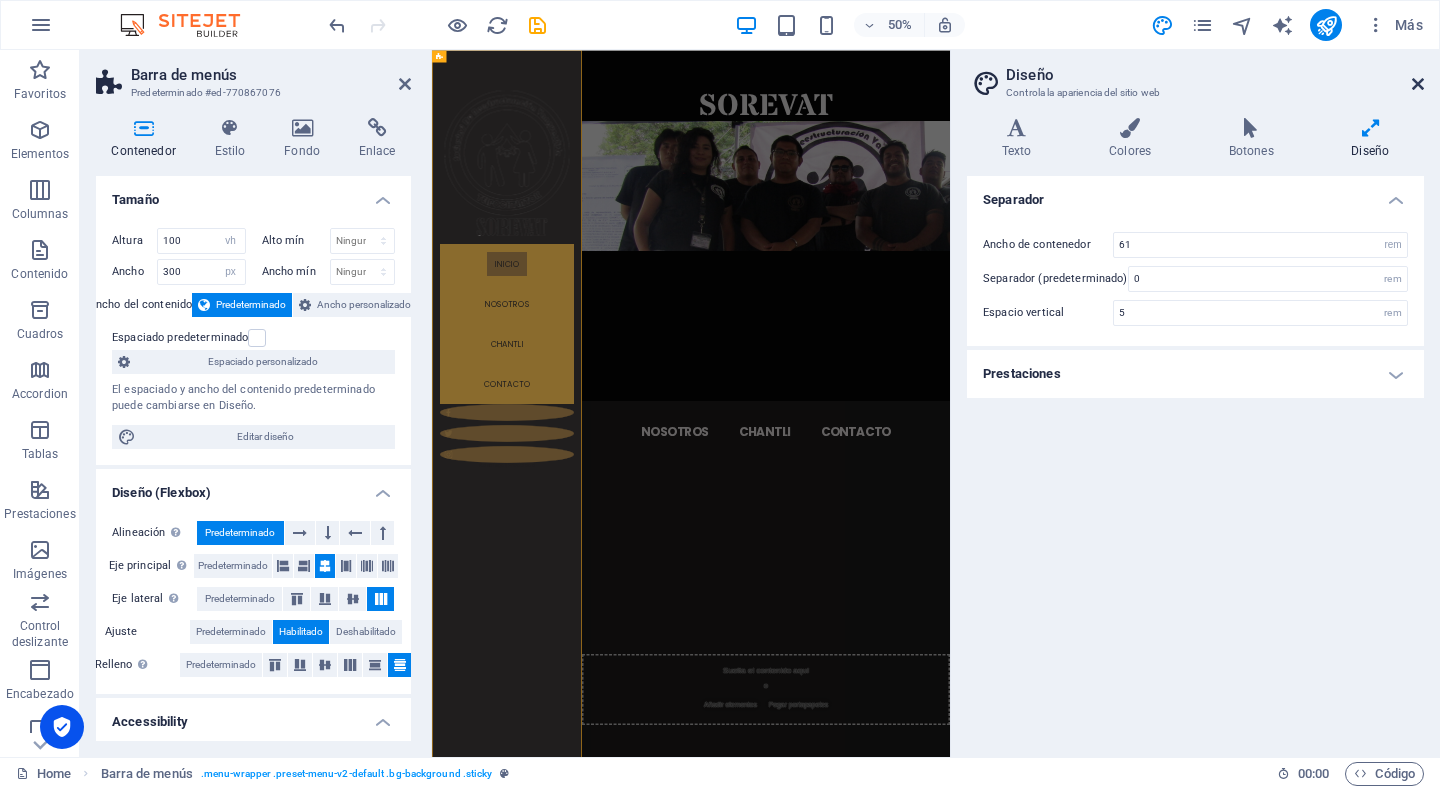 click at bounding box center [1418, 84] 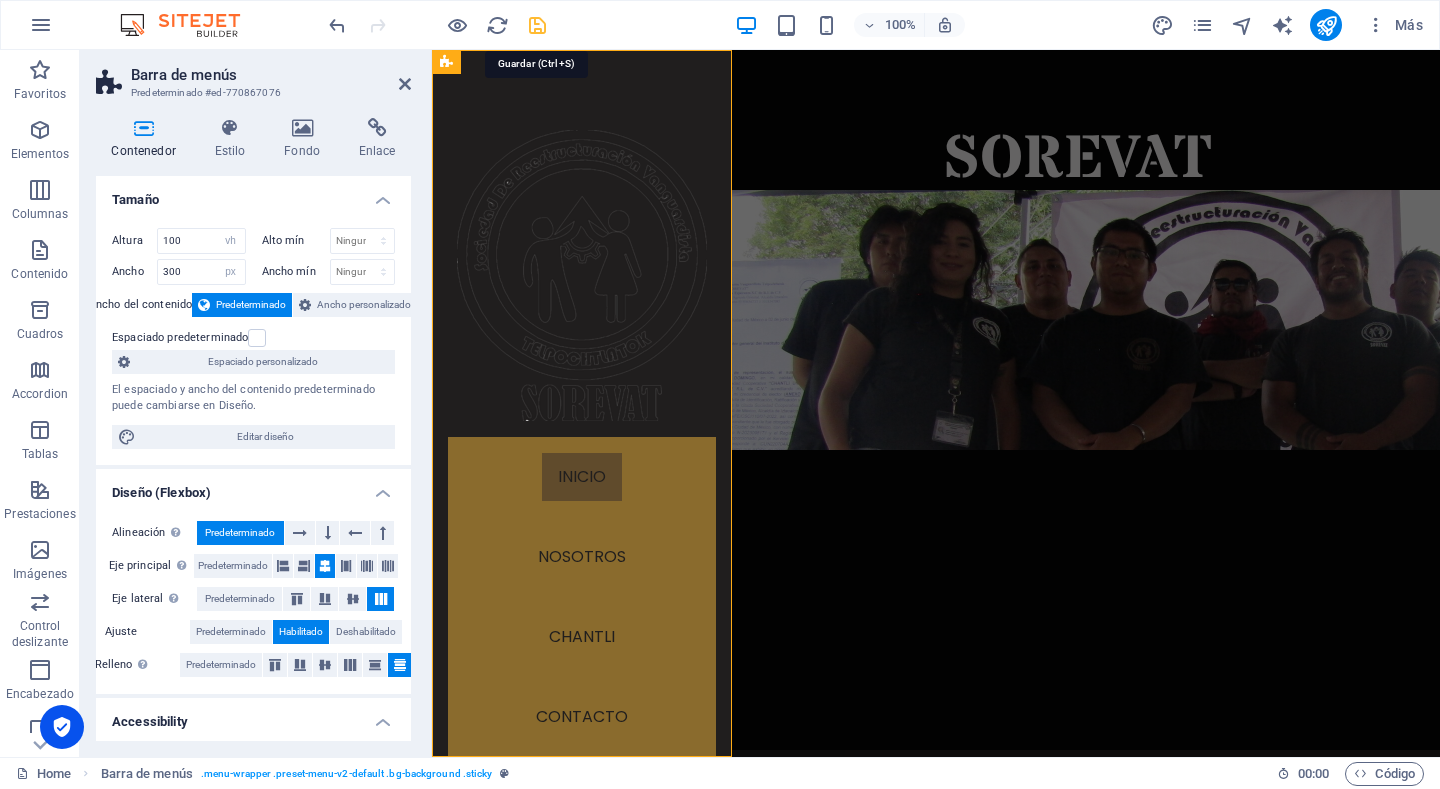 click at bounding box center [537, 25] 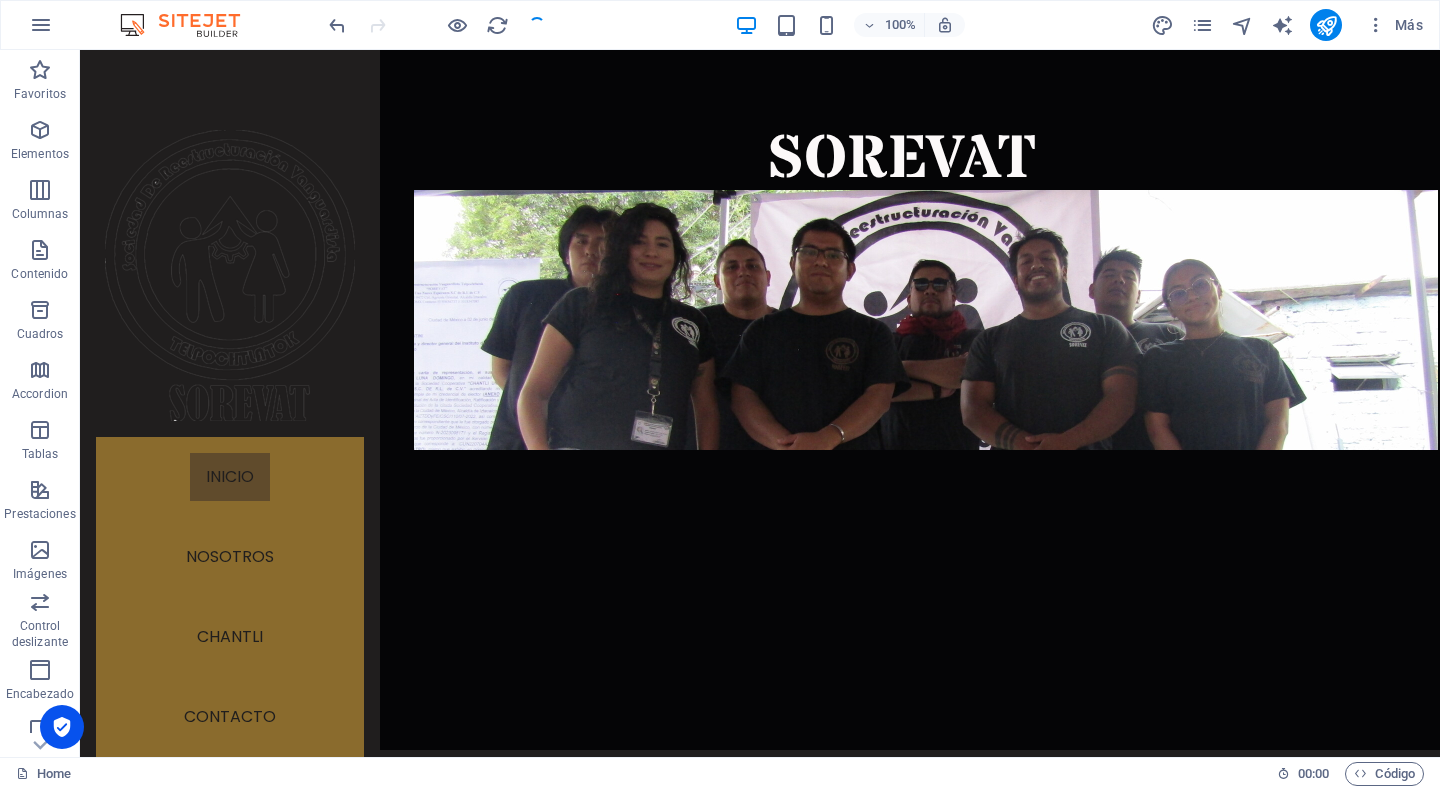 click on "Más" at bounding box center [1290, 25] 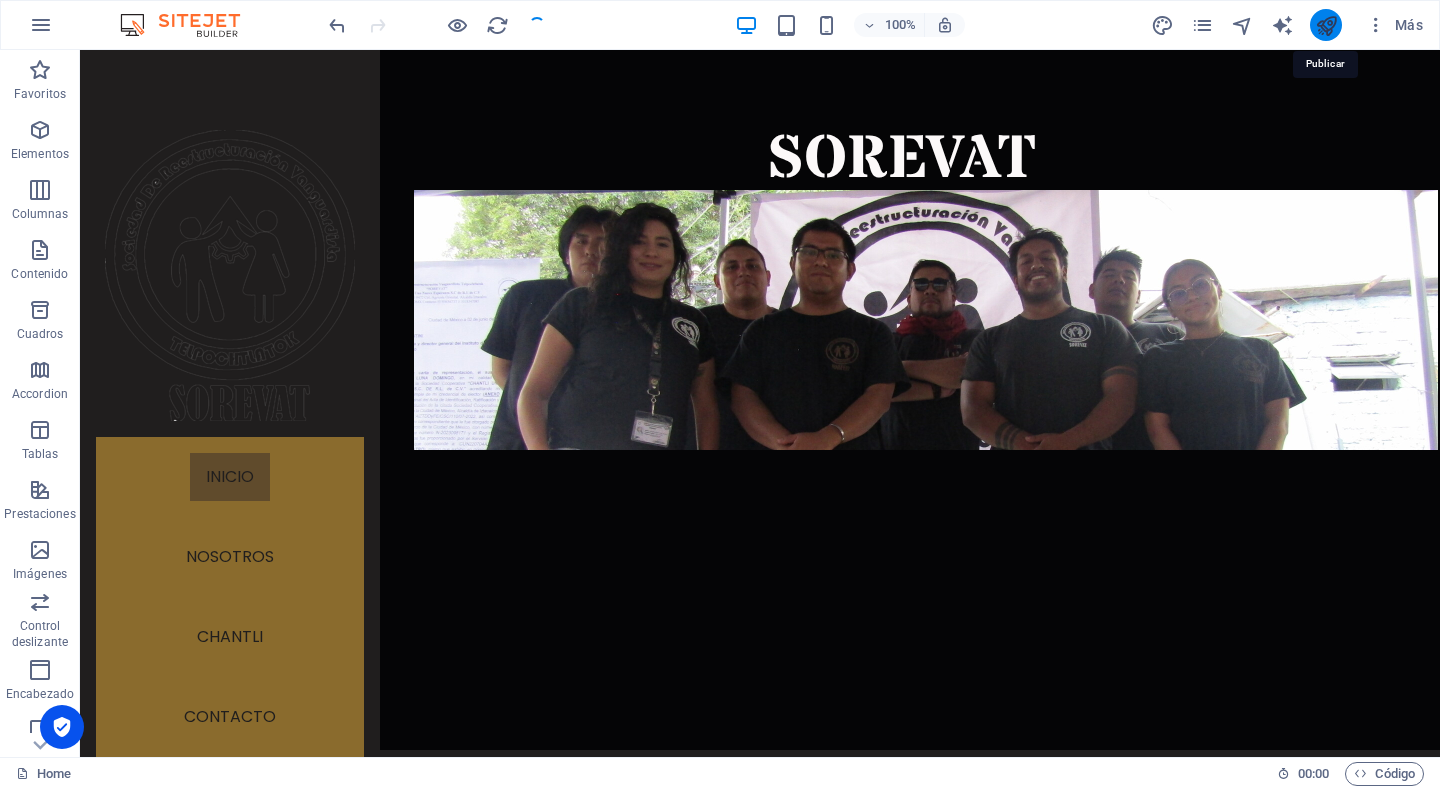 click at bounding box center (1326, 25) 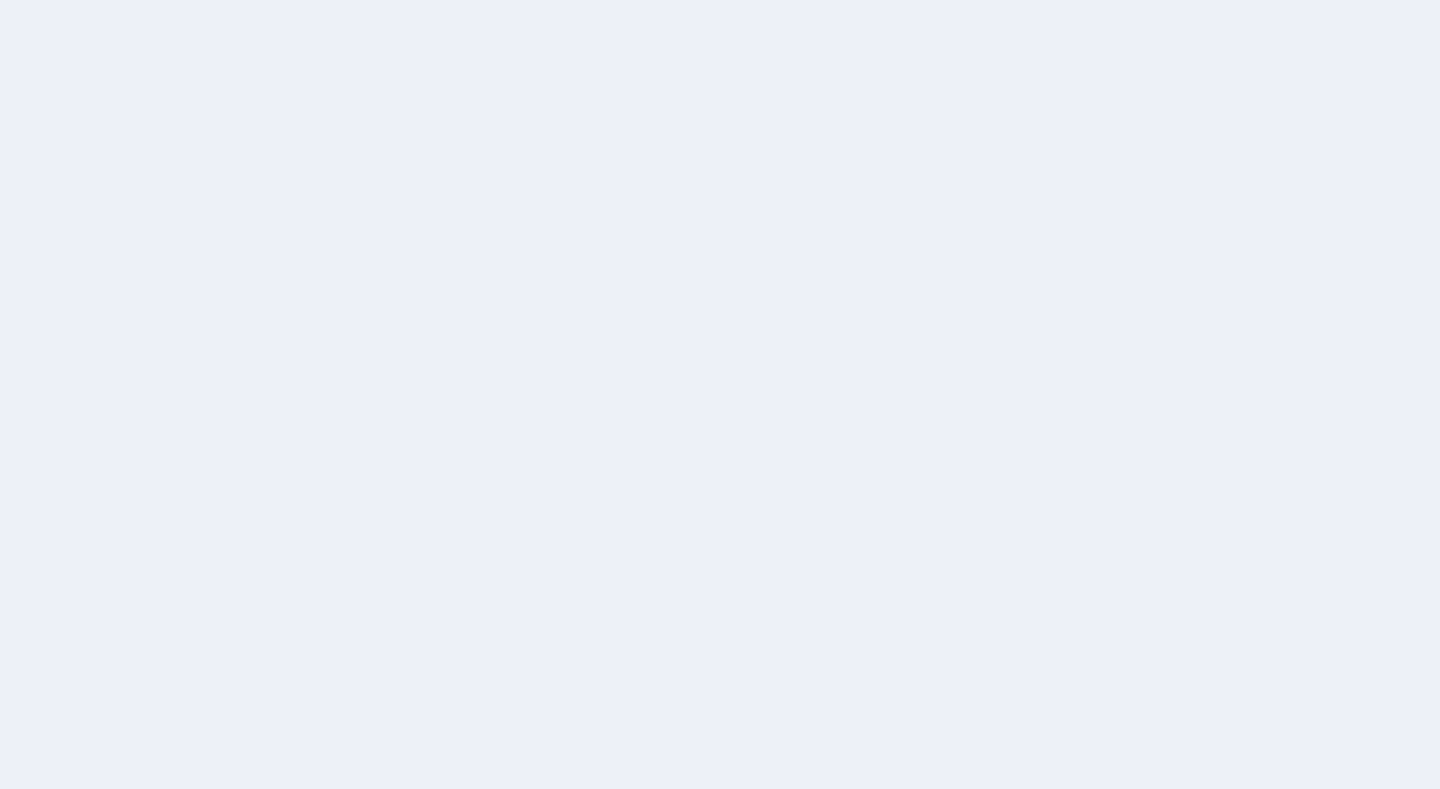 scroll, scrollTop: 0, scrollLeft: 0, axis: both 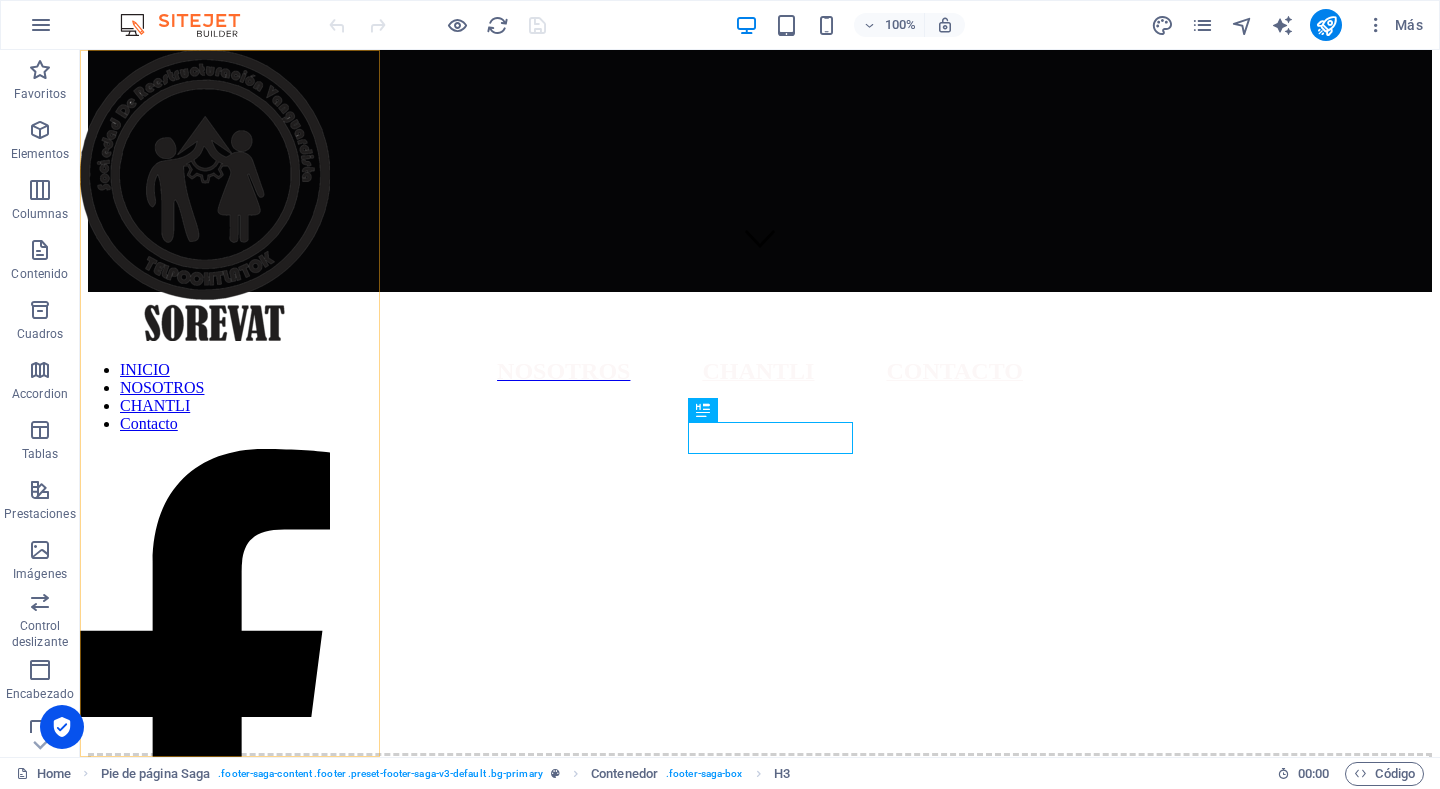click on "INICIO NOSOTROS CHANTLI Contacto Aviso legal  |  Privacidad" at bounding box center [205, 403] 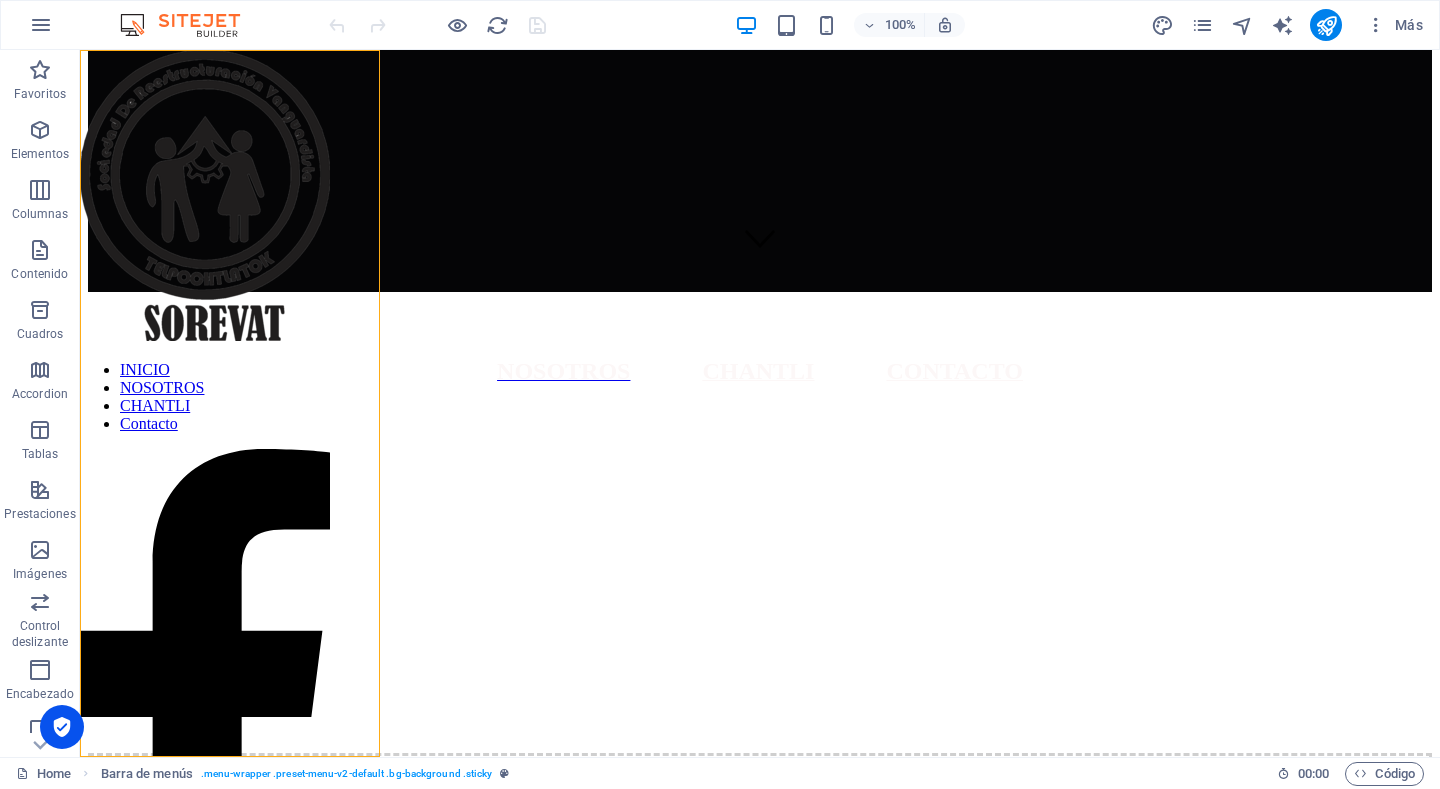 click on "INICIO NOSOTROS CHANTLI Contacto Aviso legal  |  Privacidad" at bounding box center [205, 403] 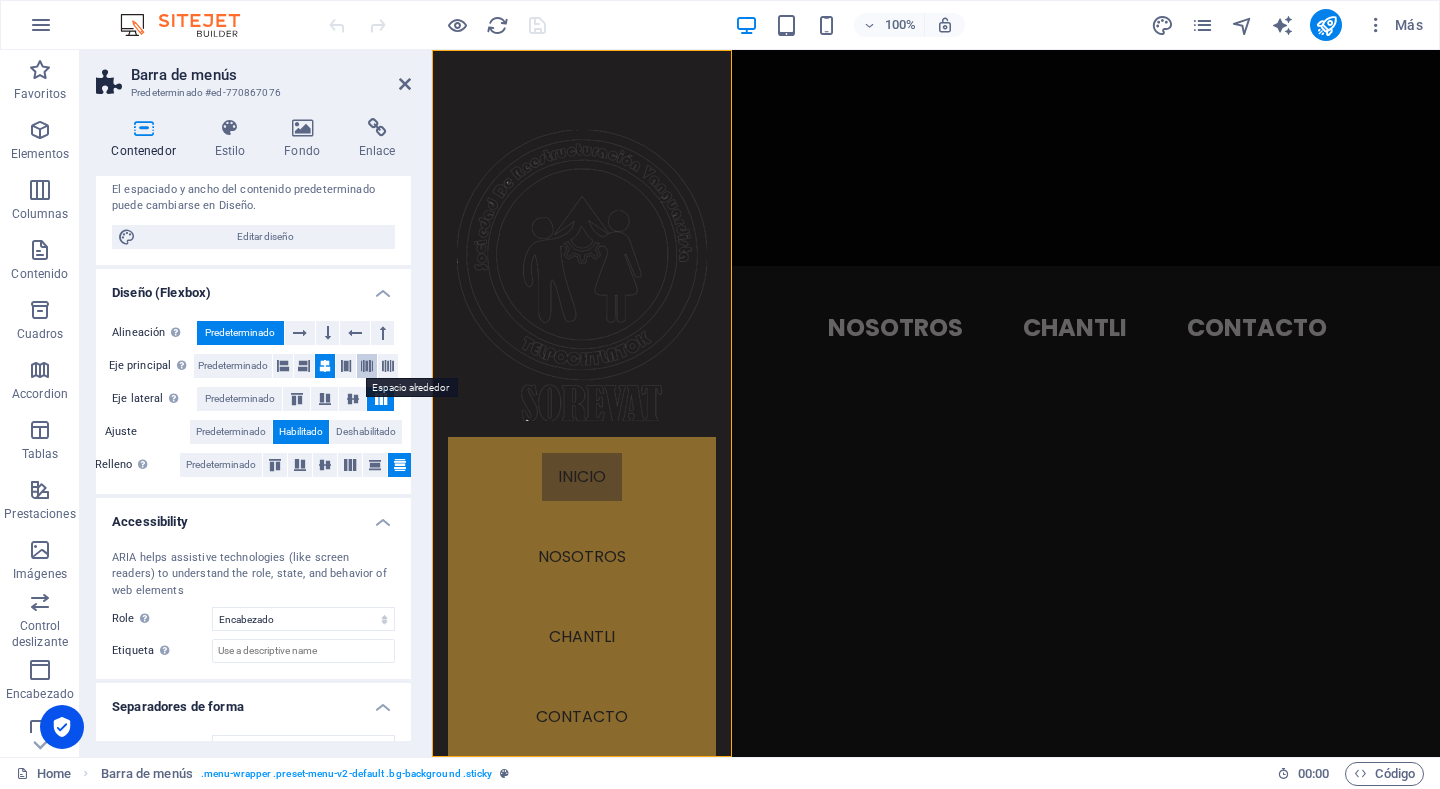 scroll, scrollTop: 234, scrollLeft: 0, axis: vertical 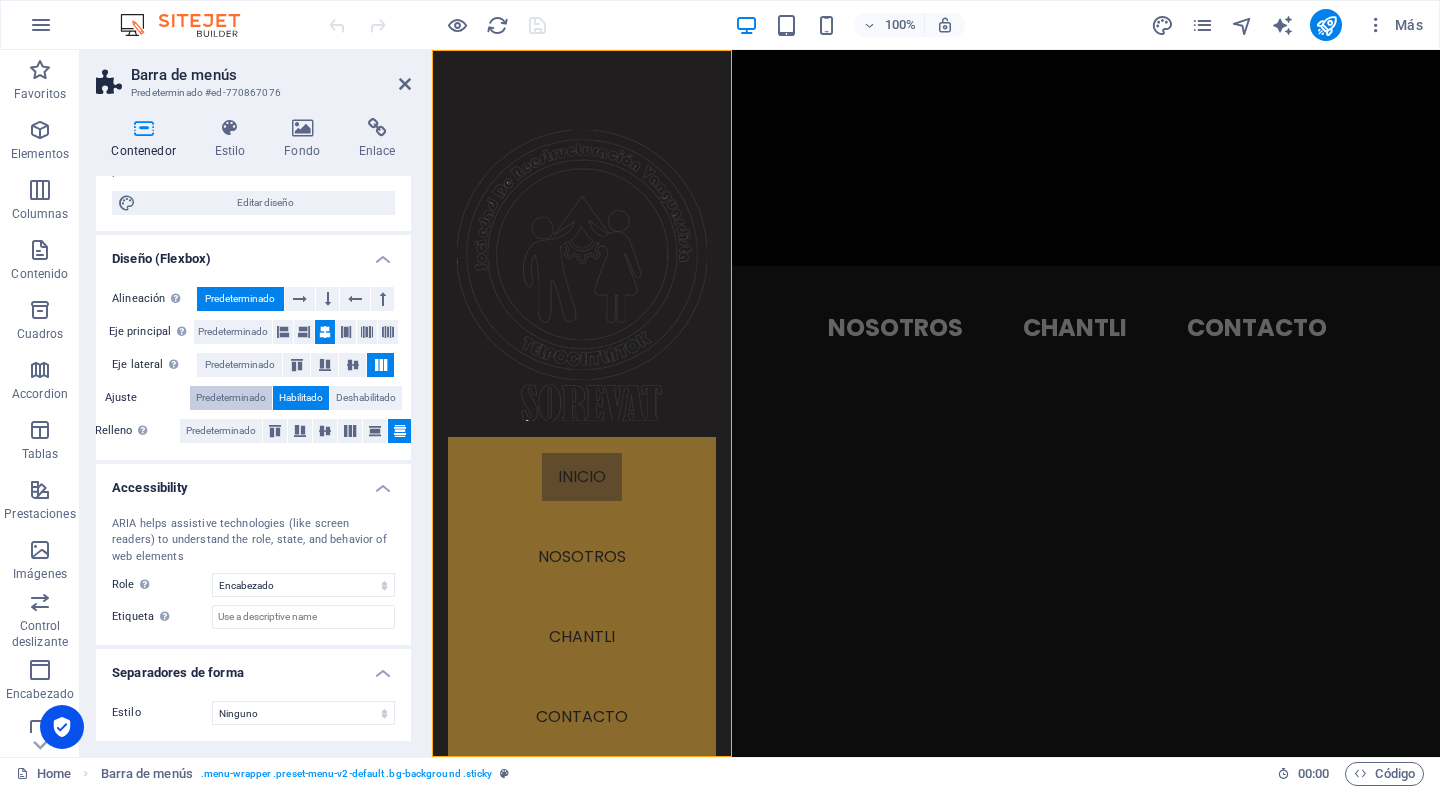 click on "Predeterminado" at bounding box center [231, 398] 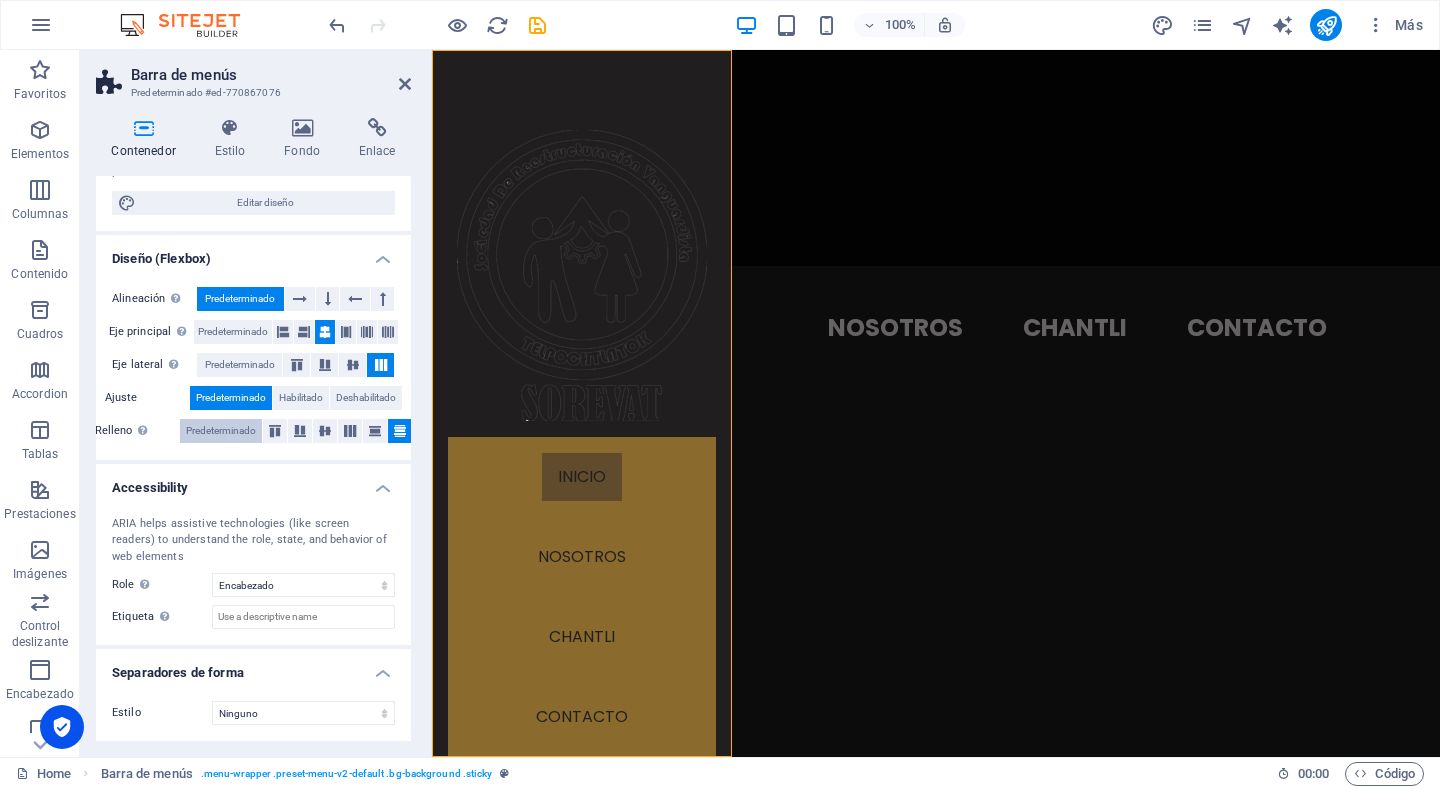 click on "Predeterminado" at bounding box center (221, 431) 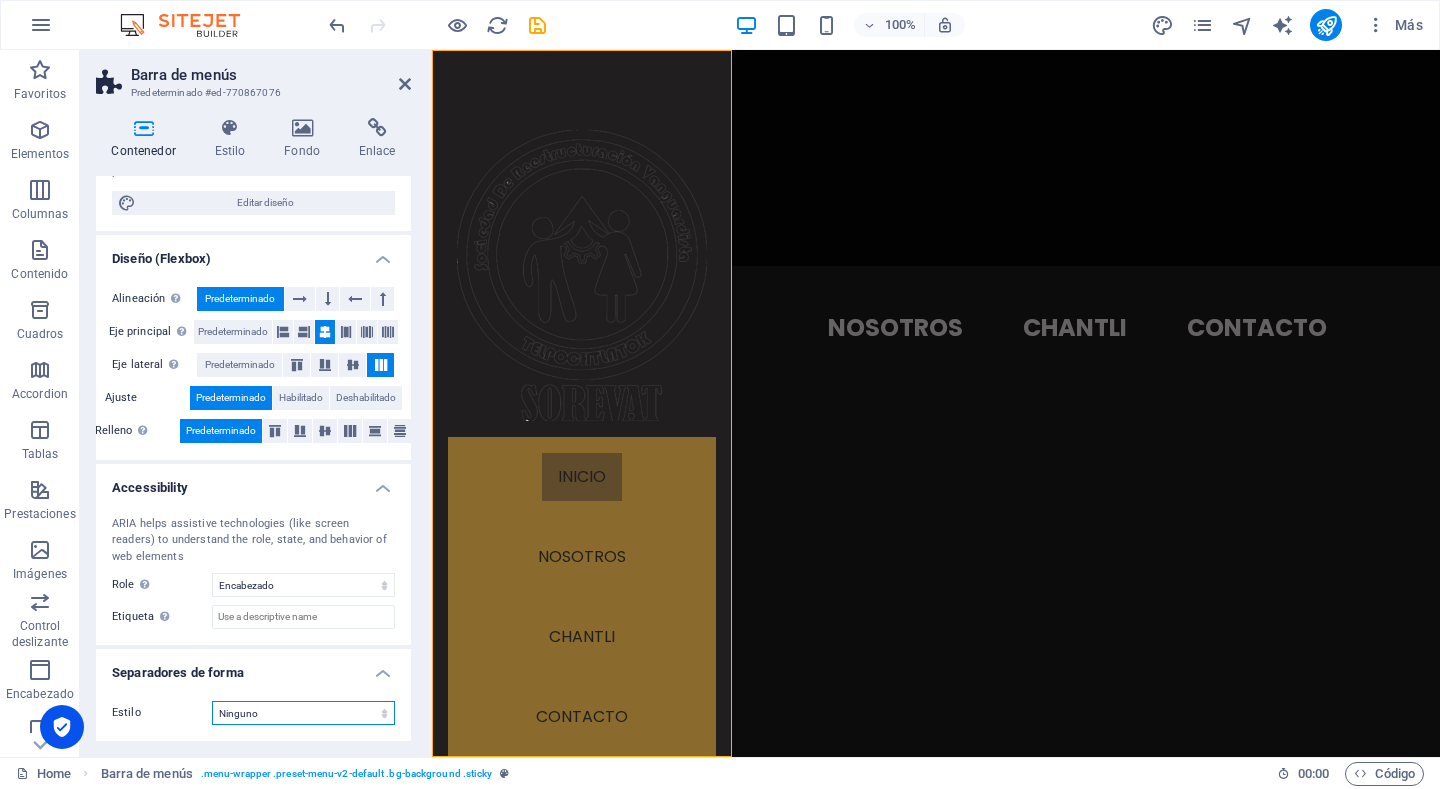 click on "Ninguno Triángulo Cuadrado Diagonal Polígono 1 Polígono 2 Zigzag Múltiples zigzags Olas Múltiples olas Medio círculo Círculo Sombra de círculo Bloques Hexágonos Nubes Múltiples nubes Ventilador Pirámides Libro Gota de pintura Fuego Papel desmenuzado Flecha" at bounding box center [303, 713] 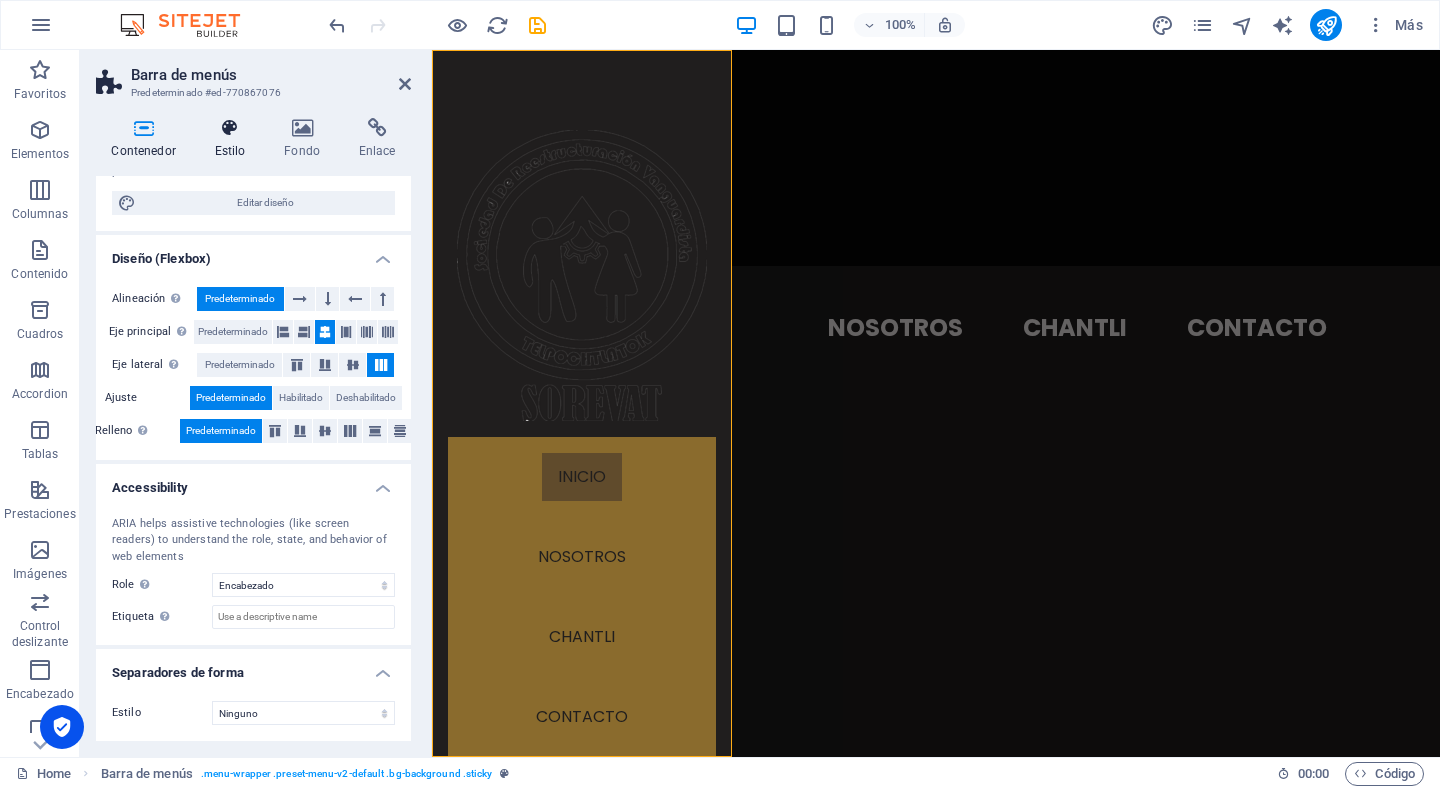 click on "Estilo" at bounding box center (234, 139) 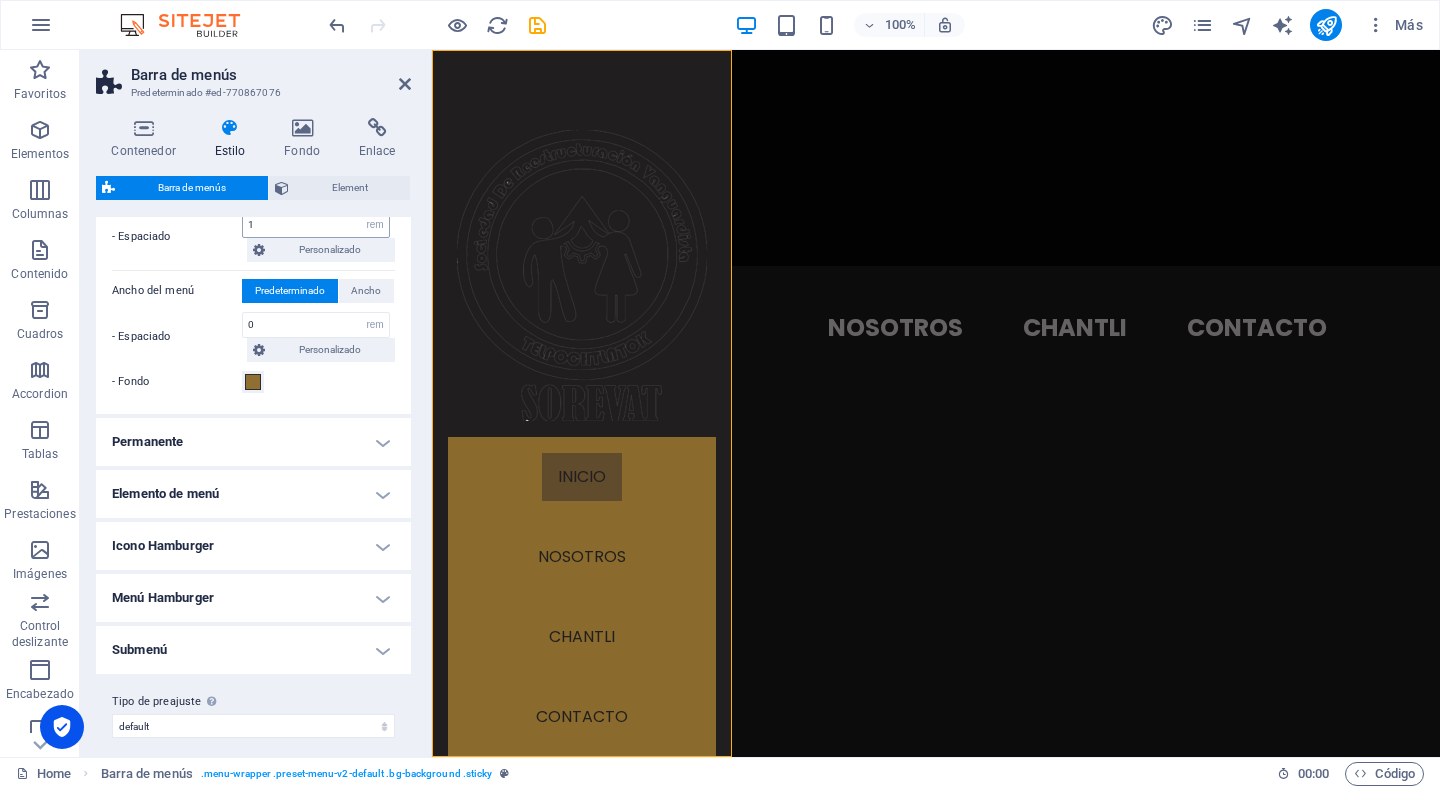 scroll, scrollTop: 645, scrollLeft: 0, axis: vertical 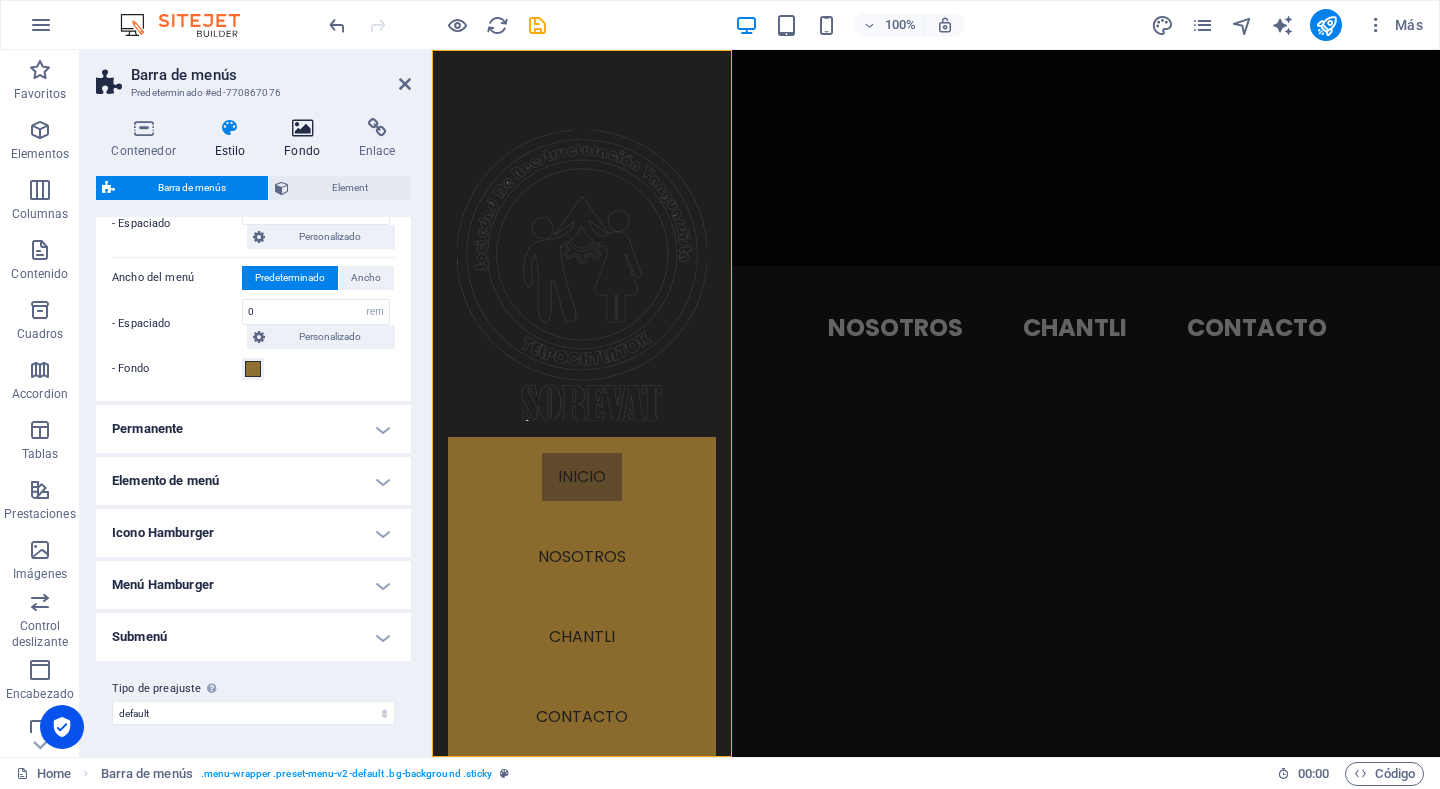 click at bounding box center (302, 128) 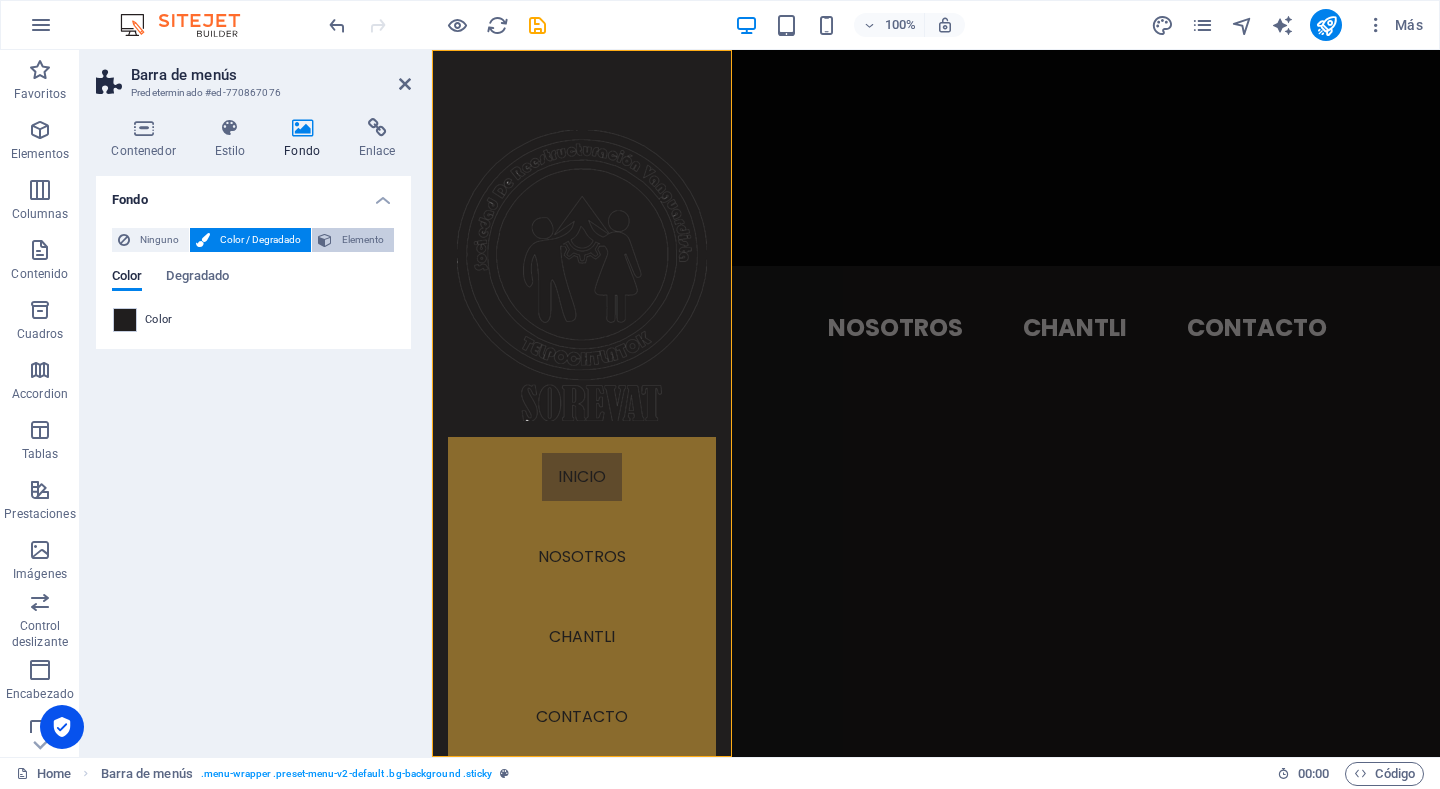 click on "Elemento" at bounding box center [363, 240] 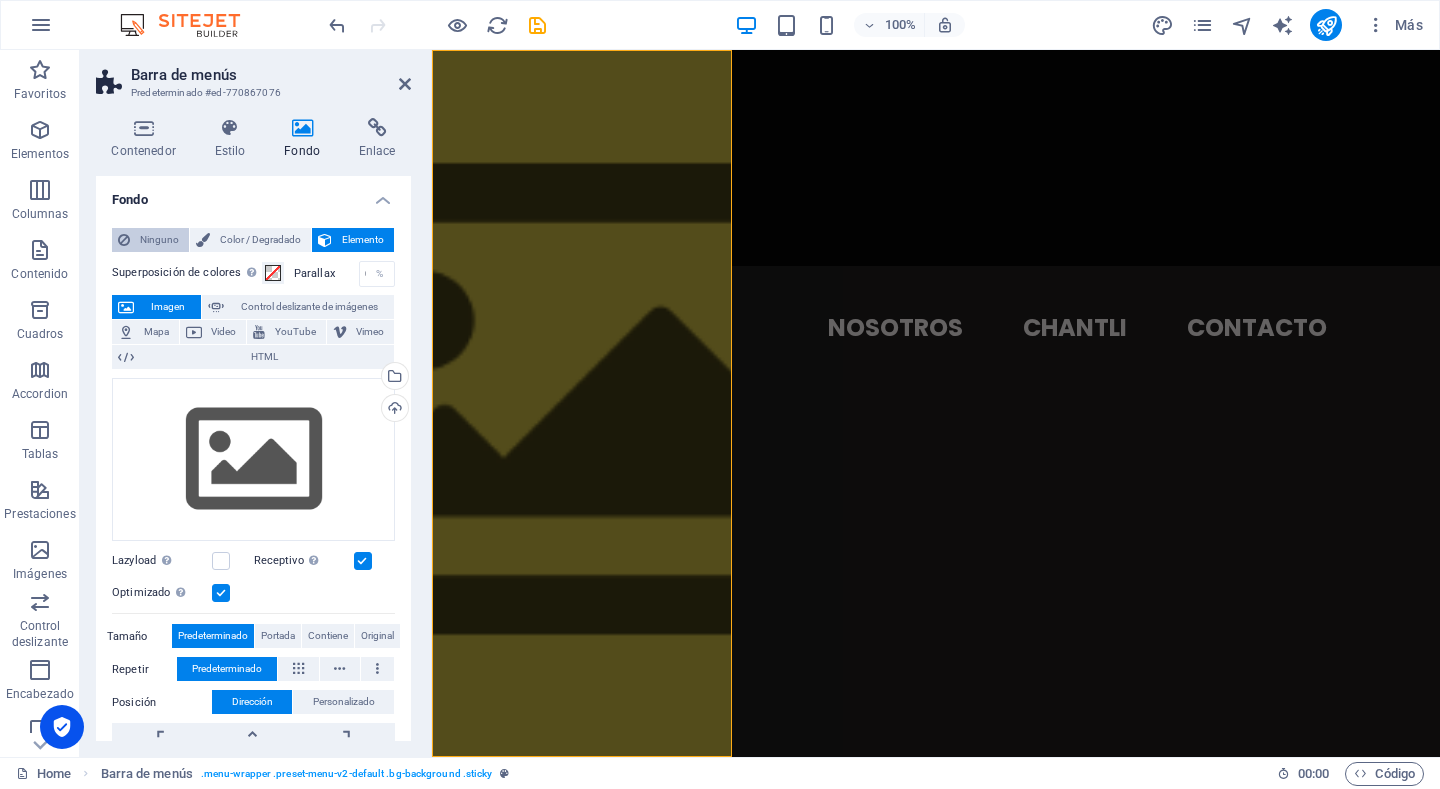 click on "Ninguno" at bounding box center (159, 240) 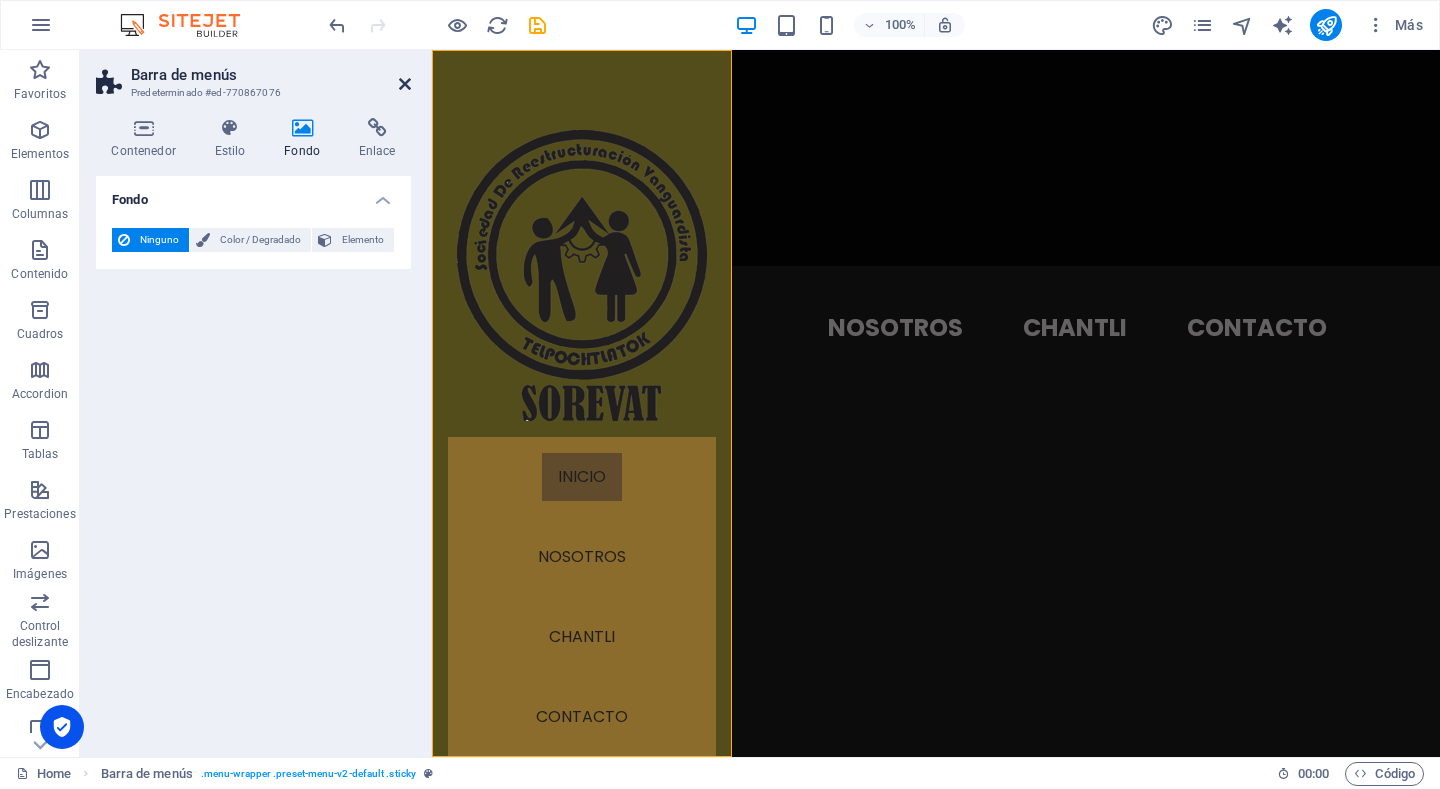 click at bounding box center [405, 84] 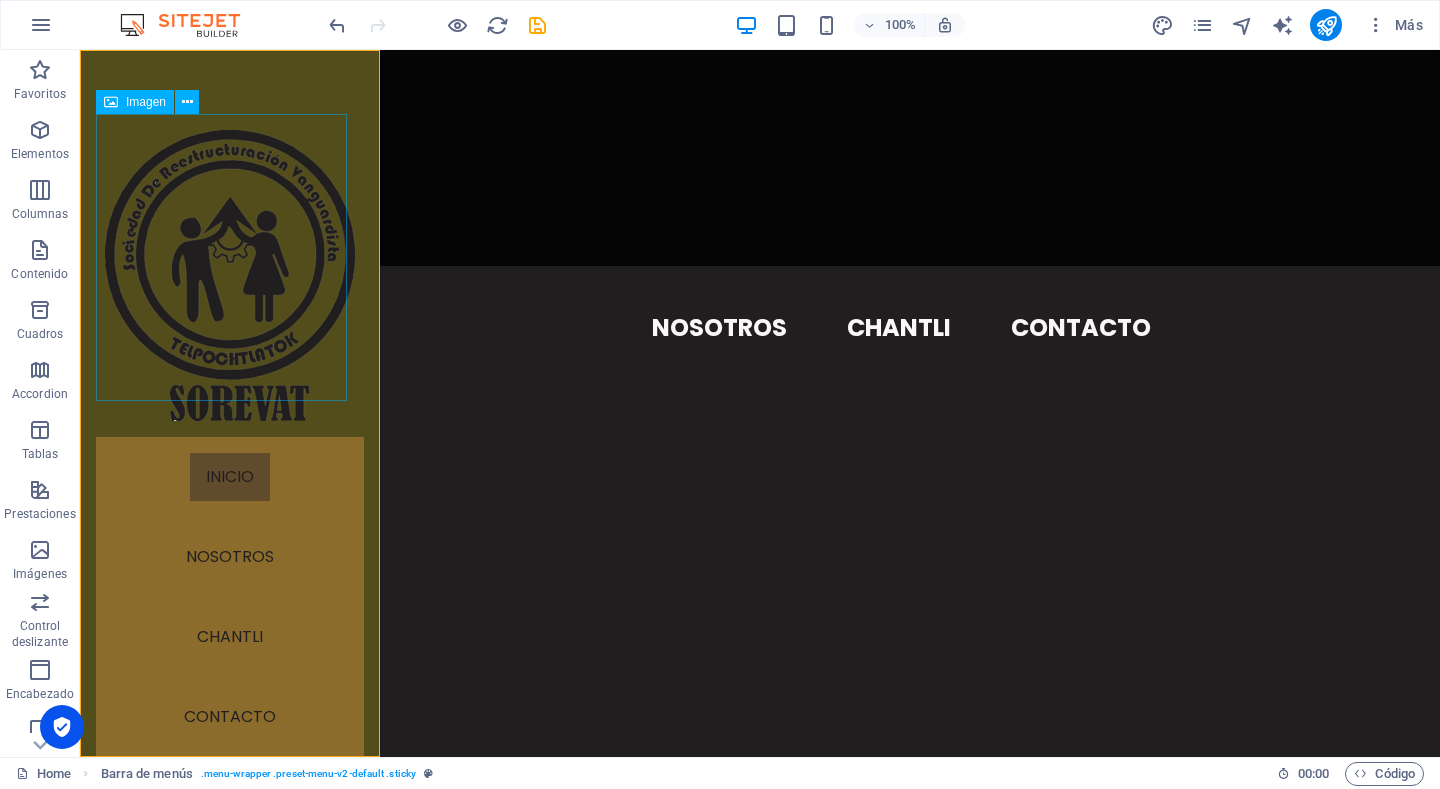 click at bounding box center (230, 275) 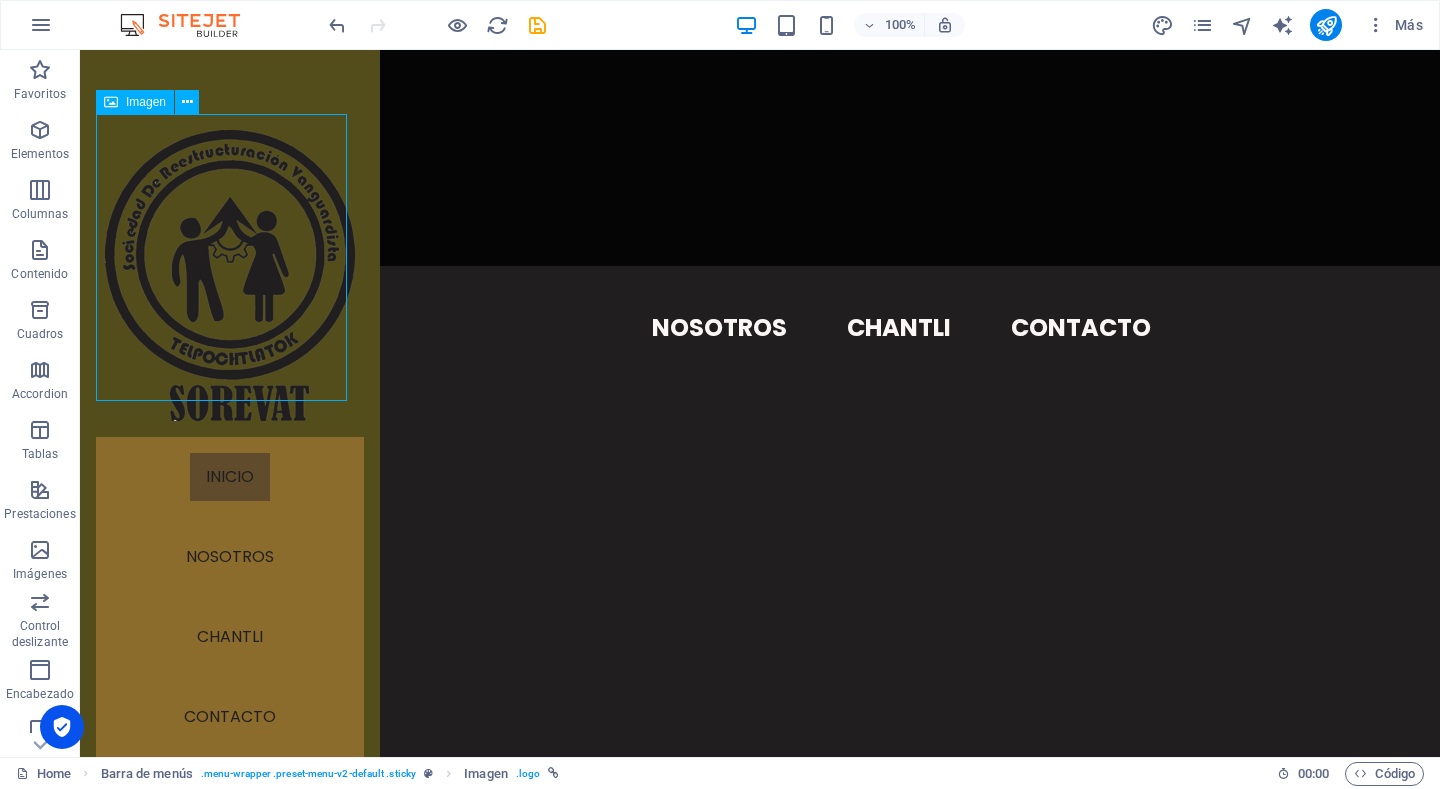 click at bounding box center [230, 275] 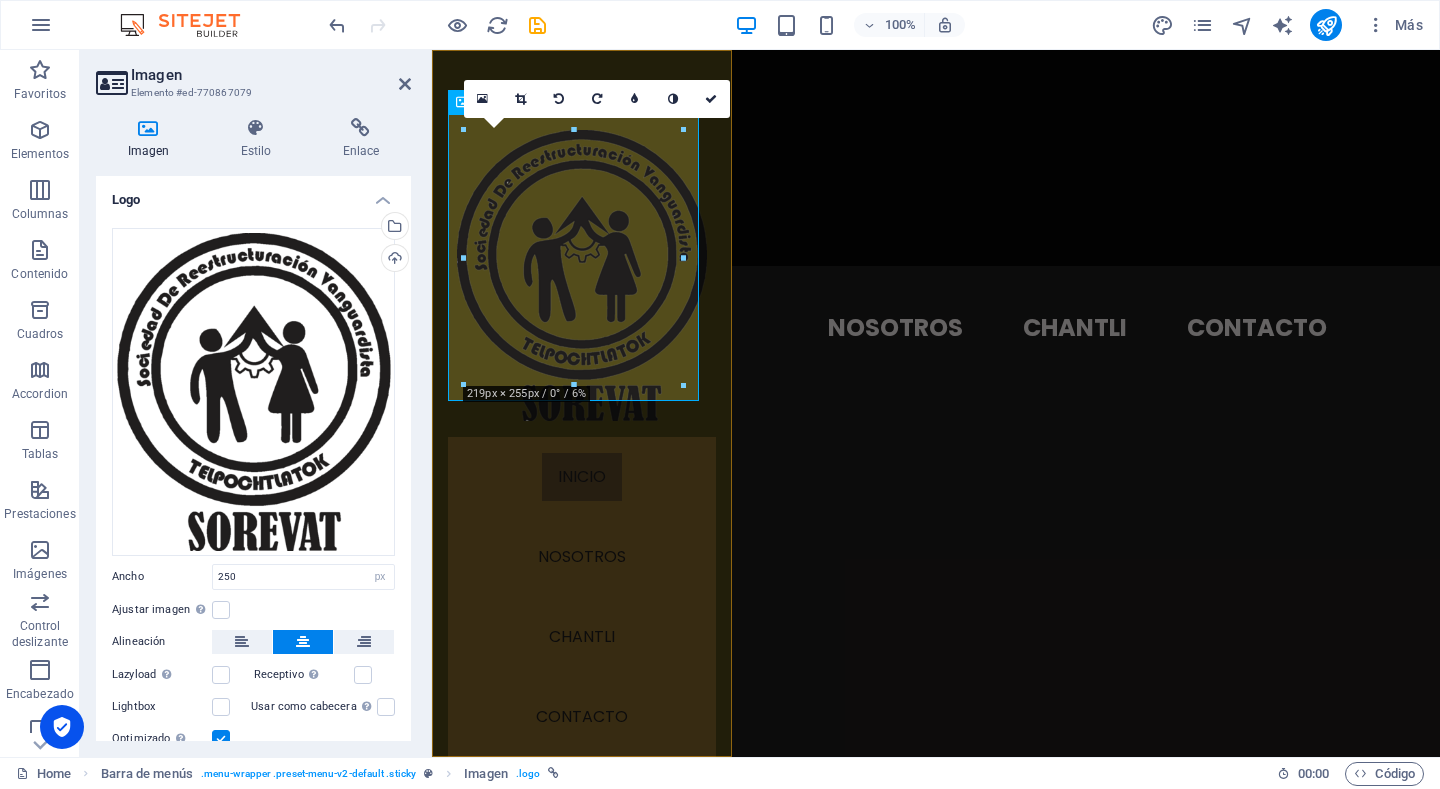 click at bounding box center (582, 275) 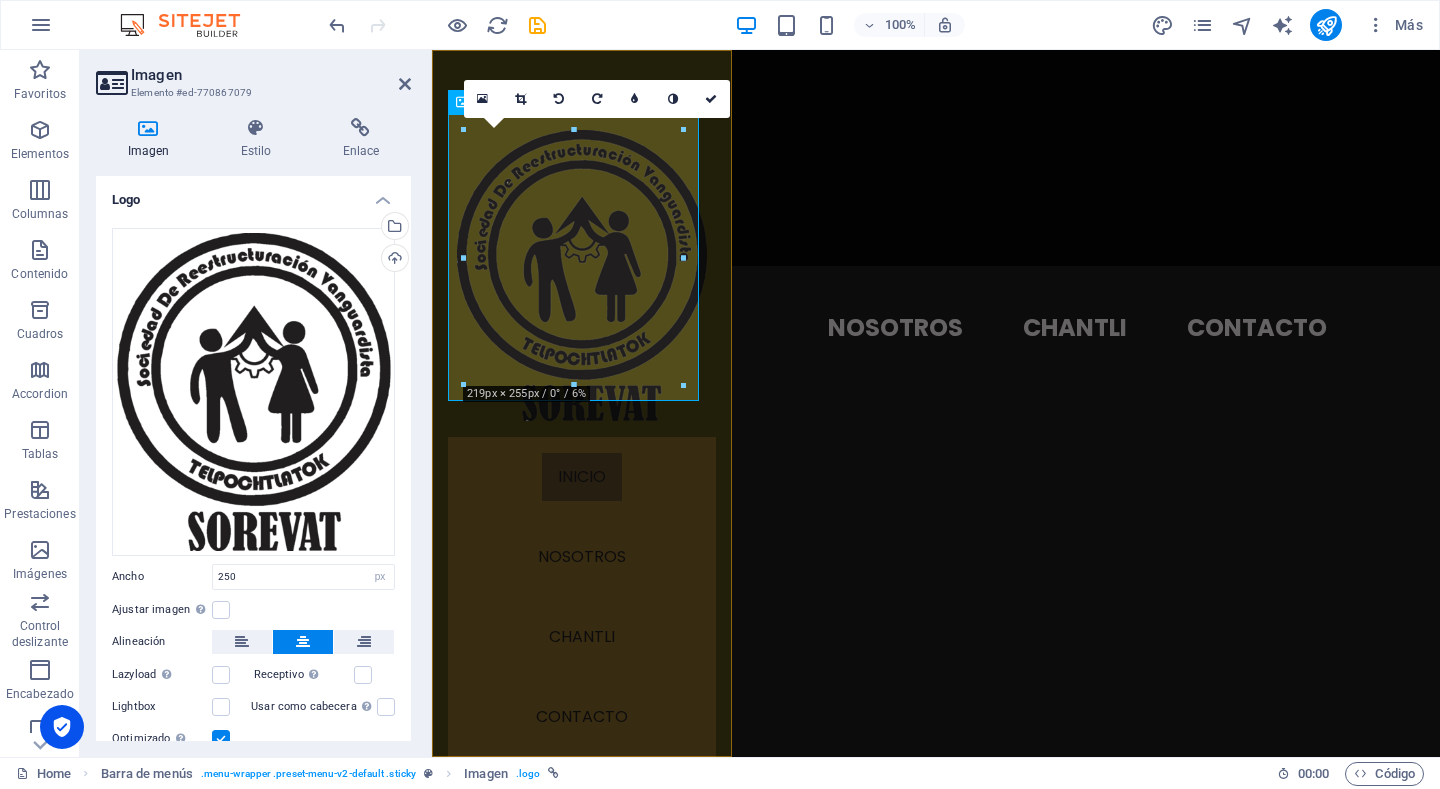 drag, startPoint x: 1006, startPoint y: 434, endPoint x: 572, endPoint y: 371, distance: 438.54874 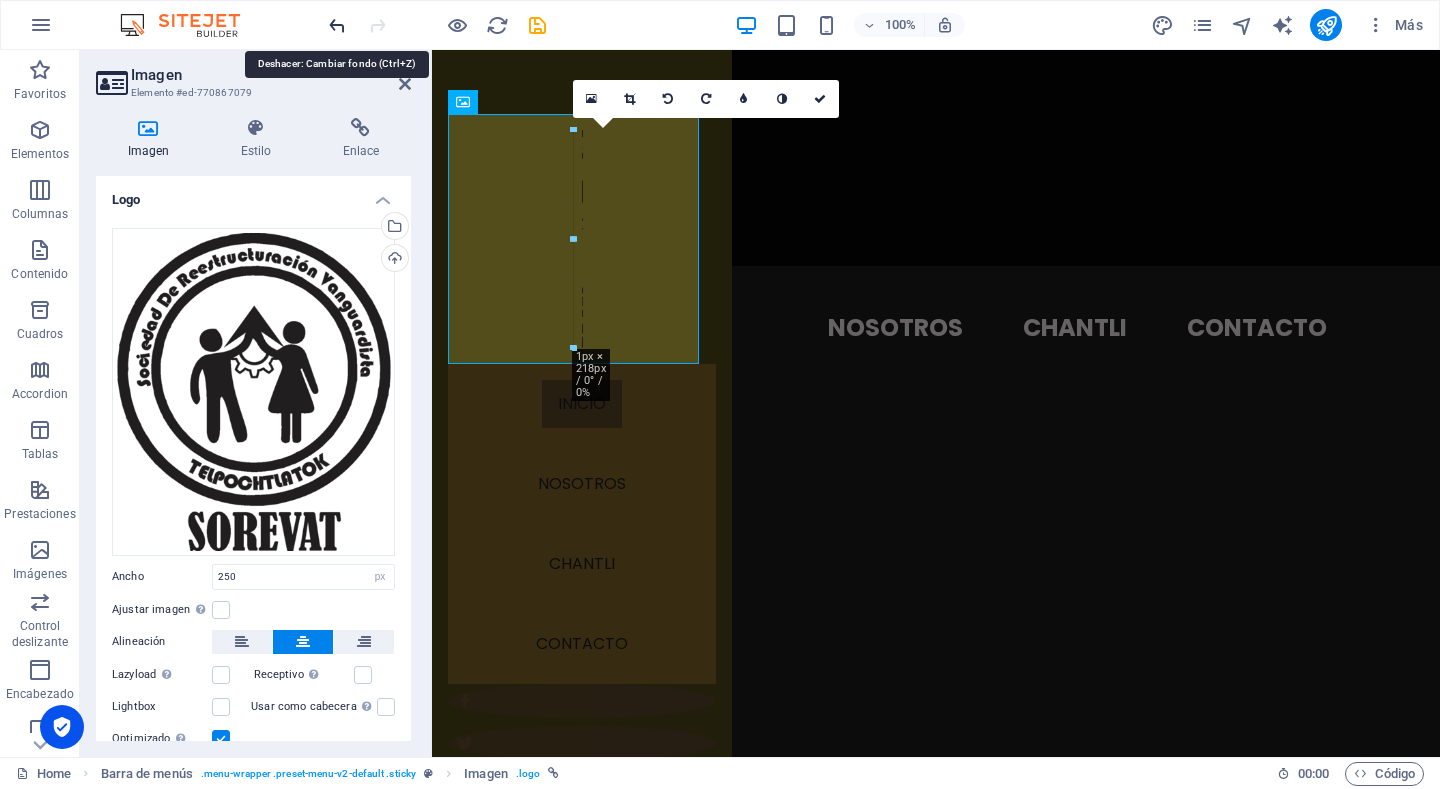 click at bounding box center (337, 25) 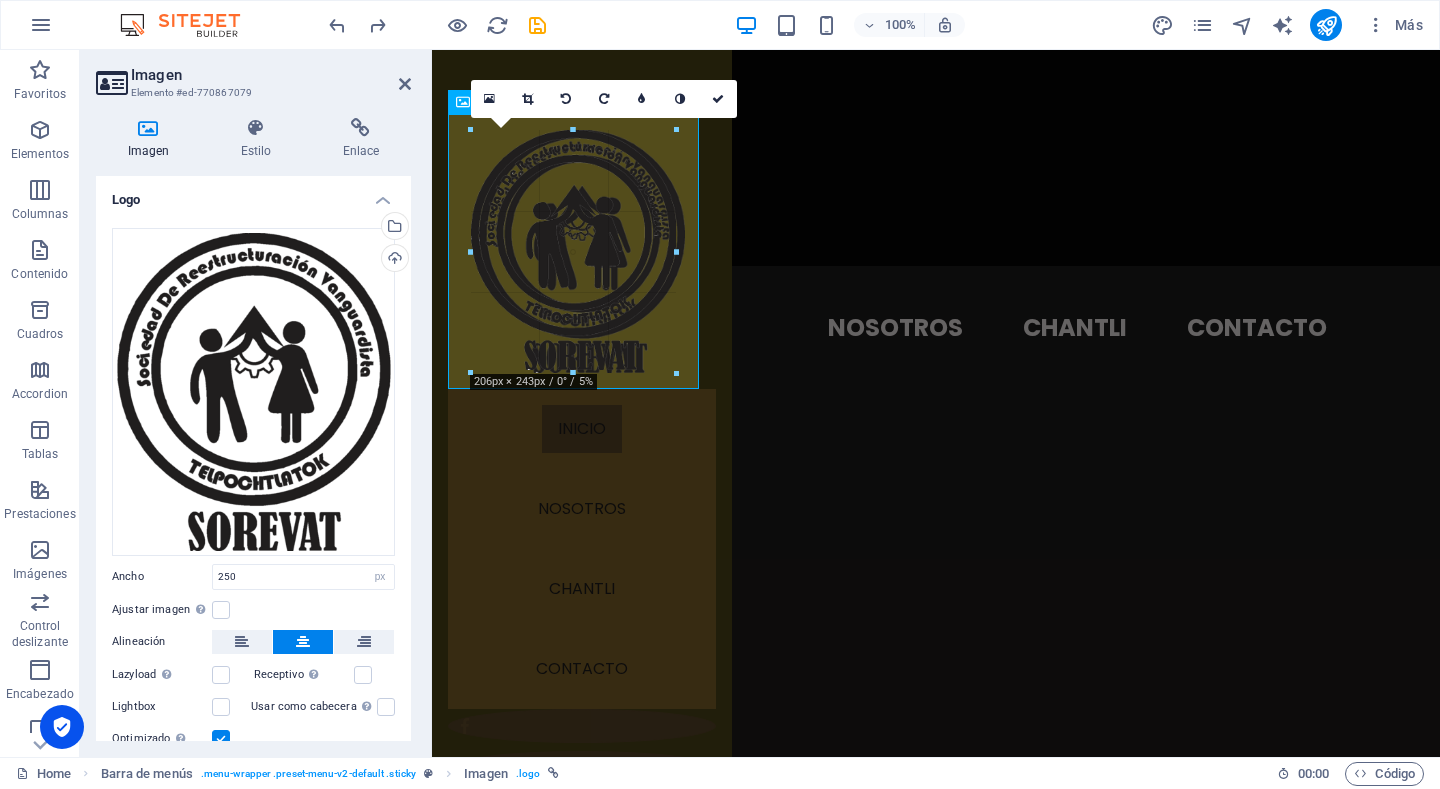 drag, startPoint x: 576, startPoint y: 384, endPoint x: 562, endPoint y: 372, distance: 18.439089 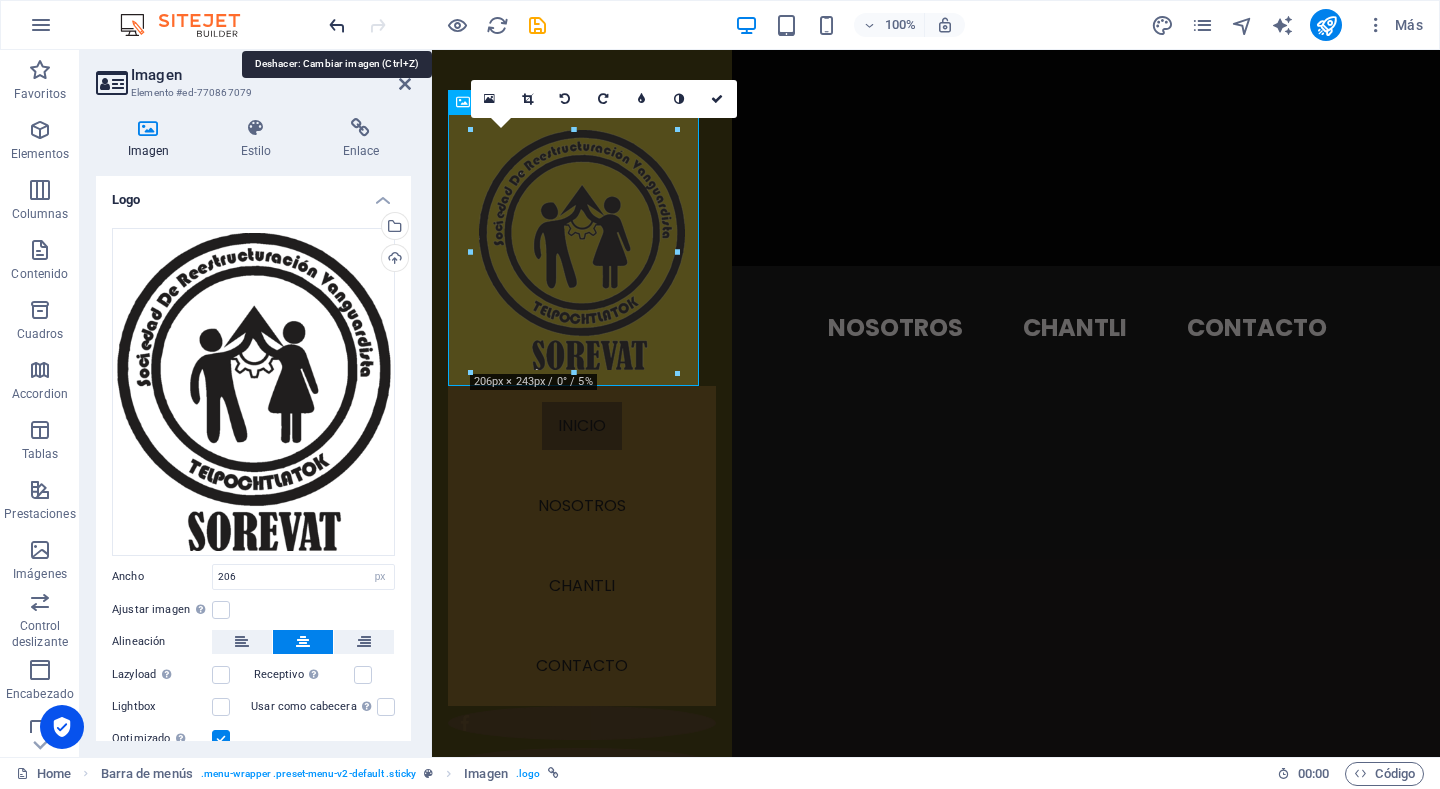 click at bounding box center [337, 25] 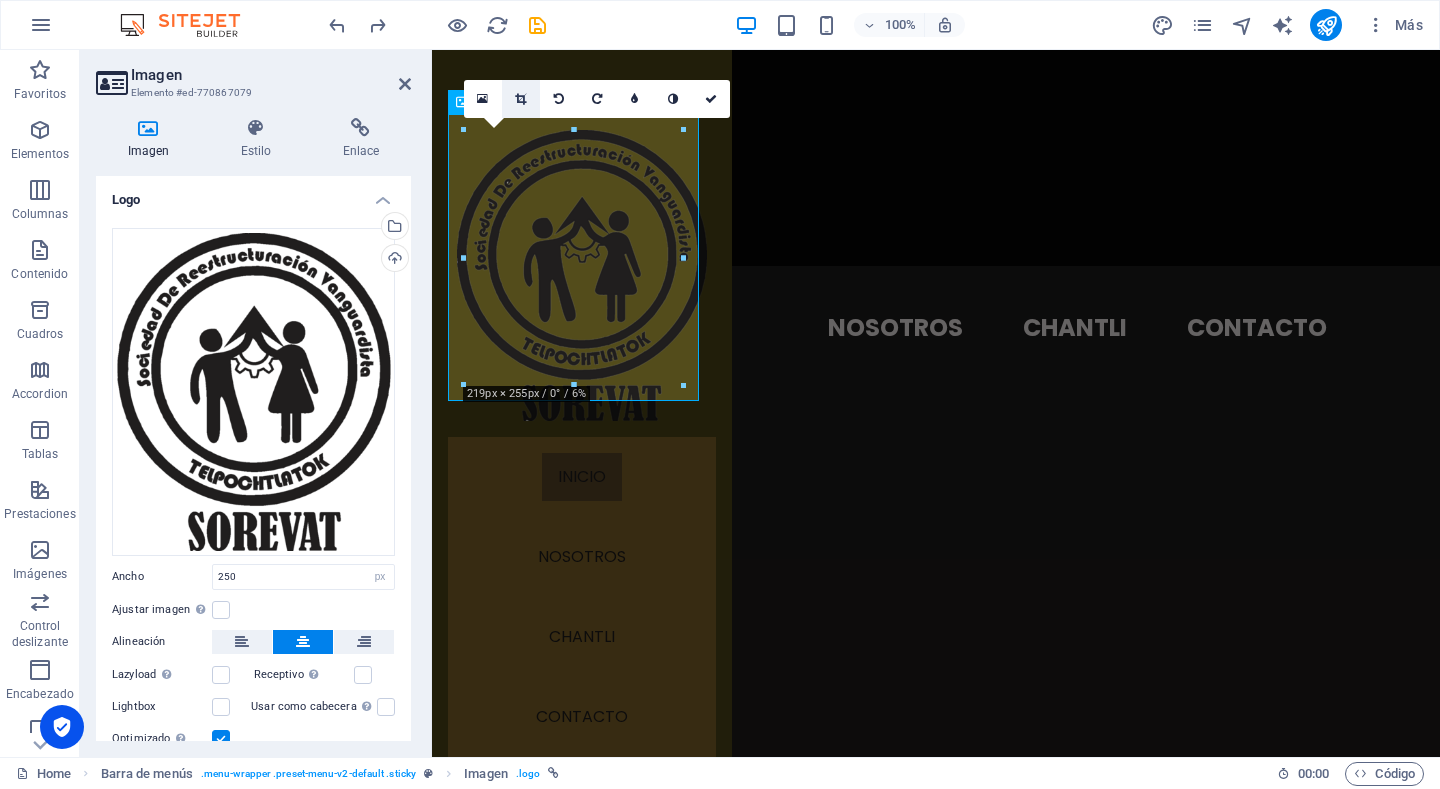 click at bounding box center (520, 99) 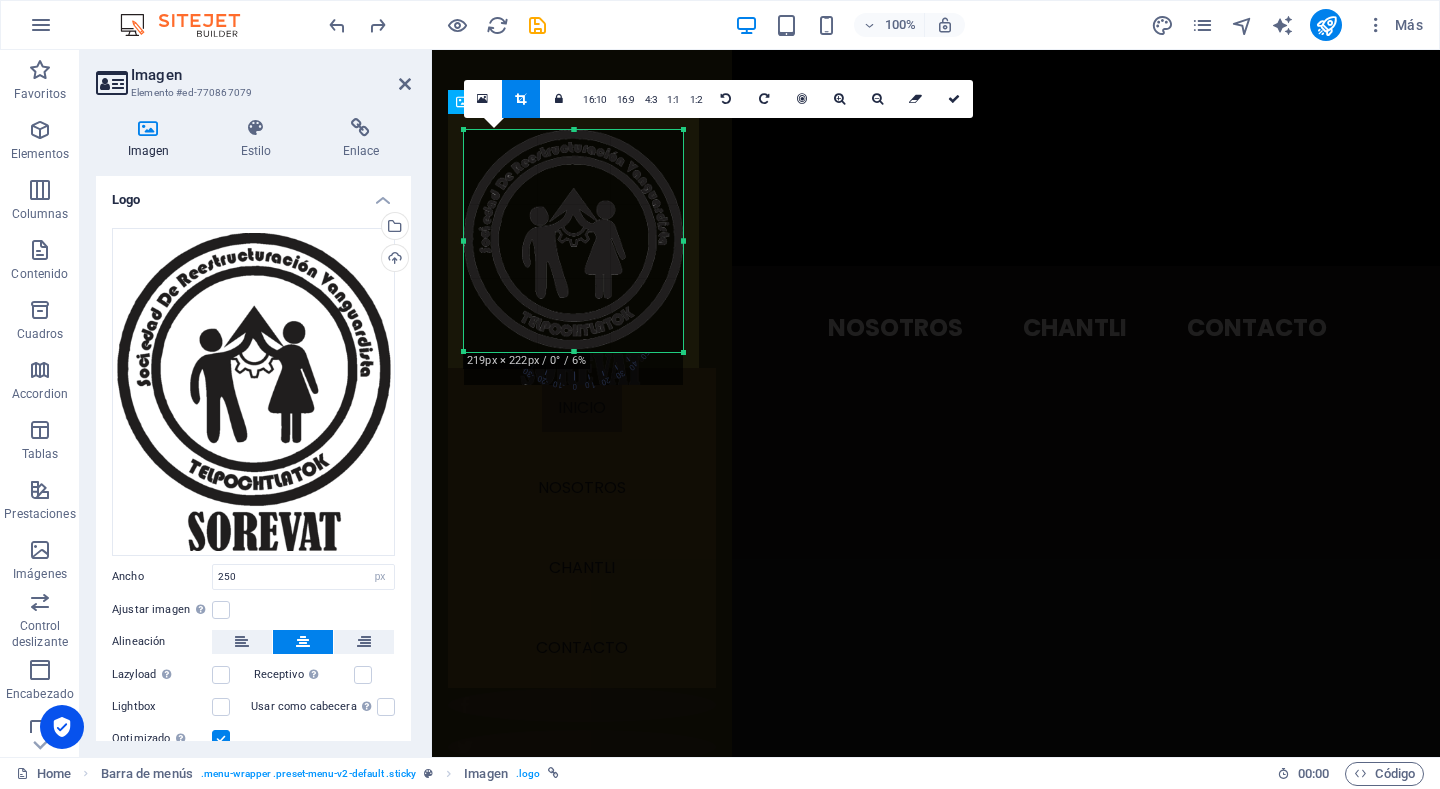 drag, startPoint x: 574, startPoint y: 387, endPoint x: 555, endPoint y: 354, distance: 38.078865 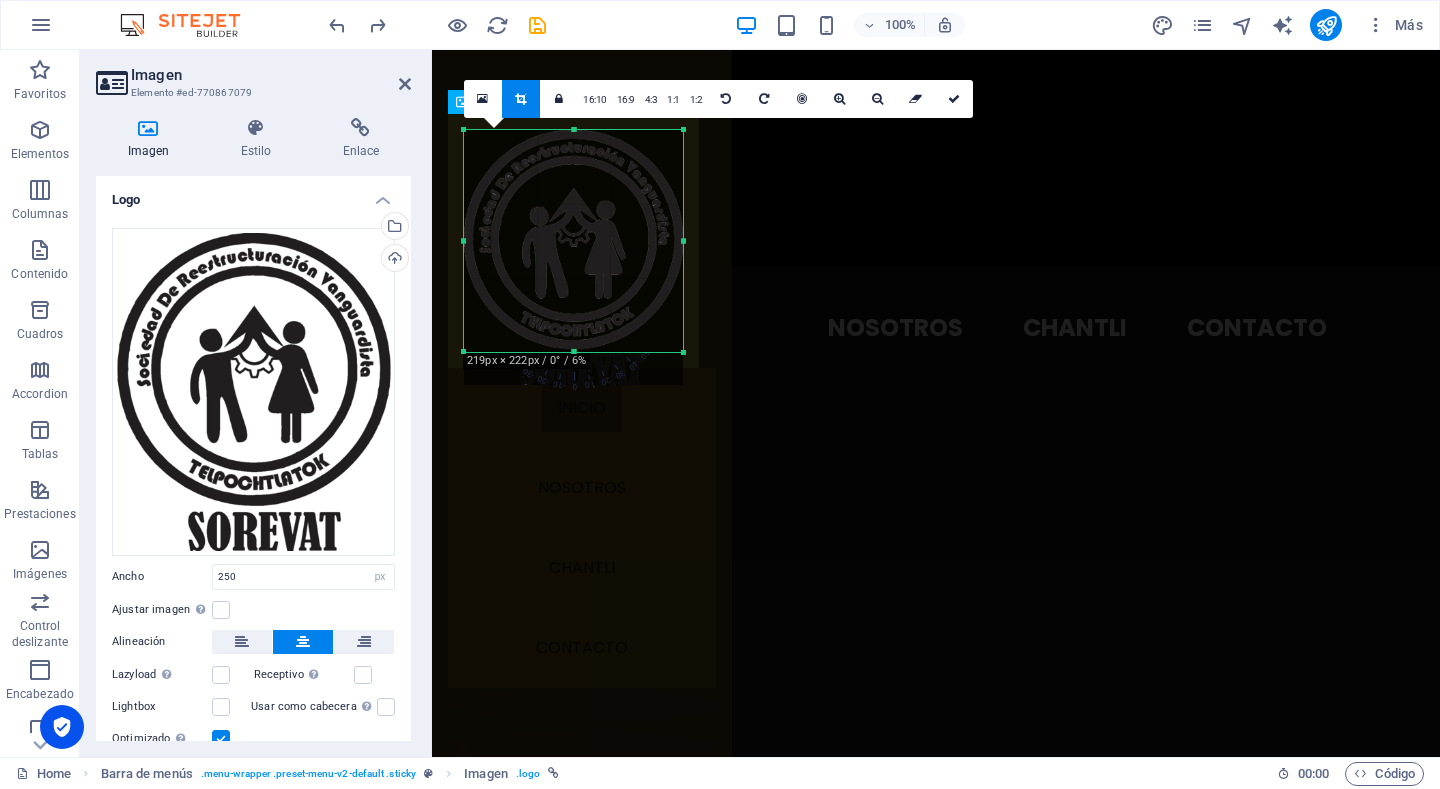 click at bounding box center [573, 257] 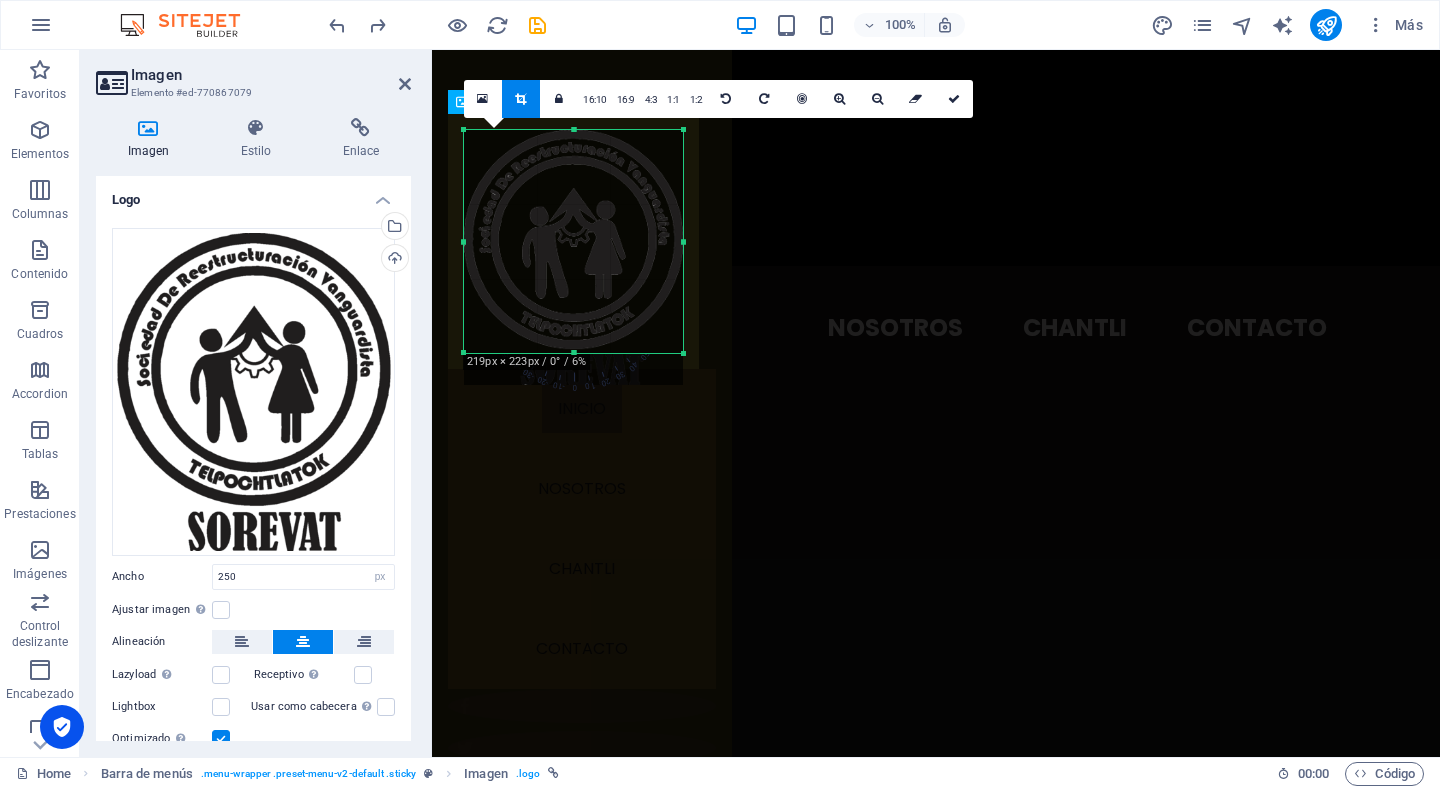 click at bounding box center [573, 129] 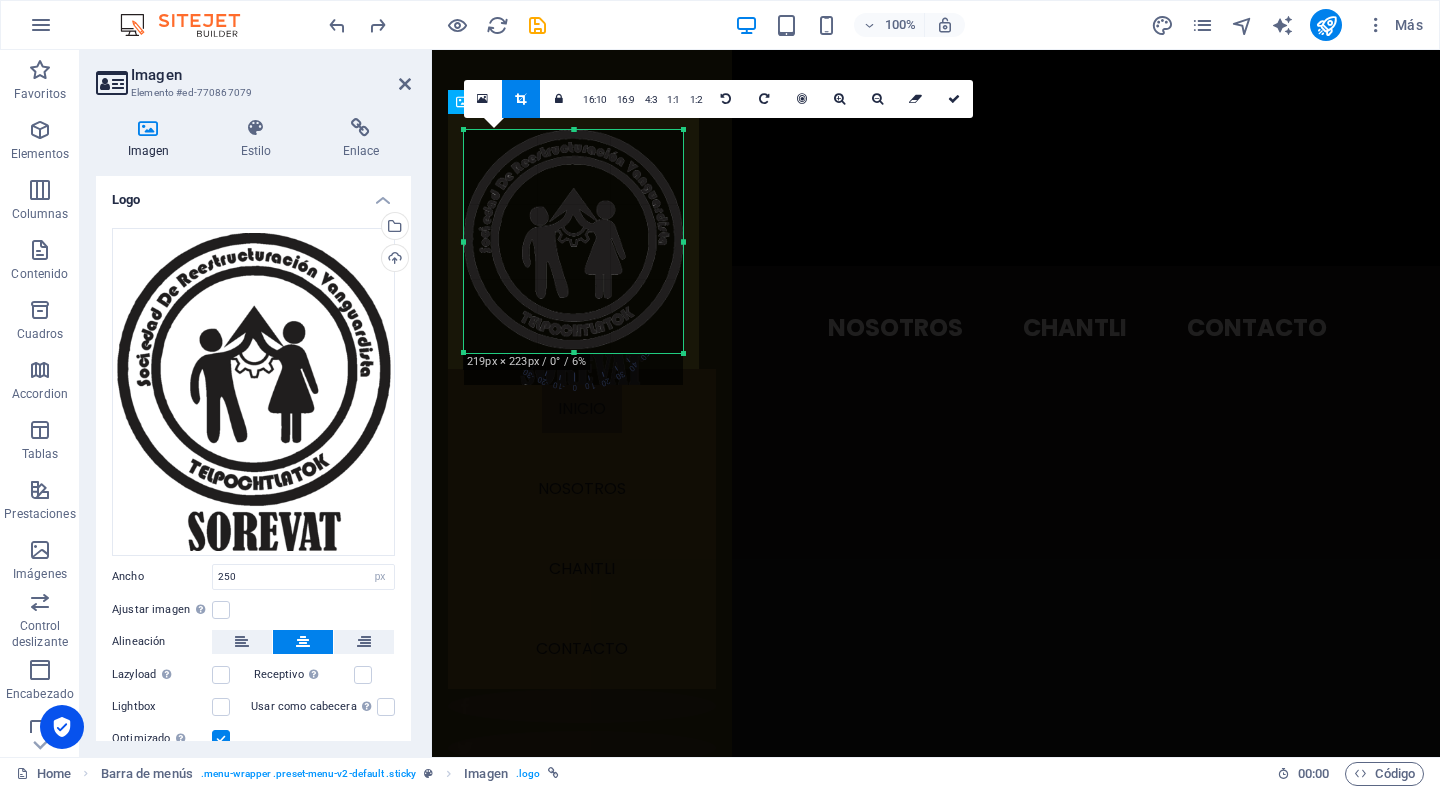 click at bounding box center [573, 257] 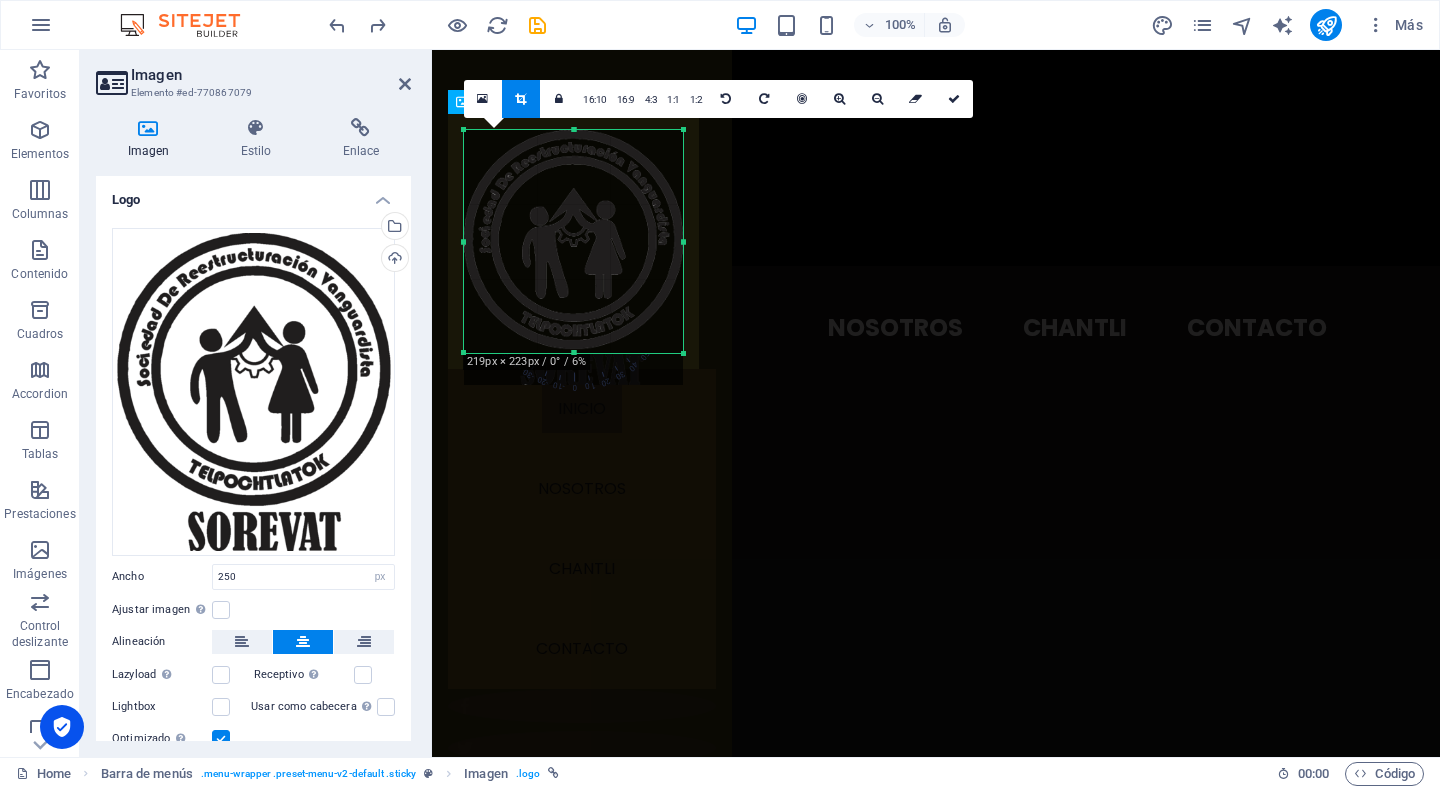 click at bounding box center (573, 257) 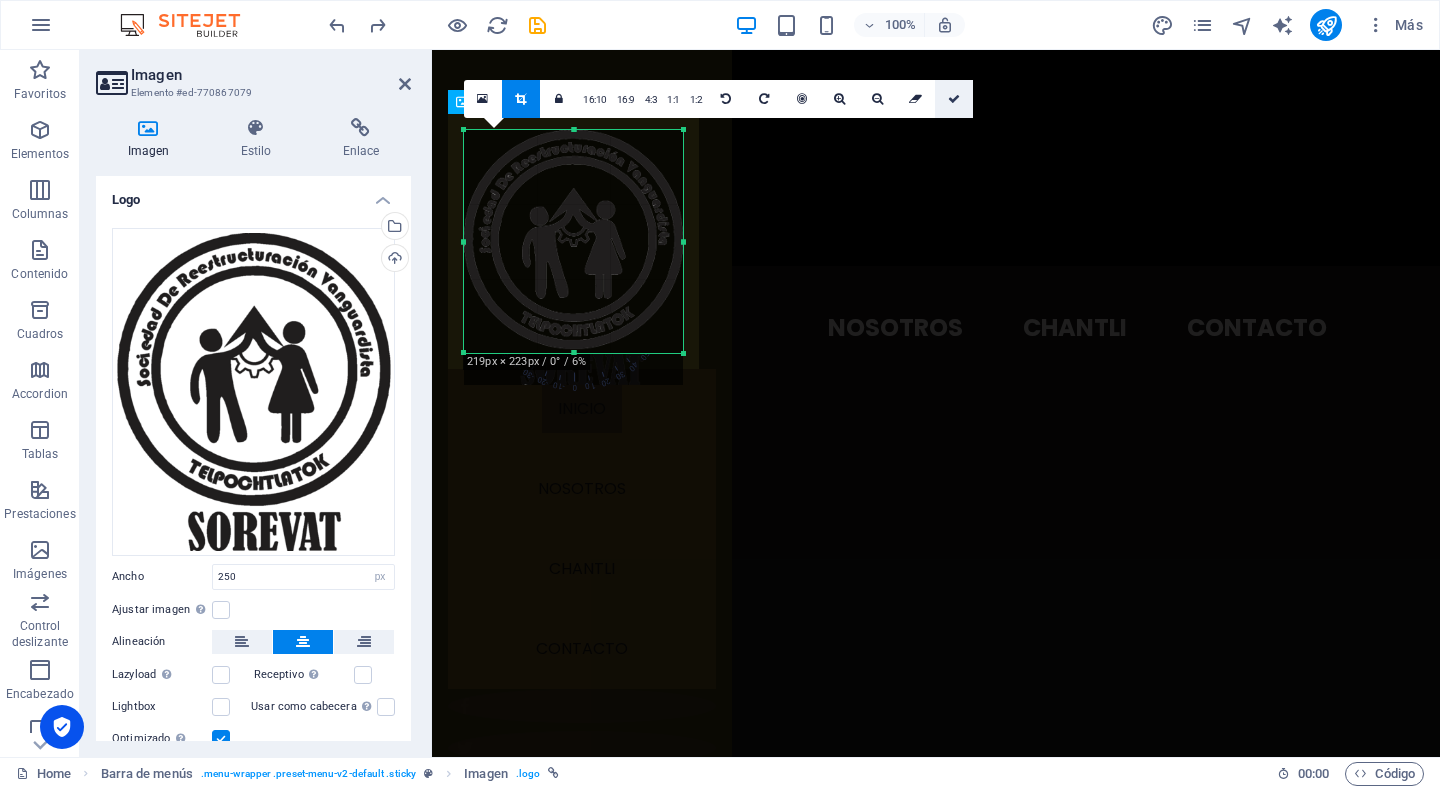 click at bounding box center [954, 99] 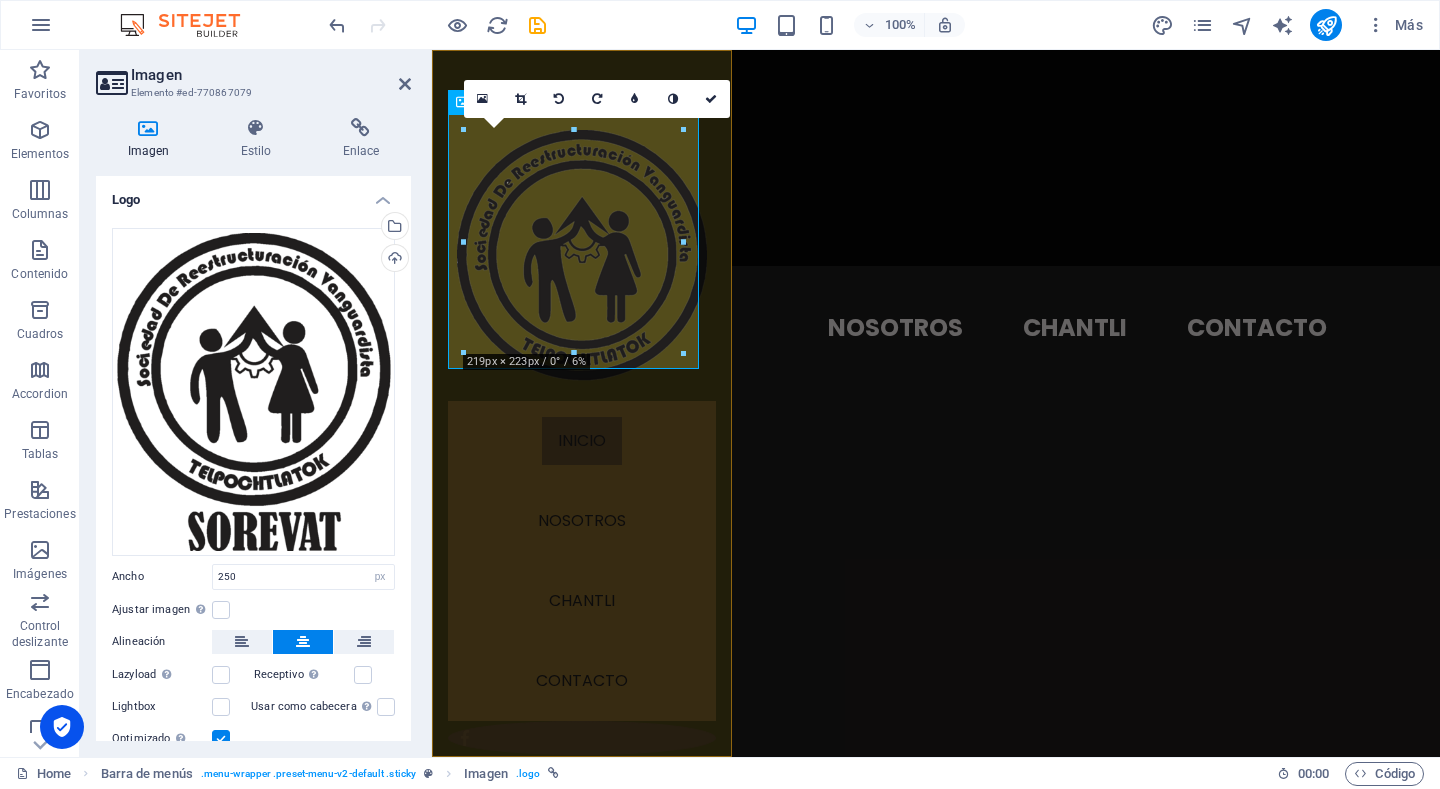 click on "INICIO NOSOTROS CHANTLI Contacto Aviso legal  |  Privacidad" at bounding box center (582, 403) 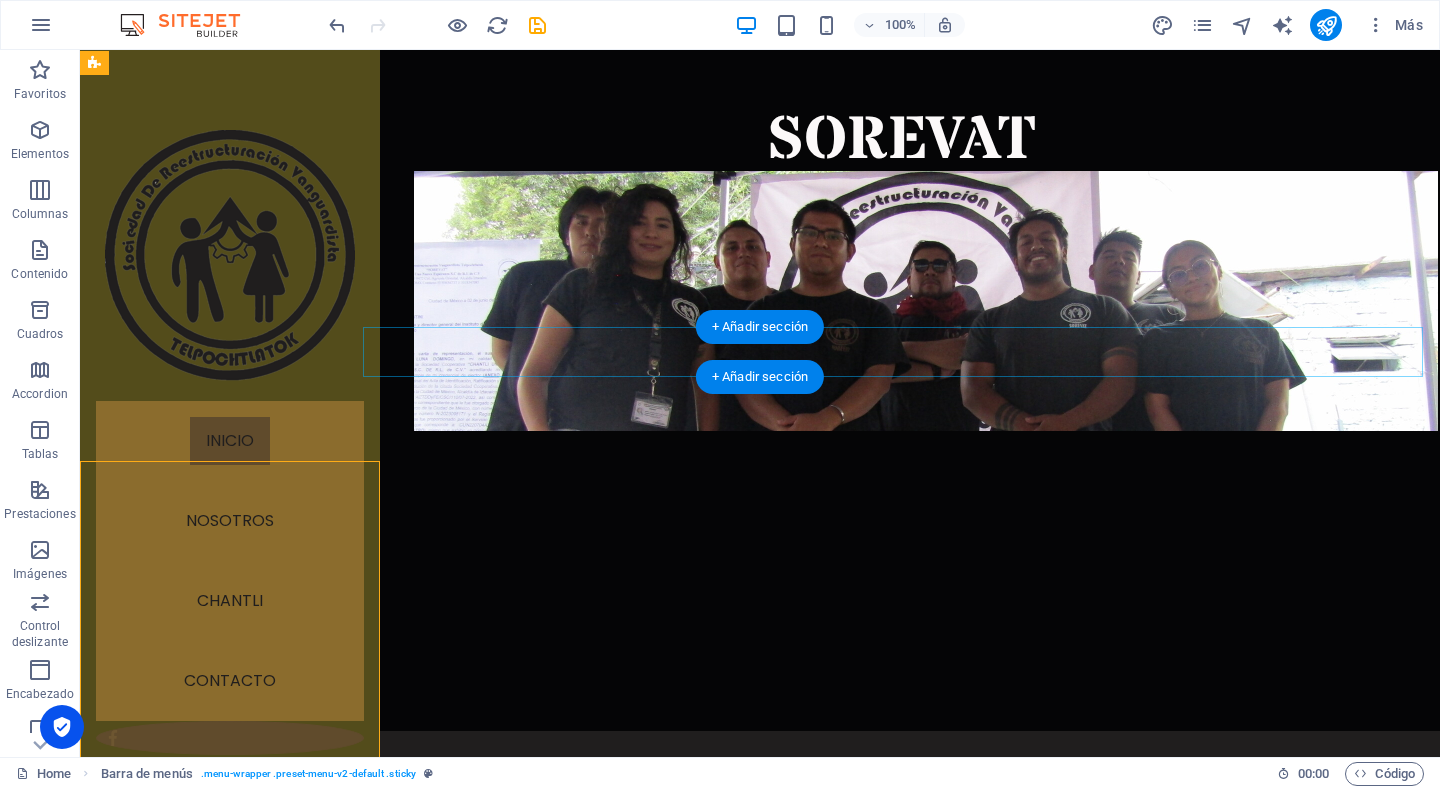 scroll, scrollTop: 0, scrollLeft: 0, axis: both 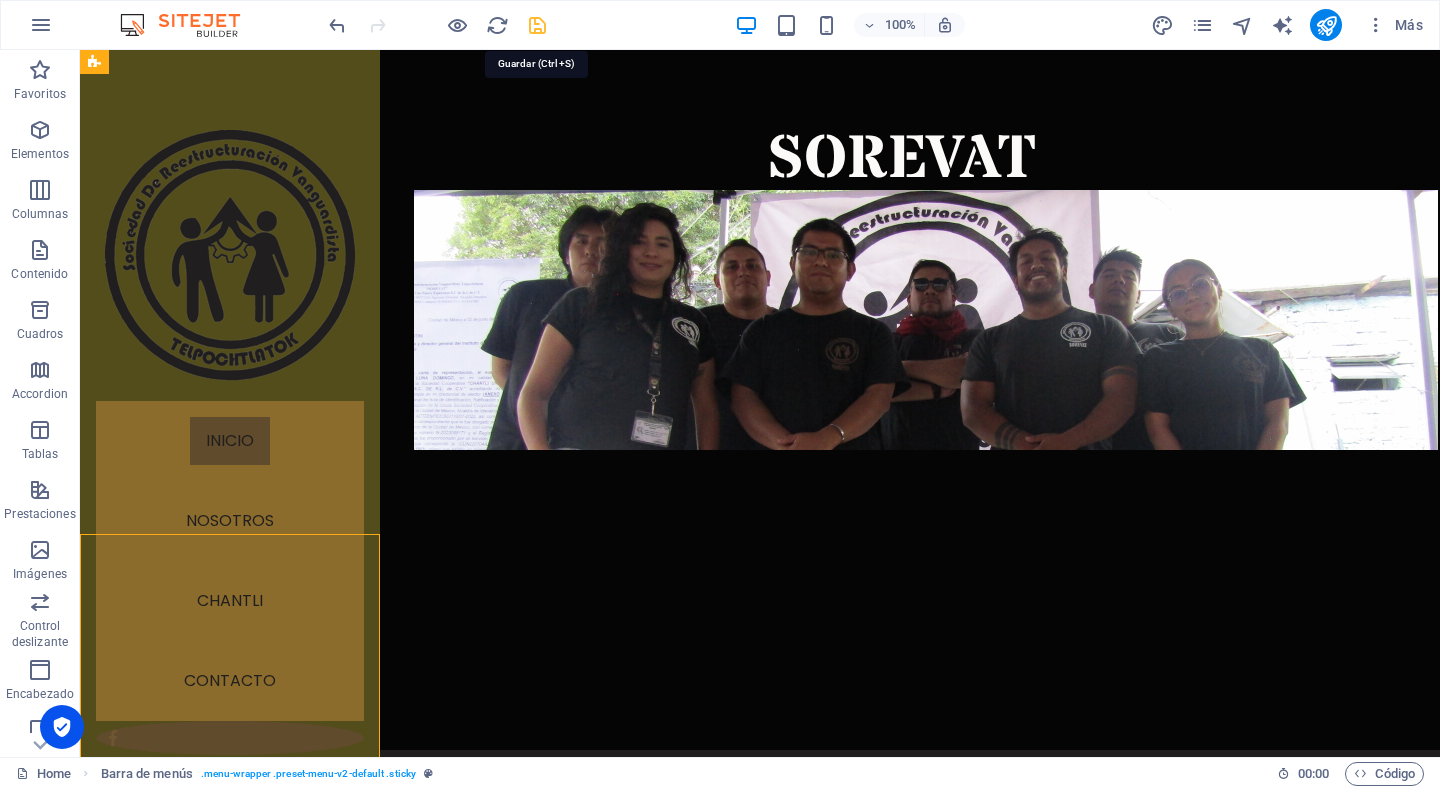 click at bounding box center [537, 25] 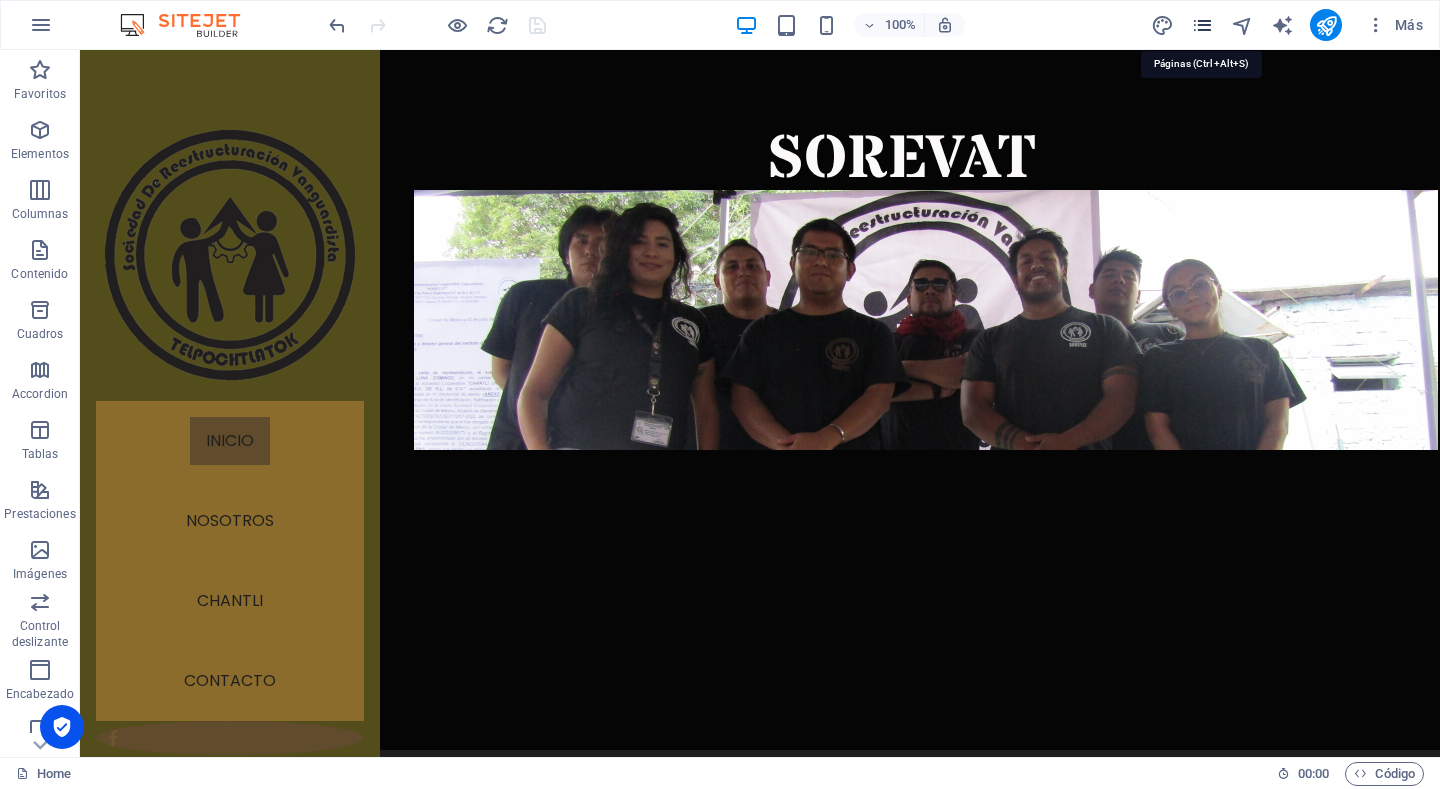 click at bounding box center [1202, 25] 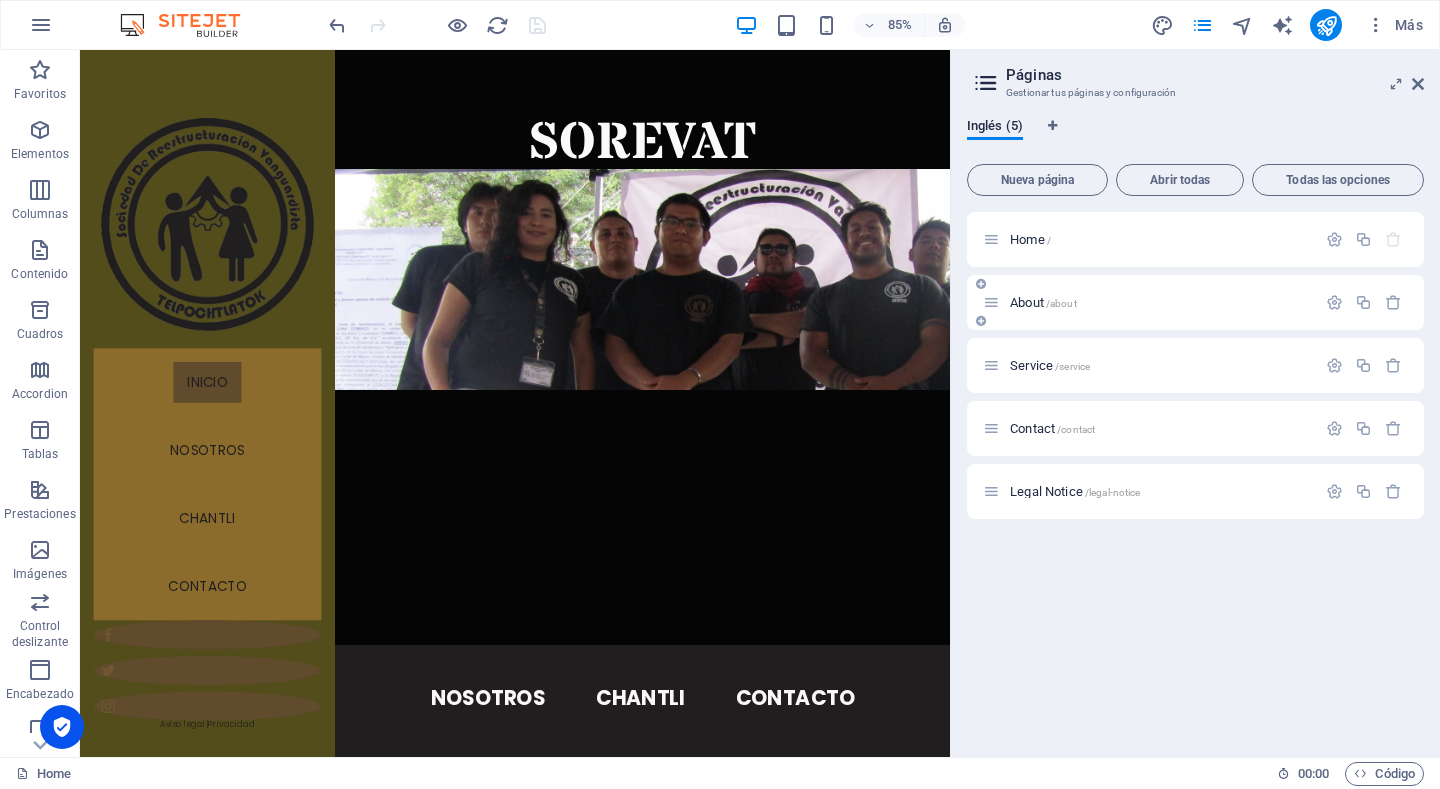 click on "About /about" at bounding box center (1149, 302) 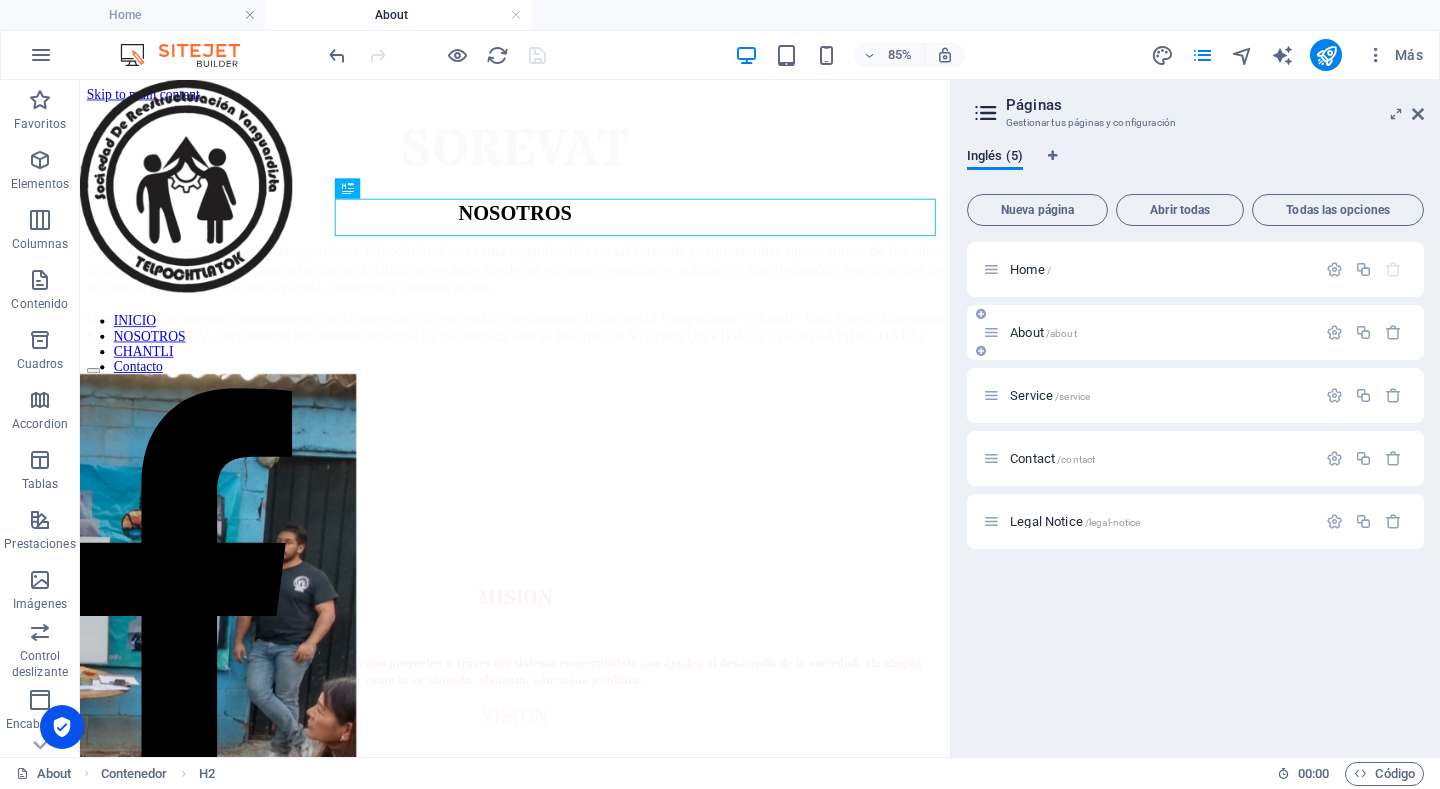 scroll, scrollTop: 0, scrollLeft: 0, axis: both 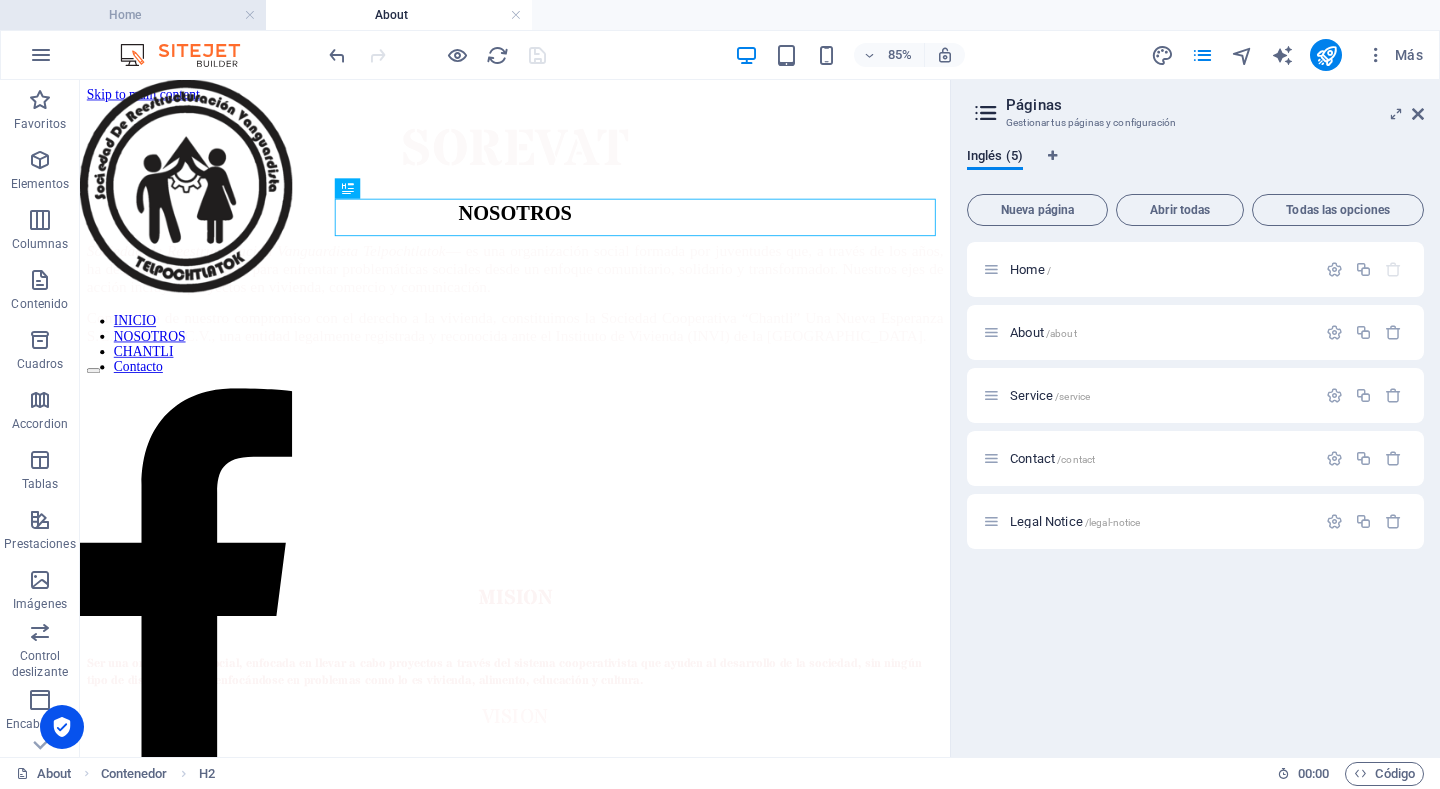 click on "Home" at bounding box center [133, 15] 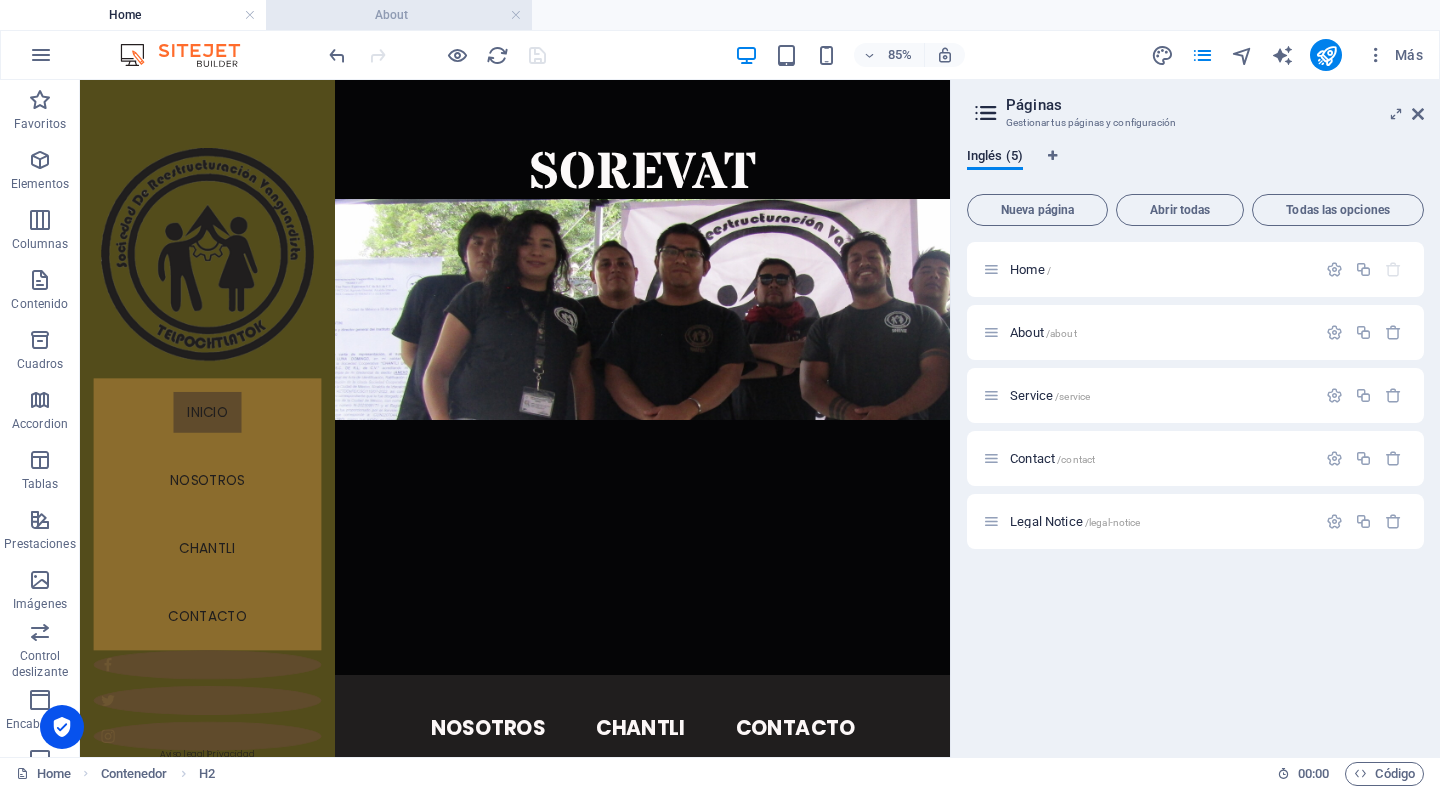 click on "About" at bounding box center (399, 15) 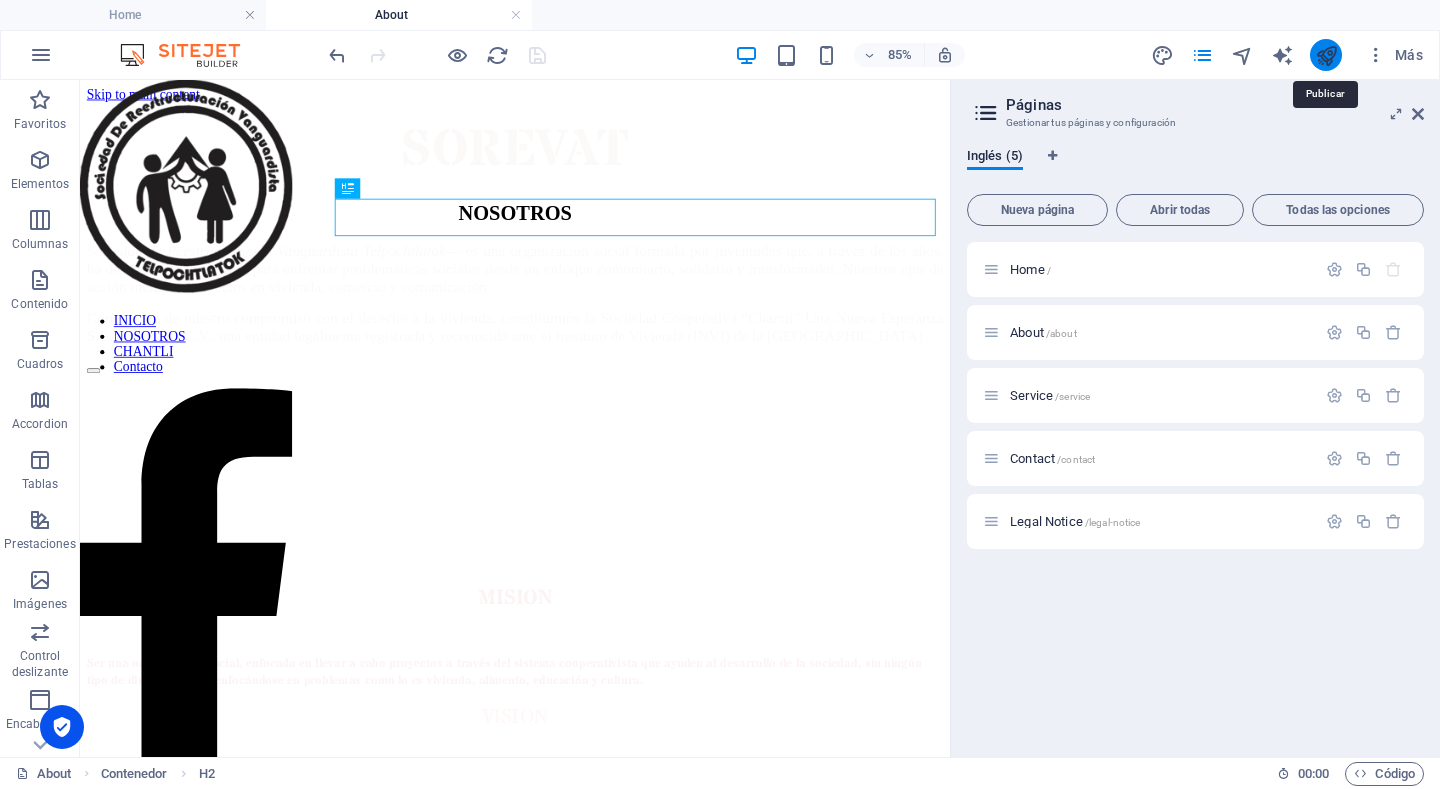 click at bounding box center (1326, 55) 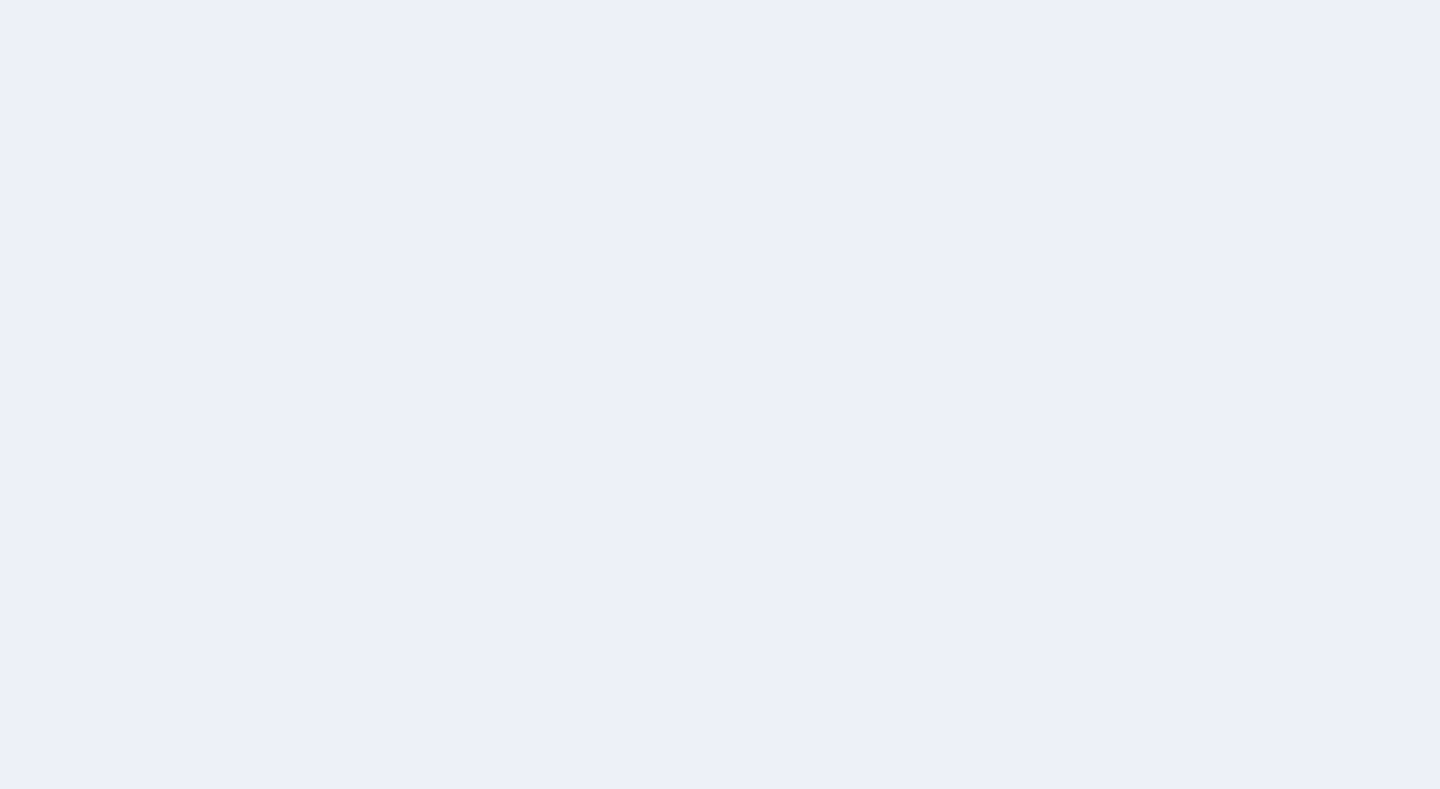 scroll, scrollTop: 0, scrollLeft: 0, axis: both 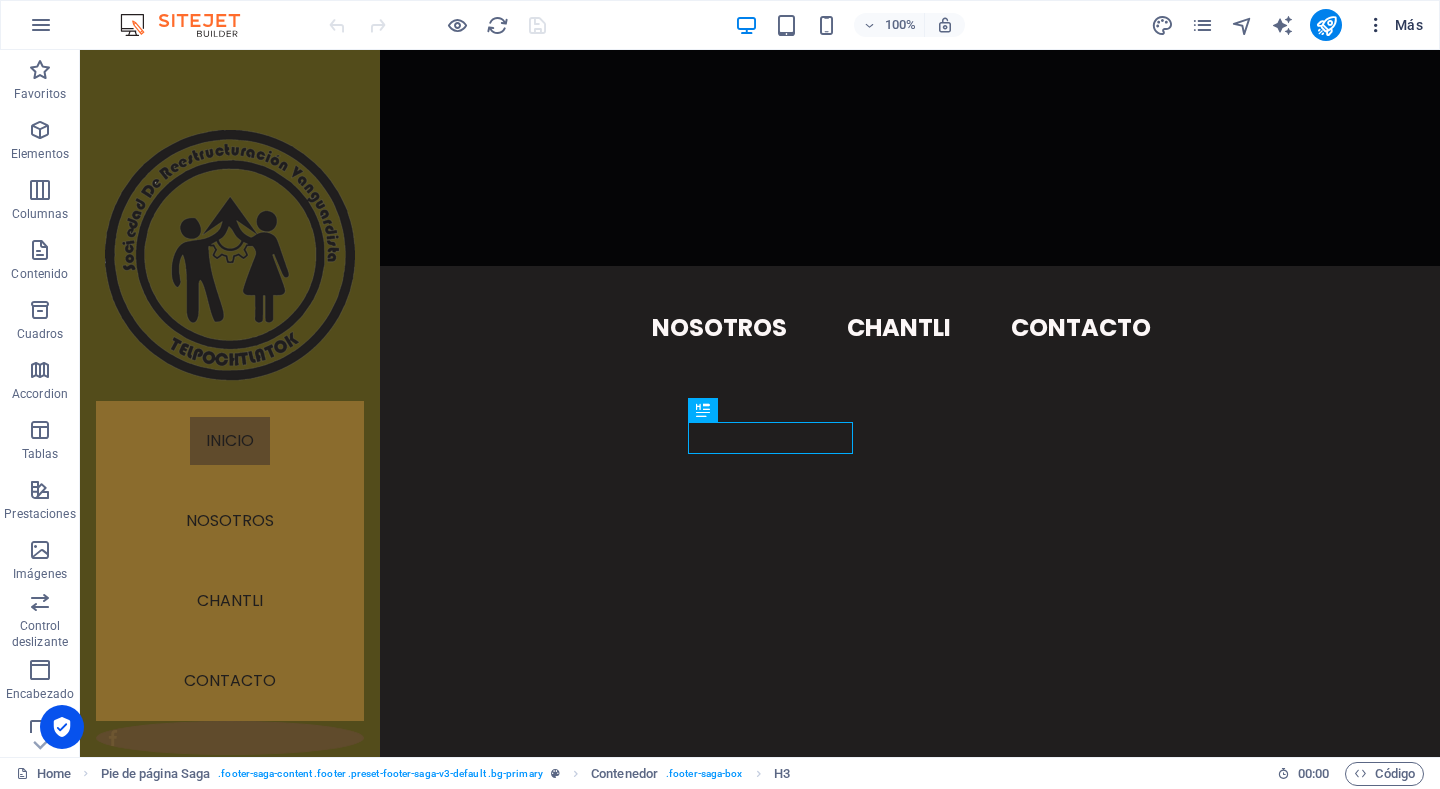 click on "Más" at bounding box center [1394, 25] 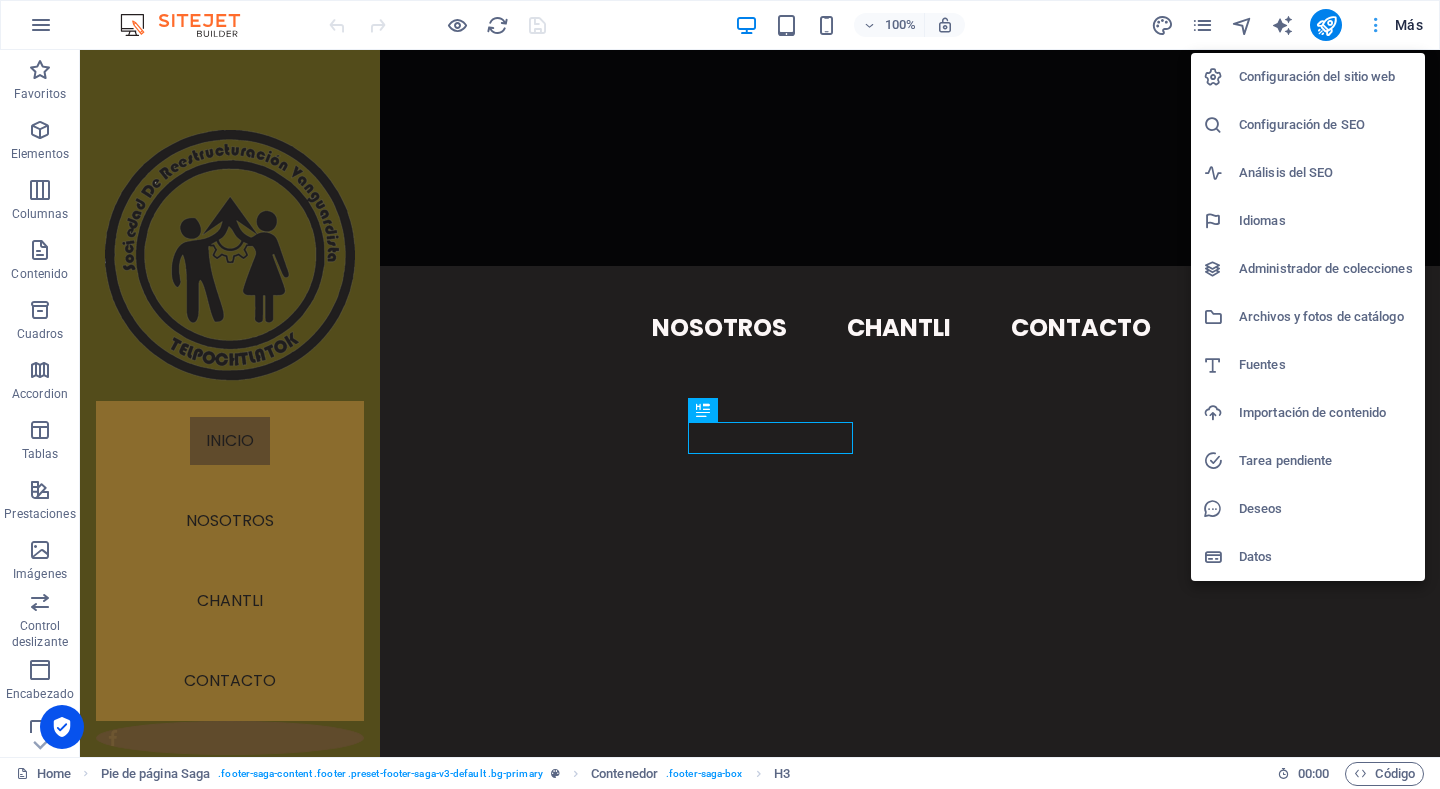 click at bounding box center [720, 394] 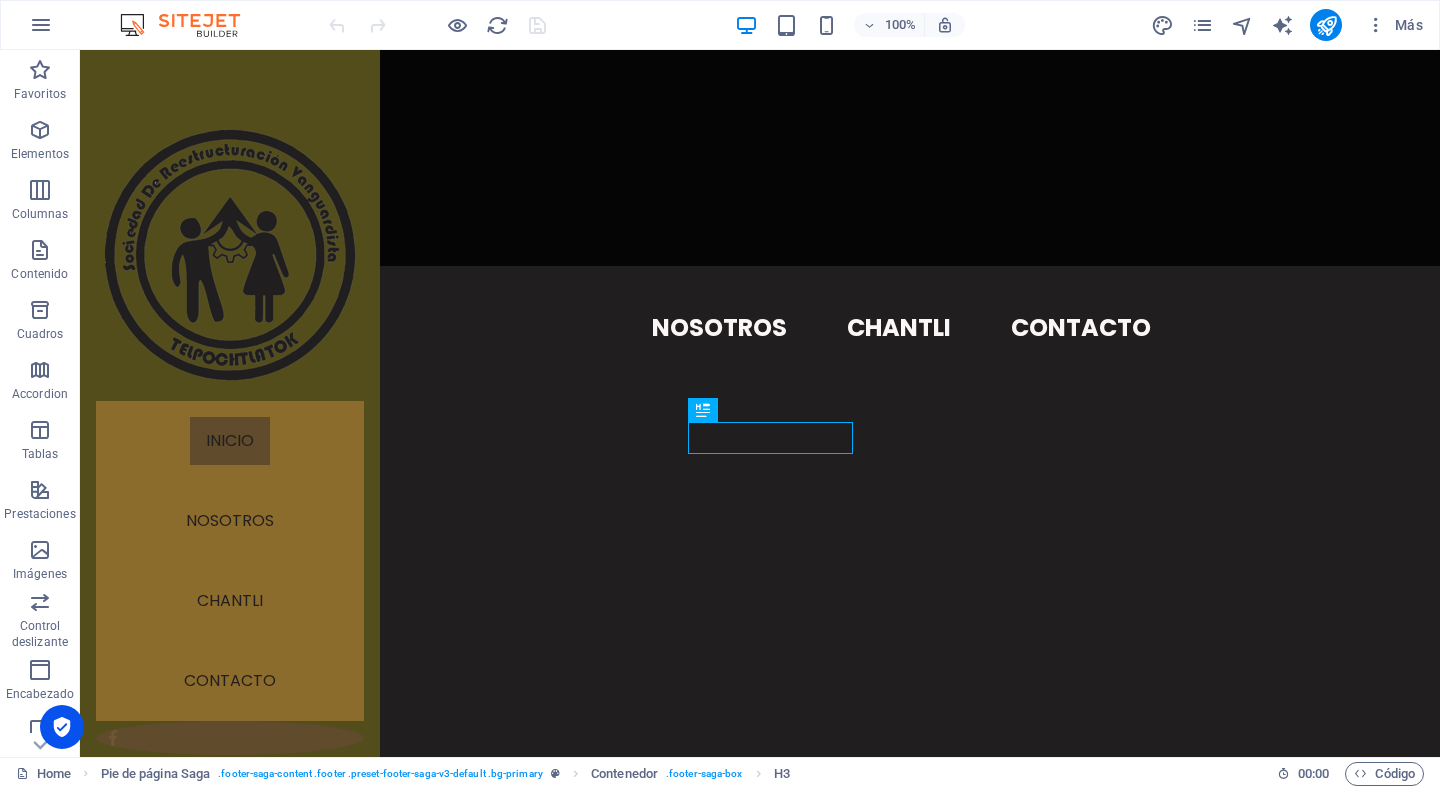 click at bounding box center [1326, 25] 